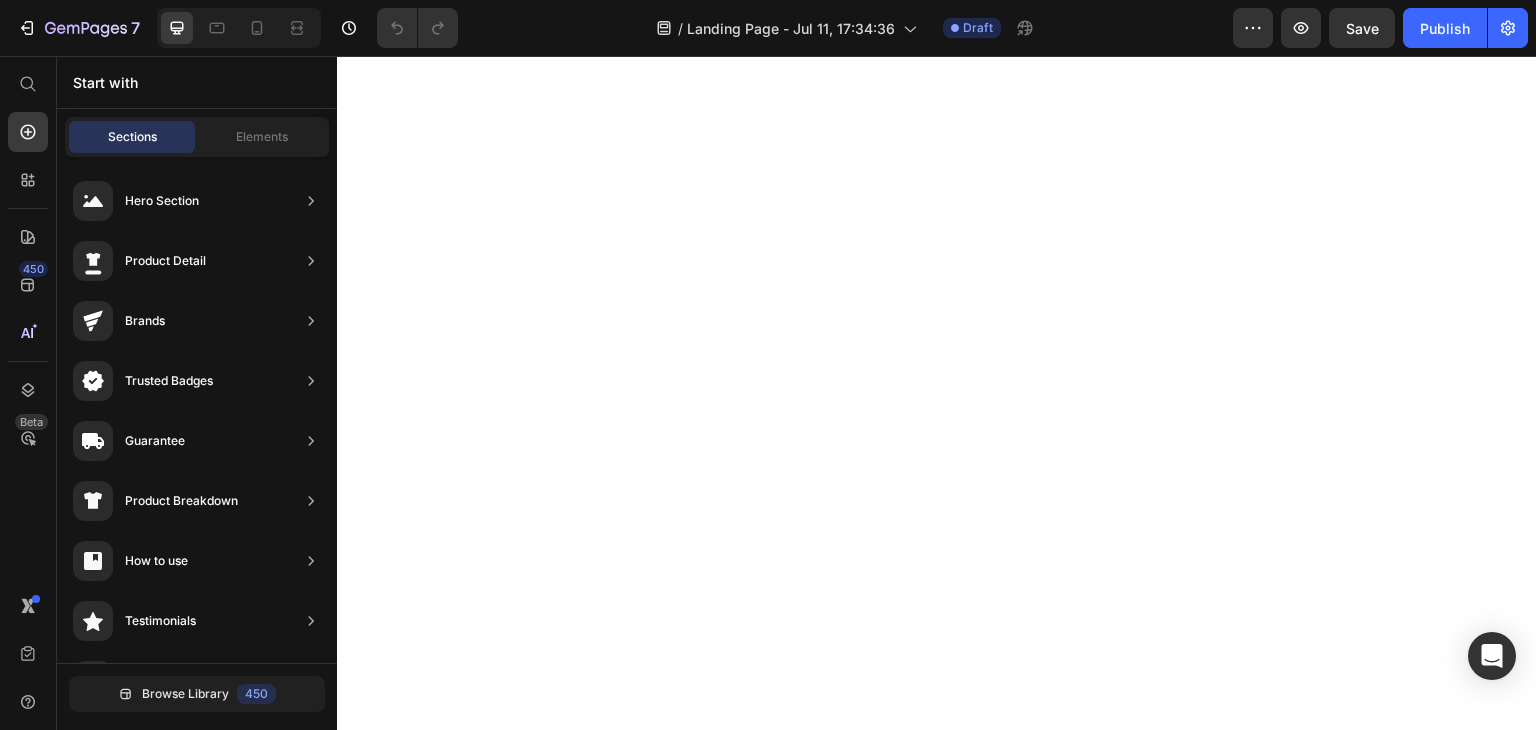 scroll, scrollTop: 0, scrollLeft: 0, axis: both 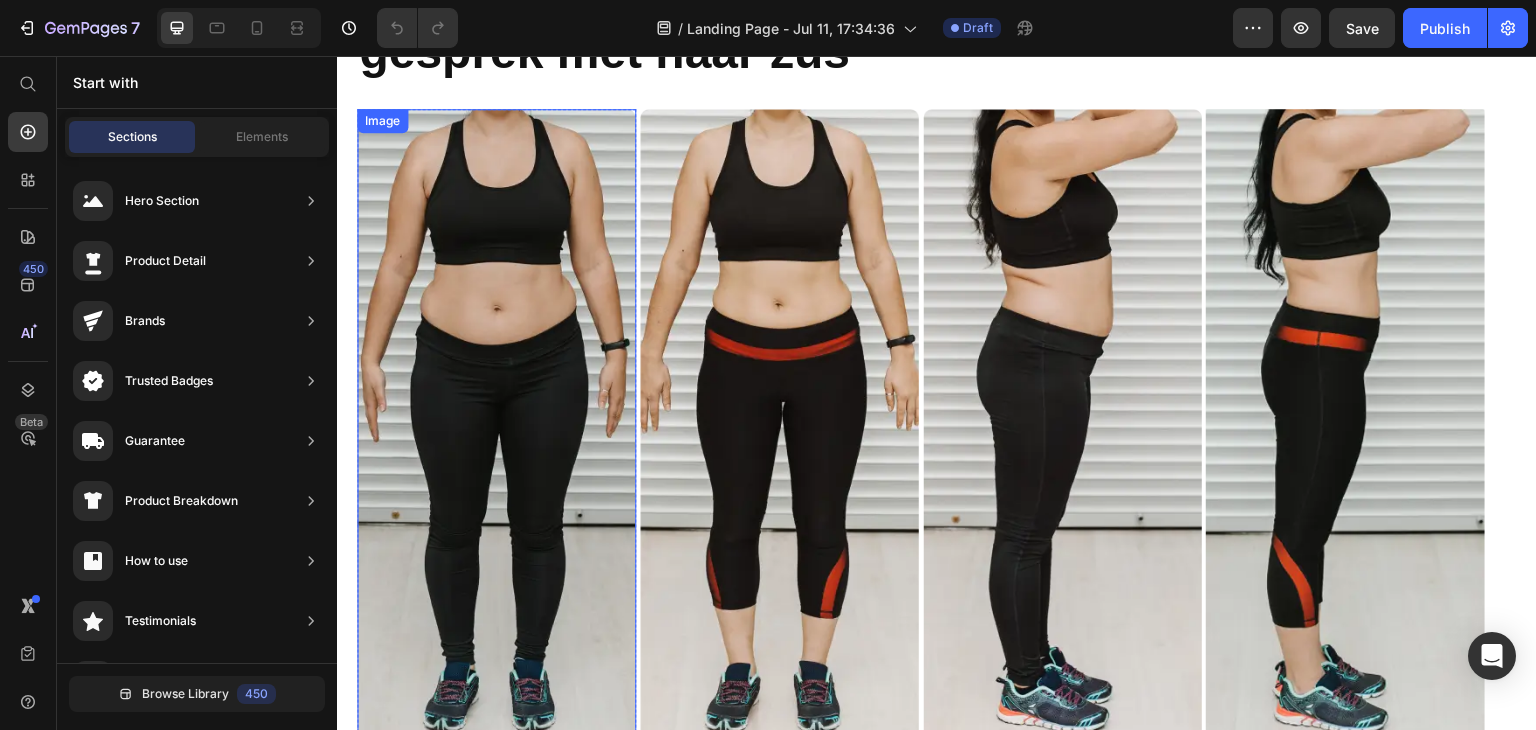 click at bounding box center (496, 424) 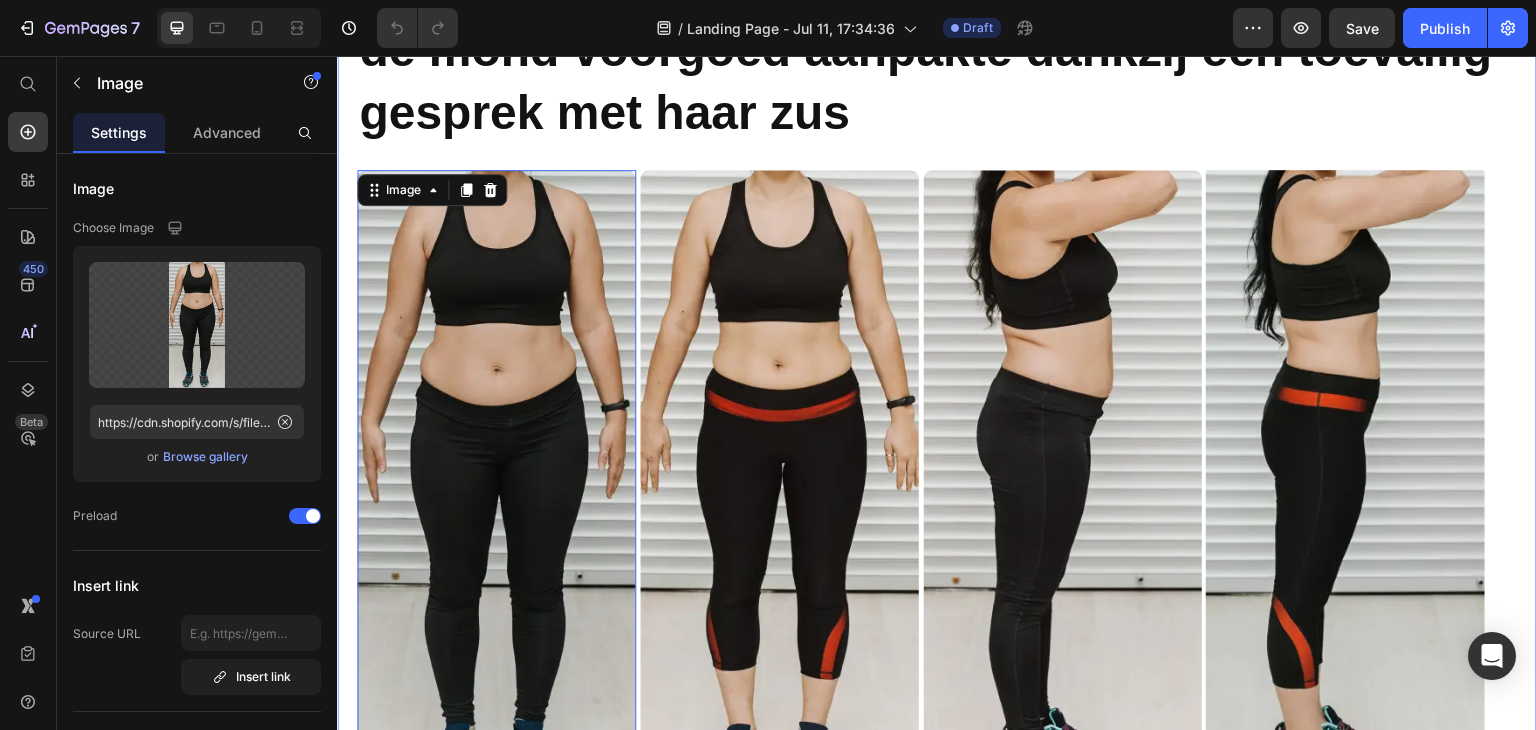 scroll, scrollTop: 300, scrollLeft: 0, axis: vertical 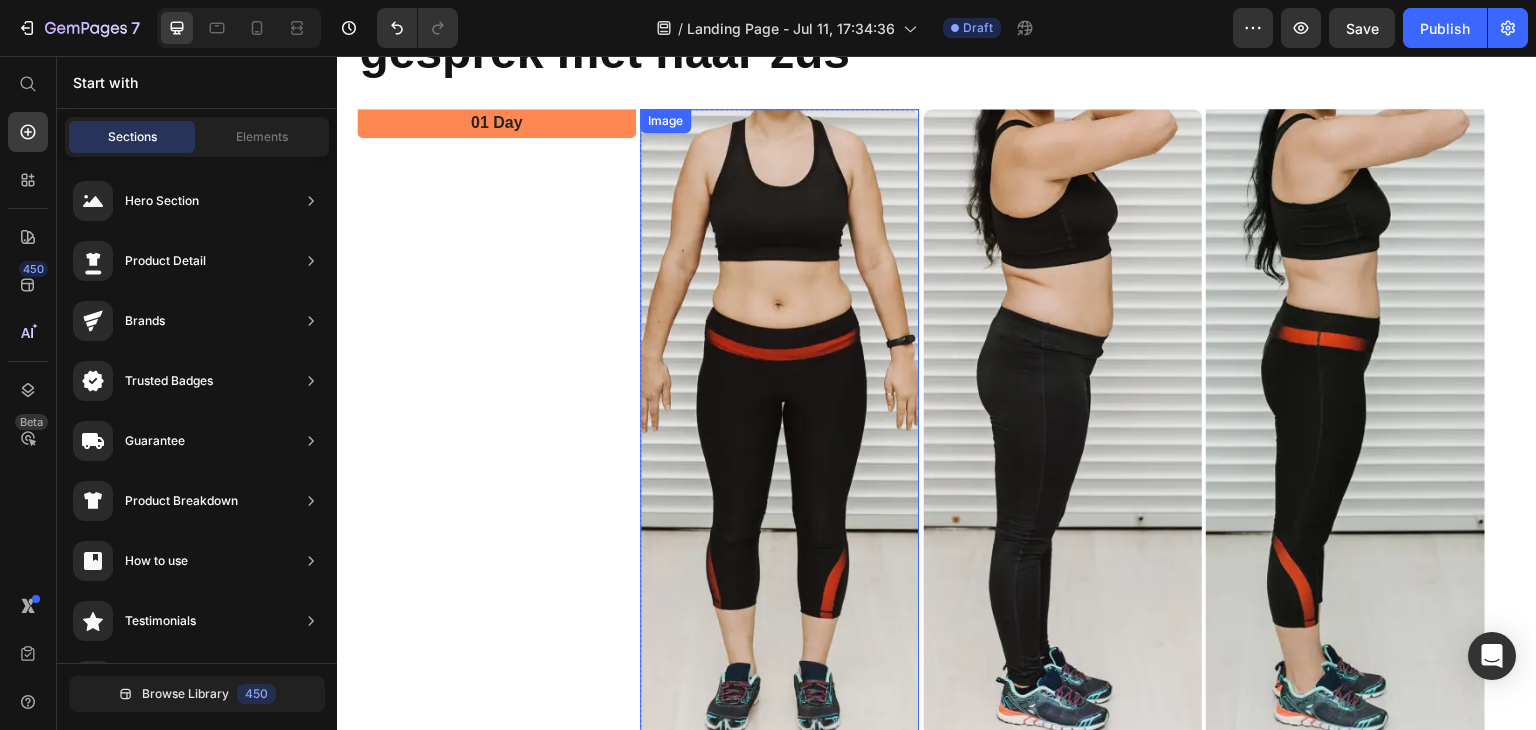 click at bounding box center (779, 424) 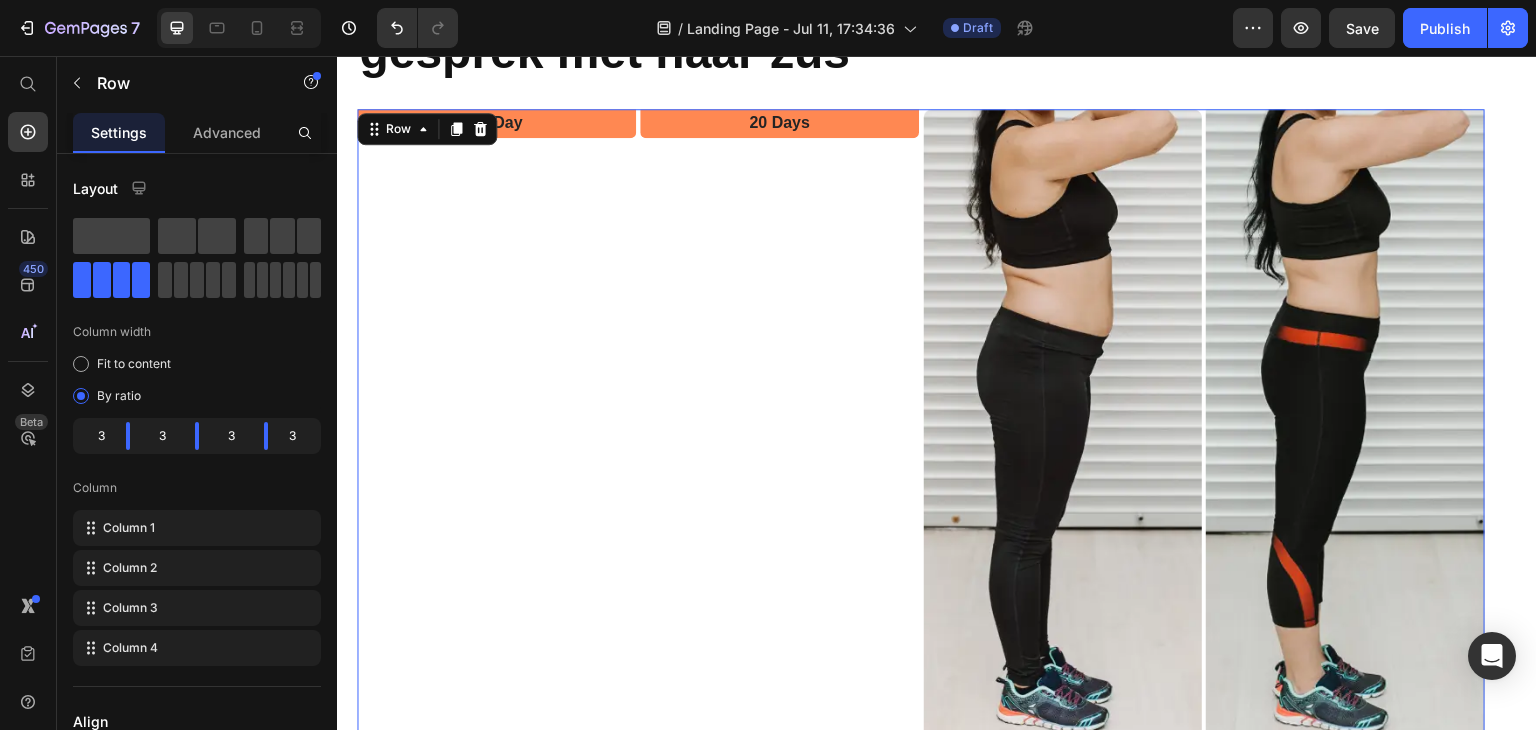 click on "20 Days Text Block Row" at bounding box center (779, 438) 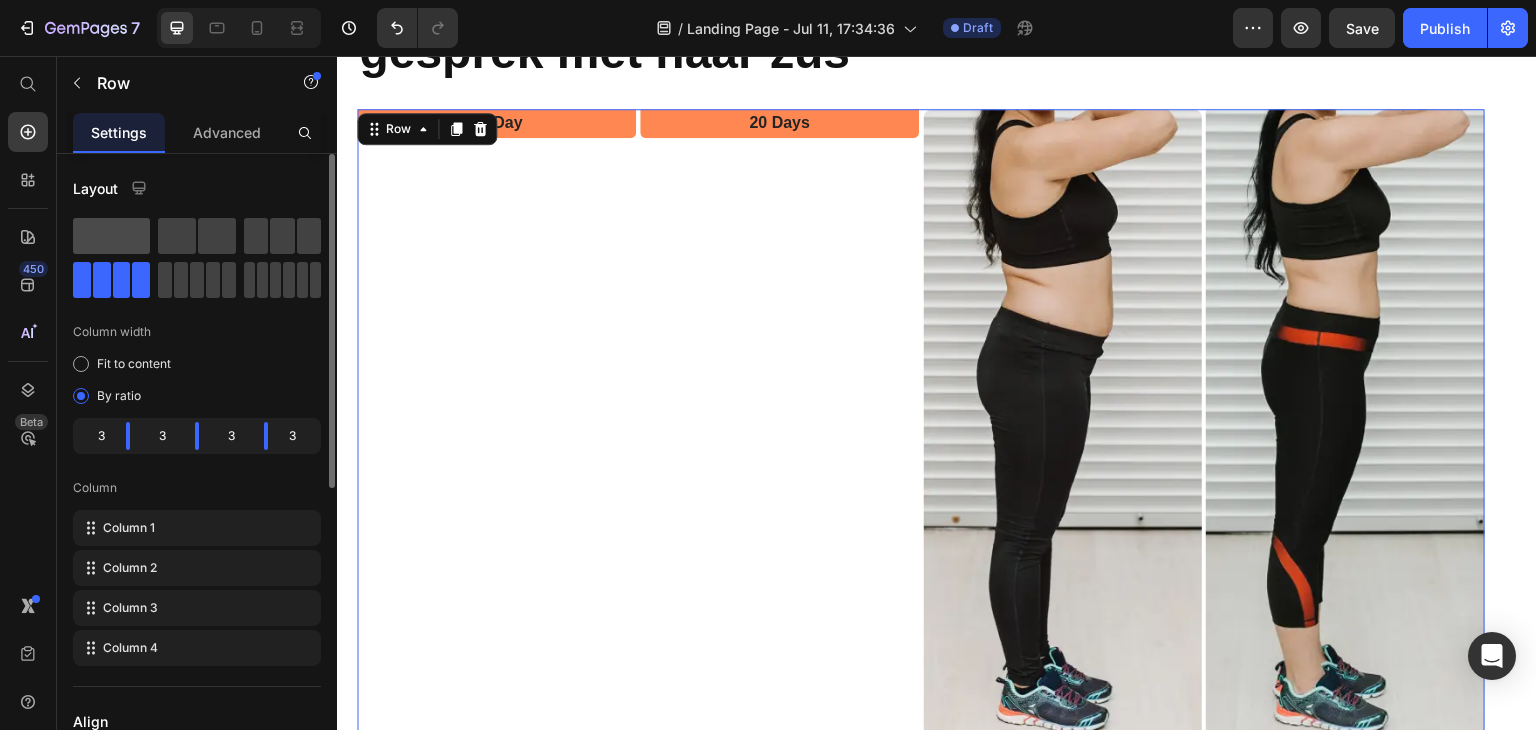 click 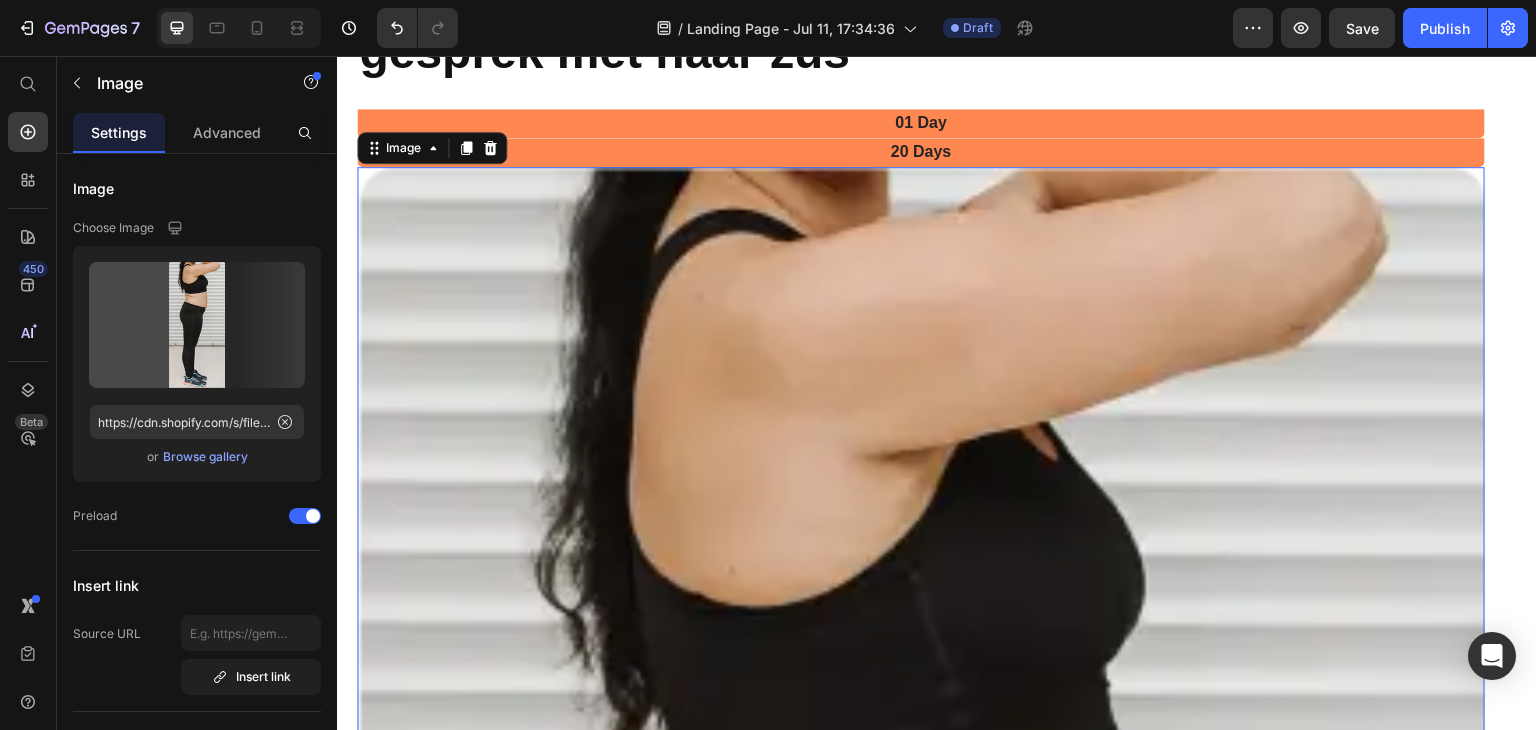 click at bounding box center [921, 1440] 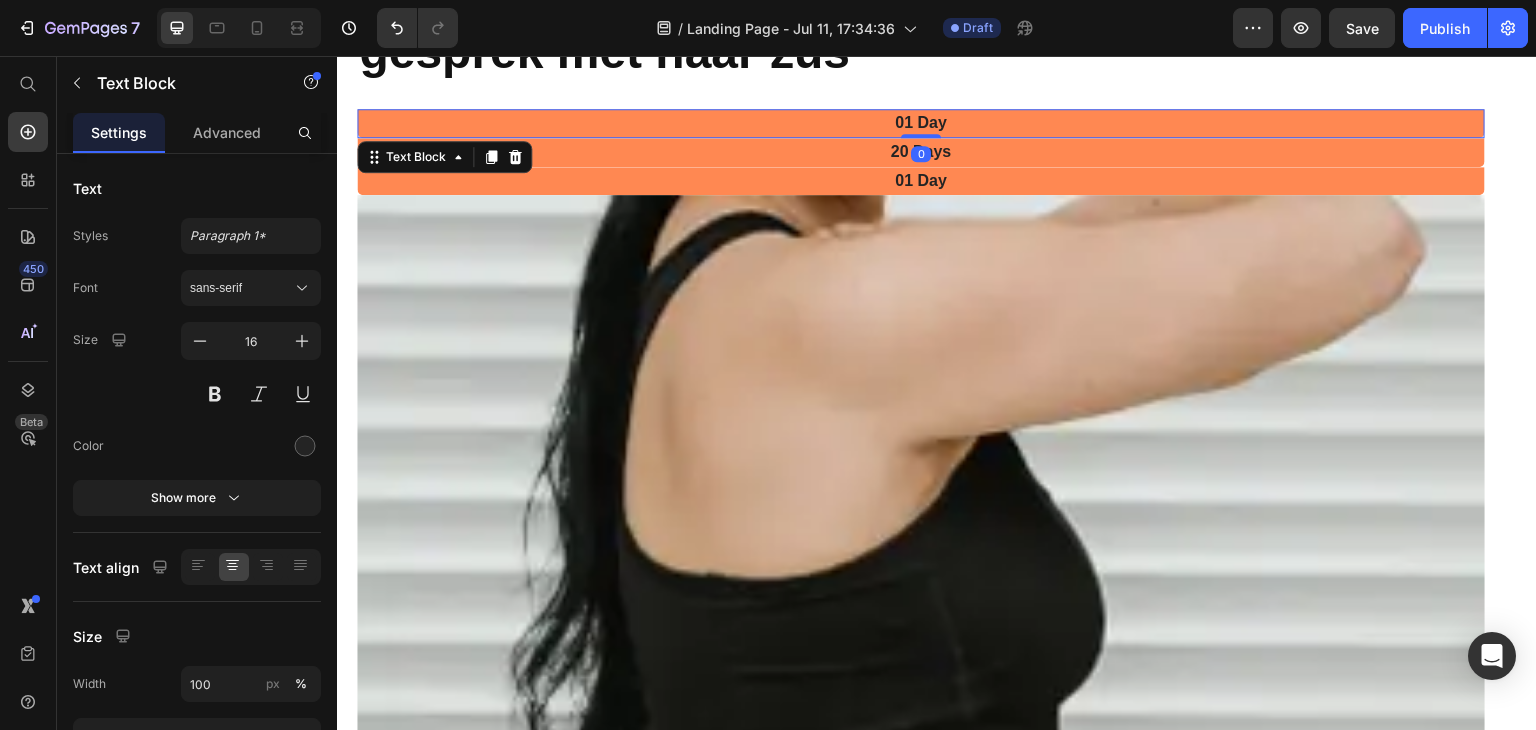 click on "01 Day" at bounding box center (921, 123) 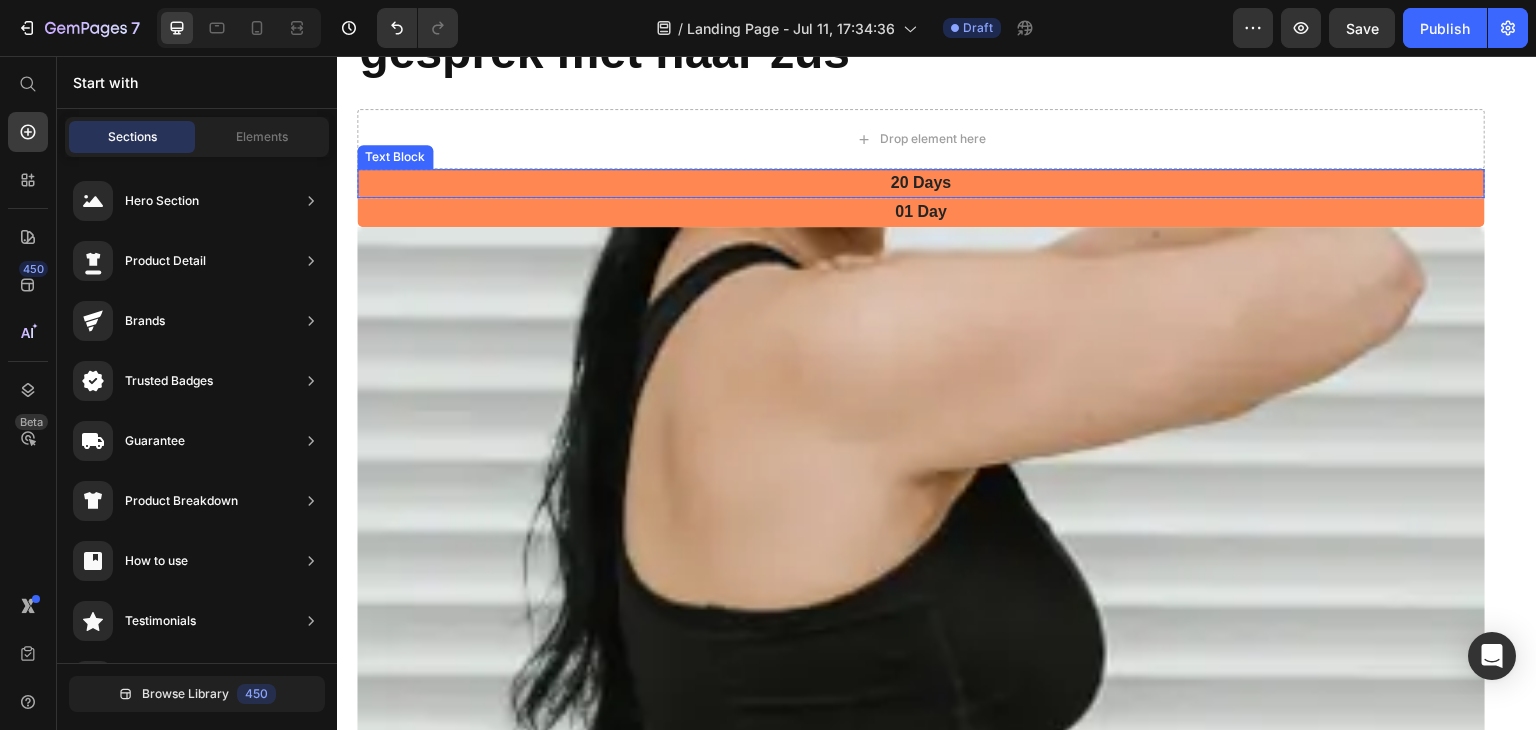 click on "20 Days" at bounding box center (921, 183) 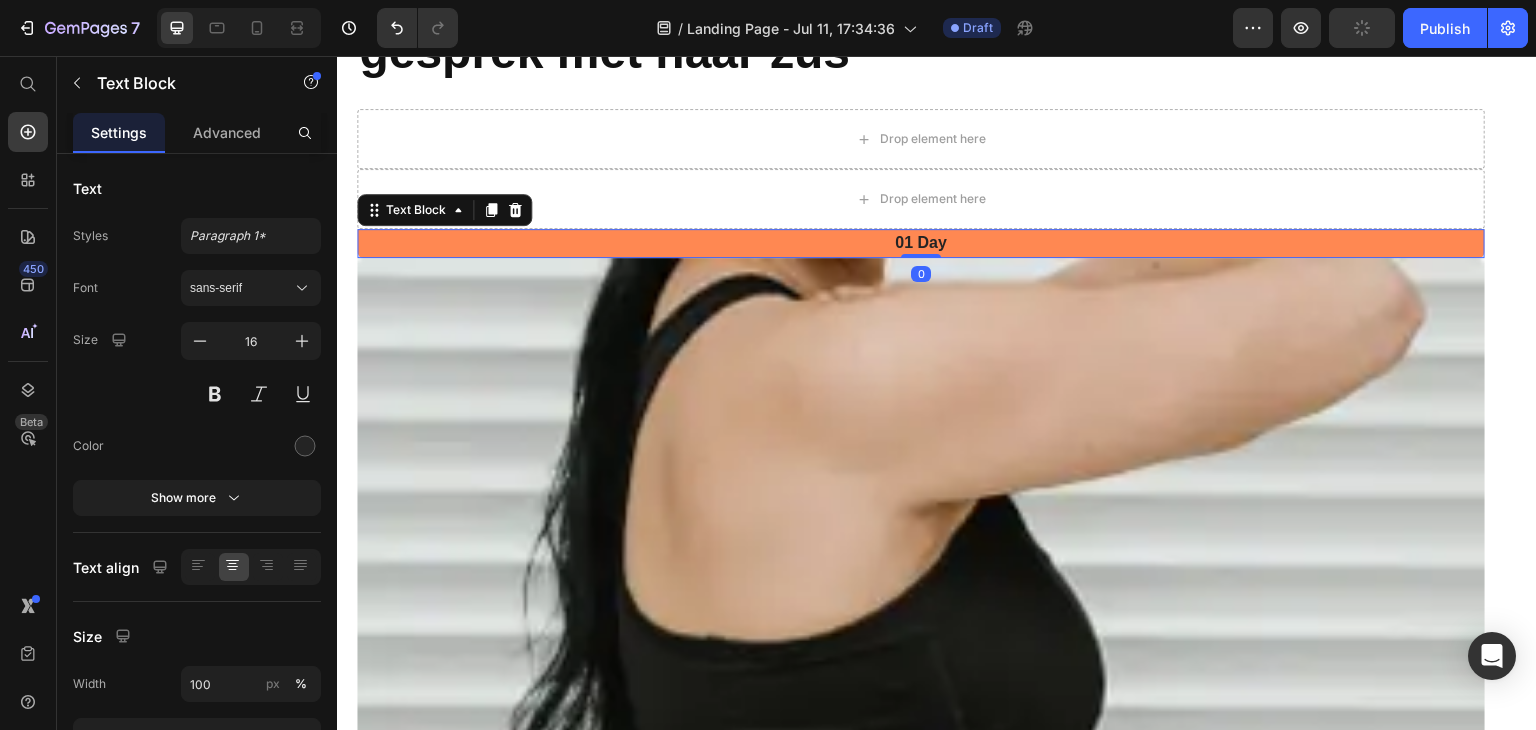 click on "01 Day" at bounding box center (921, 243) 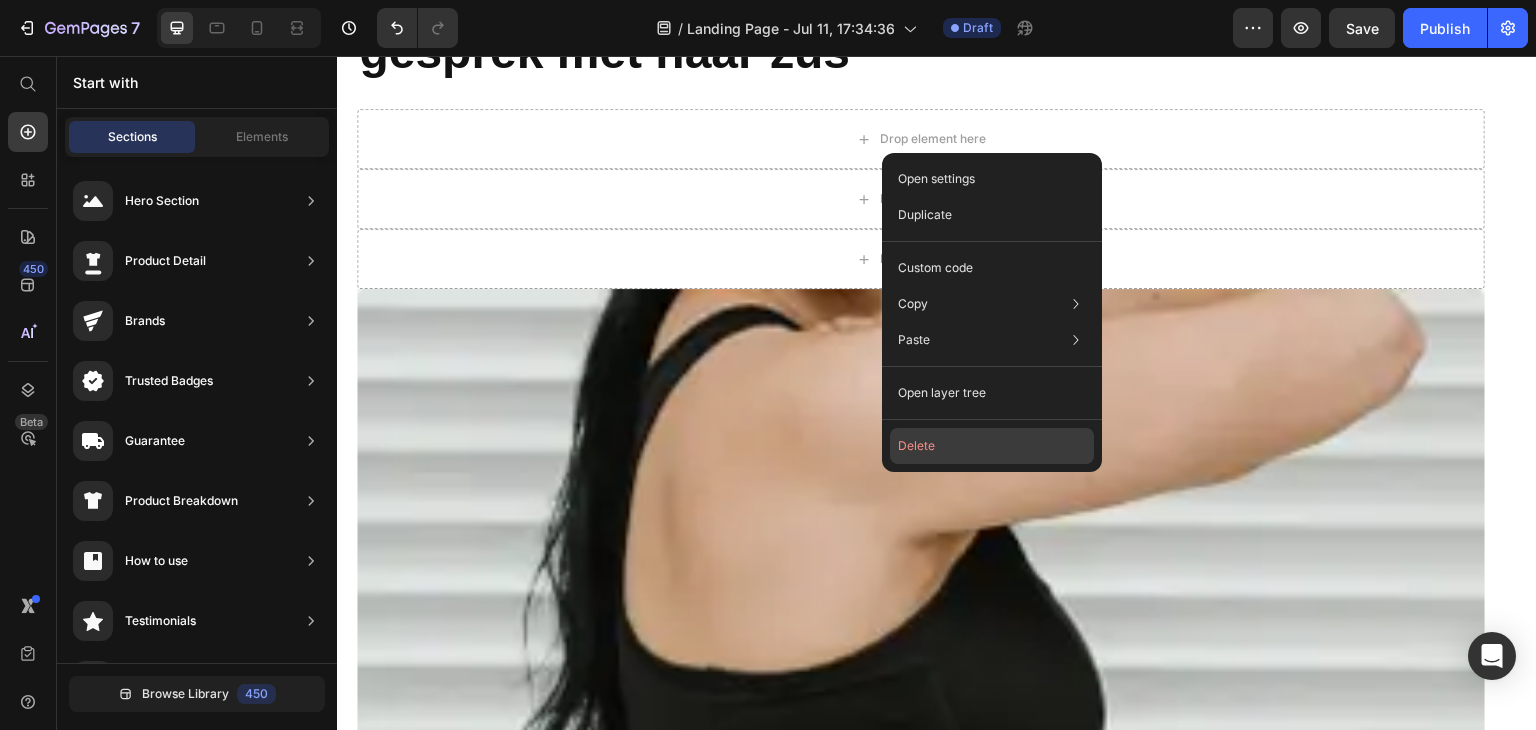 drag, startPoint x: 935, startPoint y: 449, endPoint x: 591, endPoint y: 386, distance: 349.7213 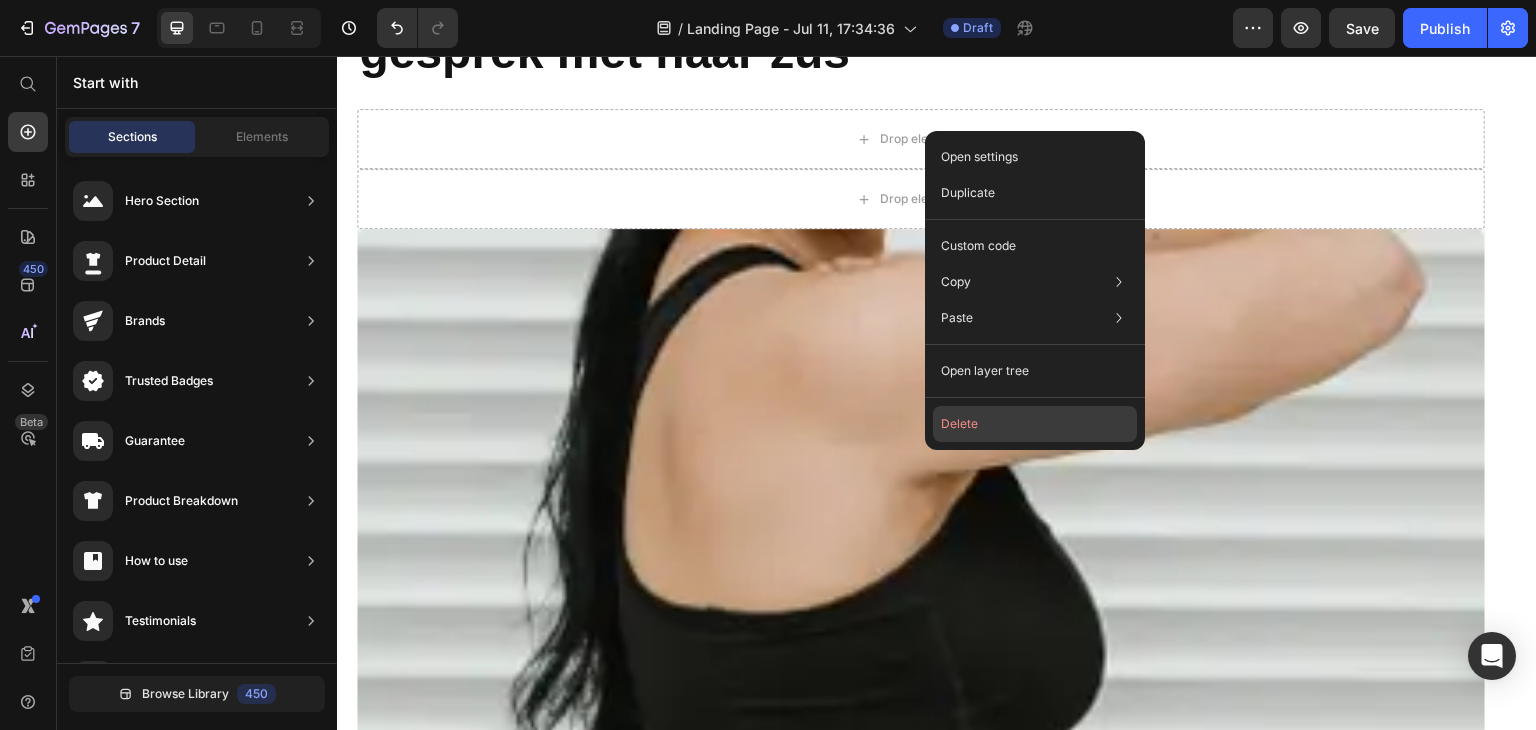 drag, startPoint x: 966, startPoint y: 426, endPoint x: 591, endPoint y: 135, distance: 474.6641 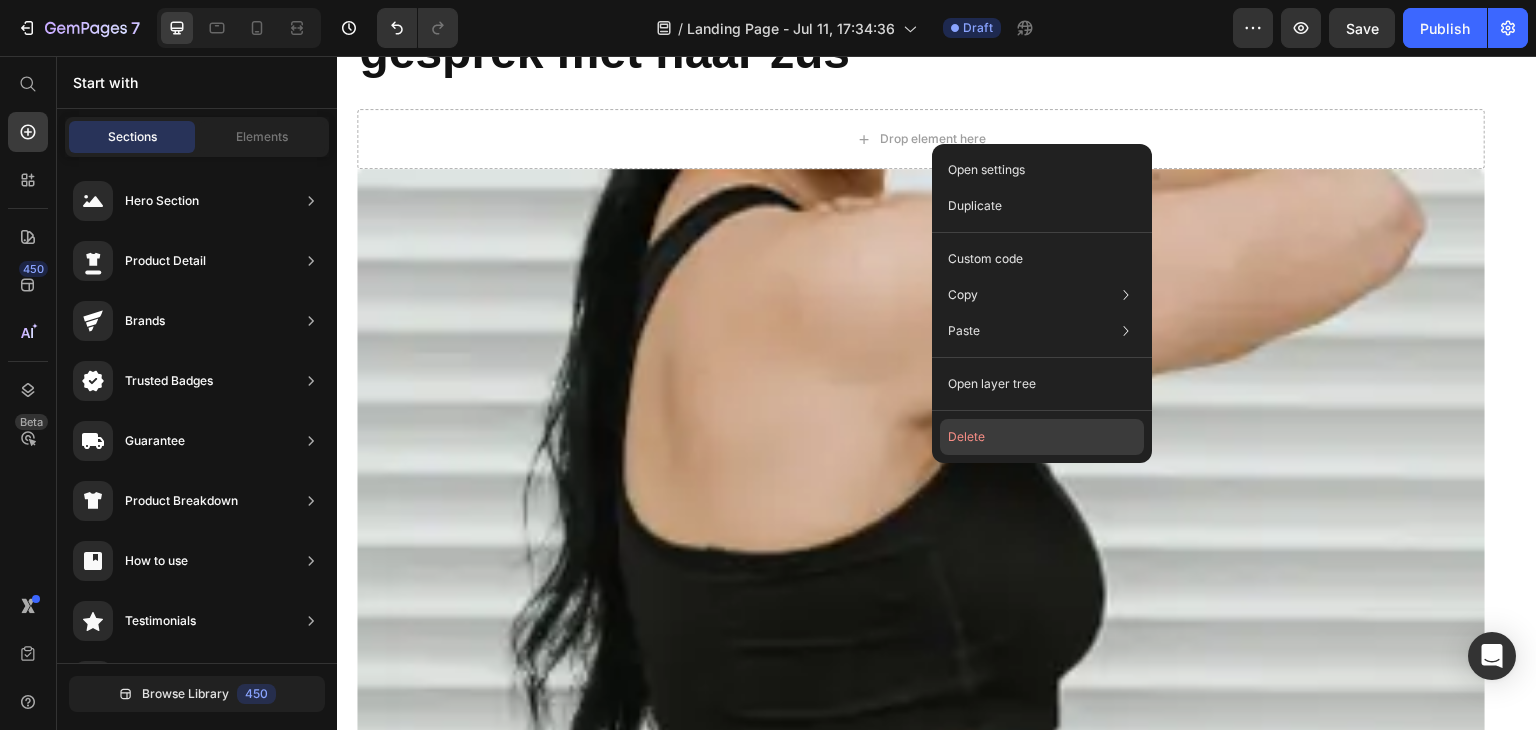 click on "Delete" 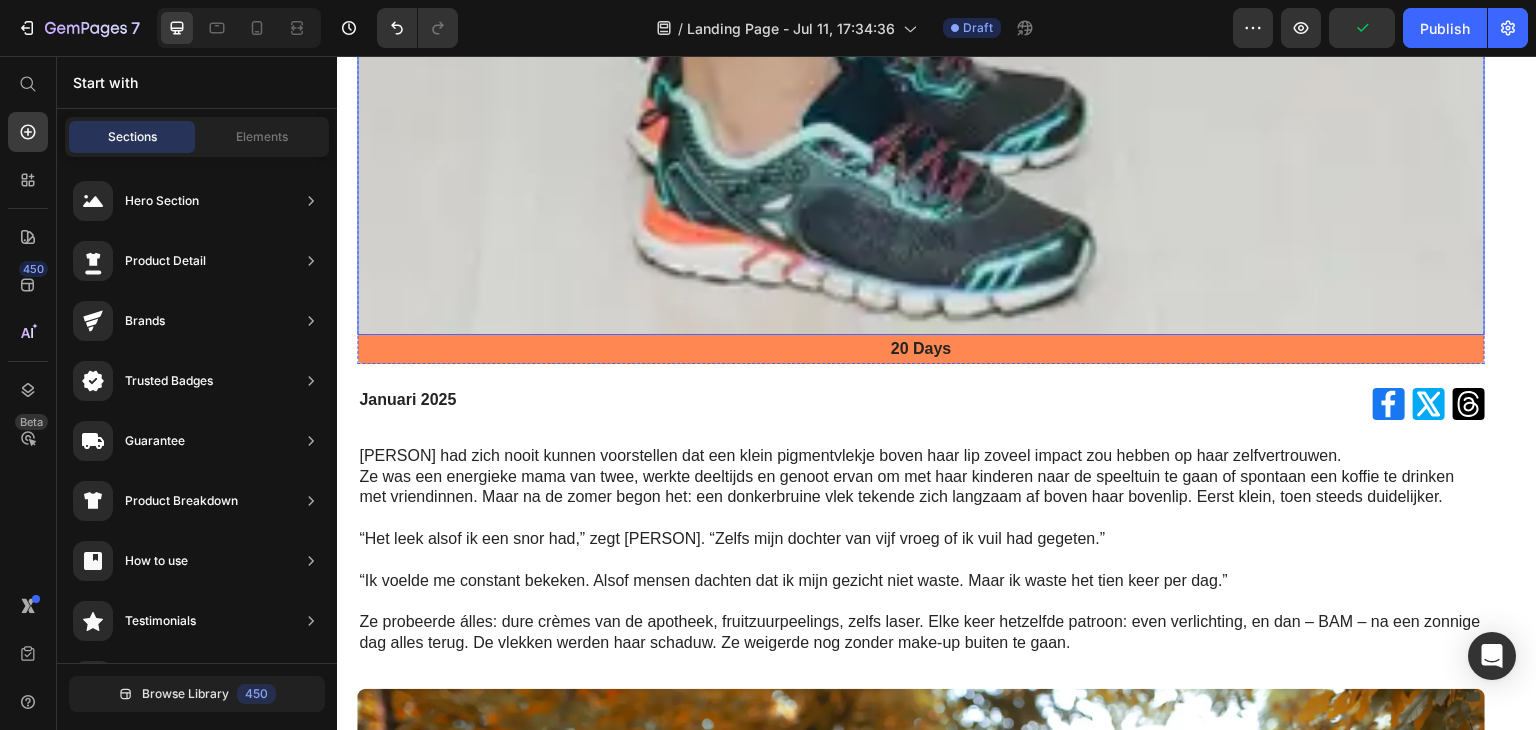 scroll, scrollTop: 2600, scrollLeft: 0, axis: vertical 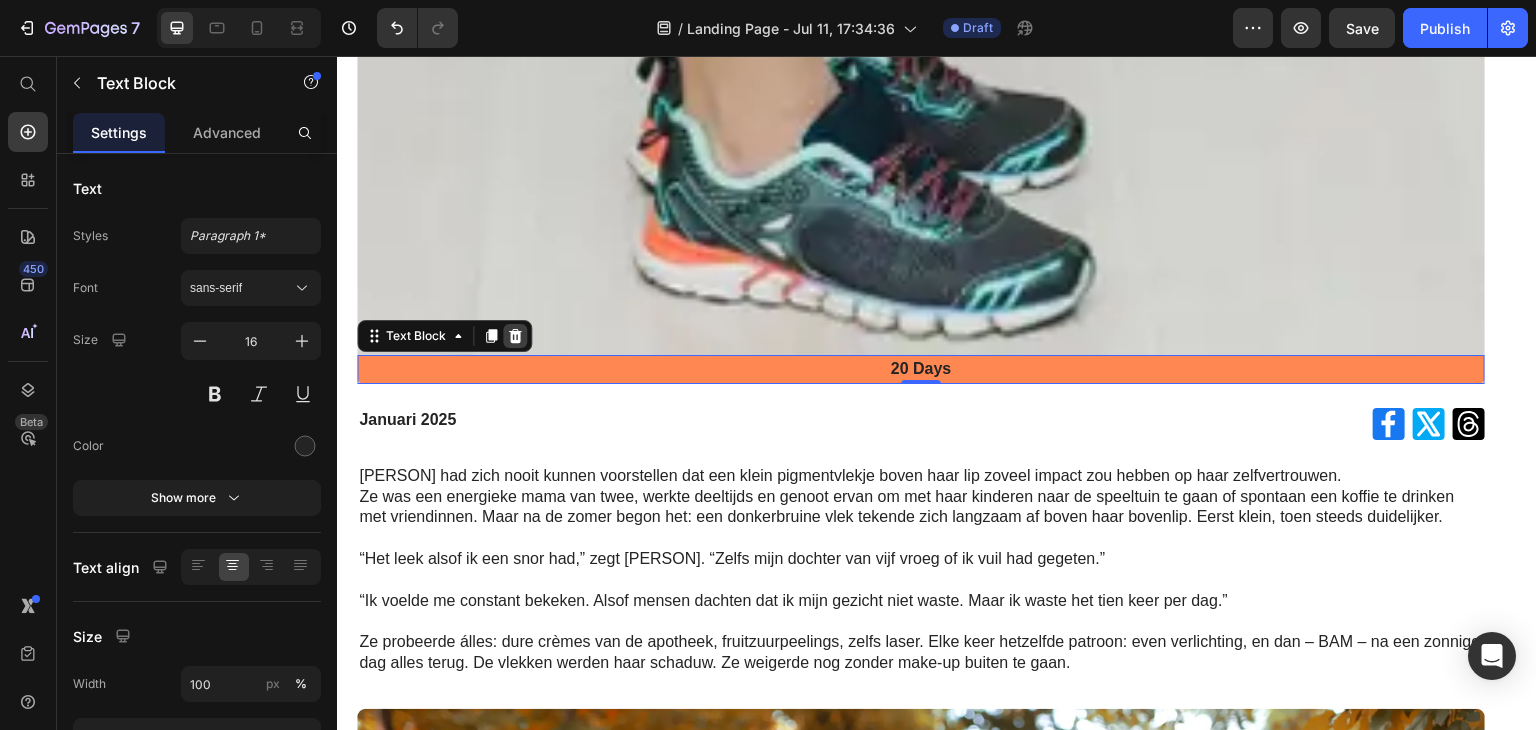 click 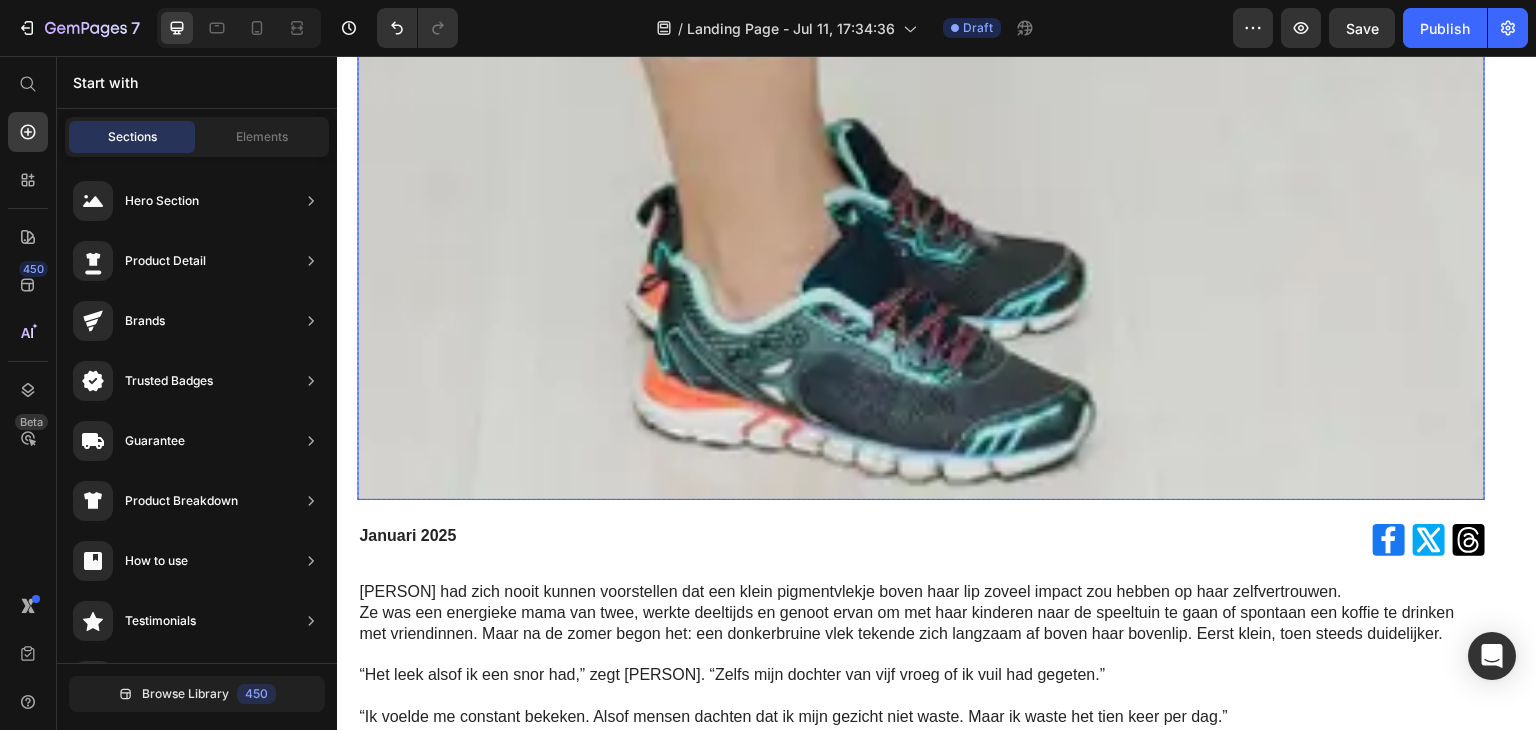 scroll, scrollTop: 2200, scrollLeft: 0, axis: vertical 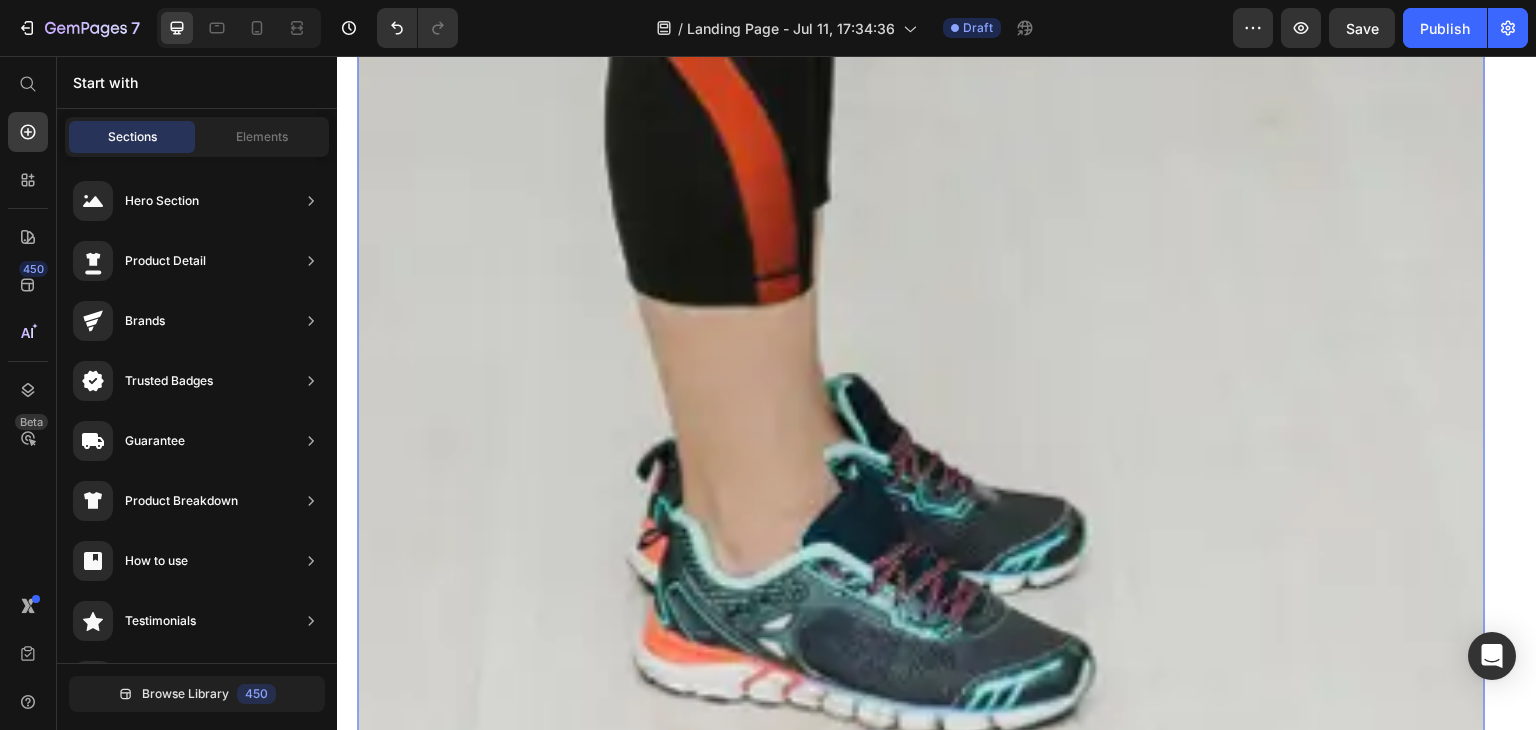 click at bounding box center [921, -518] 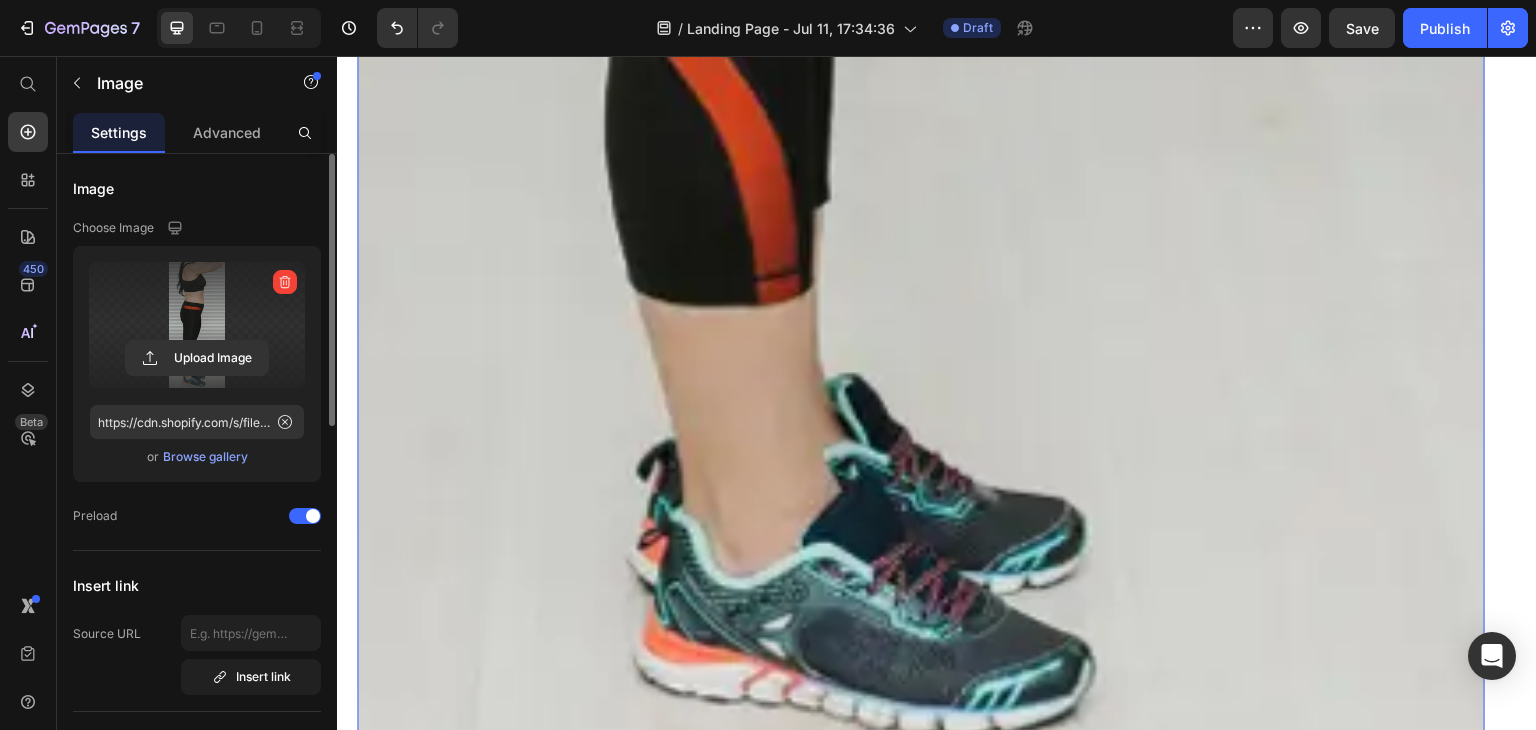 click at bounding box center (197, 325) 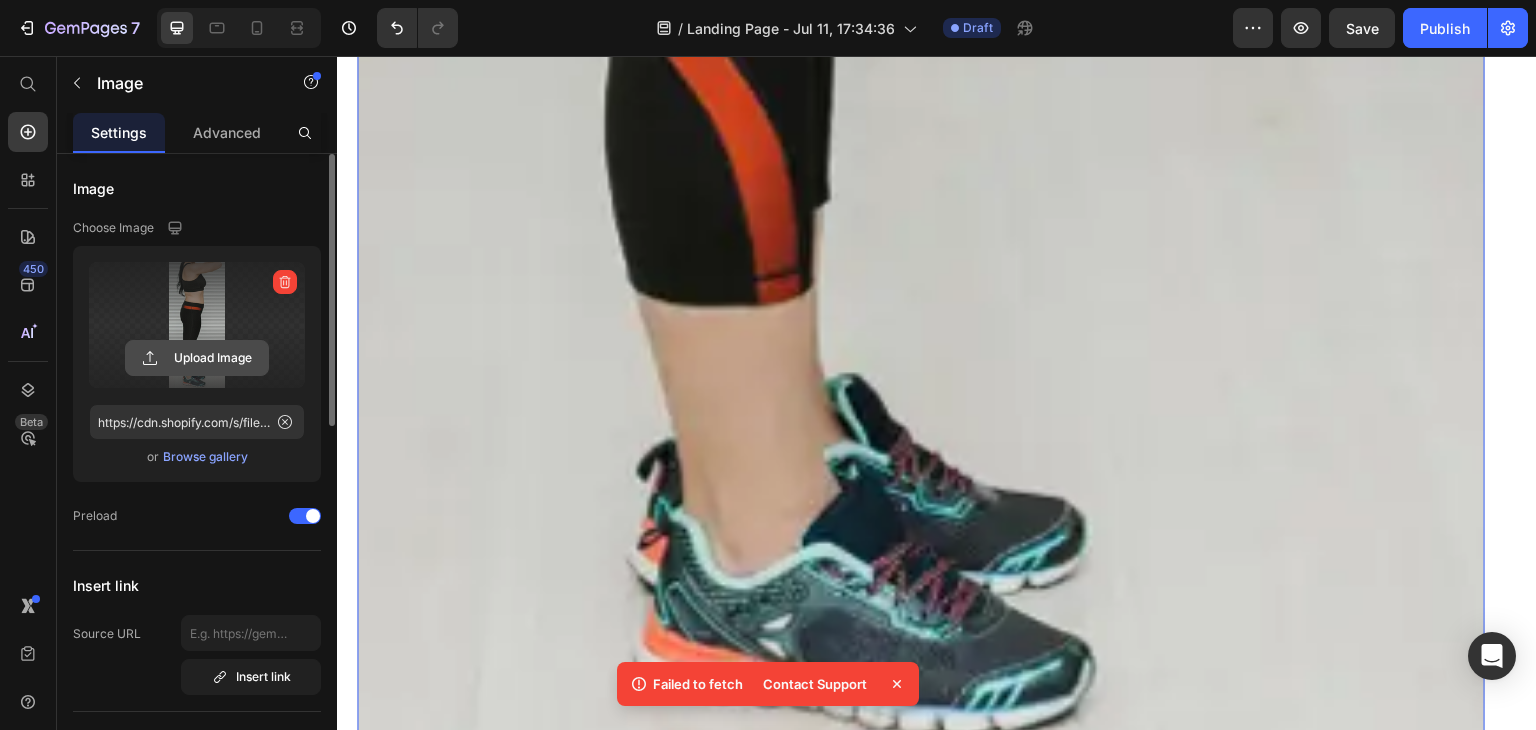 click 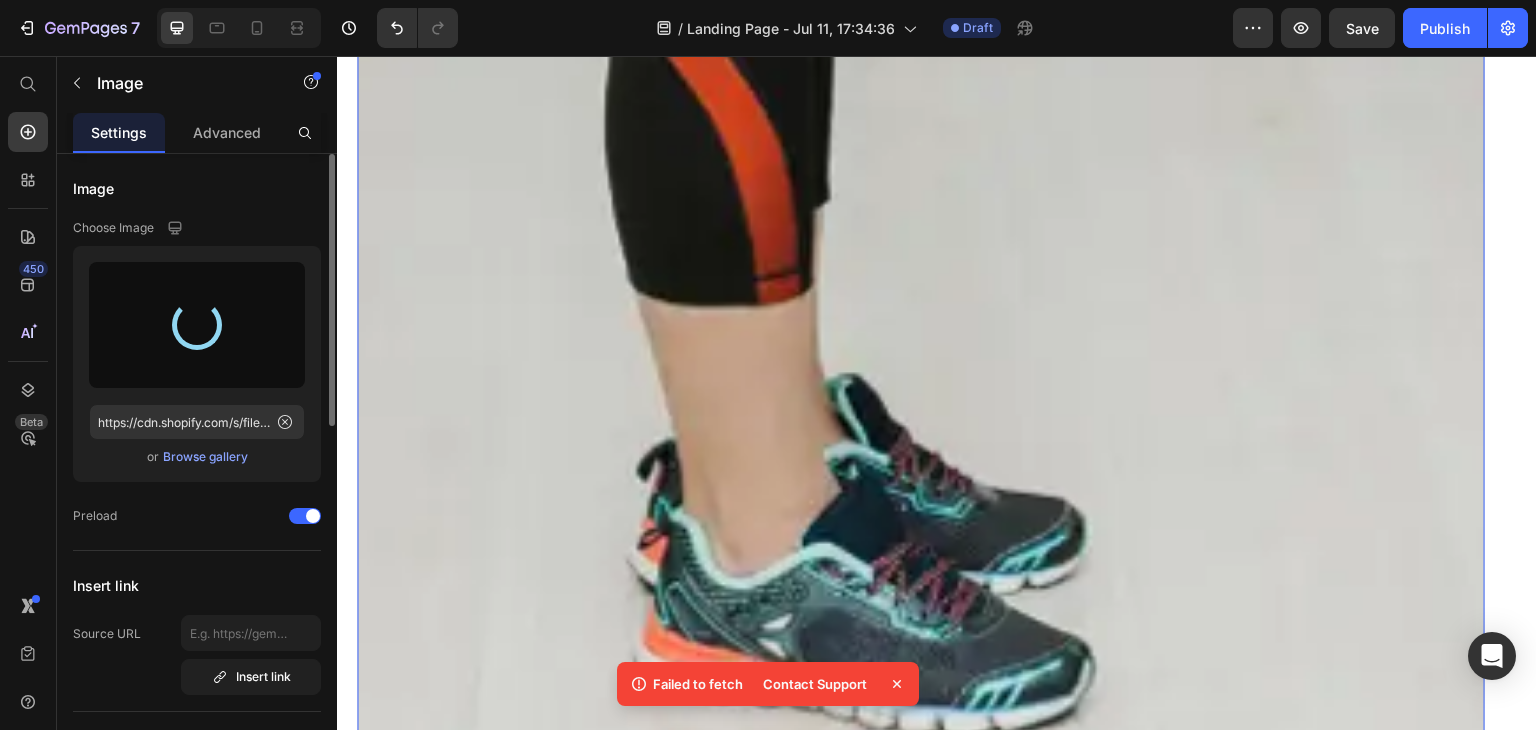 type on "https://cdn.shopify.com/s/files/1/0874/0972/1608/files/gempages_574971154716951327-0892d968-55d7-4344-b86c-c5d9d6d2ba2f.jpg" 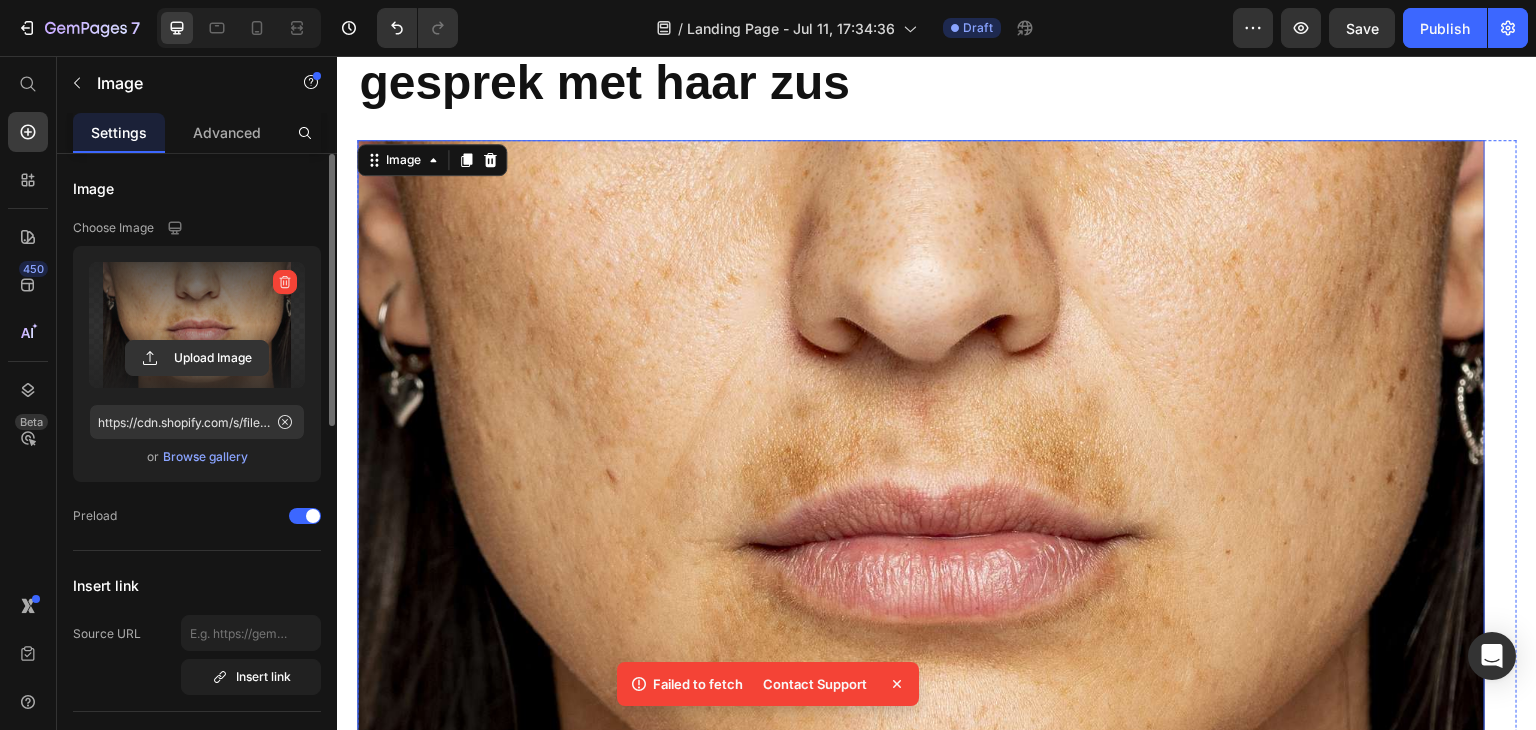 scroll, scrollTop: 300, scrollLeft: 0, axis: vertical 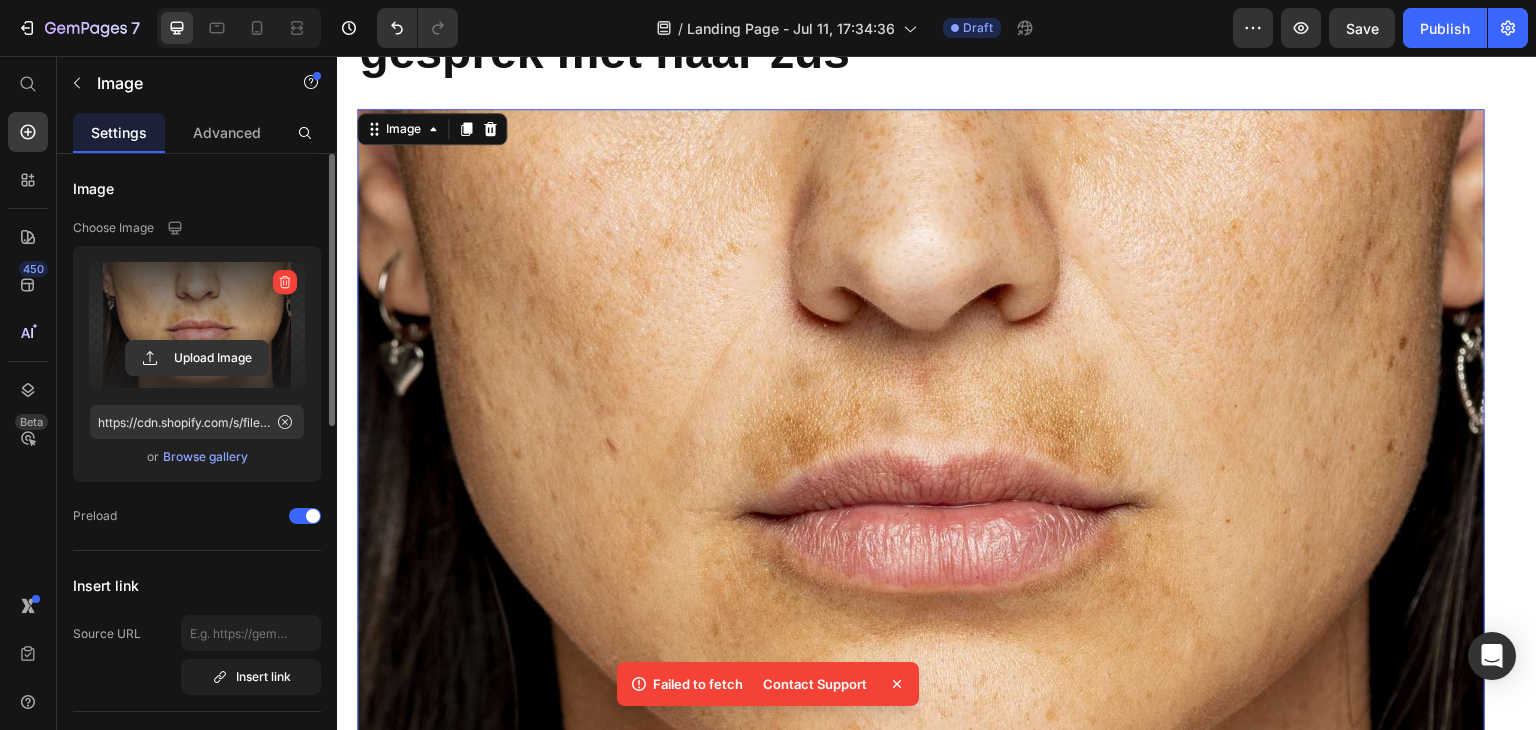 click at bounding box center (921, 485) 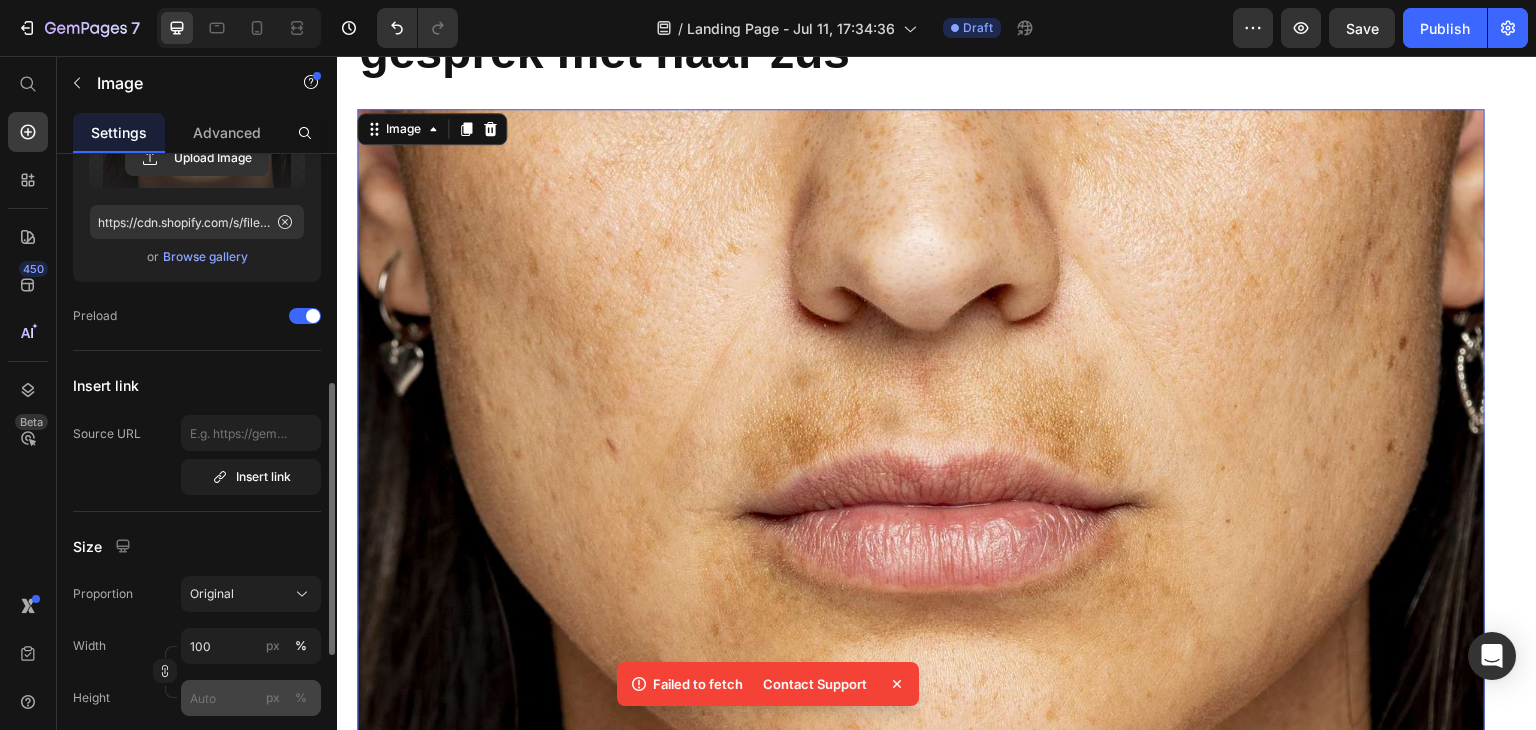 scroll, scrollTop: 300, scrollLeft: 0, axis: vertical 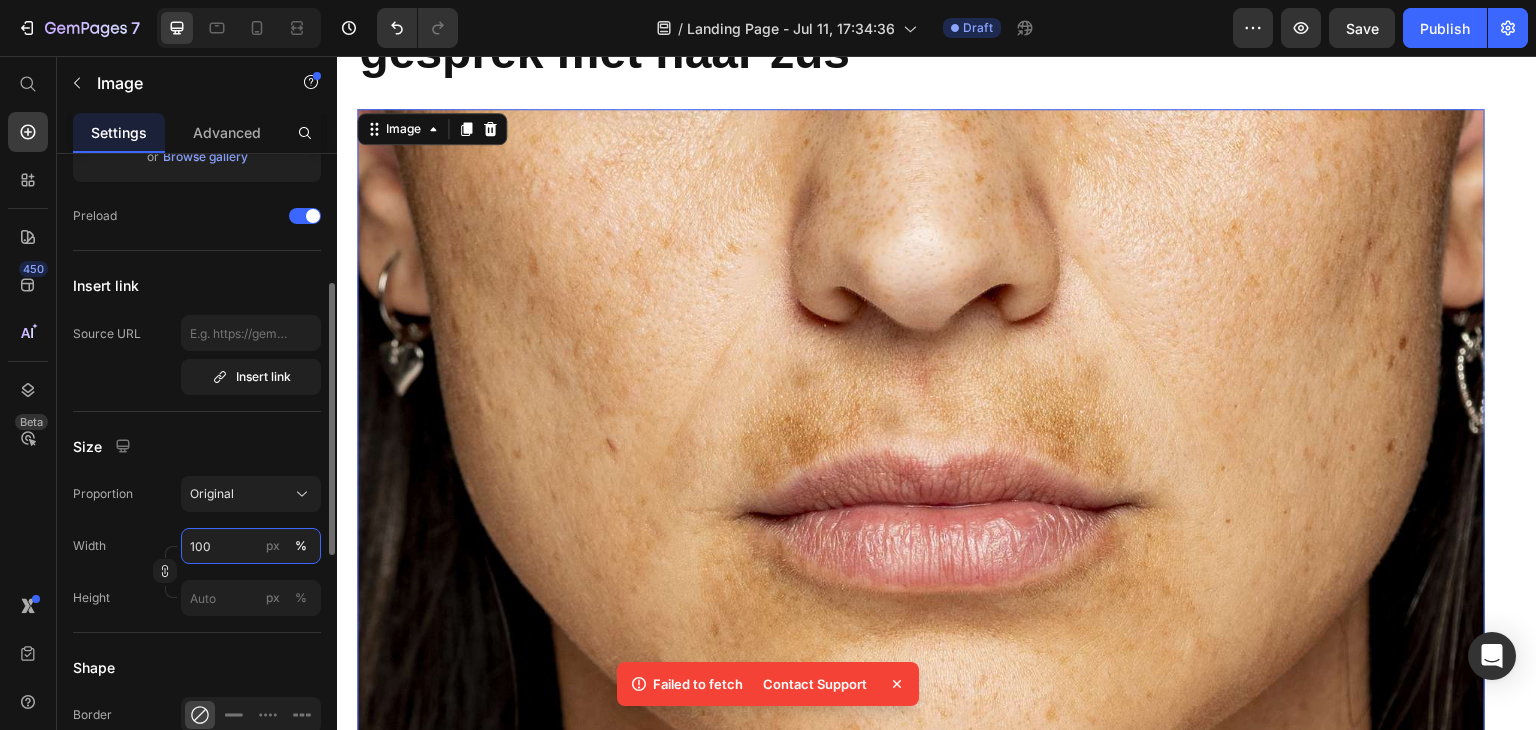 click on "100" at bounding box center (251, 546) 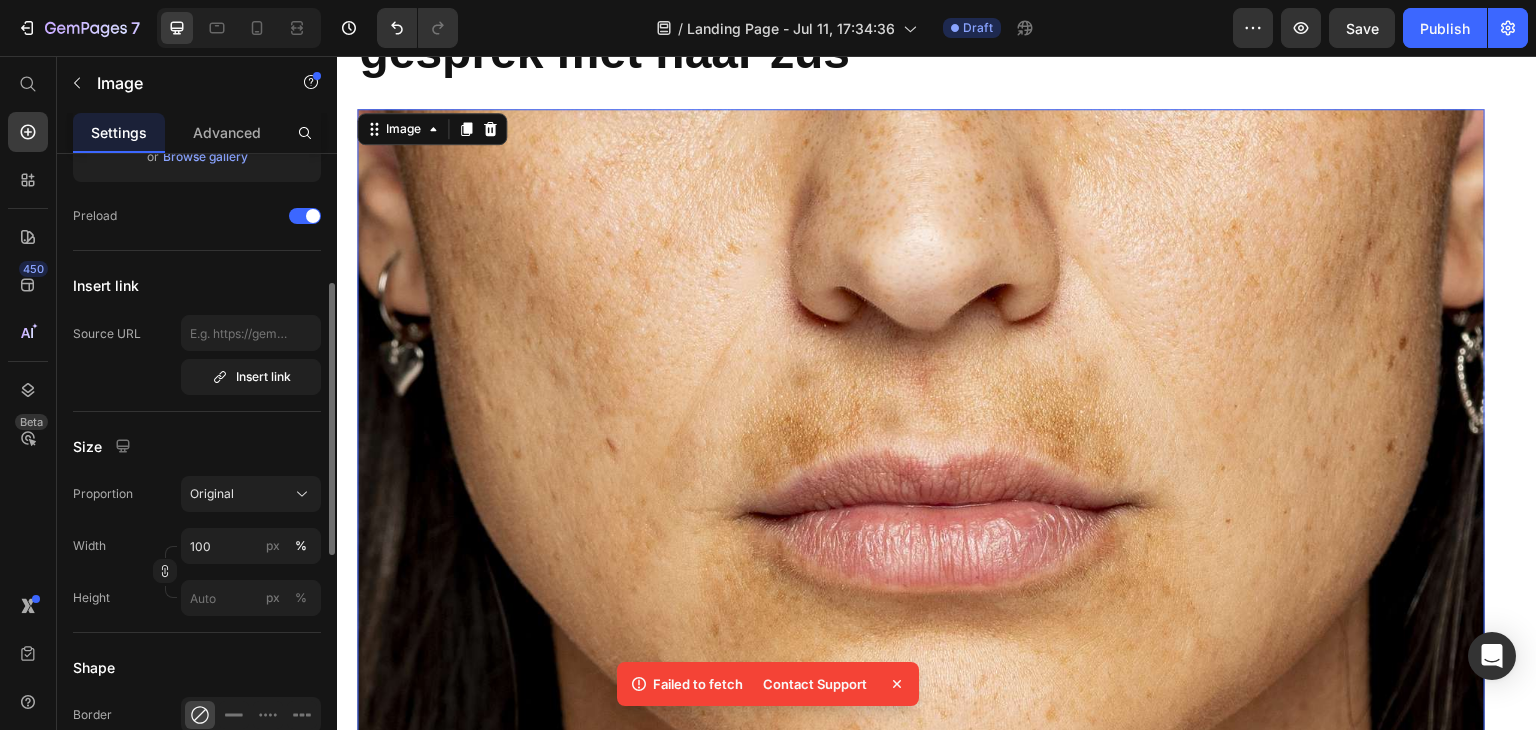 click on "Width 100 px %" at bounding box center (197, 546) 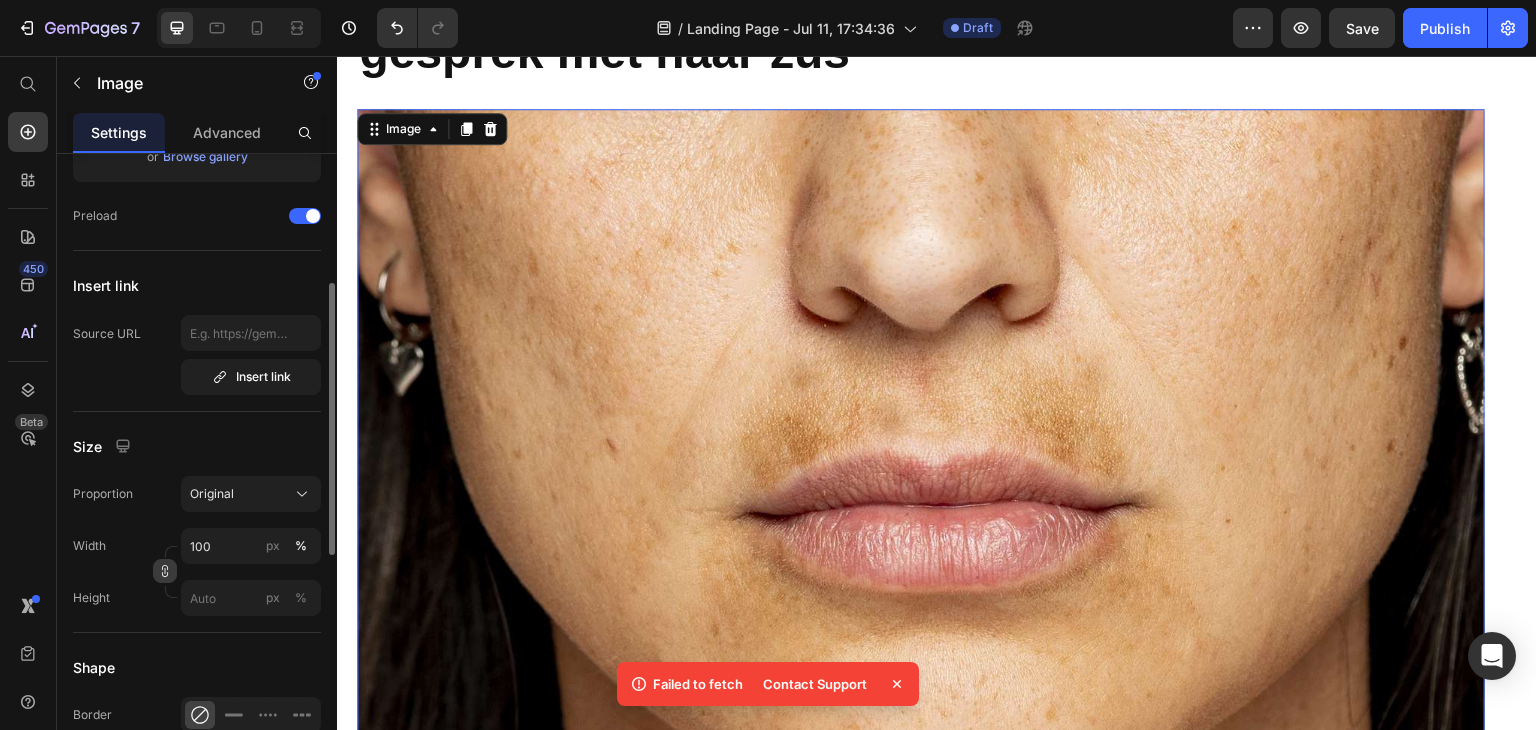 click 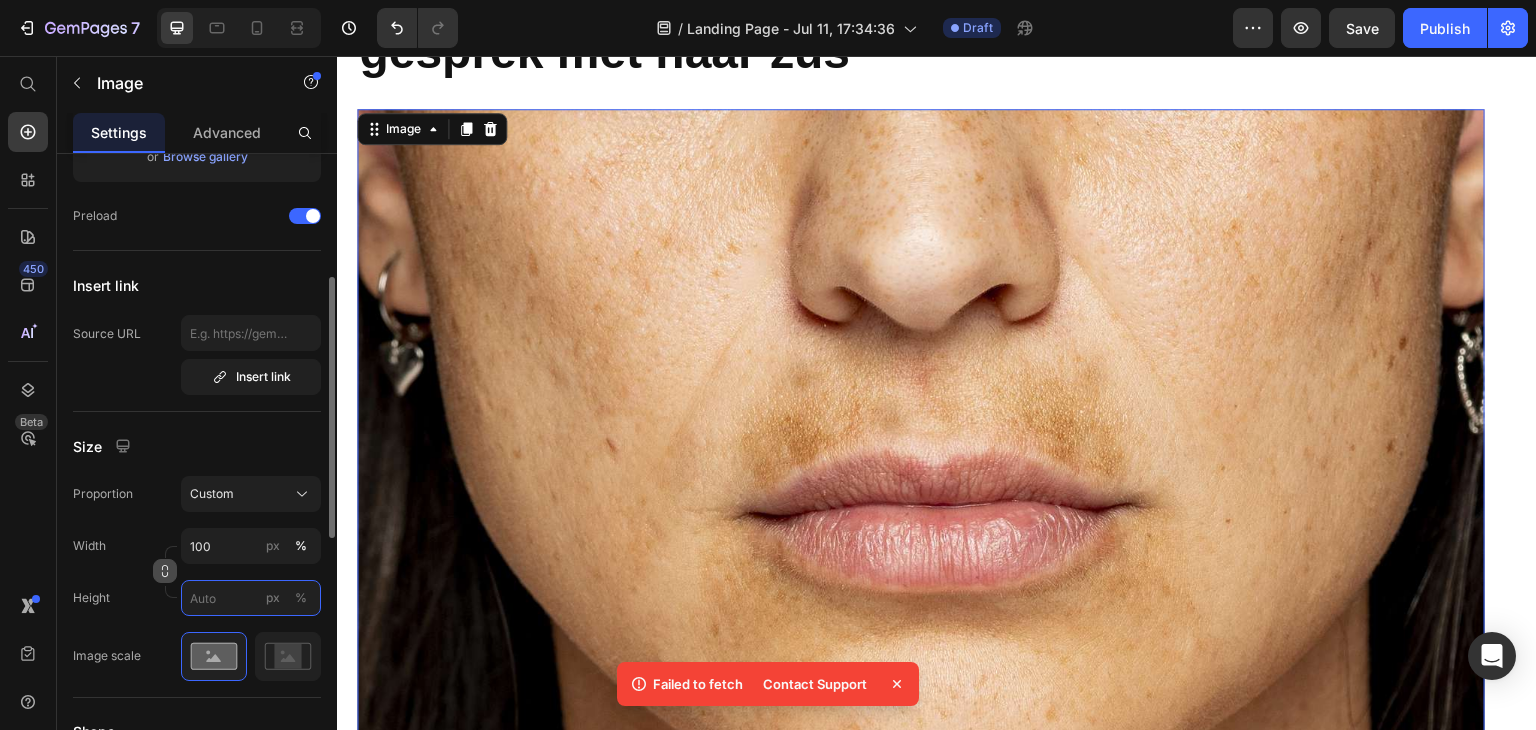 click on "px %" at bounding box center (251, 598) 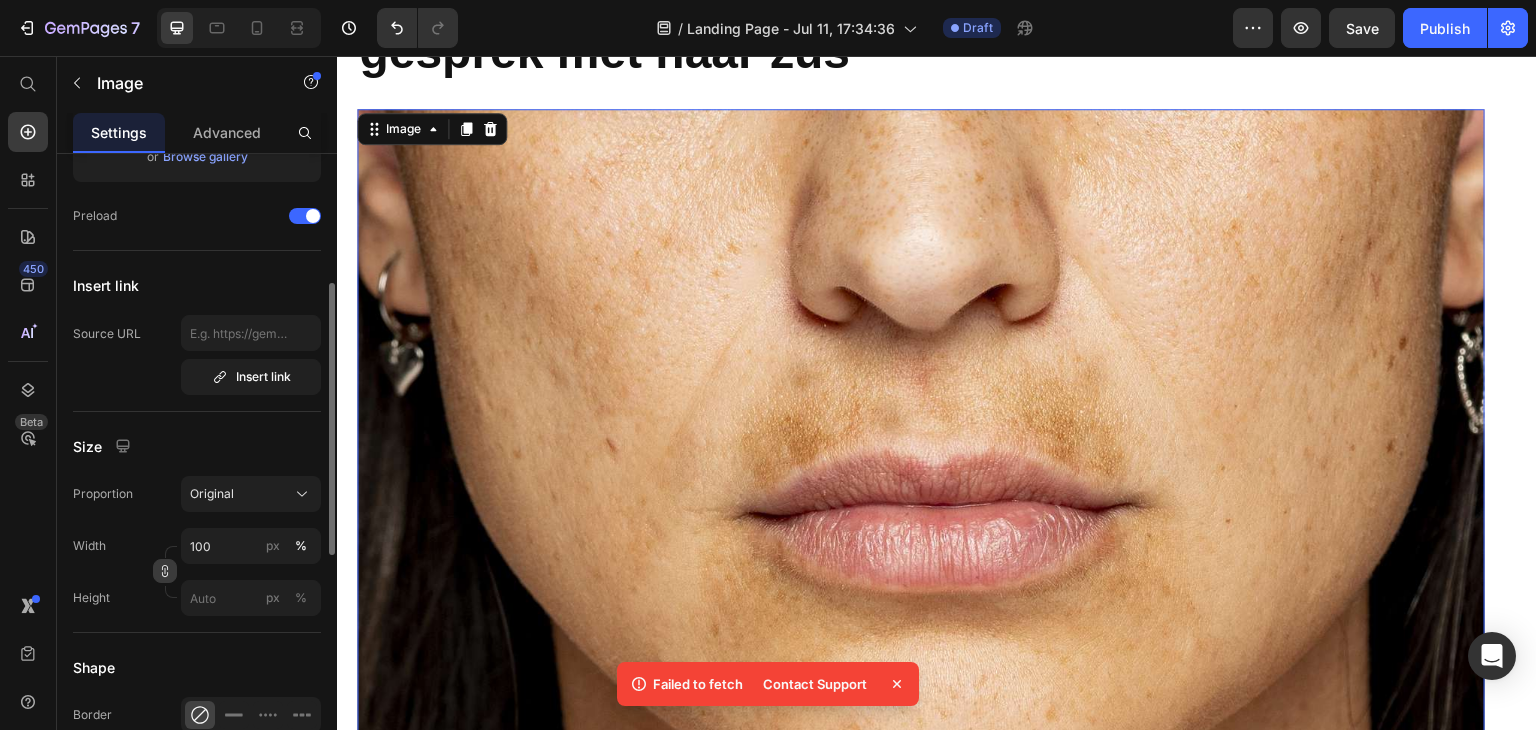 click on "Height px %" at bounding box center (197, 598) 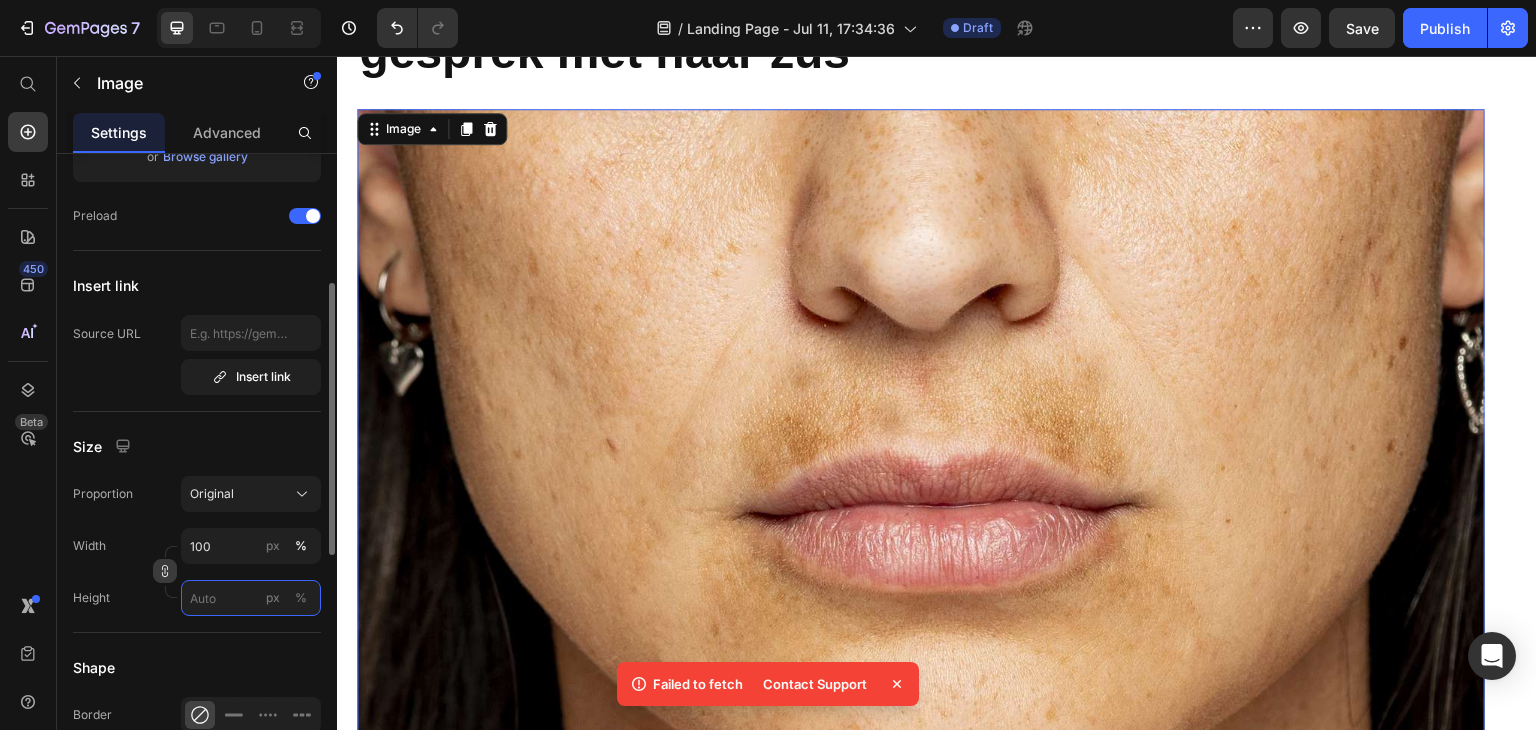 click on "px %" at bounding box center (251, 598) 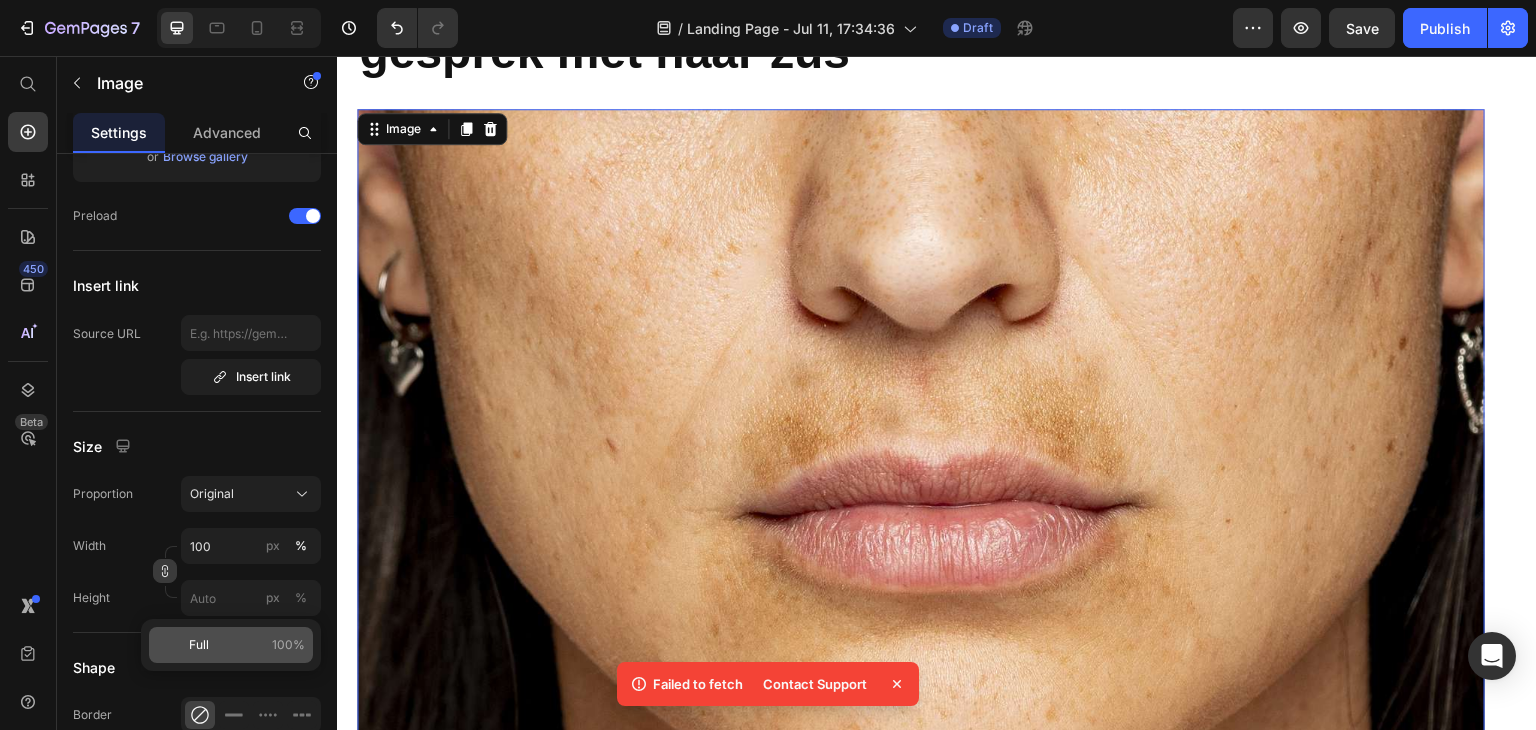 click on "Full 100%" 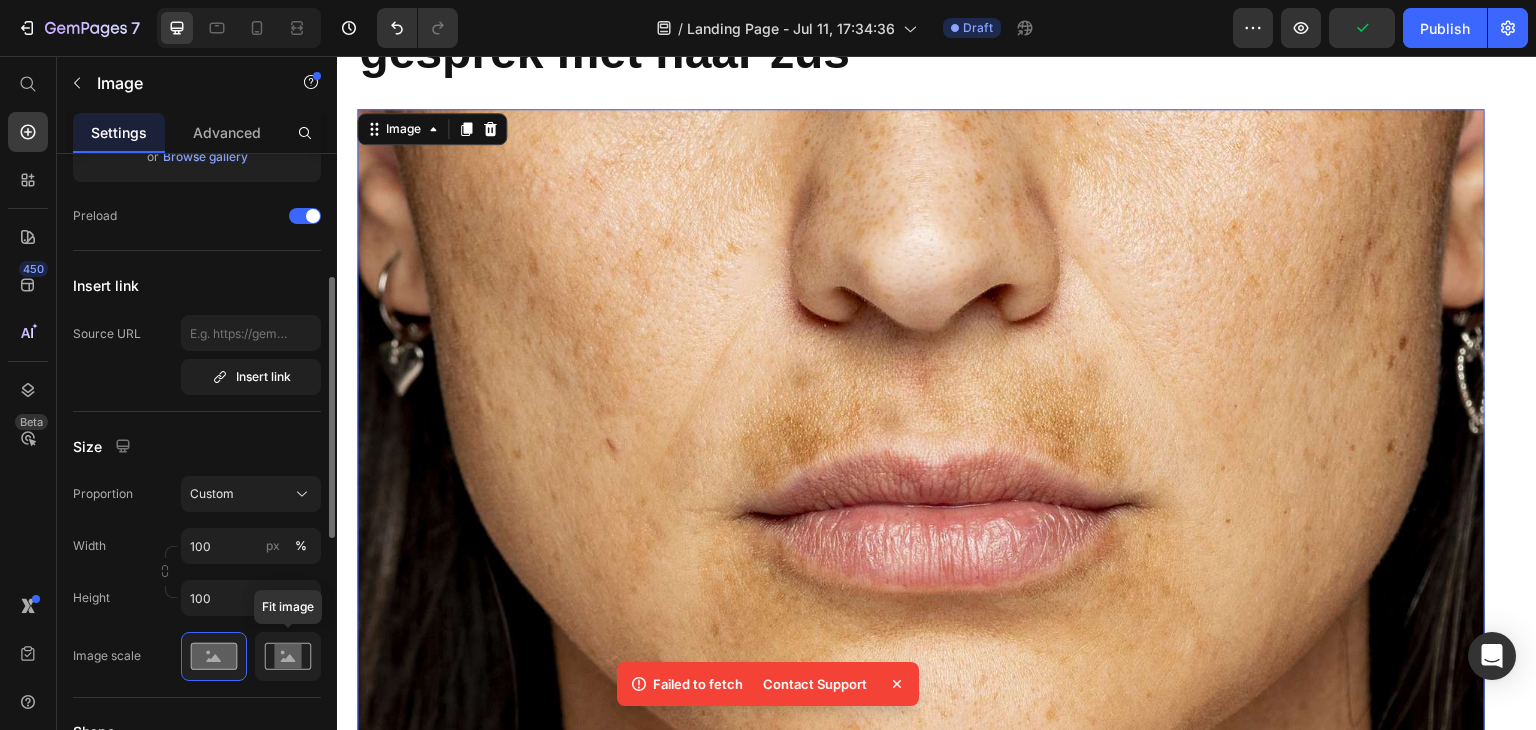 click 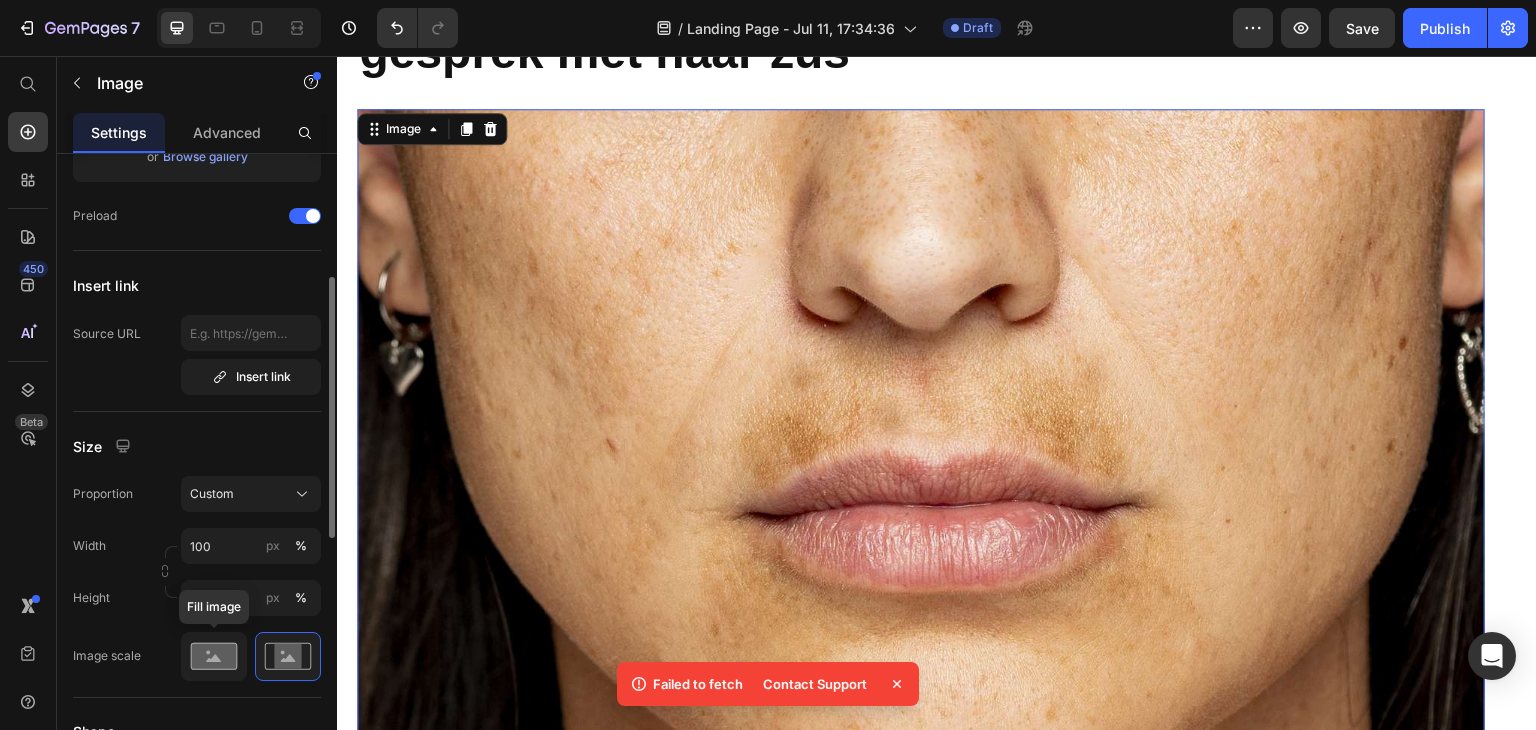 click 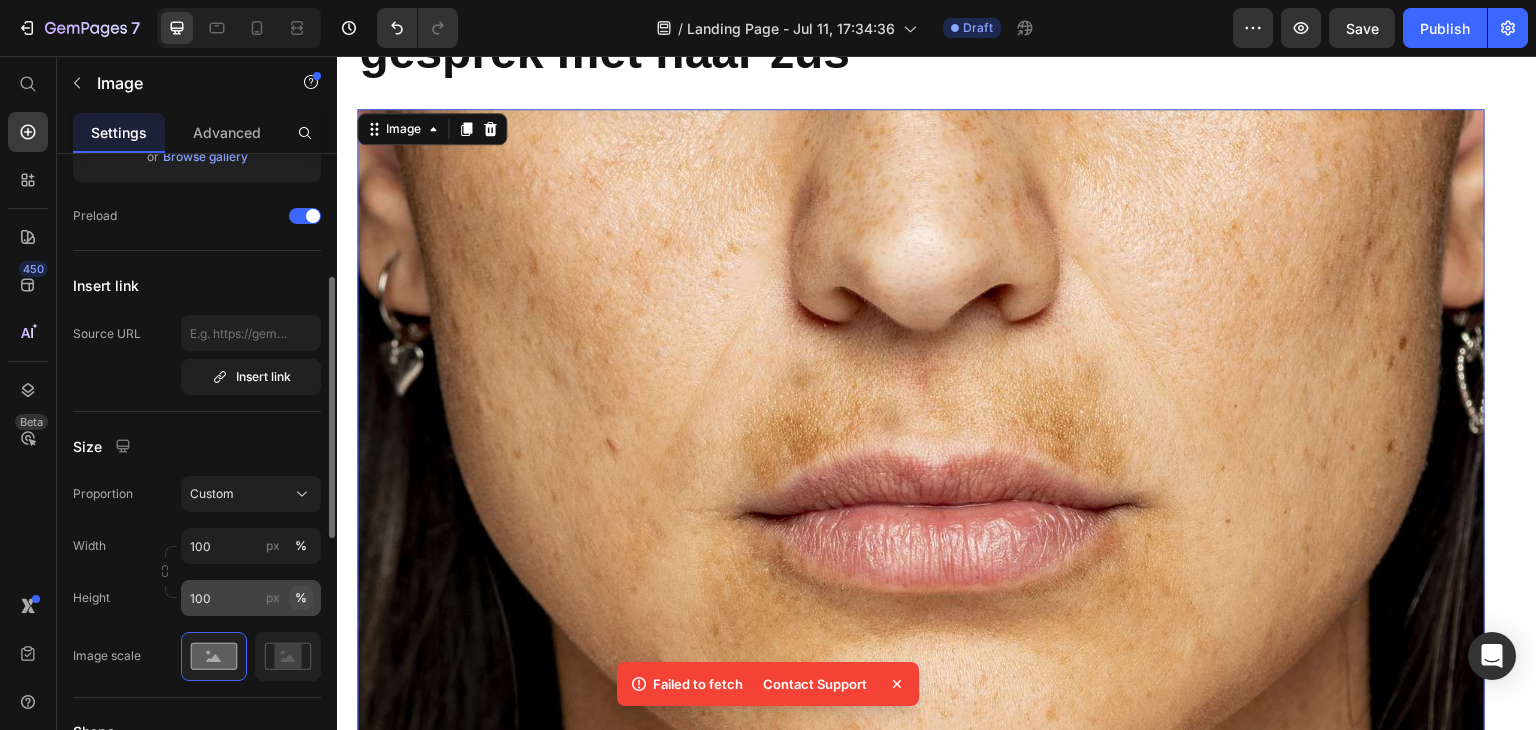 click on "%" at bounding box center (301, 598) 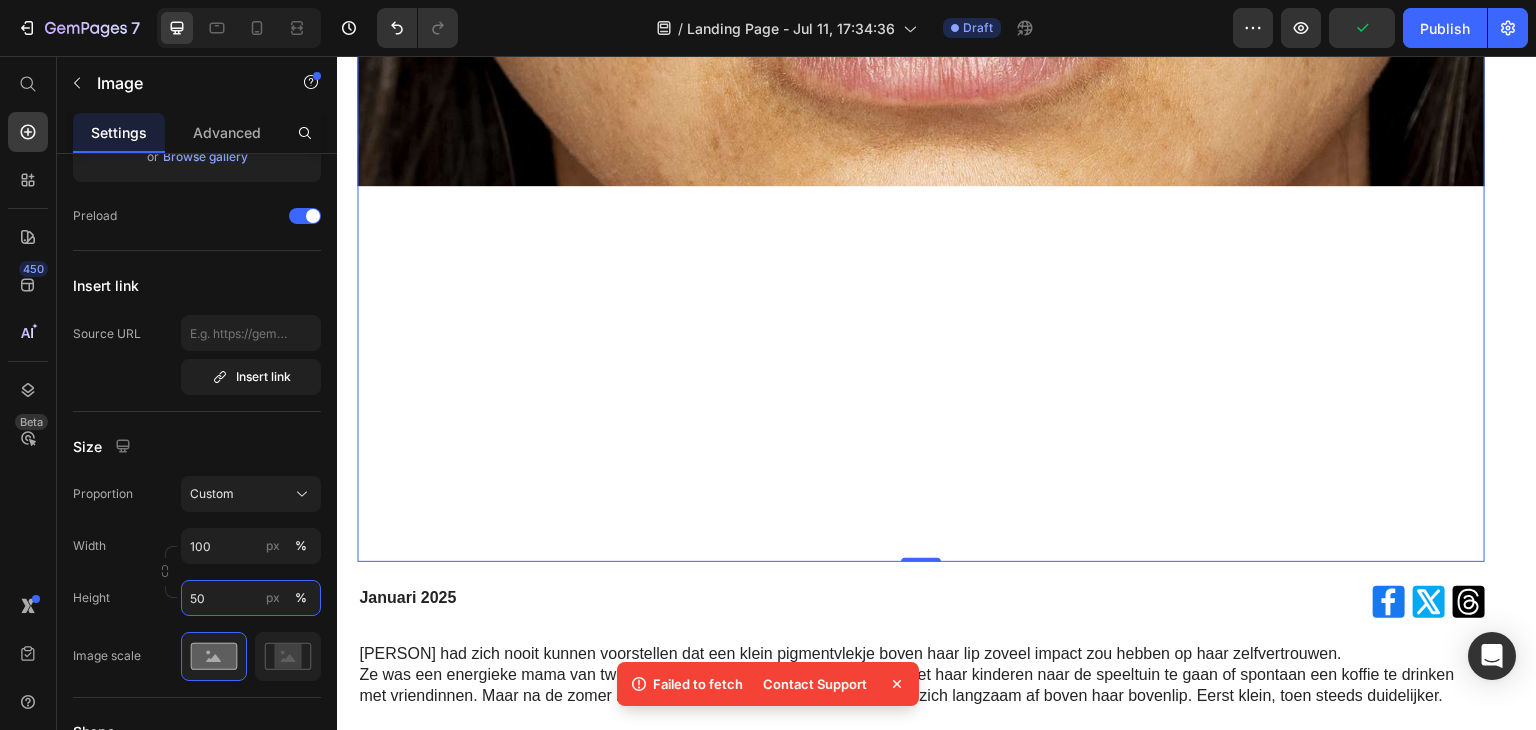 scroll, scrollTop: 600, scrollLeft: 0, axis: vertical 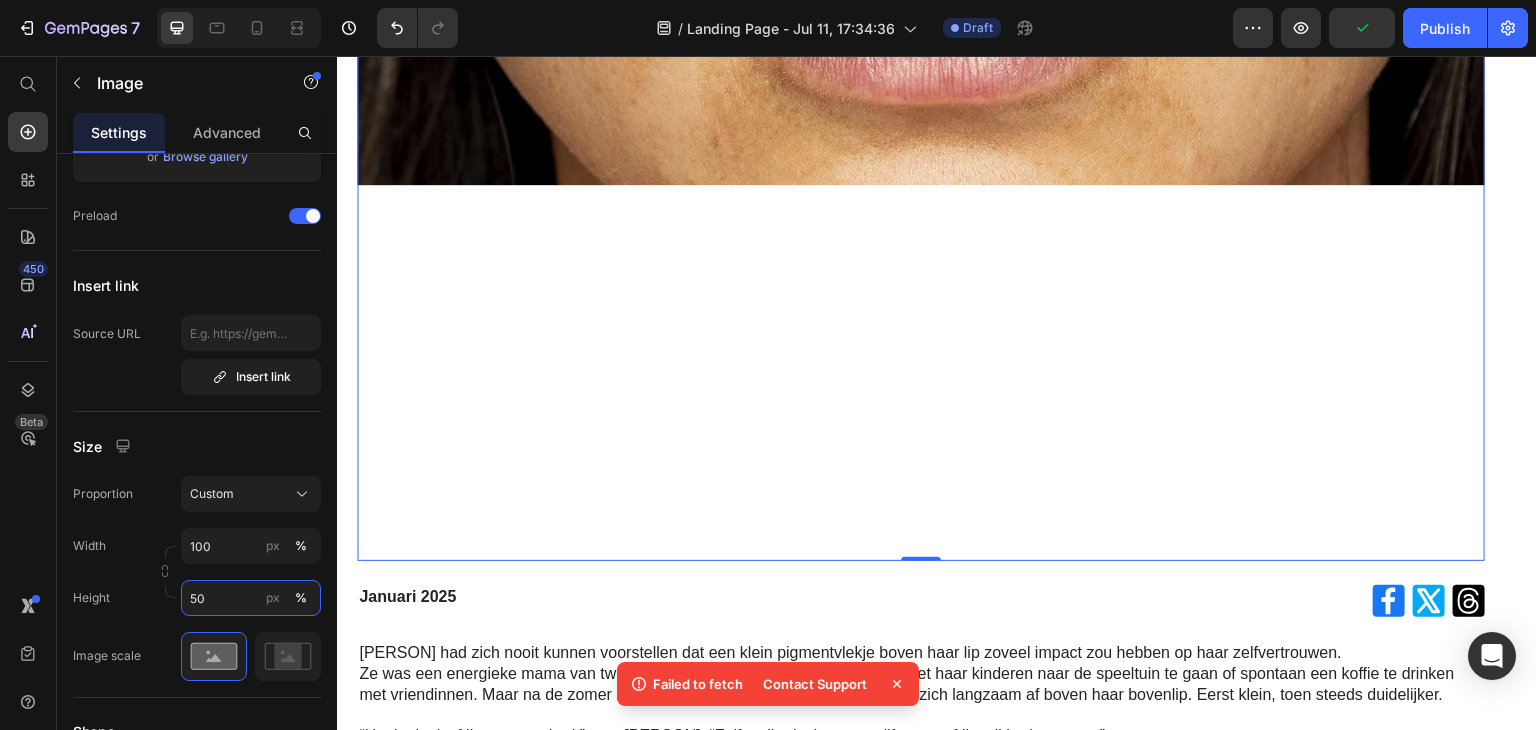 type on "50" 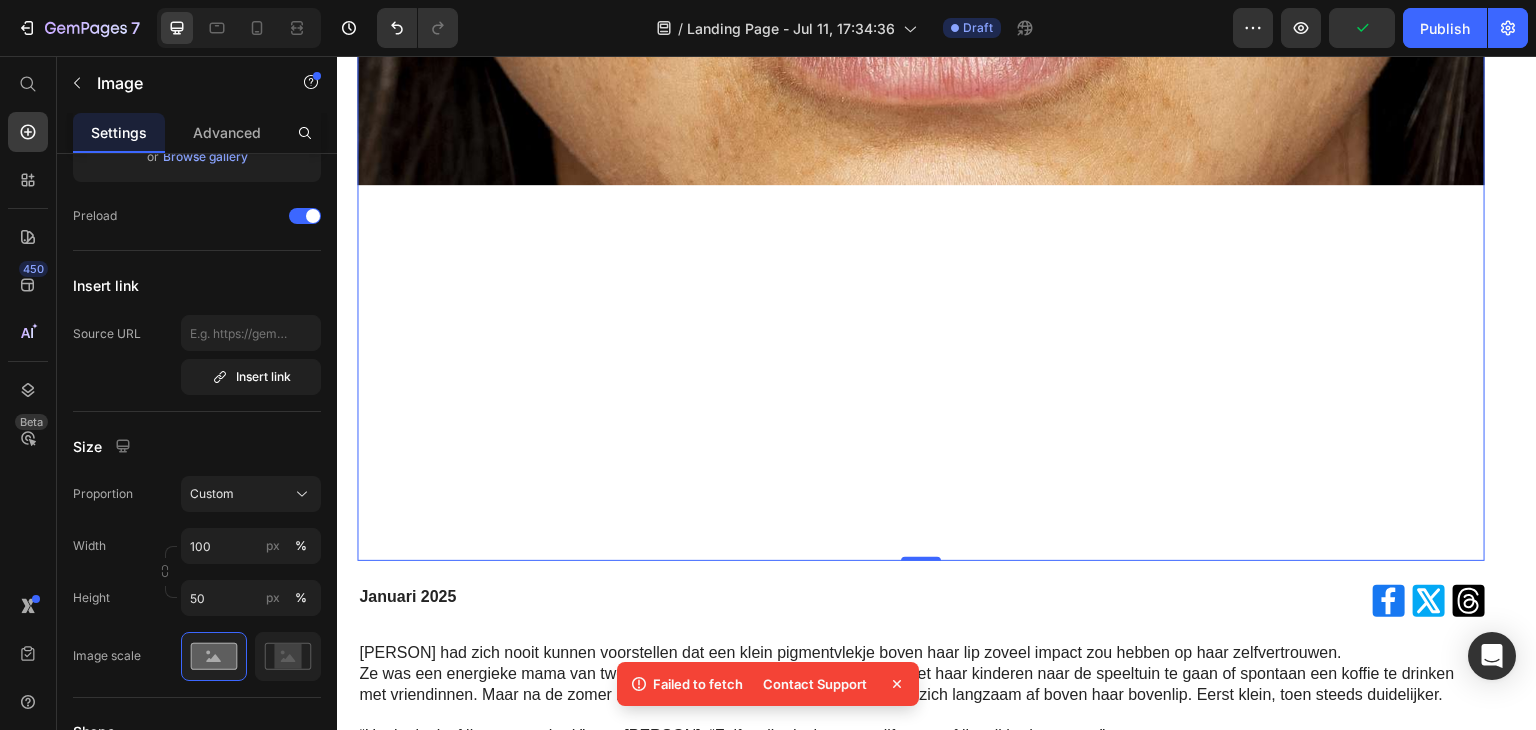 click at bounding box center (921, 185) 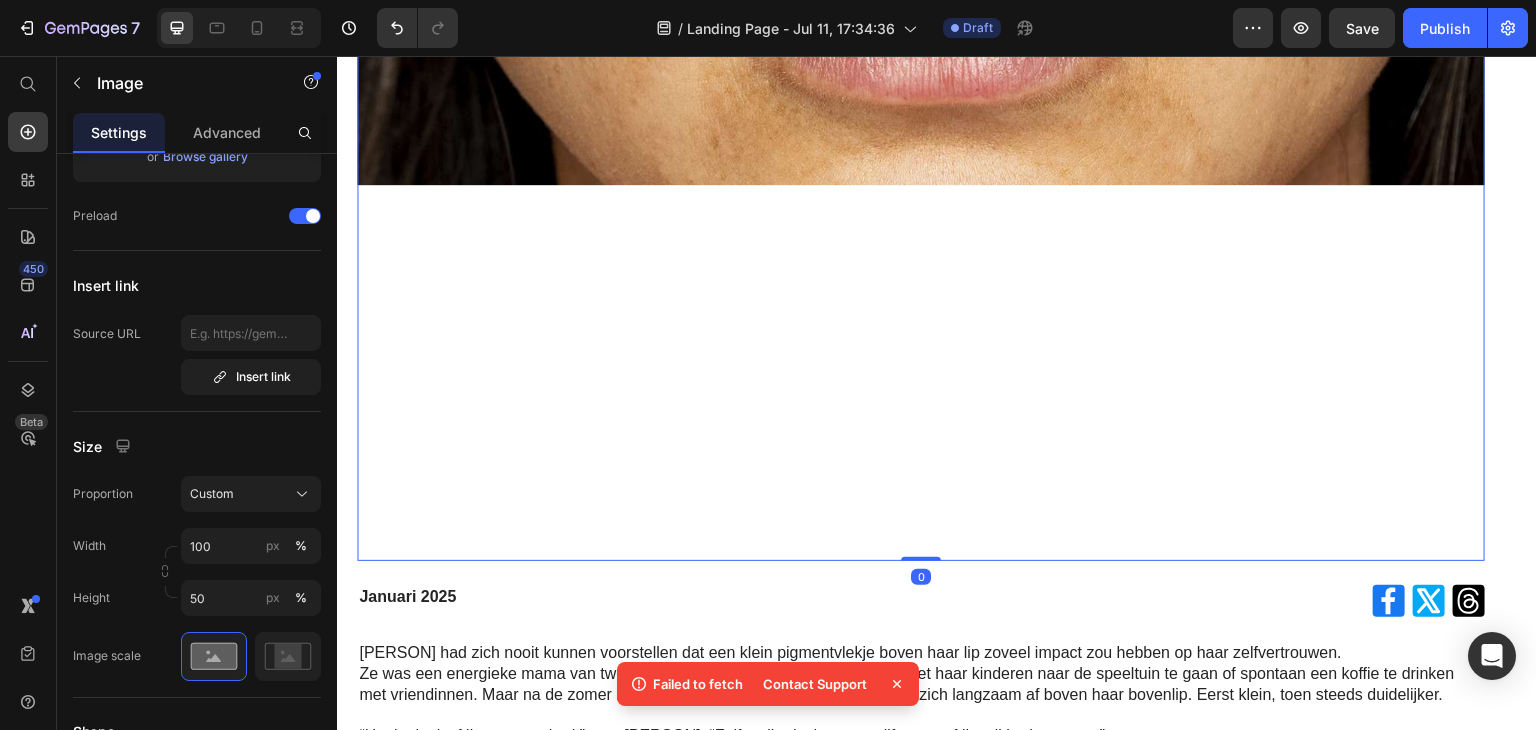 drag, startPoint x: 916, startPoint y: 548, endPoint x: 926, endPoint y: 525, distance: 25.079872 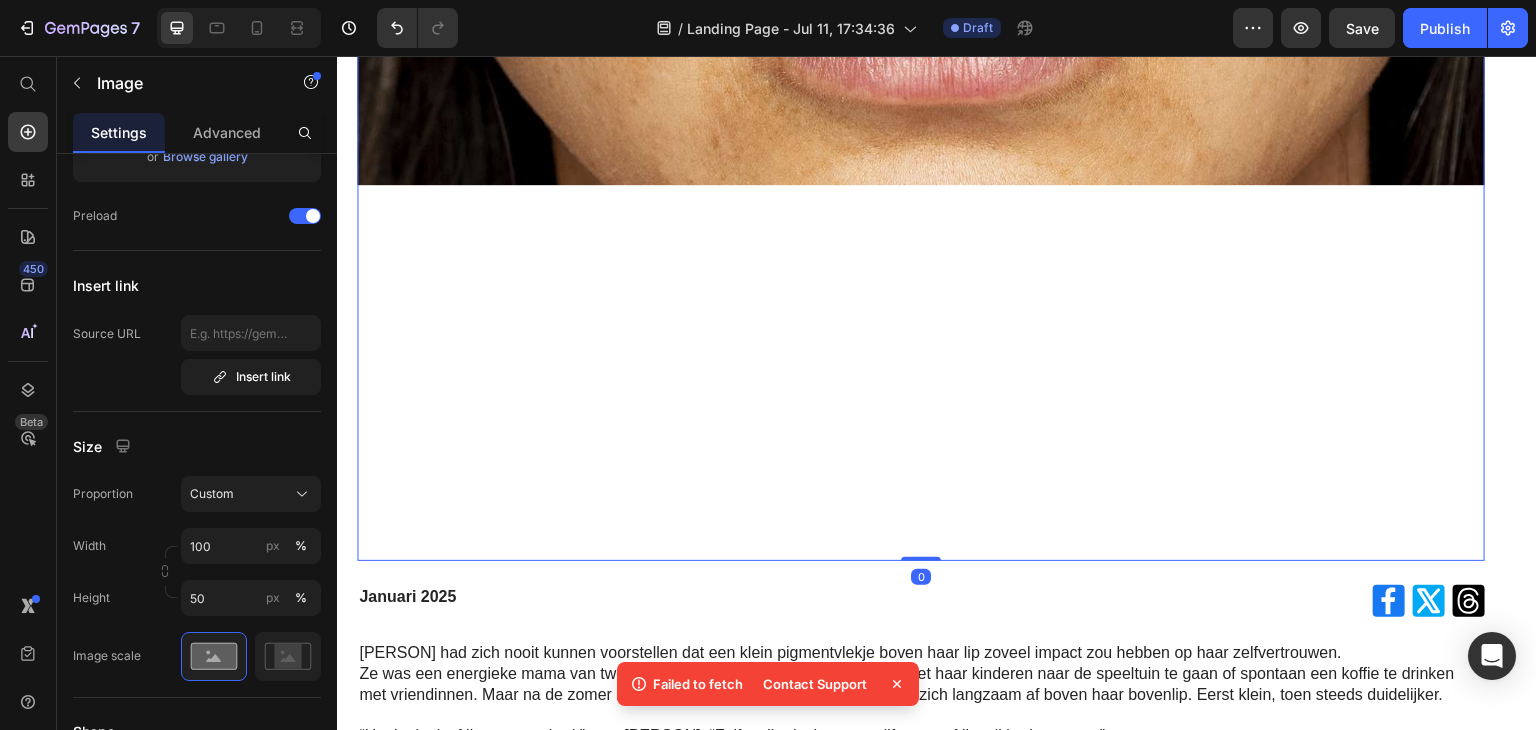 click at bounding box center (921, 185) 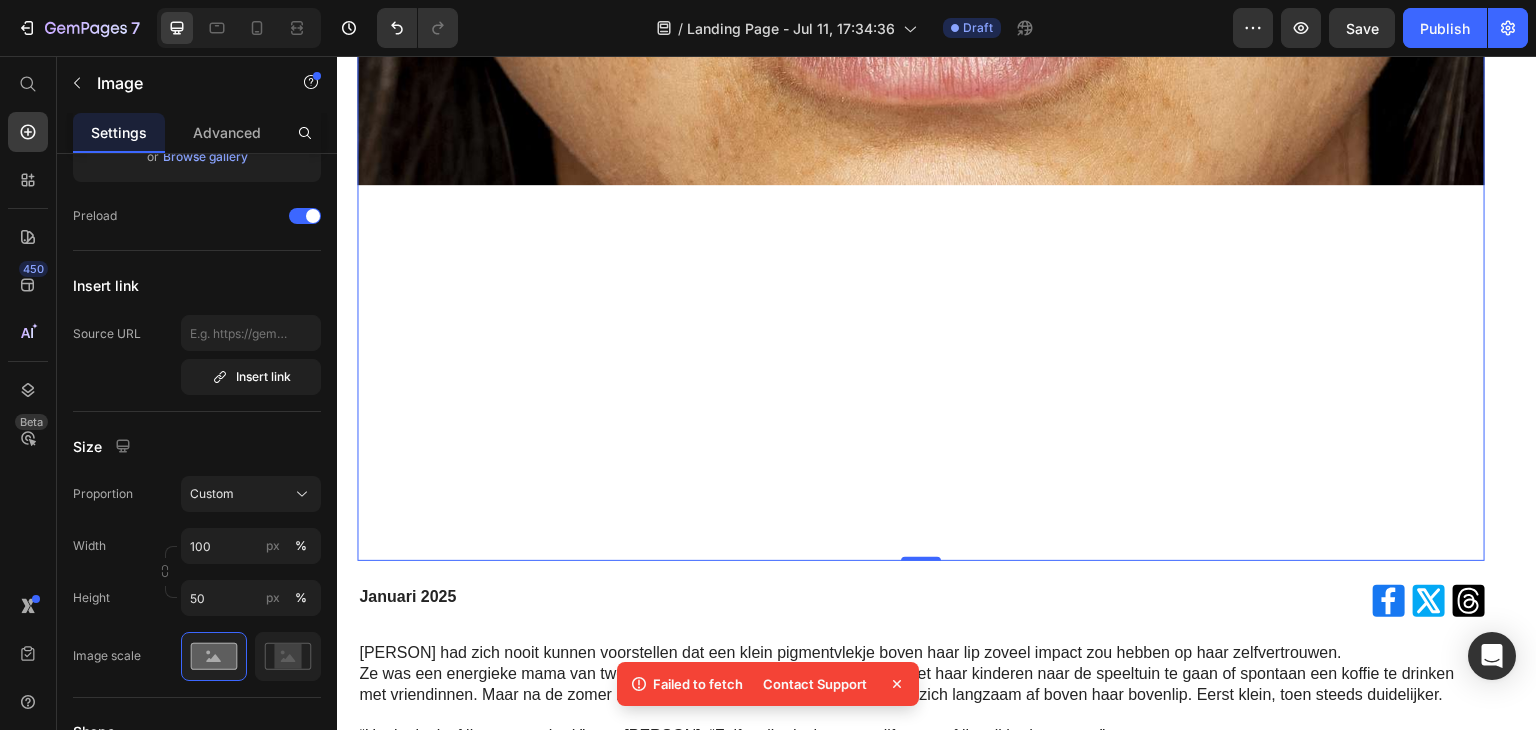 click at bounding box center (921, 185) 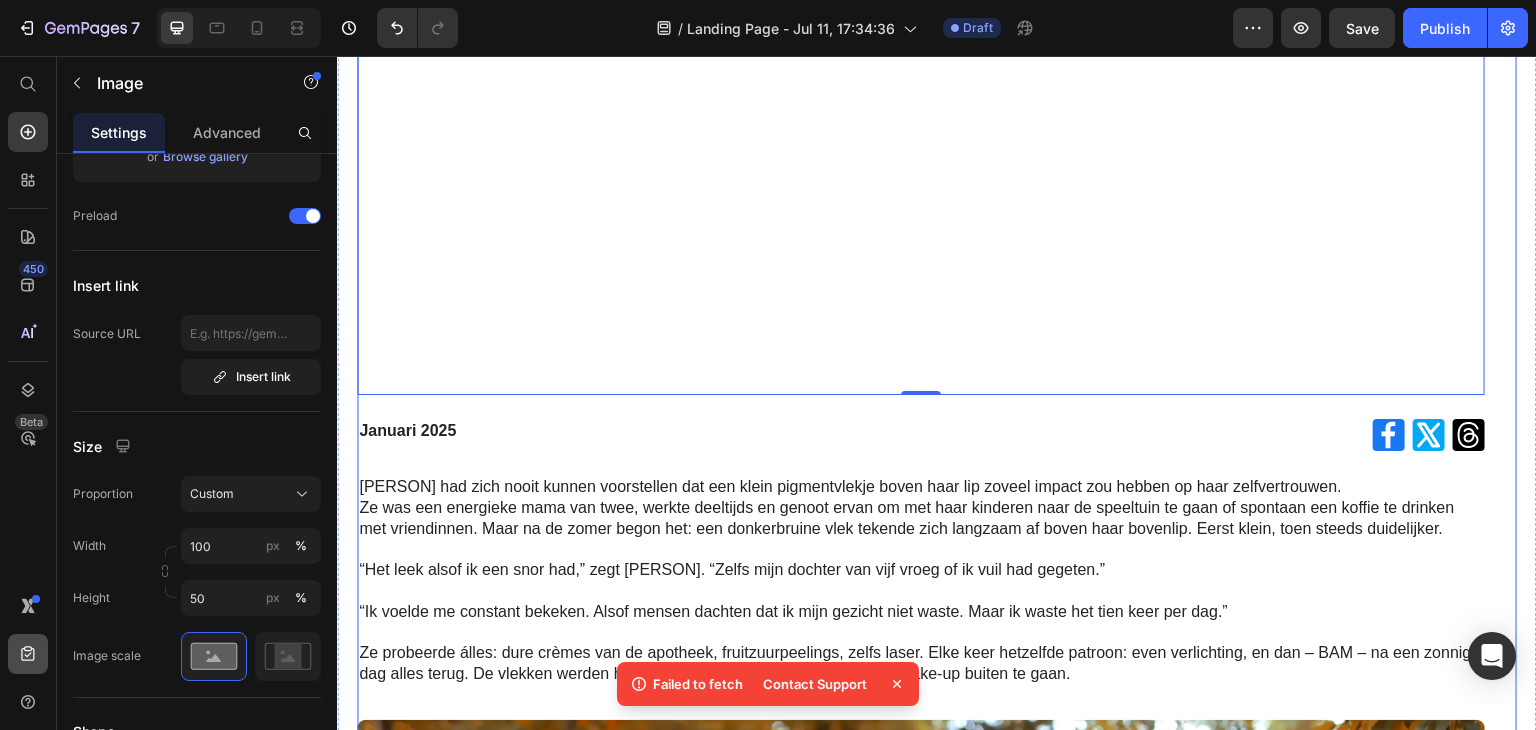 scroll, scrollTop: 900, scrollLeft: 0, axis: vertical 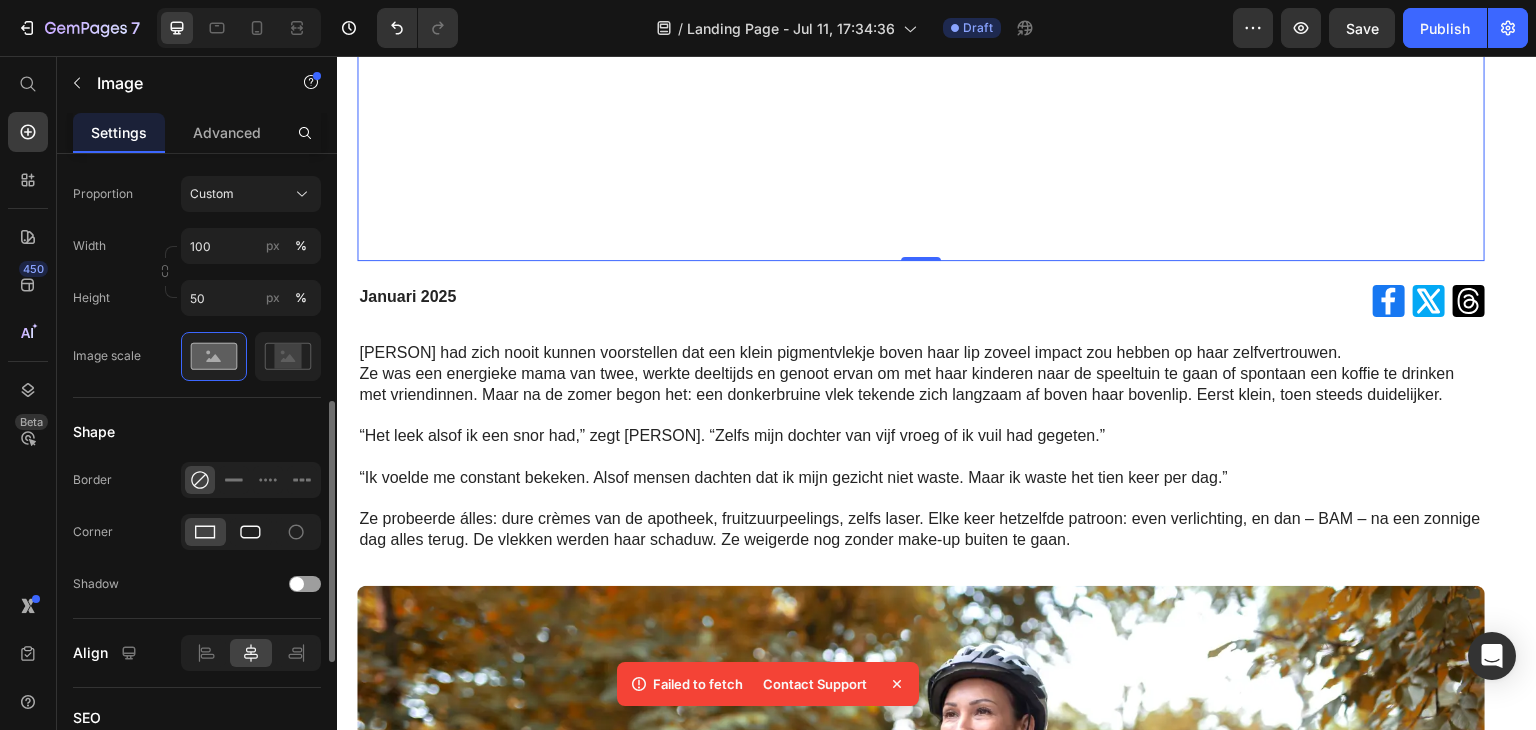 click 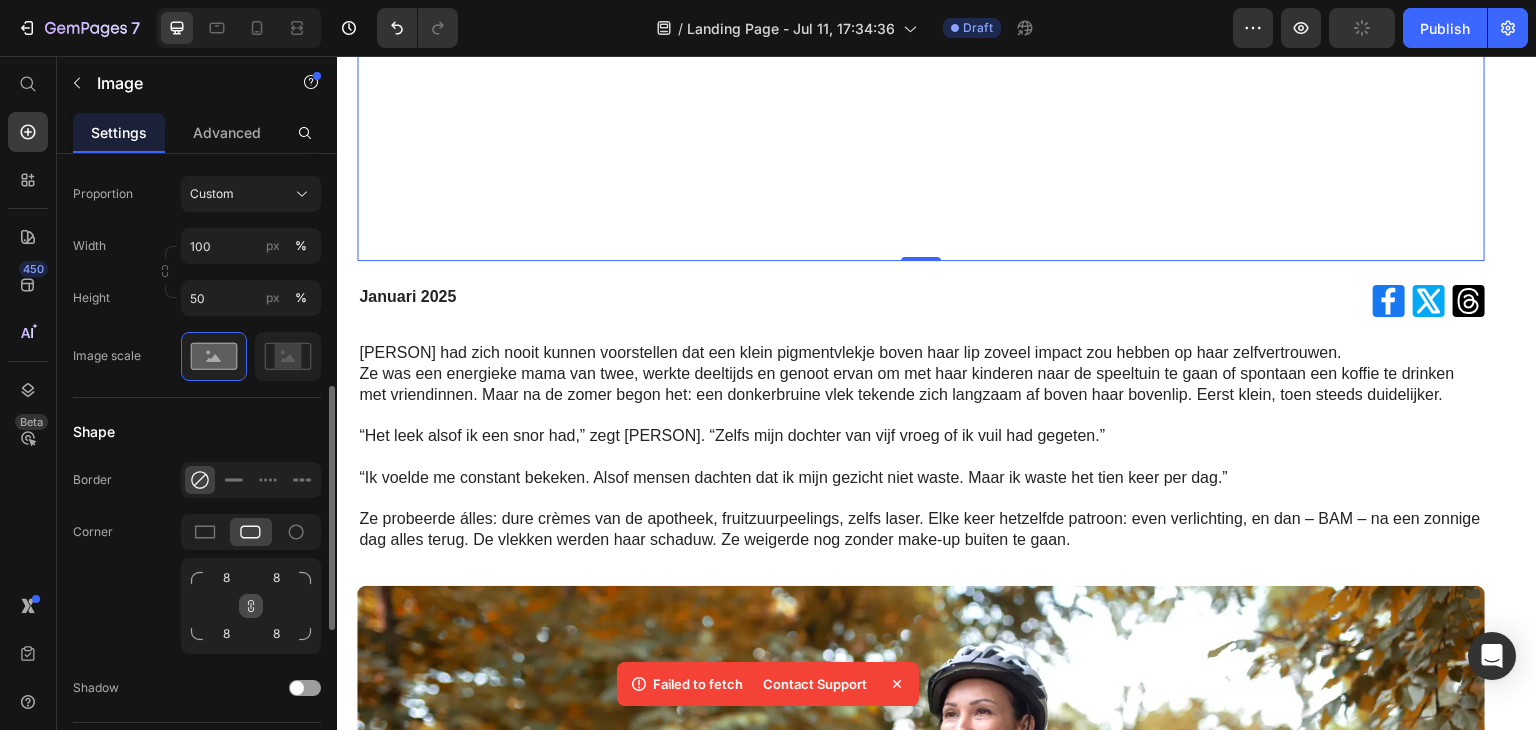 click 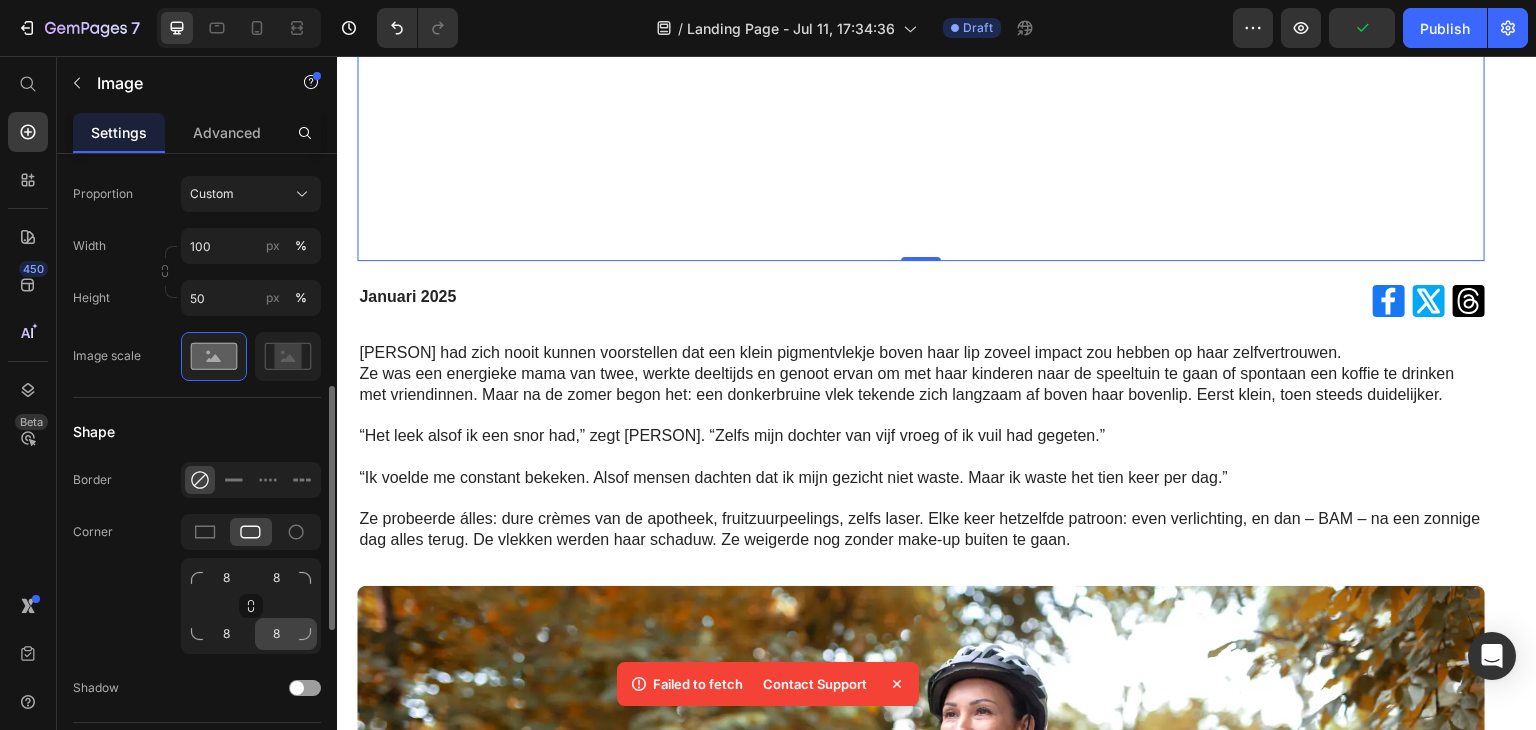 drag, startPoint x: 307, startPoint y: 633, endPoint x: 290, endPoint y: 621, distance: 20.808653 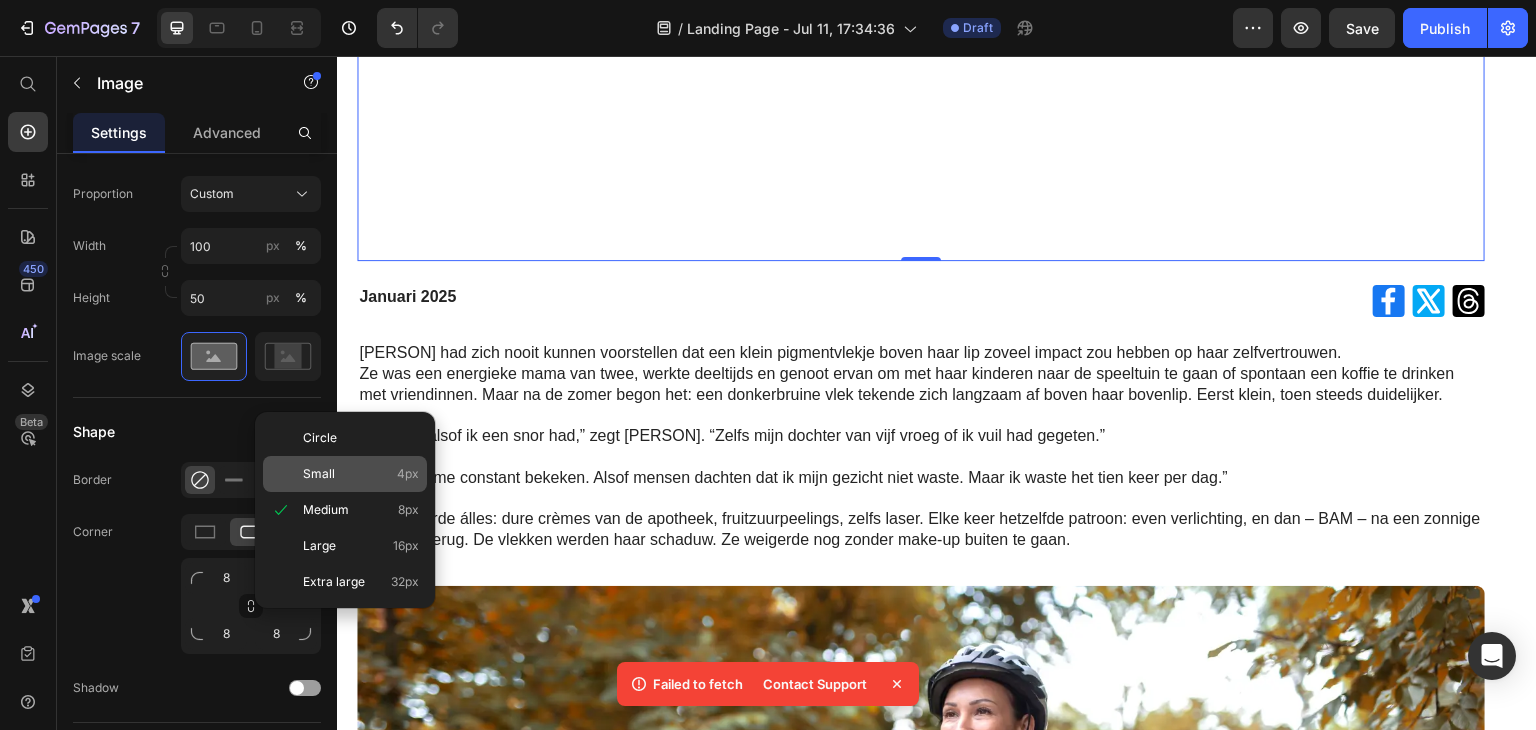 click on "Small 4px" at bounding box center (361, 474) 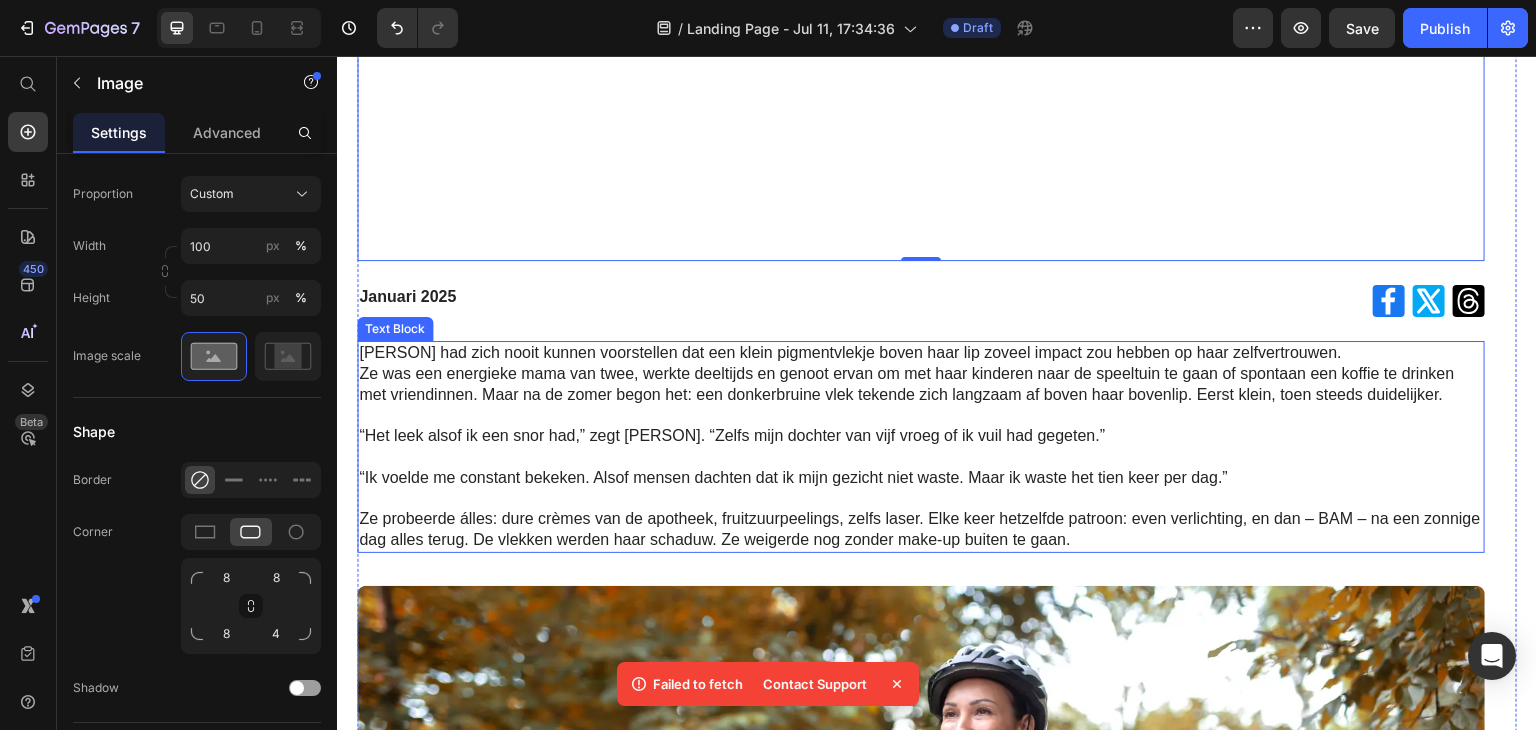 click on "Ze was een energieke mama van twee, werkte deeltijds en genoot ervan om met haar kinderen naar de speeltuin te gaan of spontaan een koffie te drinken met vriendinnen. Maar na de zomer begon het: een donkerbruine vlek tekende zich langzaam af boven haar bovenlip. Eerst klein, toen steeds duidelijker." at bounding box center (921, 385) 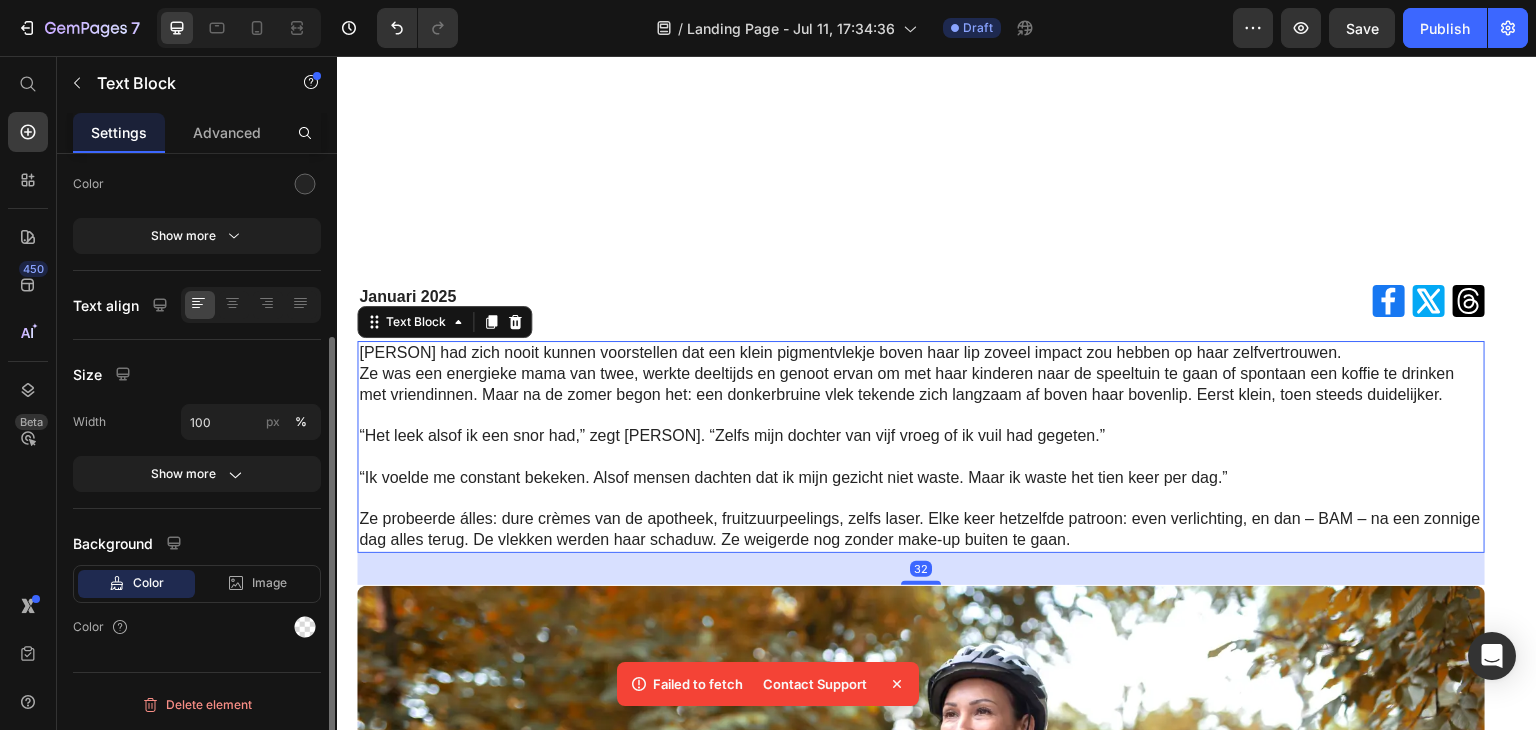 scroll, scrollTop: 0, scrollLeft: 0, axis: both 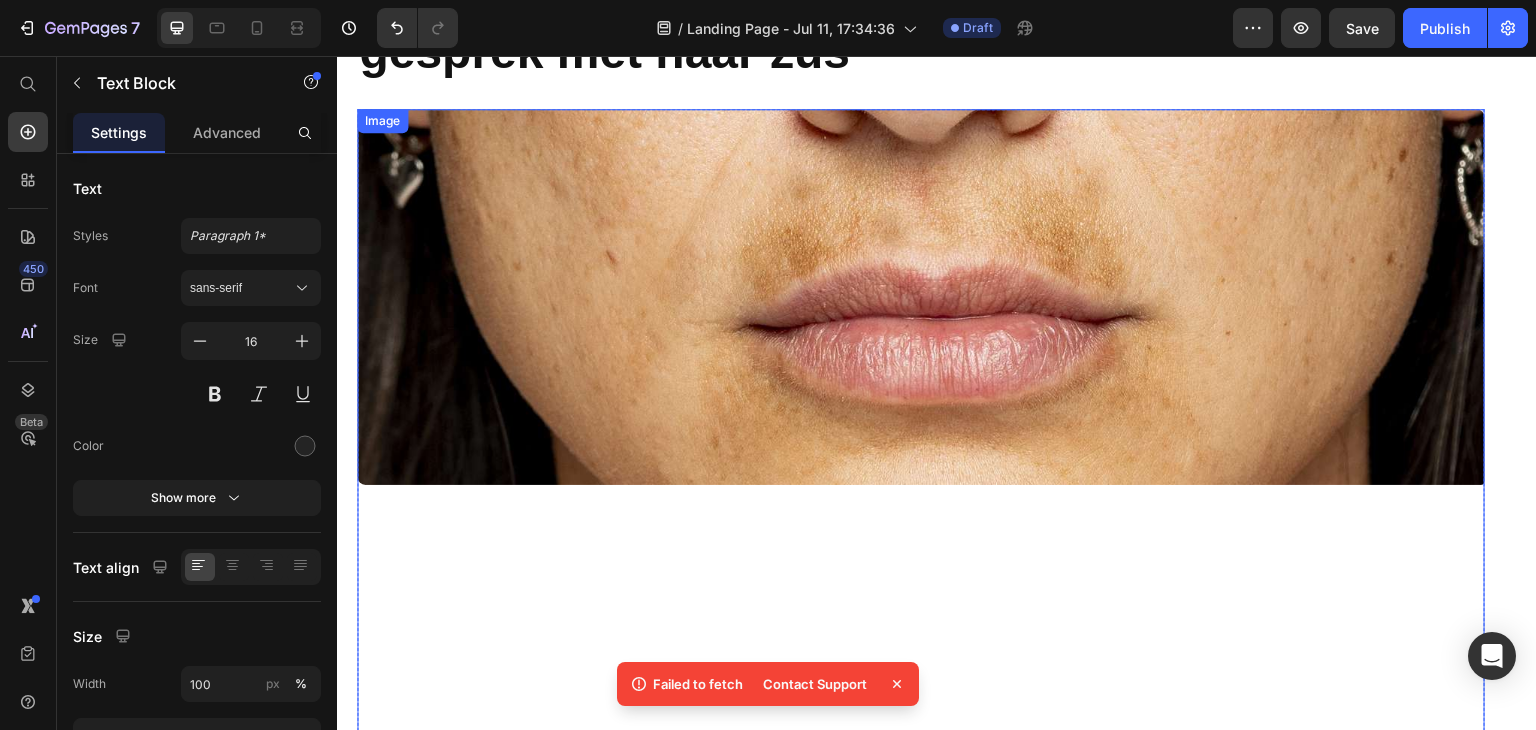 click at bounding box center (921, 485) 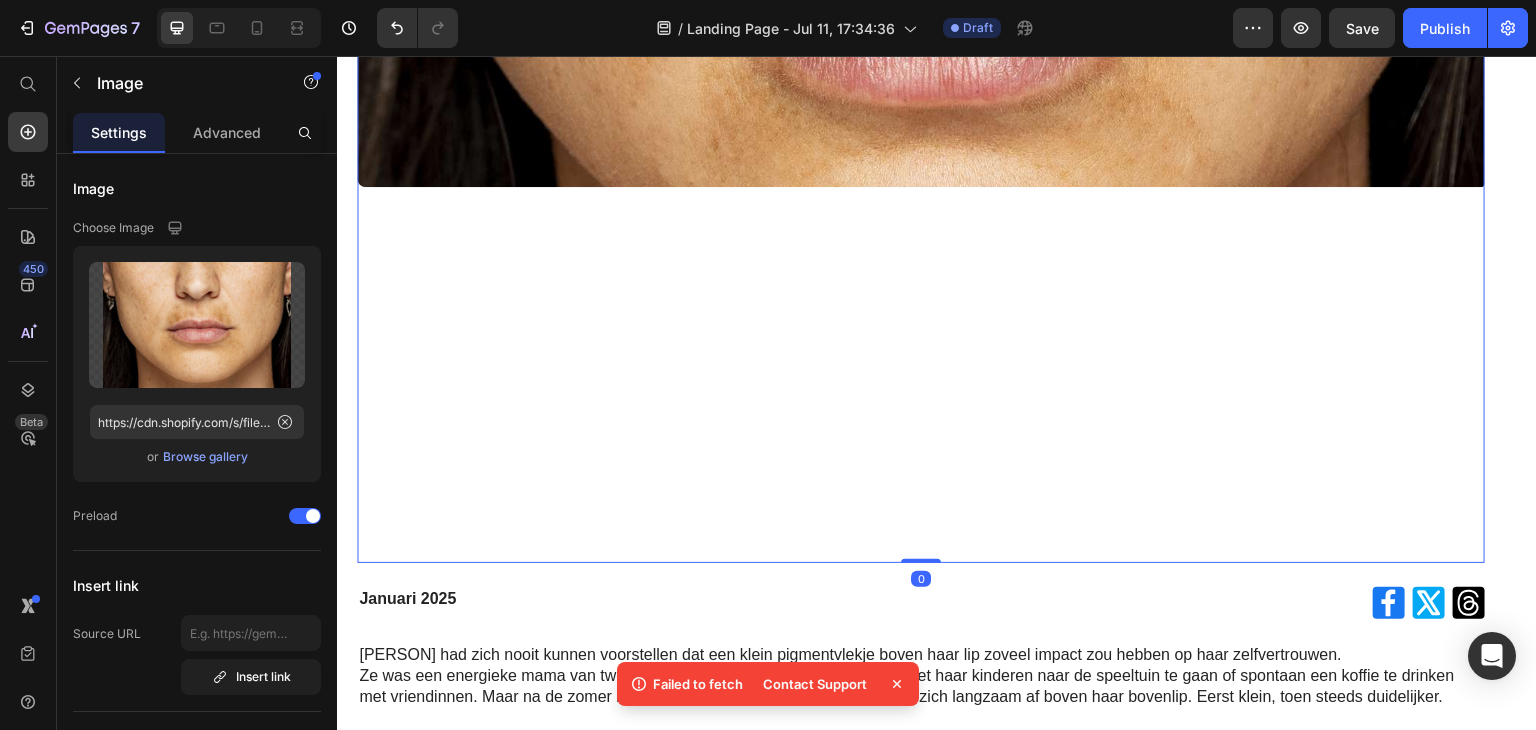 scroll, scrollTop: 600, scrollLeft: 0, axis: vertical 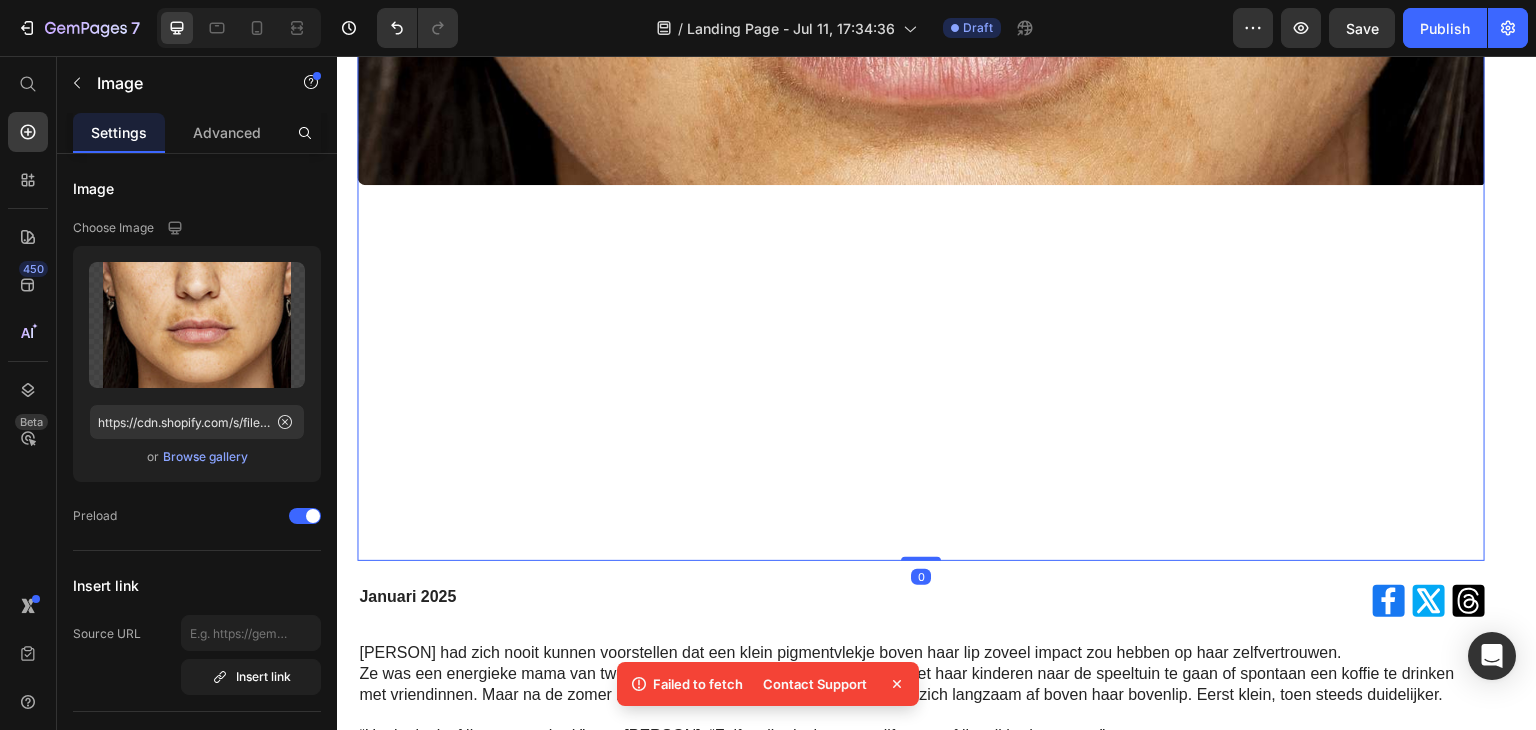 click at bounding box center [921, 185] 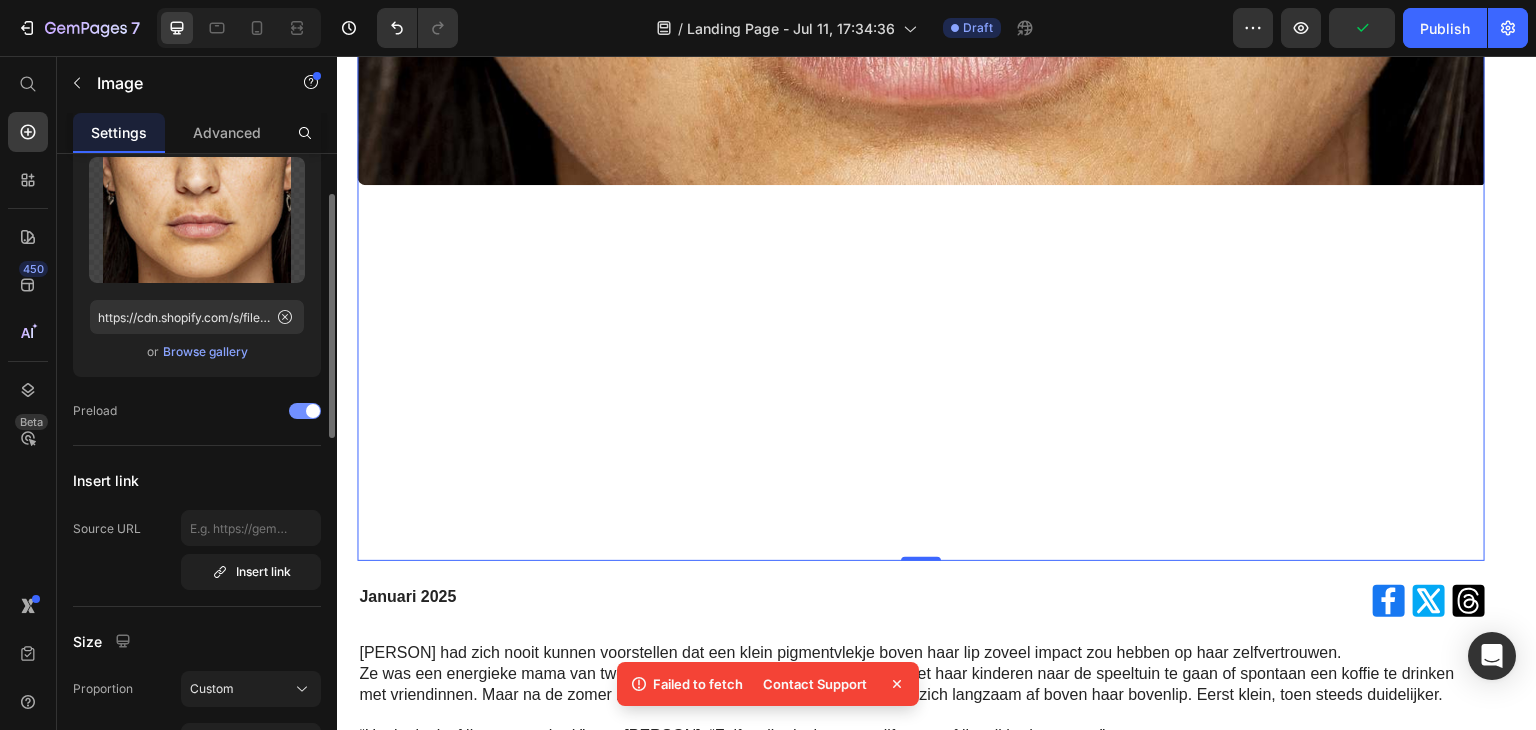 scroll, scrollTop: 0, scrollLeft: 0, axis: both 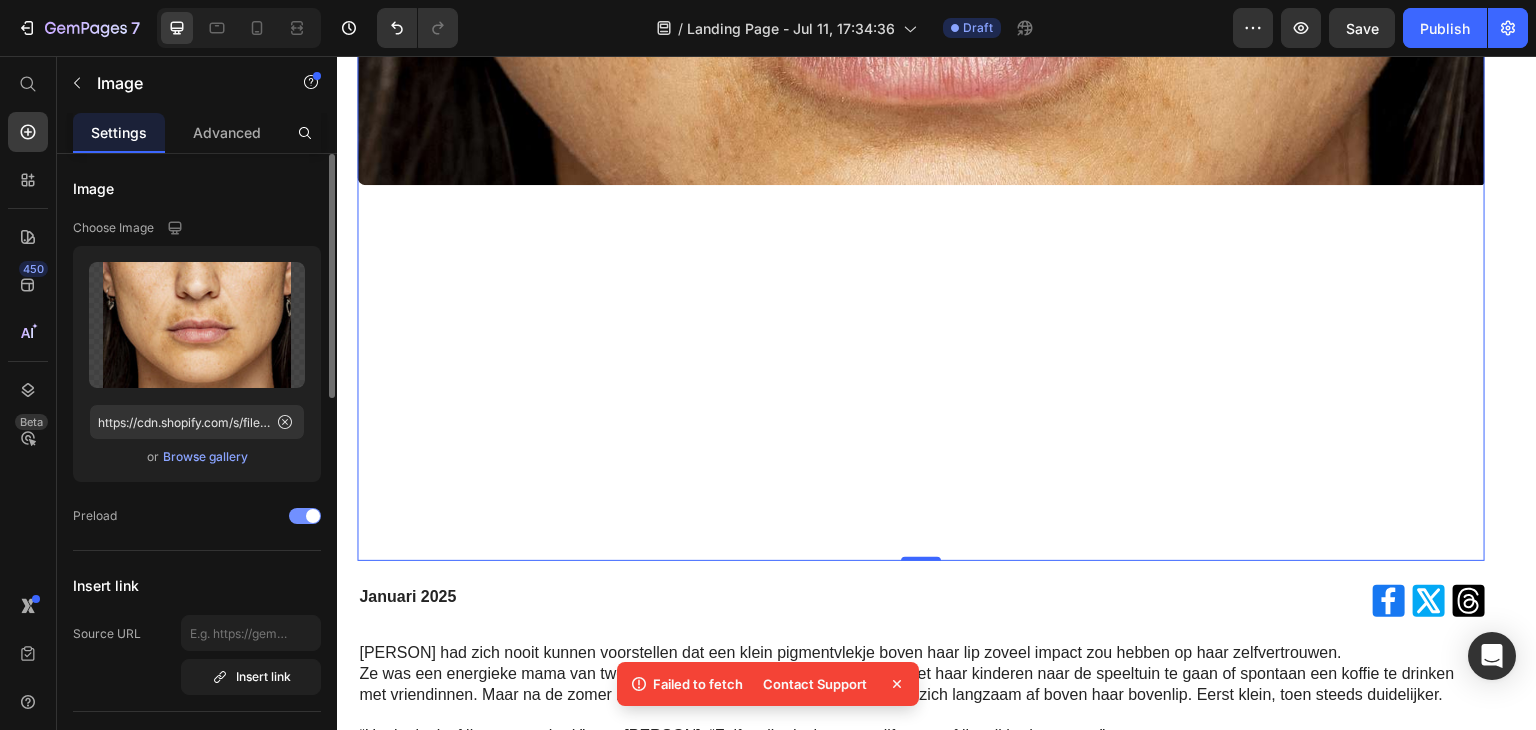 click at bounding box center (305, 516) 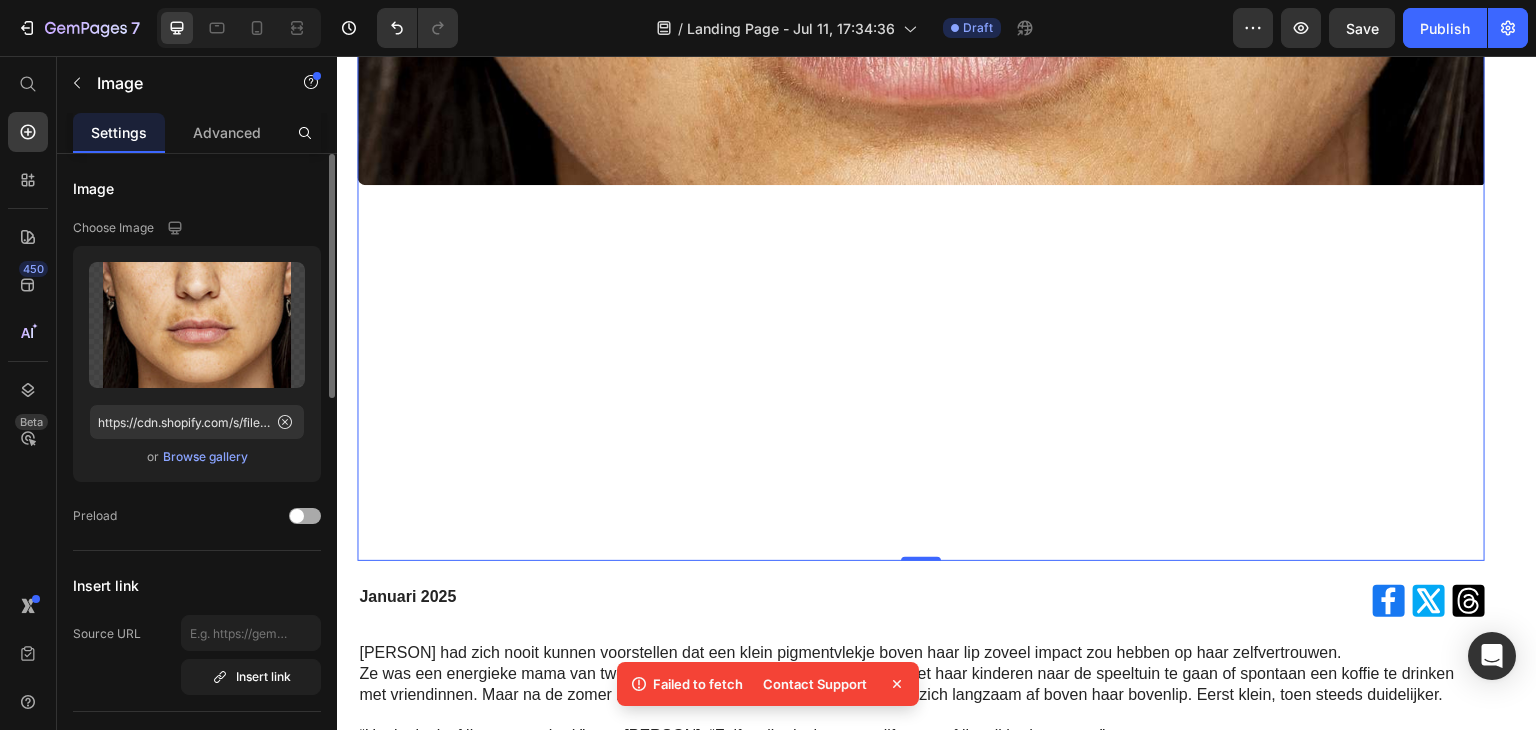 click at bounding box center (297, 516) 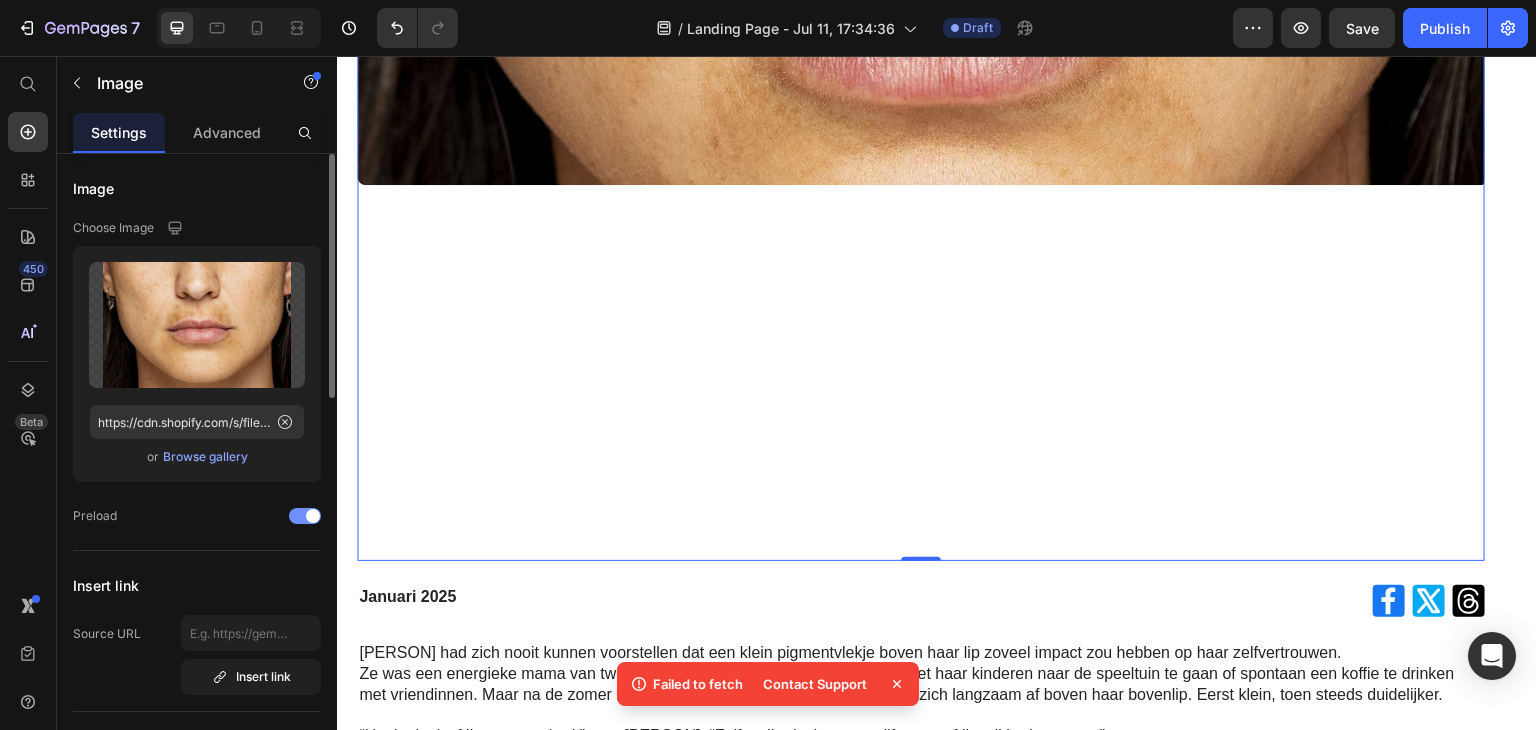 click at bounding box center [305, 516] 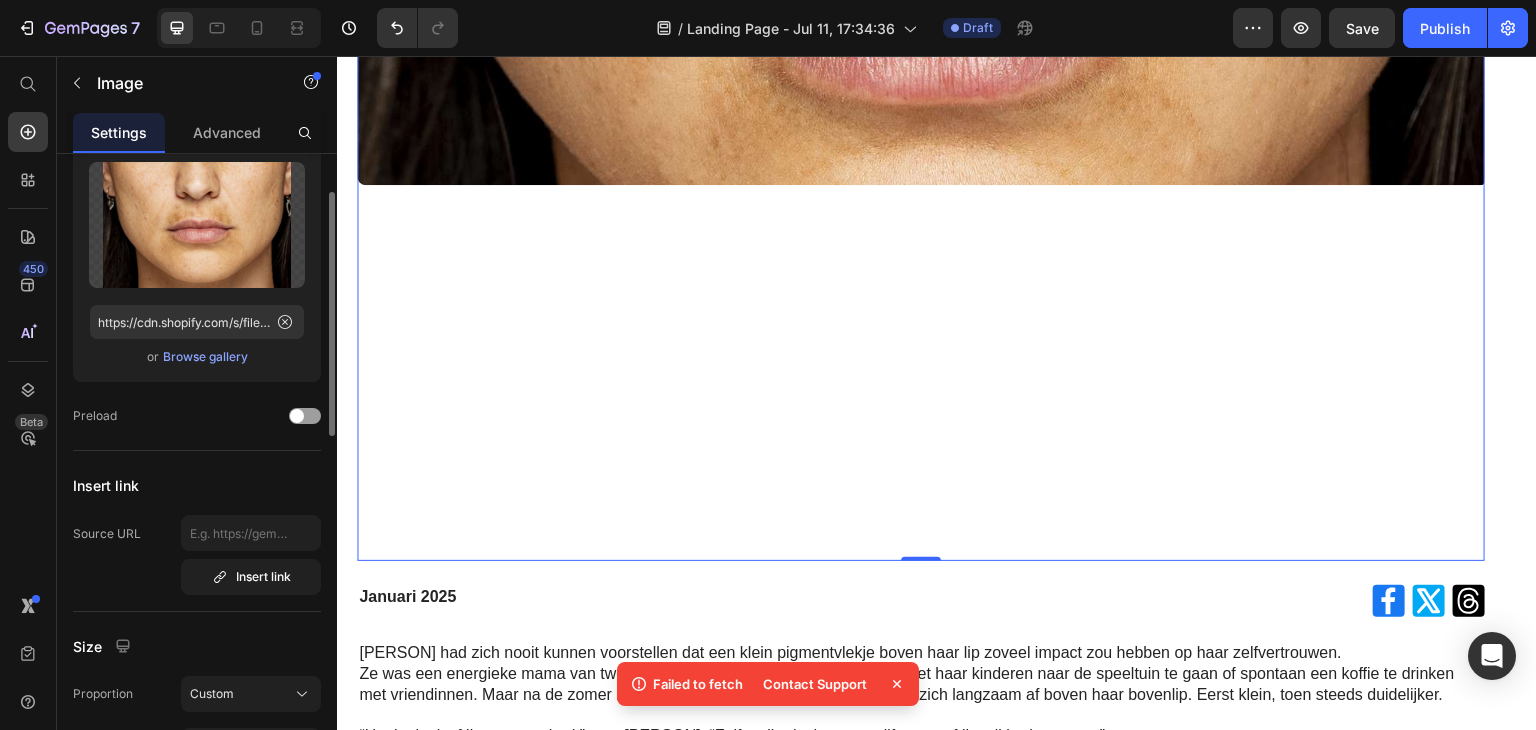 scroll, scrollTop: 300, scrollLeft: 0, axis: vertical 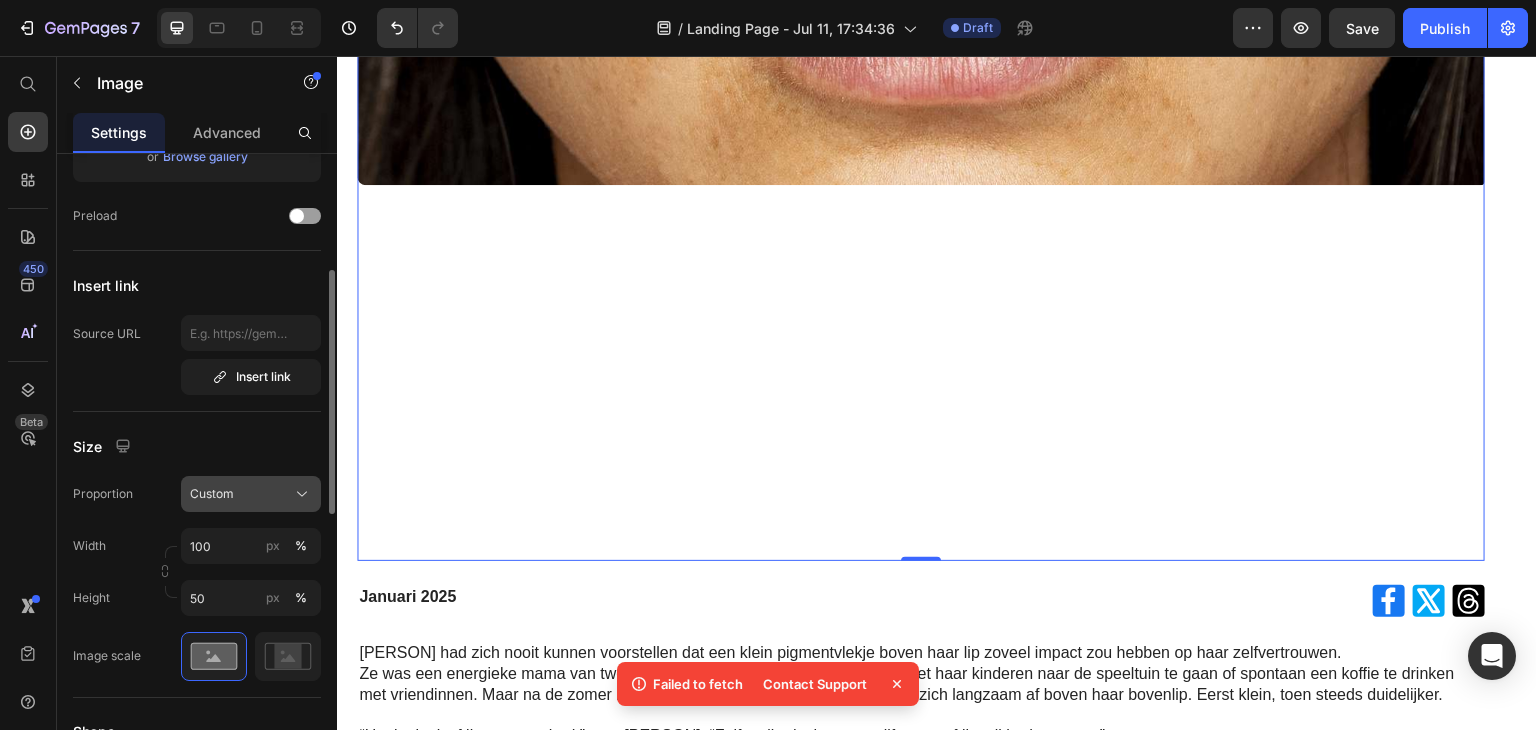 click on "Custom" at bounding box center (212, 494) 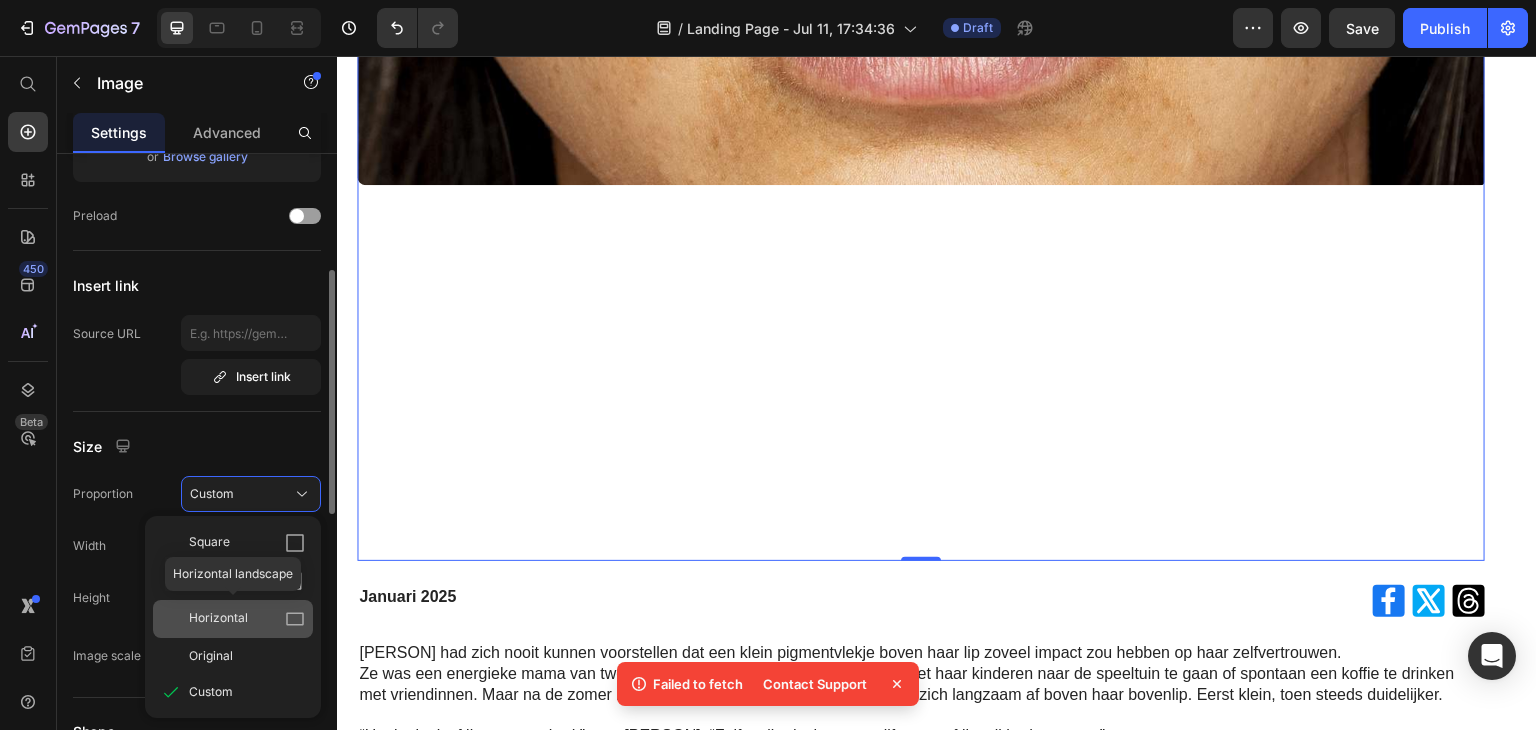 click on "Horizontal" at bounding box center [218, 619] 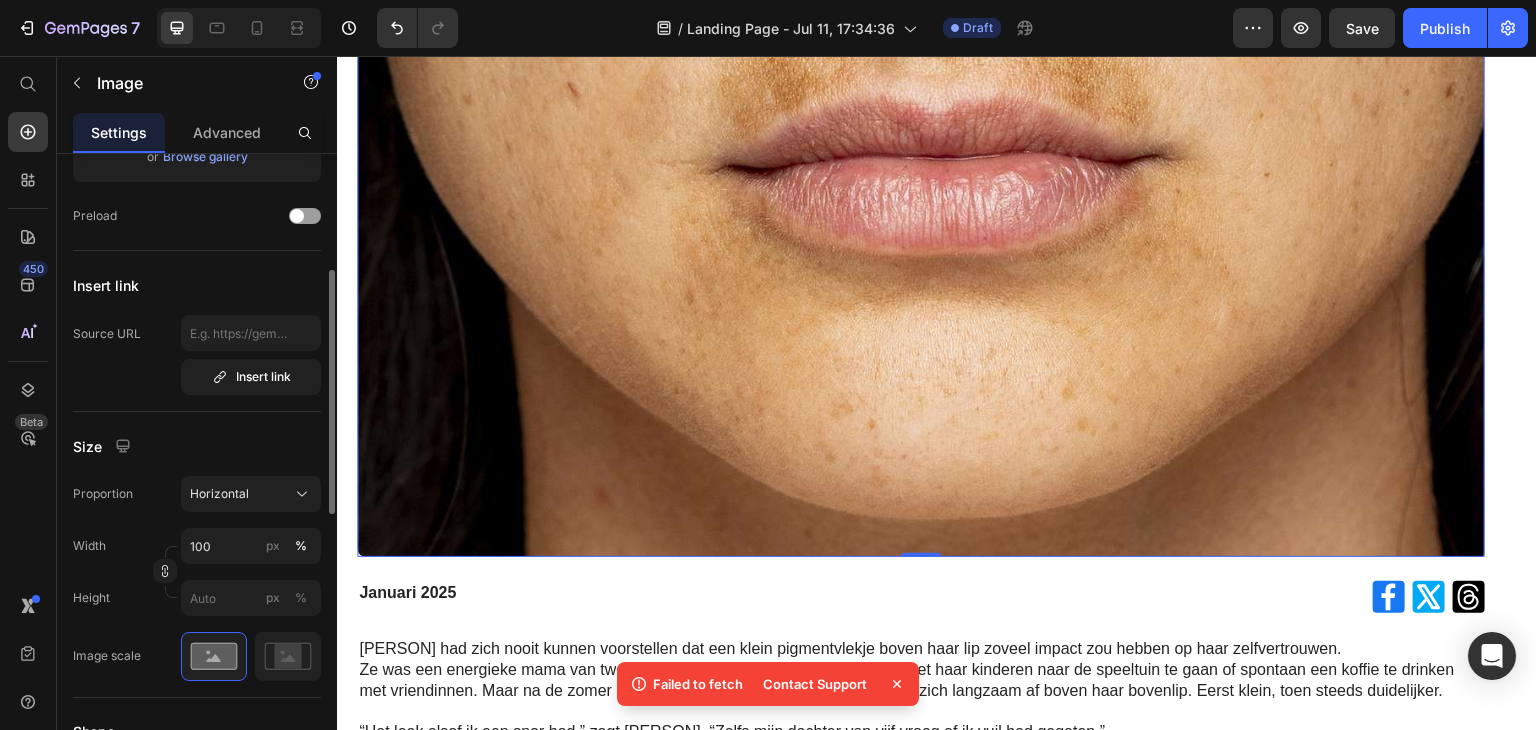 scroll, scrollTop: 700, scrollLeft: 0, axis: vertical 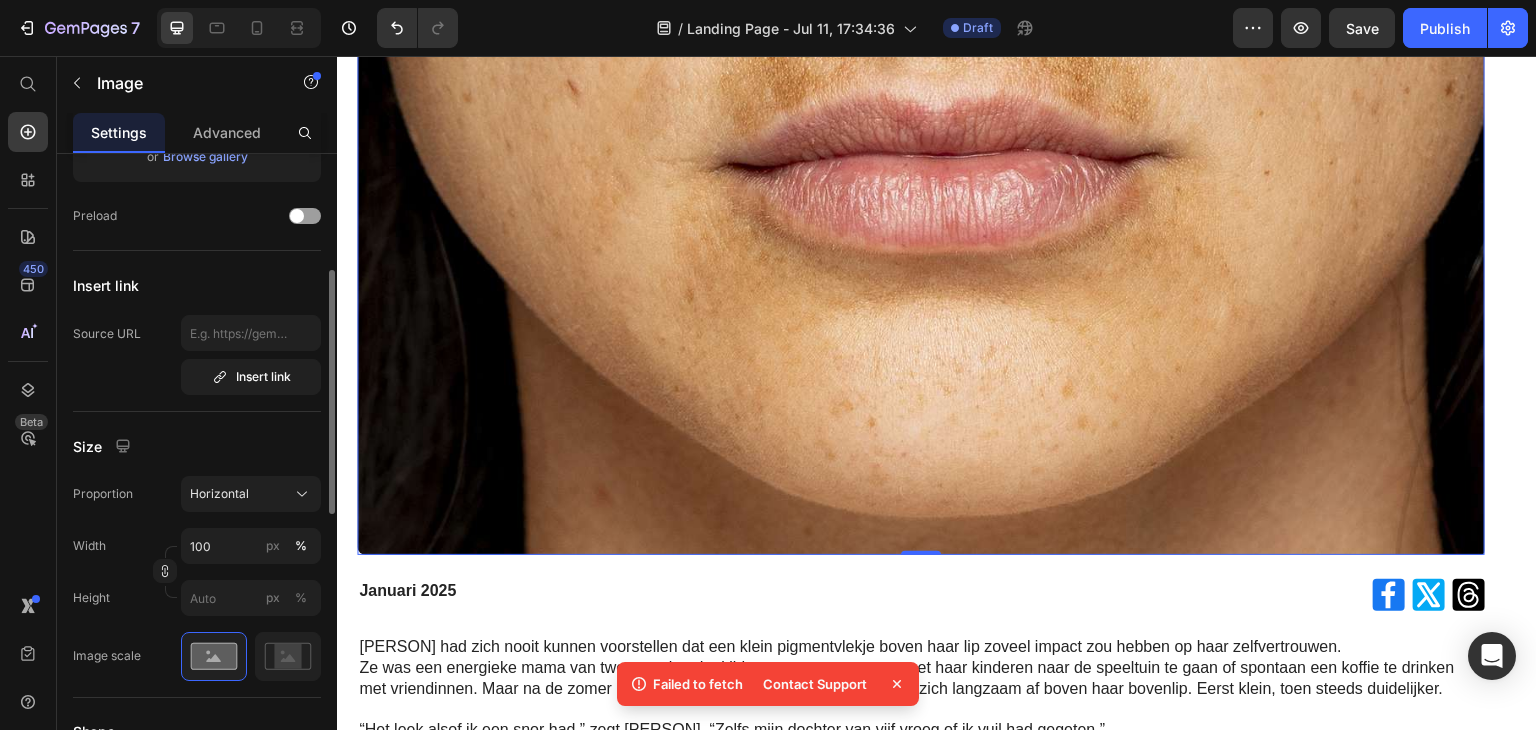 click at bounding box center [921, 132] 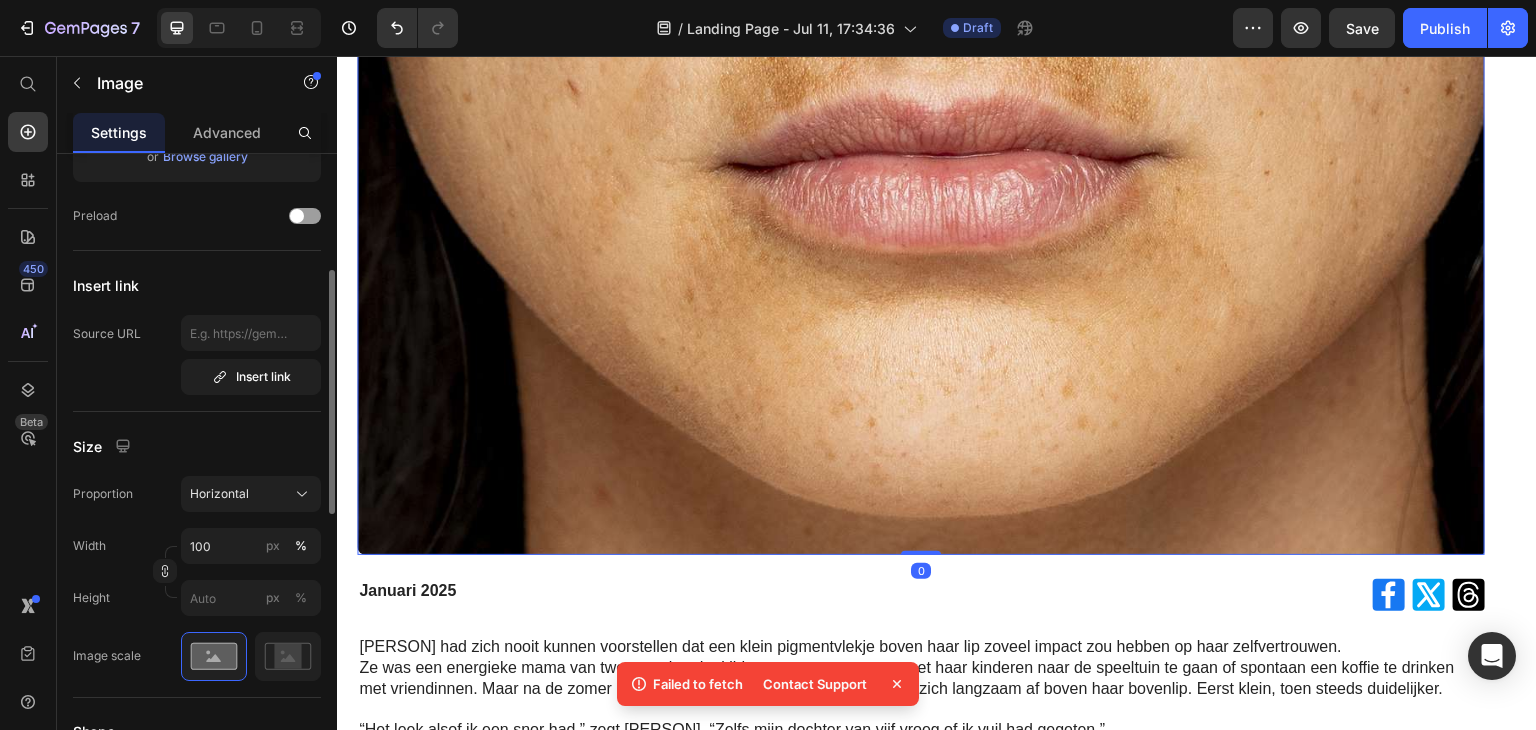 drag, startPoint x: 909, startPoint y: 538, endPoint x: 929, endPoint y: 412, distance: 127.57743 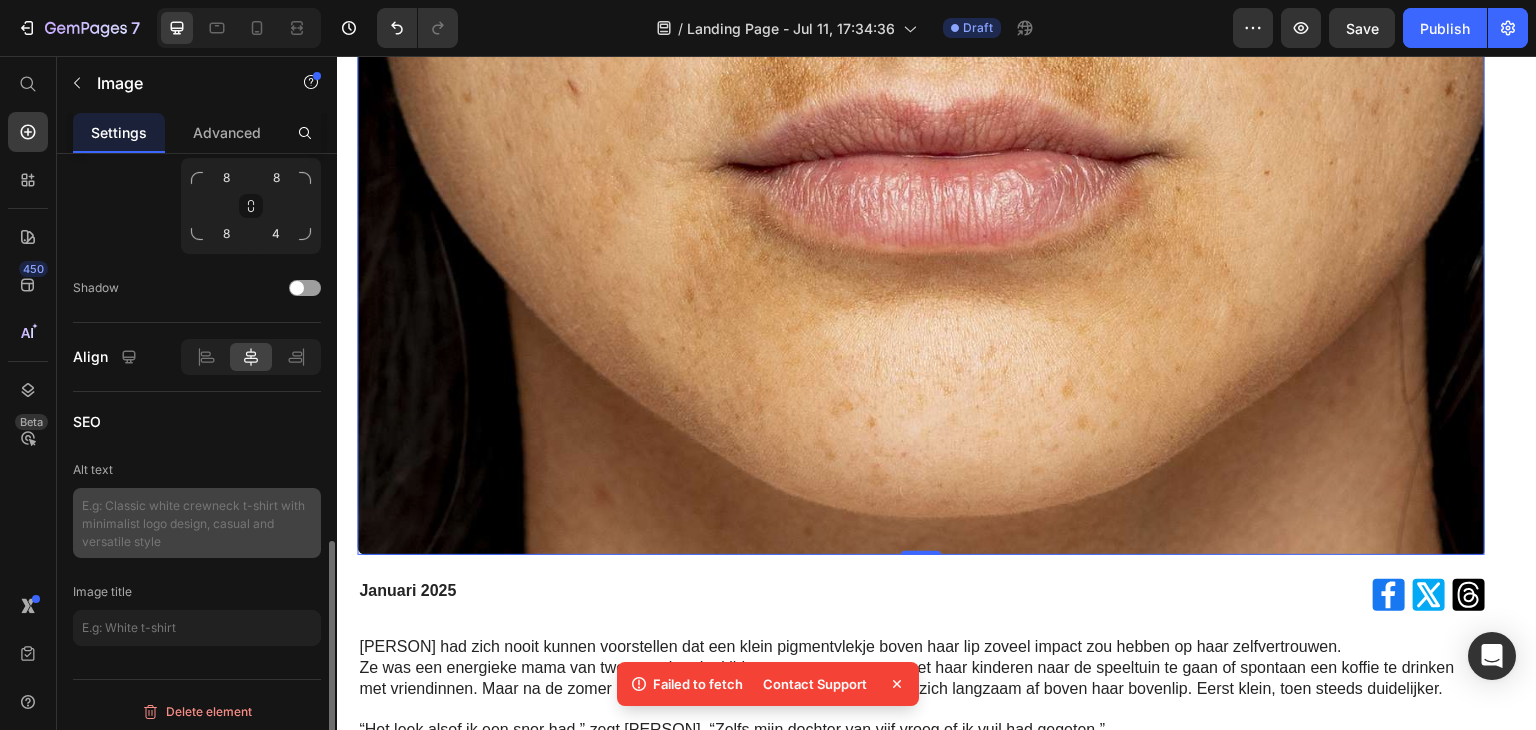 scroll, scrollTop: 1005, scrollLeft: 0, axis: vertical 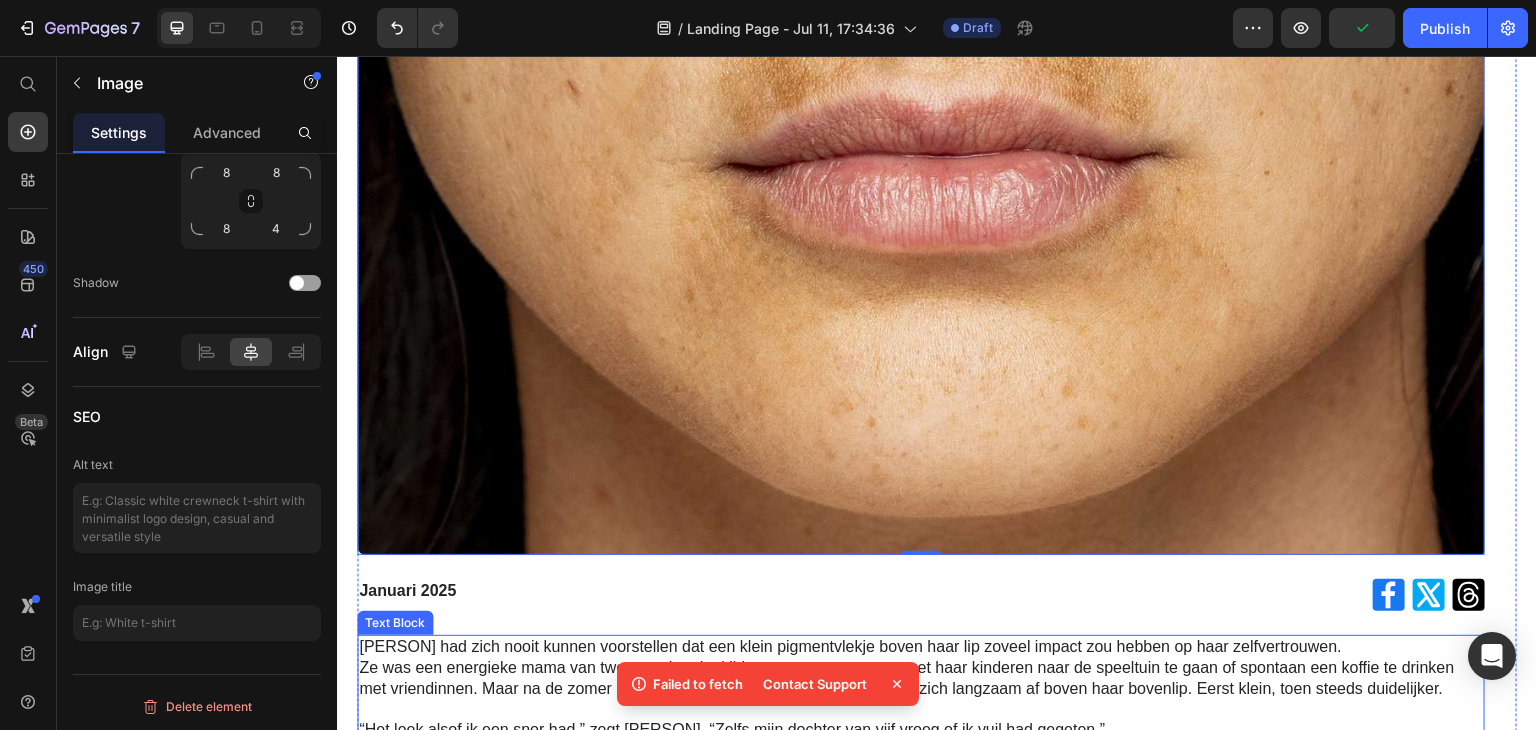 click on "[PERSON] had zich nooit kunnen voorstellen dat een klein pigmentvlekje boven haar lip zoveel impact zou hebben op haar zelfvertrouwen." at bounding box center [921, 647] 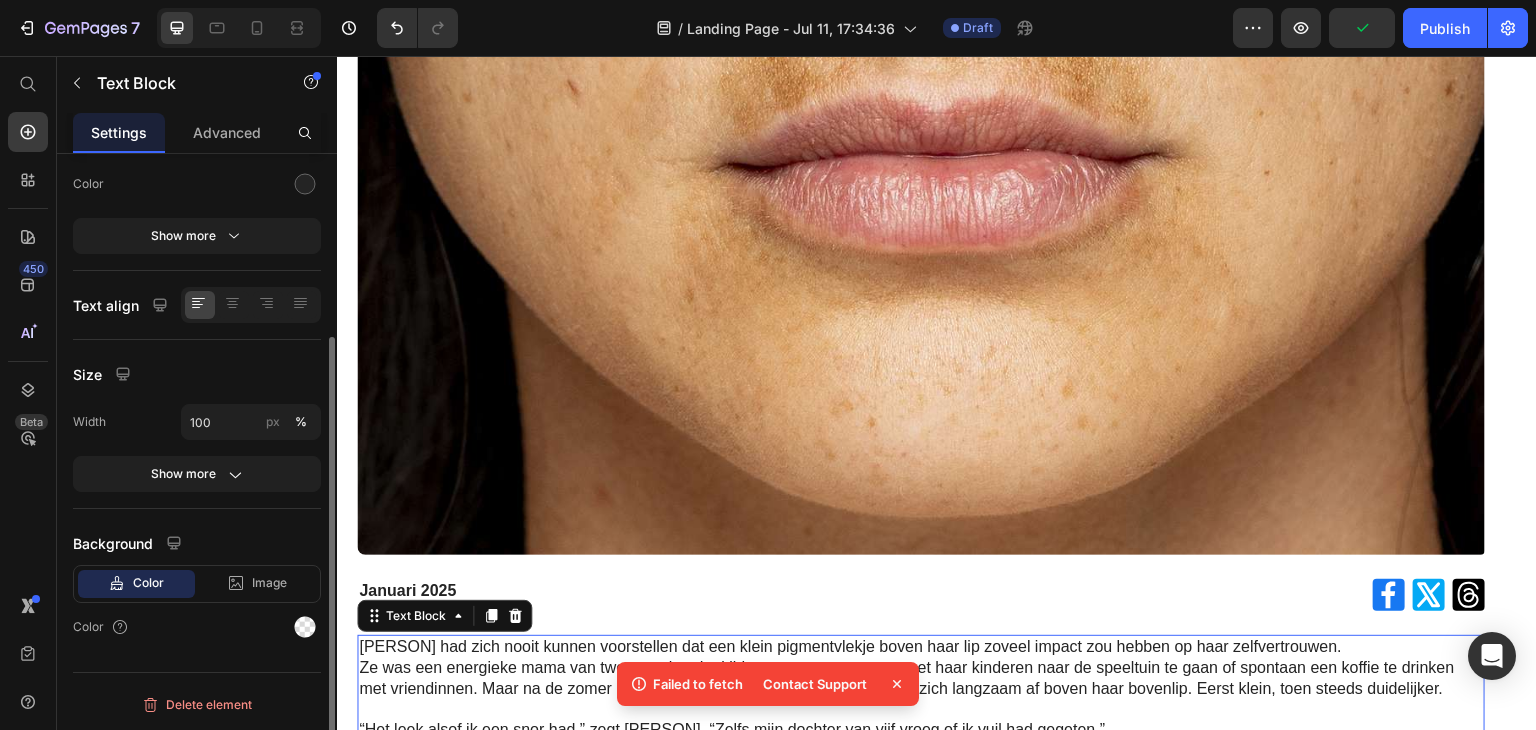 scroll, scrollTop: 0, scrollLeft: 0, axis: both 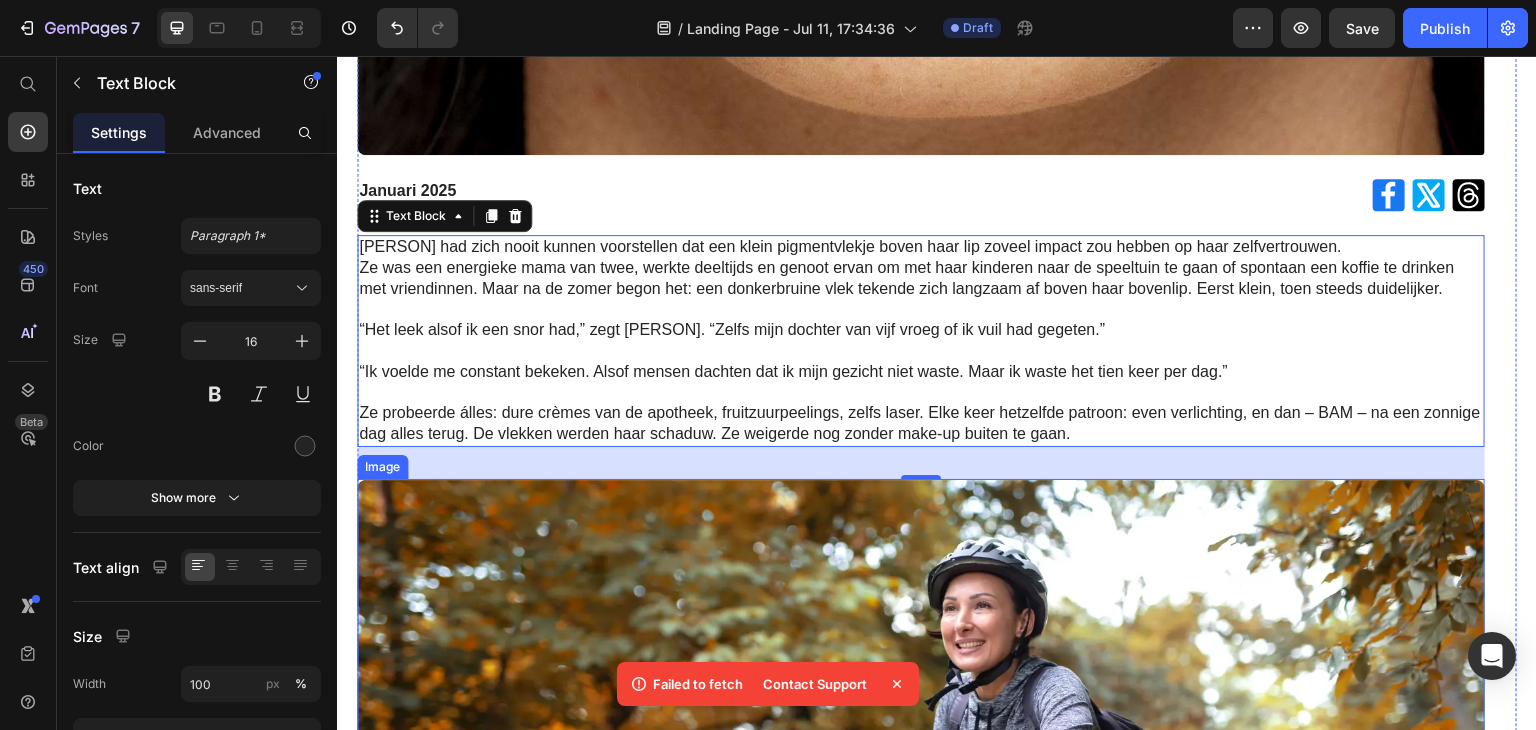 click at bounding box center (921, 807) 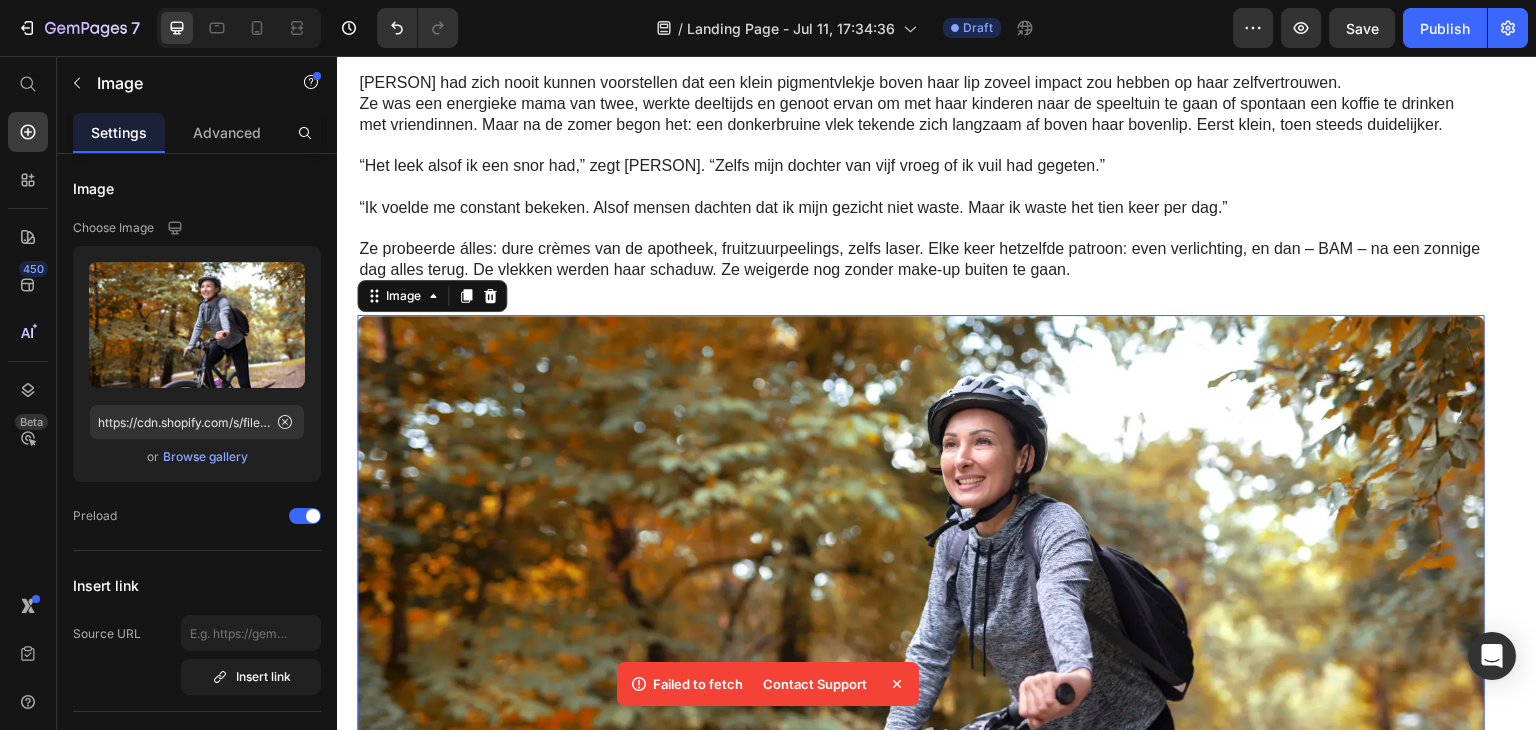 scroll, scrollTop: 1300, scrollLeft: 0, axis: vertical 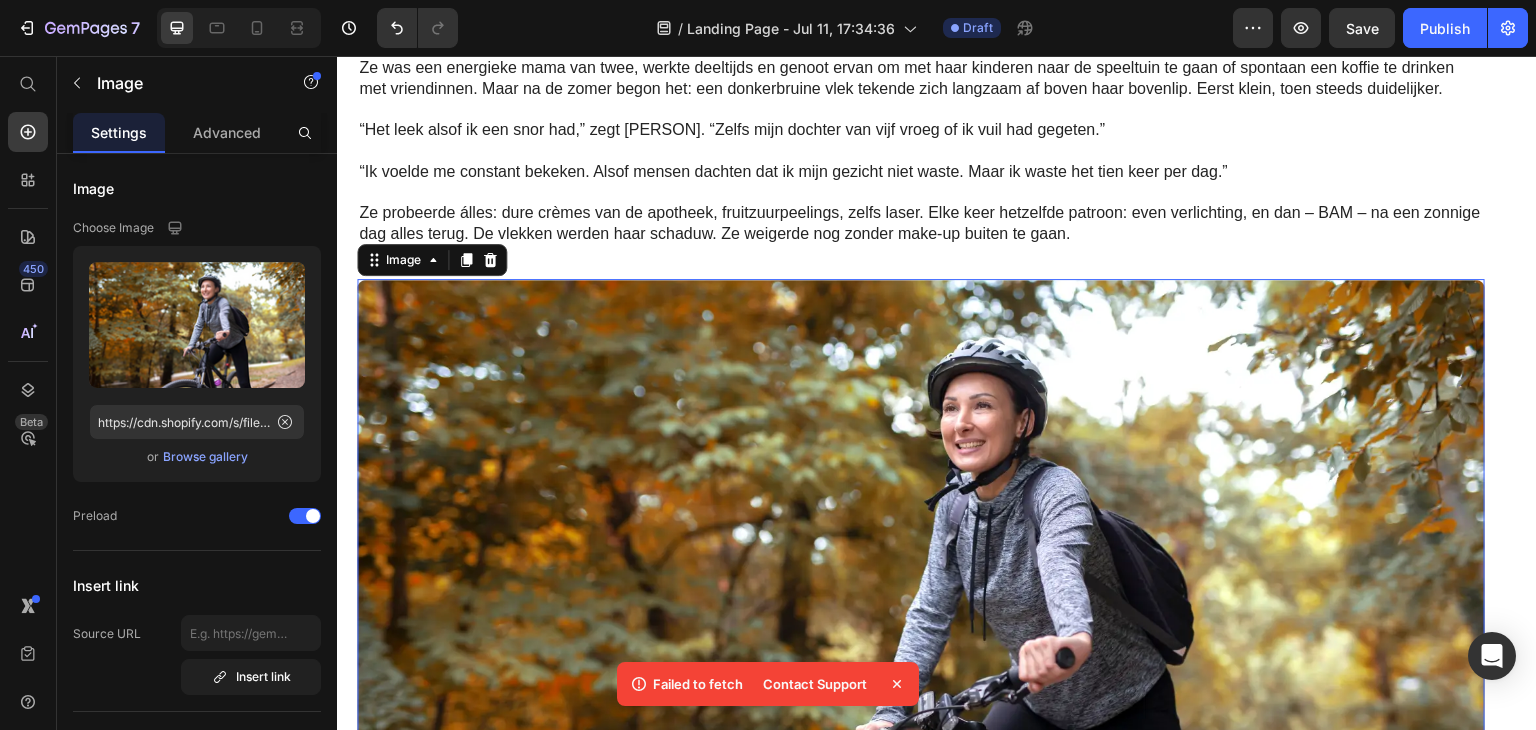 click at bounding box center [921, 607] 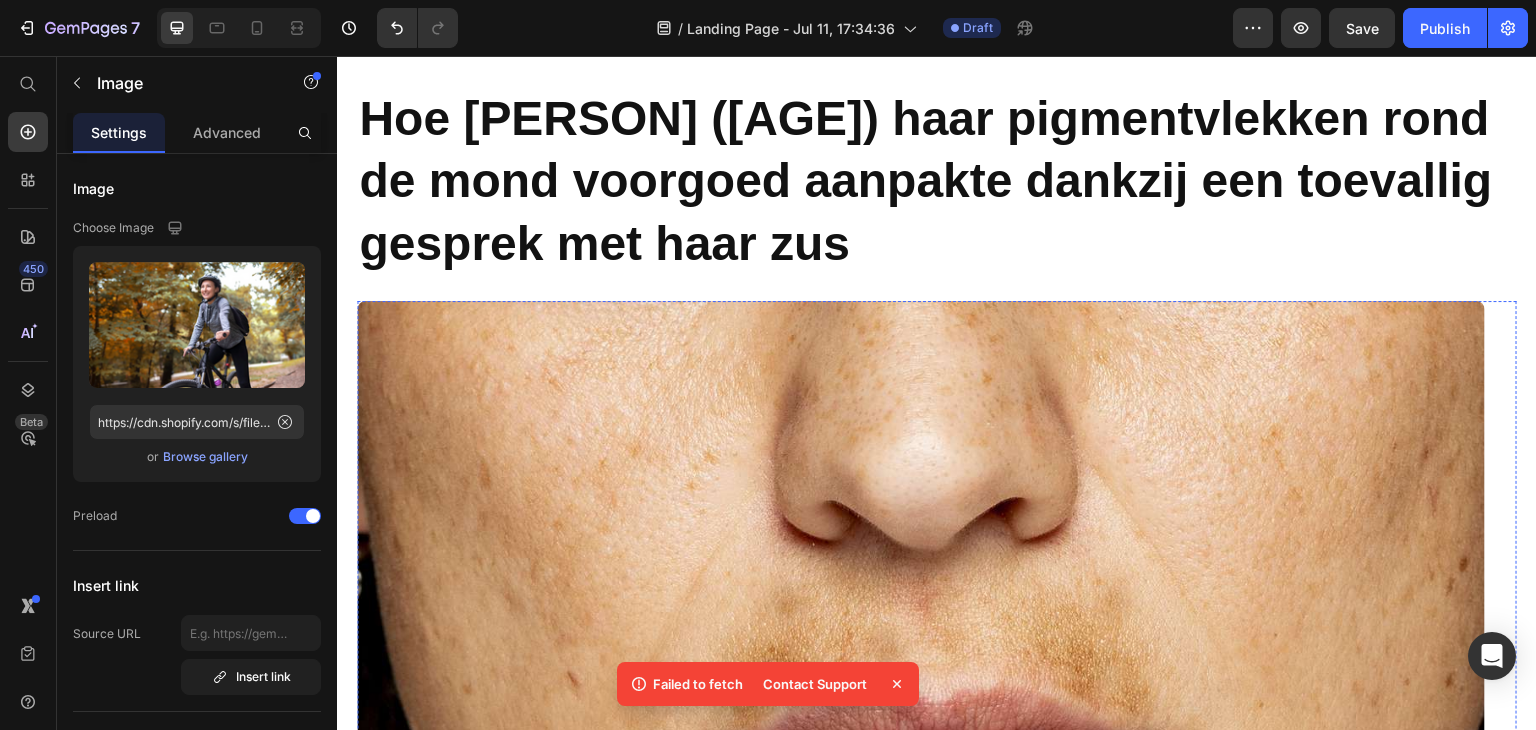 scroll, scrollTop: 100, scrollLeft: 0, axis: vertical 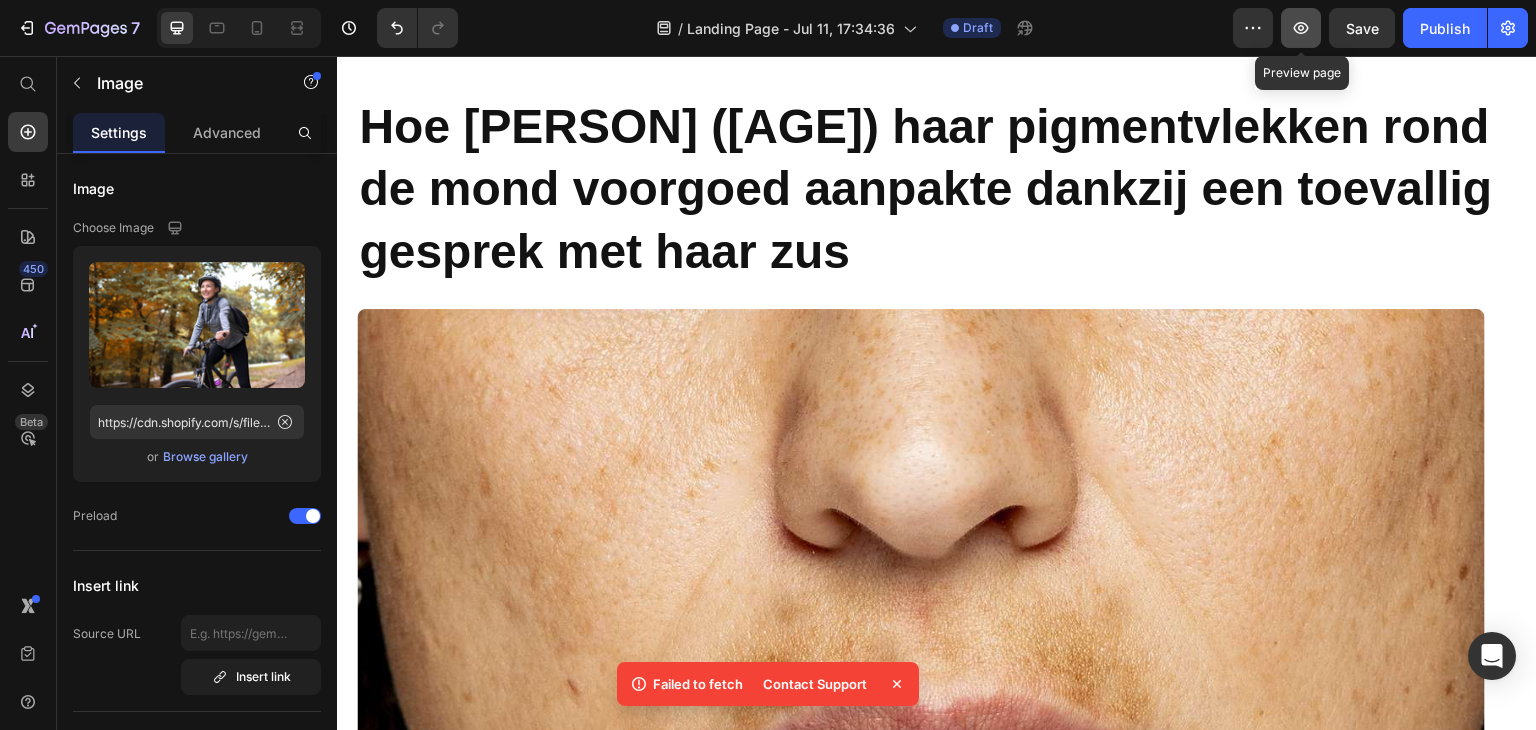 click 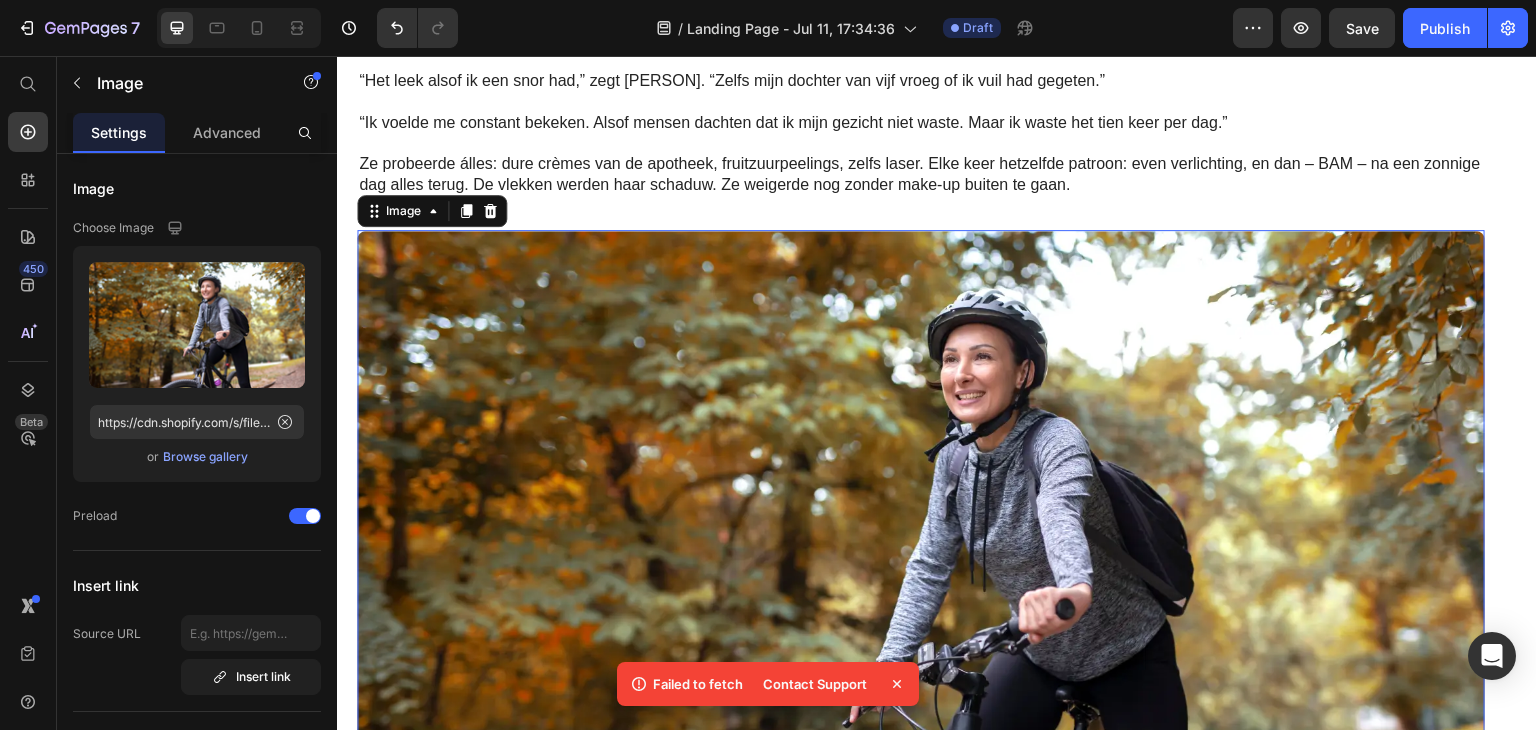 scroll, scrollTop: 1500, scrollLeft: 0, axis: vertical 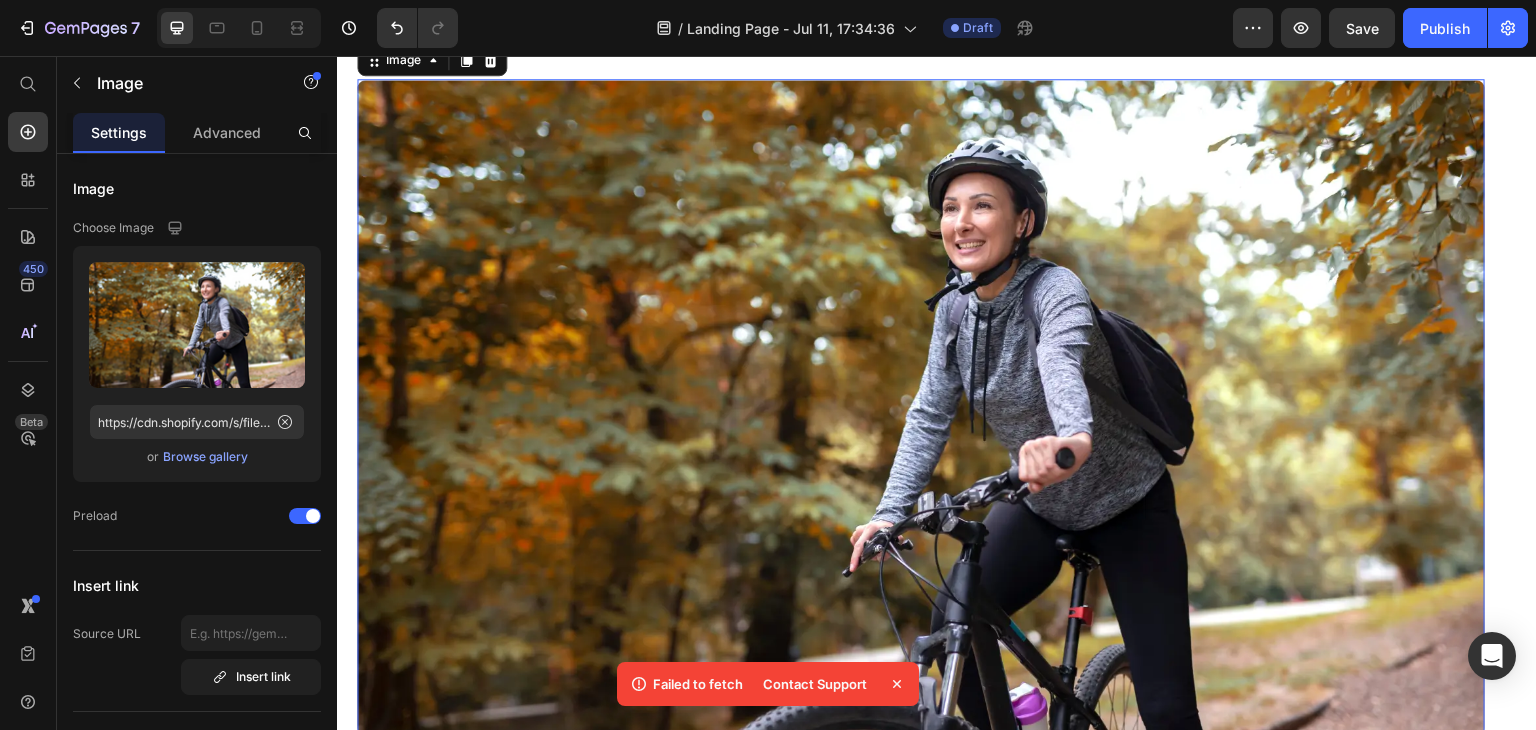 click at bounding box center [921, 407] 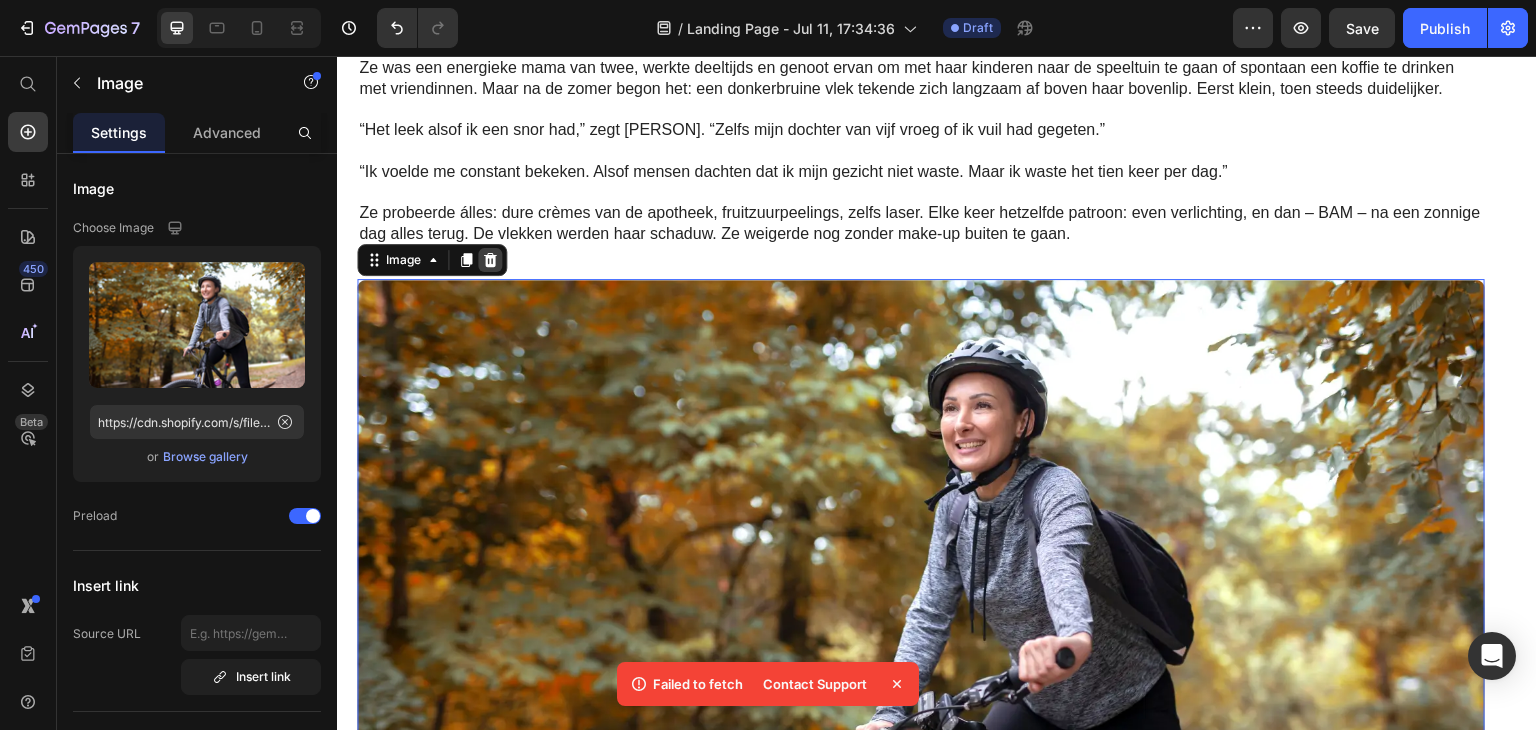 click 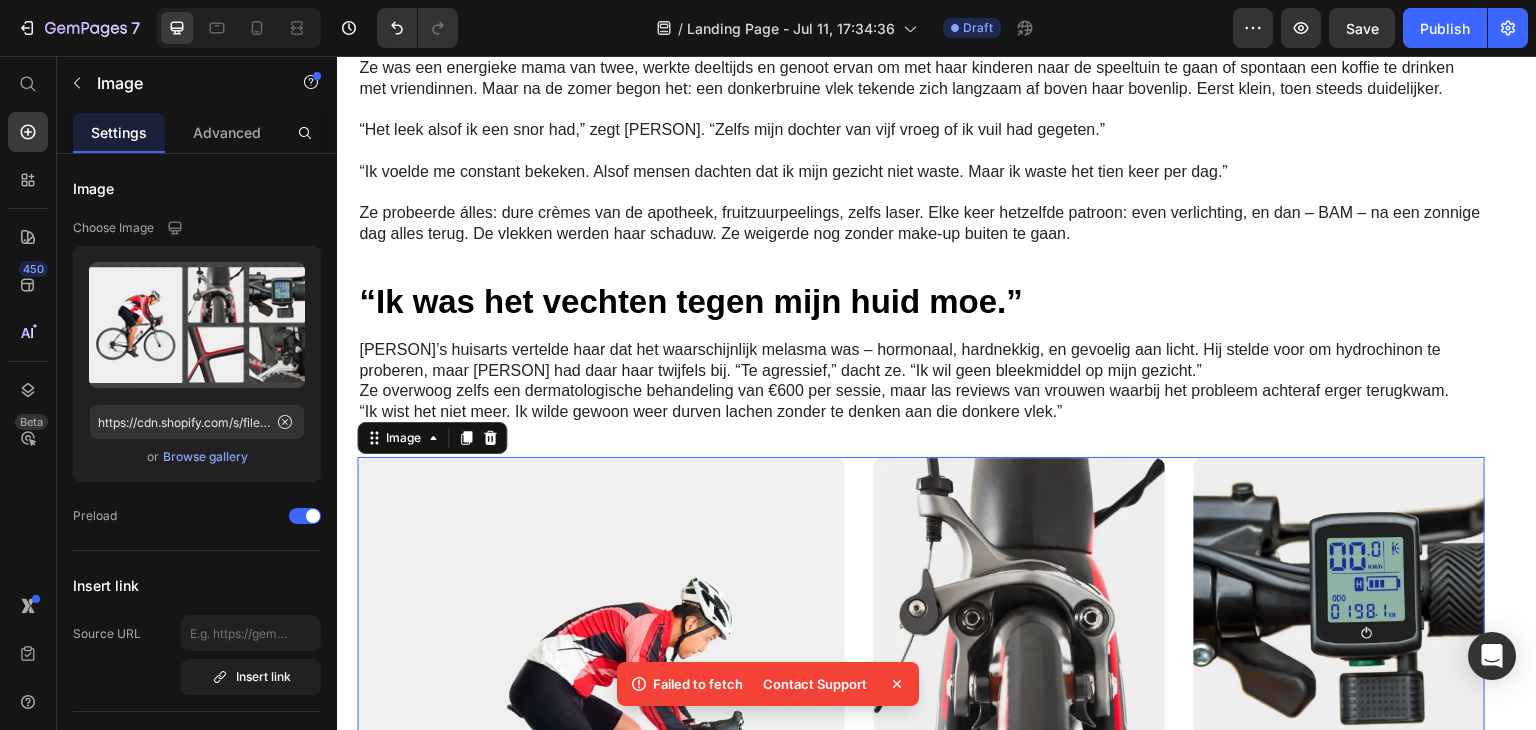 click at bounding box center [921, 762] 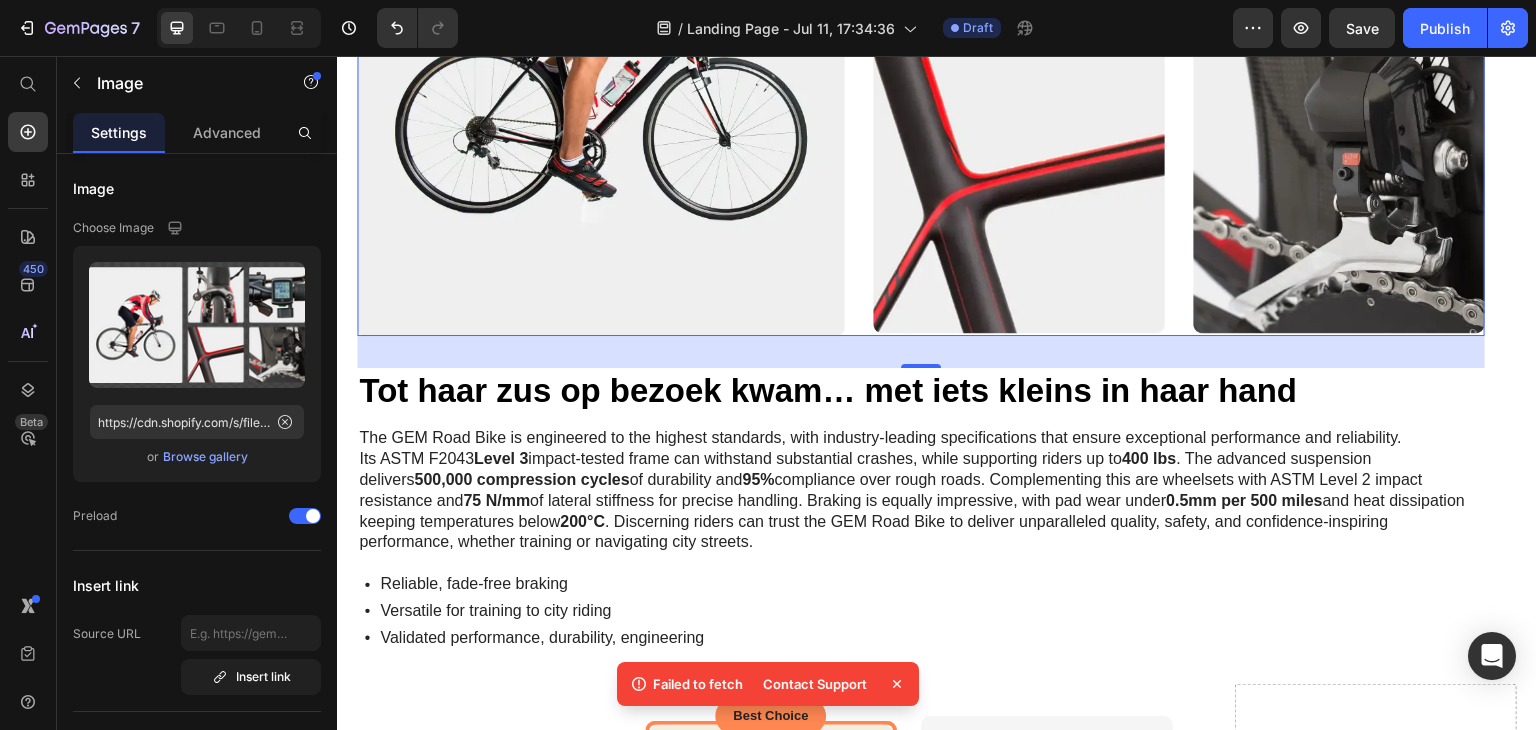 scroll, scrollTop: 2200, scrollLeft: 0, axis: vertical 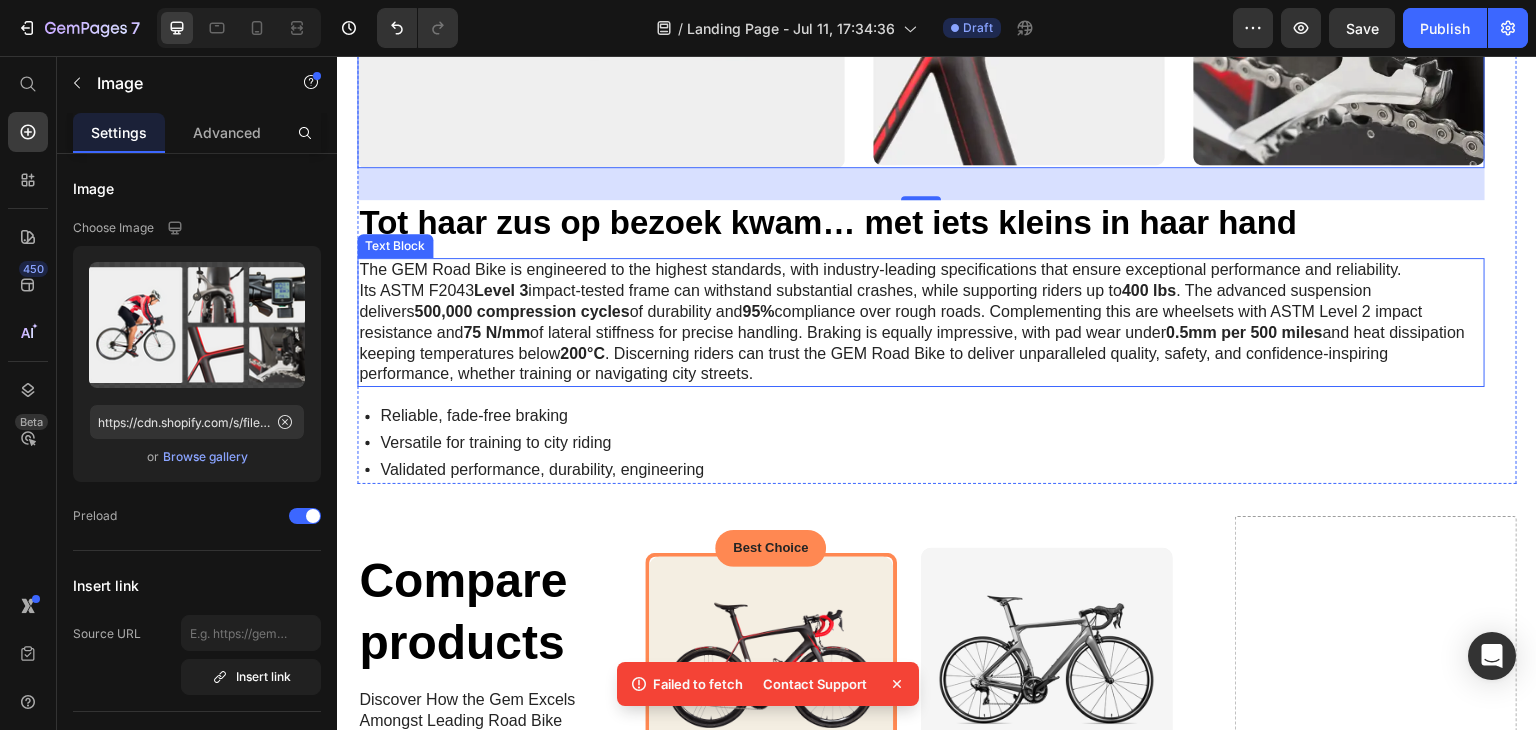 click on "The GEM Road Bike is engineered to the highest standards, with industry-leading specifications that ensure exceptional performance and reliability.  Its ASTM F2043  Level 3  impact-tested frame can withstand substantial crashes, while supporting riders up to  400 lbs . The advanced suspension delivers  500,000 compression cycles  of durability and  95%  compliance over rough roads. Complementing this are wheelsets with ASTM Level 2 impact resistance and  75 N/mm  of lateral stiffness for precise handling. Braking is equally impressive, with pad wear under  0.5mm per 500 miles  and heat dissipation keeping temperatures below  200°C . Discerning riders can trust the GEM Road Bike to deliver unparalleled quality, safety, and confidence-inspiring performance, whether training or navigating city streets." at bounding box center (921, 322) 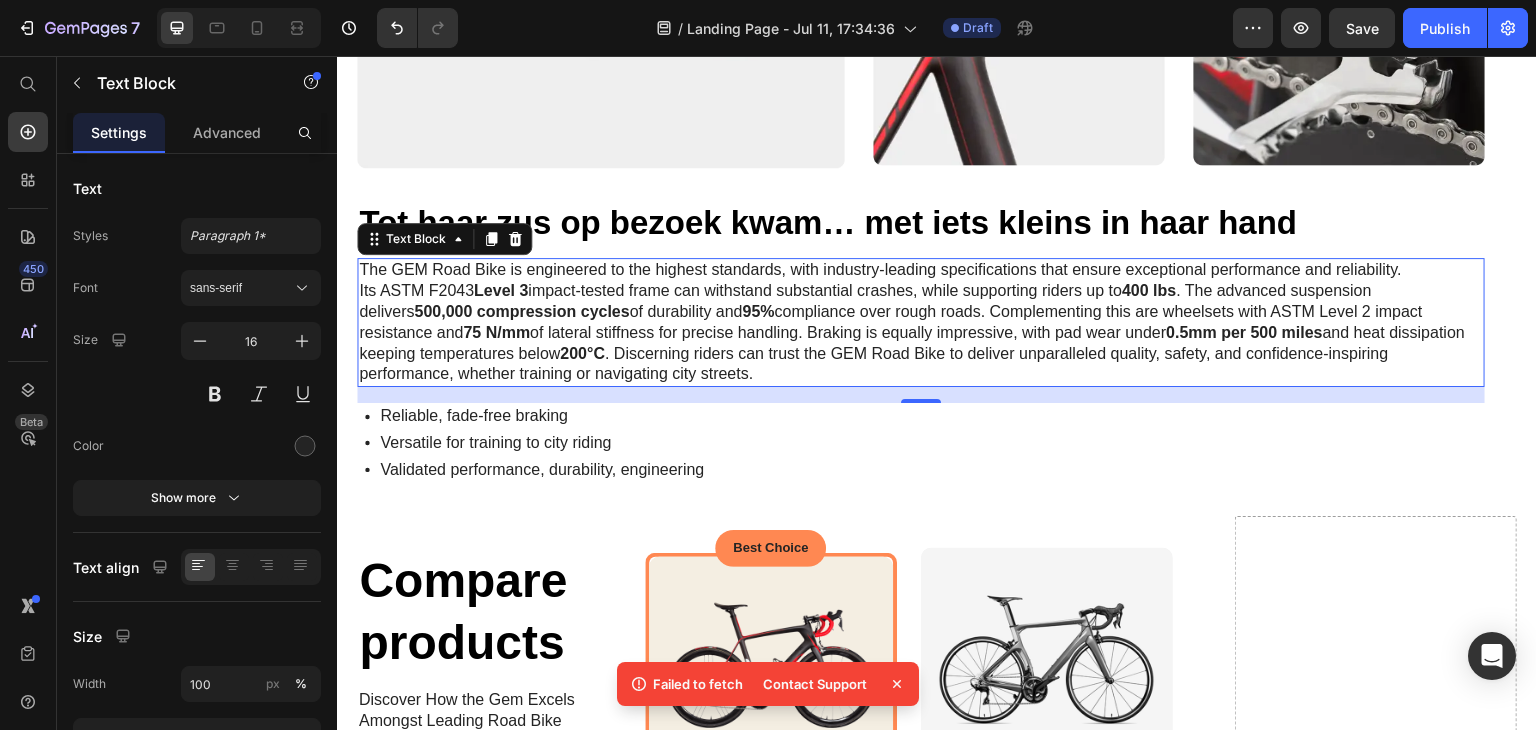 click on "The GEM Road Bike is engineered to the highest standards, with industry-leading specifications that ensure exceptional performance and reliability.  Its ASTM F2043  Level 3  impact-tested frame can withstand substantial crashes, while supporting riders up to  400 lbs . The advanced suspension delivers  500,000 compression cycles  of durability and  95%  compliance over rough roads. Complementing this are wheelsets with ASTM Level 2 impact resistance and  75 N/mm  of lateral stiffness for precise handling. Braking is equally impressive, with pad wear under  0.5mm per 500 miles  and heat dissipation keeping temperatures below  200°C . Discerning riders can trust the GEM Road Bike to deliver unparalleled quality, safety, and confidence-inspiring performance, whether training or navigating city streets." at bounding box center [921, 322] 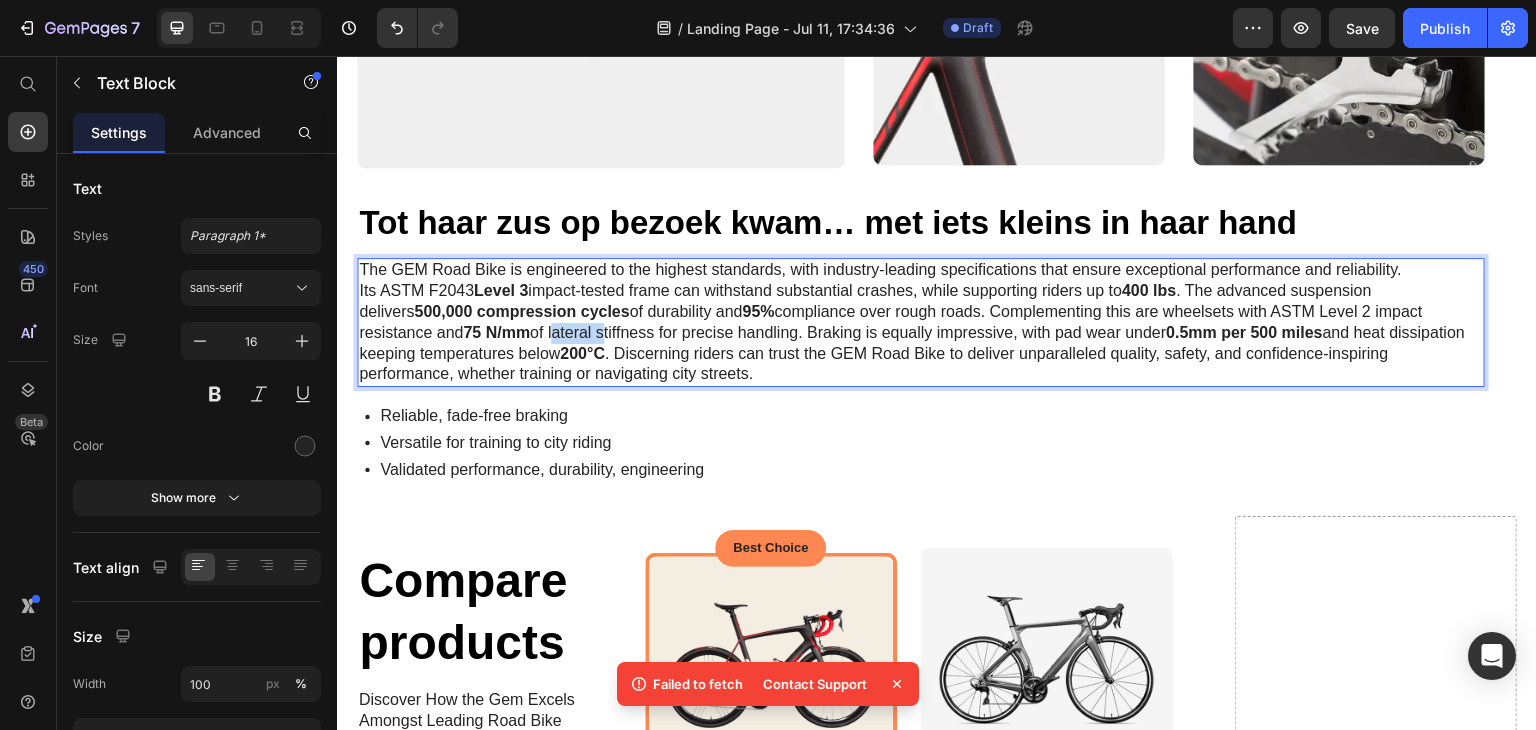 click on "The GEM Road Bike is engineered to the highest standards, with industry-leading specifications that ensure exceptional performance and reliability.  Its ASTM F2043  Level 3  impact-tested frame can withstand substantial crashes, while supporting riders up to  400 lbs . The advanced suspension delivers  500,000 compression cycles  of durability and  95%  compliance over rough roads. Complementing this are wheelsets with ASTM Level 2 impact resistance and  75 N/mm  of lateral stiffness for precise handling. Braking is equally impressive, with pad wear under  0.5mm per 500 miles  and heat dissipation keeping temperatures below  200°C . Discerning riders can trust the GEM Road Bike to deliver unparalleled quality, safety, and confidence-inspiring performance, whether training or navigating city streets." at bounding box center [921, 322] 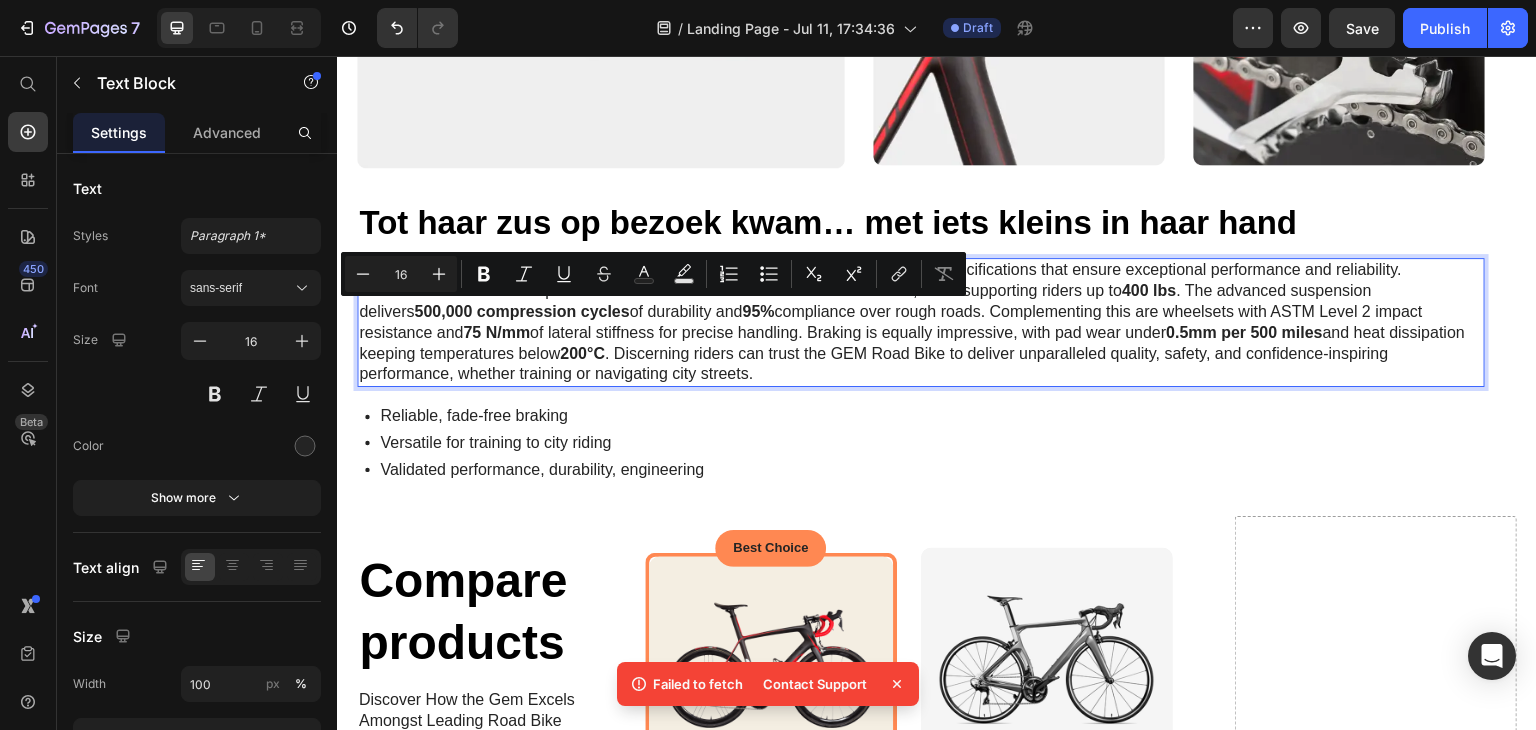 click on "The GEM Road Bike is engineered to the highest standards, with industry-leading specifications that ensure exceptional performance and reliability.  Its ASTM F2043  Level 3  impact-tested frame can withstand substantial crashes, while supporting riders up to  400 lbs . The advanced suspension delivers  500,000 compression cycles  of durability and  95%  compliance over rough roads. Complementing this are wheelsets with ASTM Level 2 impact resistance and  75 N/mm  of lateral stiffness for precise handling. Braking is equally impressive, with pad wear under  0.5mm per 500 miles  and heat dissipation keeping temperatures below  200°C . Discerning riders can trust the GEM Road Bike to deliver unparalleled quality, safety, and confidence-inspiring performance, whether training or navigating city streets." at bounding box center (921, 322) 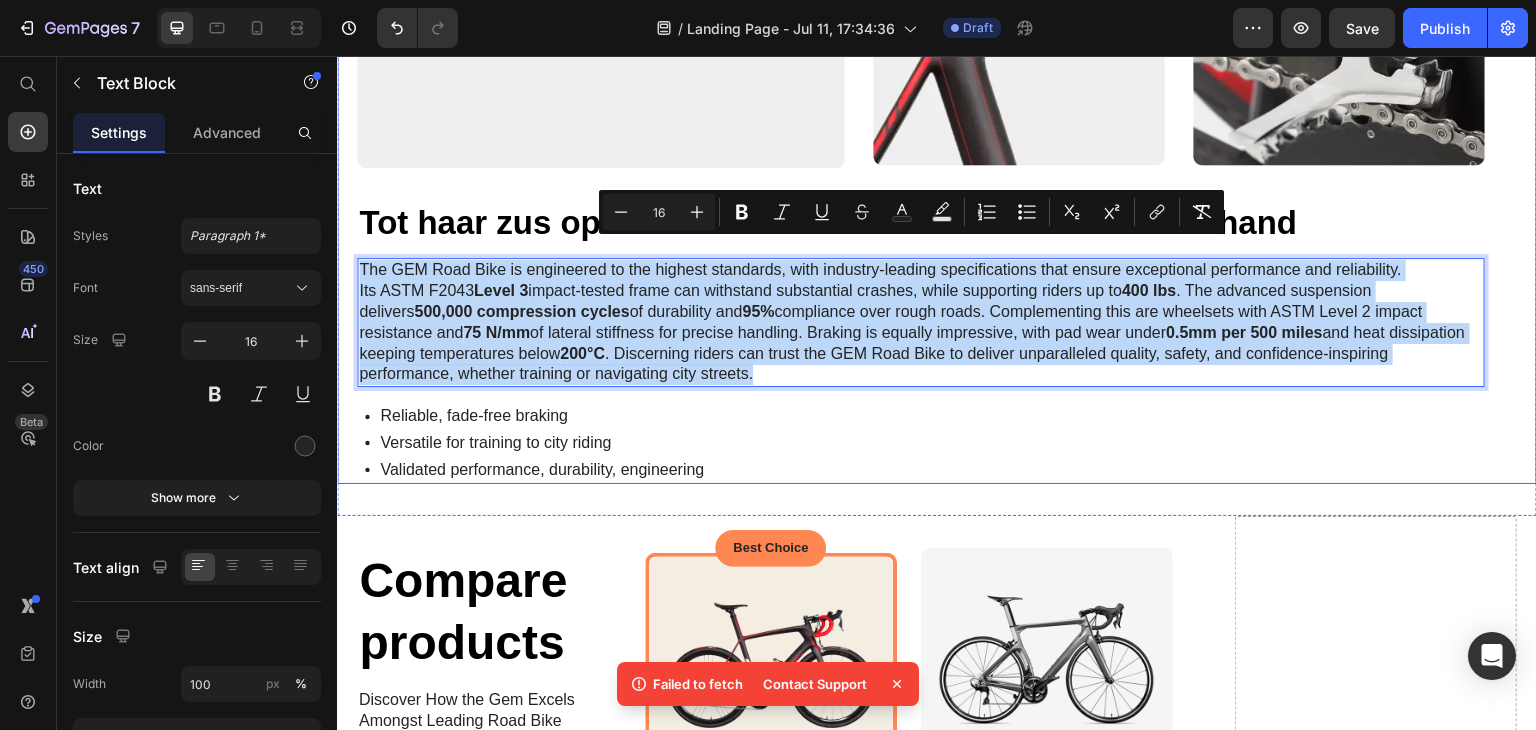 drag, startPoint x: 666, startPoint y: 348, endPoint x: 350, endPoint y: 237, distance: 334.92834 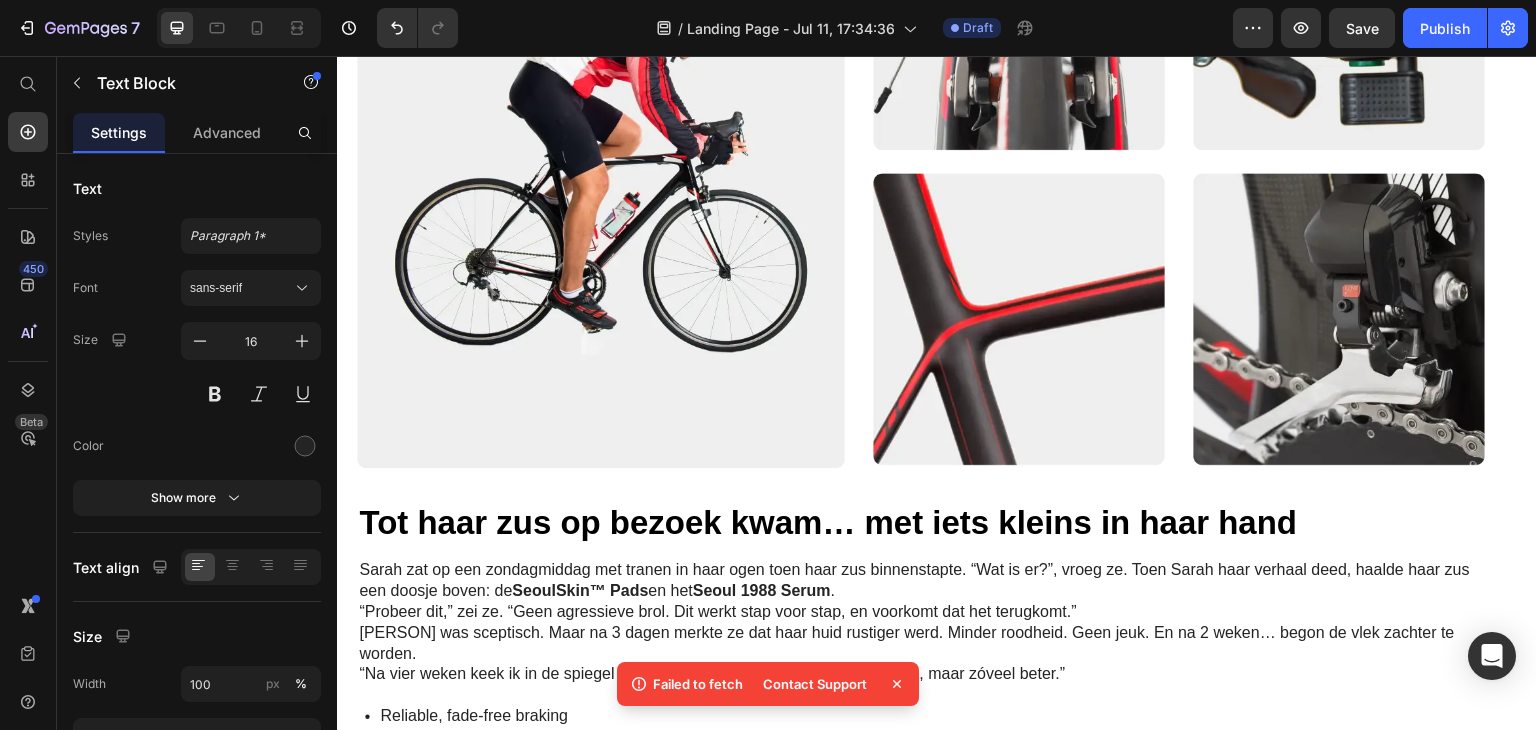 scroll, scrollTop: 2200, scrollLeft: 0, axis: vertical 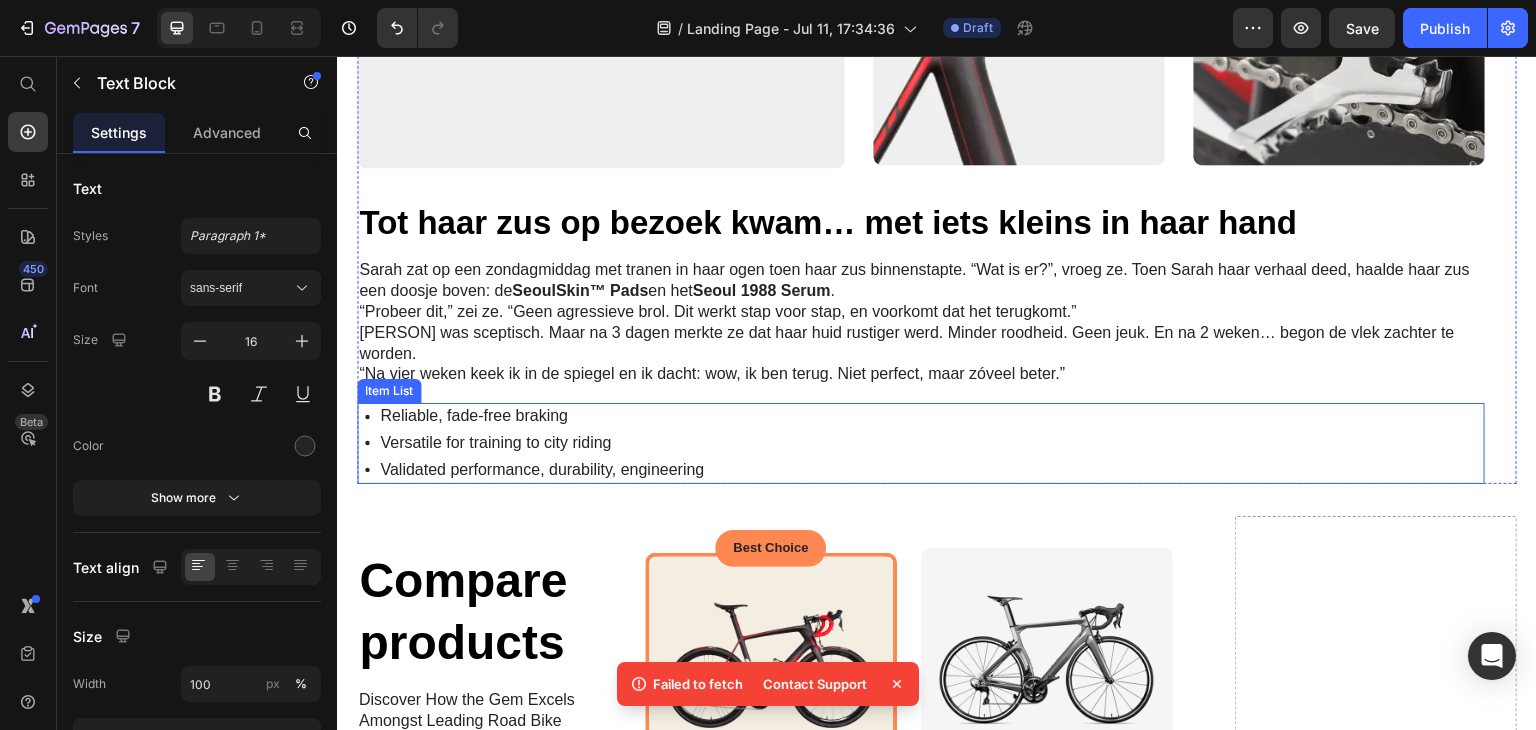 click on "Validated performance, durability, engineering" at bounding box center (542, 470) 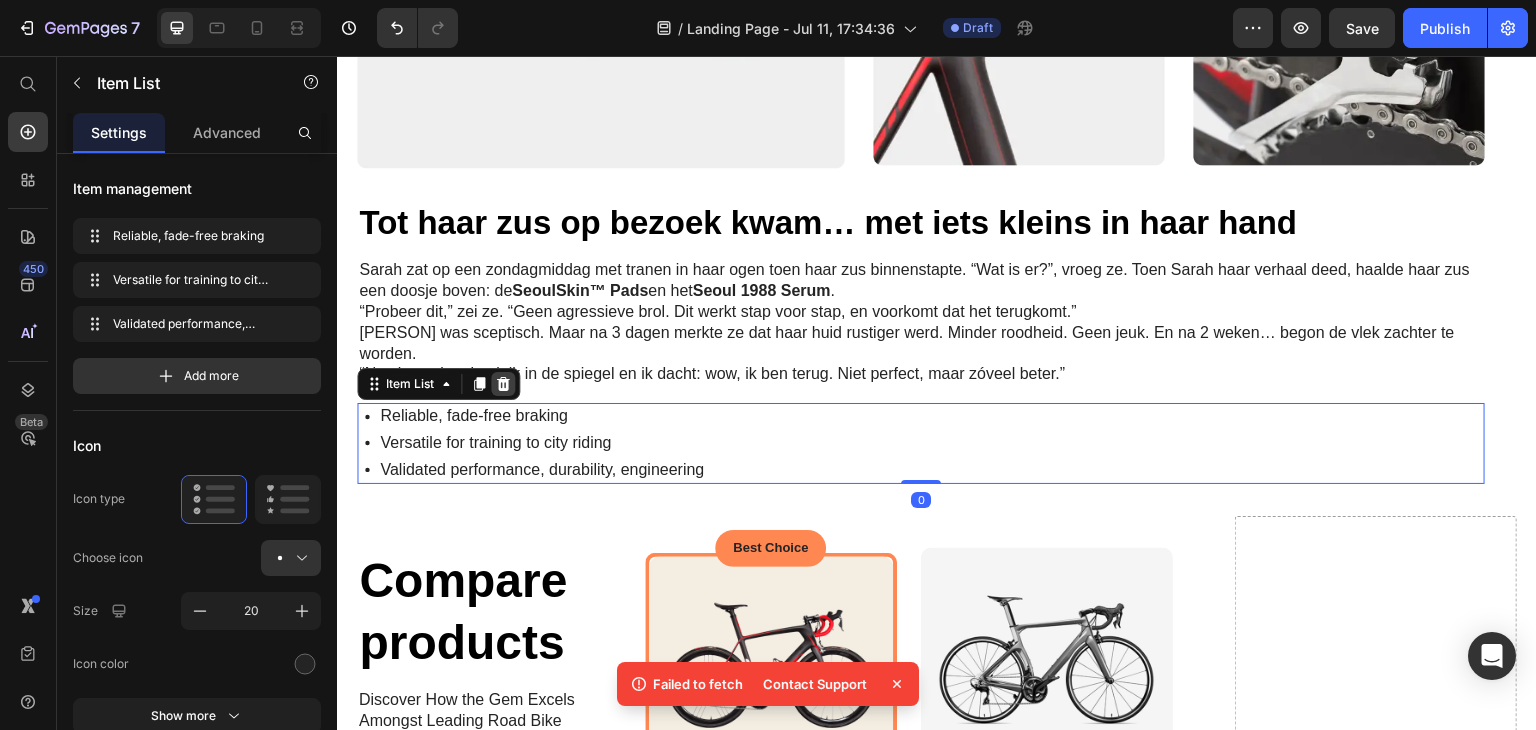 click 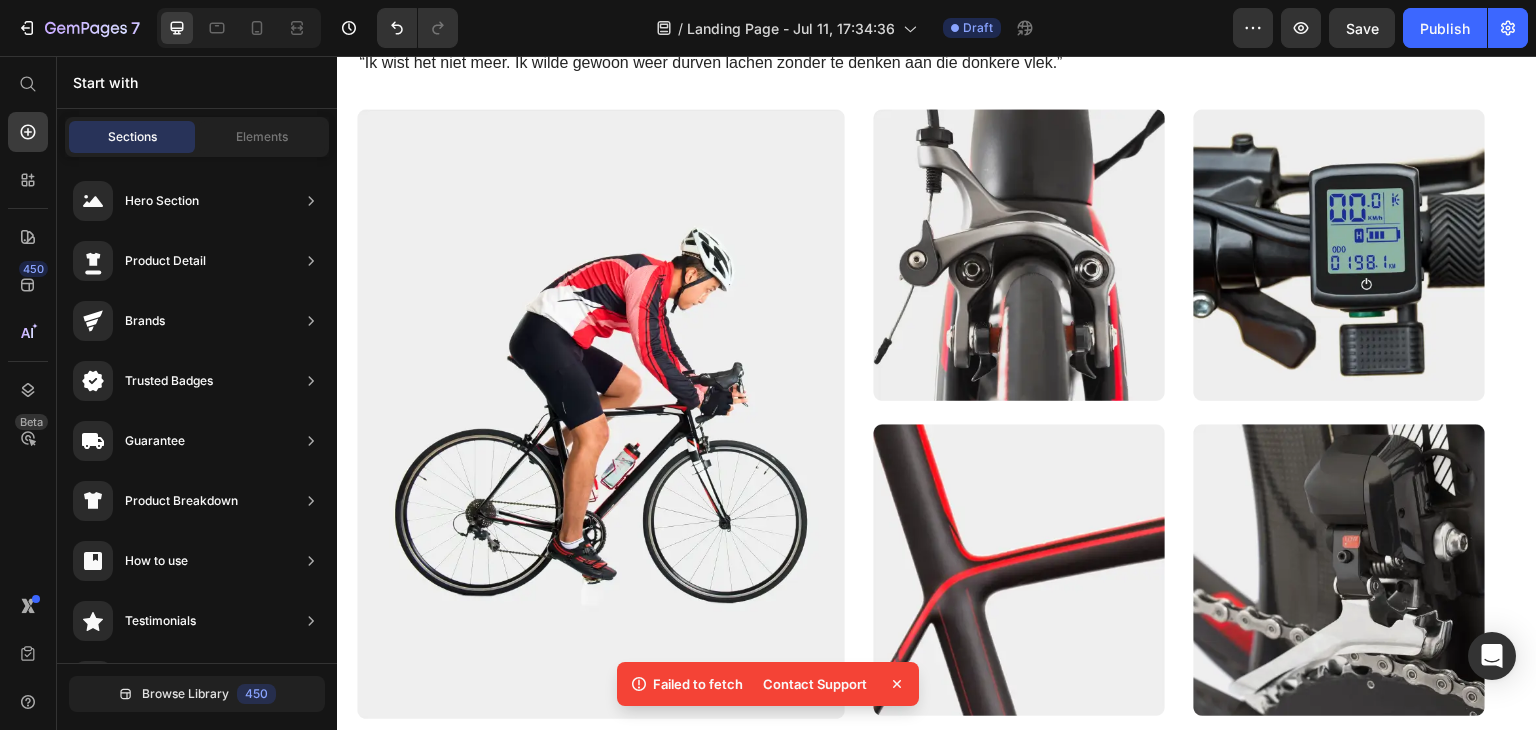 scroll, scrollTop: 1700, scrollLeft: 0, axis: vertical 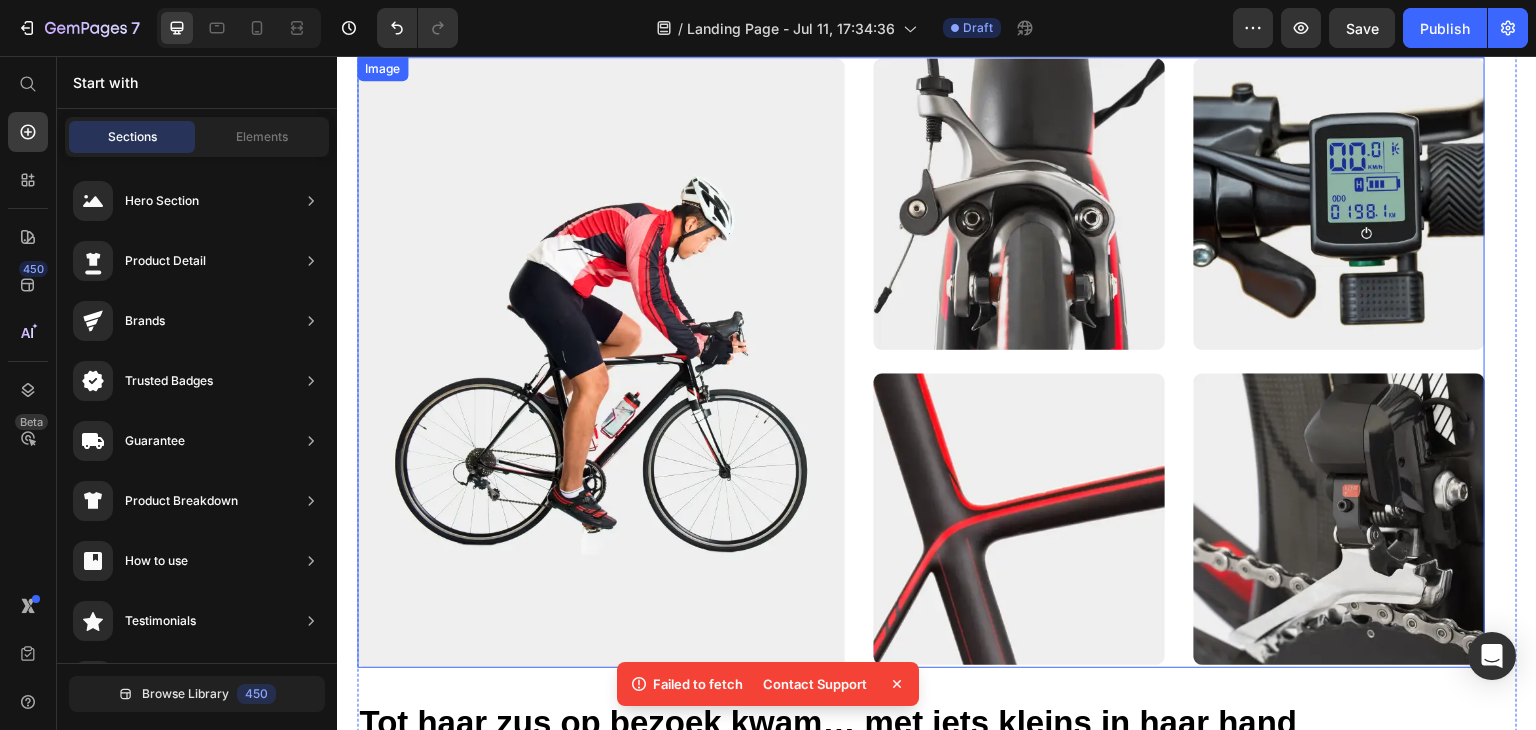 click at bounding box center [921, 362] 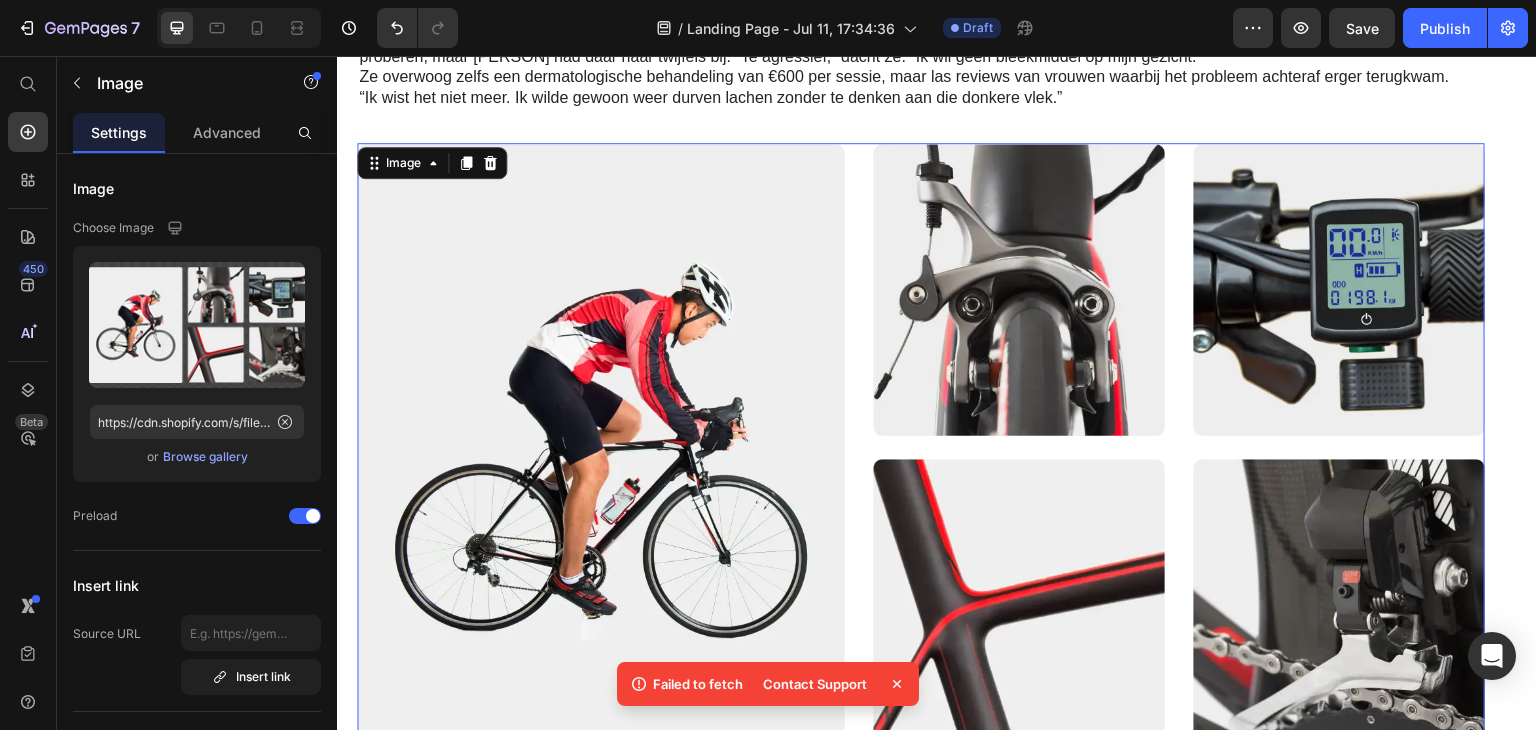 scroll, scrollTop: 1500, scrollLeft: 0, axis: vertical 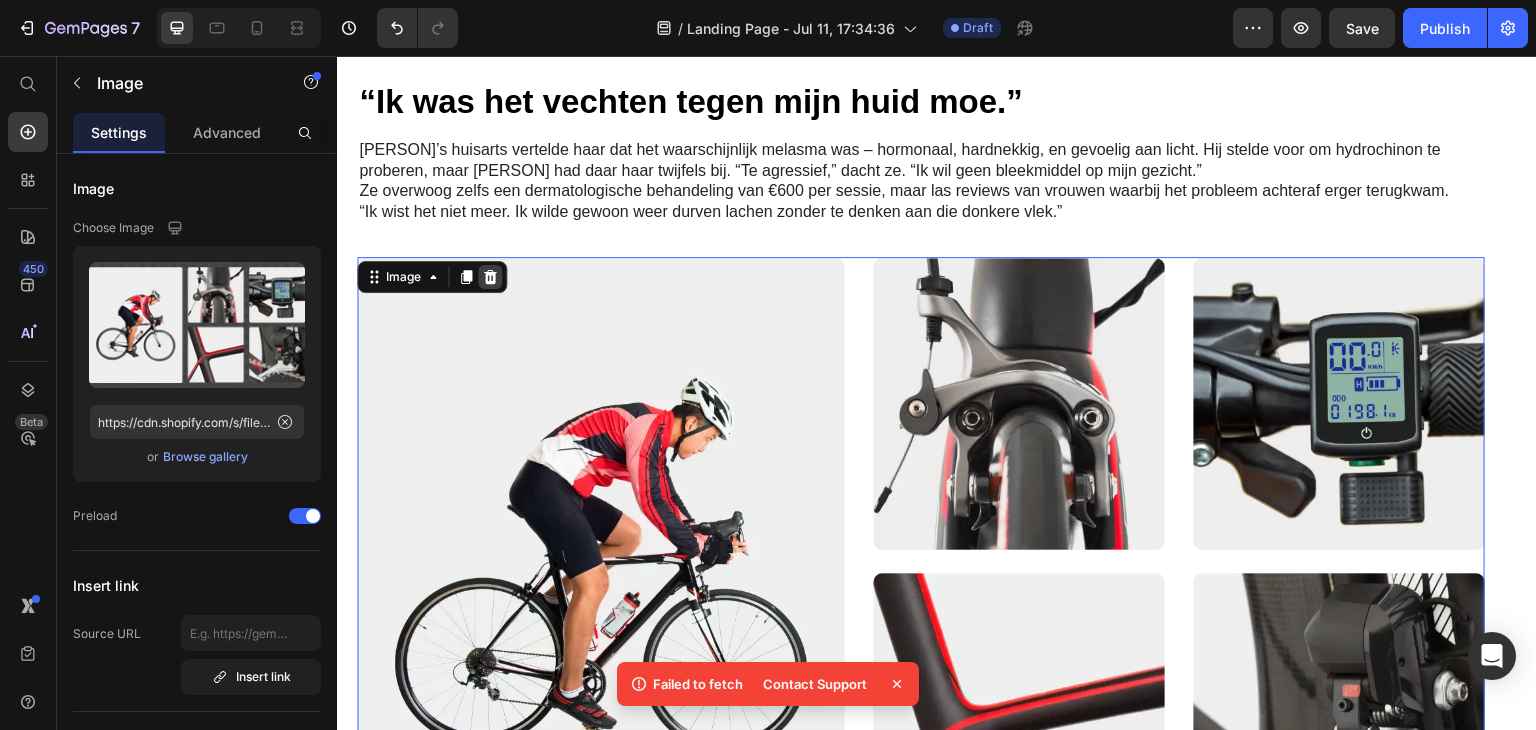 click 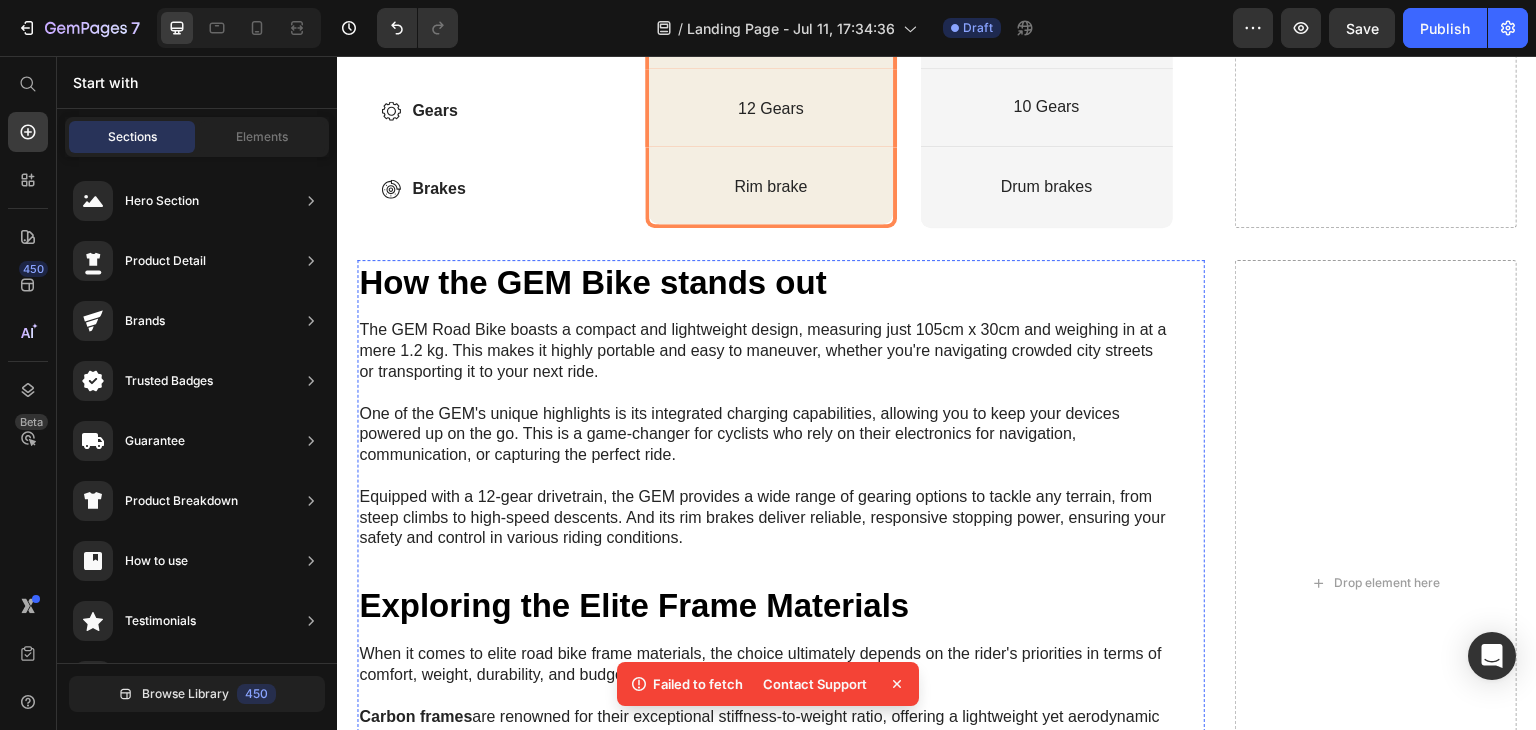 scroll, scrollTop: 2500, scrollLeft: 0, axis: vertical 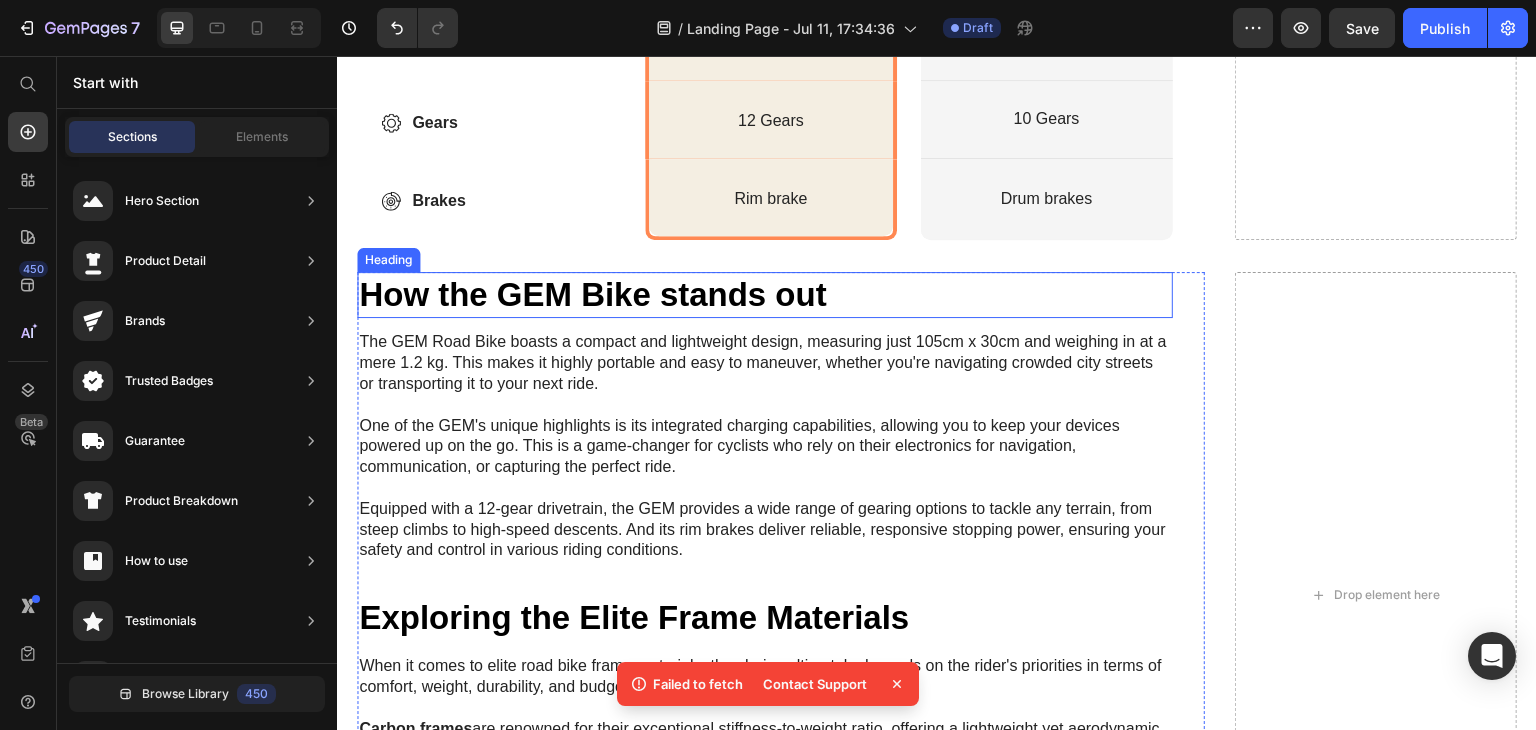 click on "How the GEM Bike stands out" at bounding box center [765, 295] 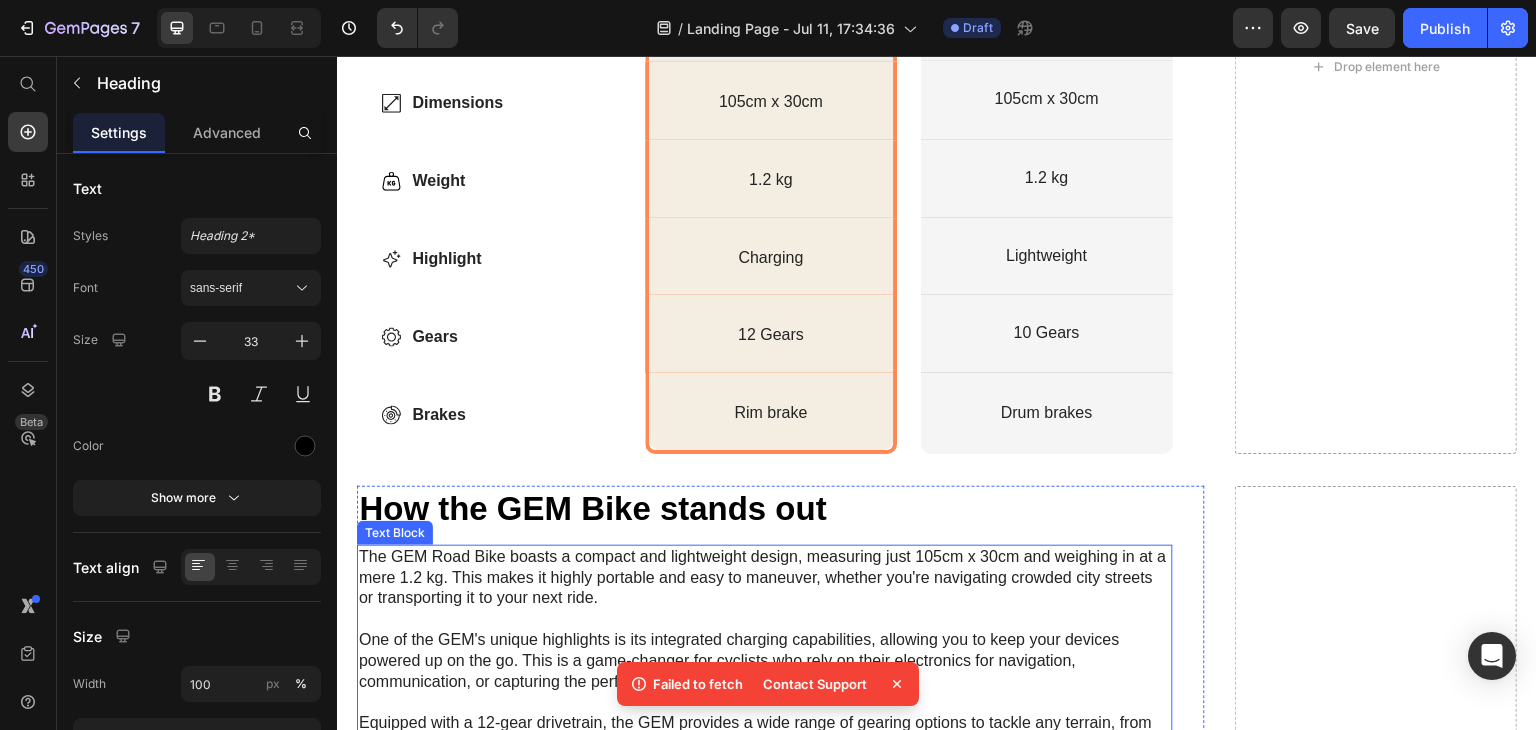 scroll, scrollTop: 2300, scrollLeft: 0, axis: vertical 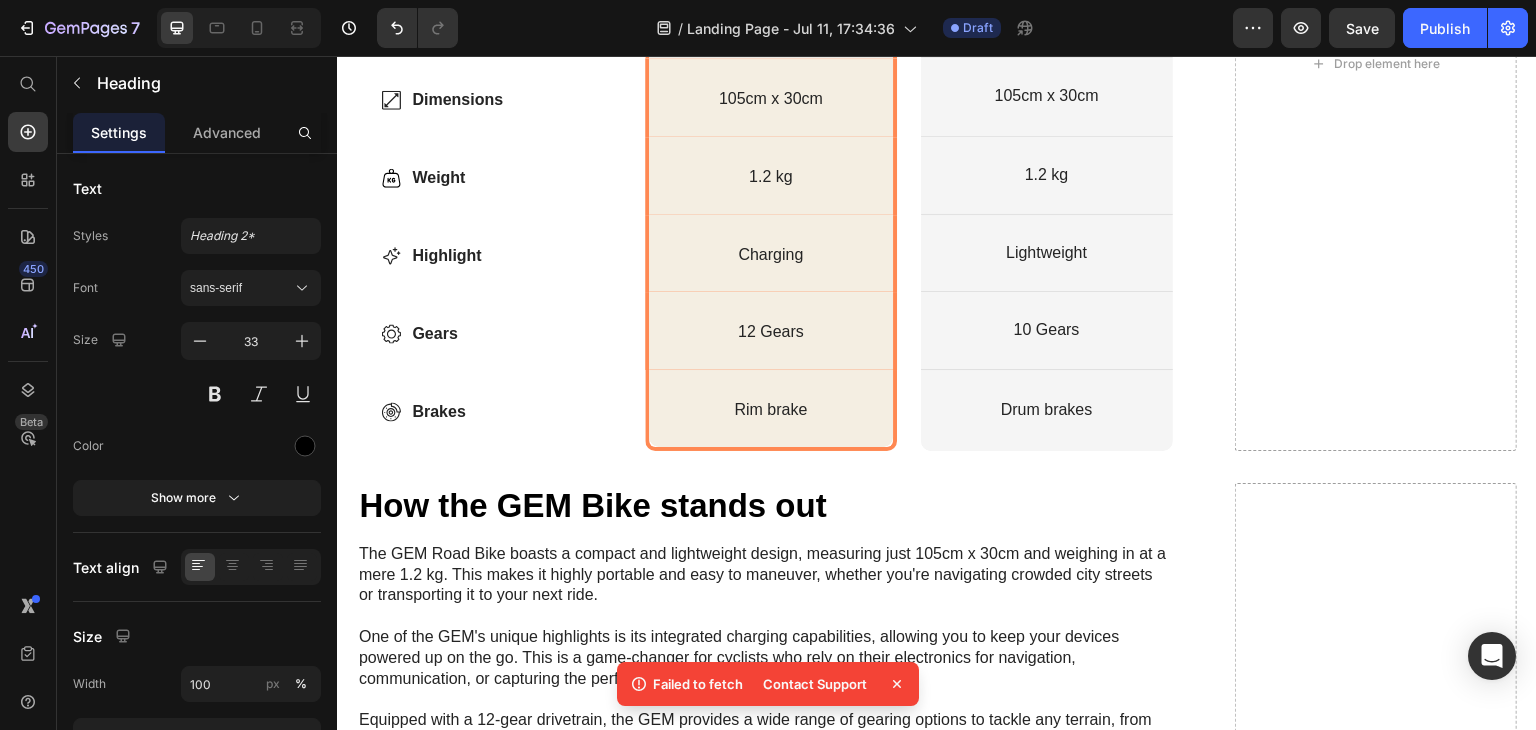 click on "How the GEM Bike stands out" at bounding box center (765, 506) 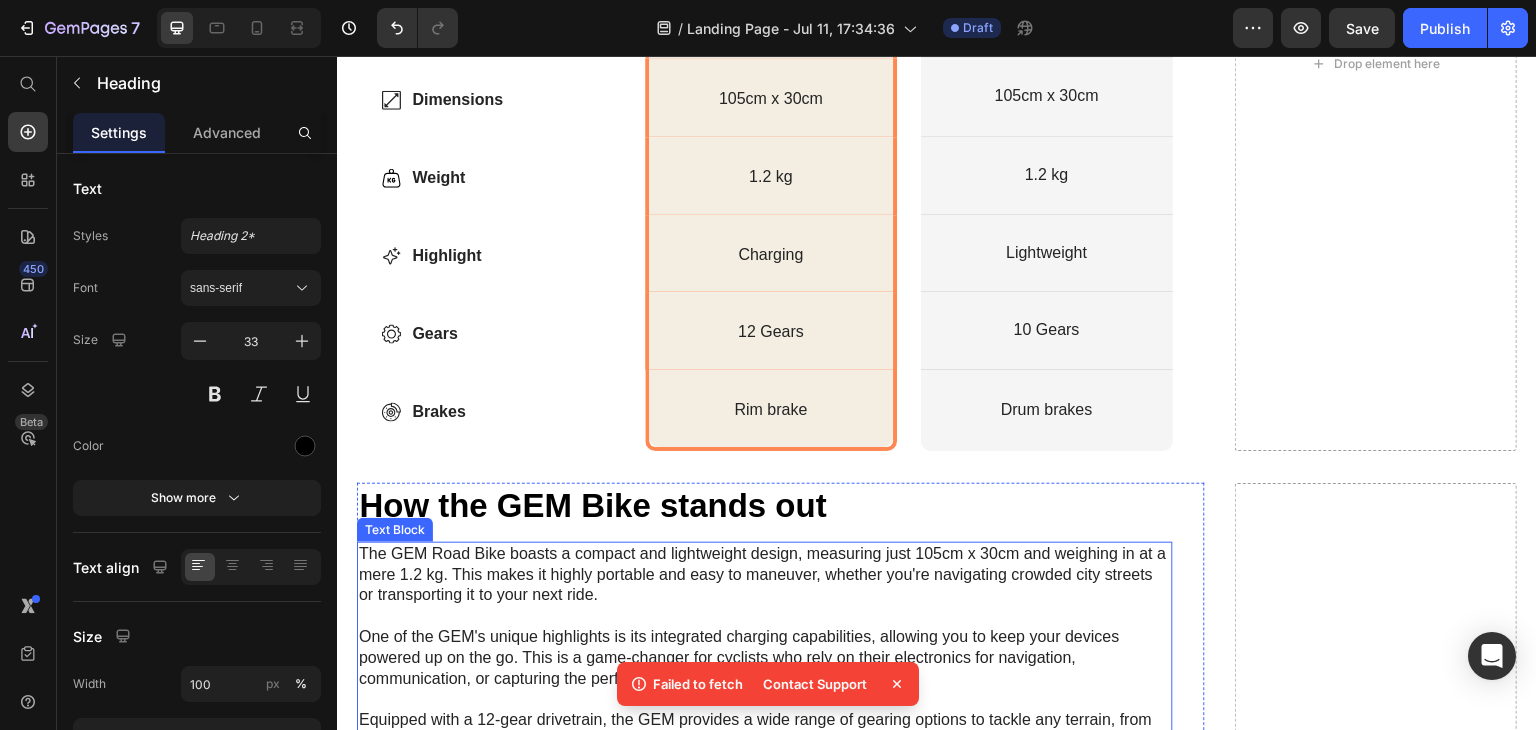click on "The GEM Road Bike boasts a compact and lightweight design, measuring just 105cm x 30cm and weighing in at a mere 1.2 kg. This makes it highly portable and easy to maneuver, whether you're navigating crowded city streets or transporting it to your next ride. One of the GEM's unique highlights is its integrated charging capabilities, allowing you to keep your devices powered up on the go. This is a game-changer for cyclists who rely on their electronics for navigation, communication, or capturing the perfect ride. Equipped with a 12-gear drivetrain, the GEM provides a wide range of gearing options to tackle any terrain, from steep climbs to high-speed descents. And its rim brakes deliver reliable, responsive stopping power, ensuring your safety and control in various riding conditions." at bounding box center (765, 658) 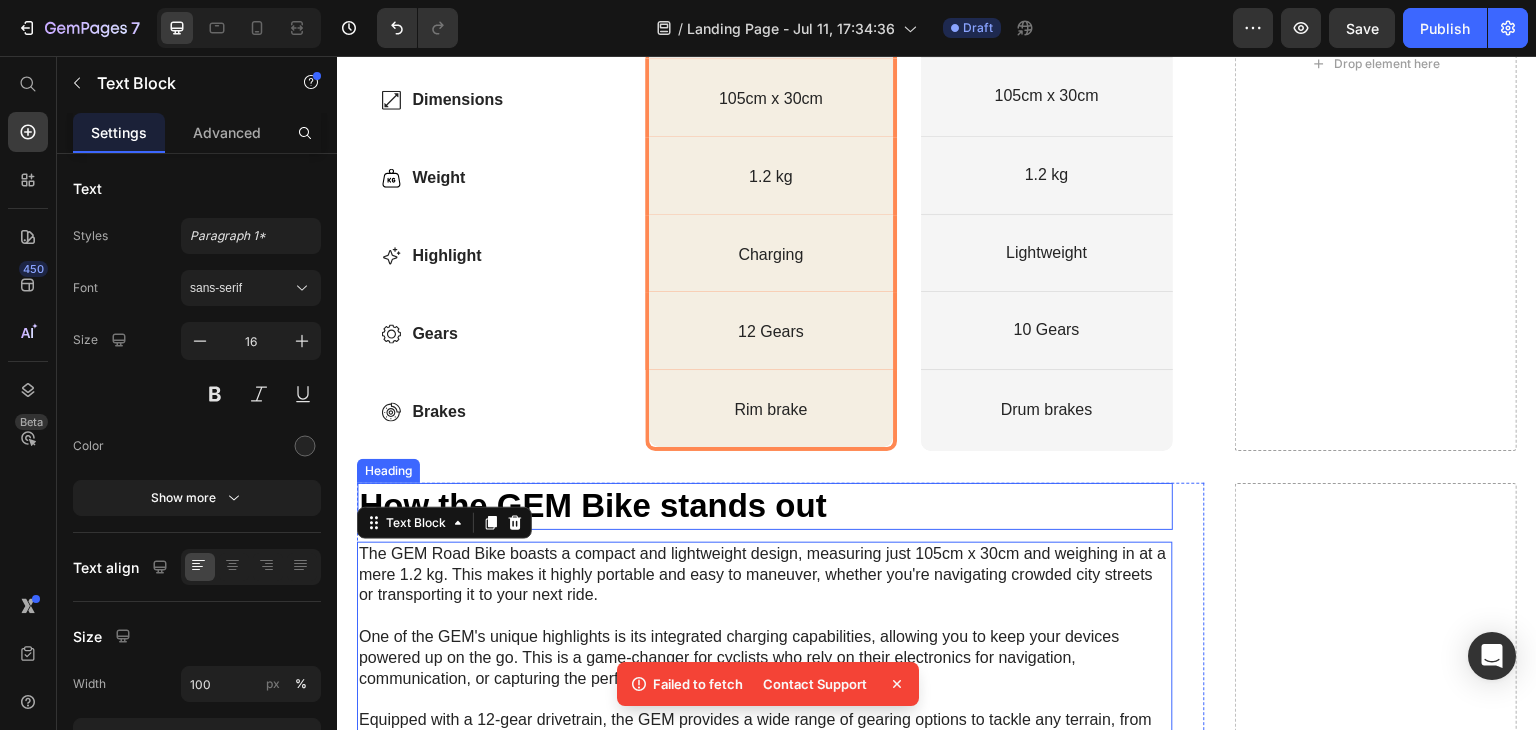click on "How the GEM Bike stands out" at bounding box center (765, 506) 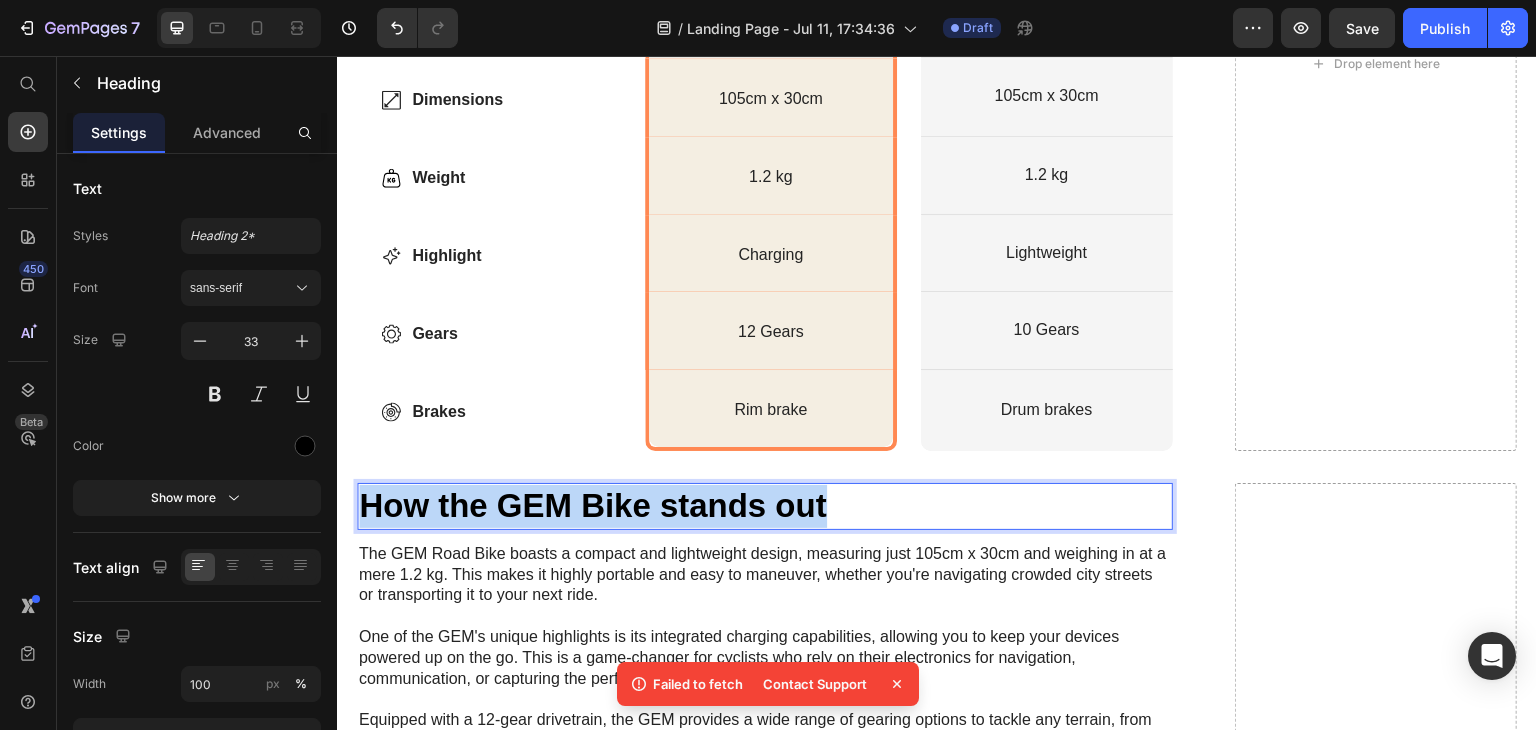 drag, startPoint x: 843, startPoint y: 480, endPoint x: 299, endPoint y: 465, distance: 544.2068 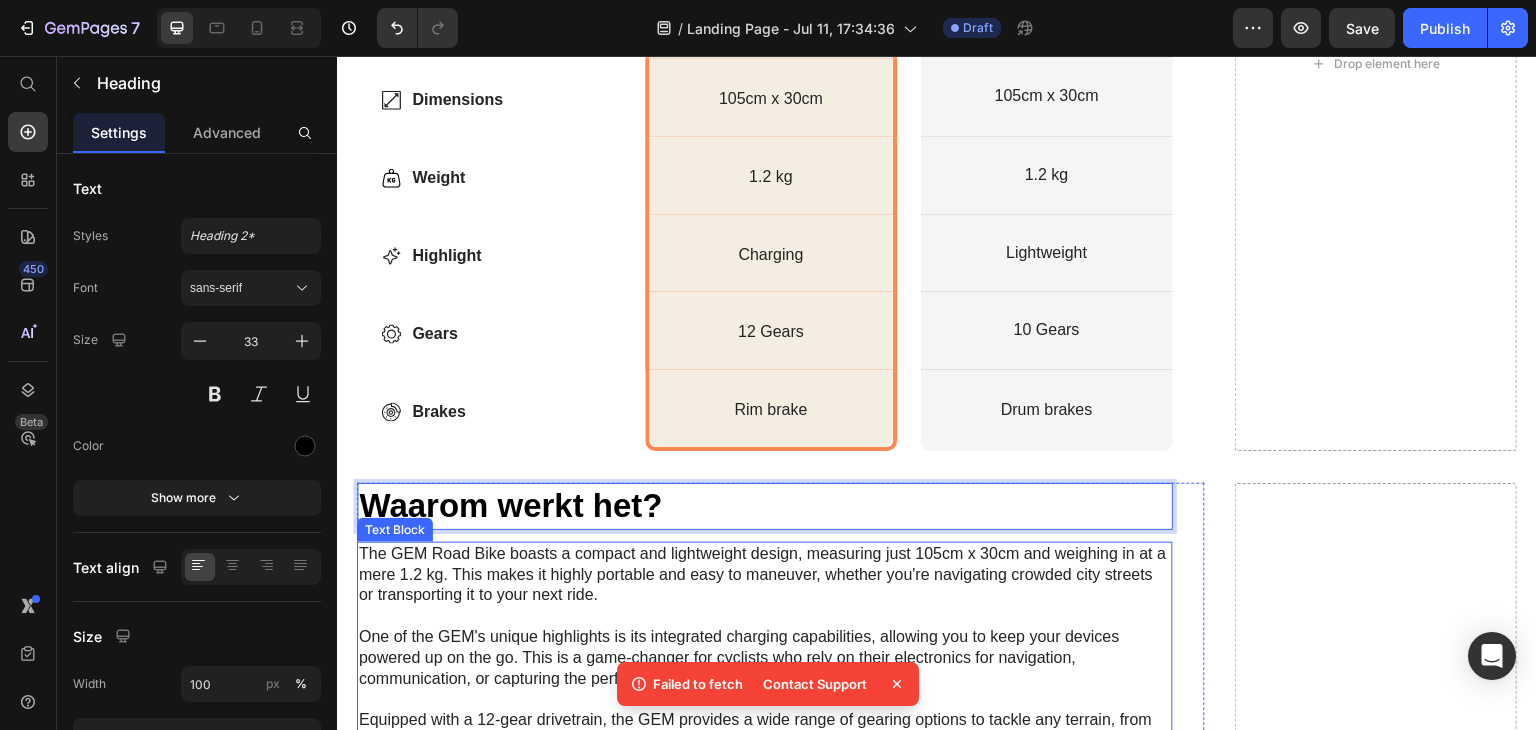 click on "The GEM Road Bike boasts a compact and lightweight design, measuring just 105cm x 30cm and weighing in at a mere 1.2 kg. This makes it highly portable and easy to maneuver, whether you're navigating crowded city streets or transporting it to your next ride. One of the GEM's unique highlights is its integrated charging capabilities, allowing you to keep your devices powered up on the go. This is a game-changer for cyclists who rely on their electronics for navigation, communication, or capturing the perfect ride. Equipped with a 12-gear drivetrain, the GEM provides a wide range of gearing options to tackle any terrain, from steep climbs to high-speed descents. And its rim brakes deliver reliable, responsive stopping power, ensuring your safety and control in various riding conditions." at bounding box center [765, 658] 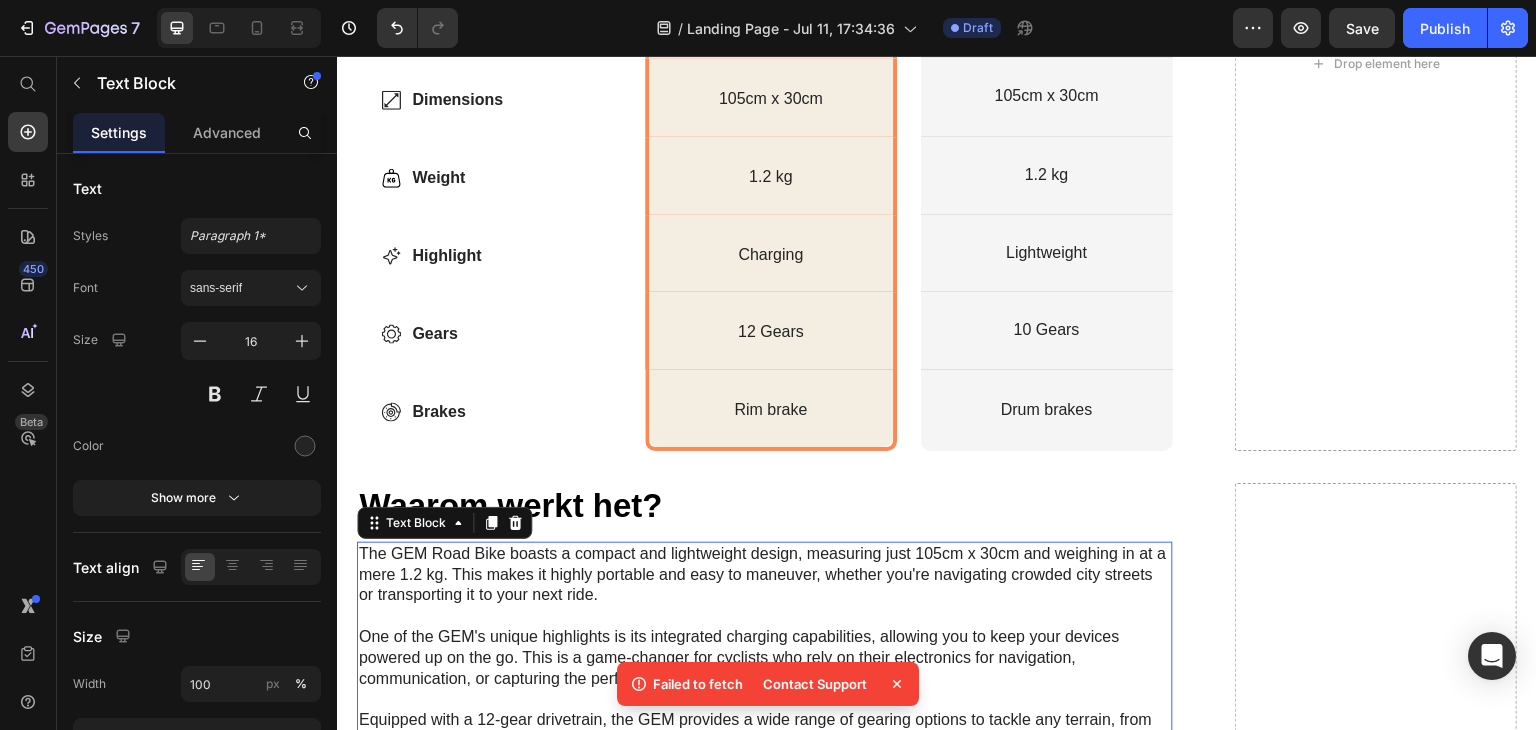 click on "The GEM Road Bike boasts a compact and lightweight design, measuring just 105cm x 30cm and weighing in at a mere 1.2 kg. This makes it highly portable and easy to maneuver, whether you're navigating crowded city streets or transporting it to your next ride. One of the GEM's unique highlights is its integrated charging capabilities, allowing you to keep your devices powered up on the go. This is a game-changer for cyclists who rely on their electronics for navigation, communication, or capturing the perfect ride. Equipped with a 12-gear drivetrain, the GEM provides a wide range of gearing options to tackle any terrain, from steep climbs to high-speed descents. And its rim brakes deliver reliable, responsive stopping power, ensuring your safety and control in various riding conditions." at bounding box center [765, 658] 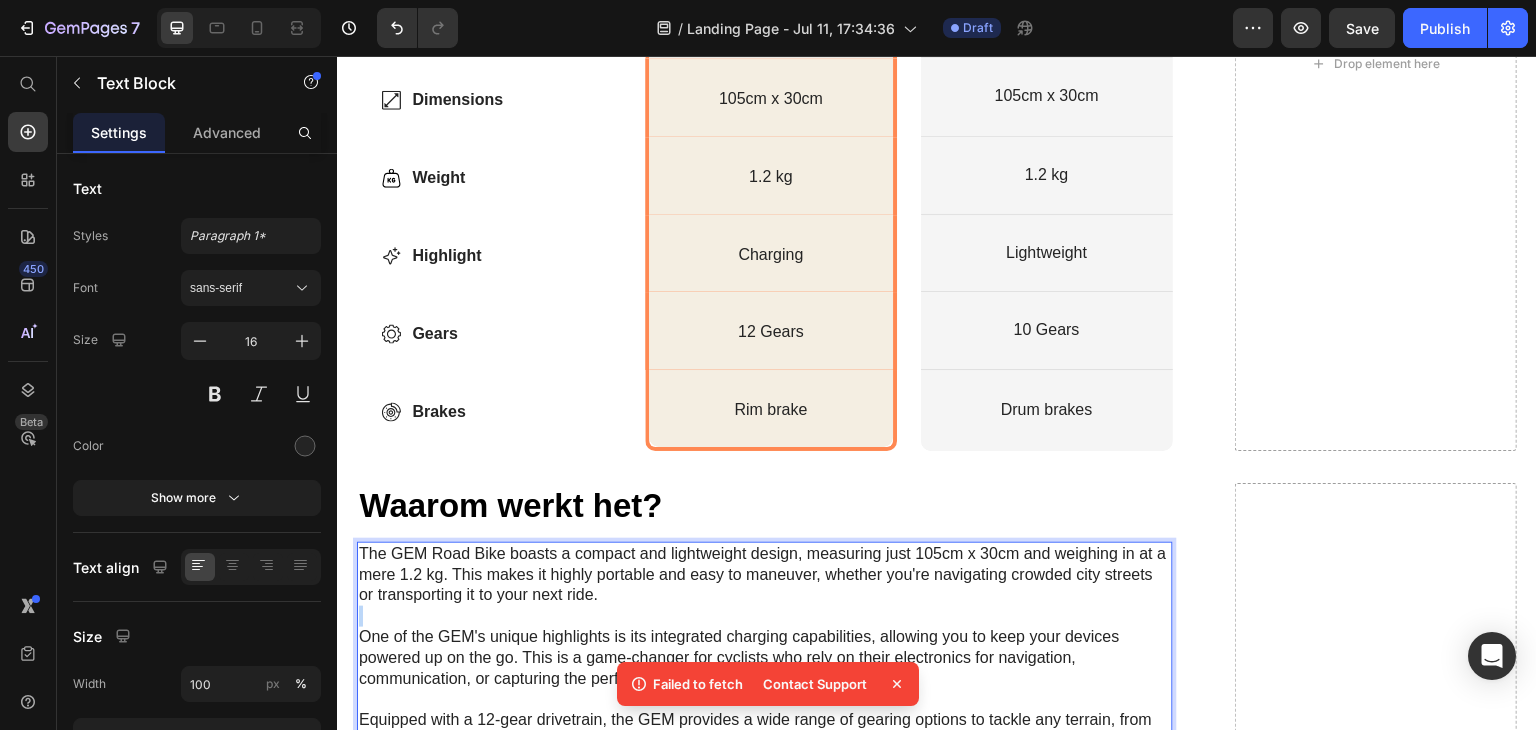 click on "The GEM Road Bike boasts a compact and lightweight design, measuring just 105cm x 30cm and weighing in at a mere 1.2 kg. This makes it highly portable and easy to maneuver, whether you're navigating crowded city streets or transporting it to your next ride. ⁠⁠⁠⁠⁠⁠⁠ One of the GEM's unique highlights is its integrated charging capabilities, allowing you to keep your devices powered up on the go. This is a game-changer for cyclists who rely on their electronics for navigation, communication, or capturing the perfect ride. Equipped with a 12-gear drivetrain, the GEM provides a wide range of gearing options to tackle any terrain, from steep climbs to high-speed descents. And its rim brakes deliver reliable, responsive stopping power, ensuring your safety and control in various riding conditions." at bounding box center [765, 658] 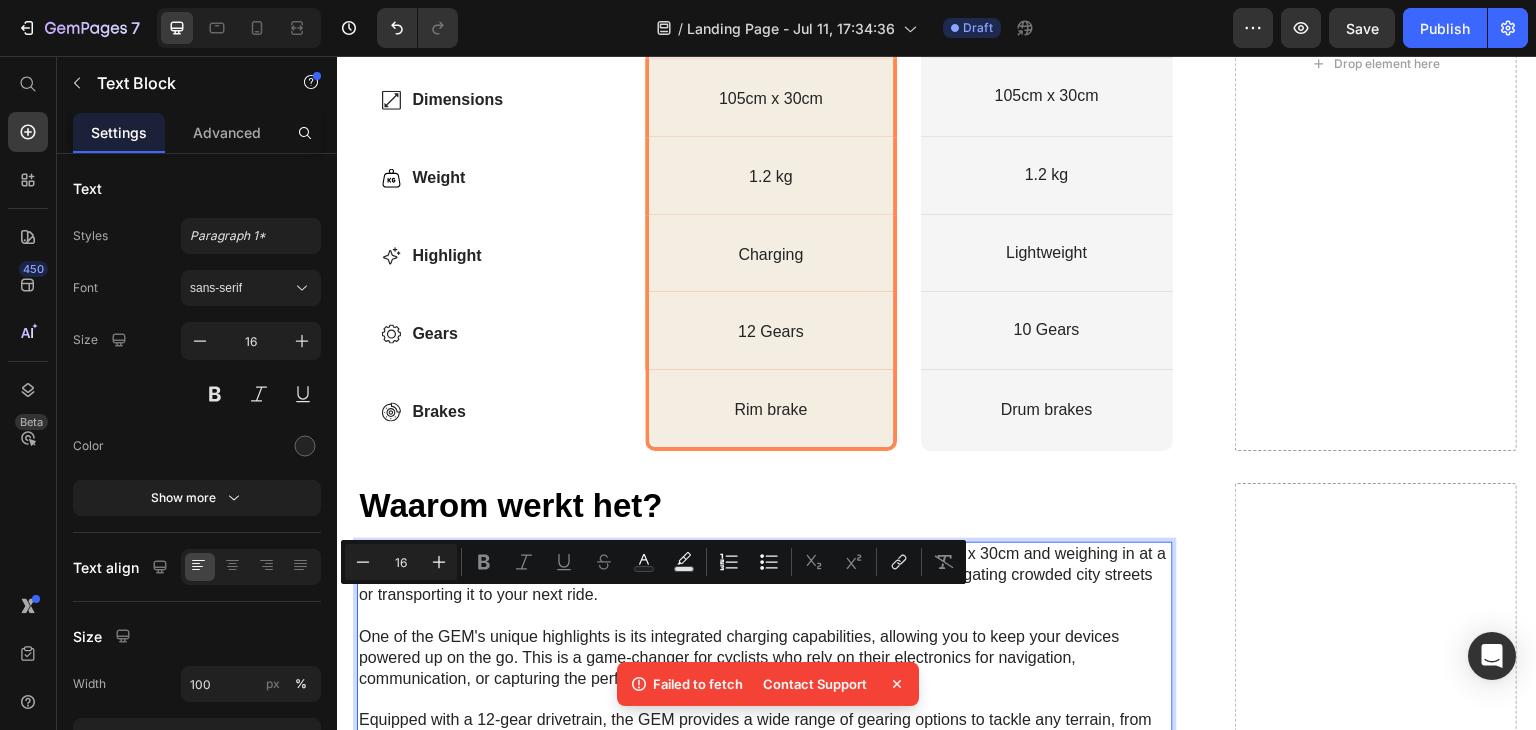 click on "The GEM Road Bike boasts a compact and lightweight design, measuring just 105cm x 30cm and weighing in at a mere 1.2 kg. This makes it highly portable and easy to maneuver, whether you're navigating crowded city streets or transporting it to your next ride. One of the GEM's unique highlights is its integrated charging capabilities, allowing you to keep your devices powered up on the go. This is a game-changer for cyclists who rely on their electronics for navigation, communication, or capturing the perfect ride. Equipped with a 12-gear drivetrain, the GEM provides a wide range of gearing options to tackle any terrain, from steep climbs to high-speed descents. And its rim brakes deliver reliable, responsive stopping power, ensuring your safety and control in various riding conditions." at bounding box center [765, 658] 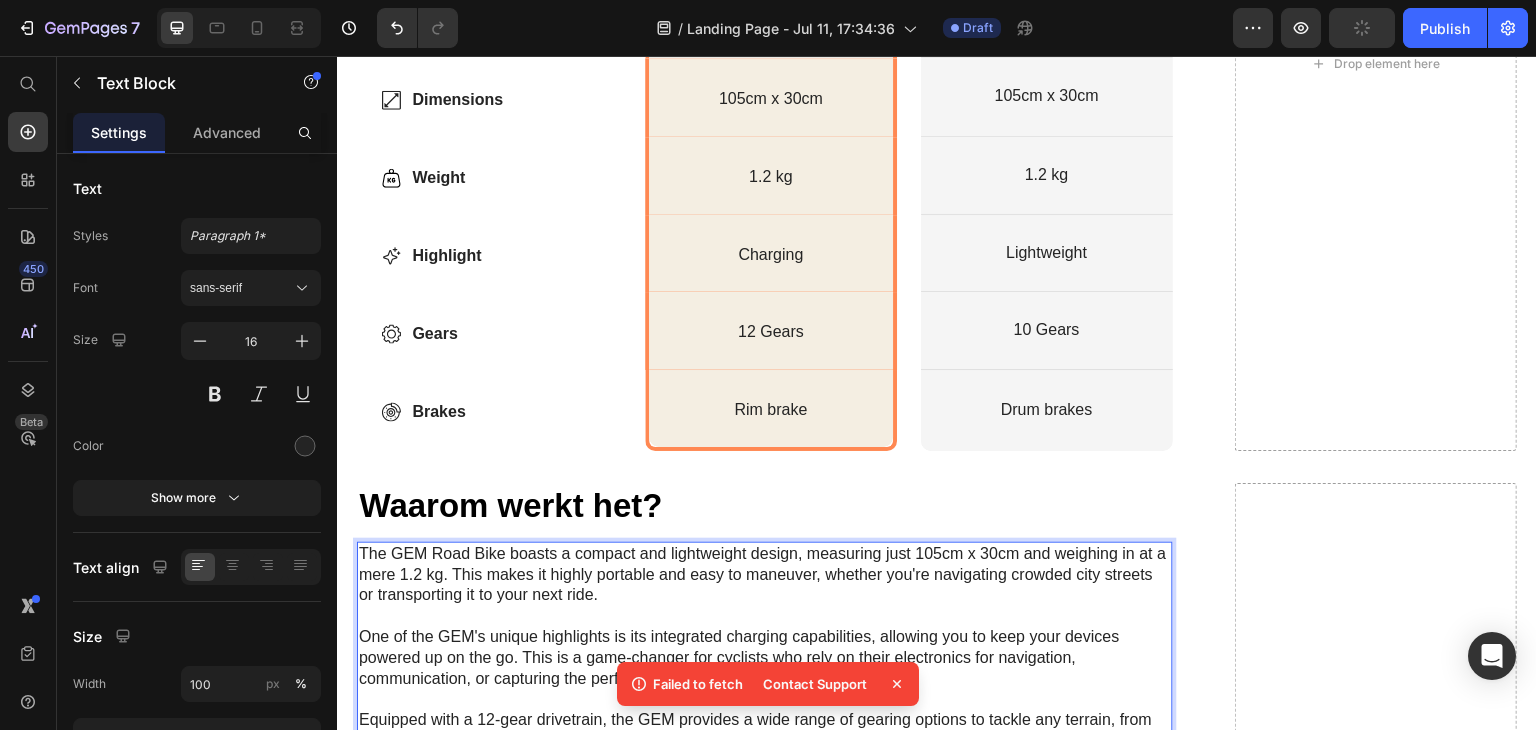 click on "The GEM Road Bike boasts a compact and lightweight design, measuring just 105cm x 30cm and weighing in at a mere 1.2 kg. This makes it highly portable and easy to maneuver, whether you're navigating crowded city streets or transporting it to your next ride. One of the GEM's unique highlights is its integrated charging capabilities, allowing you to keep your devices powered up on the go. This is a game-changer for cyclists who rely on their electronics for navigation, communication, or capturing the perfect ride. Equipped with a 12-gear drivetrain, the GEM provides a wide range of gearing options to tackle any terrain, from steep climbs to high-speed descents. And its rim brakes deliver reliable, responsive stopping power, ensuring your safety and control in various riding conditions." at bounding box center (765, 658) 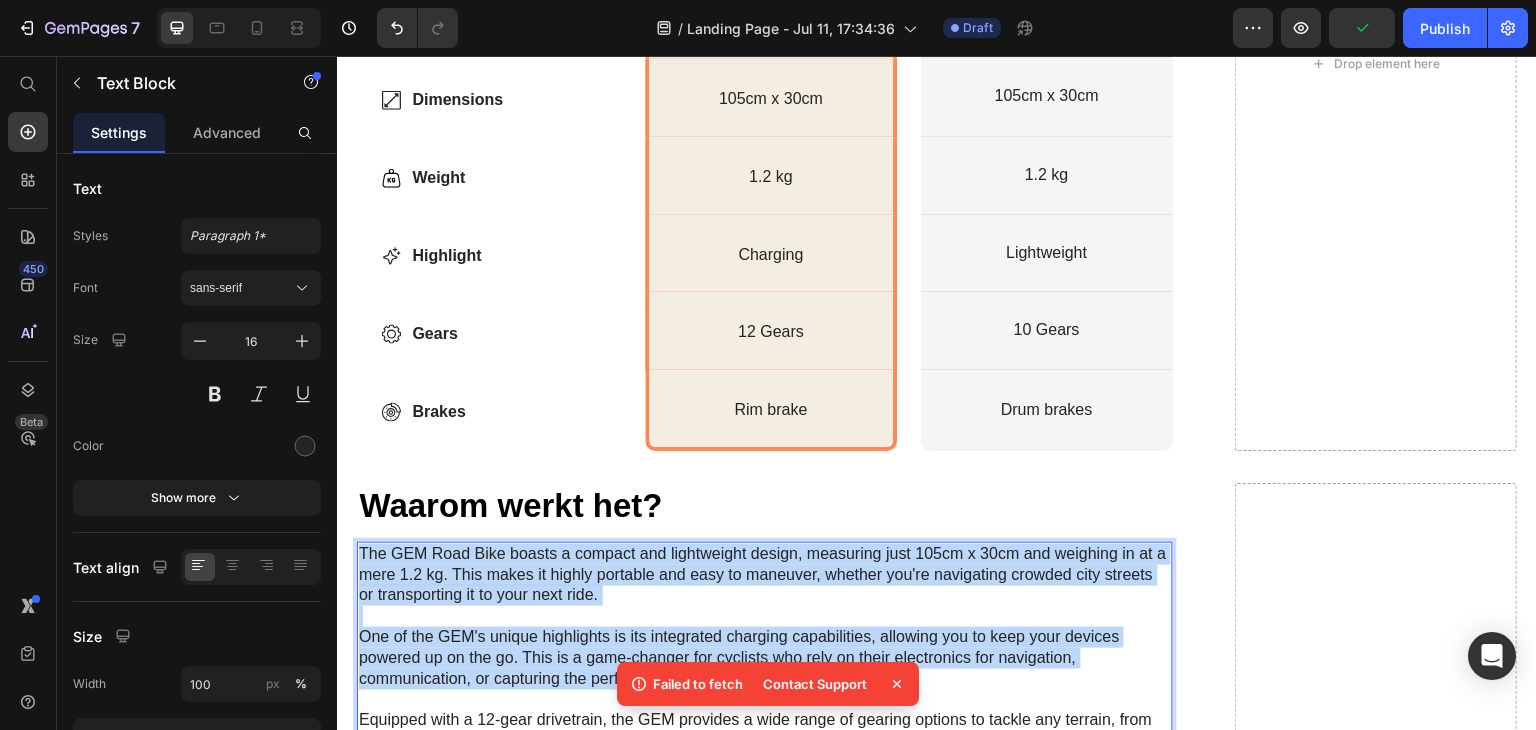 scroll, scrollTop: 2500, scrollLeft: 0, axis: vertical 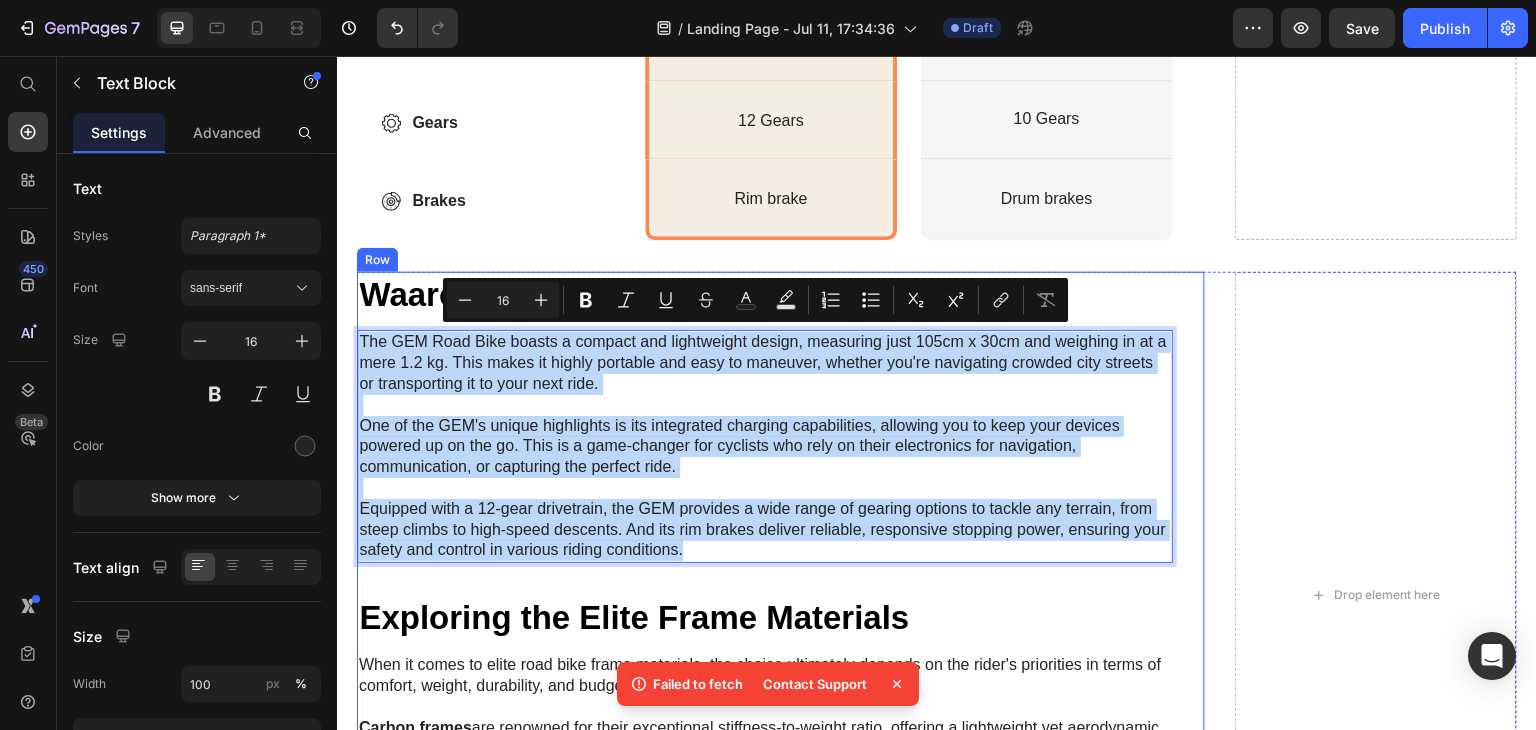 drag, startPoint x: 363, startPoint y: 538, endPoint x: 1109, endPoint y: 575, distance: 746.917 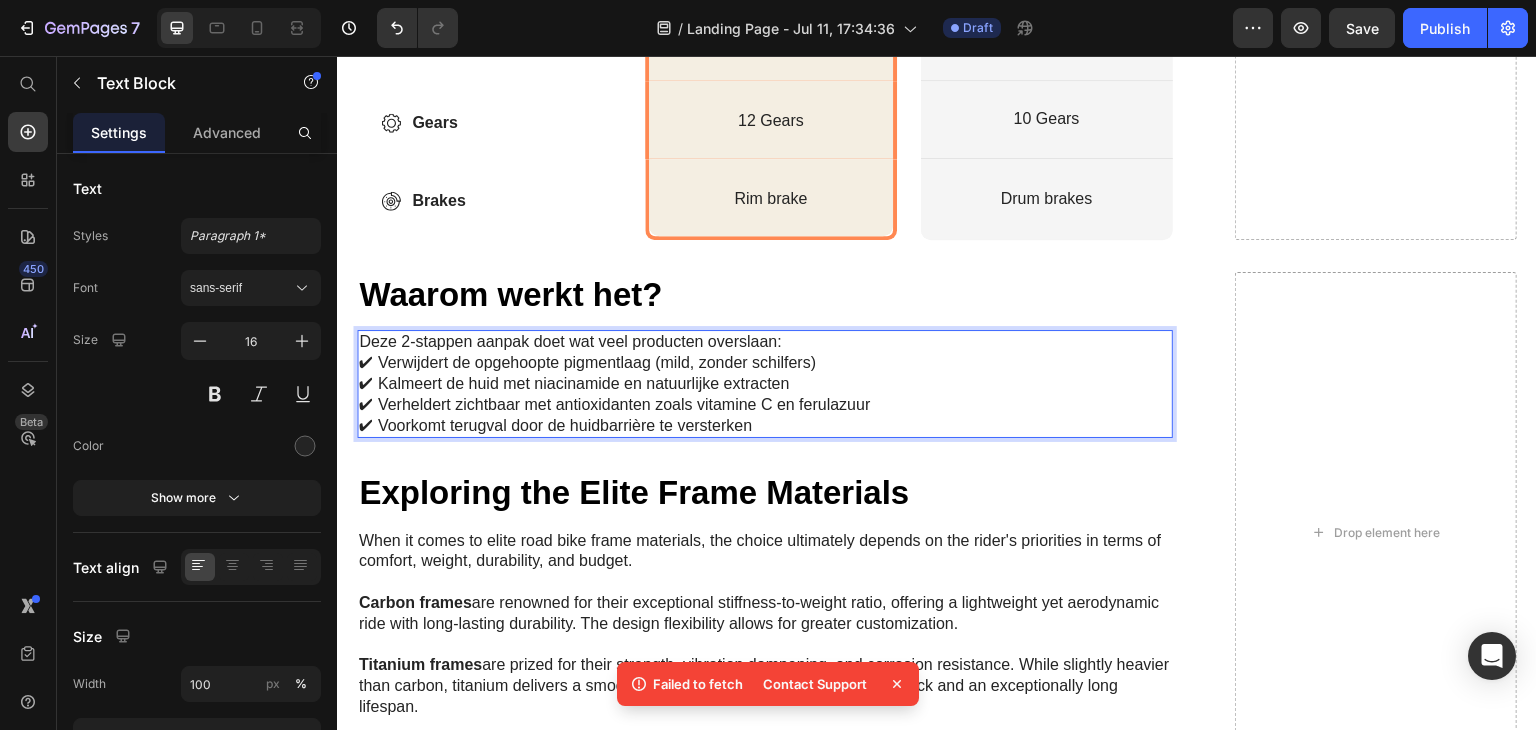 click on "✔ Voorkomt terugval door de huidbarrière te versterken" at bounding box center (765, 426) 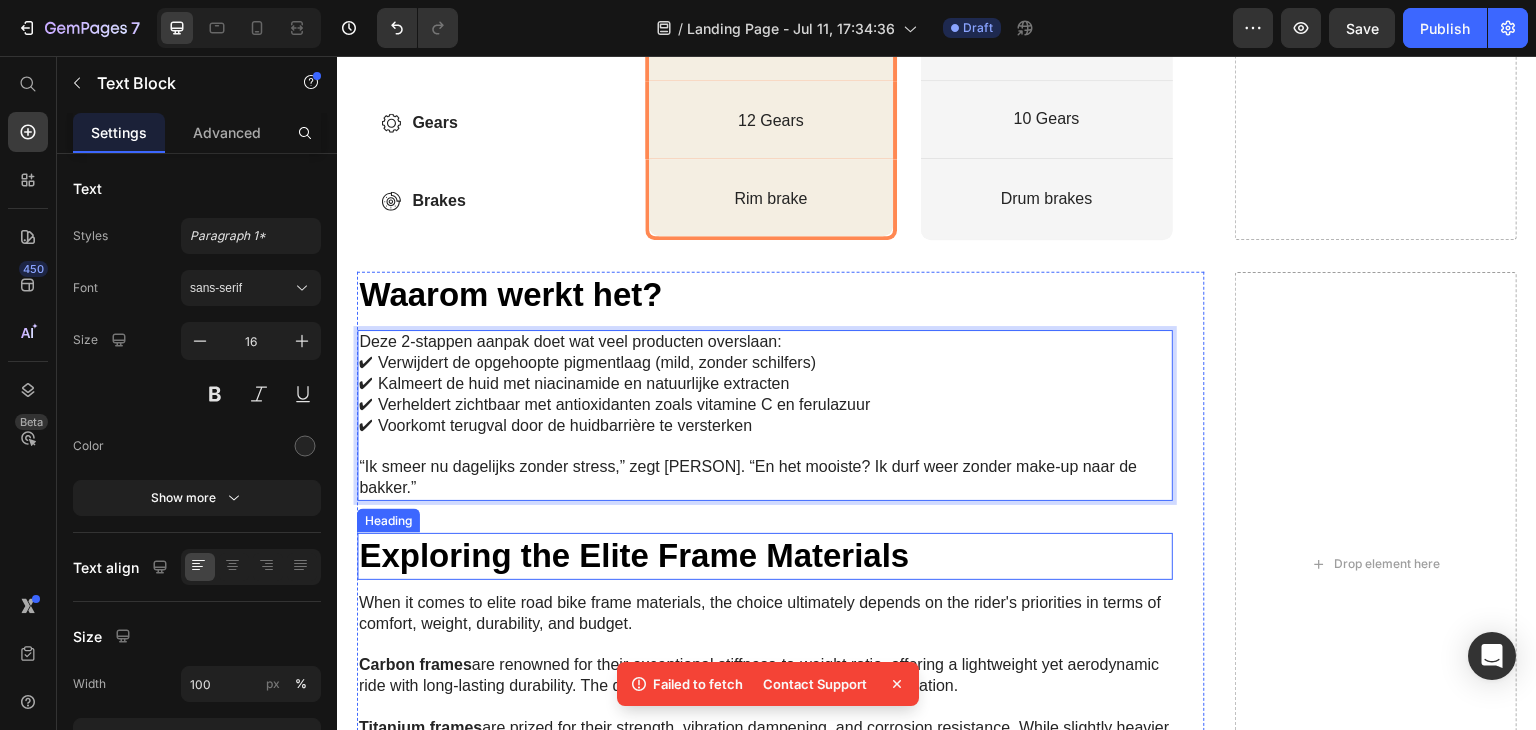 click on "Exploring the Elite Frame Materials" at bounding box center [765, 556] 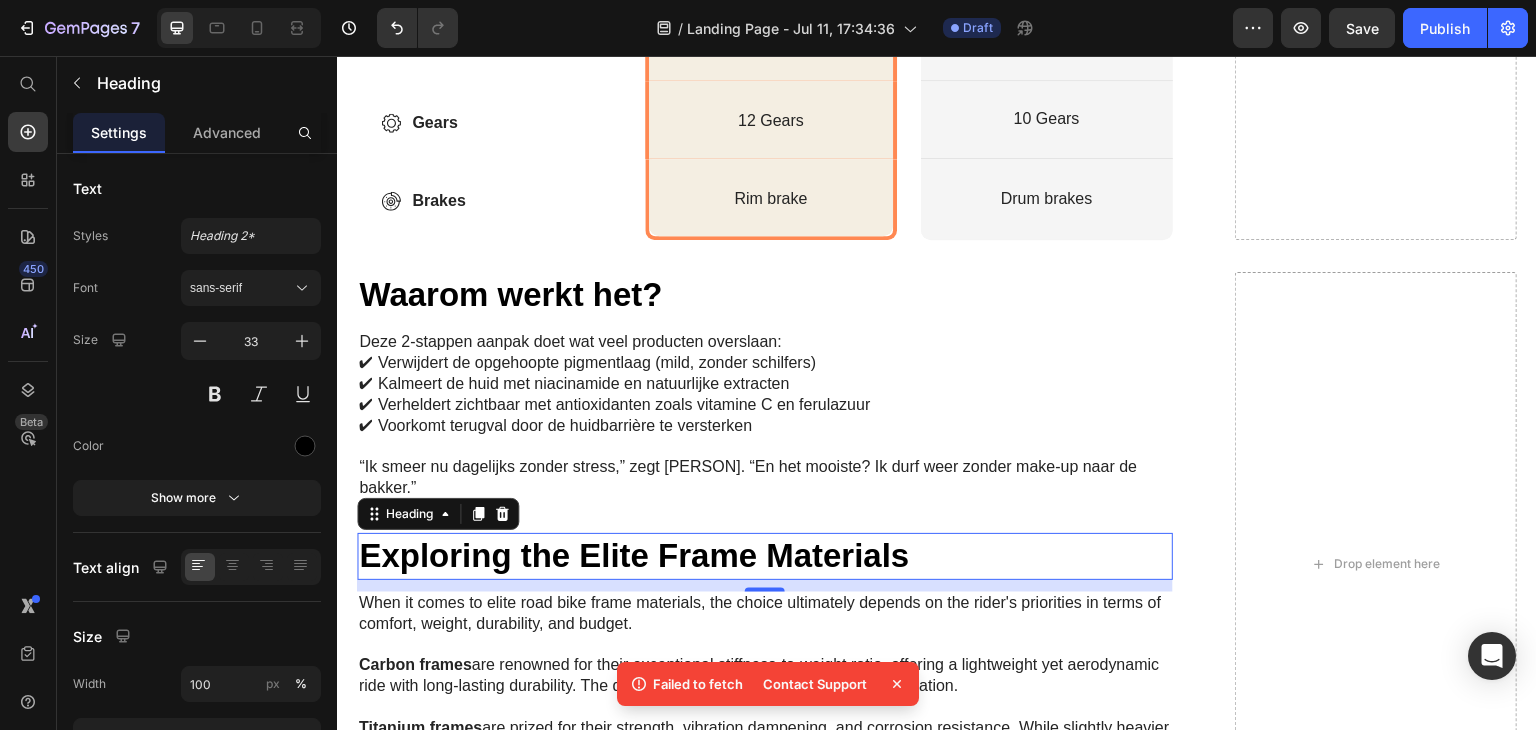 click on "Exploring the Elite Frame Materials" at bounding box center (765, 556) 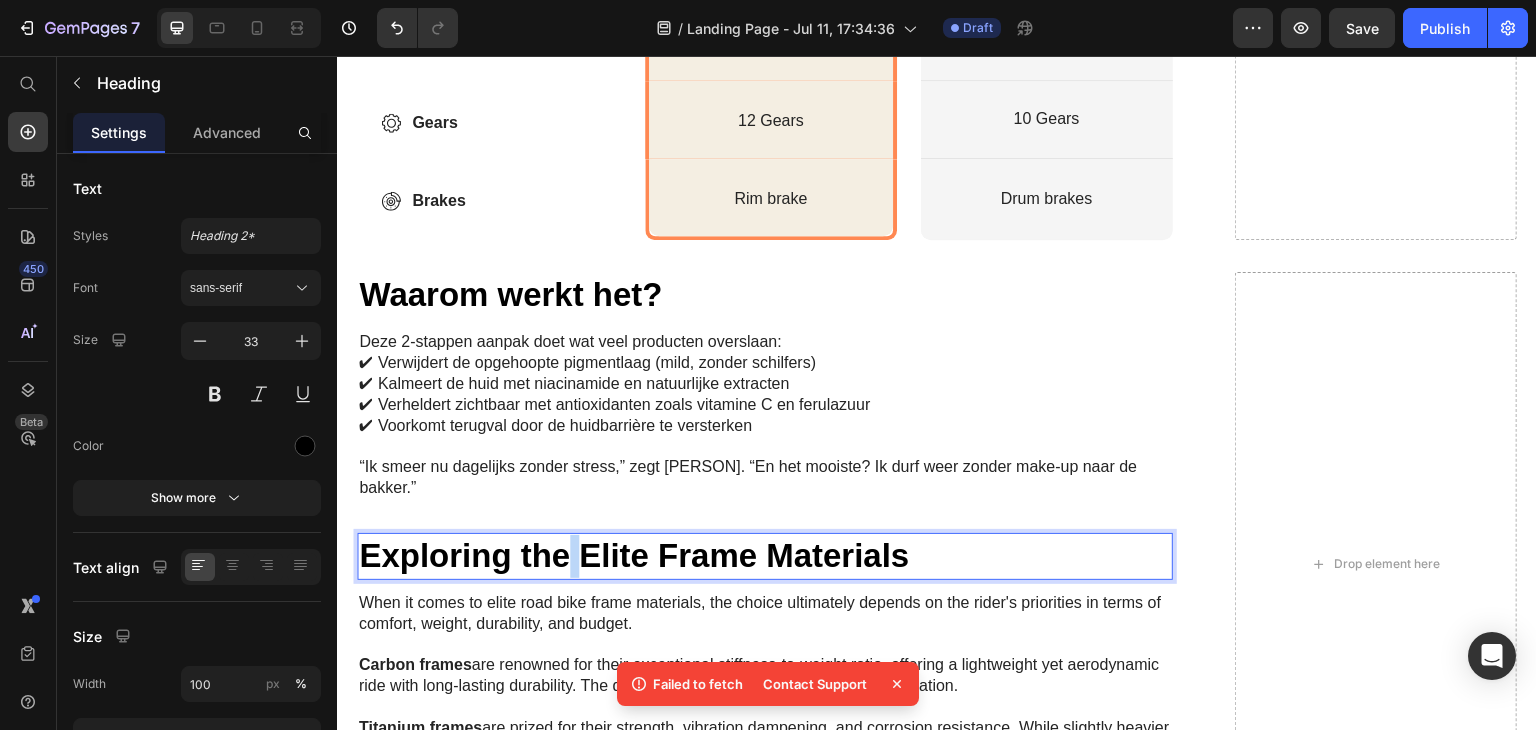click on "Exploring the Elite Frame Materials" at bounding box center (765, 556) 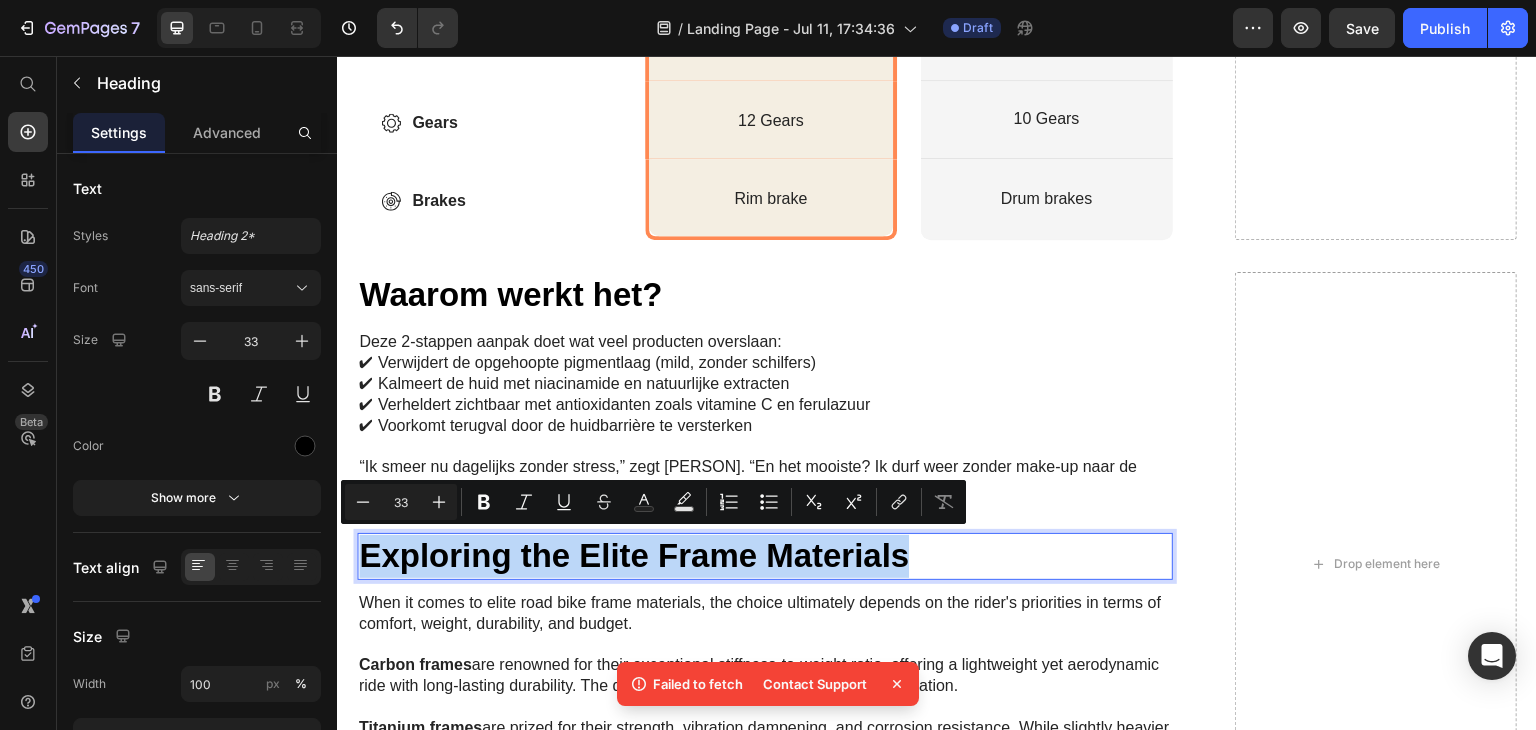 drag, startPoint x: 970, startPoint y: 544, endPoint x: 331, endPoint y: 529, distance: 639.176 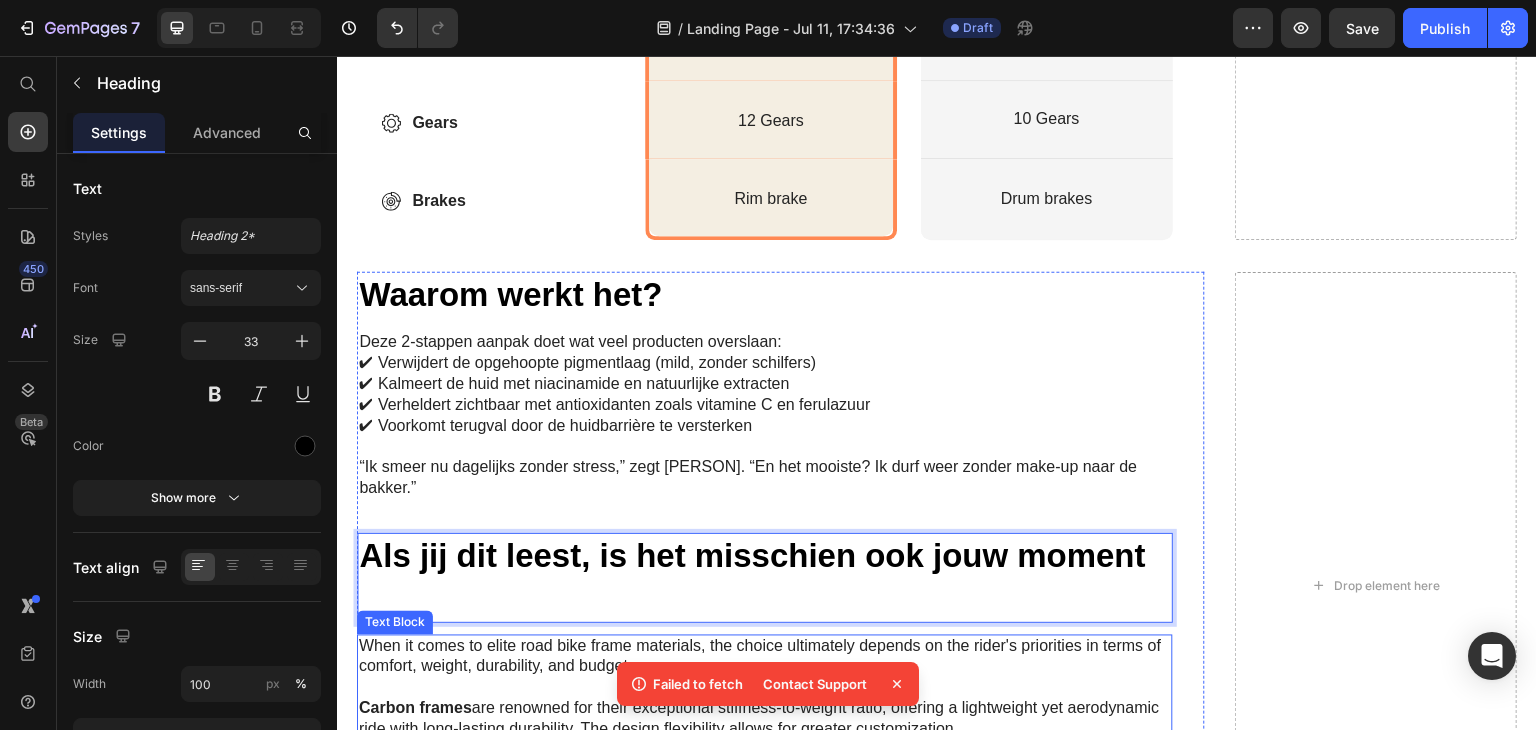 click on "When it comes to elite road bike frame materials, the choice ultimately depends on the rider's priorities in terms of comfort, weight, durability, and budget. Carbon frames  are renowned for their exceptional stiffness-to-weight ratio, offering a lightweight yet aerodynamic ride with long-lasting durability. The design flexibility allows for greater customization. Titanium frames  are prized for their strength, vibration dampening, and corrosion resistance. While slightly heavier than carbon, titanium delivers a smooth, comfortable ride with less road feedback and an exceptionally long lifespan. The choice between carbon and titanium depends on the rider's priorities in comfort, weight, durability, and budget." at bounding box center [765, 751] 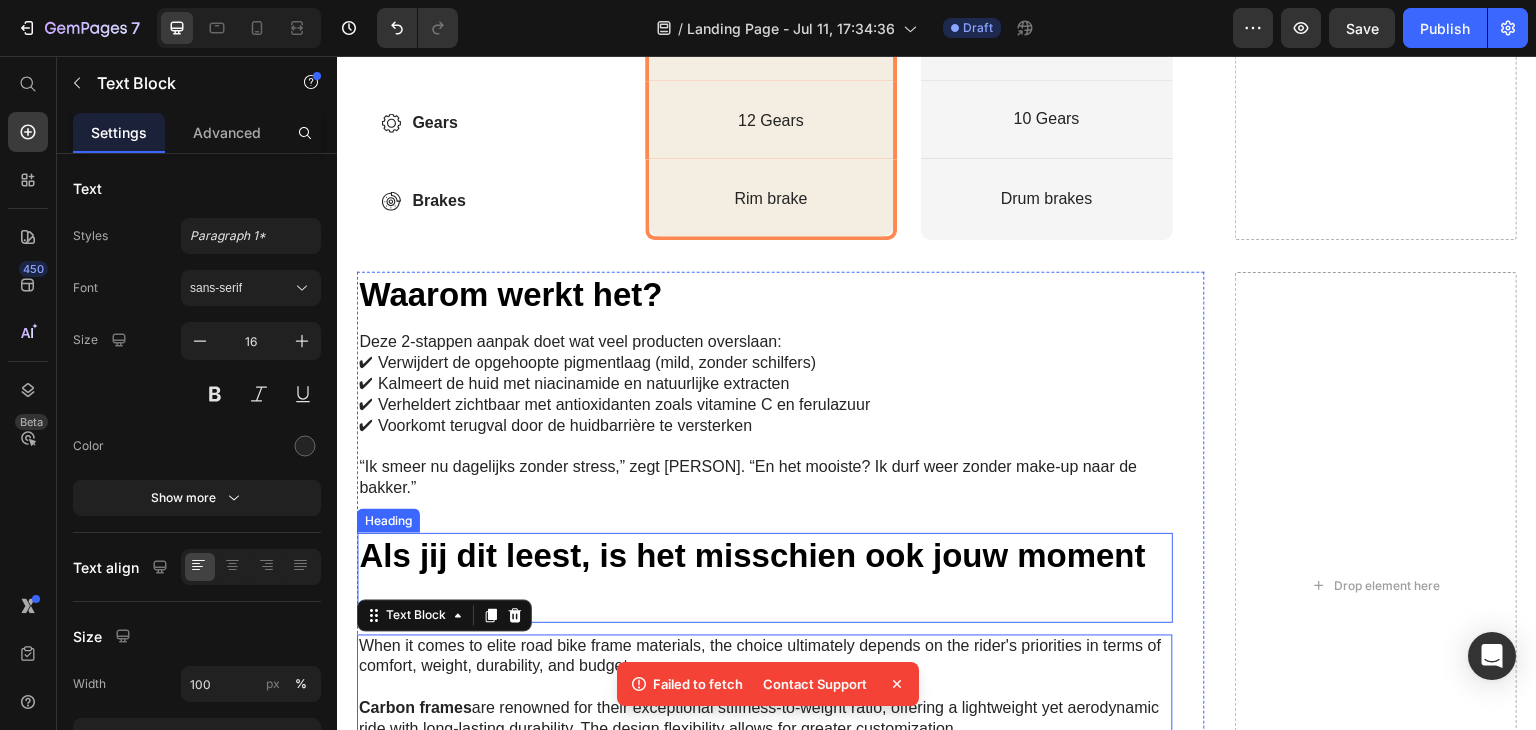 click on "Als jij dit leest, is het misschien ook jouw moment" at bounding box center [765, 578] 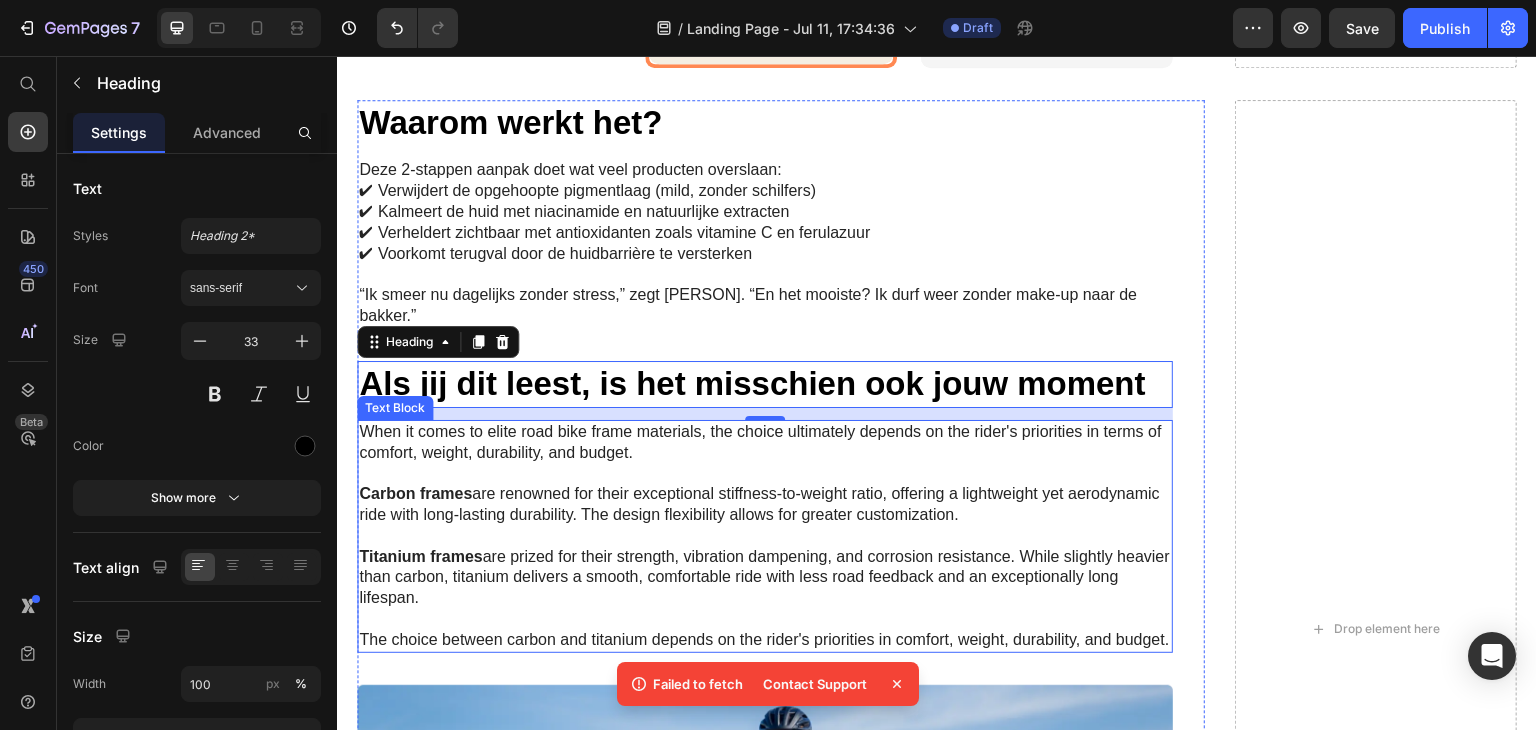 scroll, scrollTop: 2700, scrollLeft: 0, axis: vertical 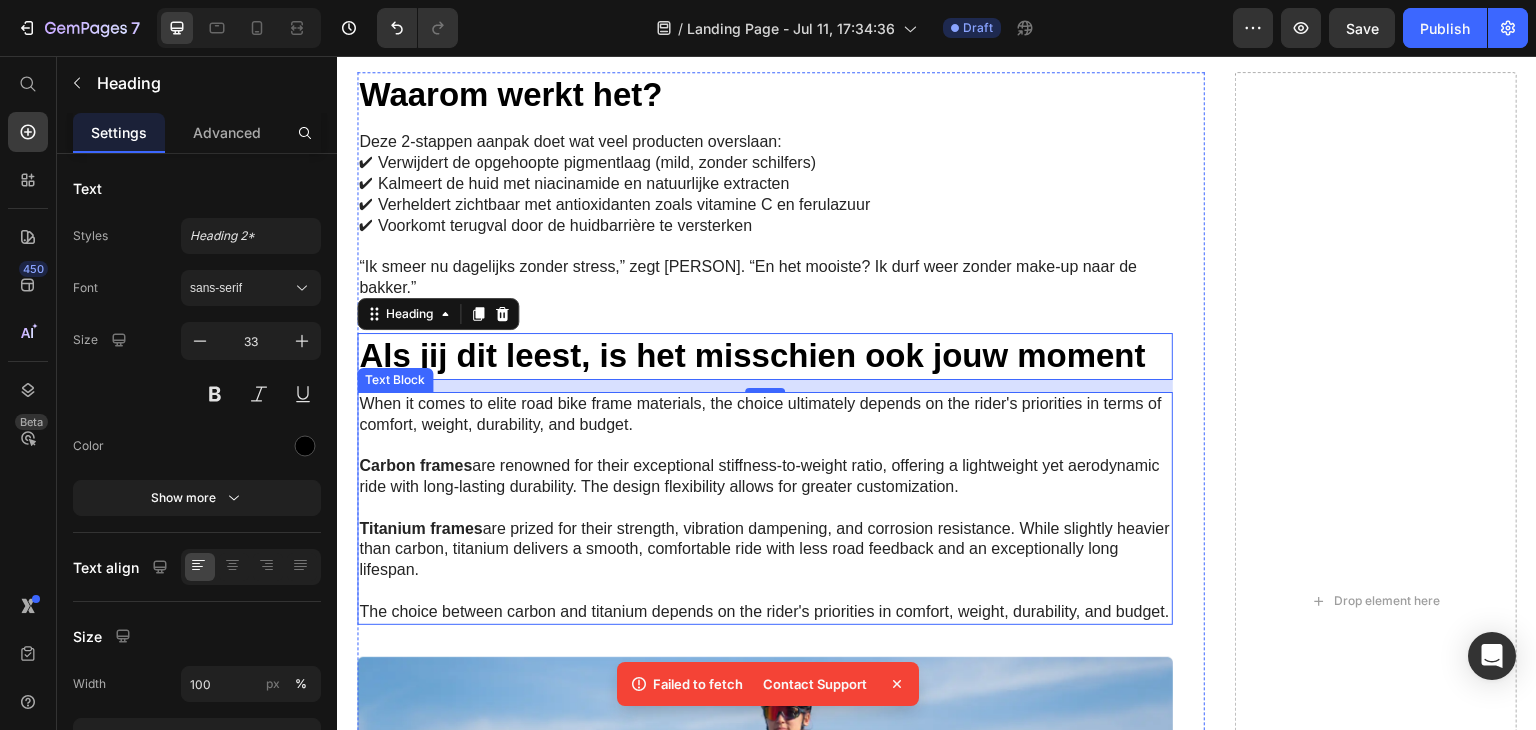 click on "When it comes to elite road bike frame materials, the choice ultimately depends on the rider's priorities in terms of comfort, weight, durability, and budget. Carbon frames  are renowned for their exceptional stiffness-to-weight ratio, offering a lightweight yet aerodynamic ride with long-lasting durability. The design flexibility allows for greater customization. Titanium frames  are prized for their strength, vibration dampening, and corrosion resistance. While slightly heavier than carbon, titanium delivers a smooth, comfortable ride with less road feedback and an exceptionally long lifespan. The choice between carbon and titanium depends on the rider's priorities in comfort, weight, durability, and budget." at bounding box center [765, 508] 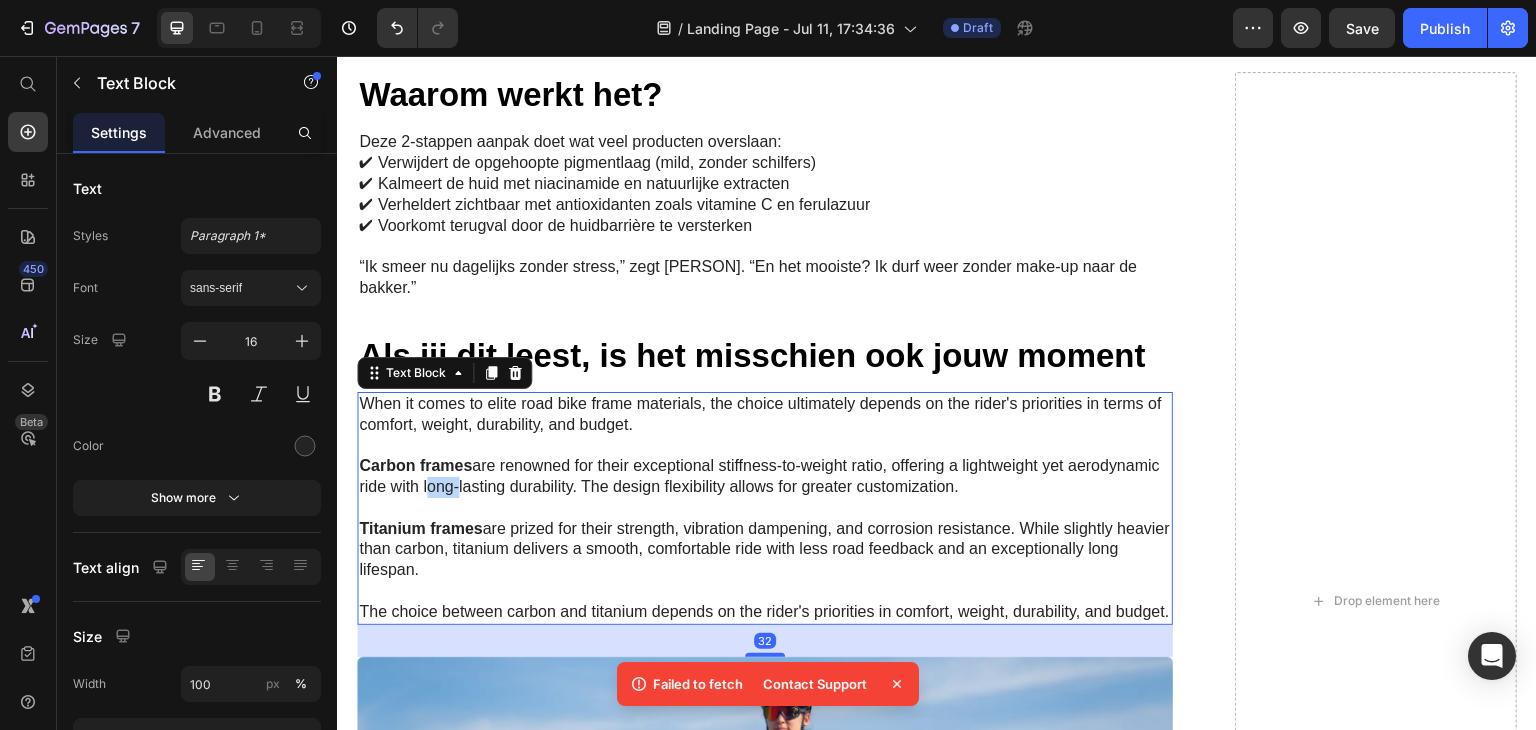 click on "When it comes to elite road bike frame materials, the choice ultimately depends on the rider's priorities in terms of comfort, weight, durability, and budget. Carbon frames  are renowned for their exceptional stiffness-to-weight ratio, offering a lightweight yet aerodynamic ride with long-lasting durability. The design flexibility allows for greater customization. Titanium frames  are prized for their strength, vibration dampening, and corrosion resistance. While slightly heavier than carbon, titanium delivers a smooth, comfortable ride with less road feedback and an exceptionally long lifespan. The choice between carbon and titanium depends on the rider's priorities in comfort, weight, durability, and budget." at bounding box center [765, 508] 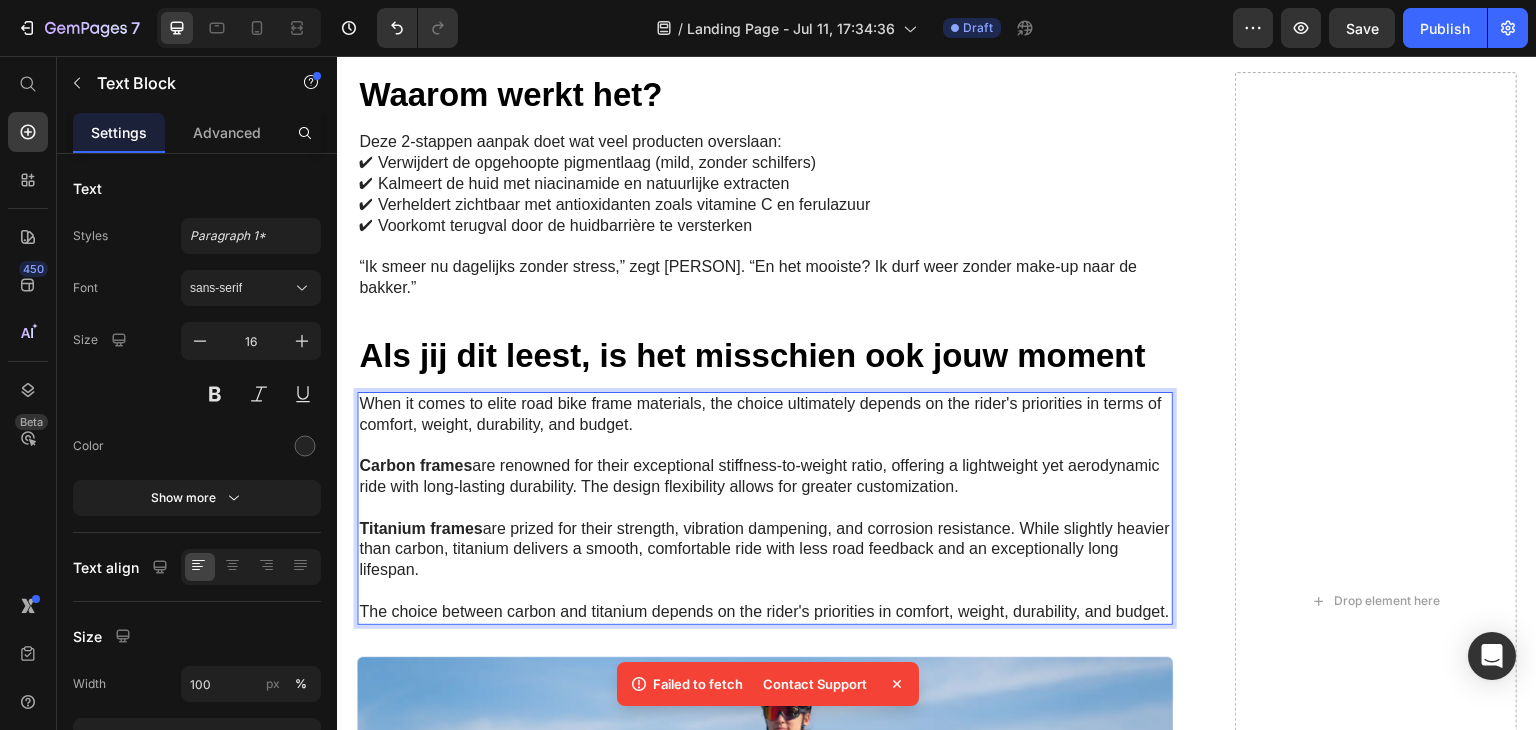drag, startPoint x: 540, startPoint y: 483, endPoint x: 776, endPoint y: 591, distance: 259.53806 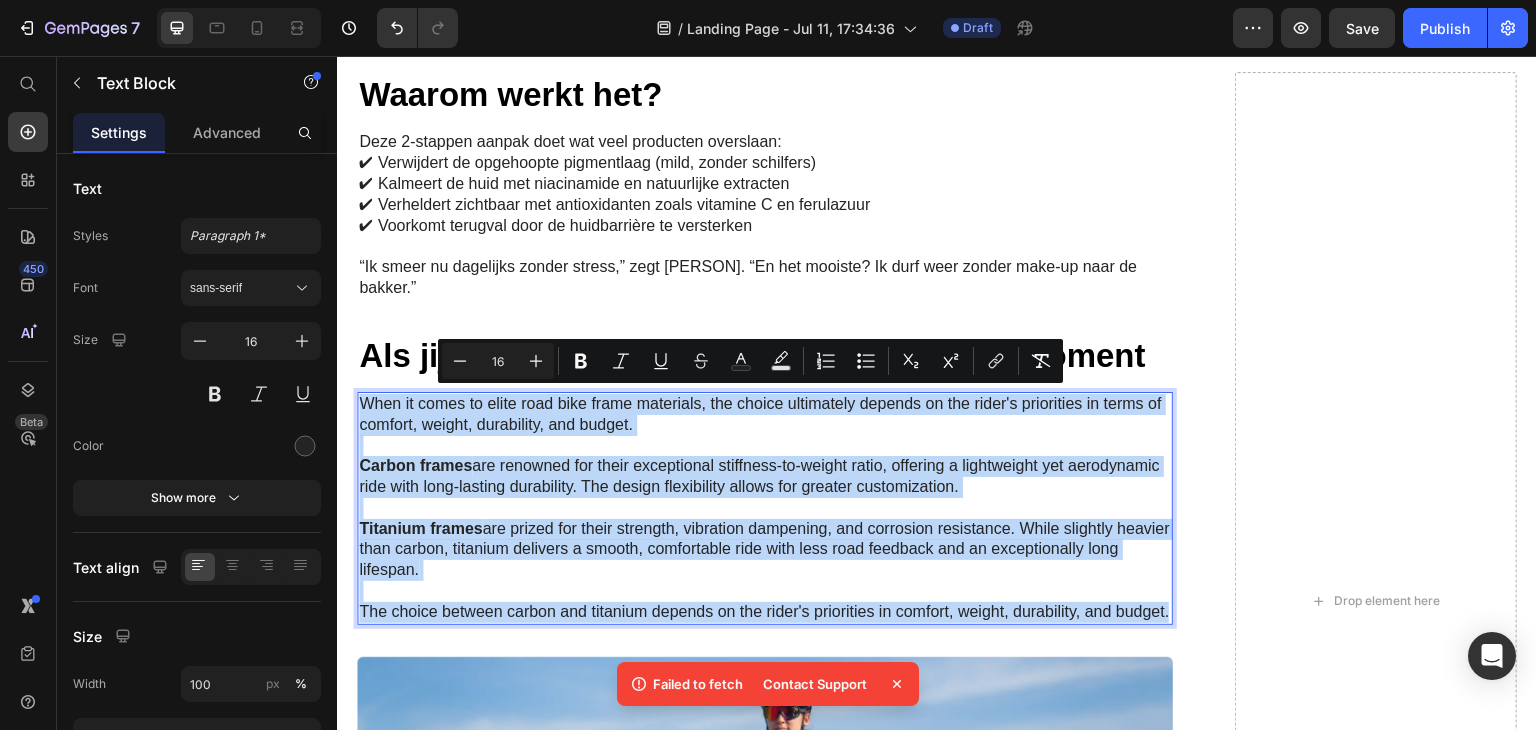 drag, startPoint x: 428, startPoint y: 631, endPoint x: 362, endPoint y: 388, distance: 251.8035 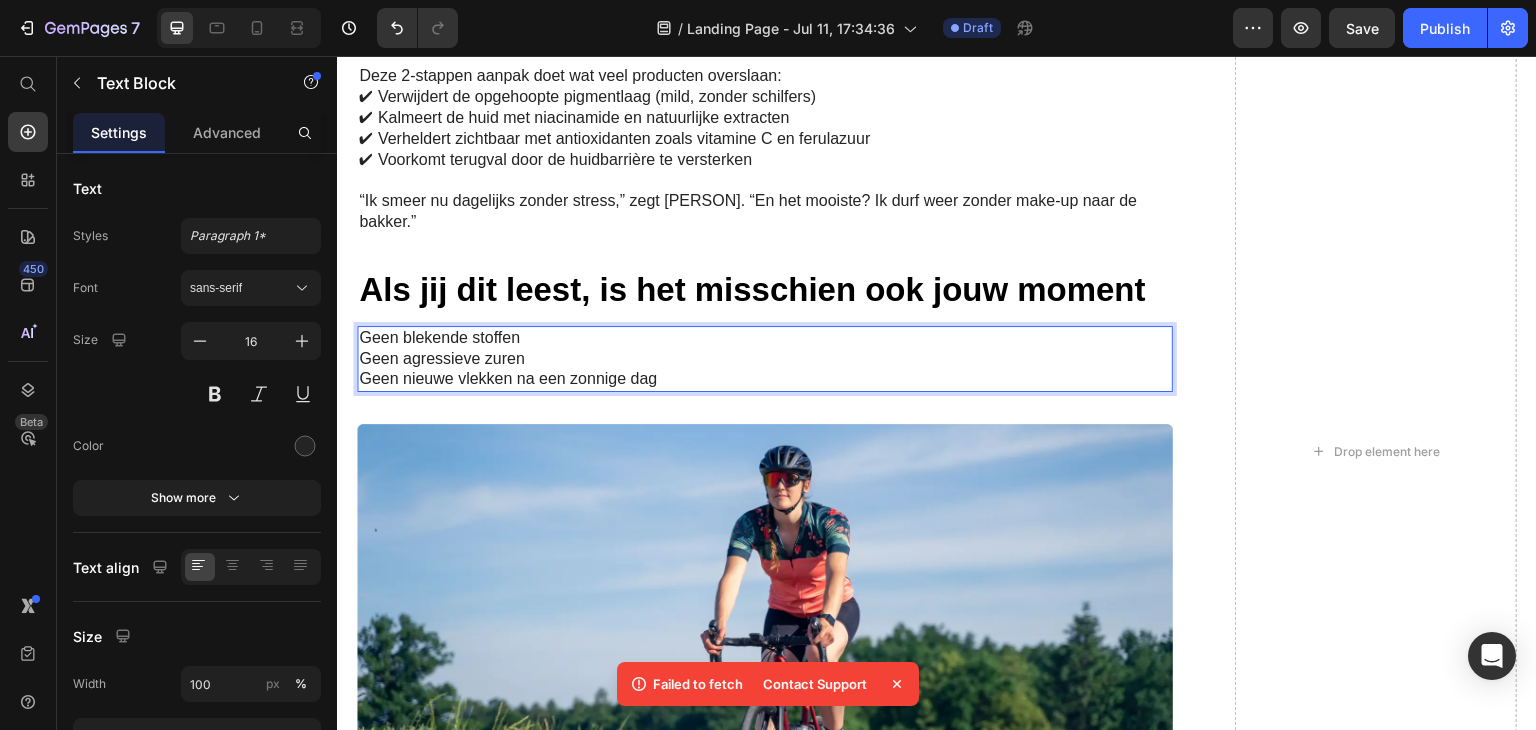 scroll, scrollTop: 2800, scrollLeft: 0, axis: vertical 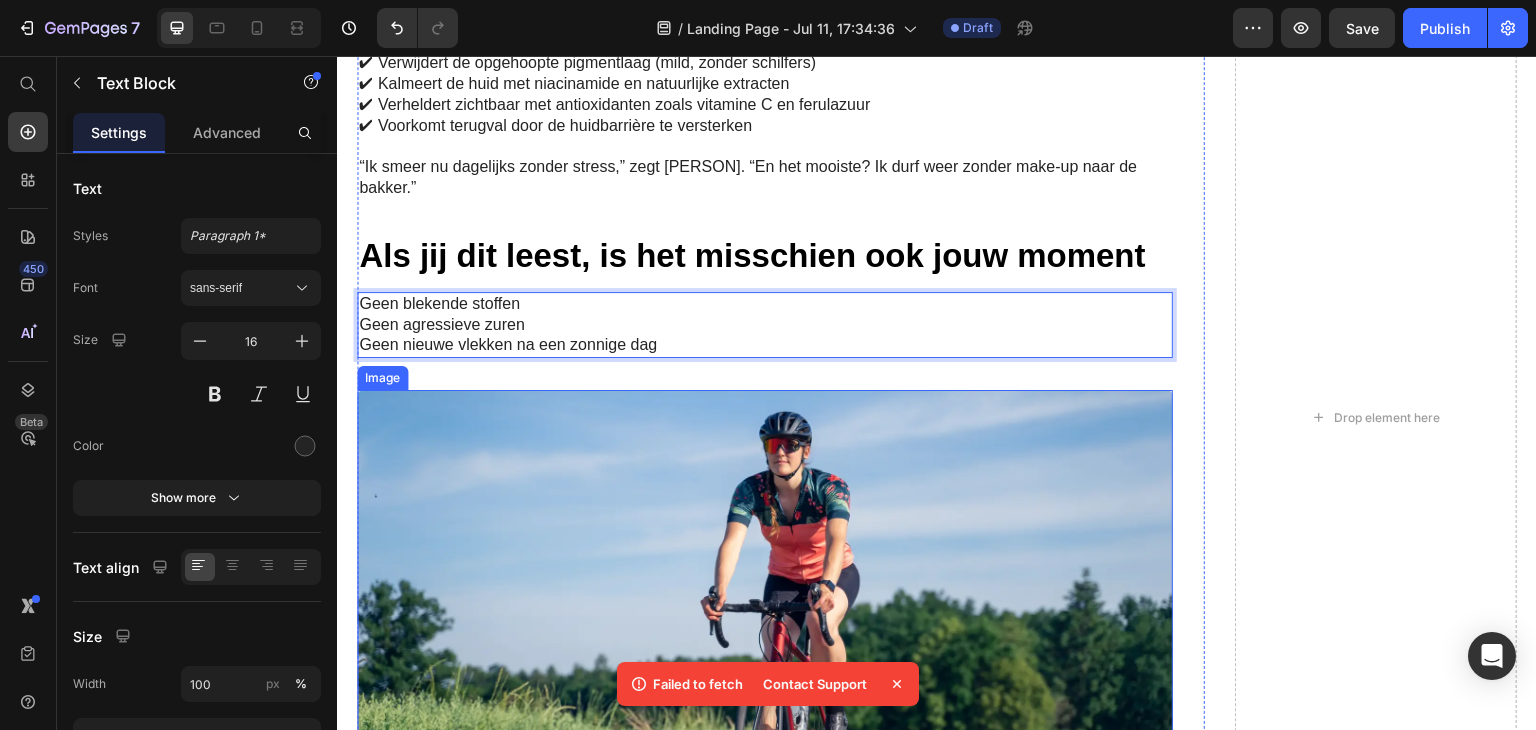 click at bounding box center (765, 627) 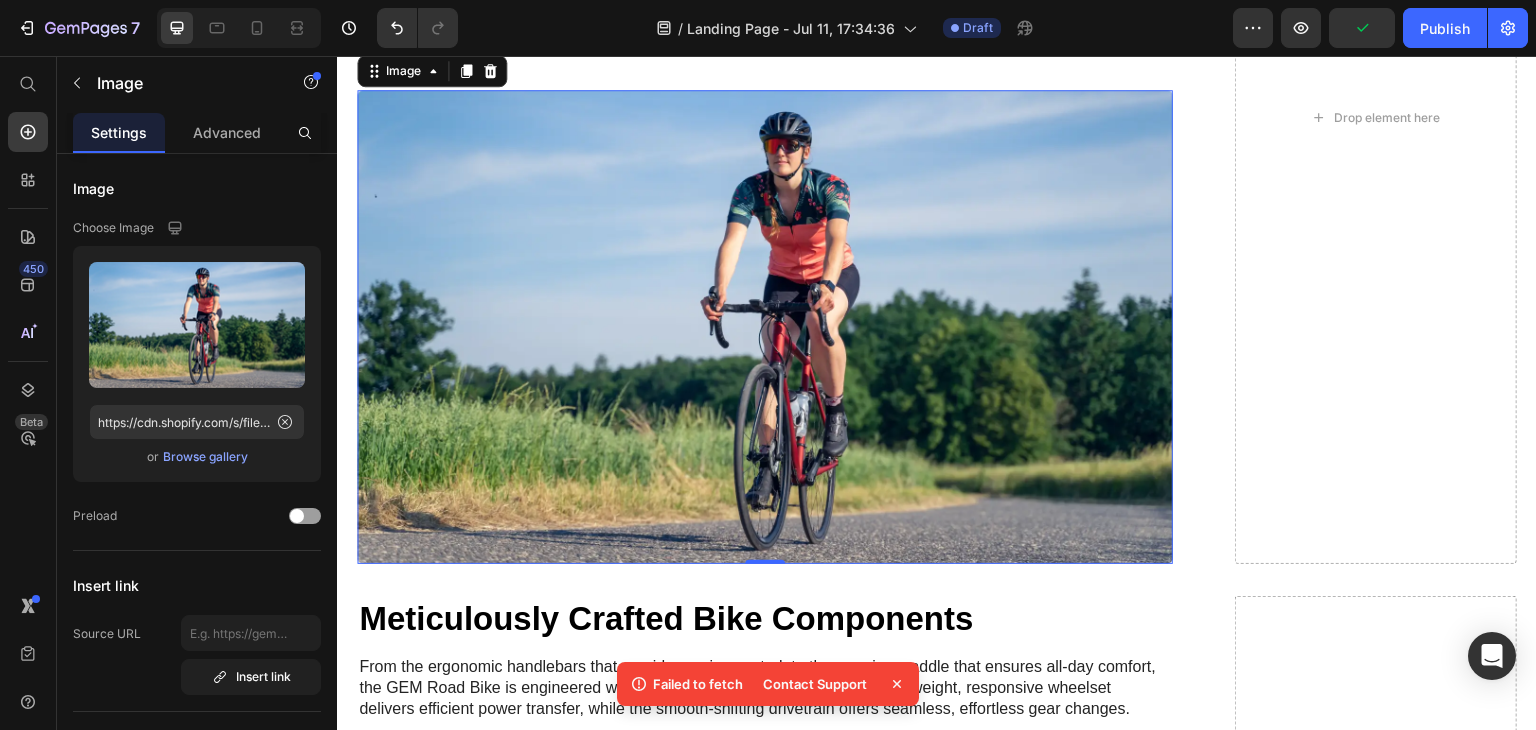 scroll, scrollTop: 2800, scrollLeft: 0, axis: vertical 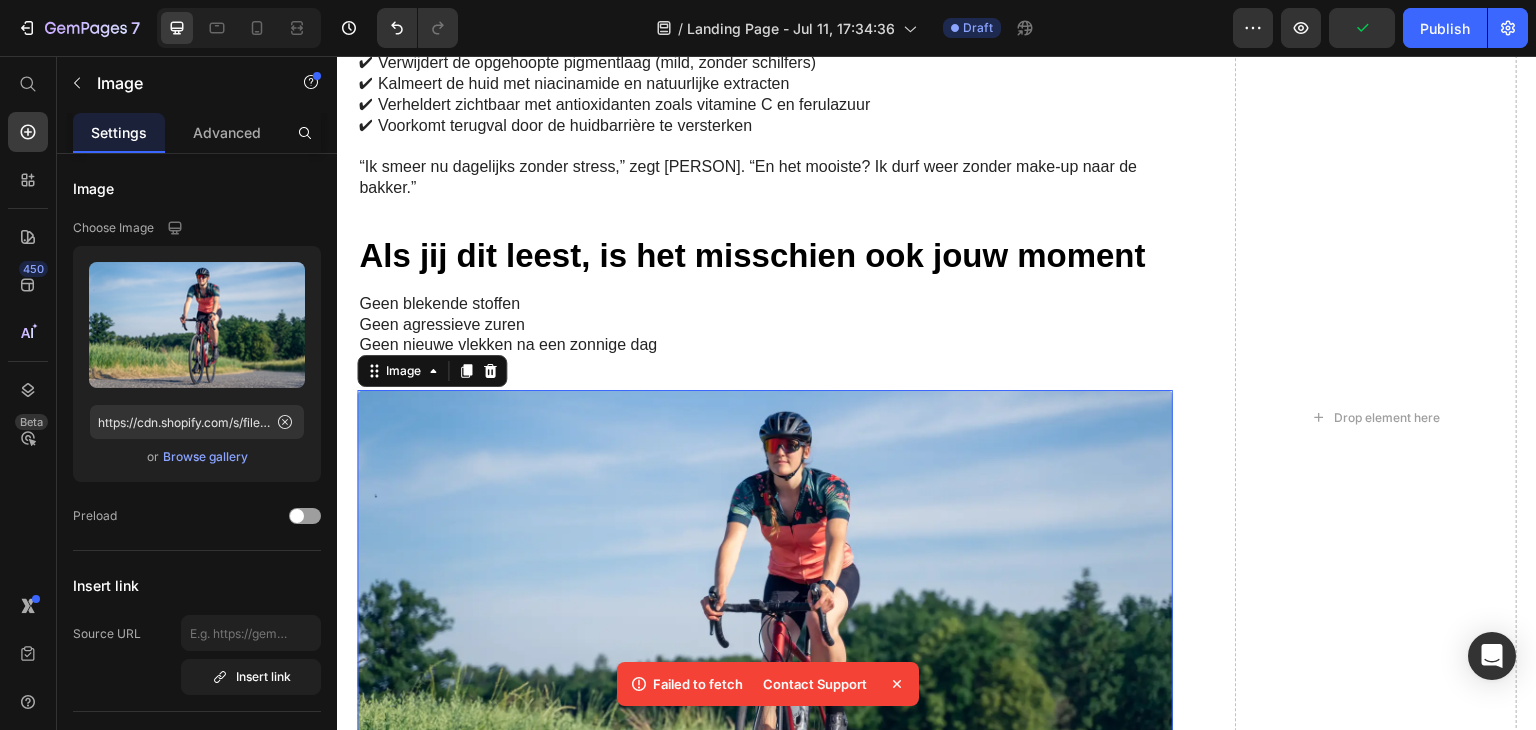 click at bounding box center (765, 627) 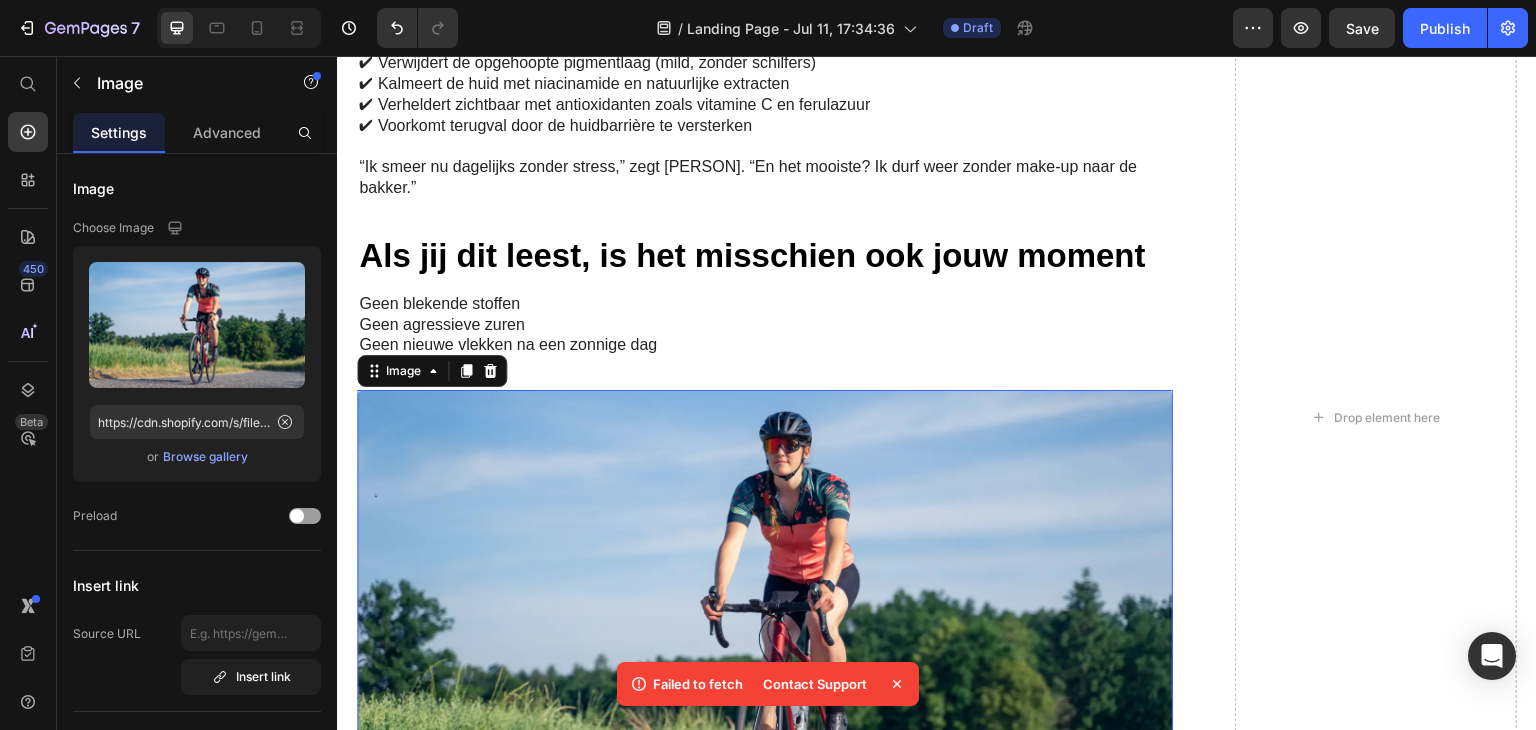click at bounding box center (765, 627) 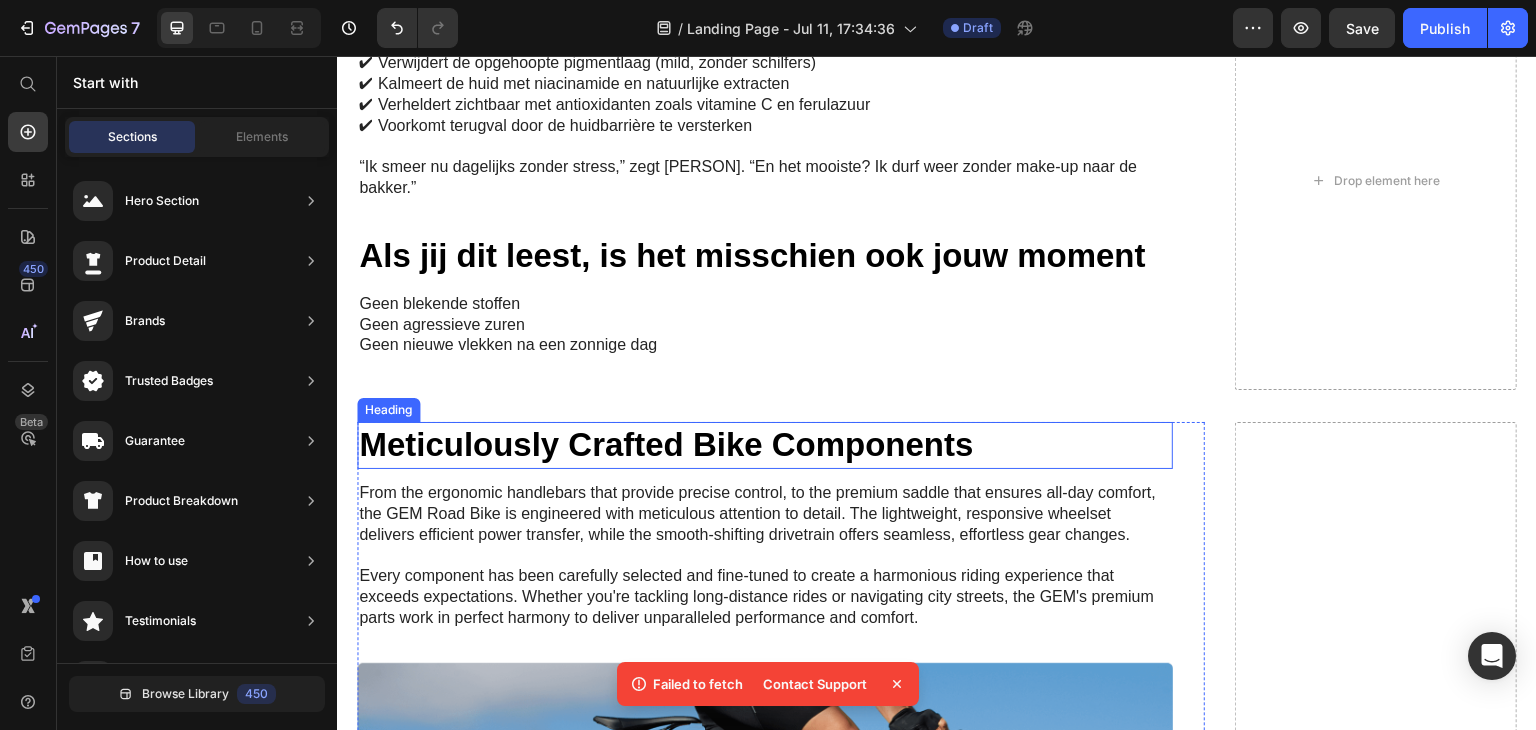 click on "Meticulously Crafted Bike Components" at bounding box center [765, 445] 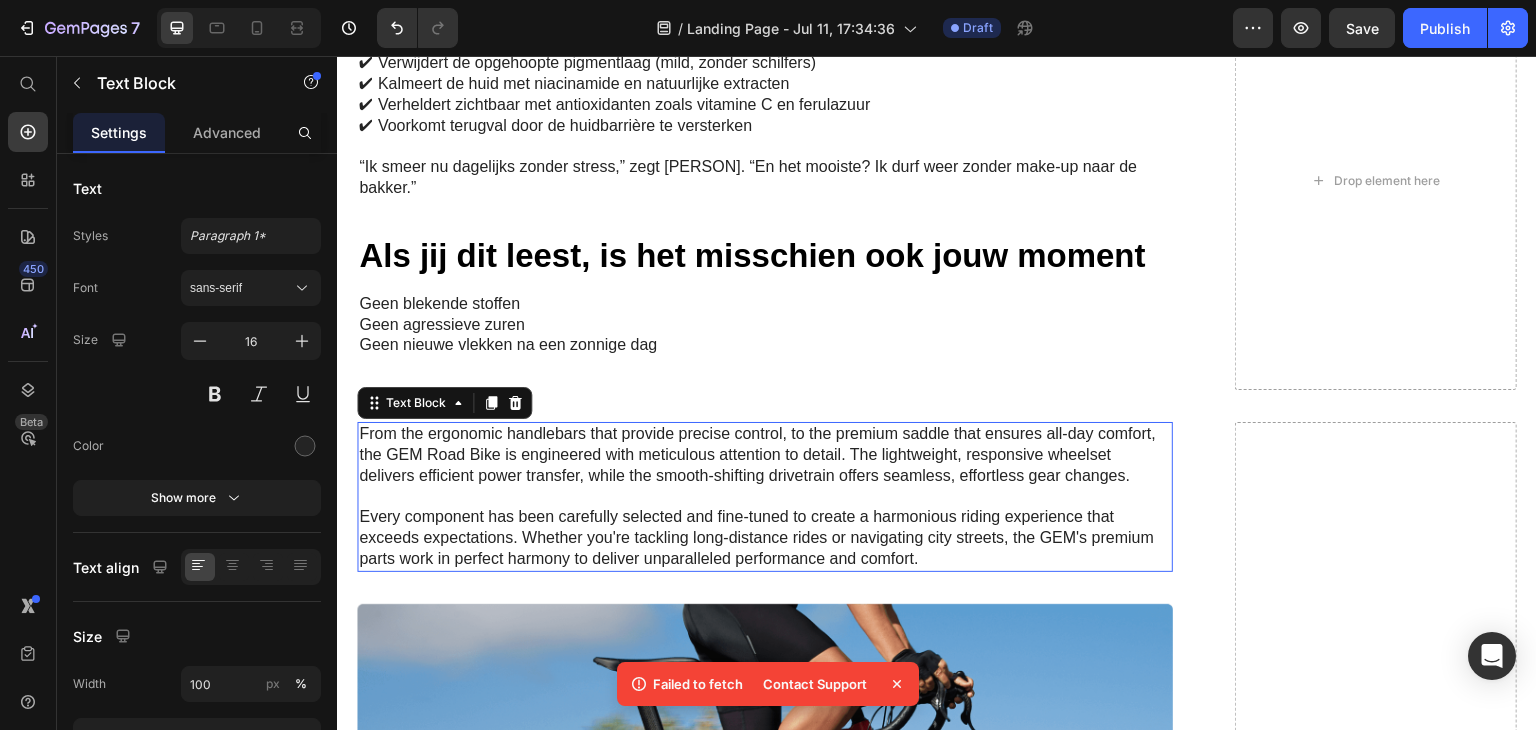 click on "From the ergonomic handlebars that provide precise control, to the premium saddle that ensures all-day comfort, the GEM Road Bike is engineered with meticulous attention to detail. The lightweight, responsive wheelset delivers efficient power transfer, while the smooth-shifting drivetrain offers seamless, effortless gear changes.  Every component has been carefully selected and fine-tuned to create a harmonious riding experience that exceeds expectations. Whether you're tackling long-distance rides or navigating city streets, the GEM's premium parts work in perfect harmony to deliver unparalleled performance and comfort." at bounding box center [765, 497] 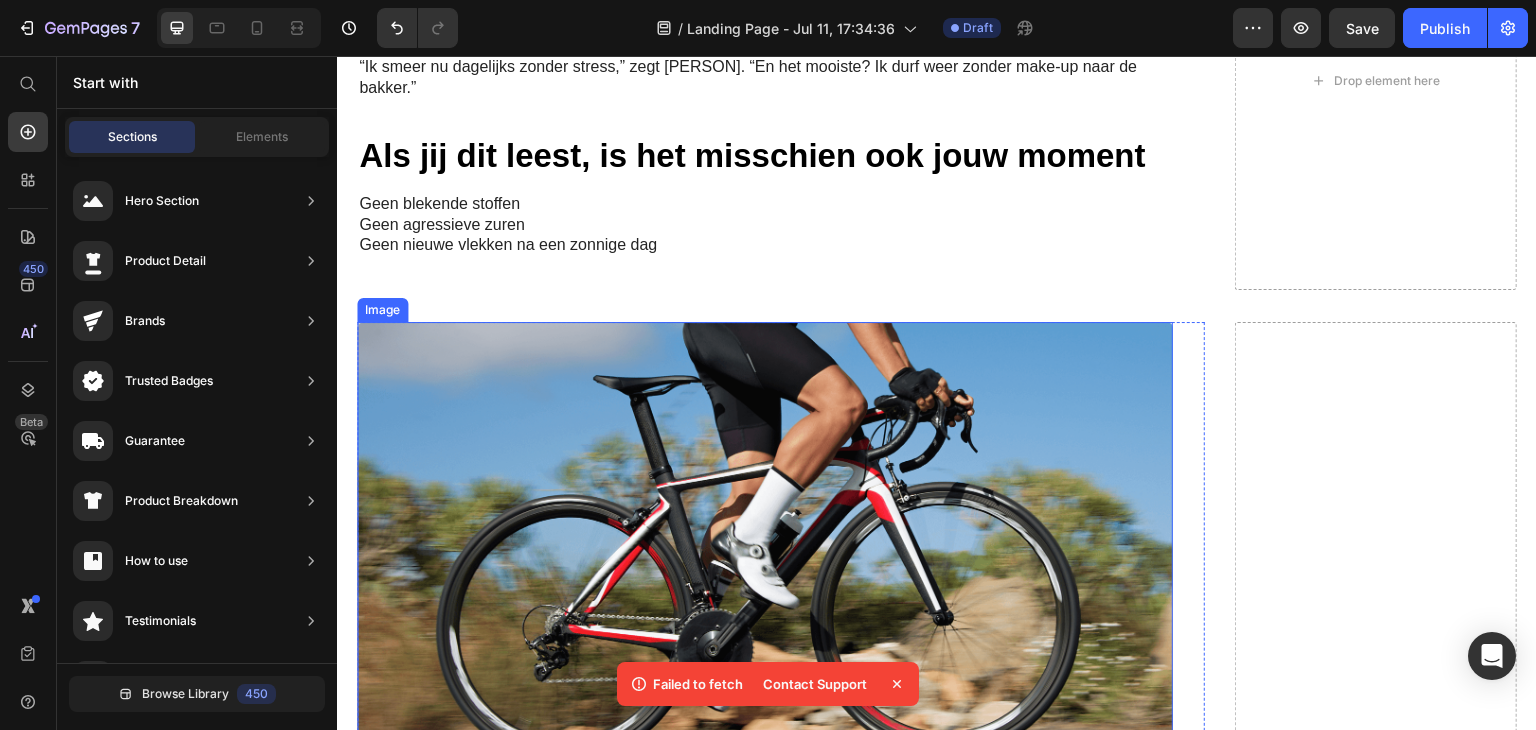 click at bounding box center [765, 559] 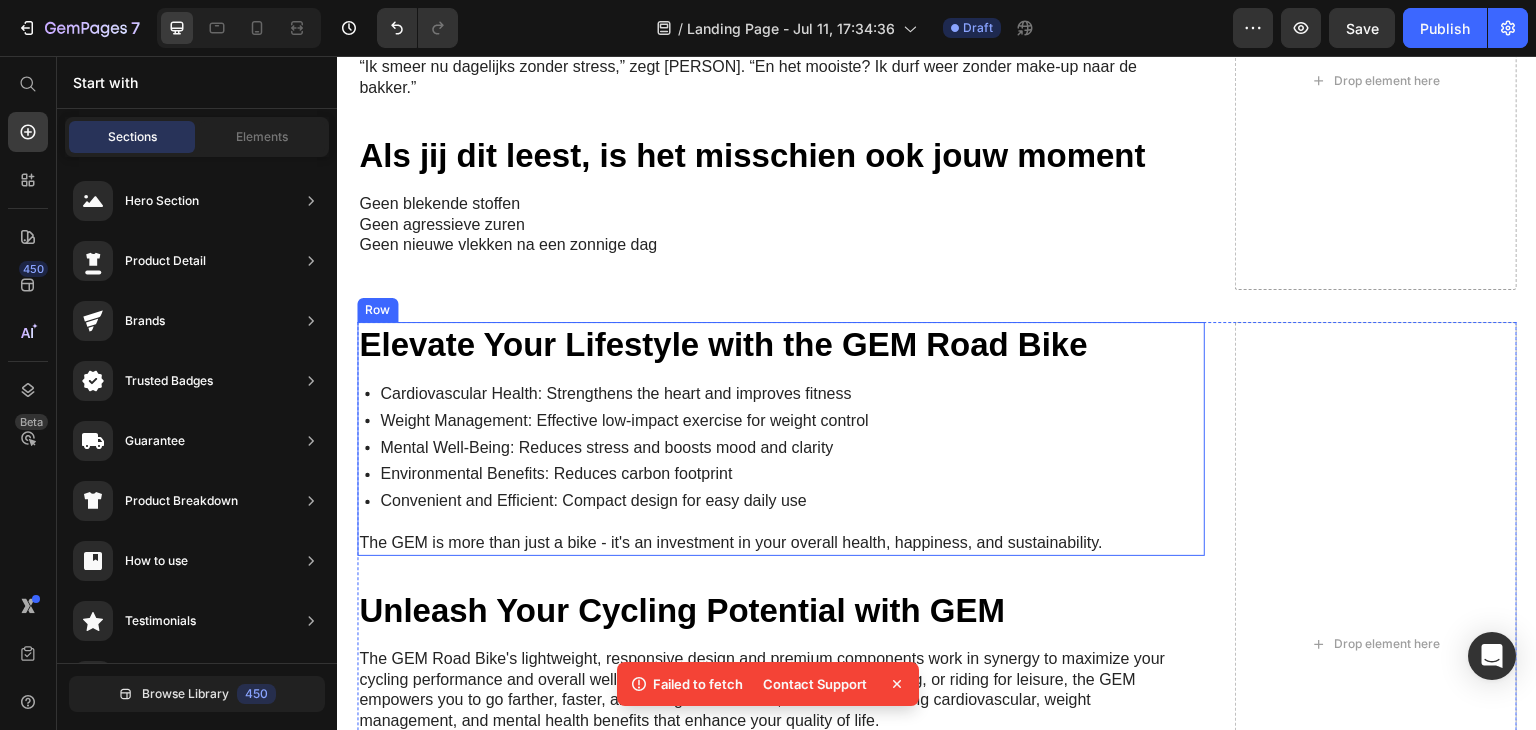 scroll, scrollTop: 3100, scrollLeft: 0, axis: vertical 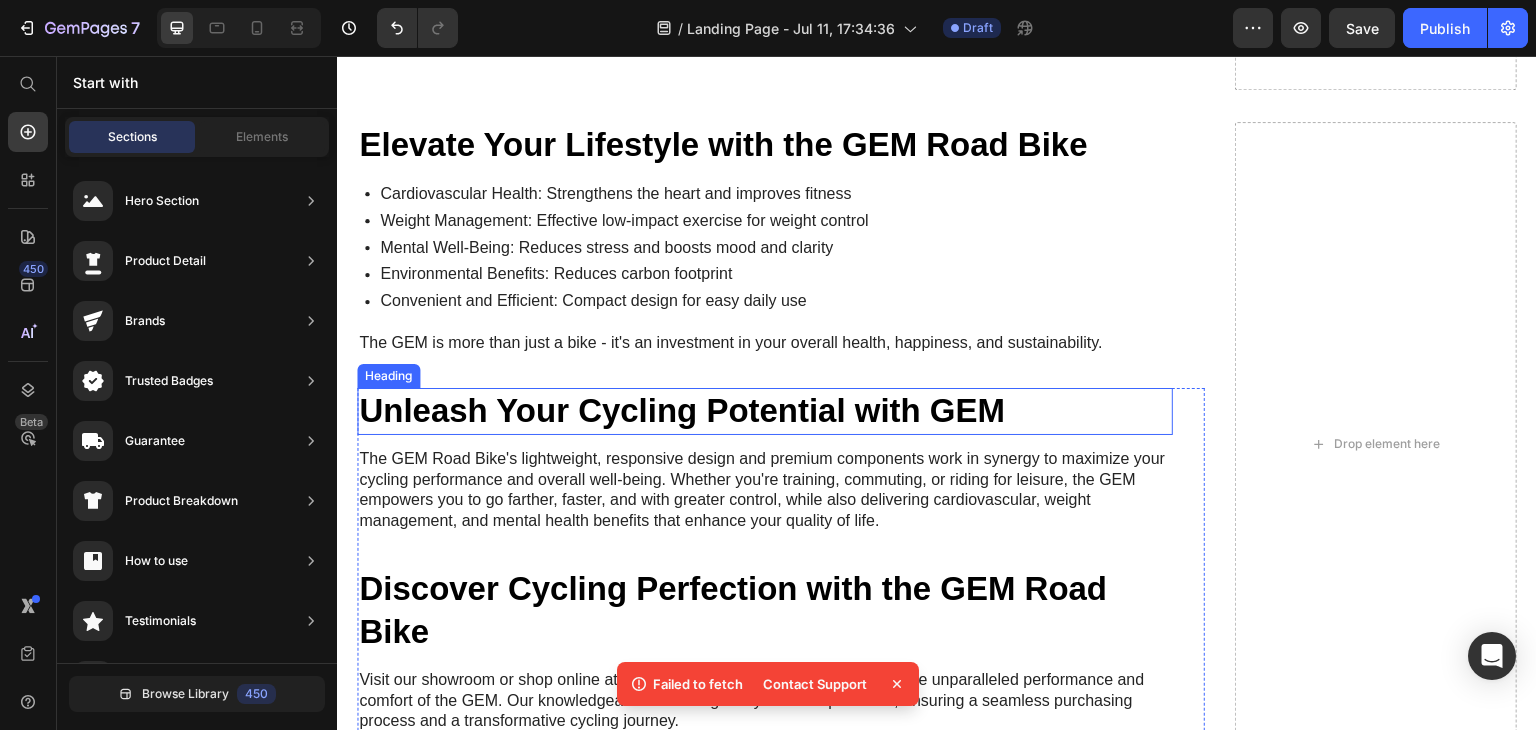click on "Unleash Your Cycling Potential with GEM" at bounding box center (765, 411) 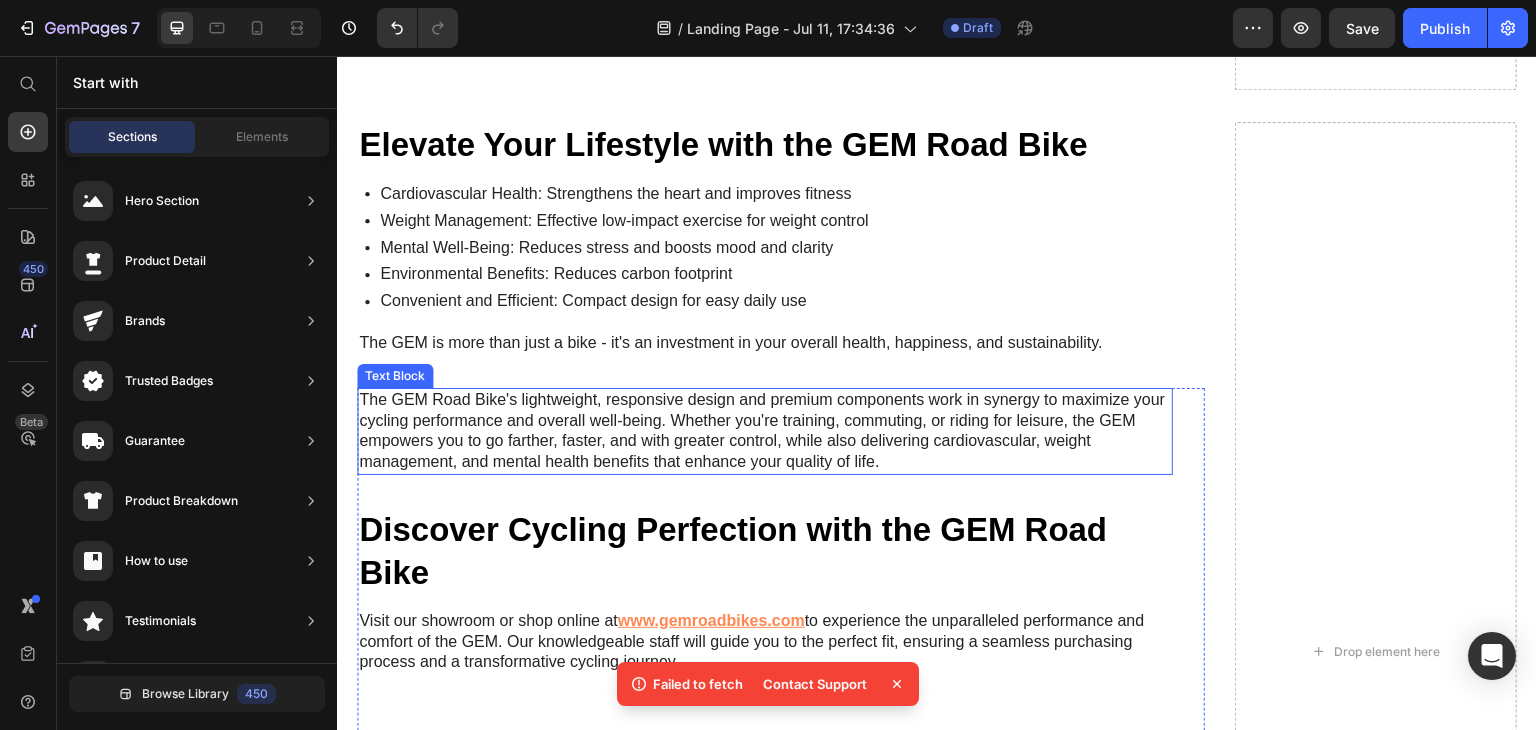click on "The GEM Road Bike's lightweight, responsive design and premium components work in synergy to maximize your cycling performance and overall well-being. Whether you're training, commuting, or riding for leisure, the GEM empowers you to go farther, faster, and with greater control, while also delivering cardiovascular, weight management, and mental health benefits that enhance your quality of life." at bounding box center (765, 431) 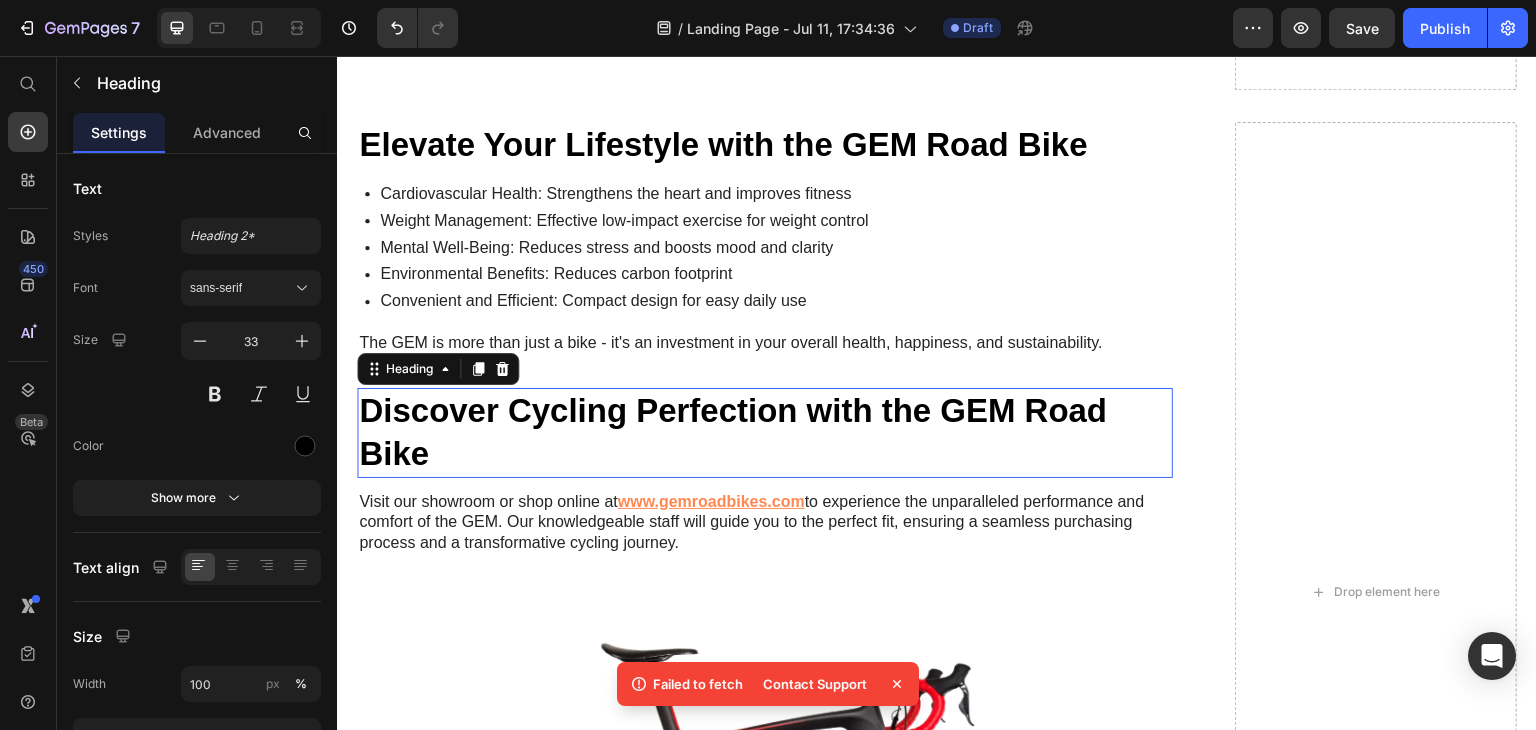 click on "Discover Cycling Perfection with the GEM Road Bike" at bounding box center (765, 433) 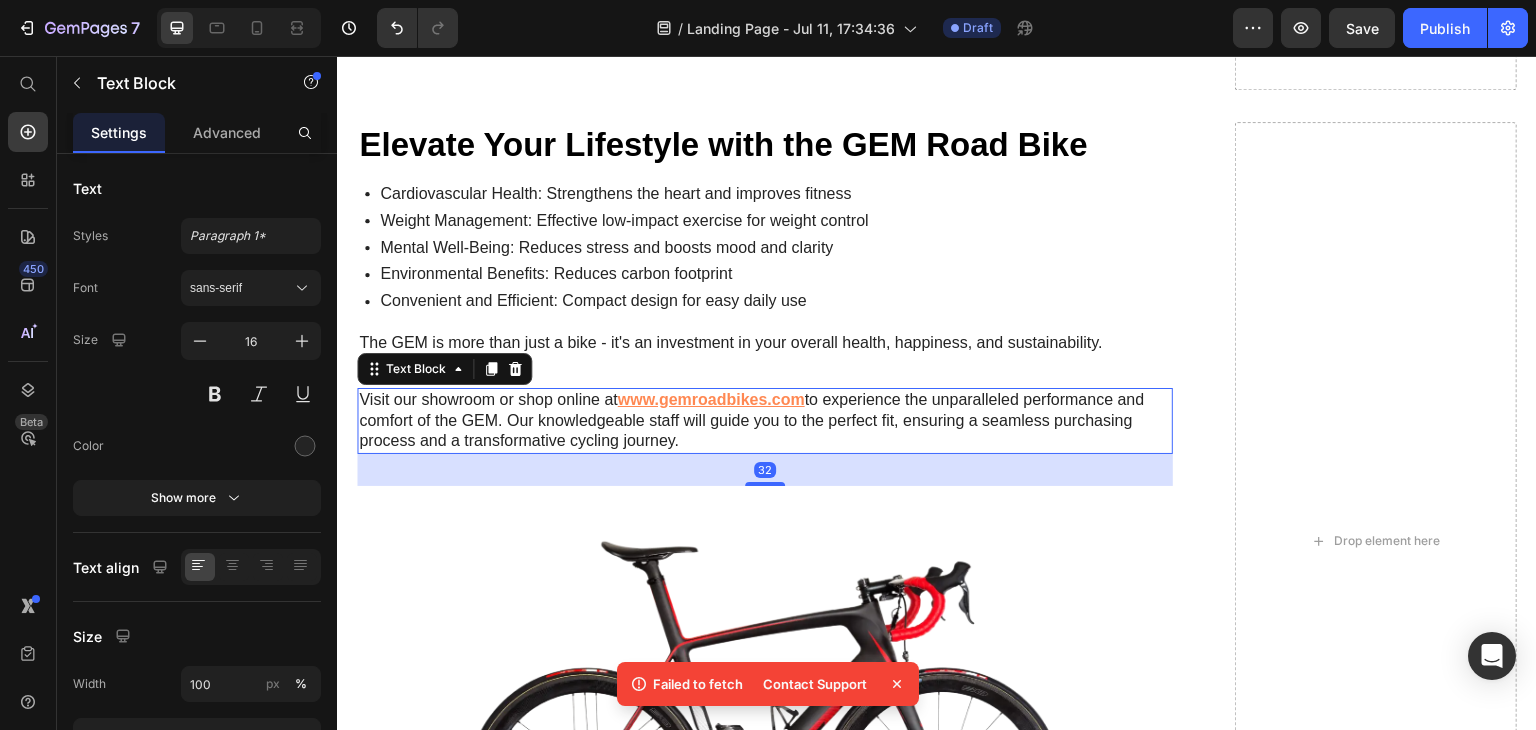click on "Visit our showroom or shop online at  www.gemroadbikes.com  to experience the unparalleled performance and comfort of the GEM. Our knowledgeable staff will guide you to the perfect fit, ensuring a seamless purchasing process and a transformative cycling journey." at bounding box center [765, 421] 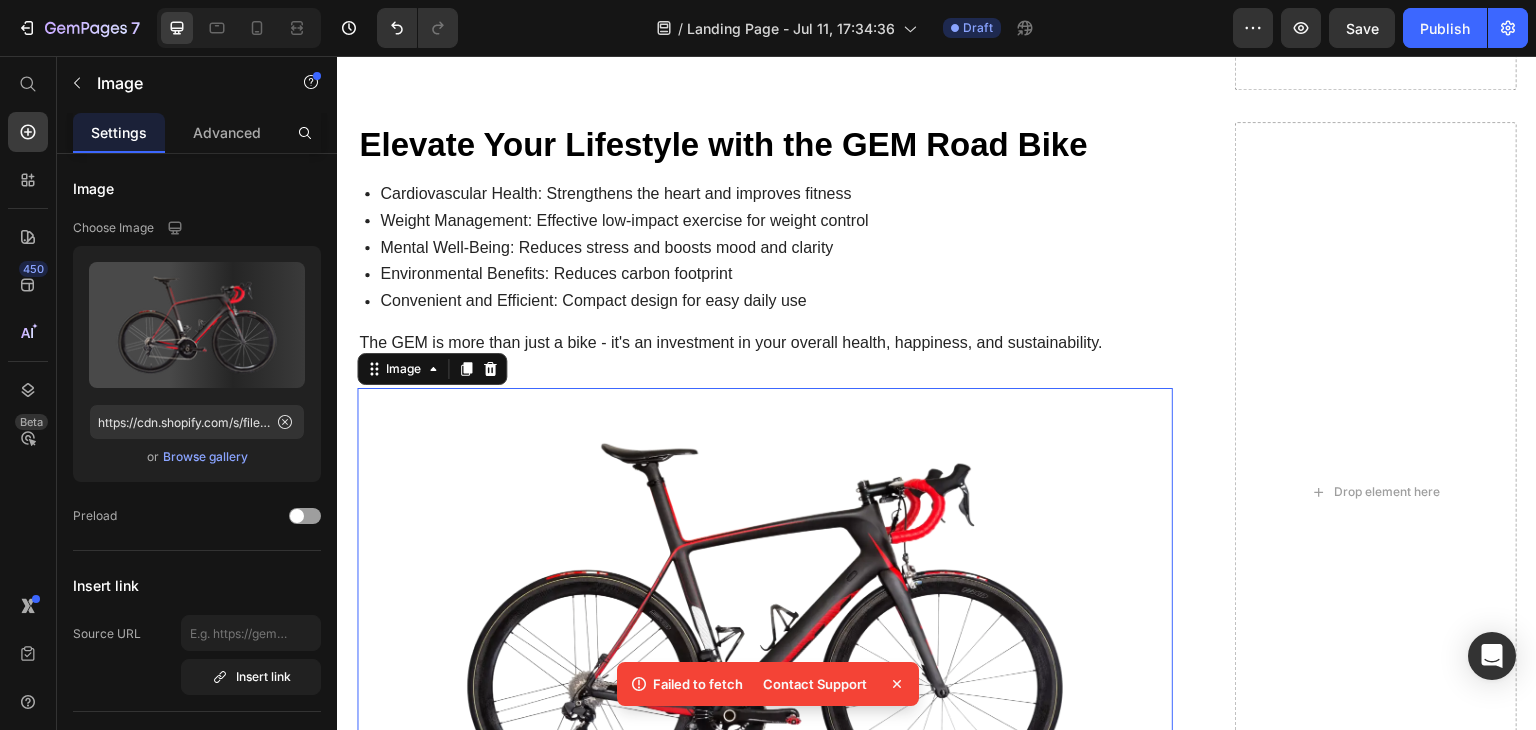 click at bounding box center [765, 625] 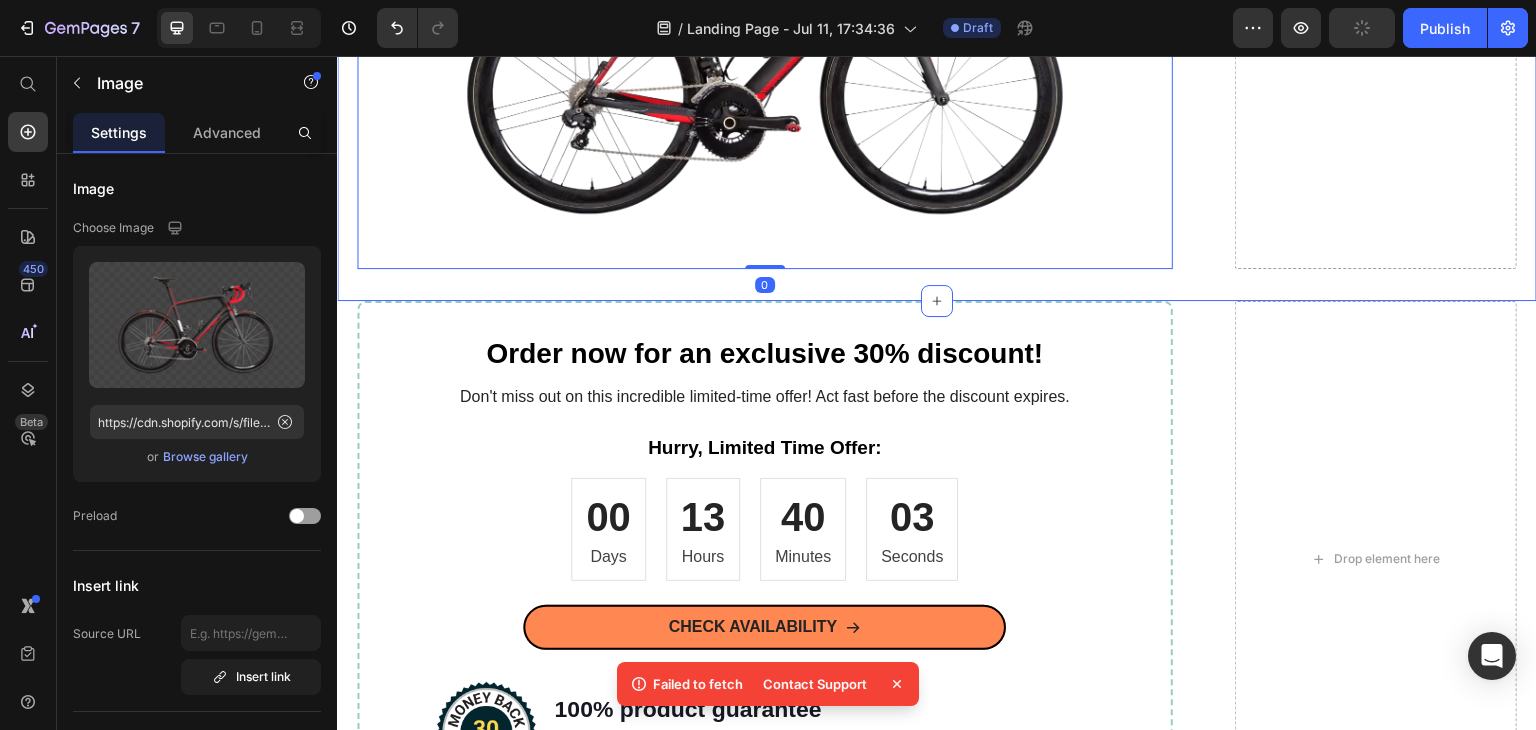 scroll, scrollTop: 3700, scrollLeft: 0, axis: vertical 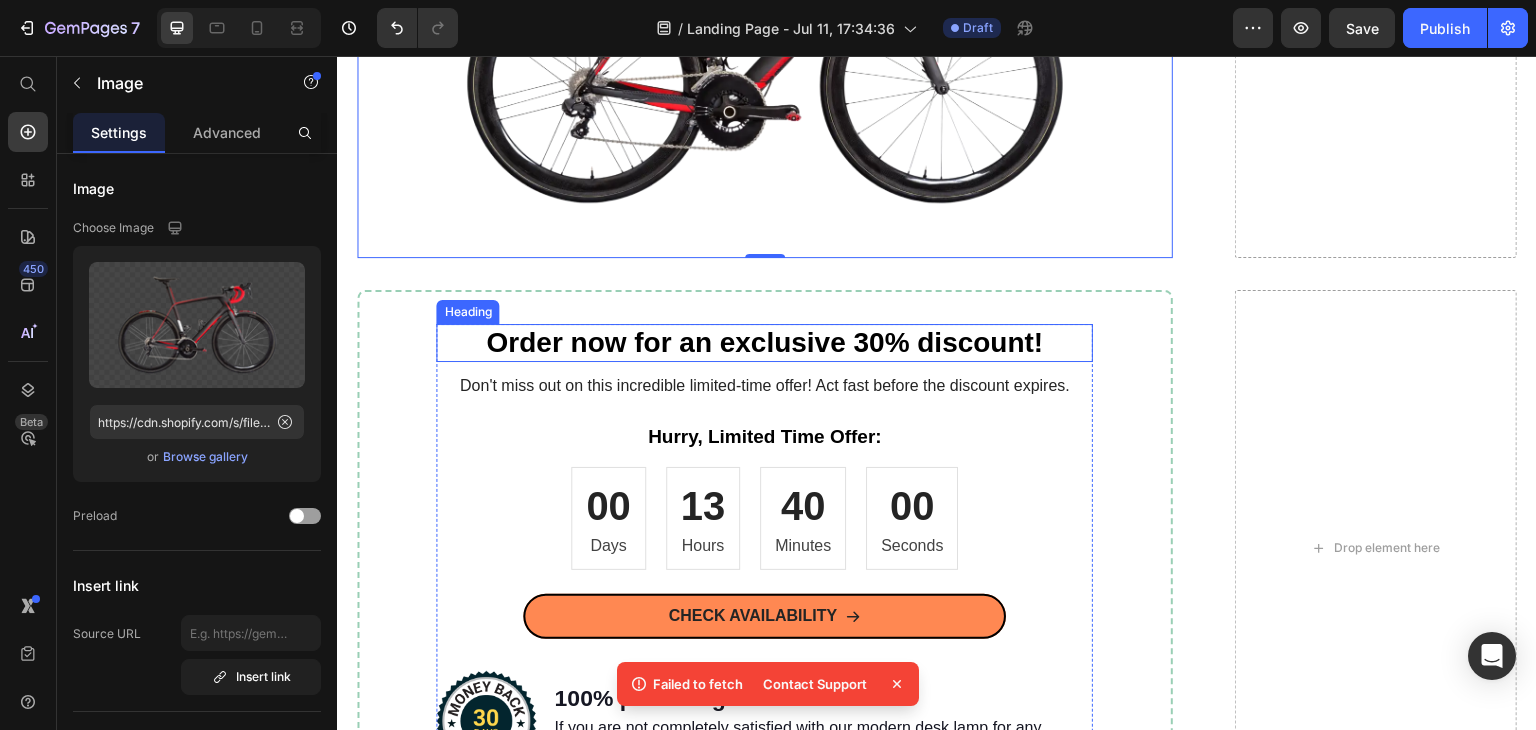 click on "Order now for an exclusive 30% discount!" at bounding box center (764, 343) 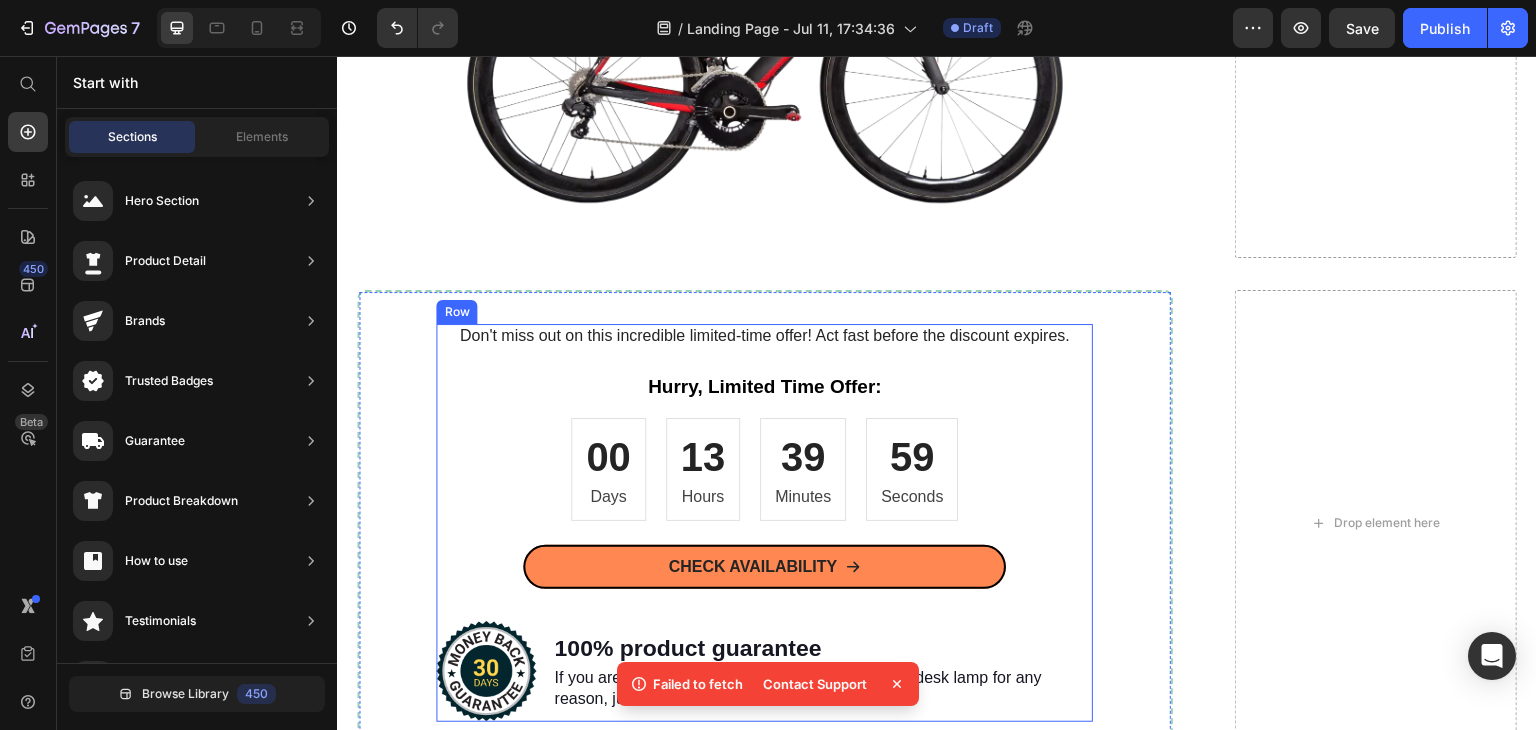 click on "Don't miss out on this incredible limited-time offer! Act fast before the discount expires. Text Block Hurry, Limited Time Offer: Text Block 00 Days 13 Hours 39 Minutes 59 Seconds Countdown Timer
CHECK AVAILABILITY Button Image 100% product guarantee Heading If you are not completely satisfied with our modern desk lamp for any reason, just email us, and we will issue a refund. Text Block Row" at bounding box center (764, 523) 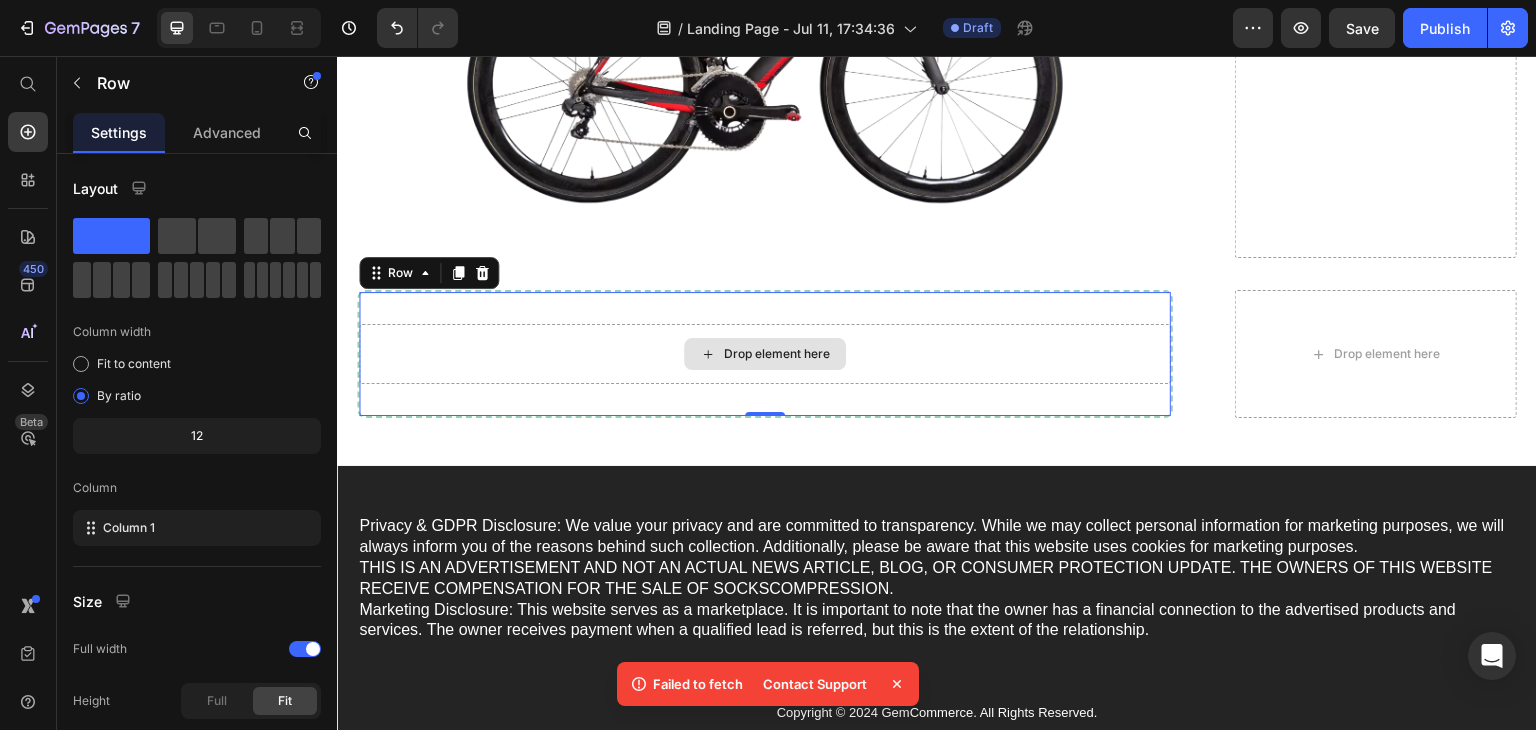 click on "Drop element here" at bounding box center (765, 354) 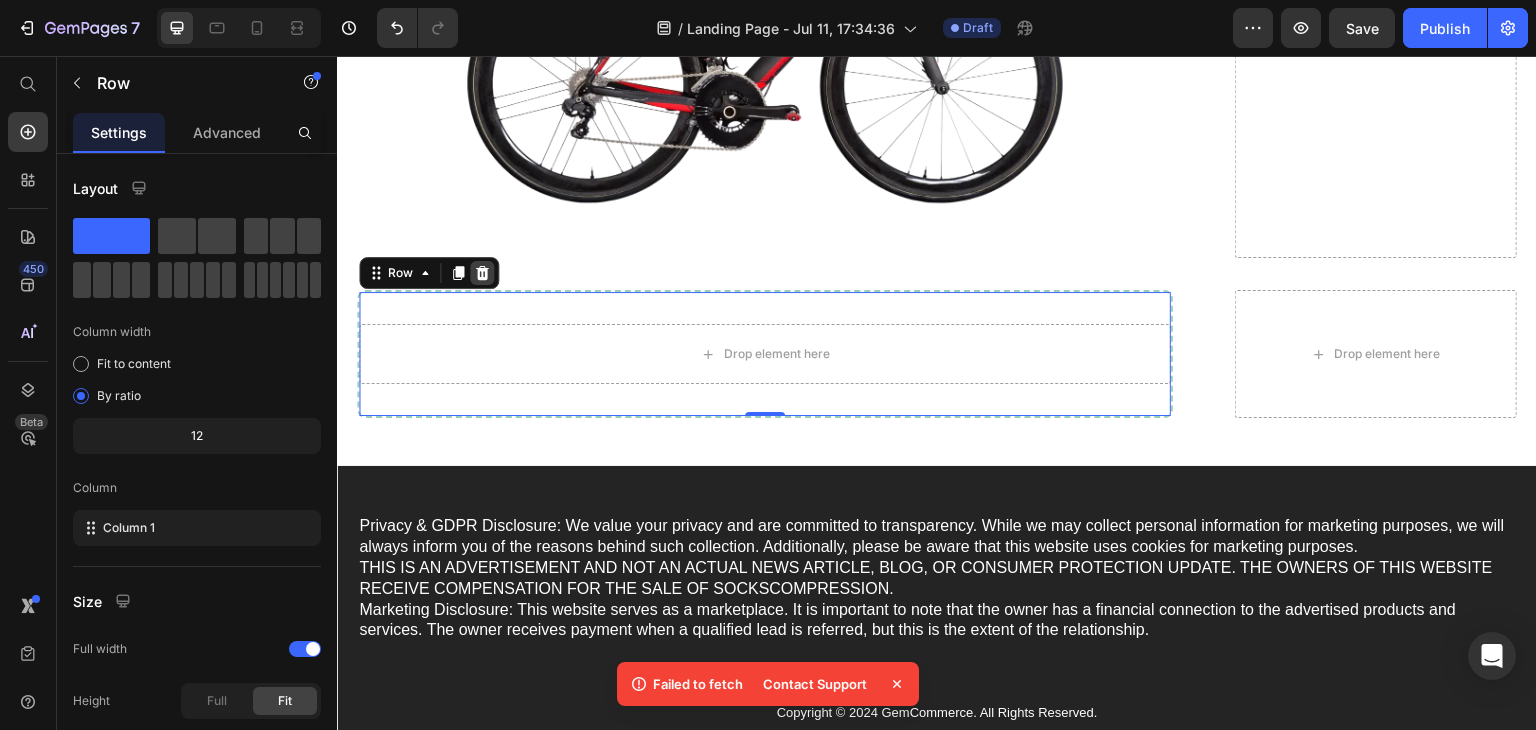click 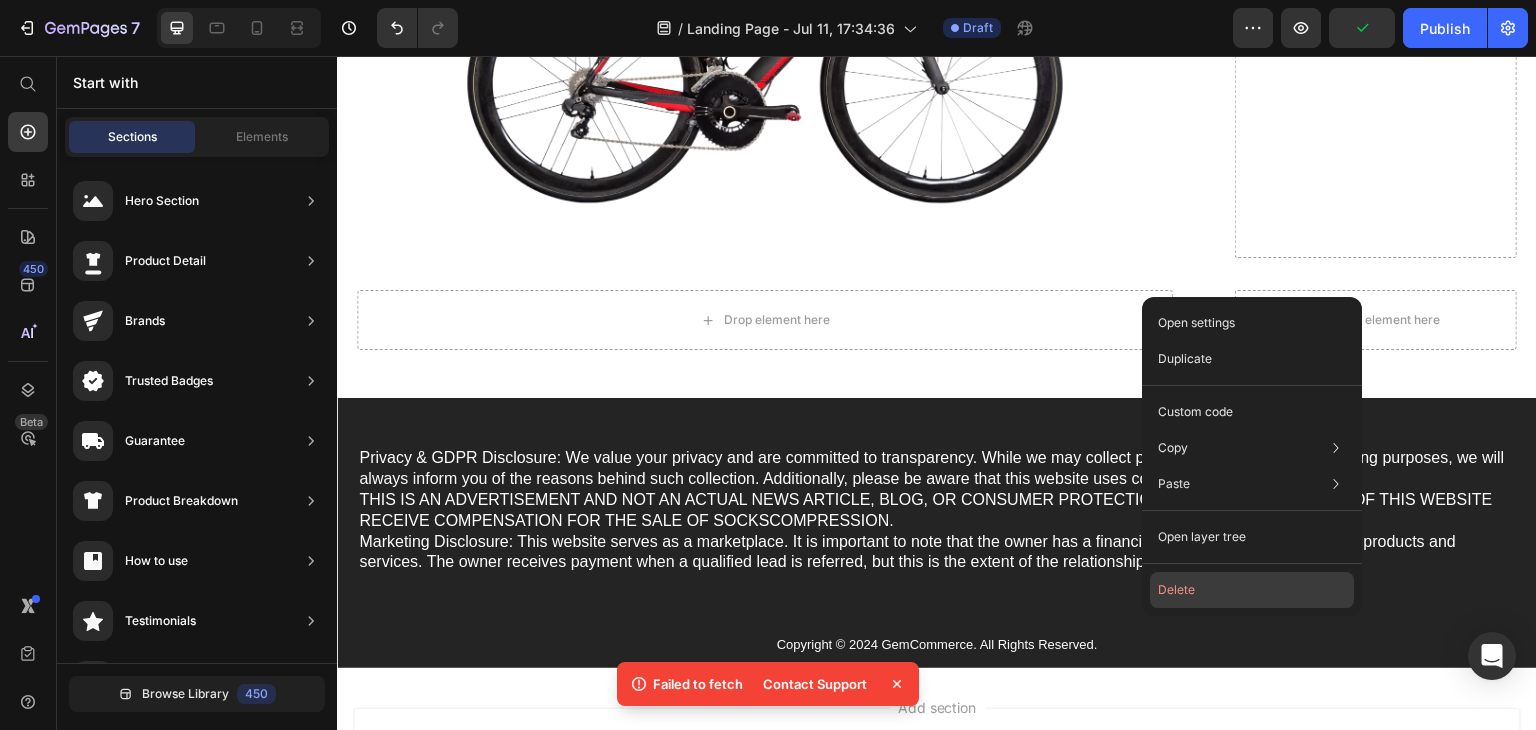 click on "Delete" 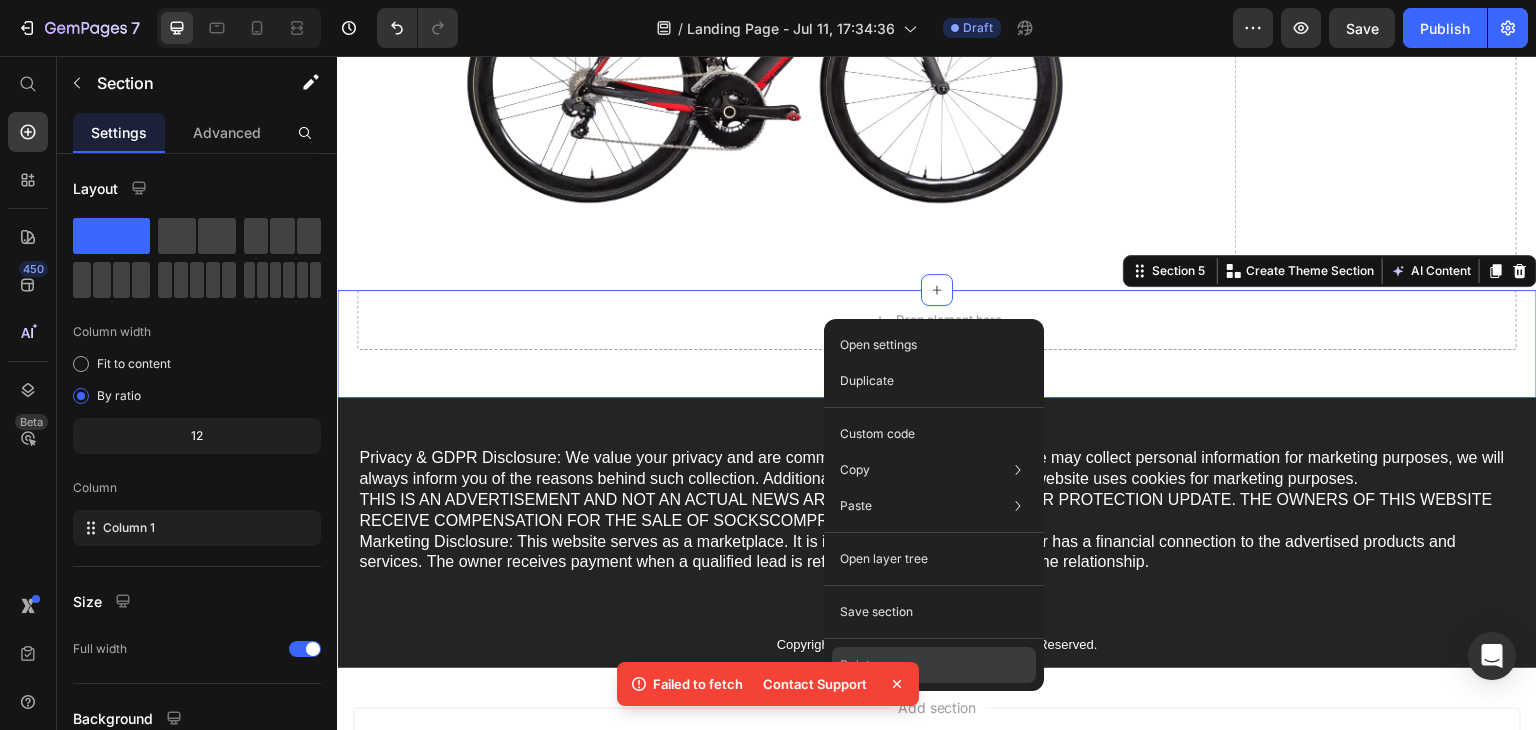 click on "Delete" 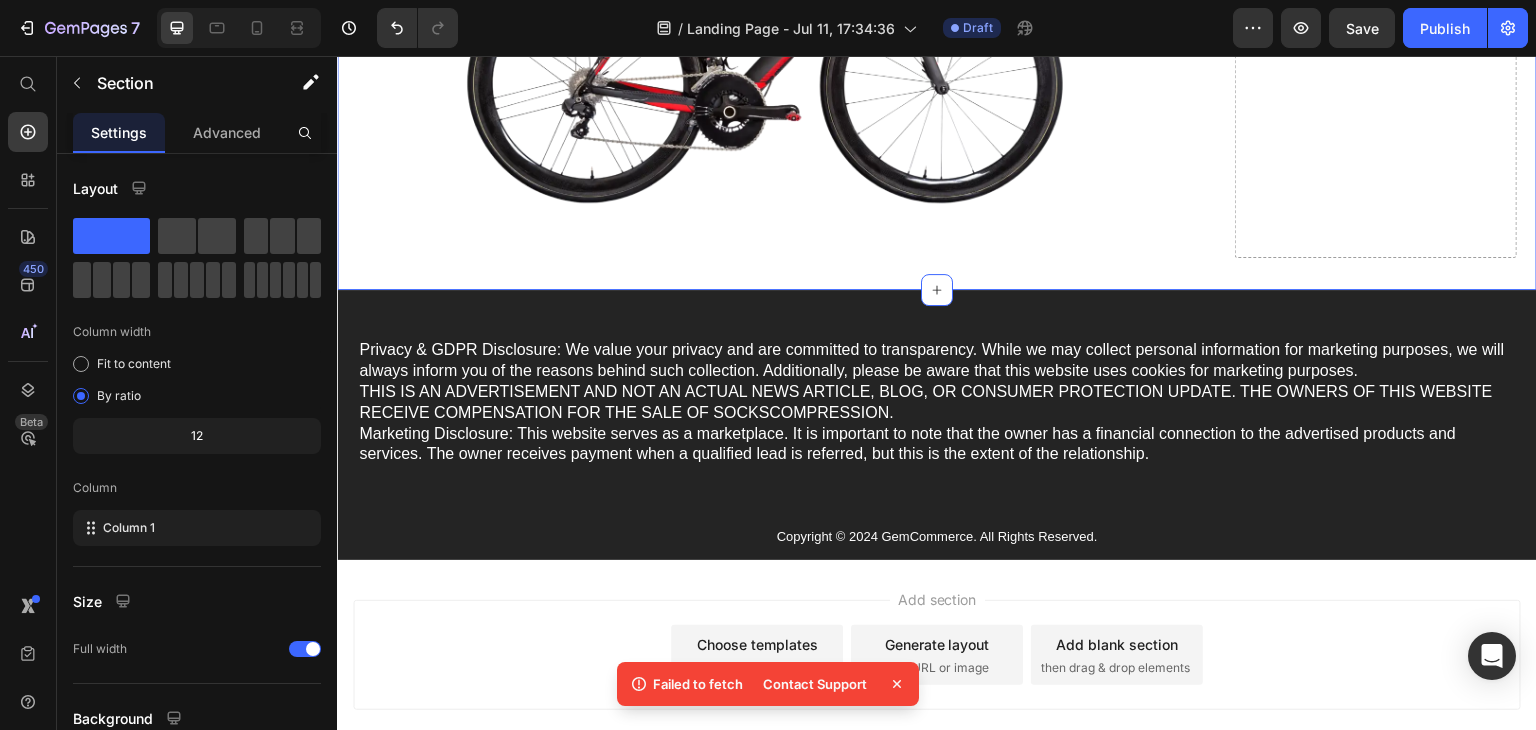 click on "Elevate Your Lifestyle with the GEM Road Bike Heading
Cardiovascular Health: Strengthens the heart and improves fitness
Weight Management: Effective low-impact exercise for weight control
Mental Well-Being: Reduces stress and boosts mood and clarity
Environmental Benefits: Reduces carbon footprint
Convenient and Efficient: Compact design for easy daily use Item List The GEM is more than just a bike - it's an investment in your overall health, happiness, and sustainability. Text Block Row Image Row
Drop element here Row Section 4   You can create reusable sections Create Theme Section AI Content Write with GemAI What would you like to describe here? Tone and Voice Persuasive Product Show more Generate" at bounding box center [937, -95] 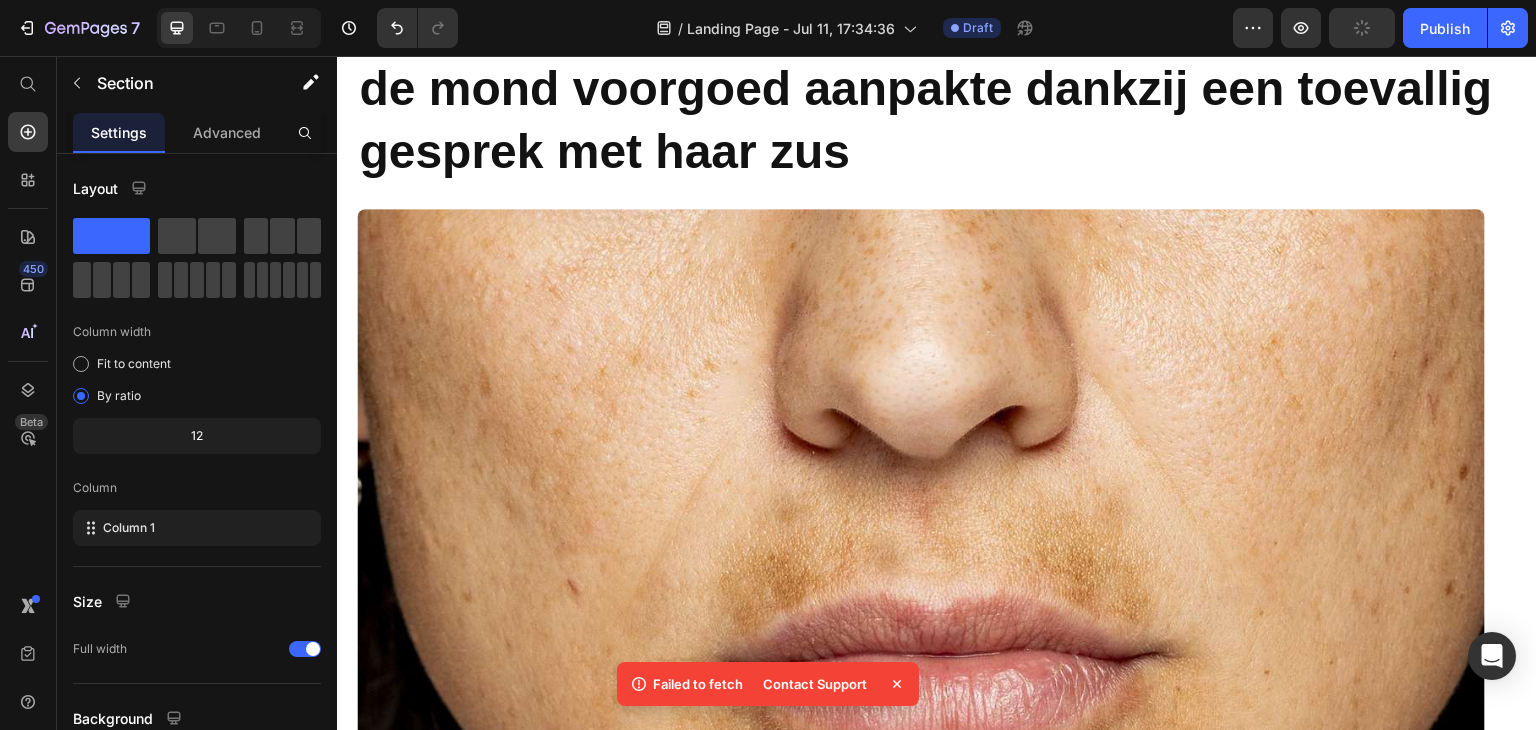 scroll, scrollTop: 0, scrollLeft: 0, axis: both 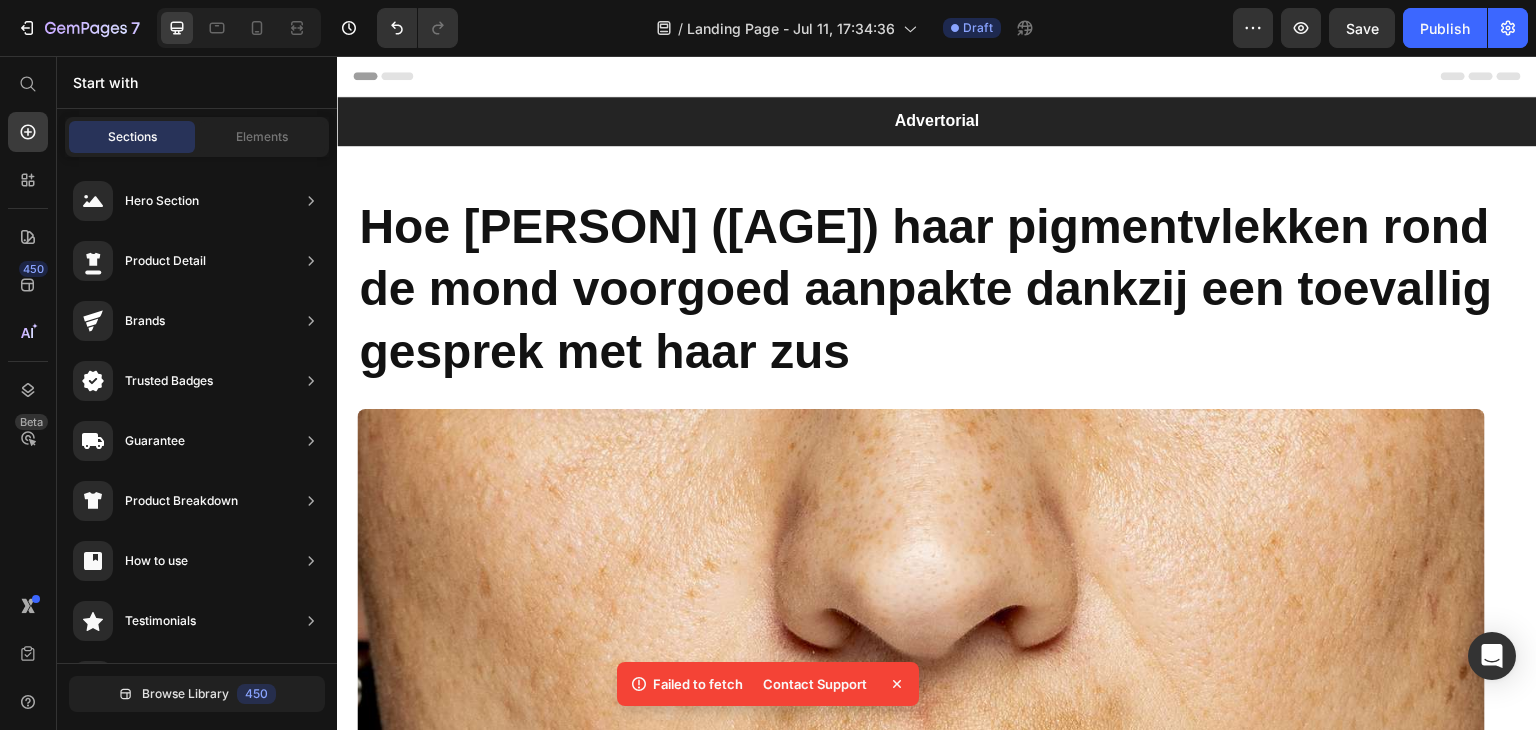 click 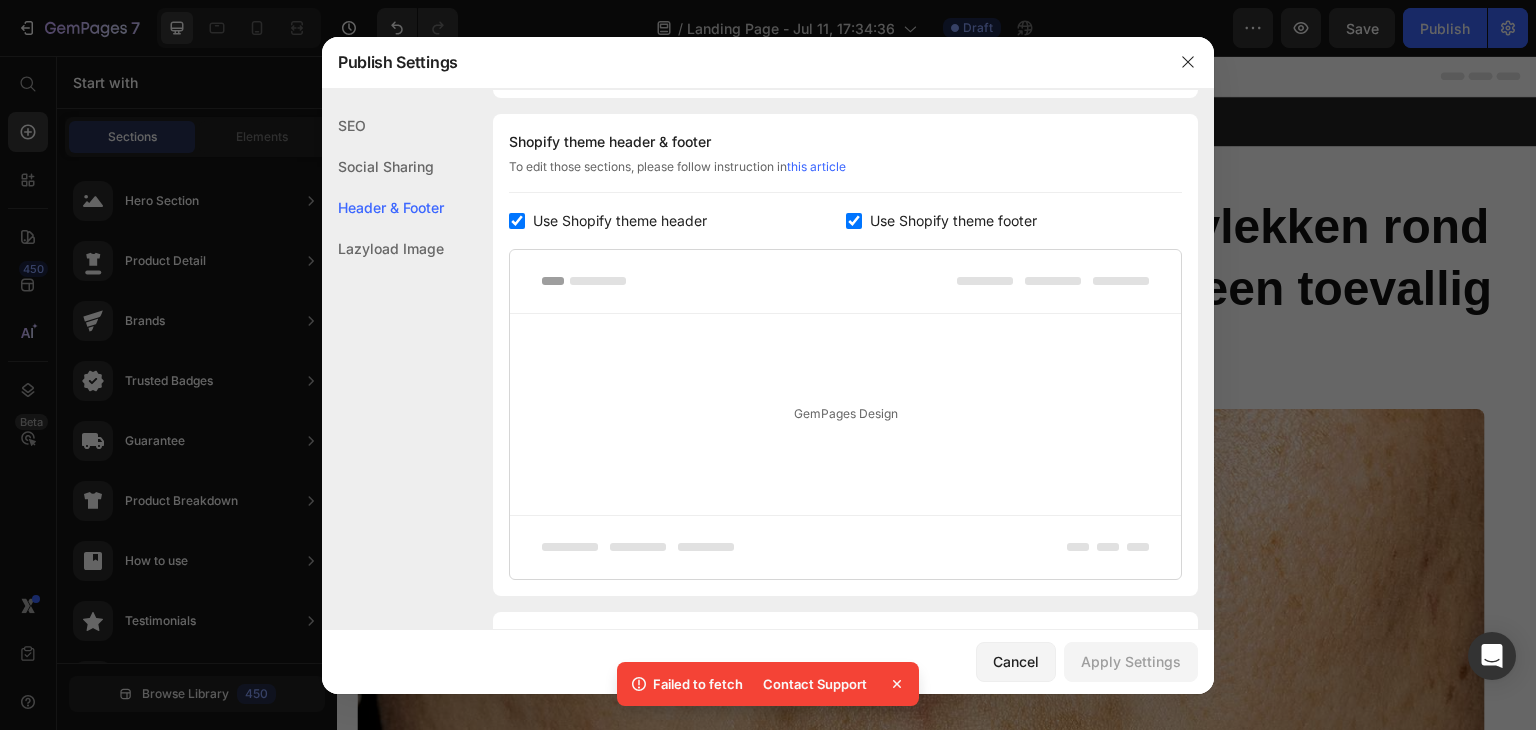 scroll, scrollTop: 936, scrollLeft: 0, axis: vertical 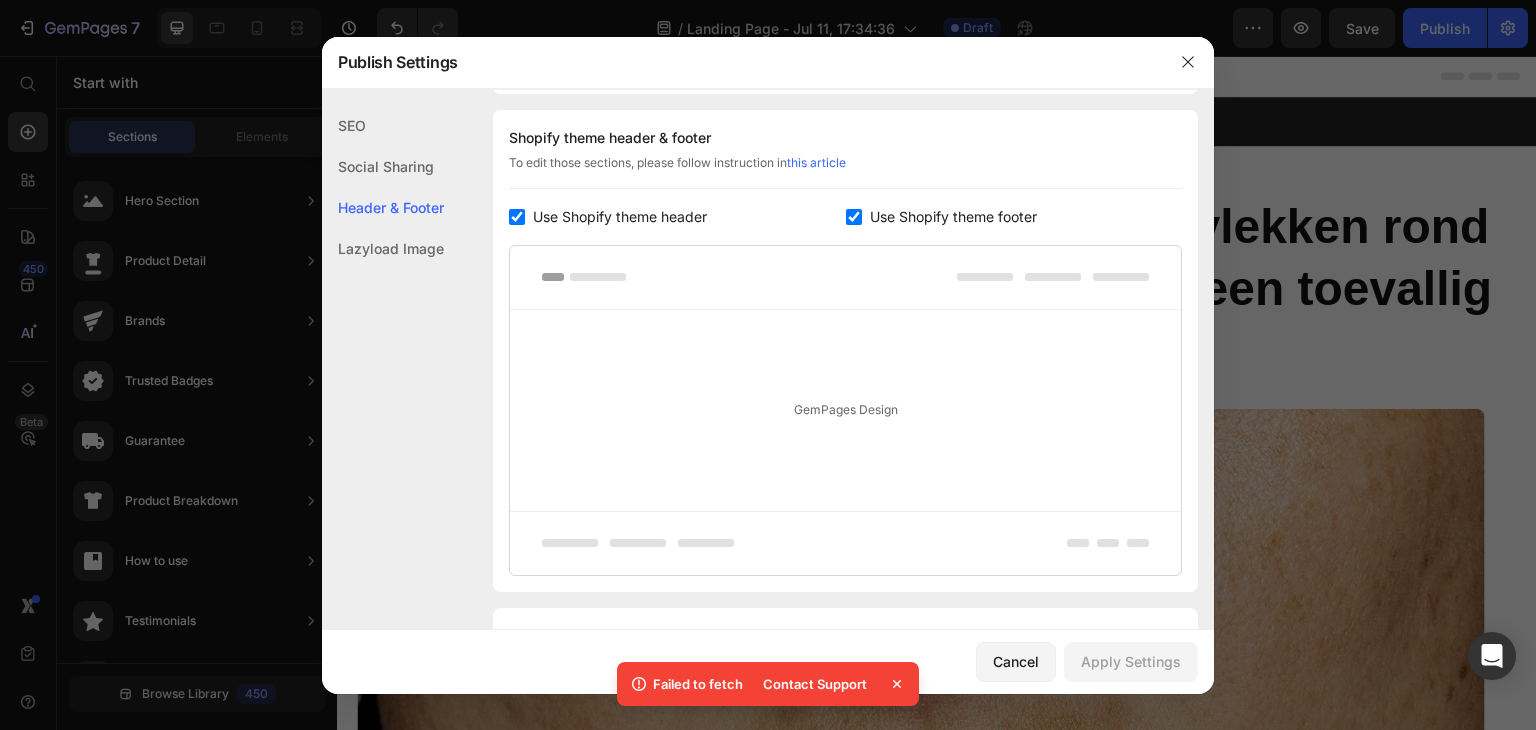 click at bounding box center [517, 217] 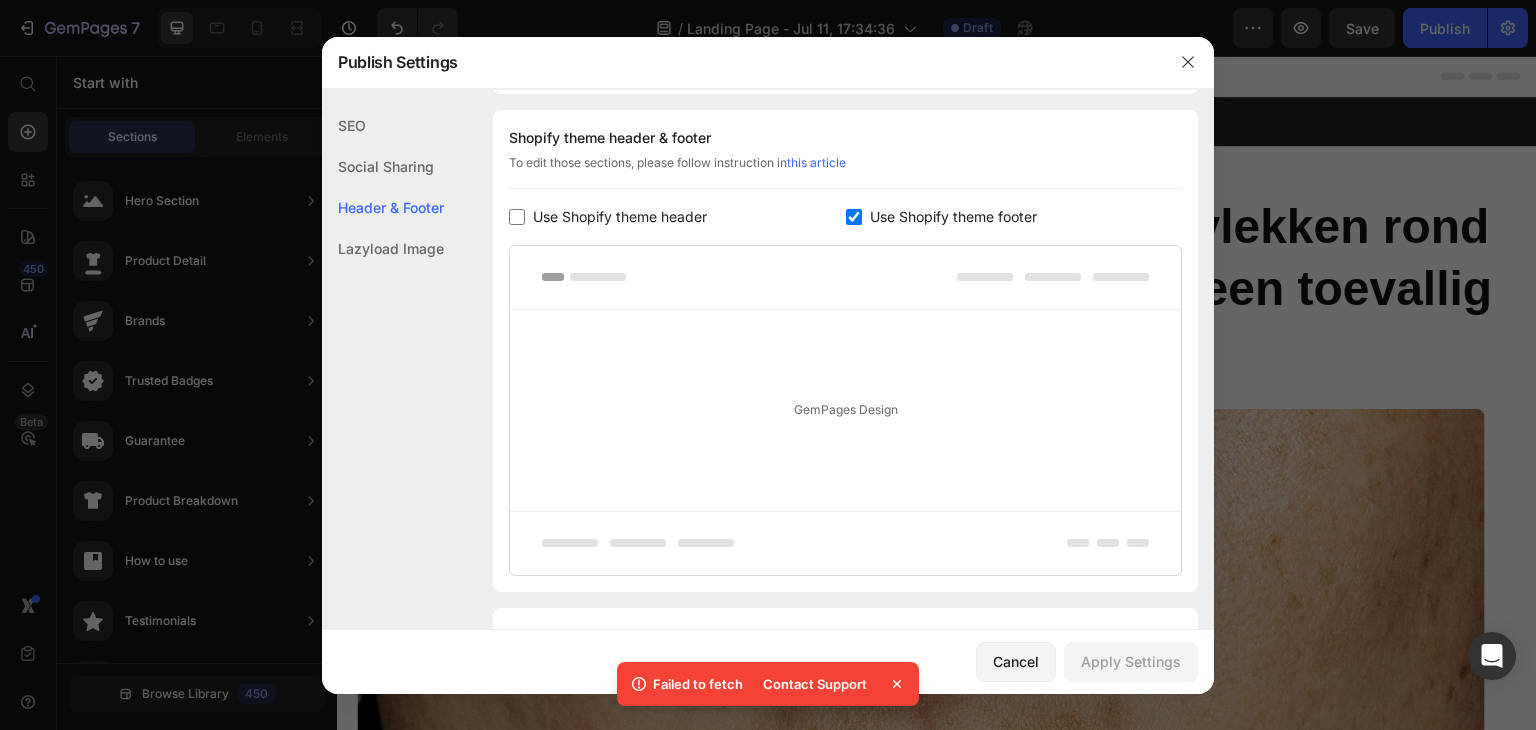 checkbox on "false" 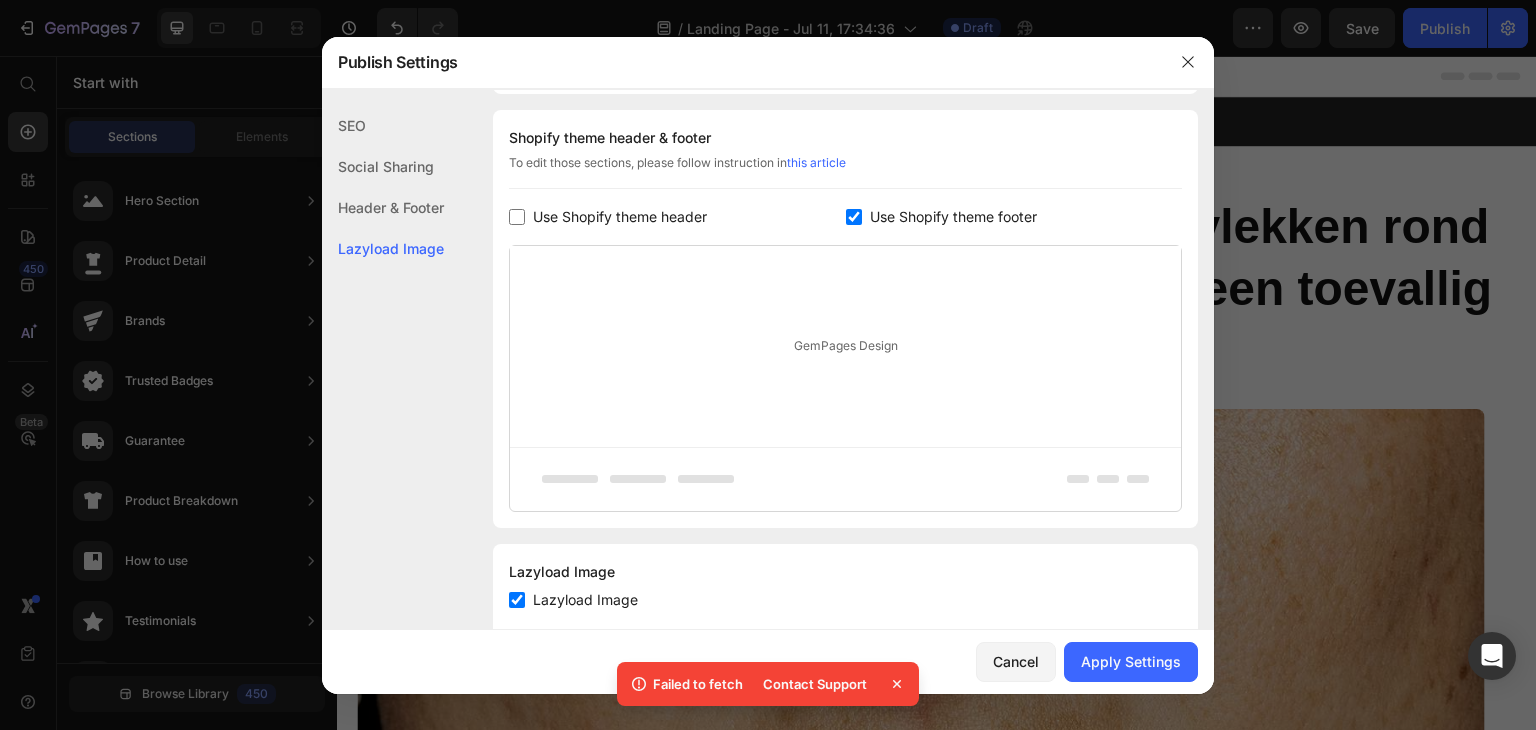 click at bounding box center (854, 217) 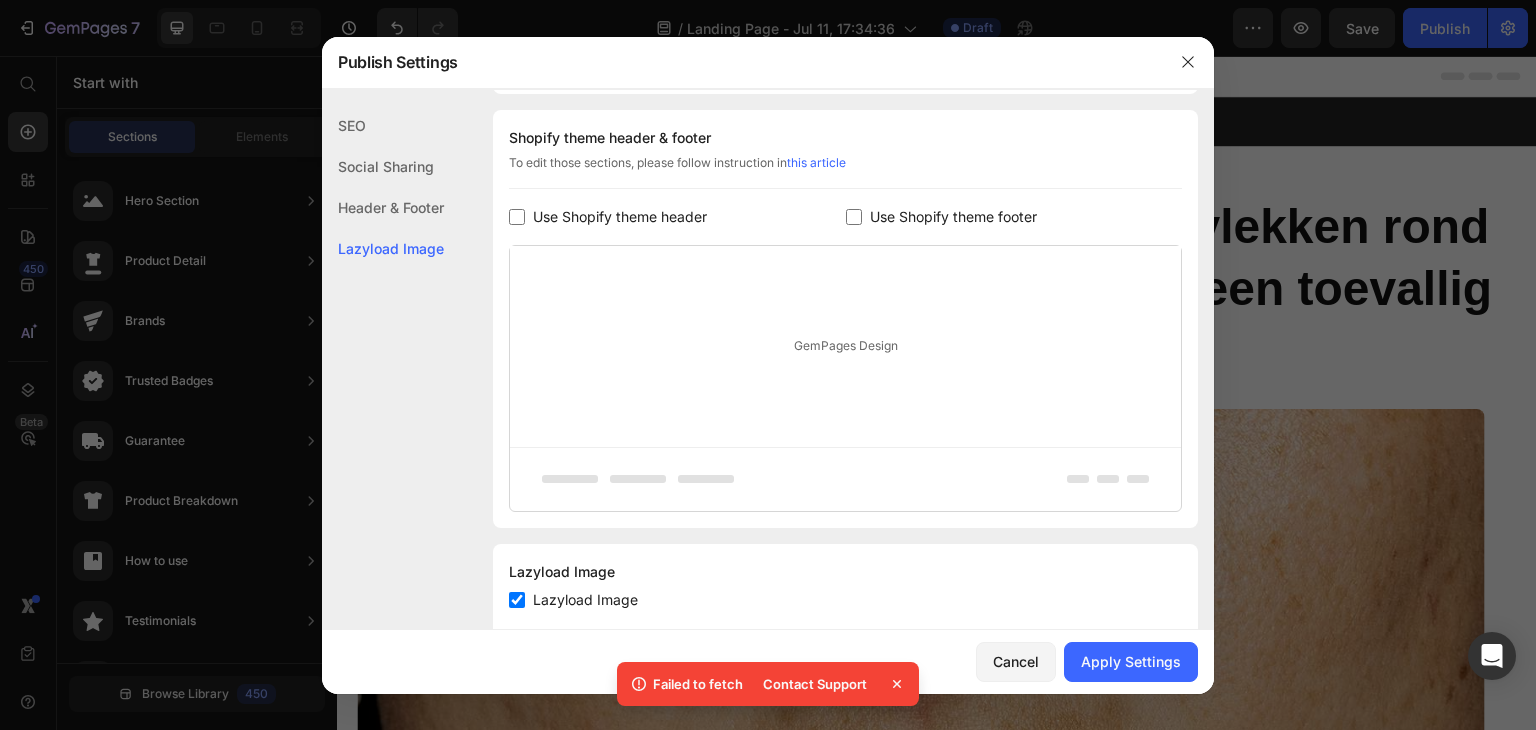 checkbox on "false" 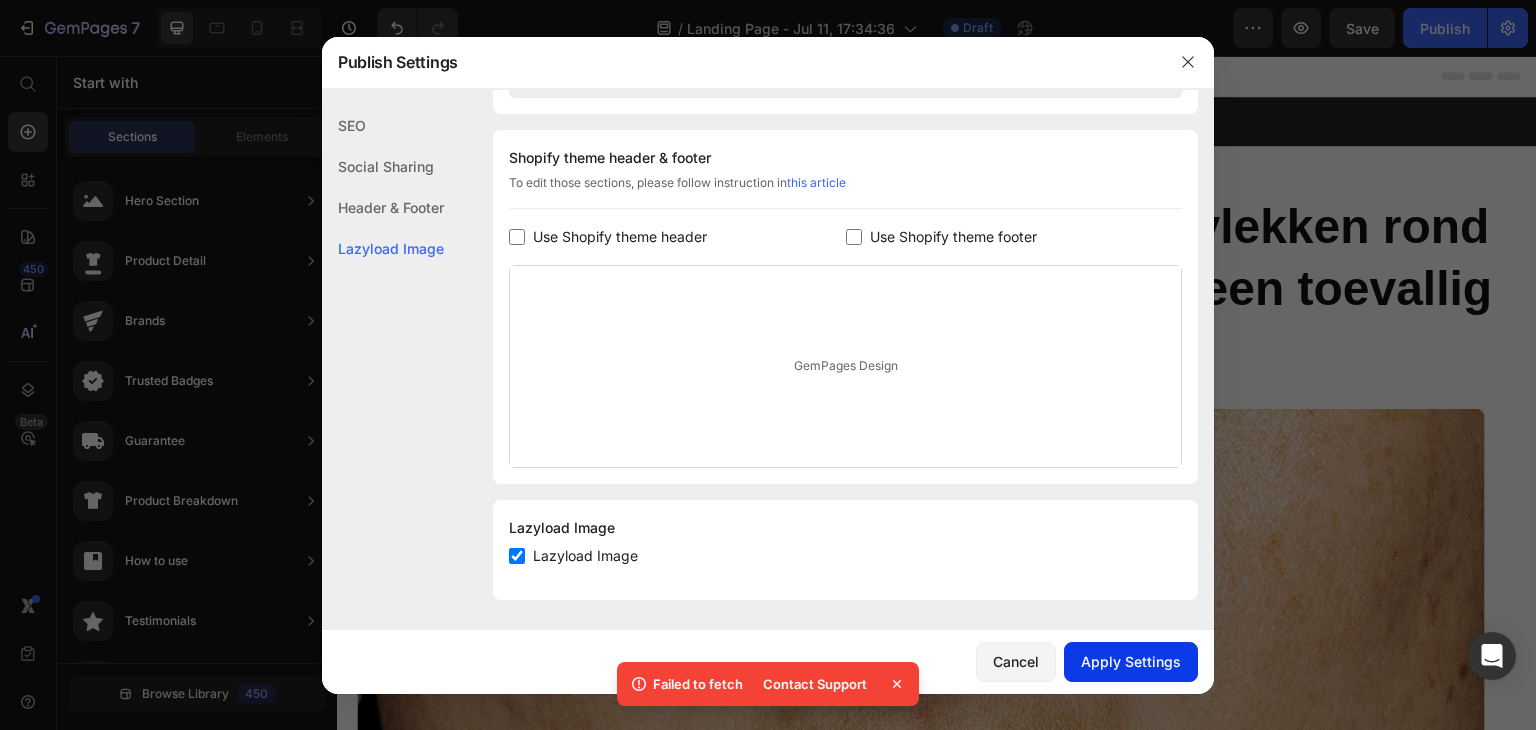 click on "Apply Settings" at bounding box center [1131, 661] 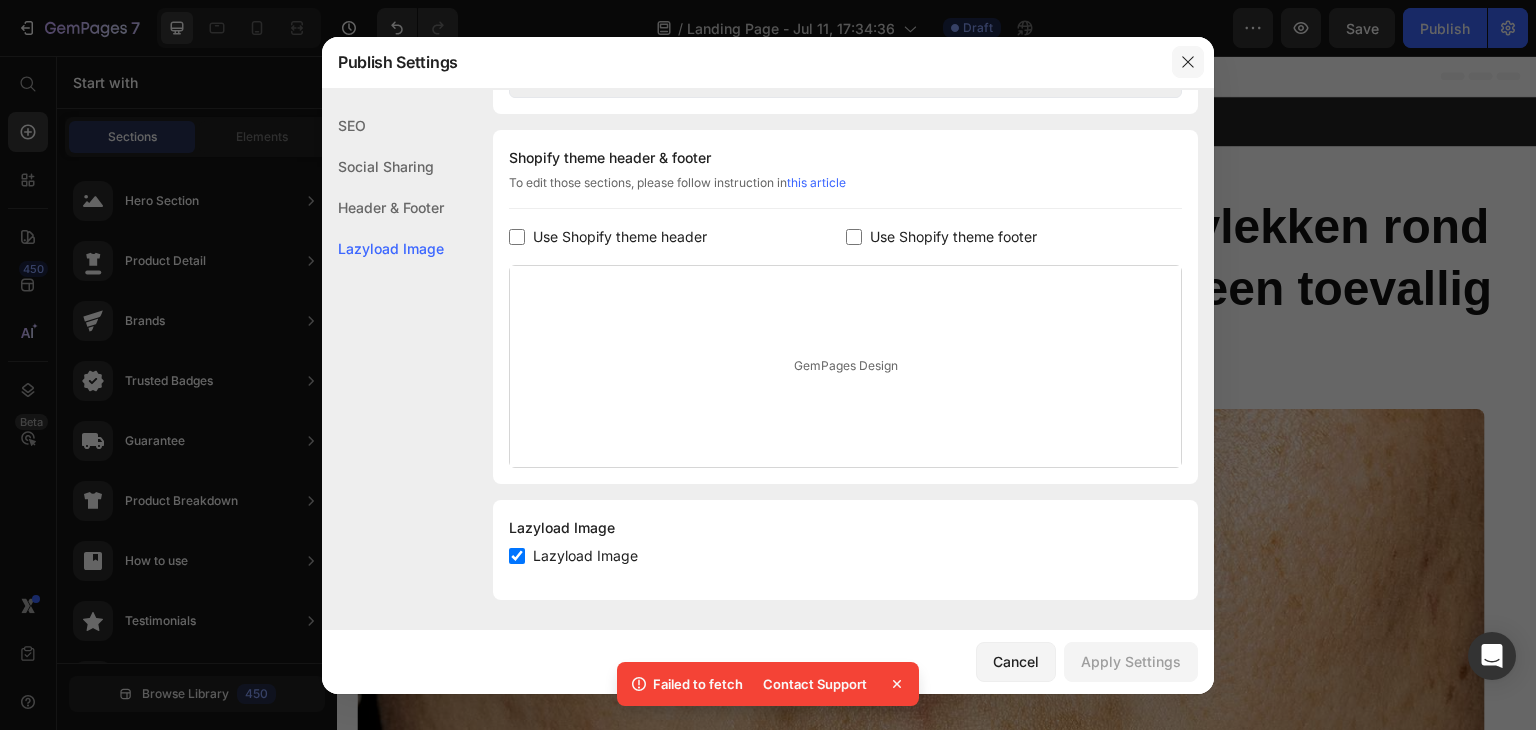 drag, startPoint x: 1184, startPoint y: 54, endPoint x: 102, endPoint y: 187, distance: 1090.1436 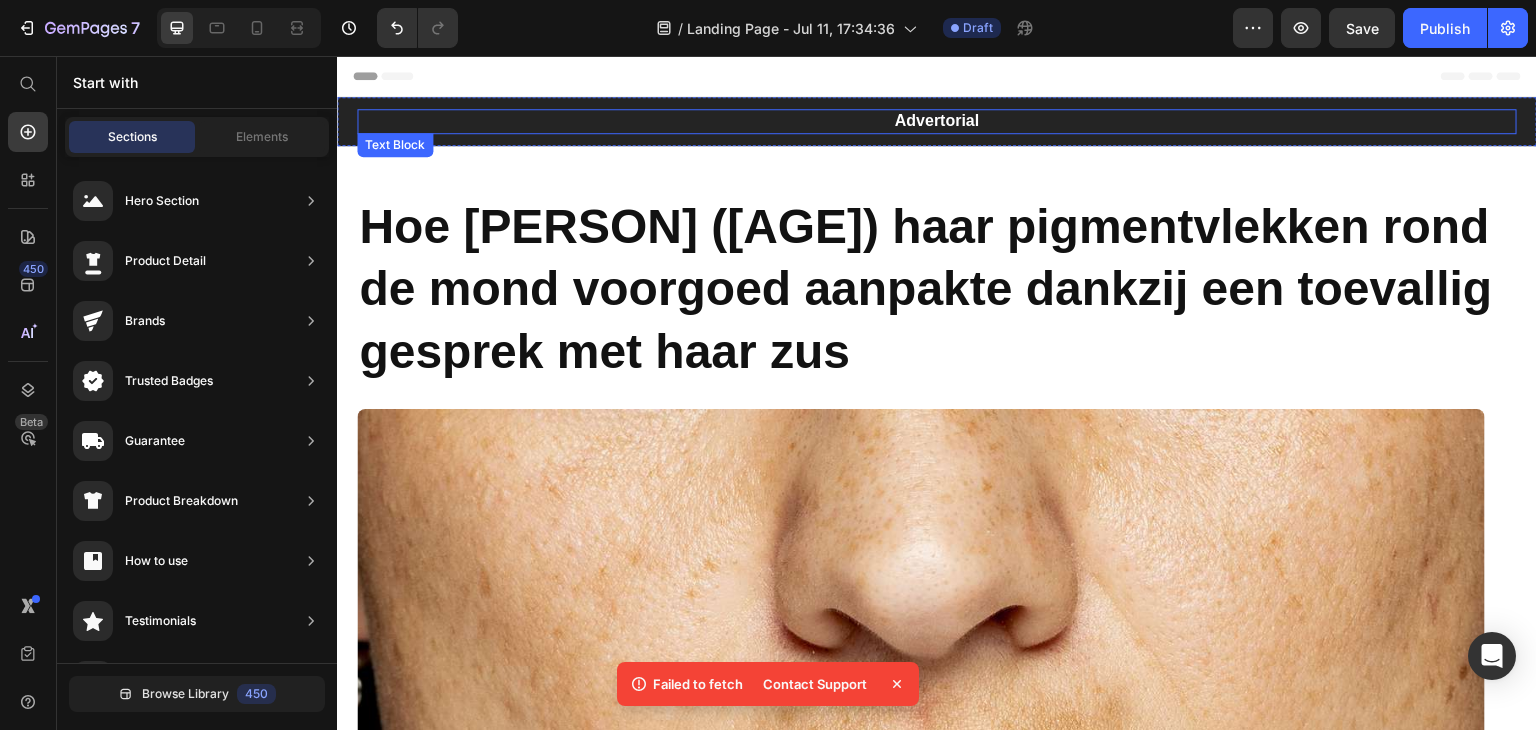 click on "Advertorial" at bounding box center (937, 121) 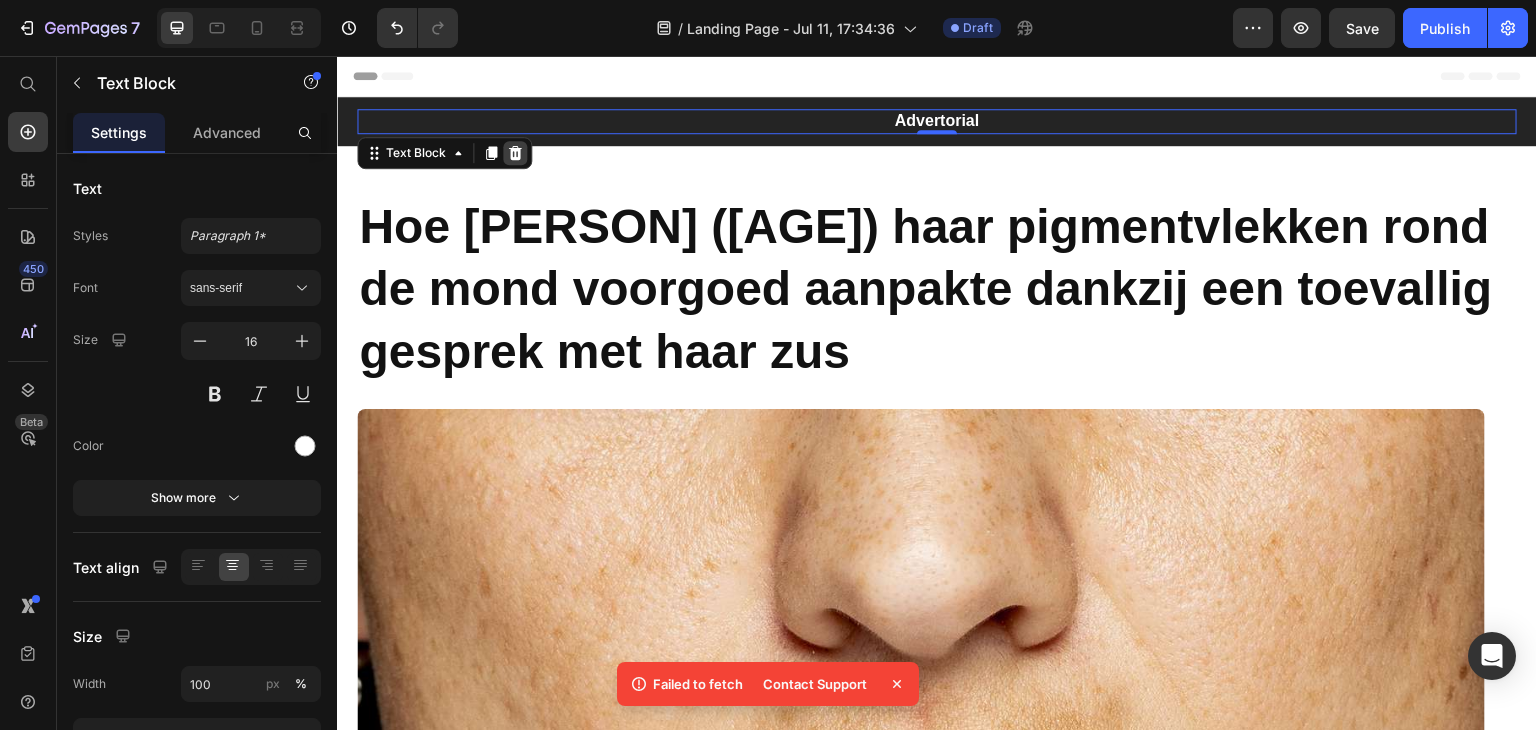 click 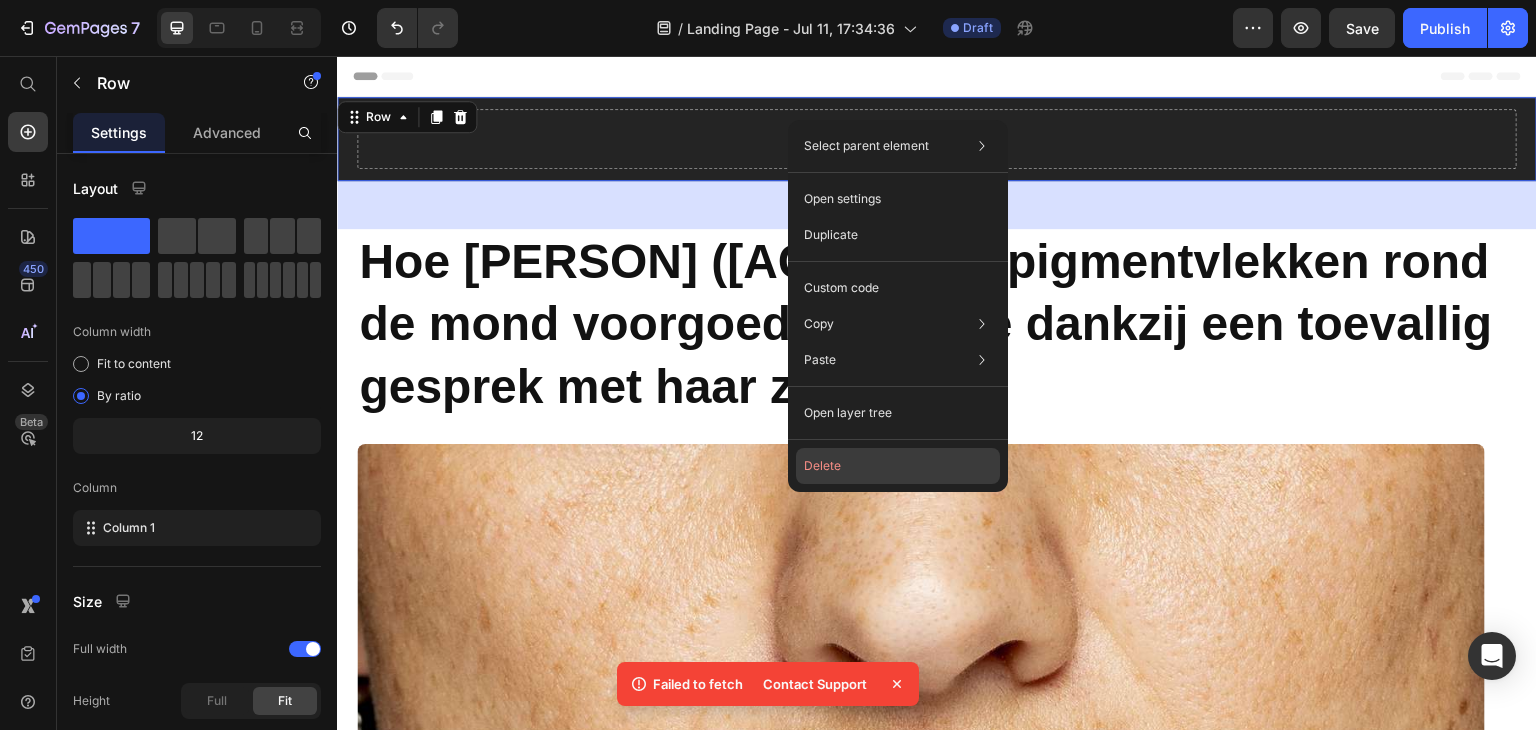 drag, startPoint x: 868, startPoint y: 464, endPoint x: 516, endPoint y: 338, distance: 373.87164 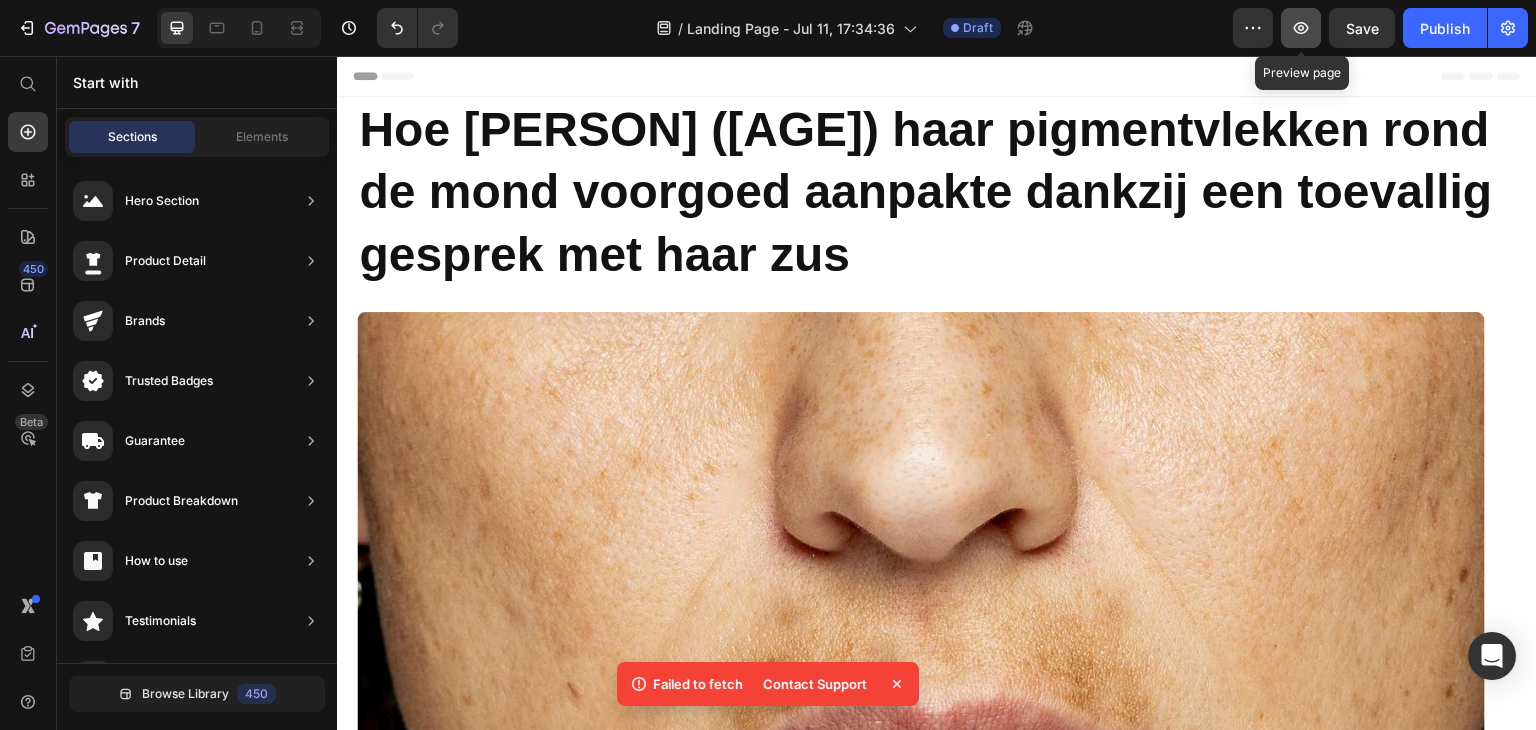 click 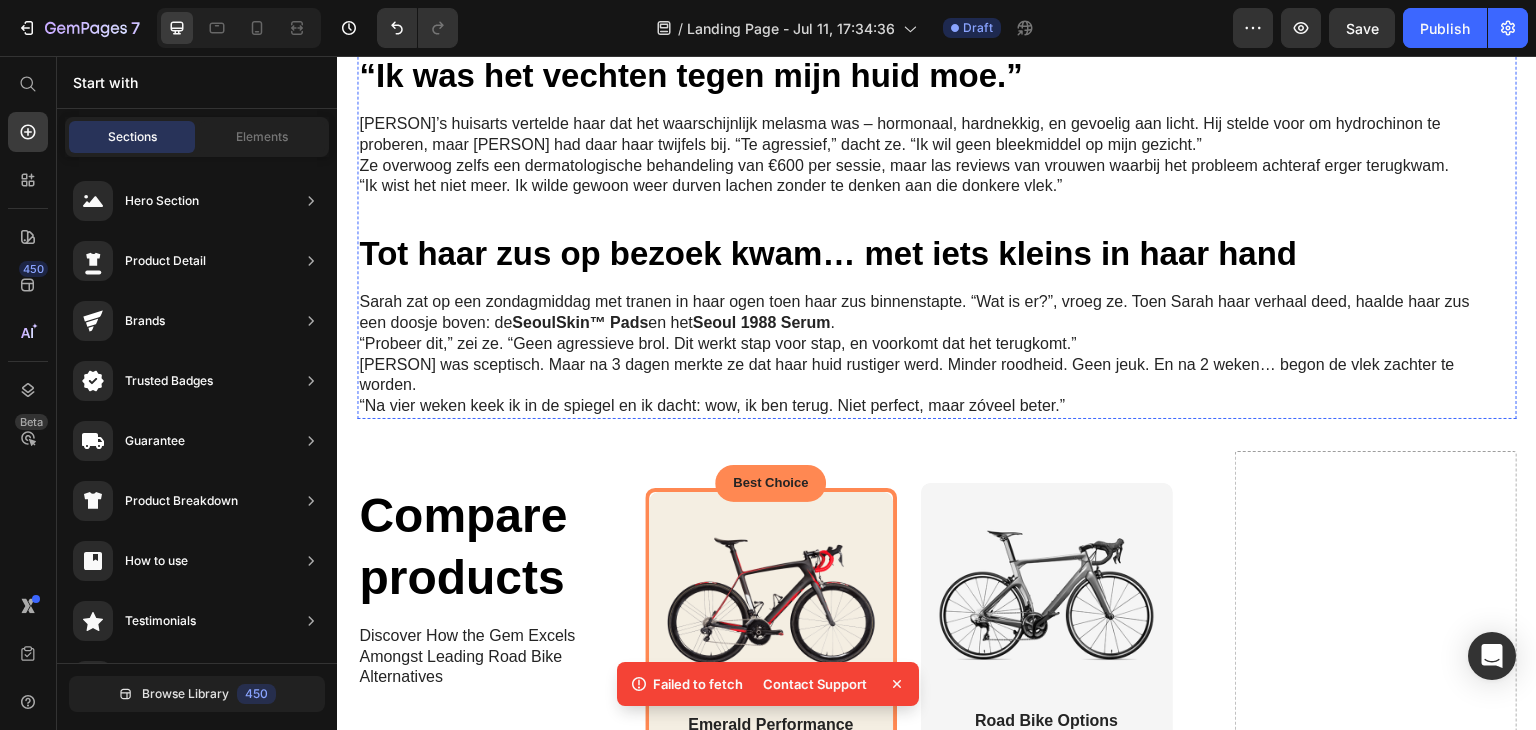 scroll, scrollTop: 1600, scrollLeft: 0, axis: vertical 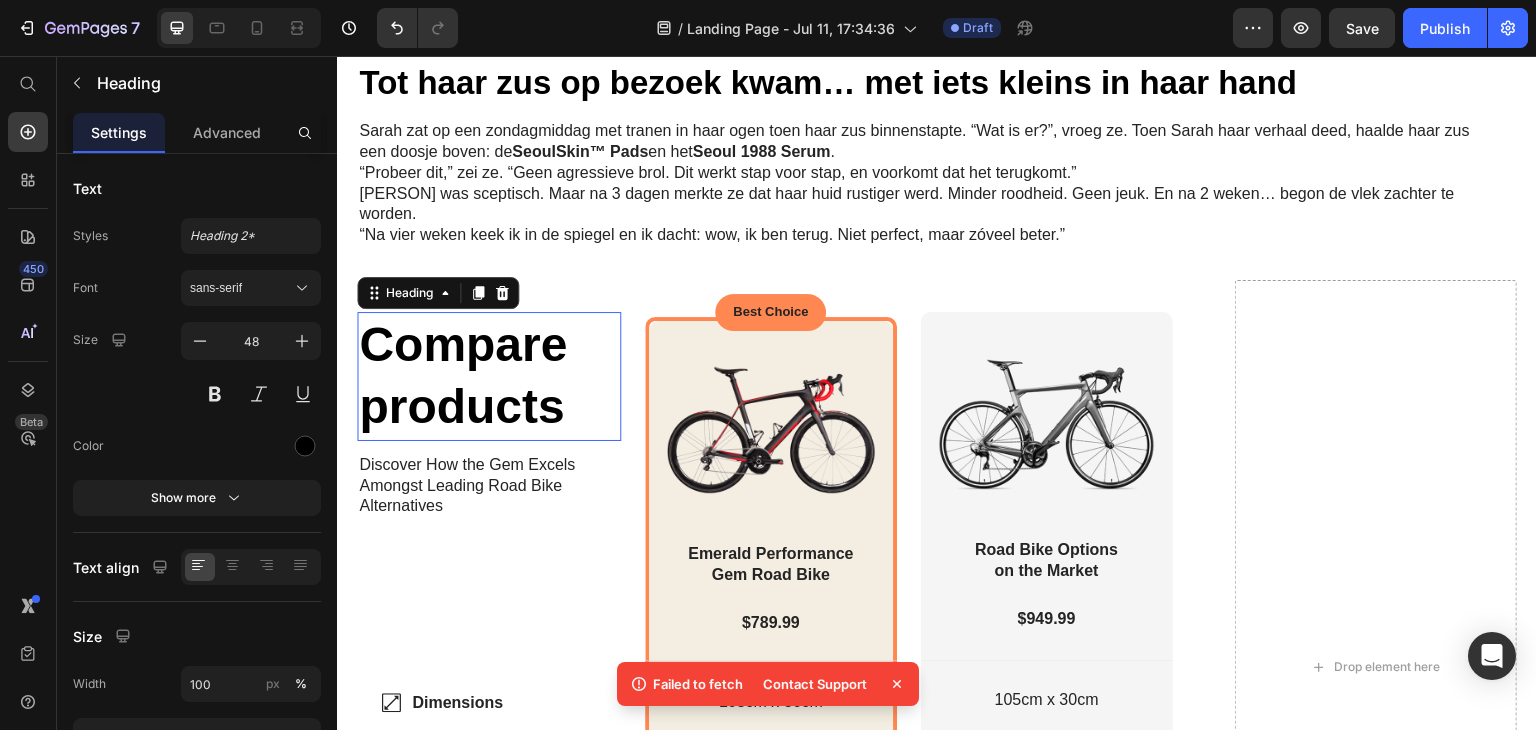 click on "Compare products" at bounding box center (489, 376) 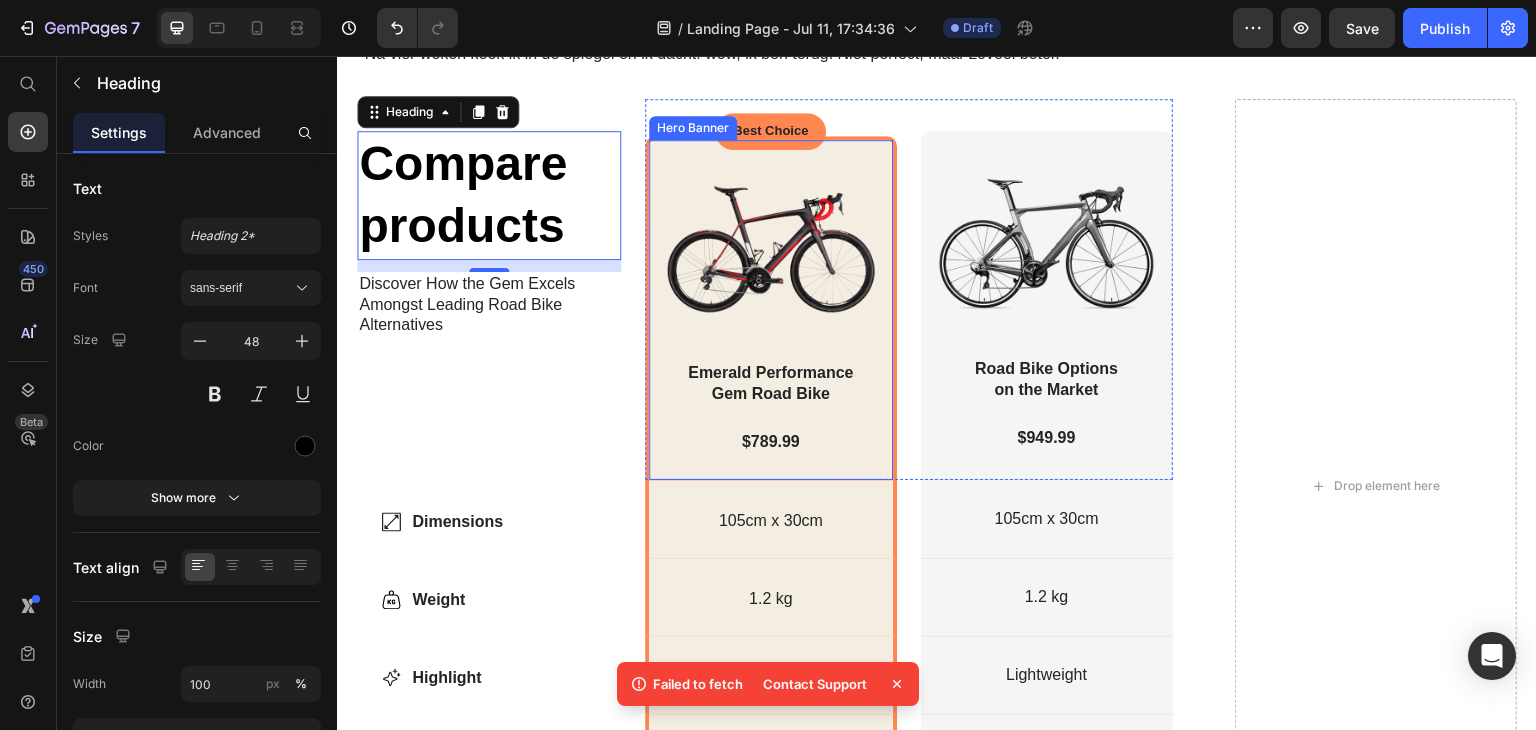 scroll, scrollTop: 1800, scrollLeft: 0, axis: vertical 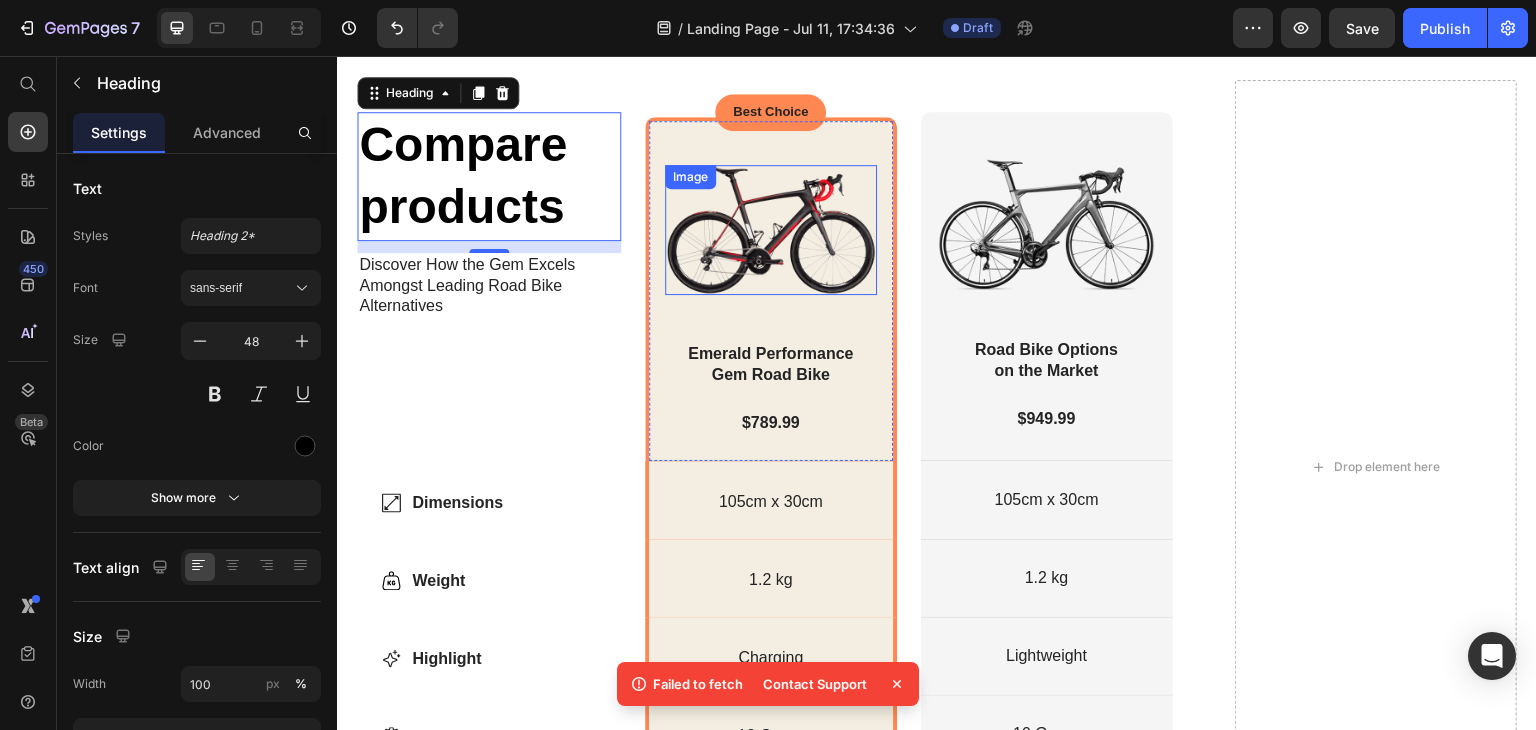click at bounding box center (771, 230) 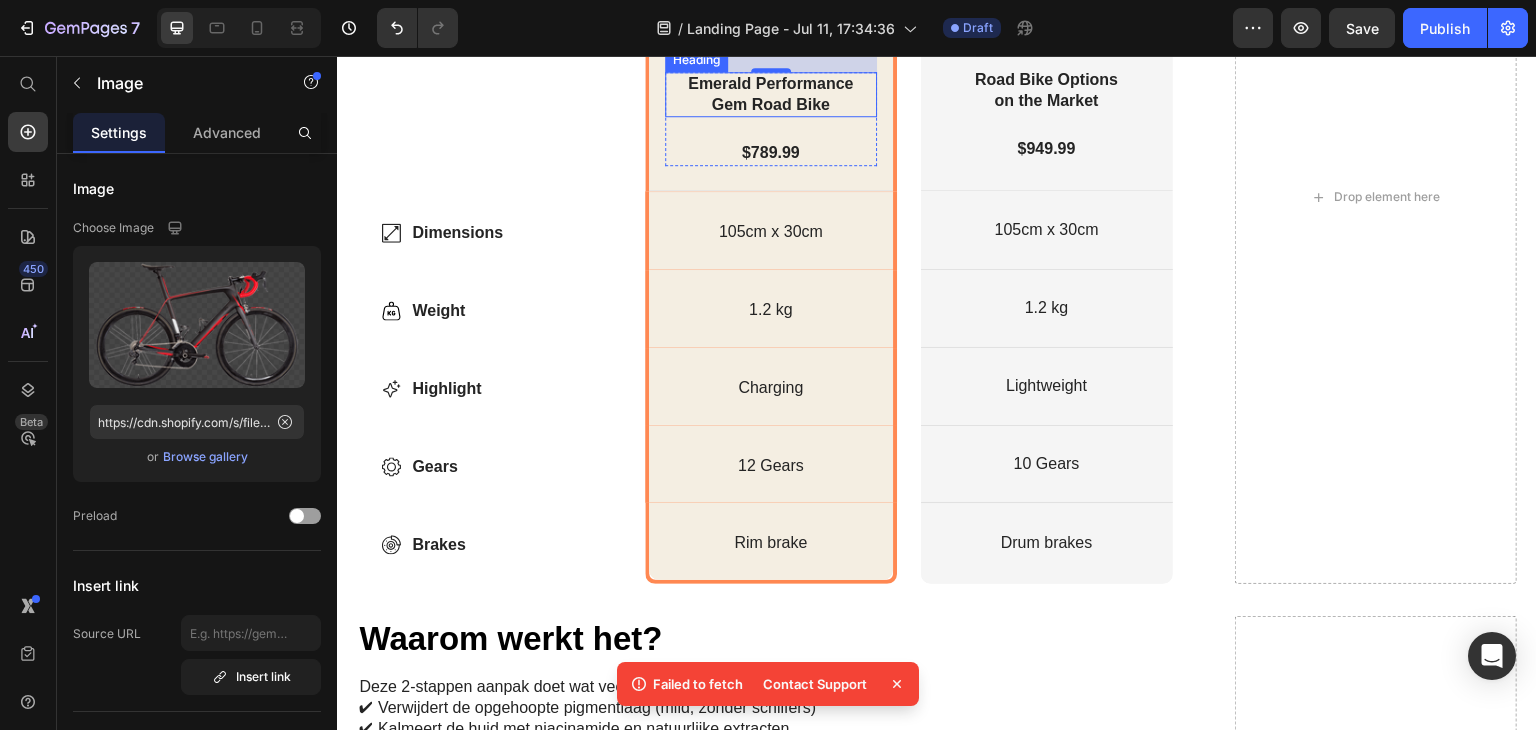 scroll, scrollTop: 2100, scrollLeft: 0, axis: vertical 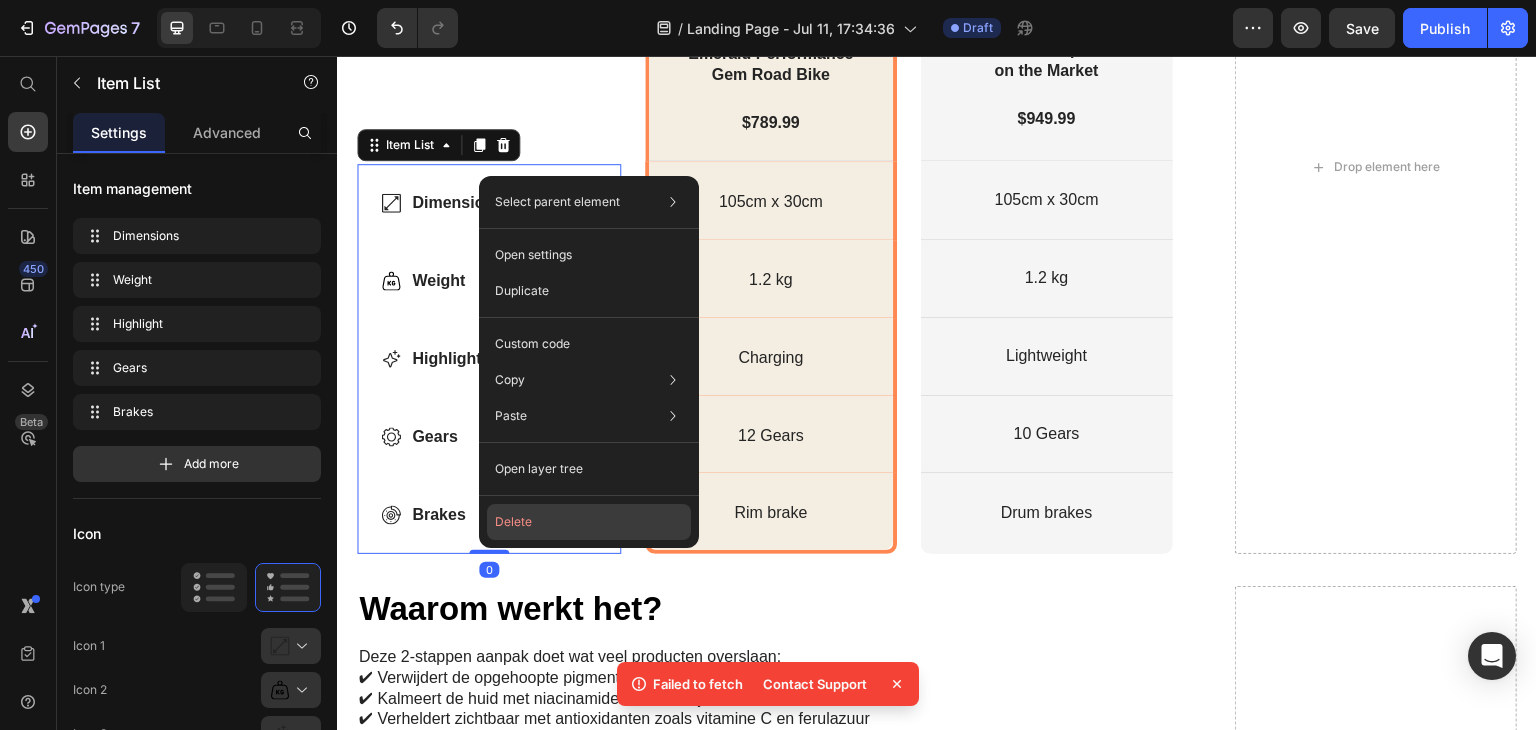 click on "Delete" 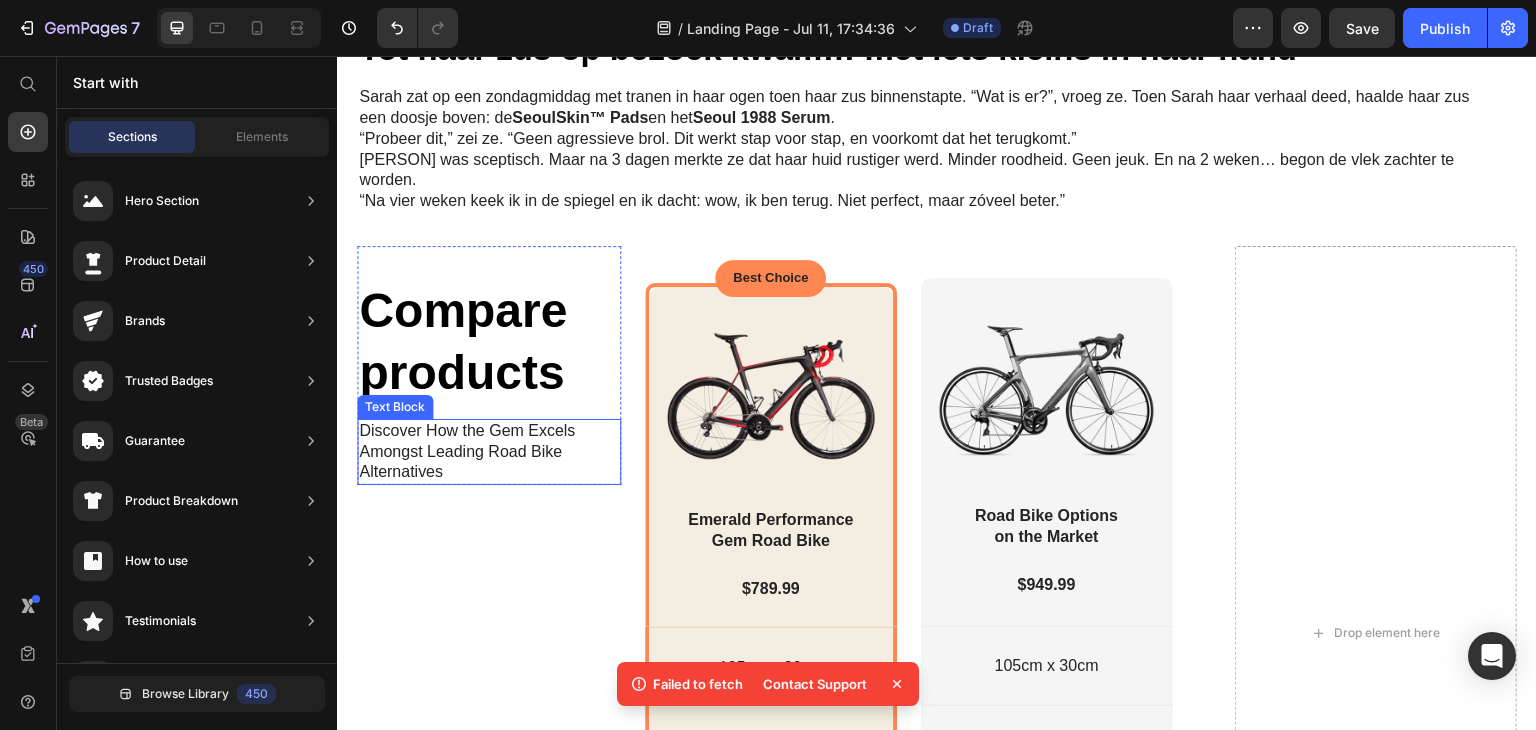 scroll, scrollTop: 1600, scrollLeft: 0, axis: vertical 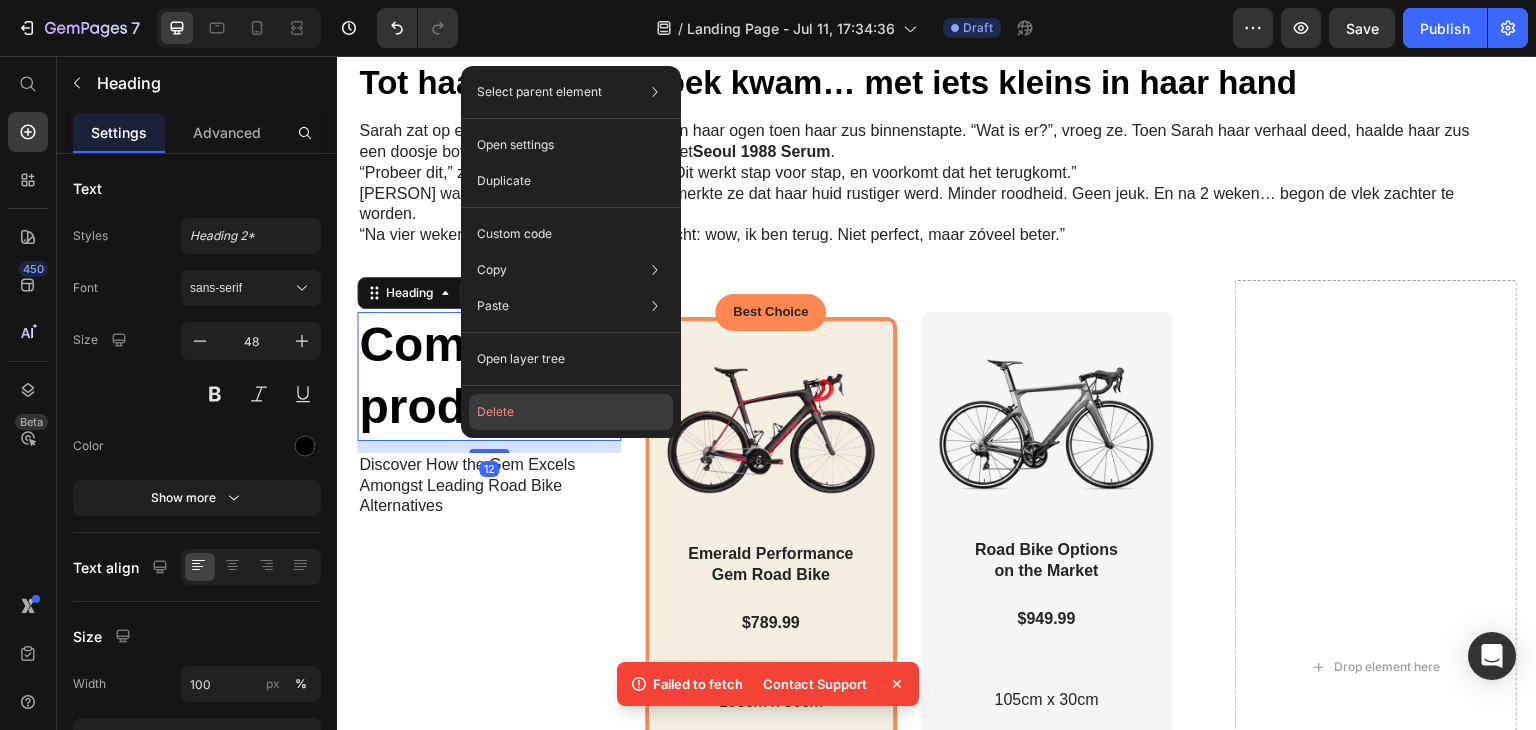 click on "Delete" 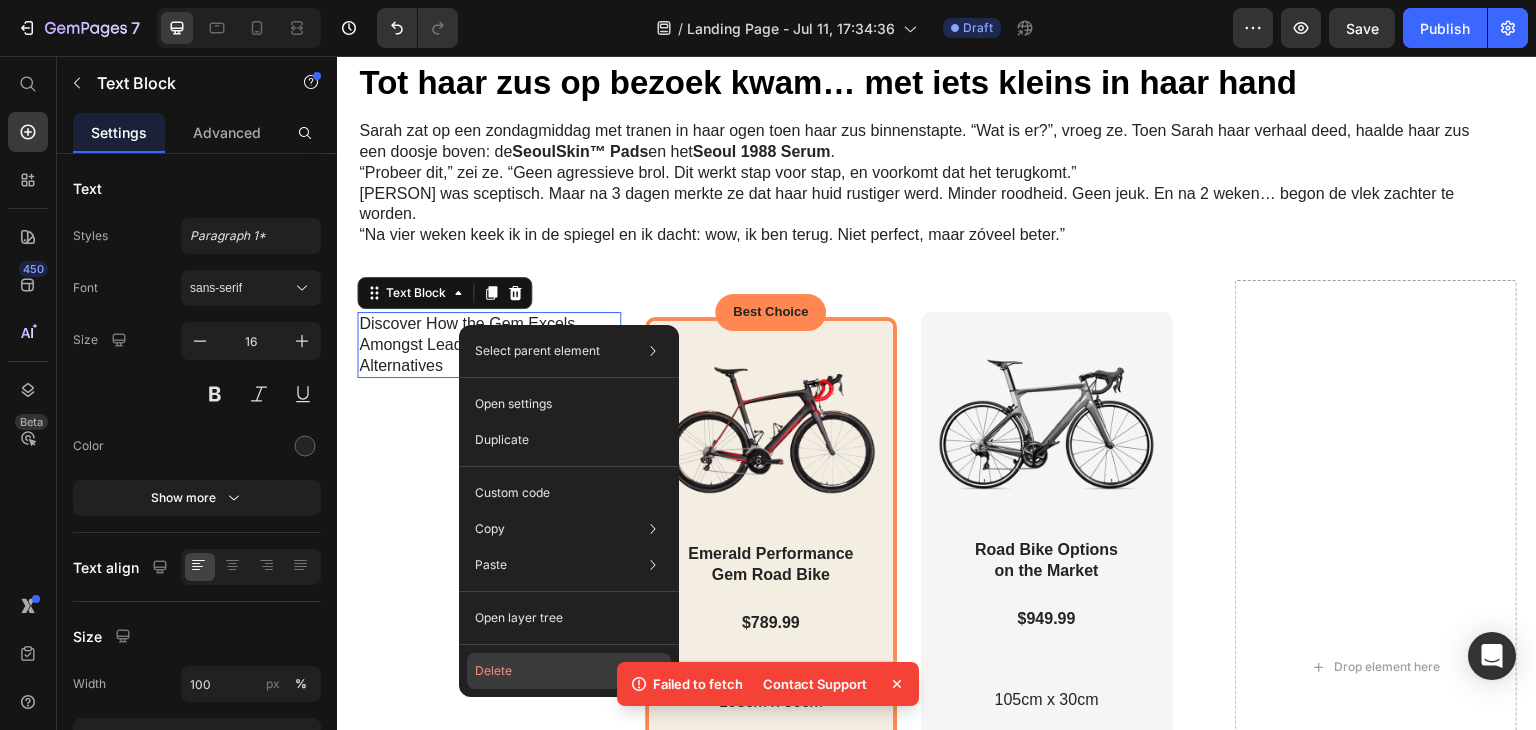 drag, startPoint x: 496, startPoint y: 667, endPoint x: 152, endPoint y: 595, distance: 351.45413 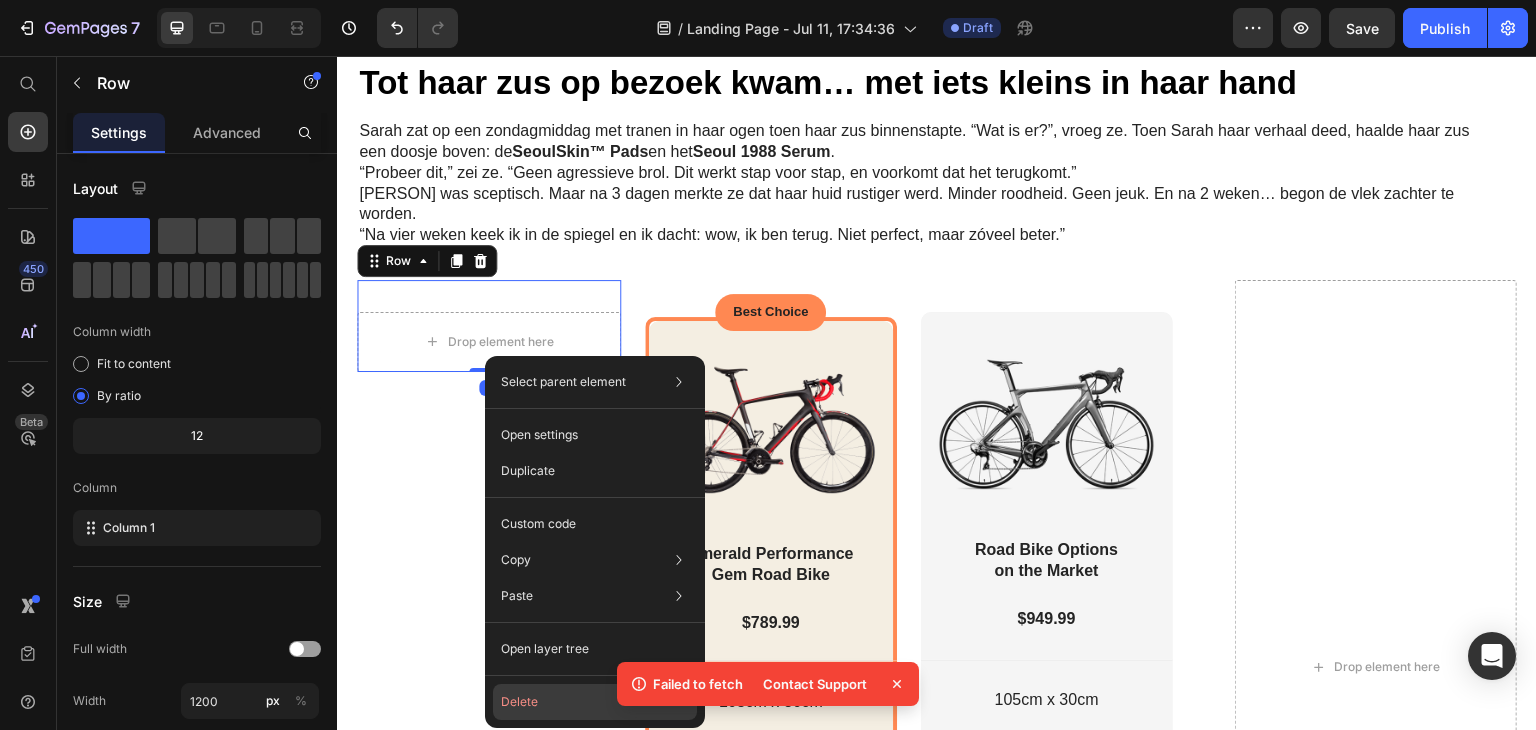 click on "Delete" 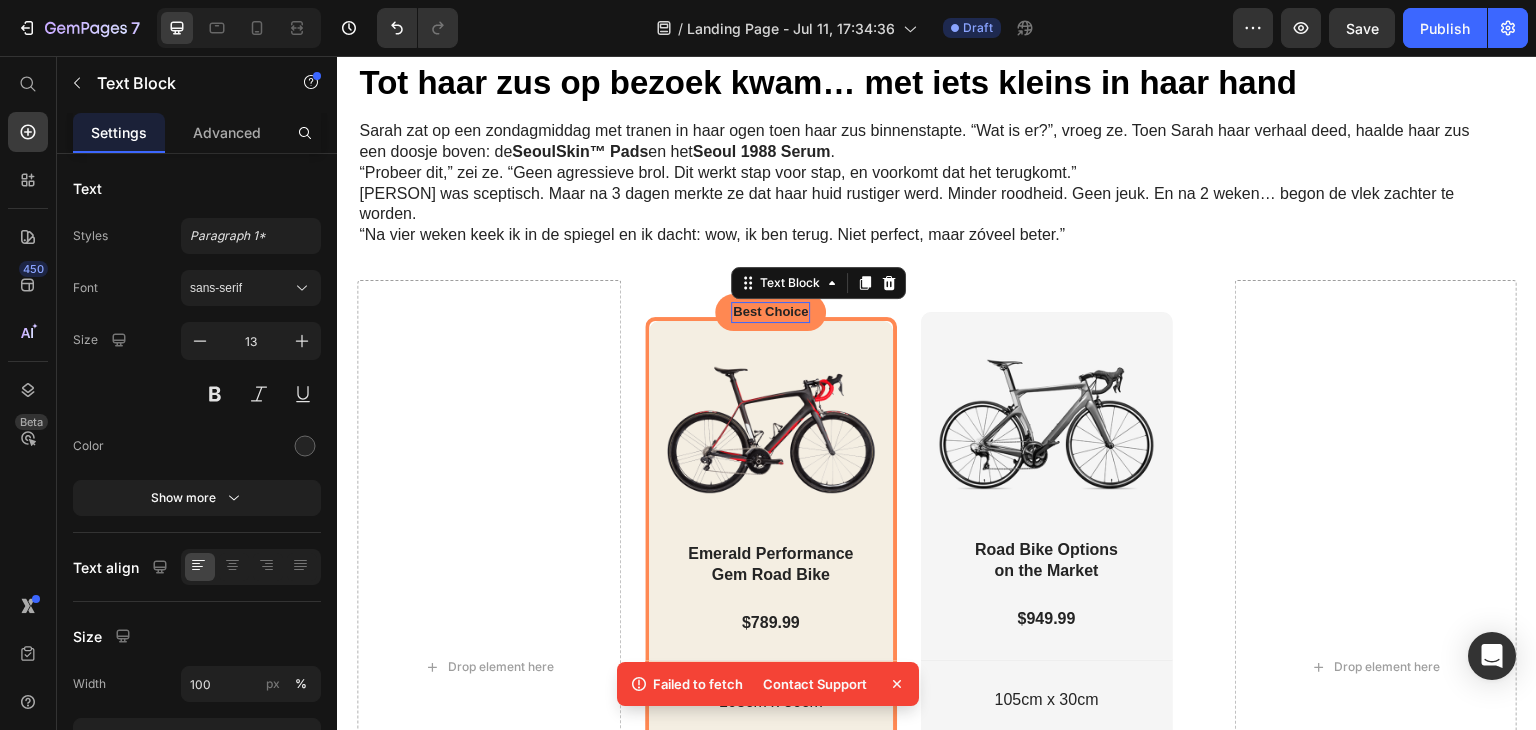 click on "Best Choice" at bounding box center (770, 312) 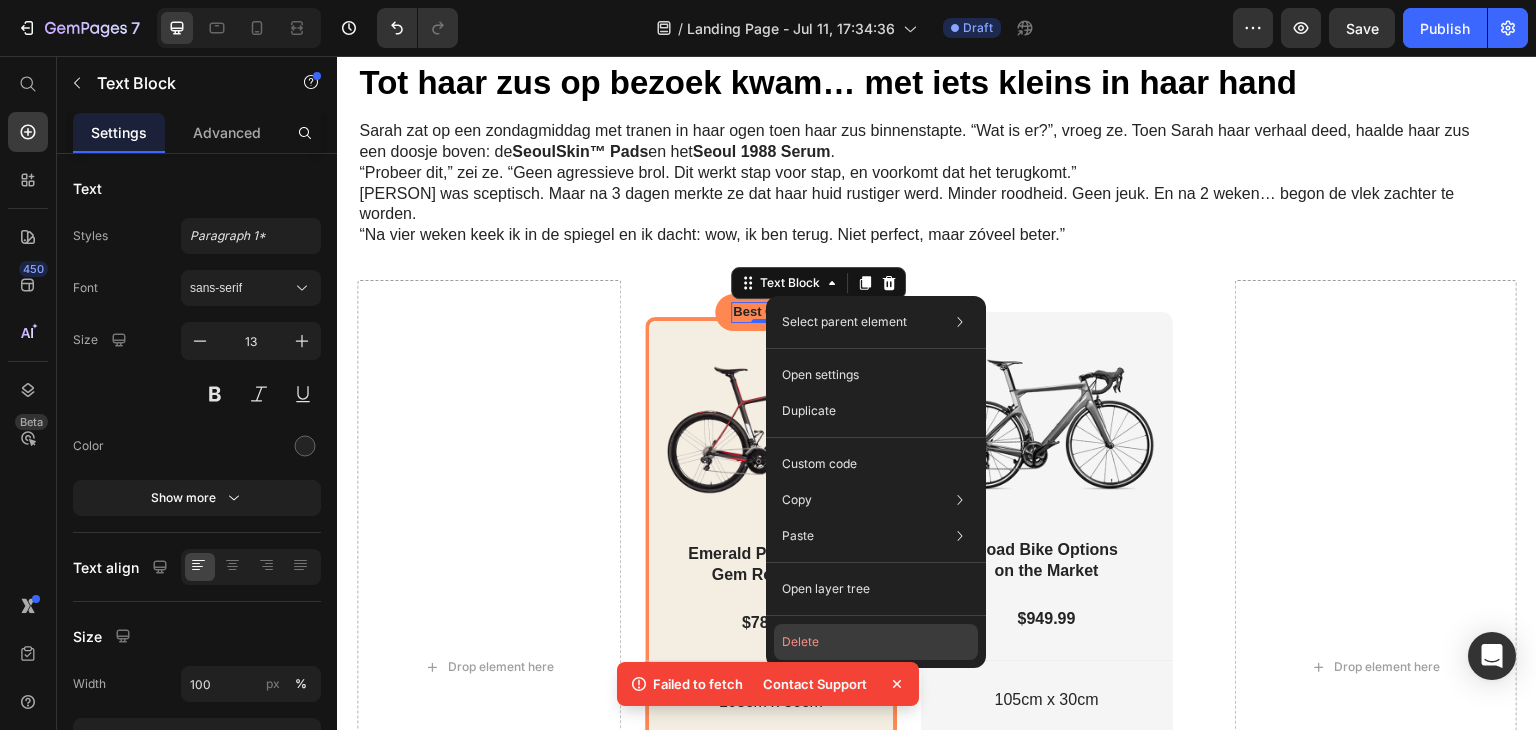 drag, startPoint x: 807, startPoint y: 641, endPoint x: 476, endPoint y: 534, distance: 347.86493 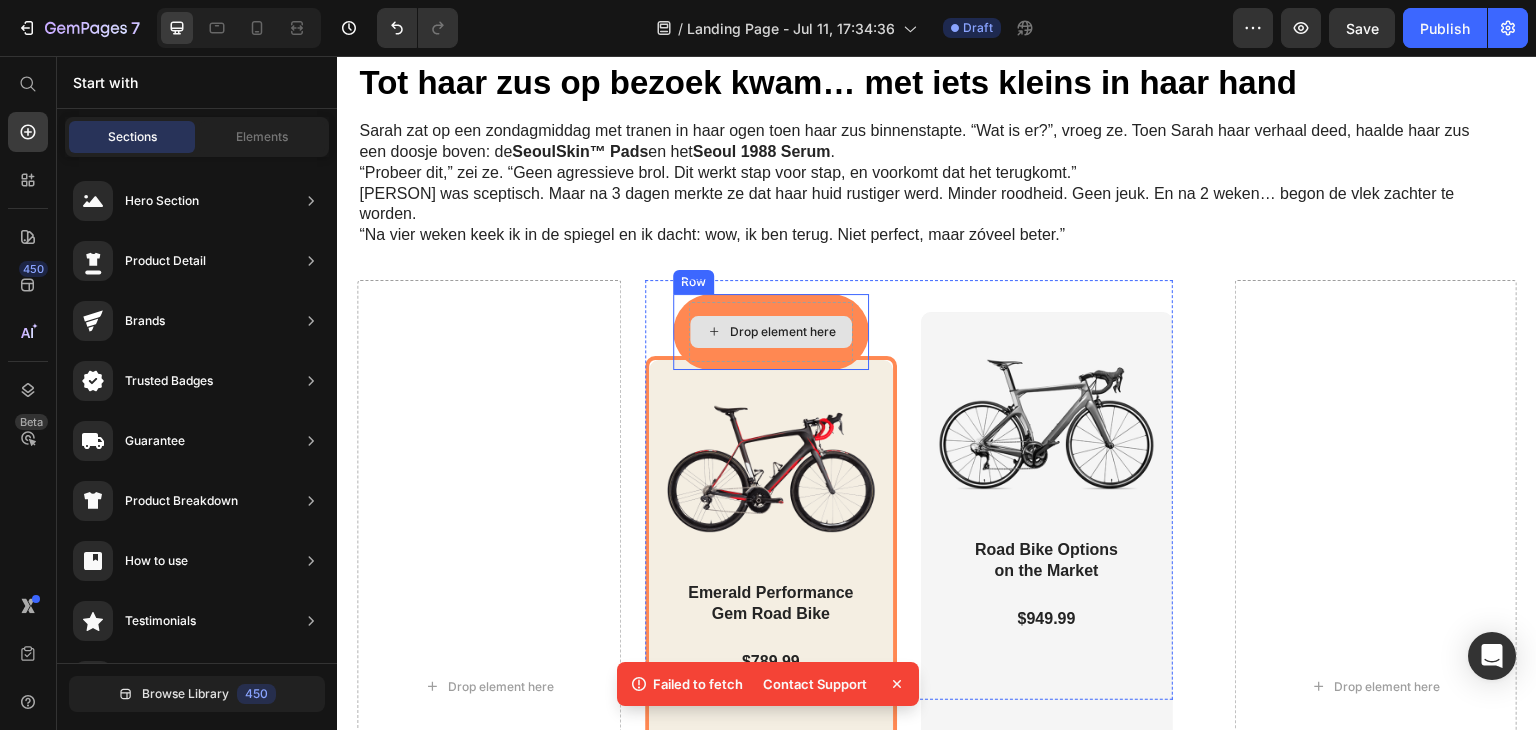 click on "Drop element here" at bounding box center [771, 332] 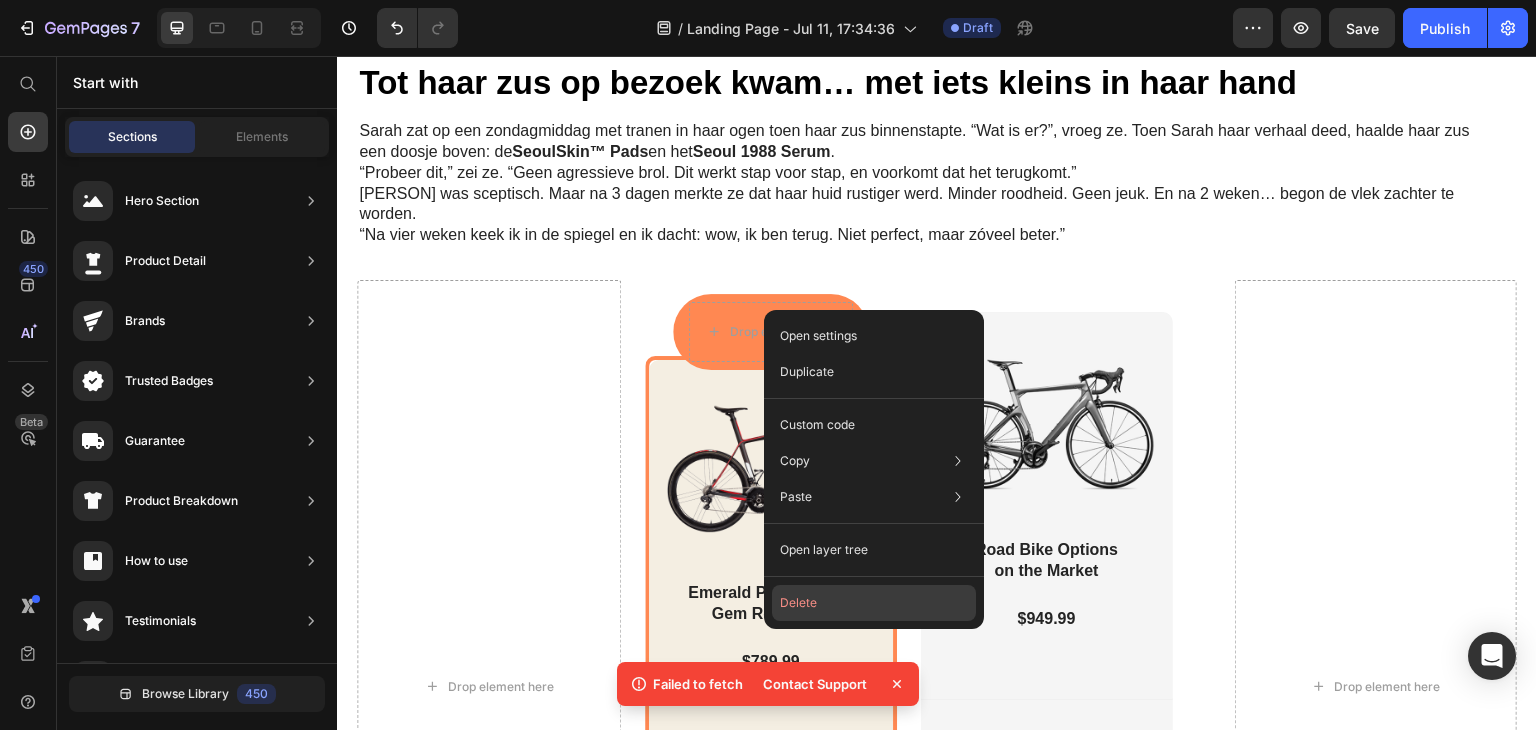 drag, startPoint x: 800, startPoint y: 617, endPoint x: 454, endPoint y: 540, distance: 354.4644 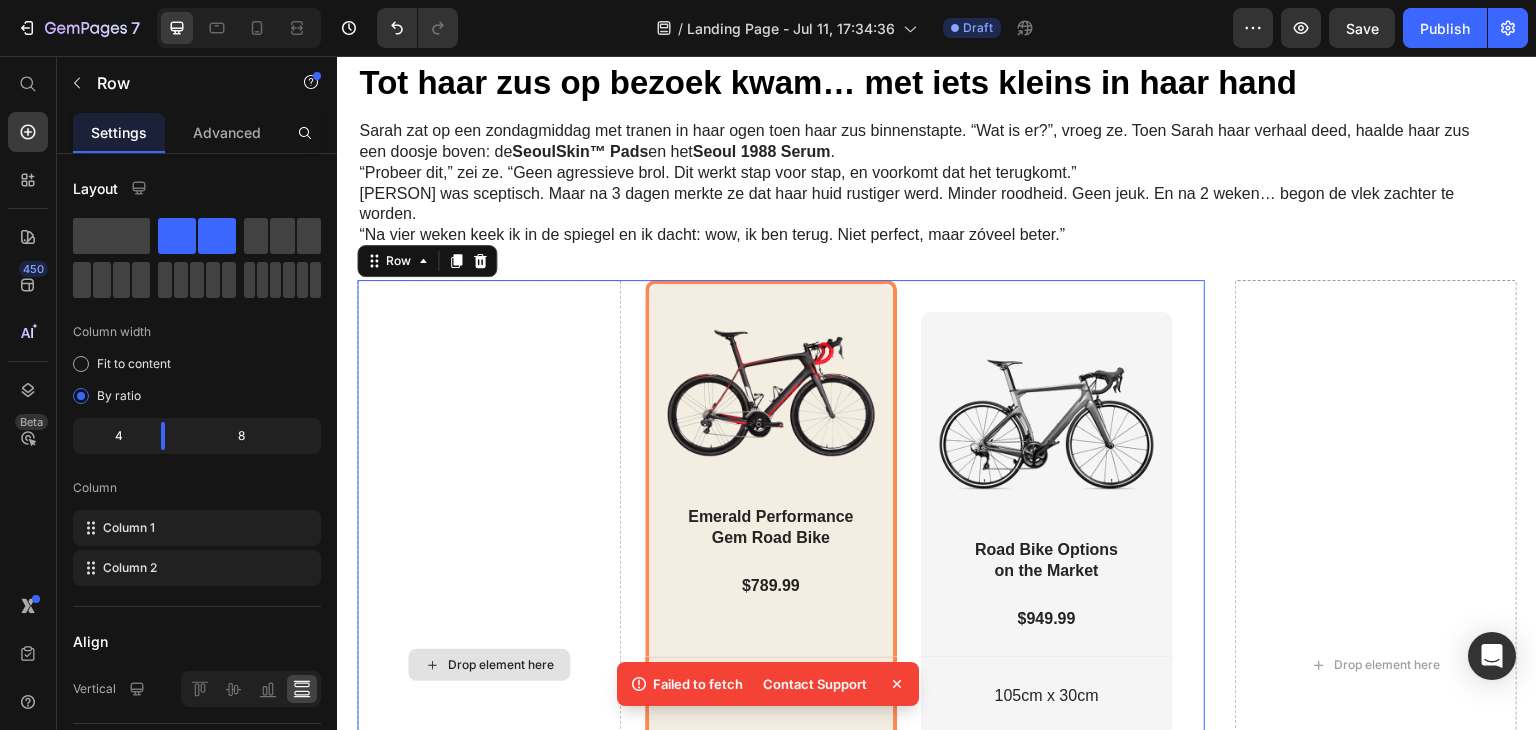 click on "Drop element here" at bounding box center [489, 665] 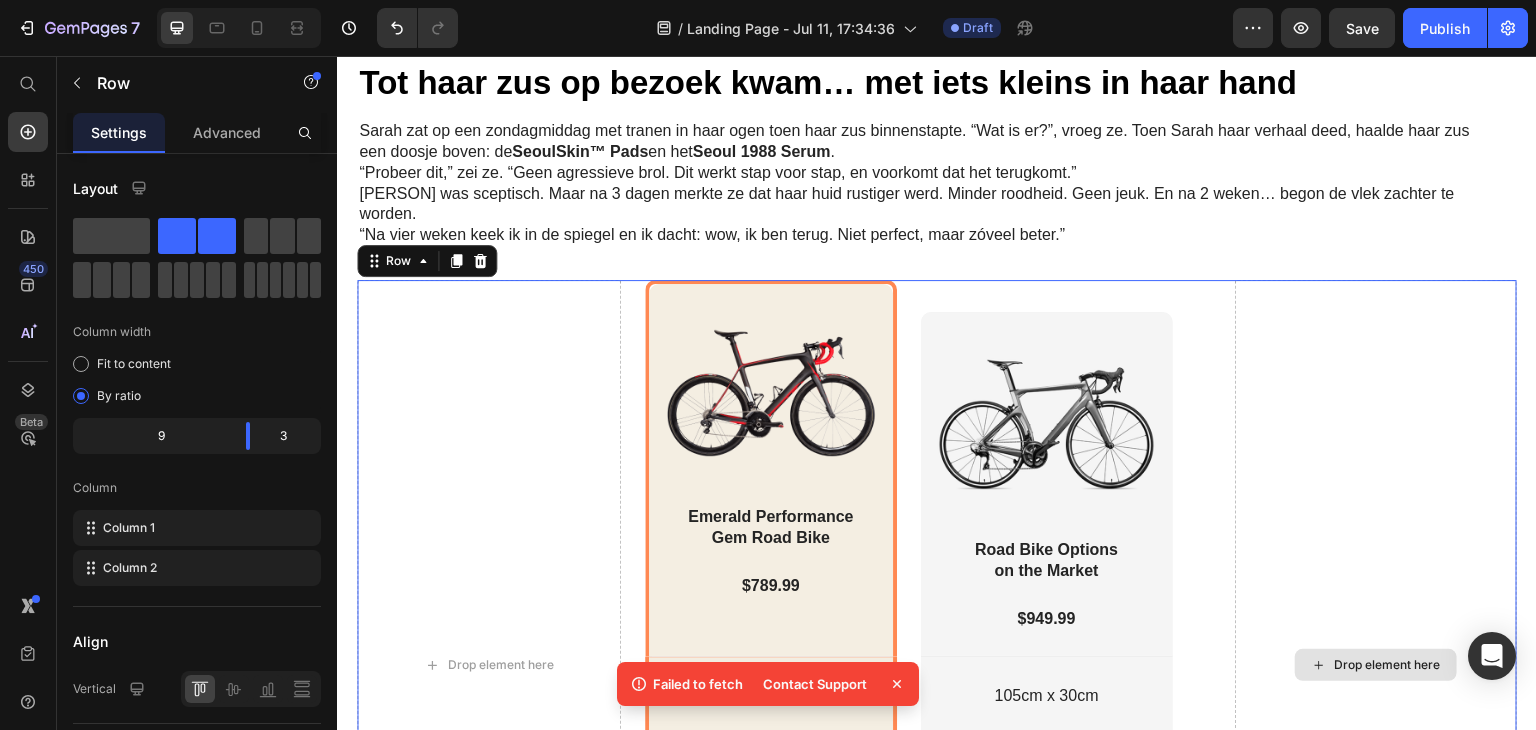 drag, startPoint x: 1251, startPoint y: 425, endPoint x: 1149, endPoint y: 420, distance: 102.122475 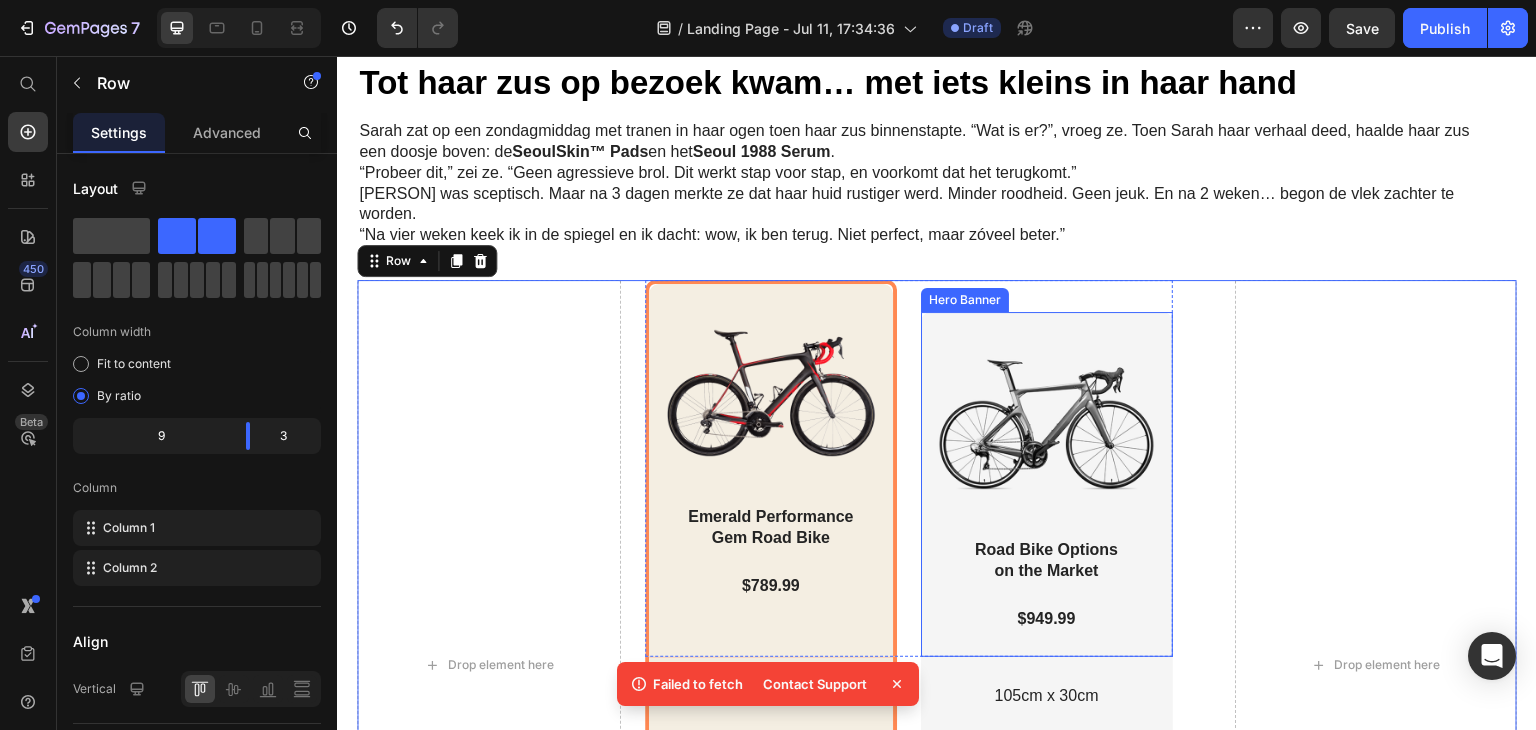 click on "Image Road Bike Options  on the Market Heading $949.99 Text Block Row" at bounding box center (1047, 484) 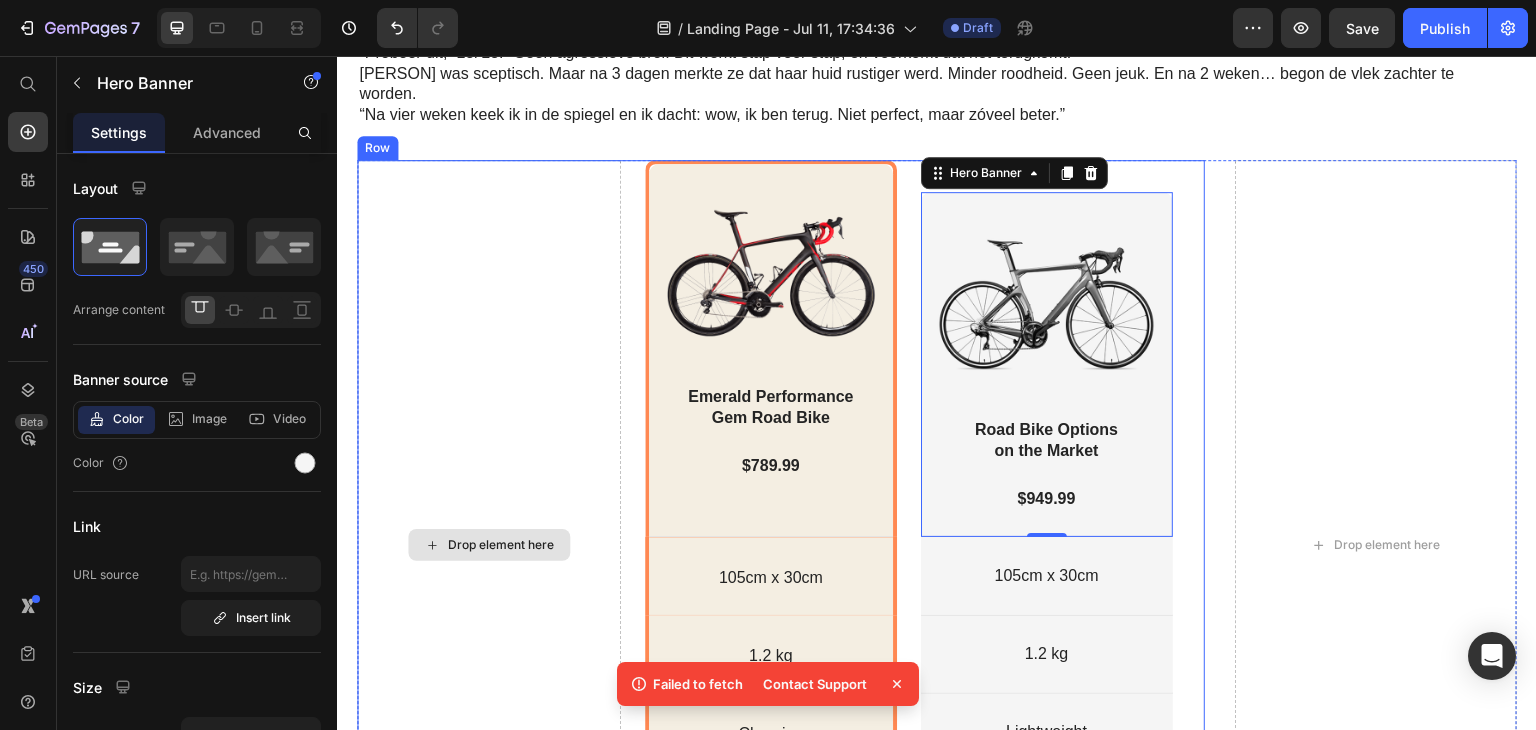 scroll, scrollTop: 1900, scrollLeft: 0, axis: vertical 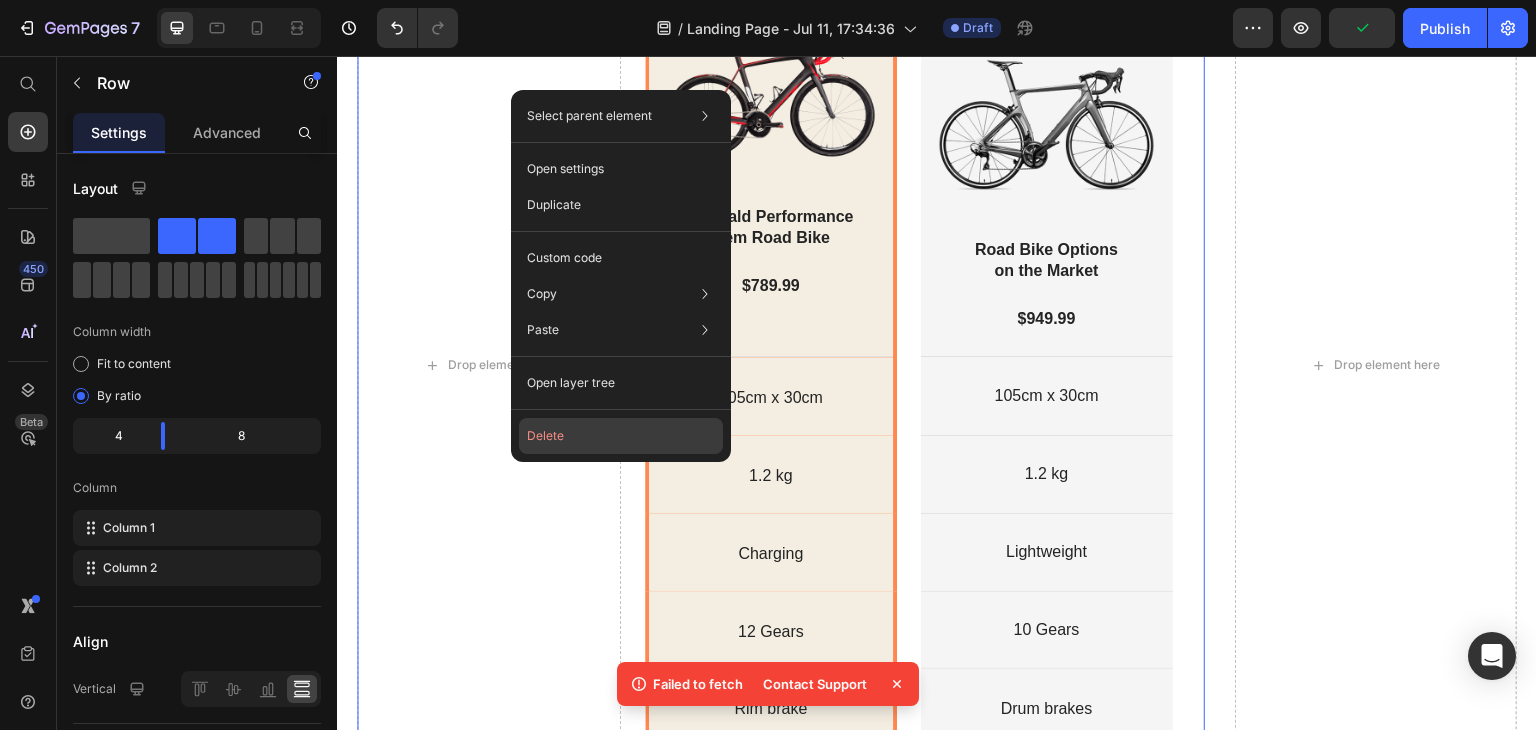 click on "Delete" 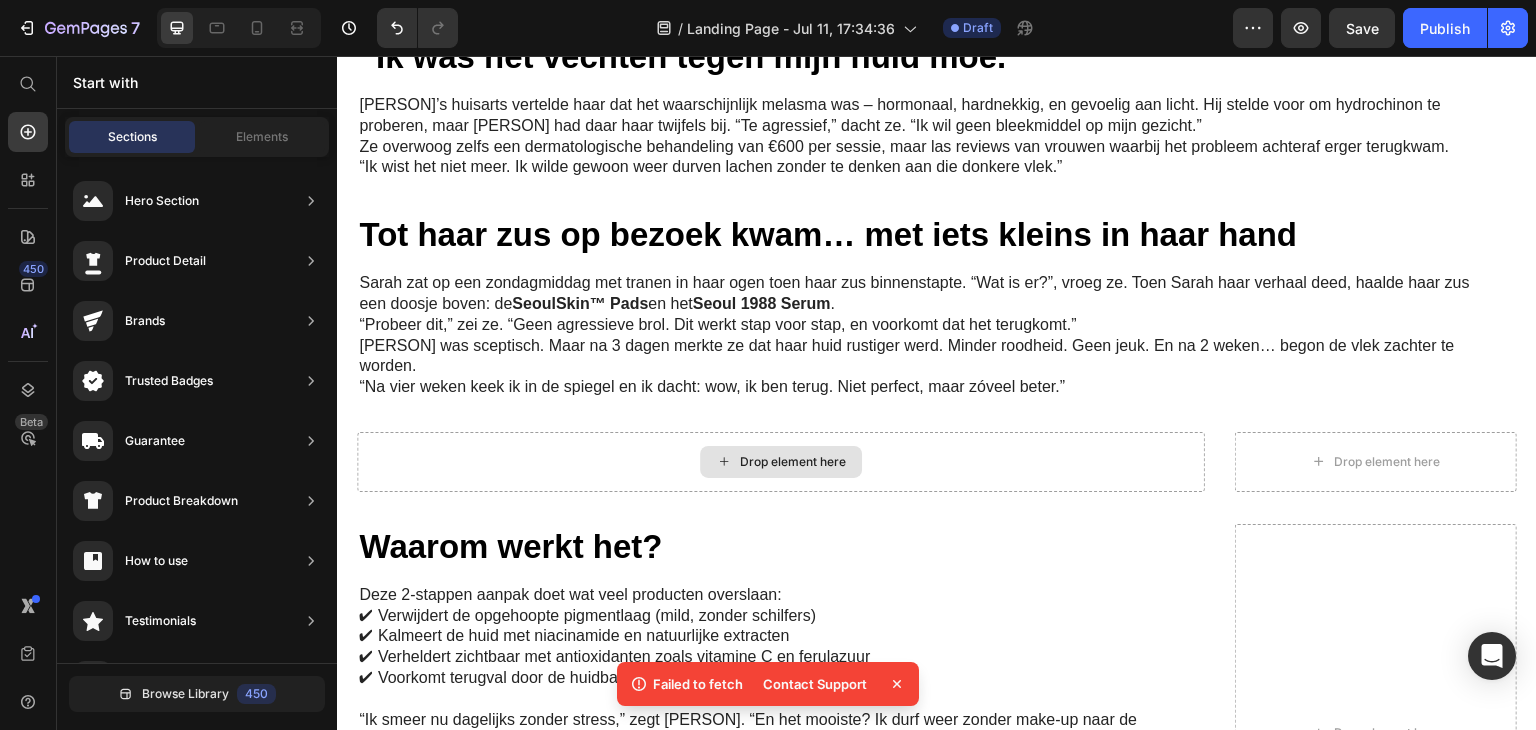 scroll, scrollTop: 1552, scrollLeft: 0, axis: vertical 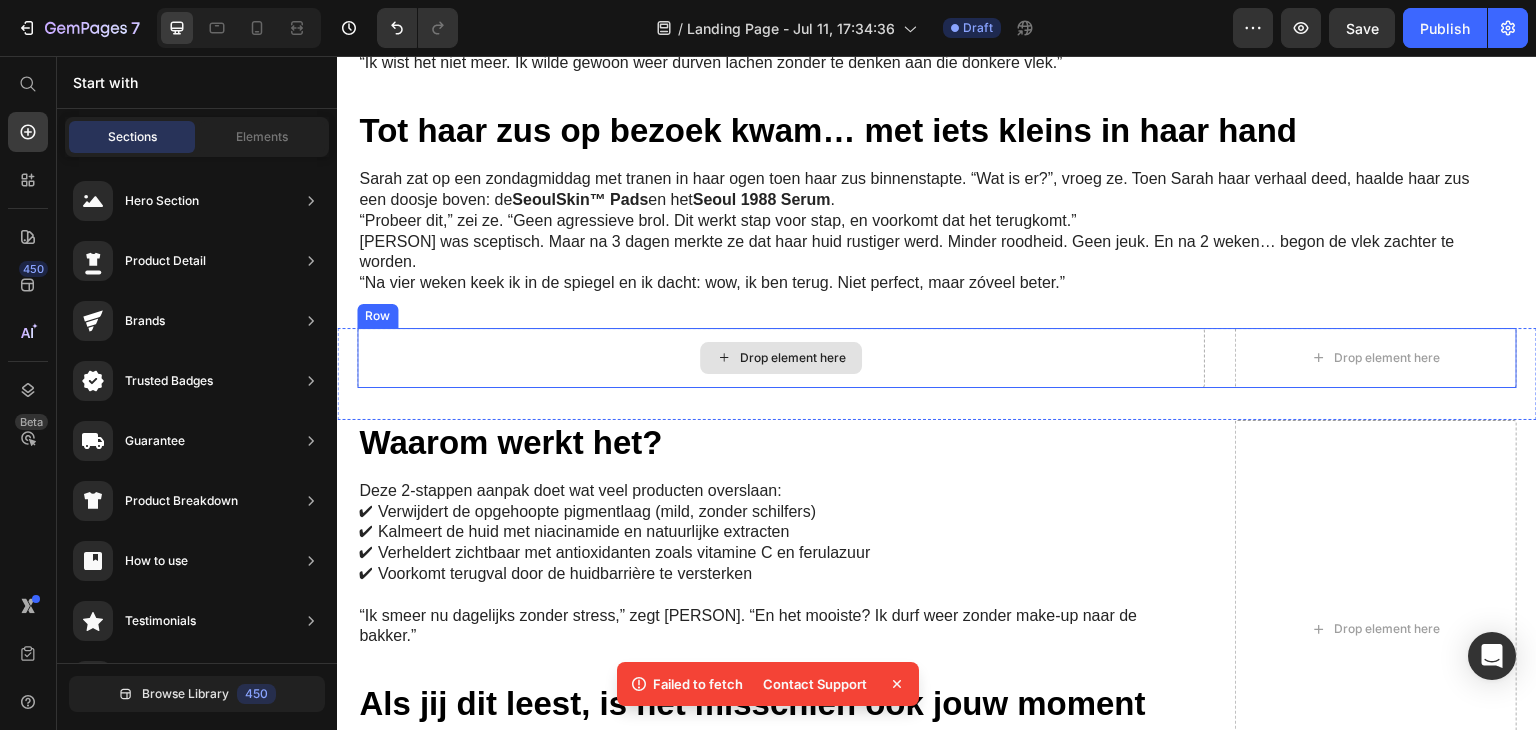 click on "Drop element here" at bounding box center [793, 358] 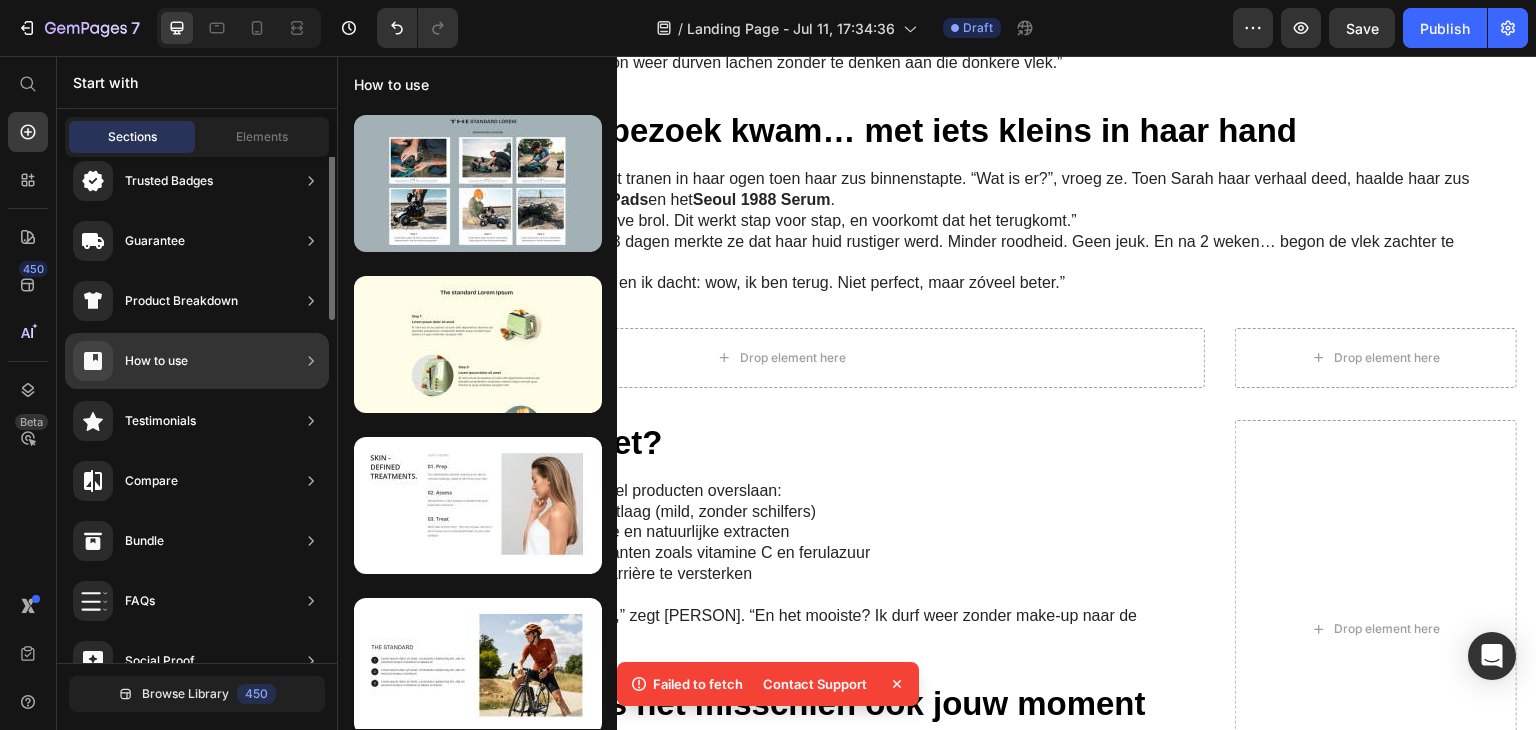 scroll, scrollTop: 0, scrollLeft: 0, axis: both 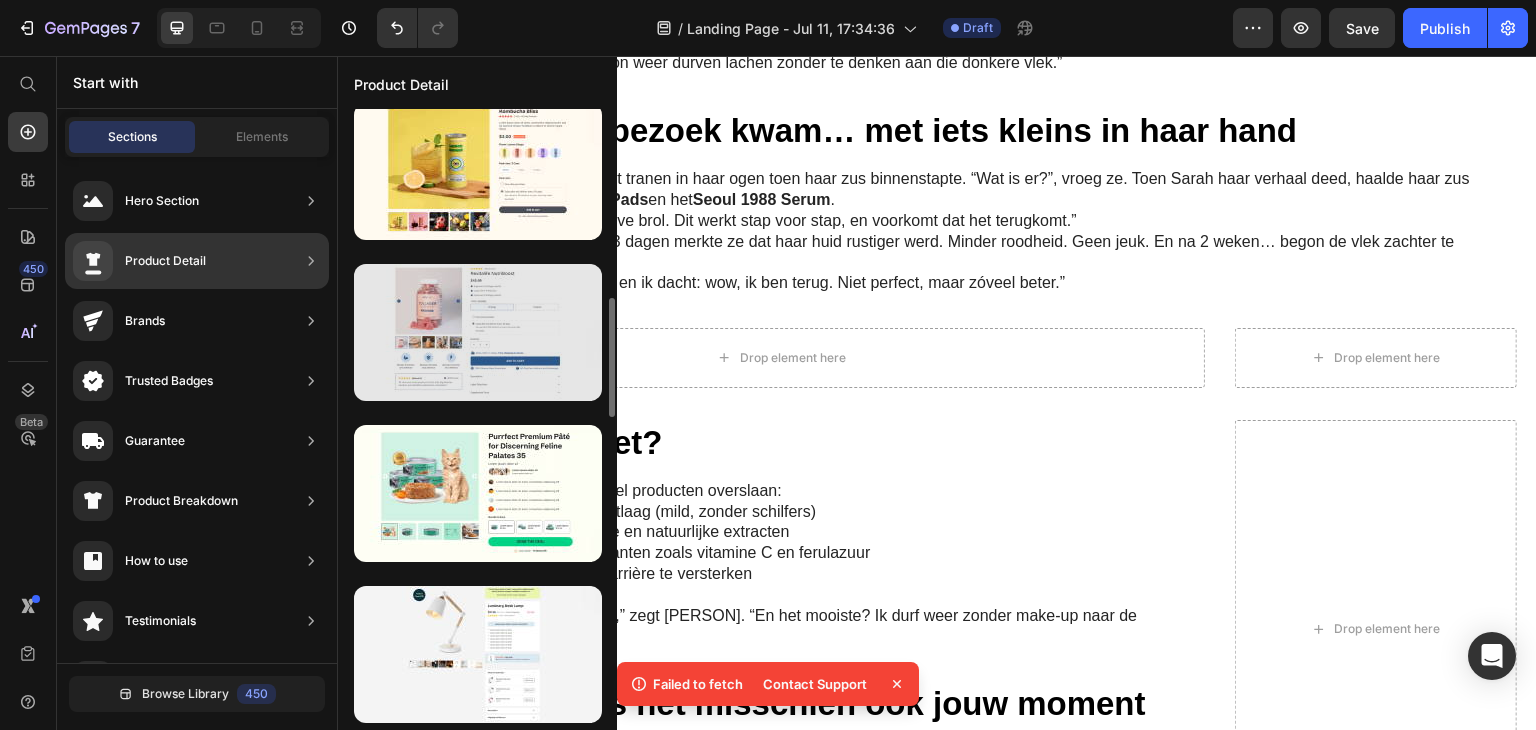 click at bounding box center (478, 332) 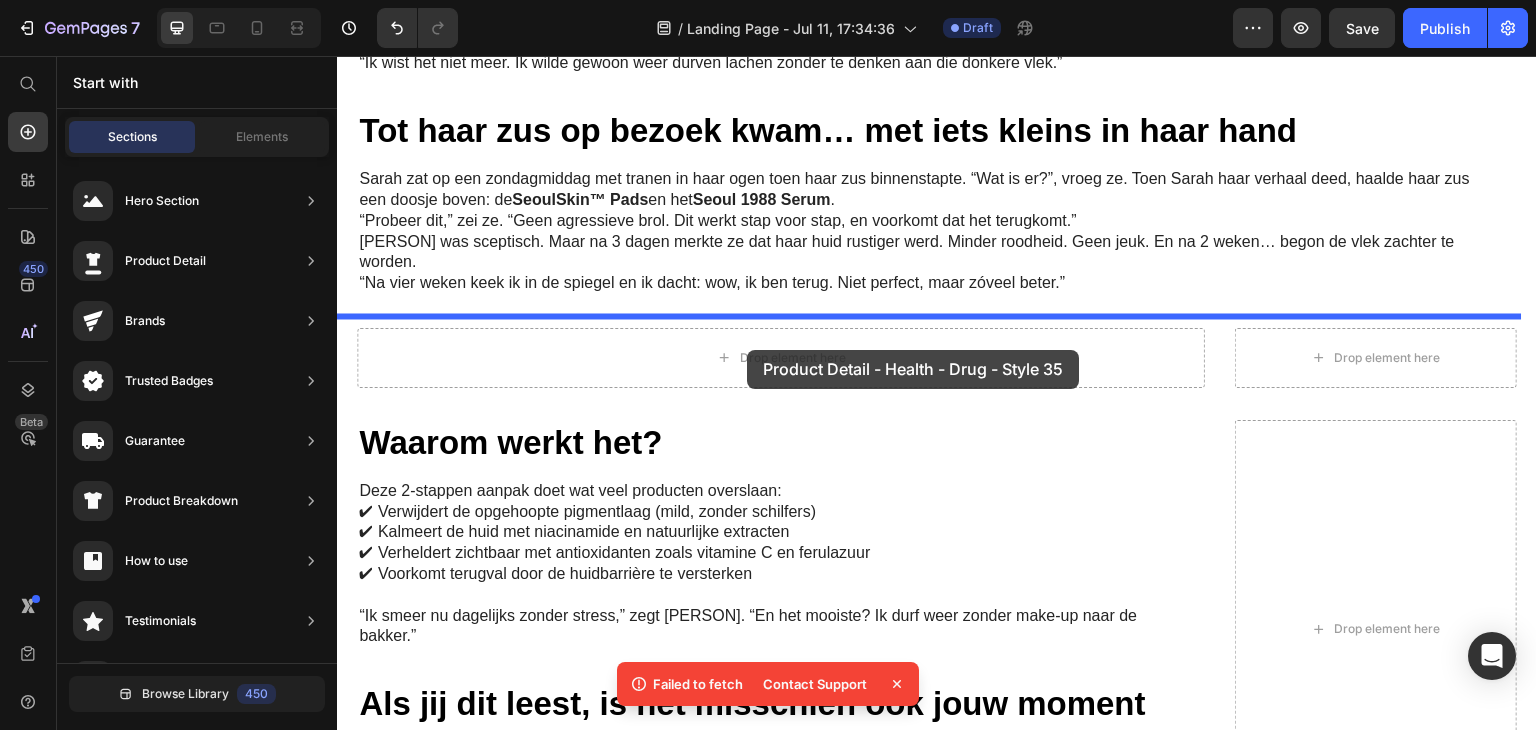 drag, startPoint x: 874, startPoint y: 391, endPoint x: 747, endPoint y: 350, distance: 133.45412 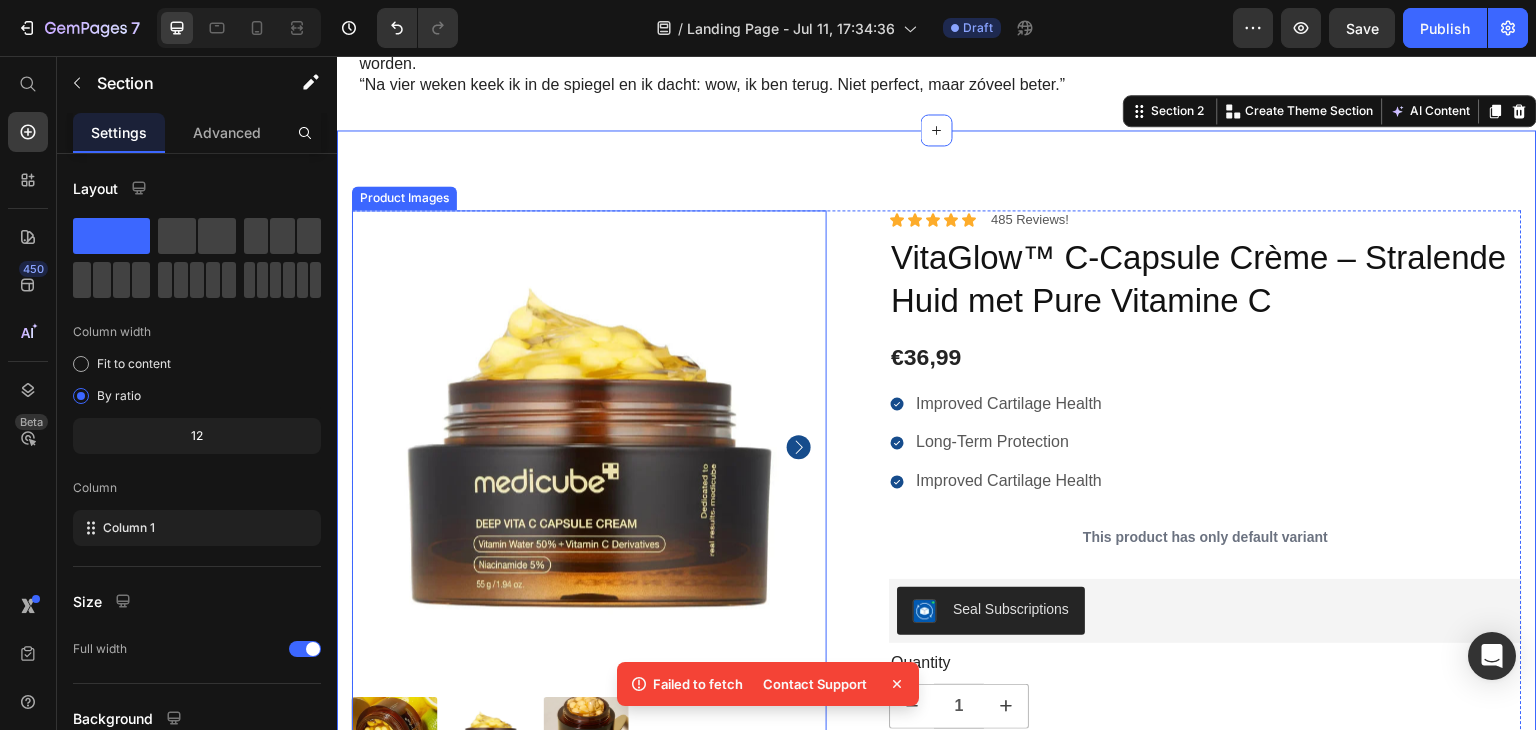 scroll, scrollTop: 1752, scrollLeft: 0, axis: vertical 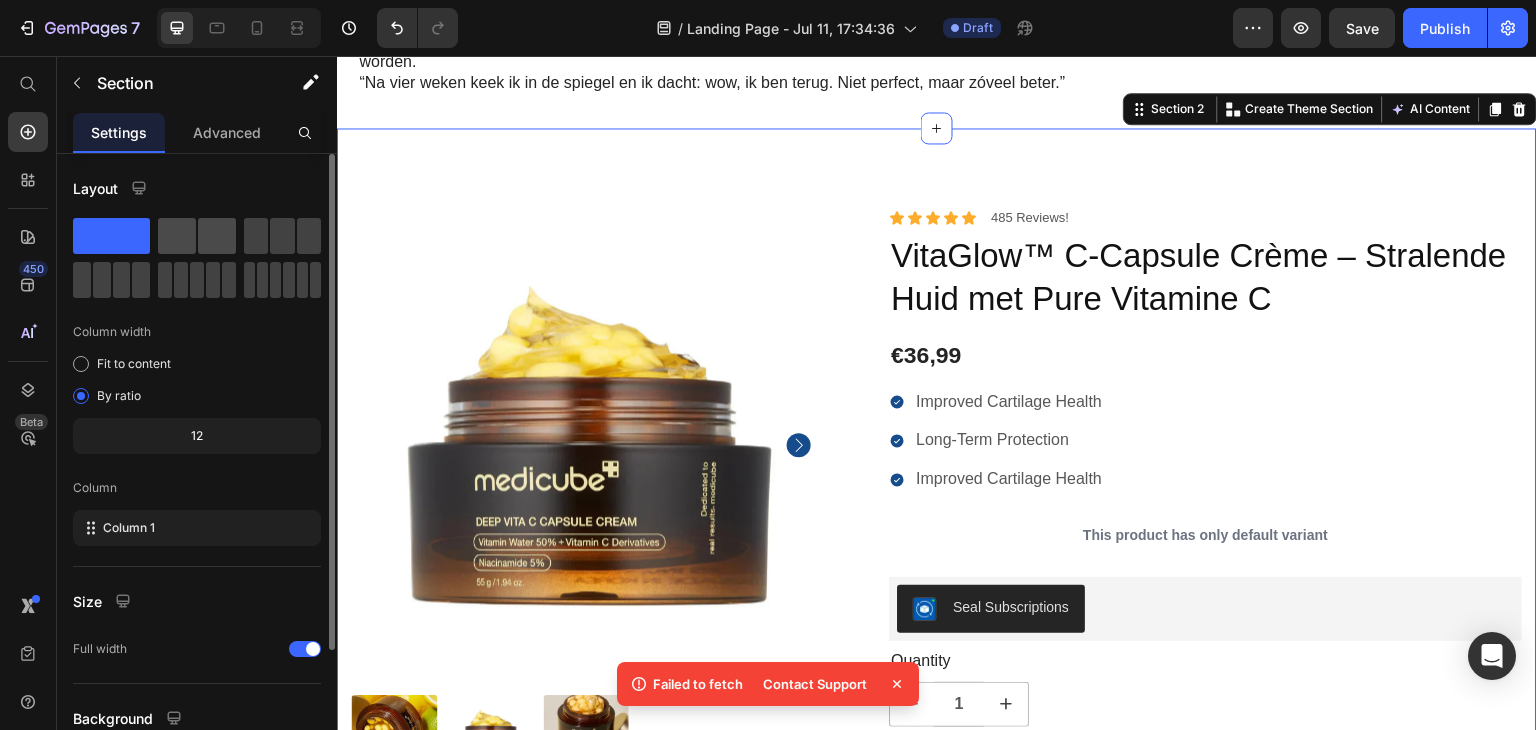 click 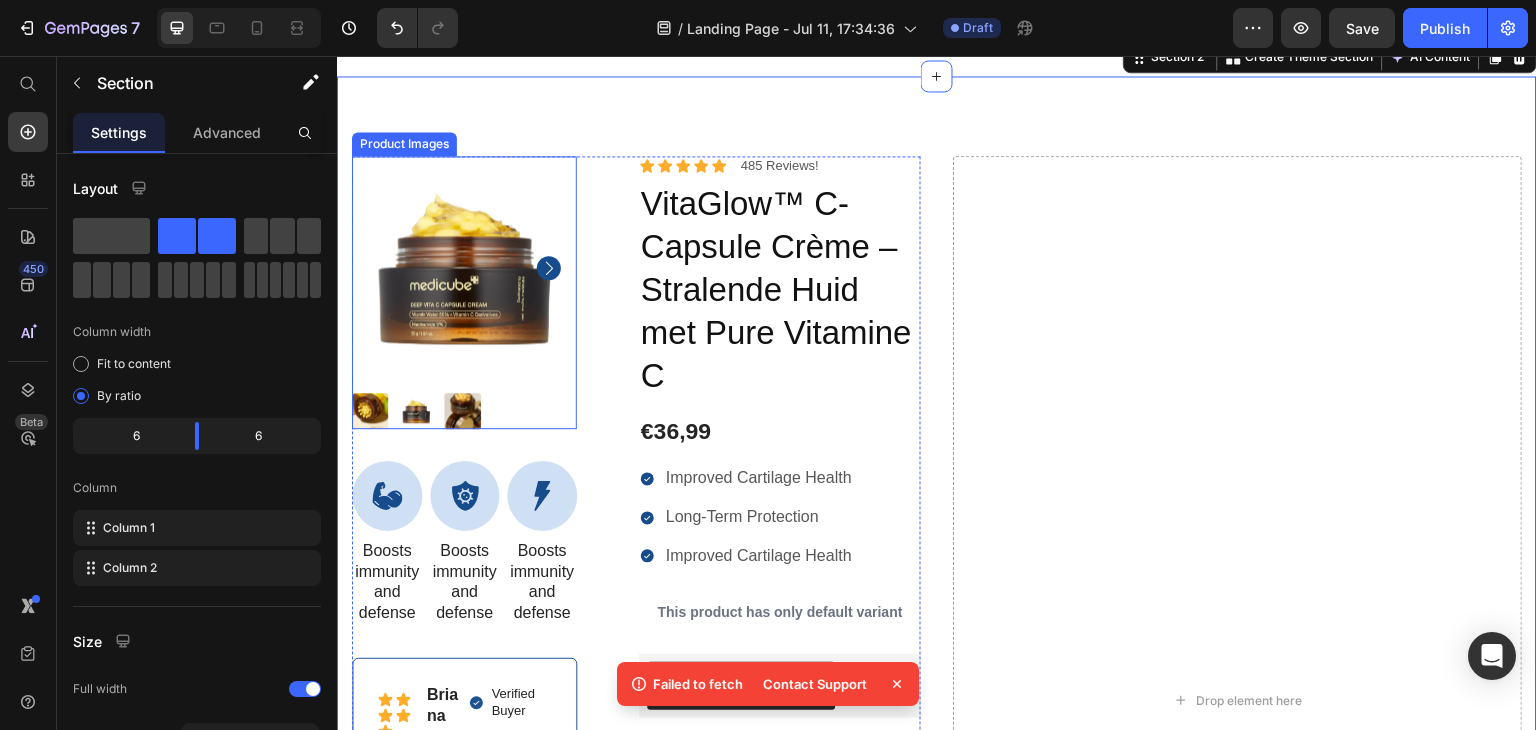 scroll, scrollTop: 1652, scrollLeft: 0, axis: vertical 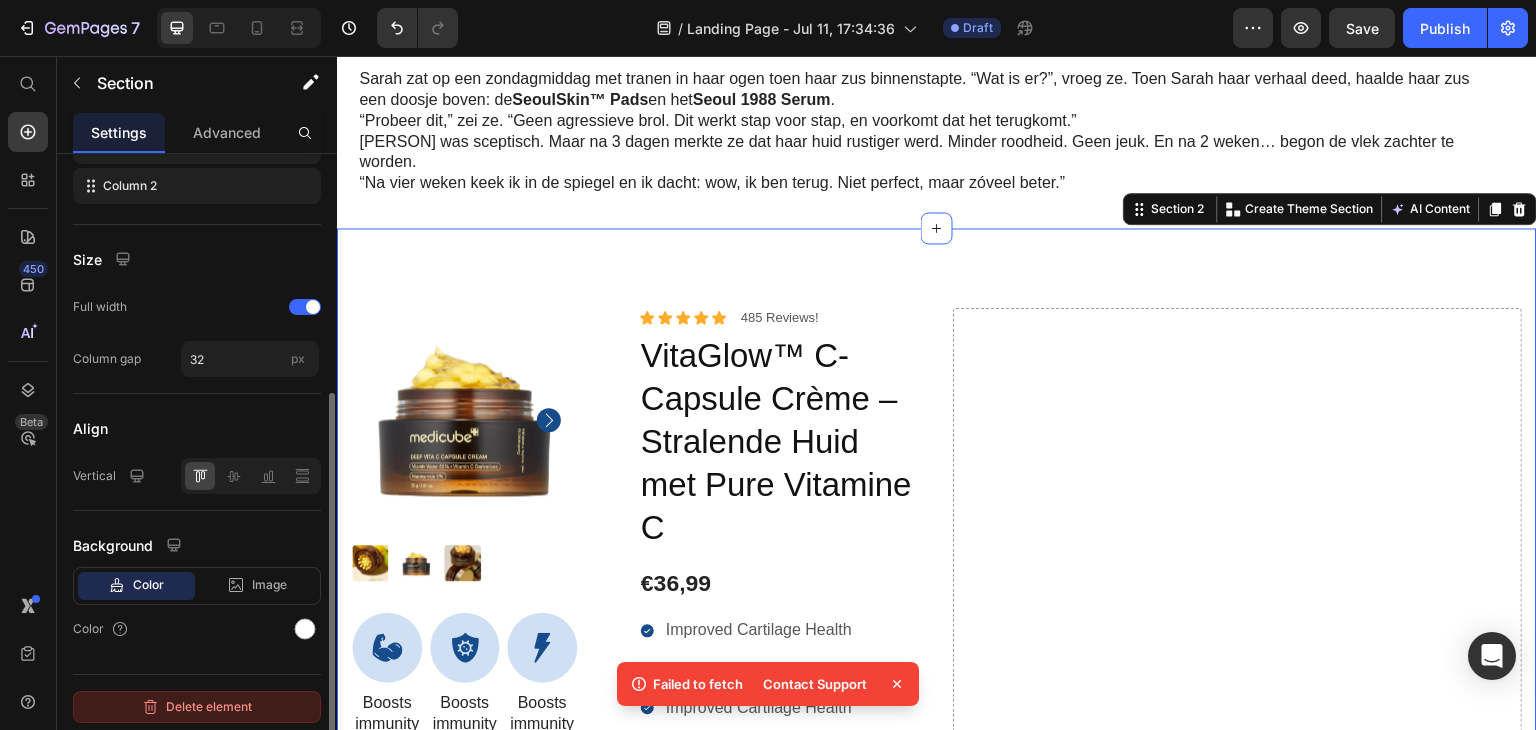 click on "Delete element" at bounding box center [197, 707] 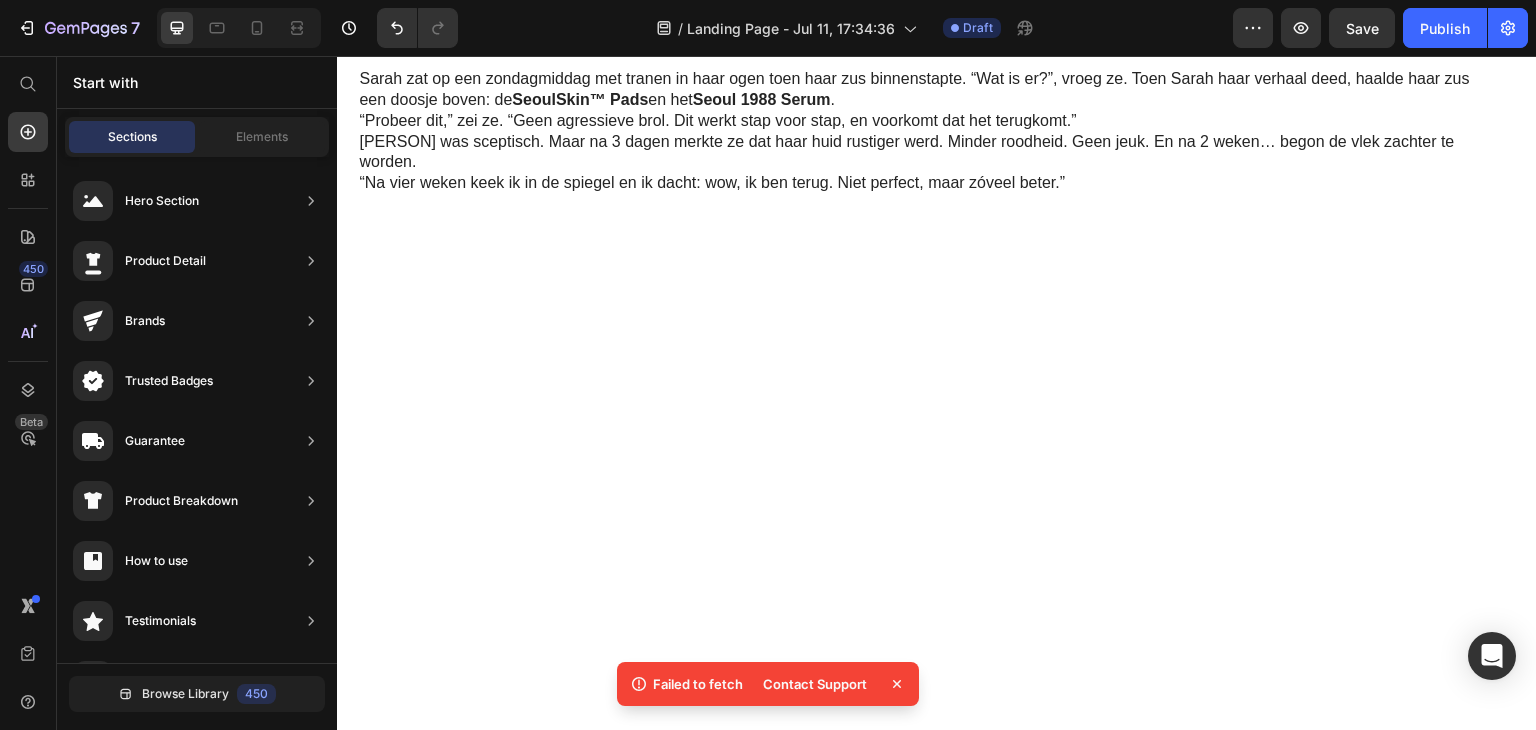scroll, scrollTop: 172, scrollLeft: 0, axis: vertical 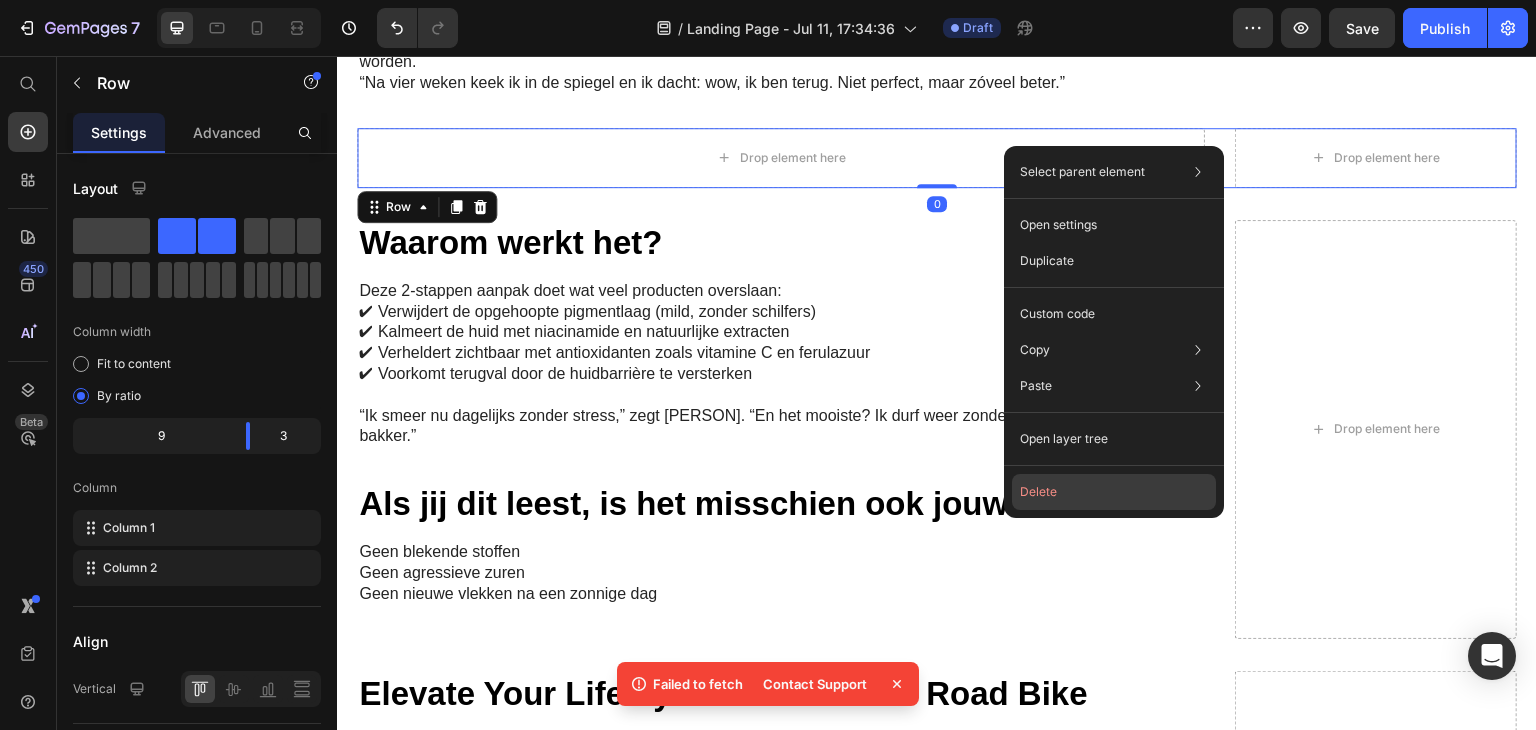 drag, startPoint x: 1045, startPoint y: 487, endPoint x: 726, endPoint y: 384, distance: 335.21634 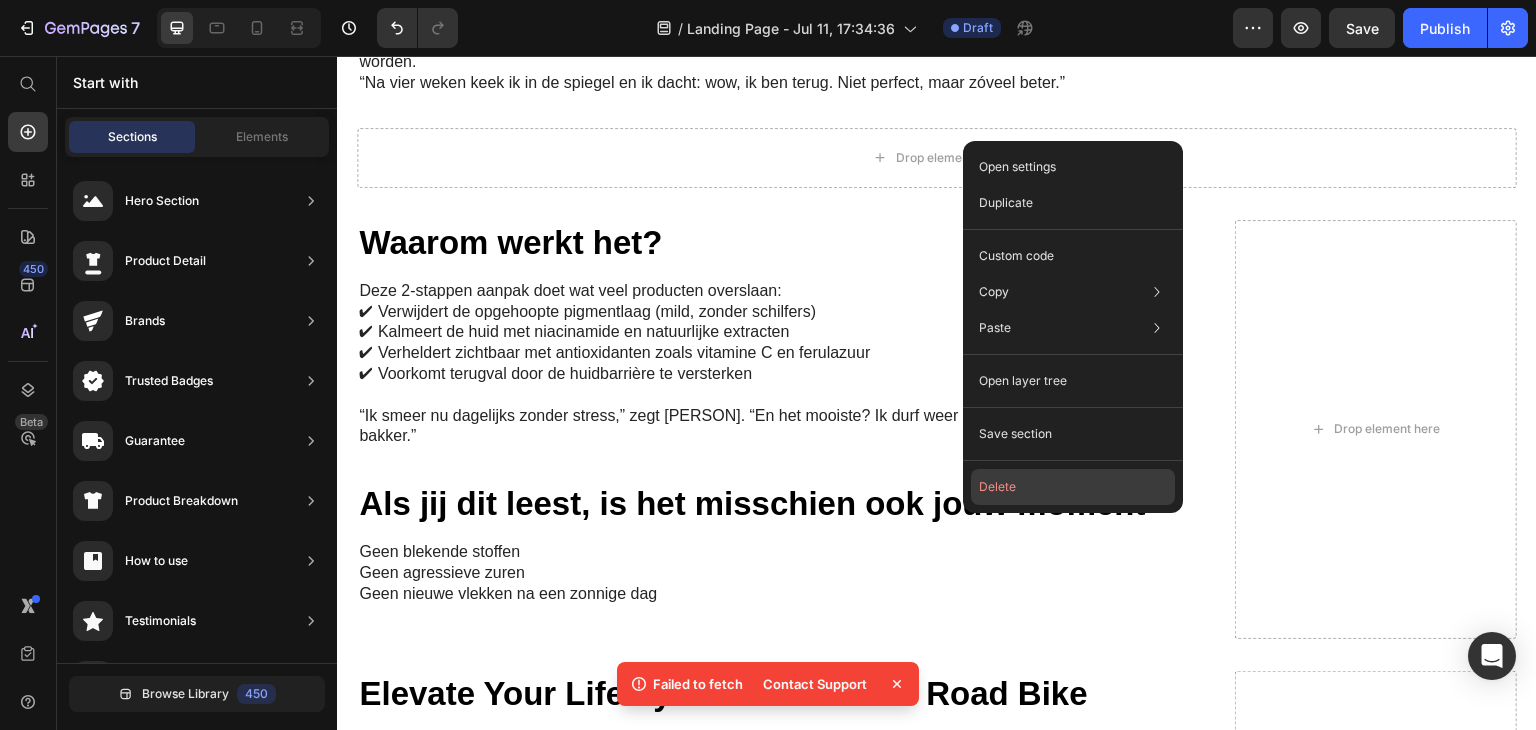 click on "Delete" 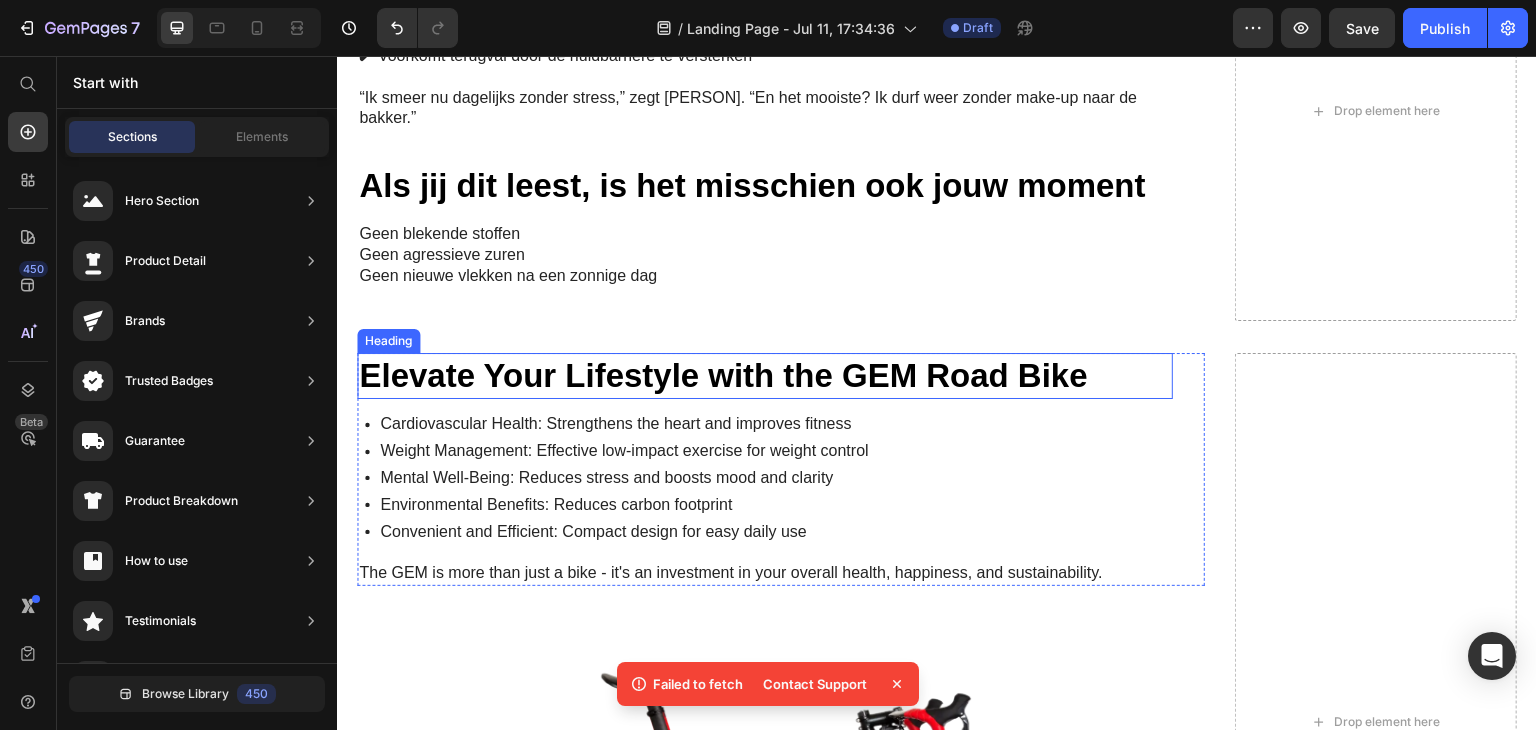 scroll, scrollTop: 2152, scrollLeft: 0, axis: vertical 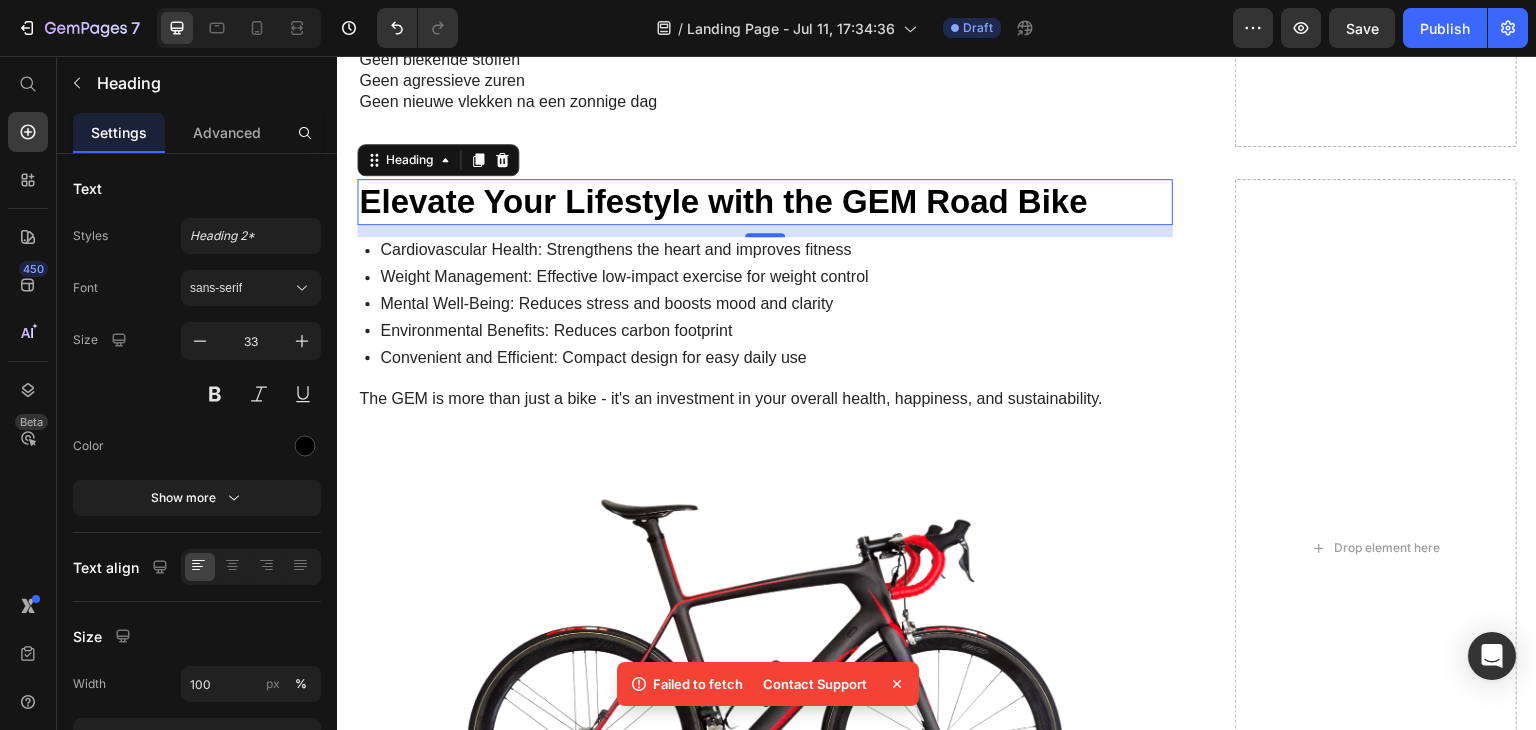 click on "Elevate Your Lifestyle with the GEM Road Bike" at bounding box center (765, 202) 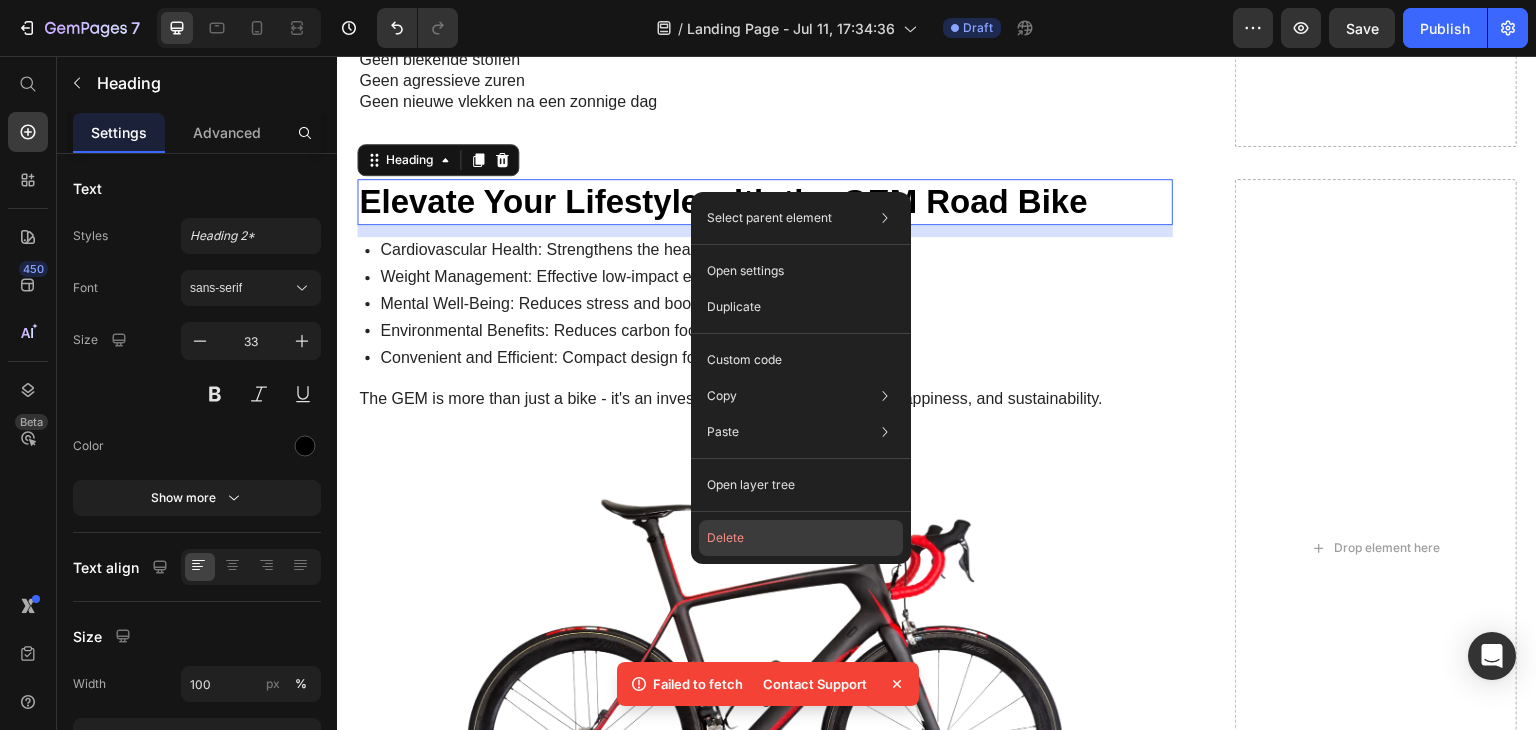 drag, startPoint x: 725, startPoint y: 533, endPoint x: 378, endPoint y: 444, distance: 358.23178 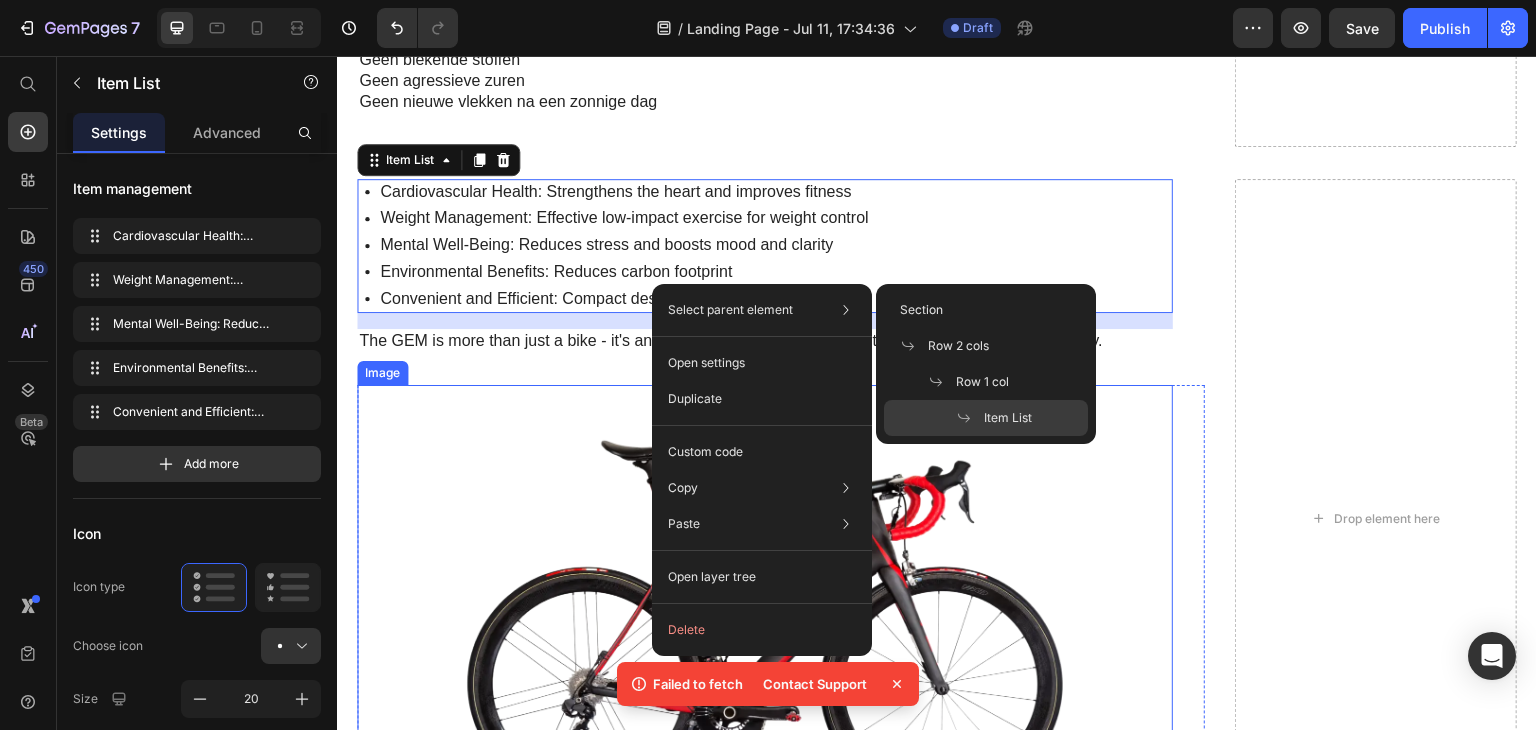 click at bounding box center [765, 622] 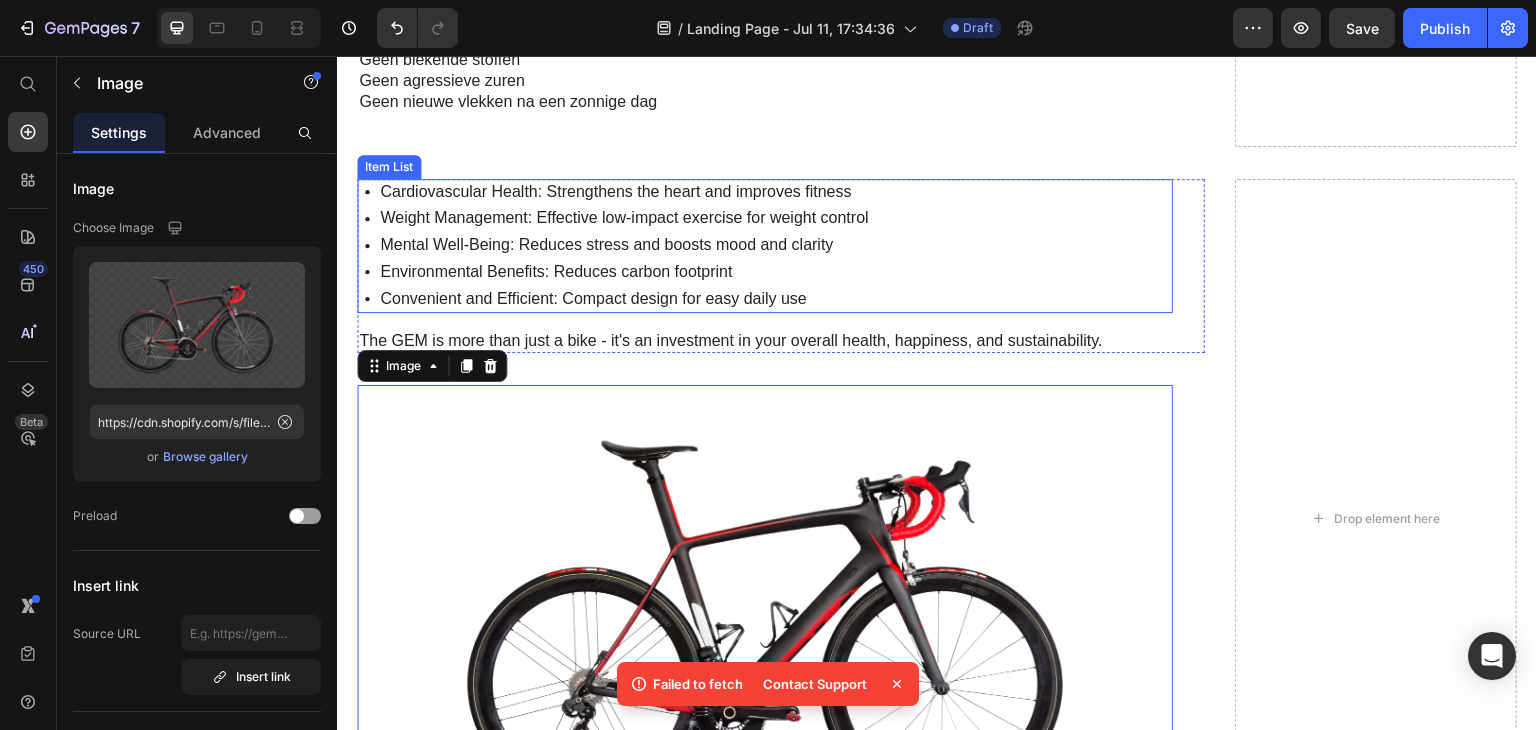 click on "Environmental Benefits: Reduces carbon footprint" at bounding box center [624, 272] 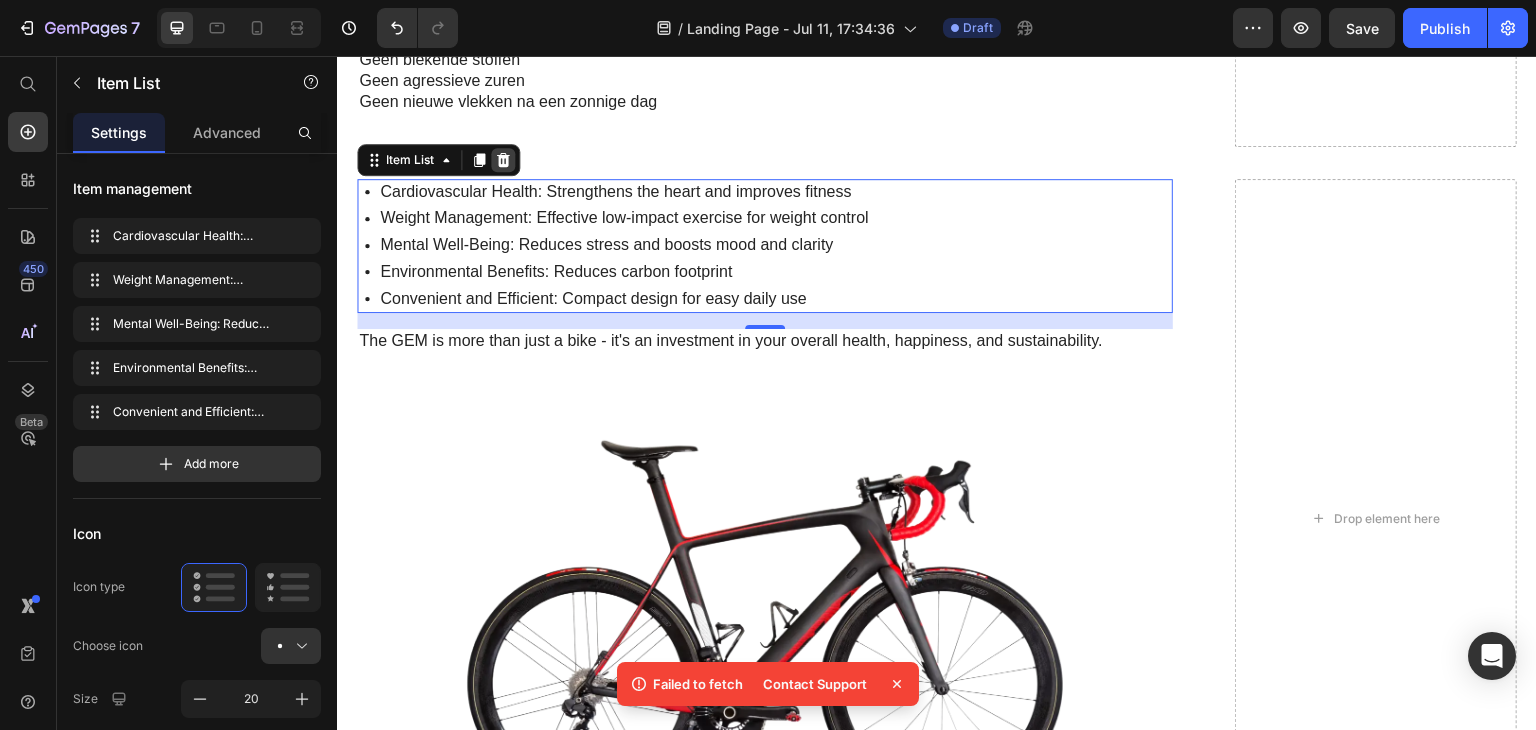 click 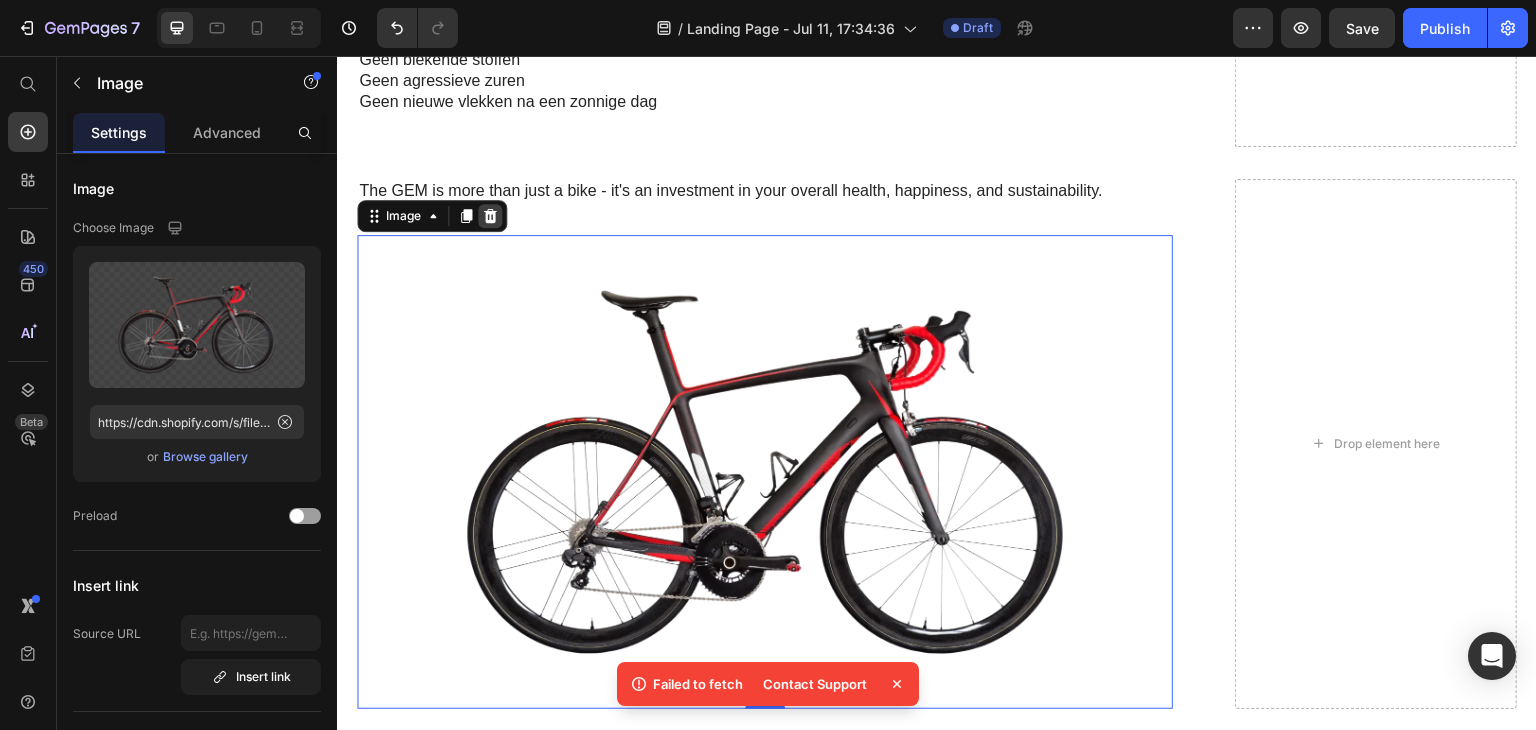 click 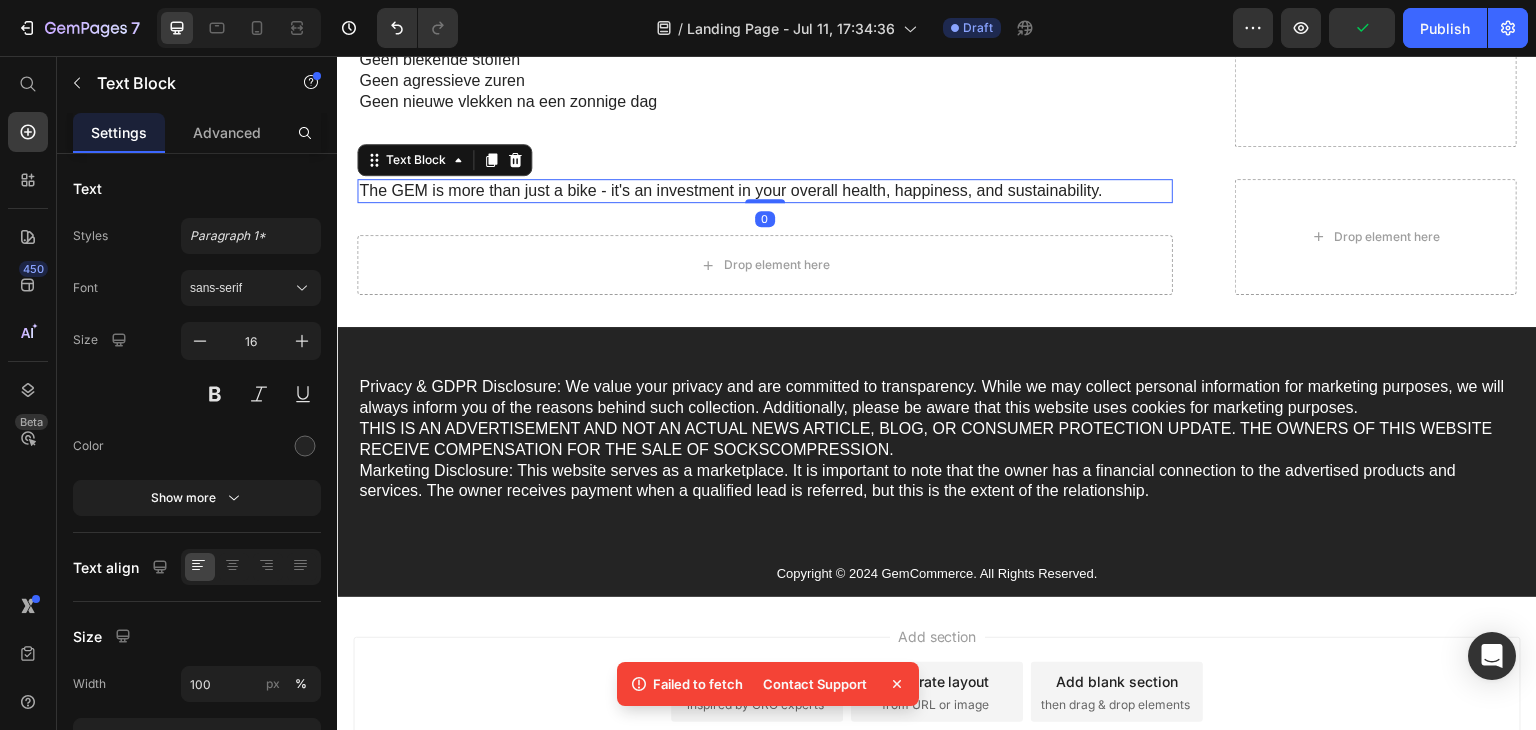 click on "The GEM is more than just a bike - it's an investment in your overall health, happiness, and sustainability." at bounding box center (765, 191) 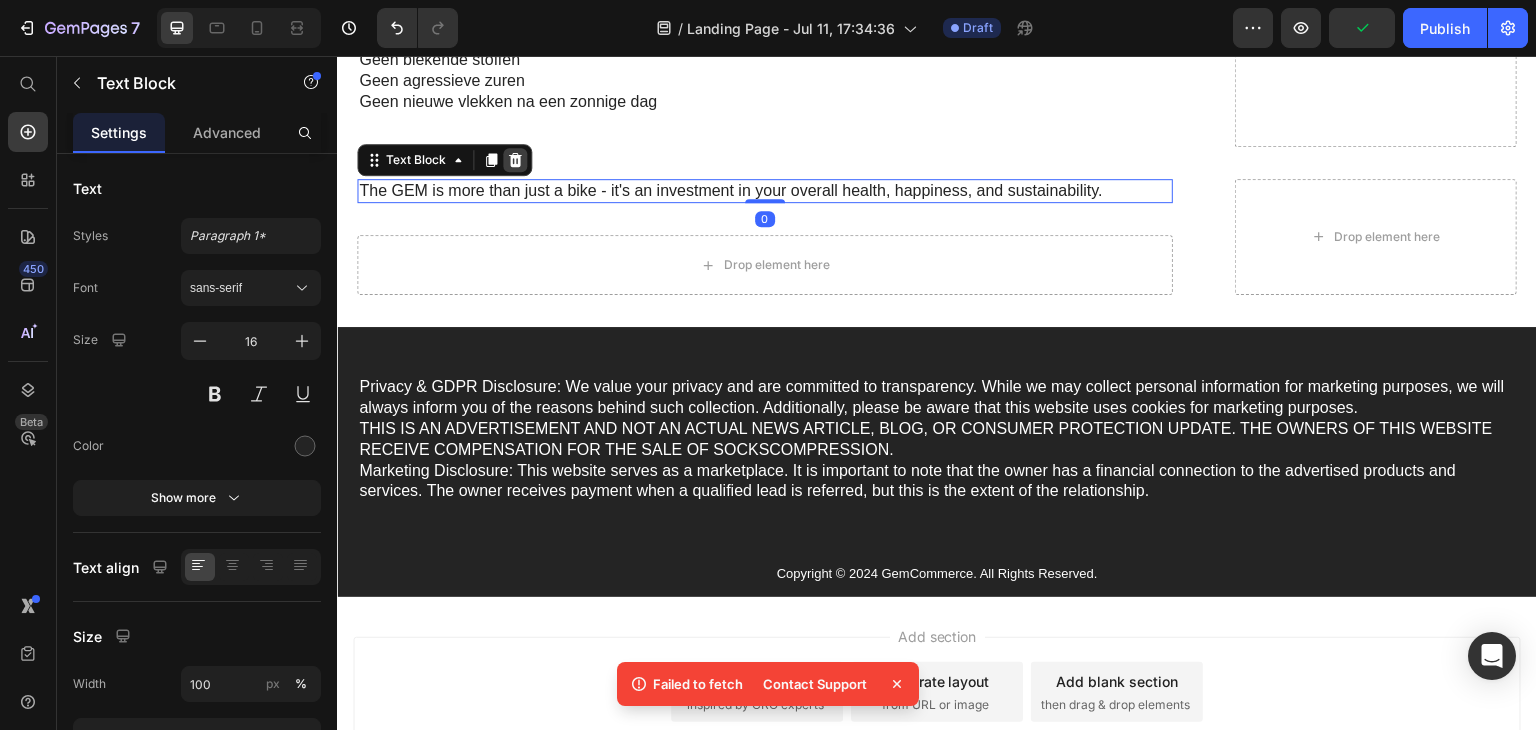 click 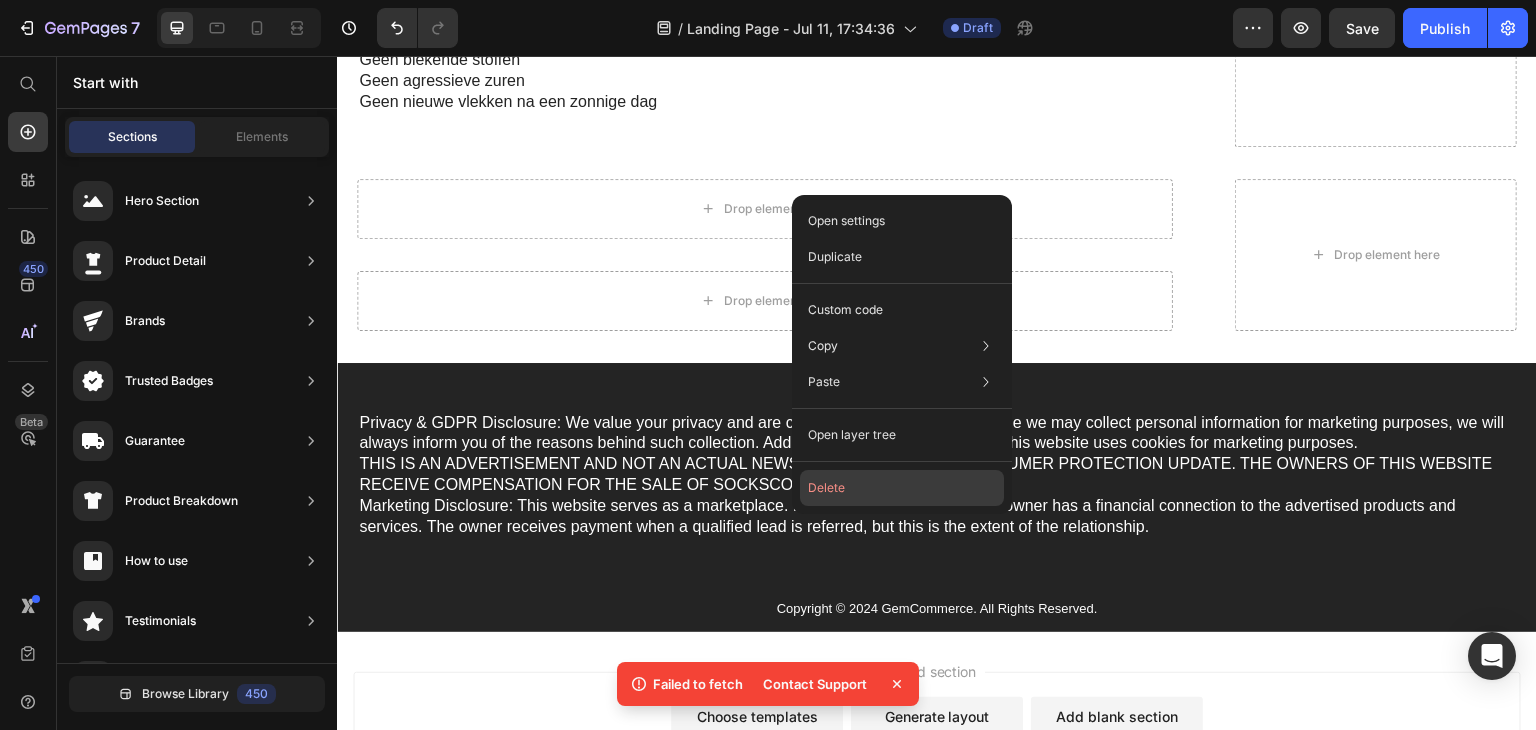 click on "Delete" 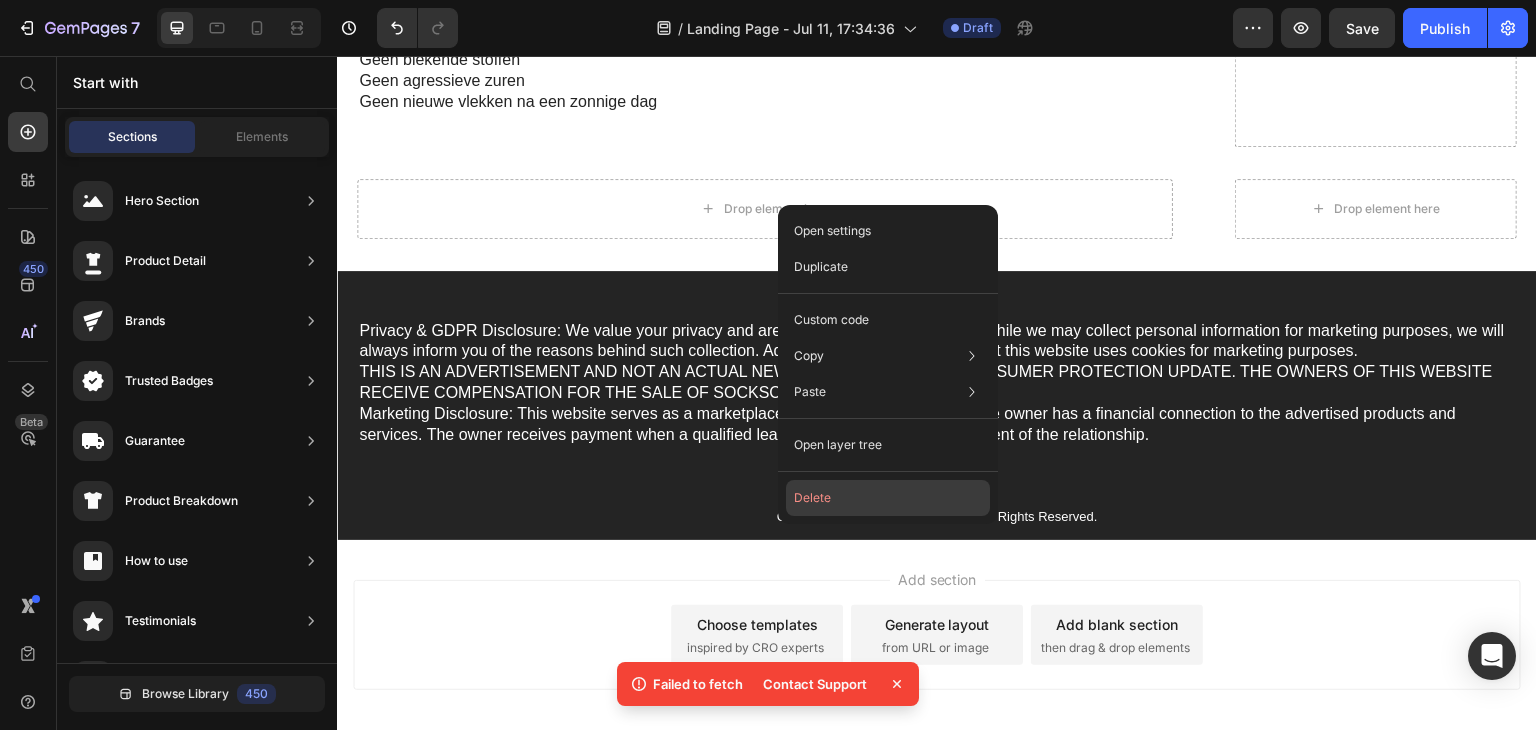 click on "Delete" 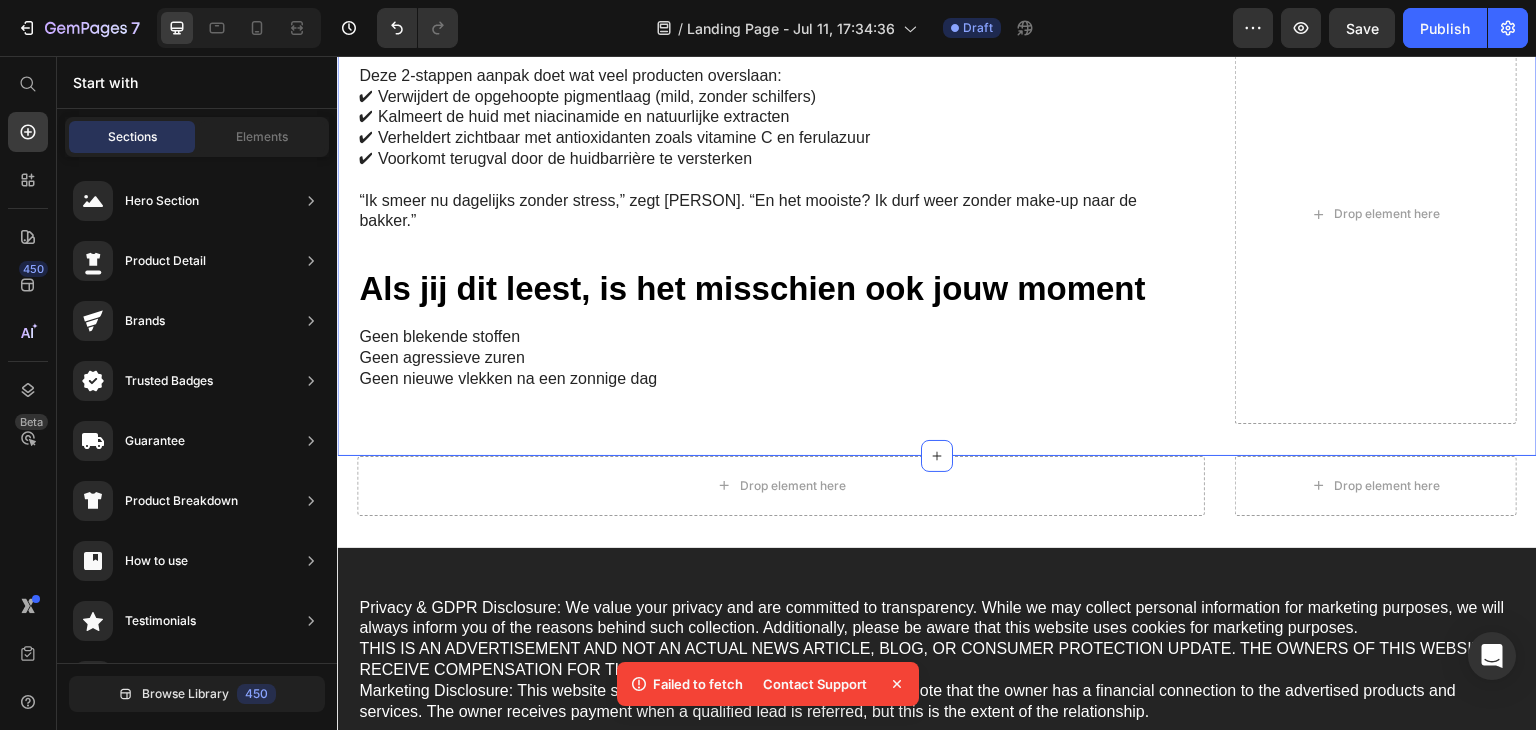 scroll, scrollTop: 1900, scrollLeft: 0, axis: vertical 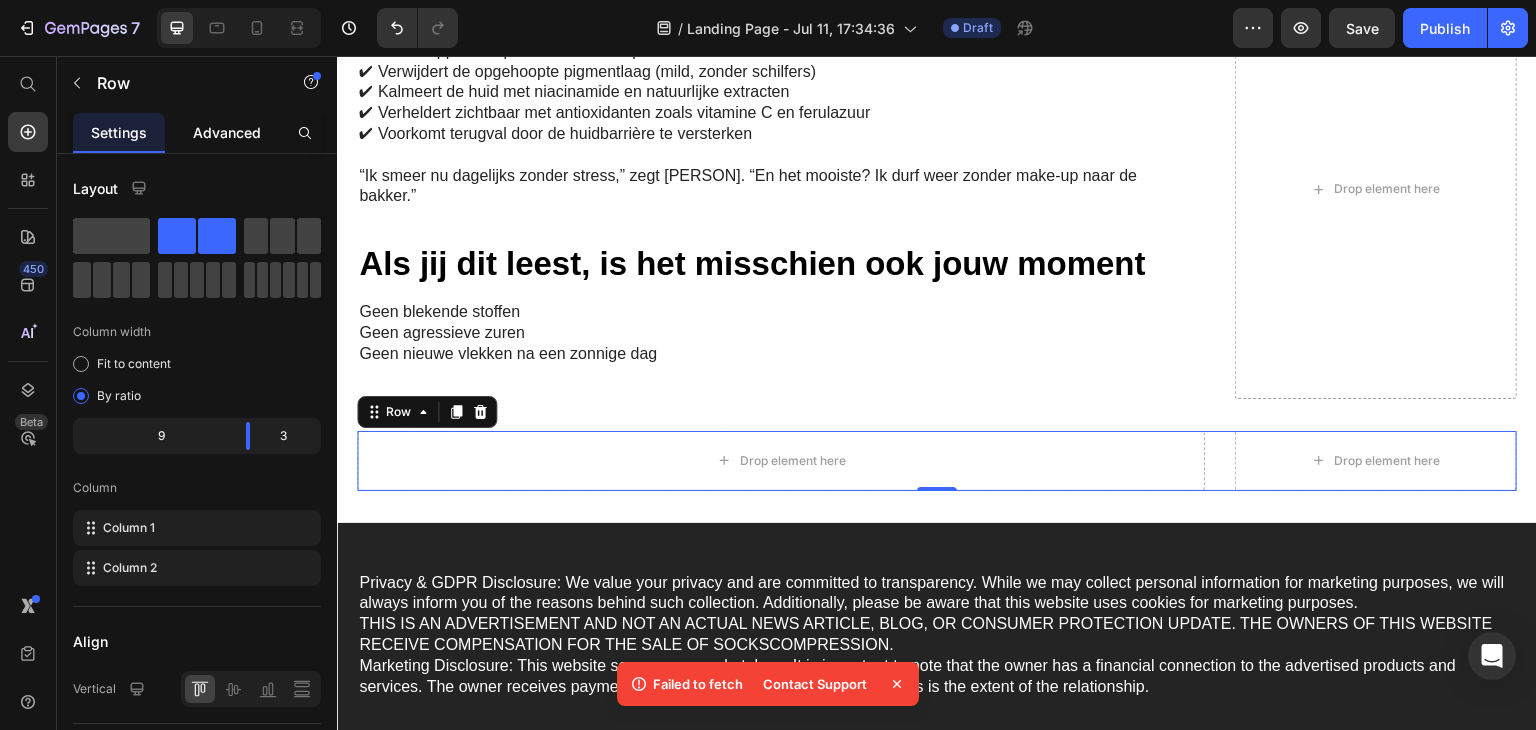 click on "Advanced" at bounding box center (227, 132) 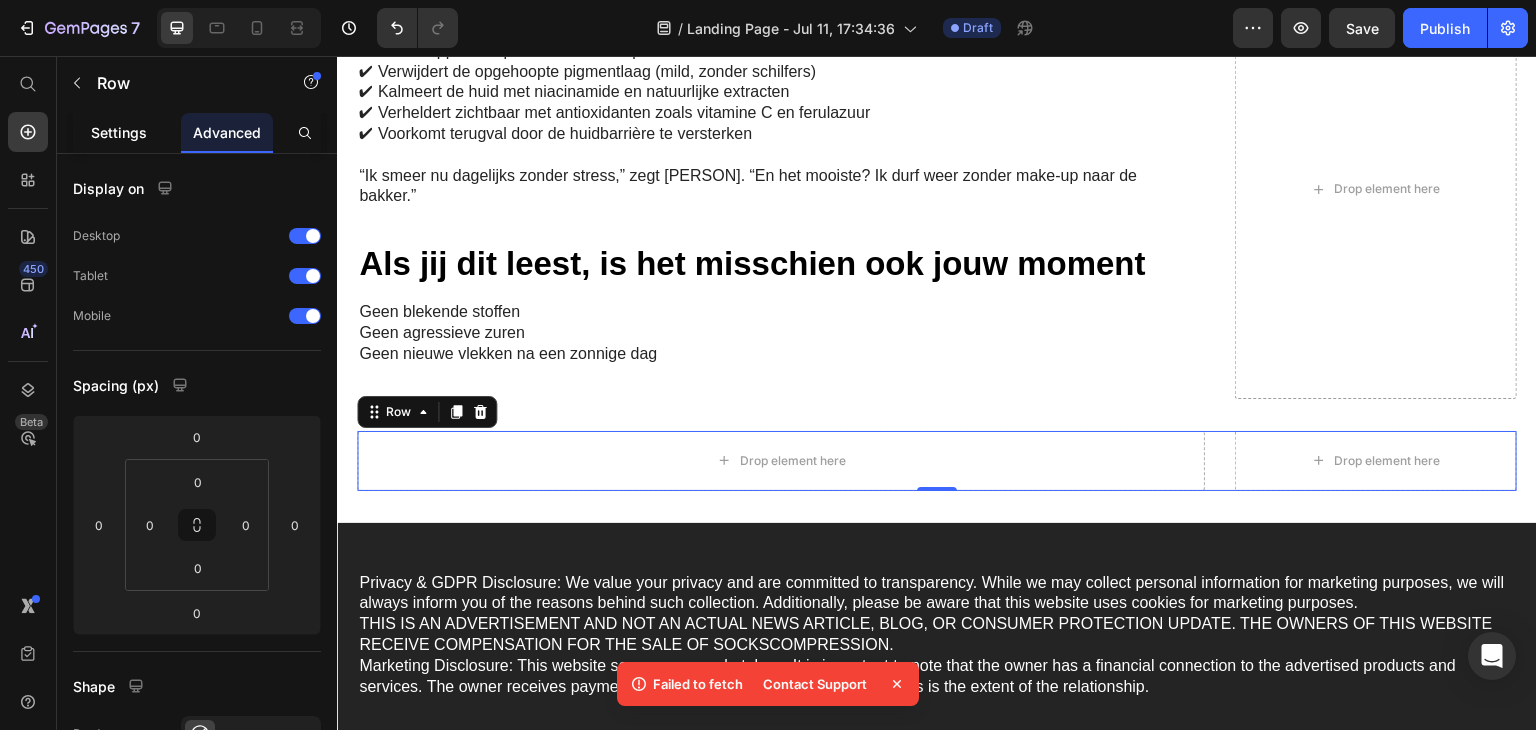click on "Settings" at bounding box center [119, 132] 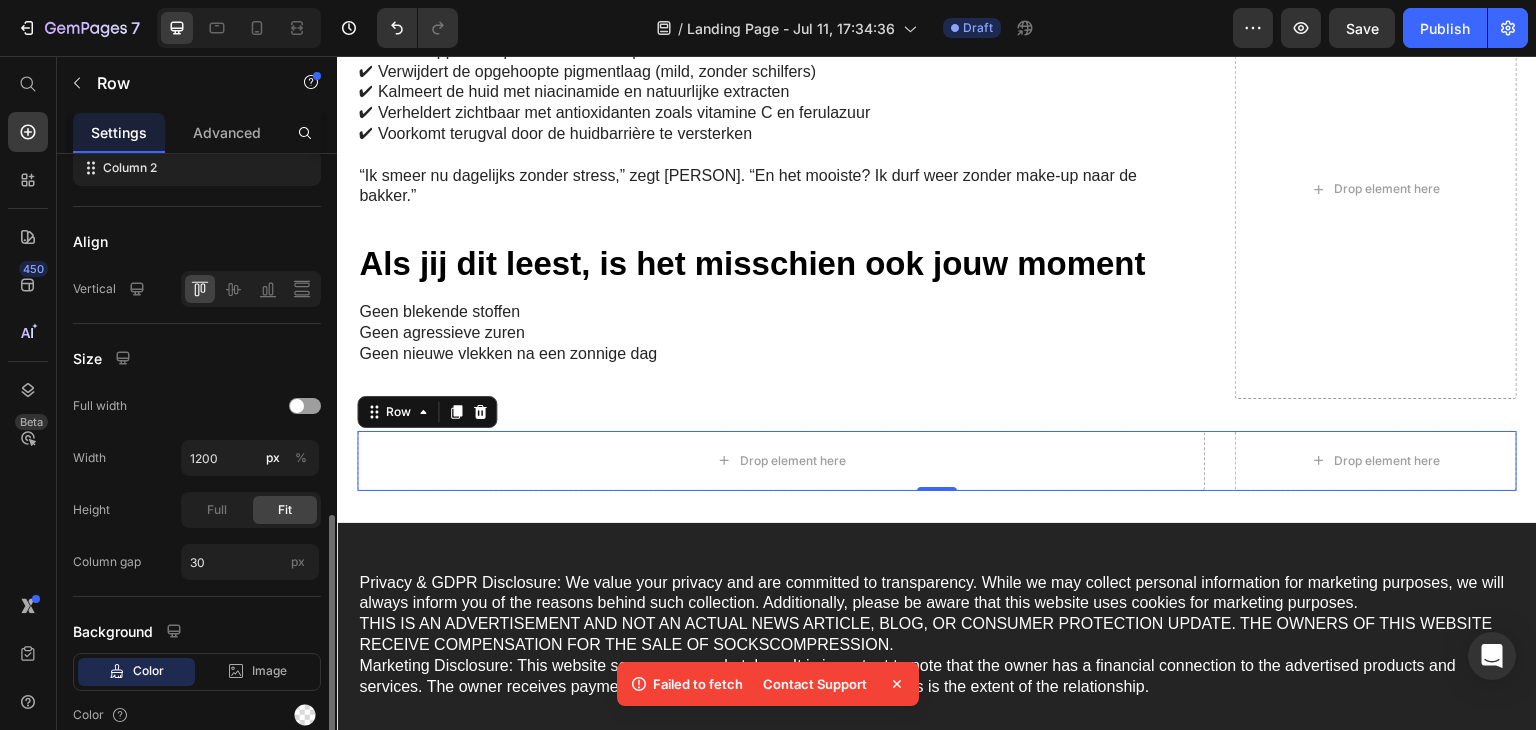 scroll, scrollTop: 486, scrollLeft: 0, axis: vertical 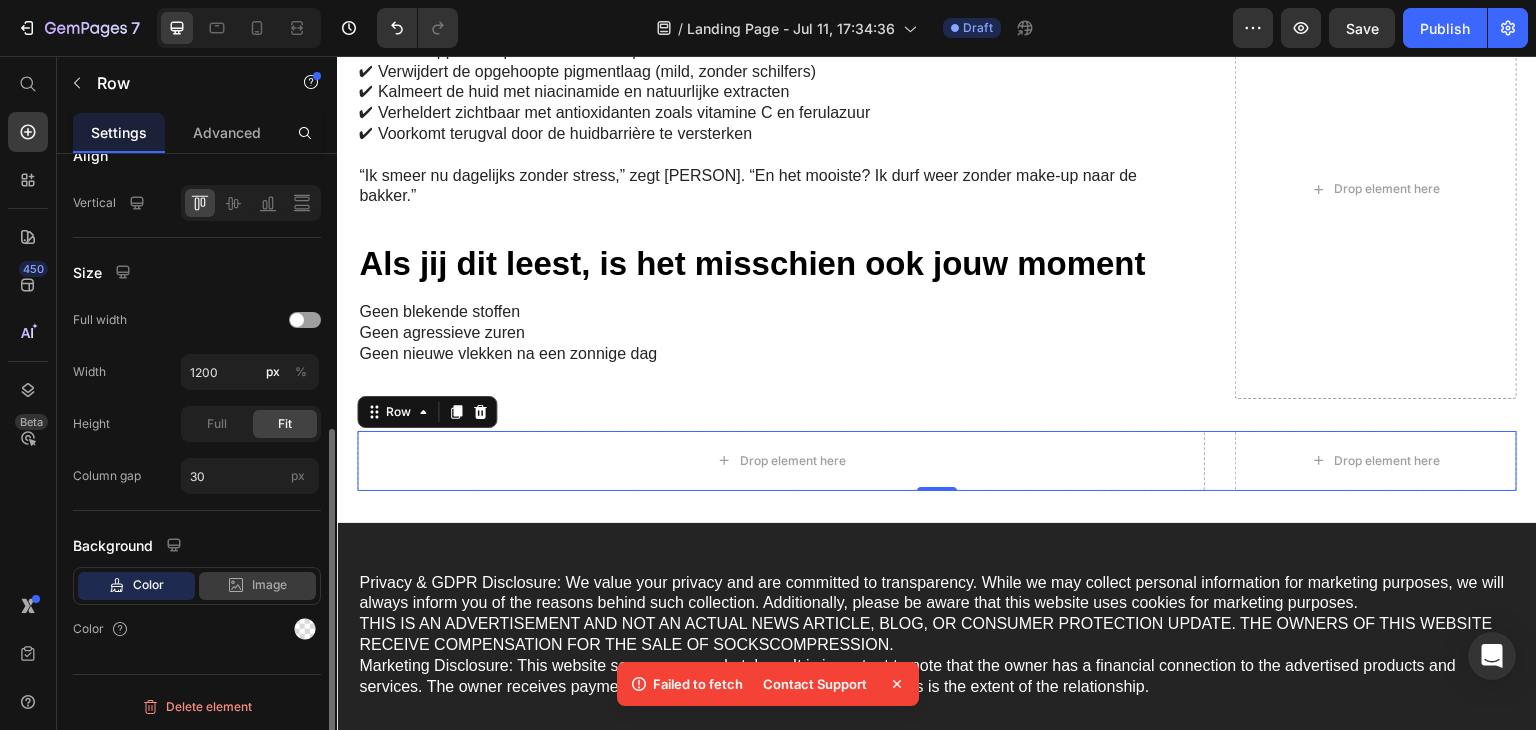 click on "Image" at bounding box center (269, 585) 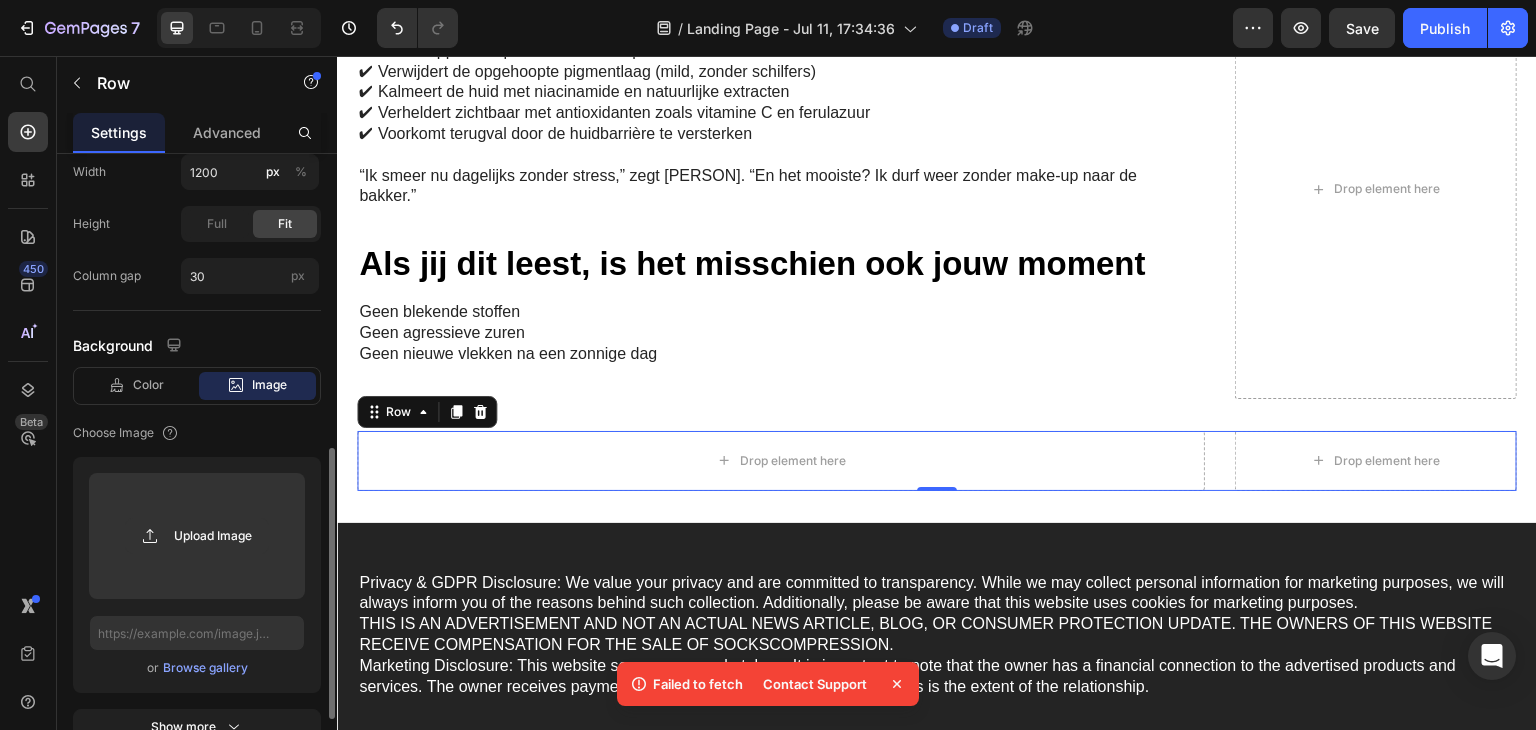 scroll, scrollTop: 842, scrollLeft: 0, axis: vertical 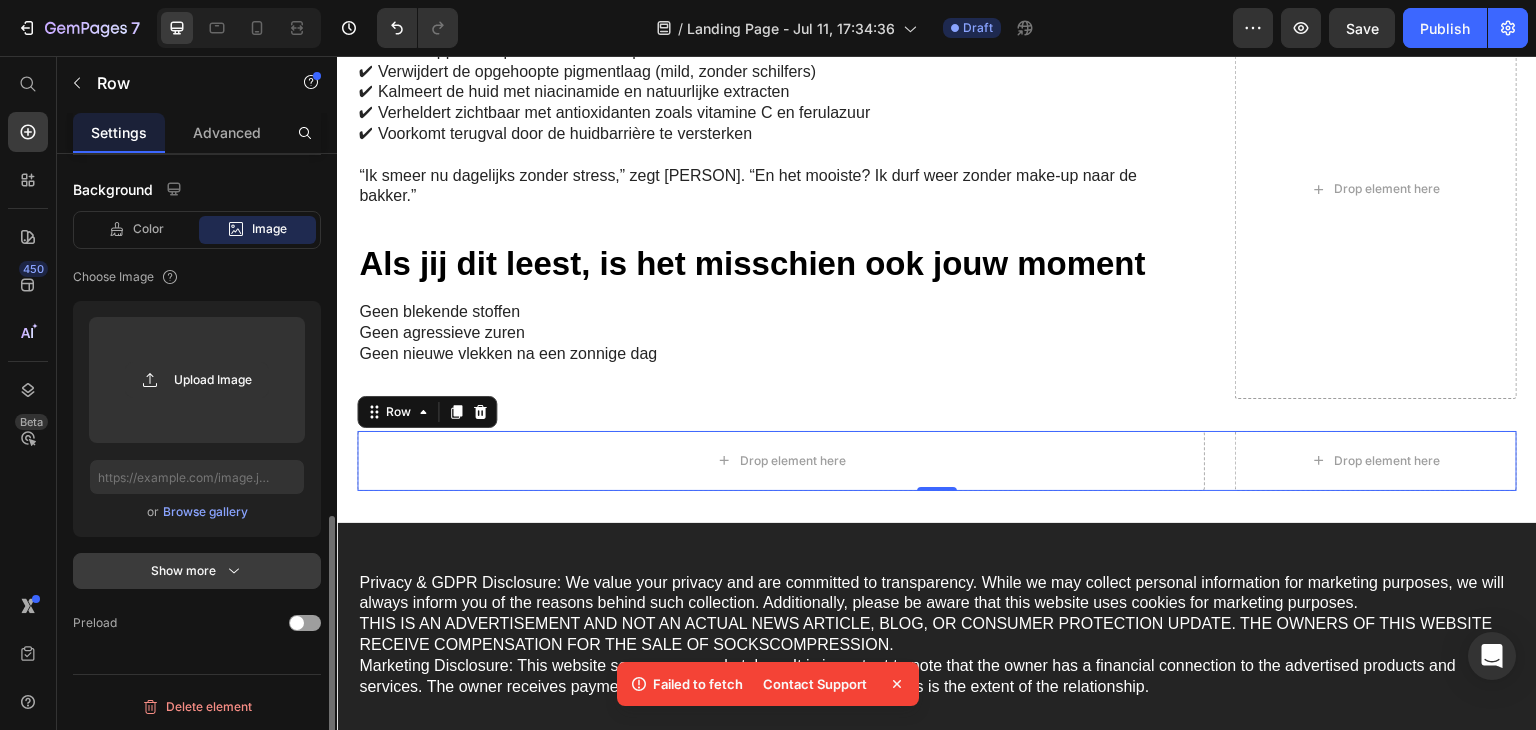 click on "Show more" at bounding box center [197, 571] 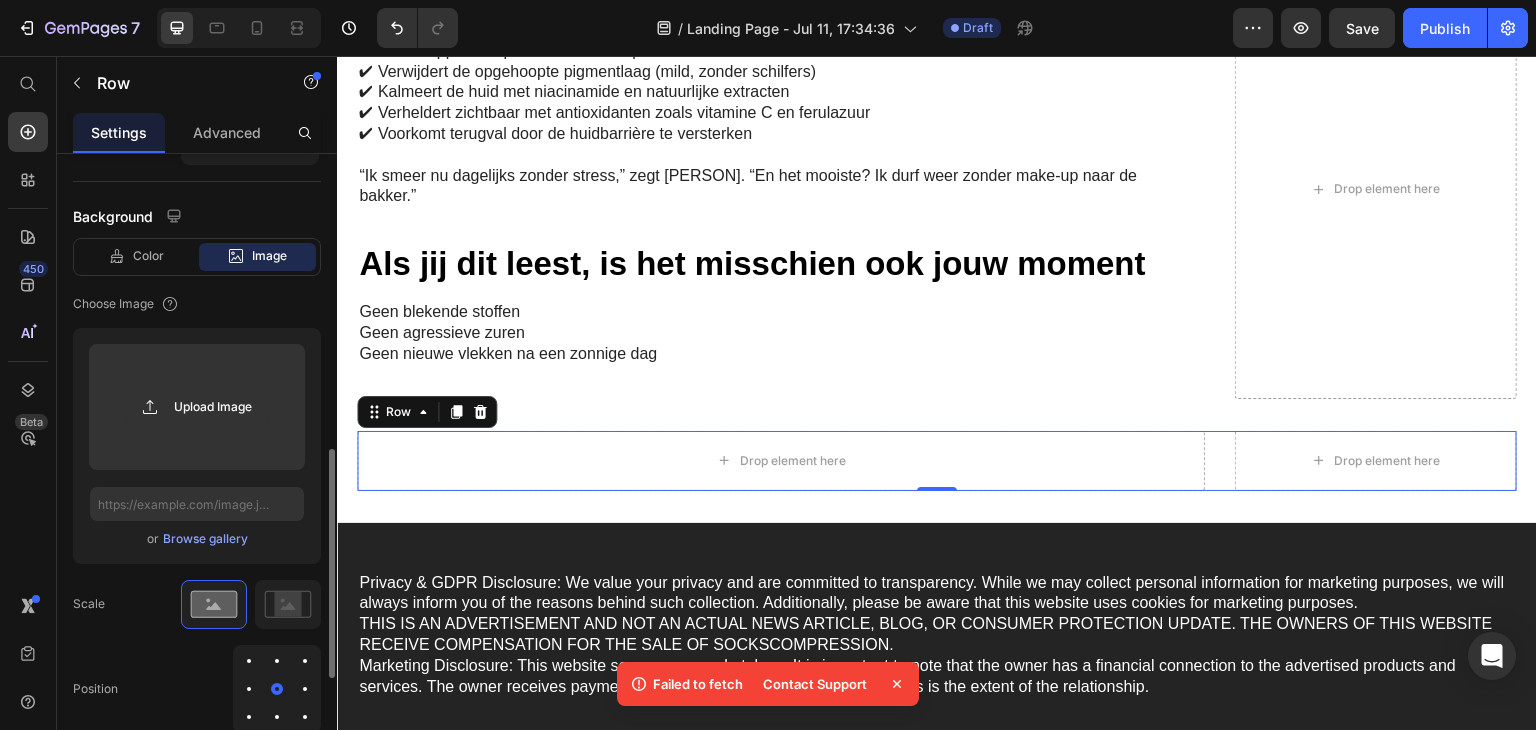 scroll, scrollTop: 615, scrollLeft: 0, axis: vertical 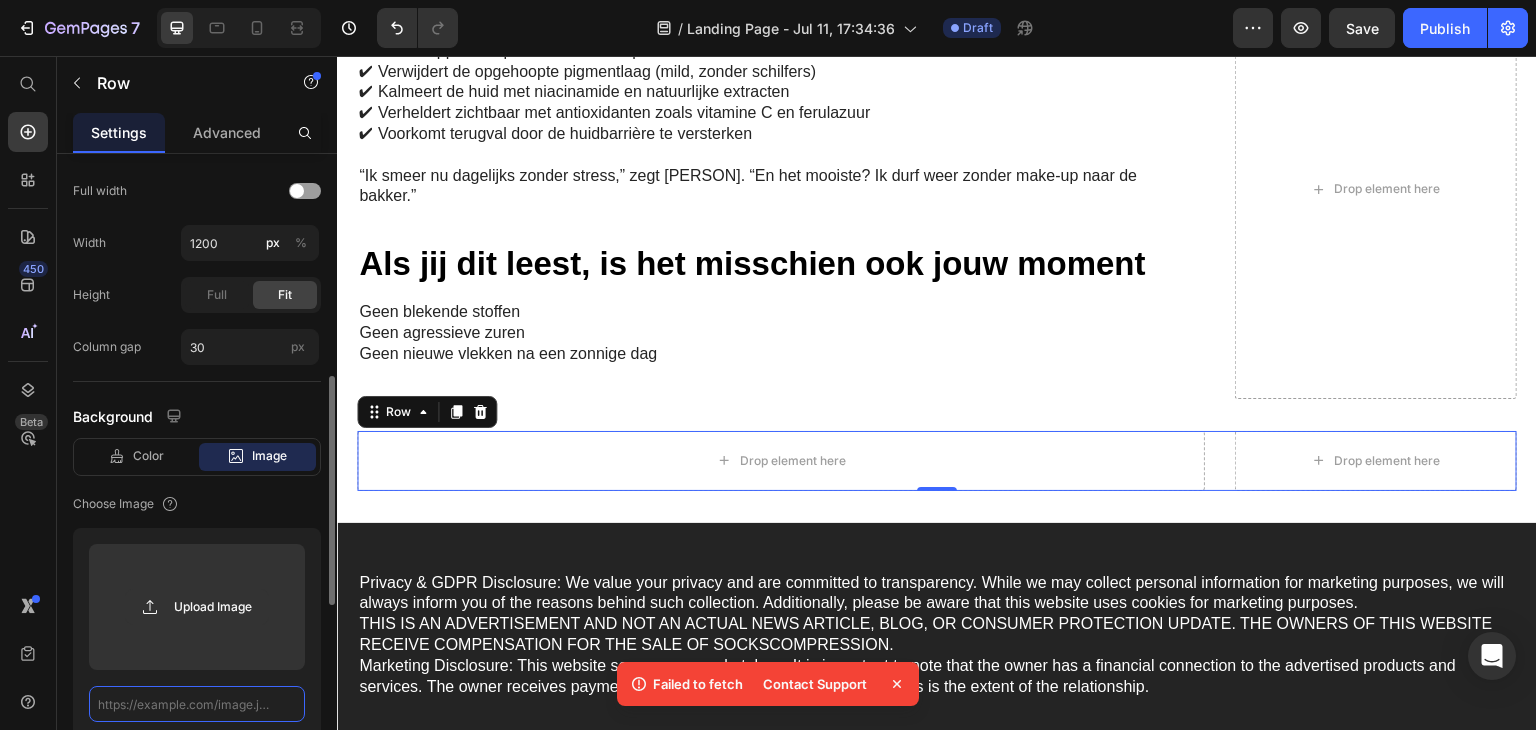 click 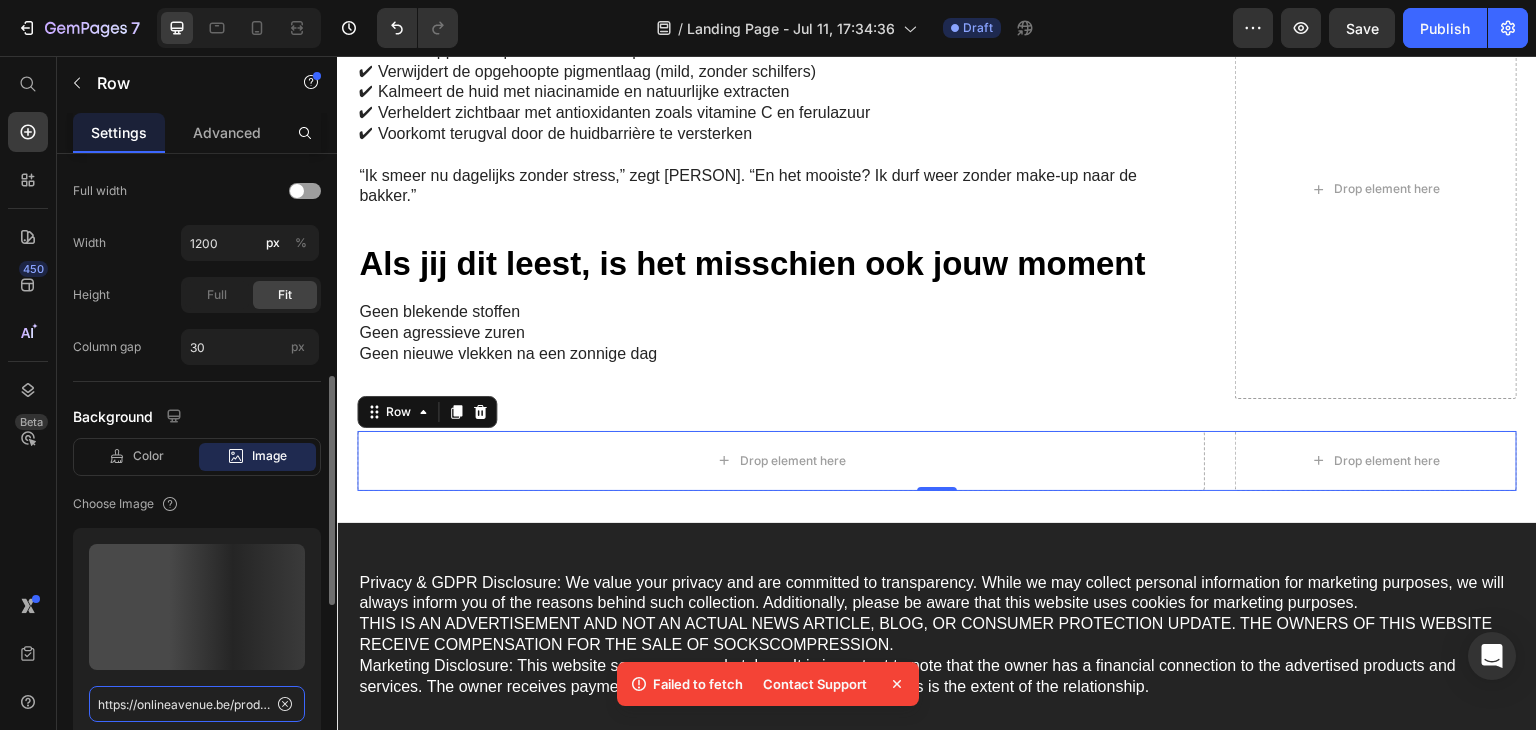 scroll, scrollTop: 0, scrollLeft: 298, axis: horizontal 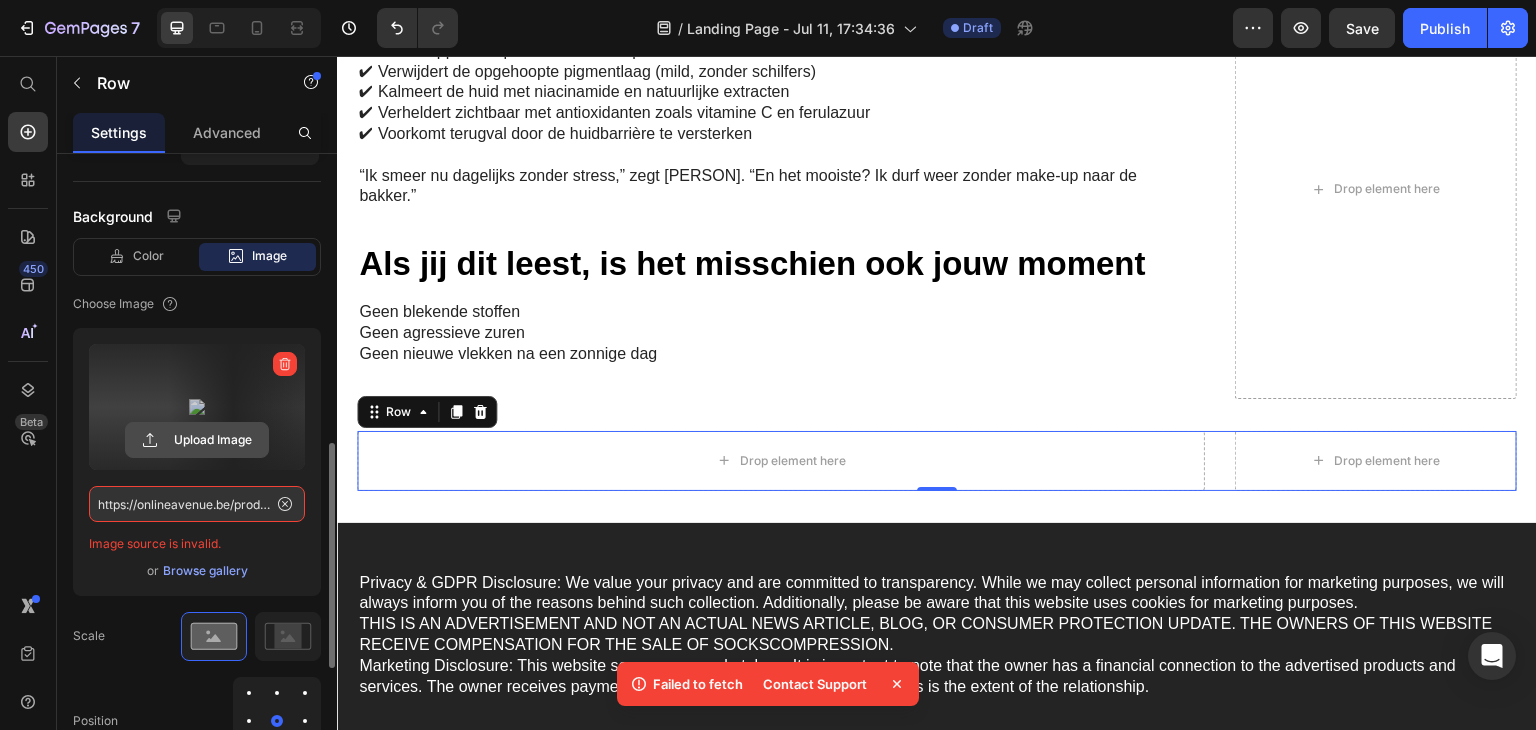 click 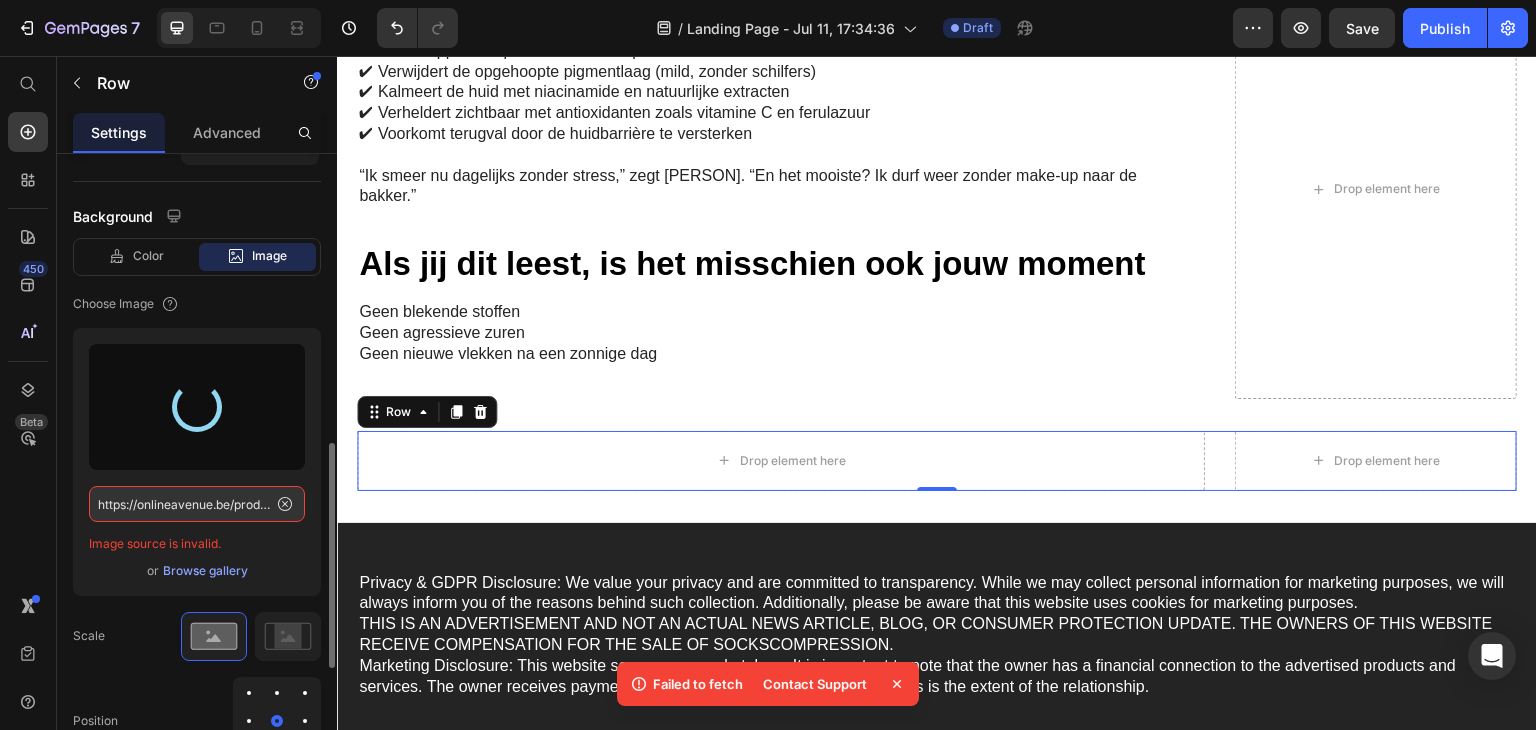 type on "https://cdn.shopify.com/s/files/1/0874/0972/1608/files/gempages_574971154716951327-33d90f11-6b23-44bd-a293-4aeea69b2680.webp" 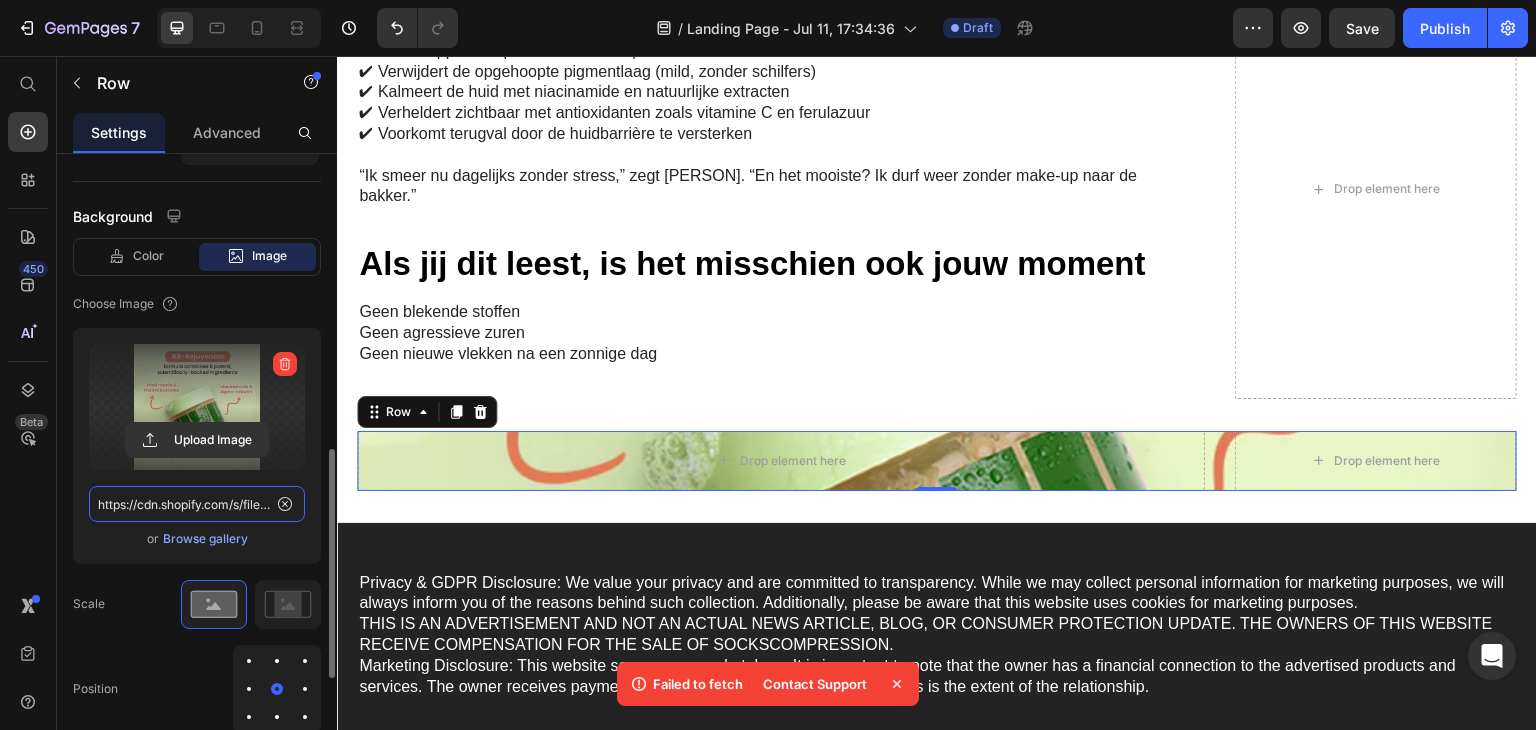 click on "https://cdn.shopify.com/s/files/1/0874/0972/1608/files/gempages_574971154716951327-33d90f11-6b23-44bd-a293-4aeea69b2680.webp" 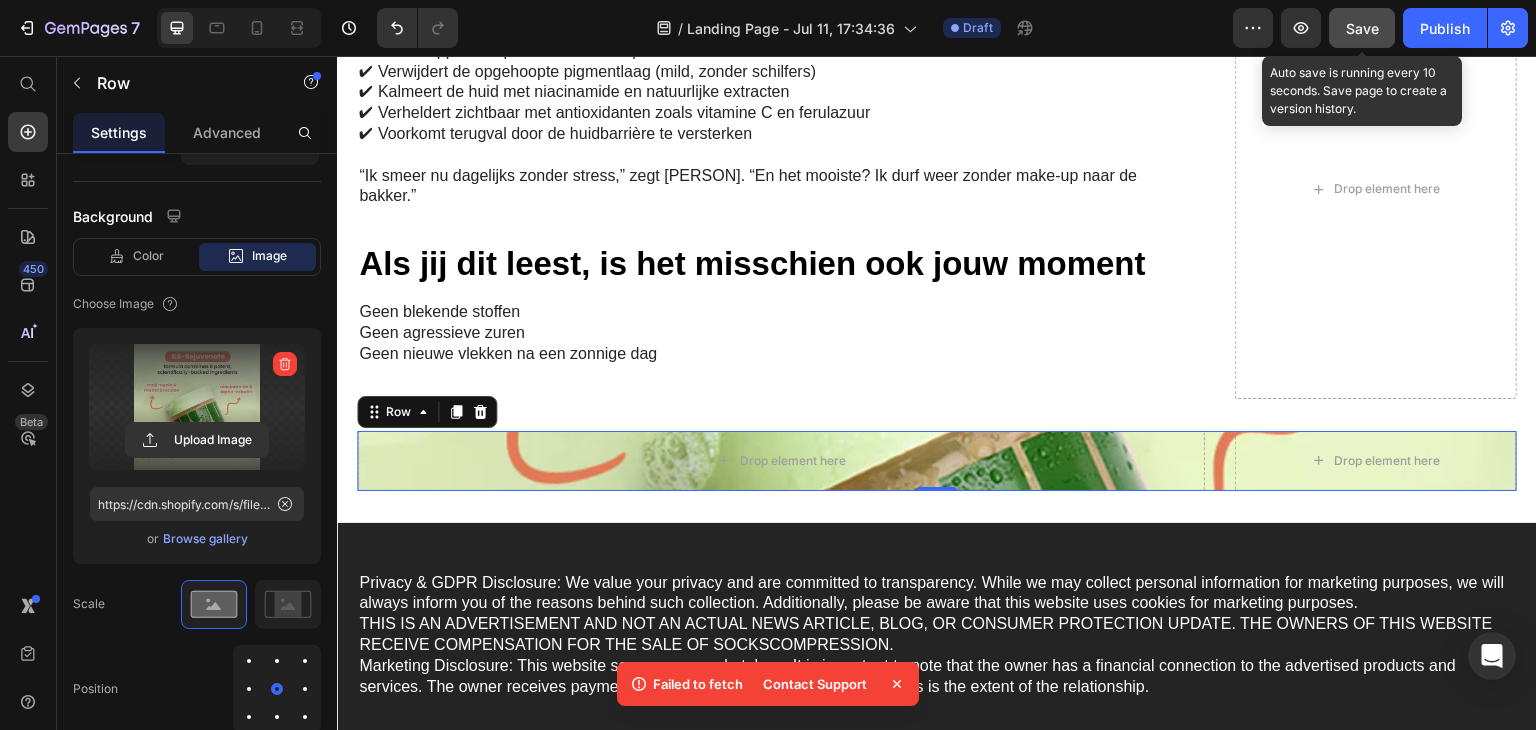 click on "Save" at bounding box center (1362, 28) 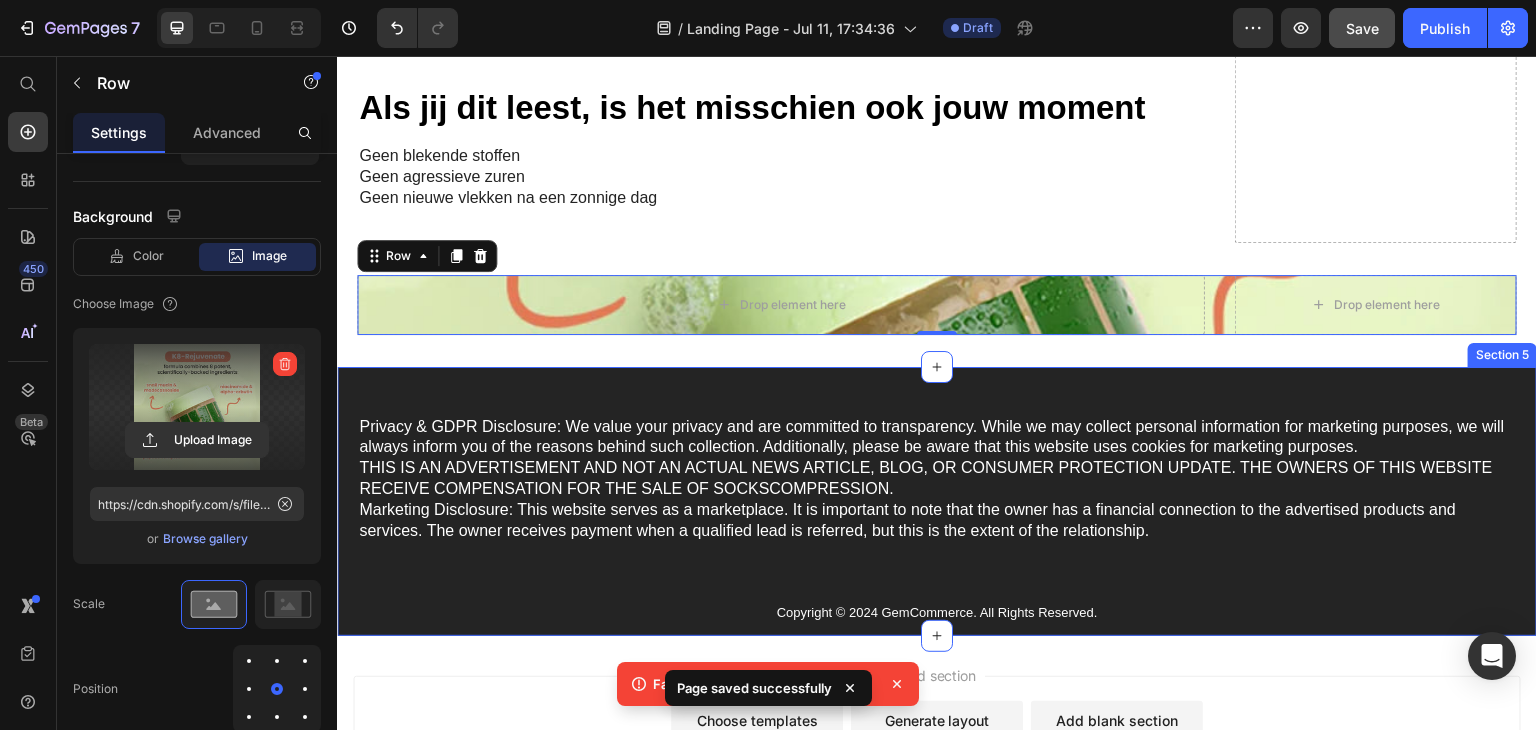 scroll, scrollTop: 1889, scrollLeft: 0, axis: vertical 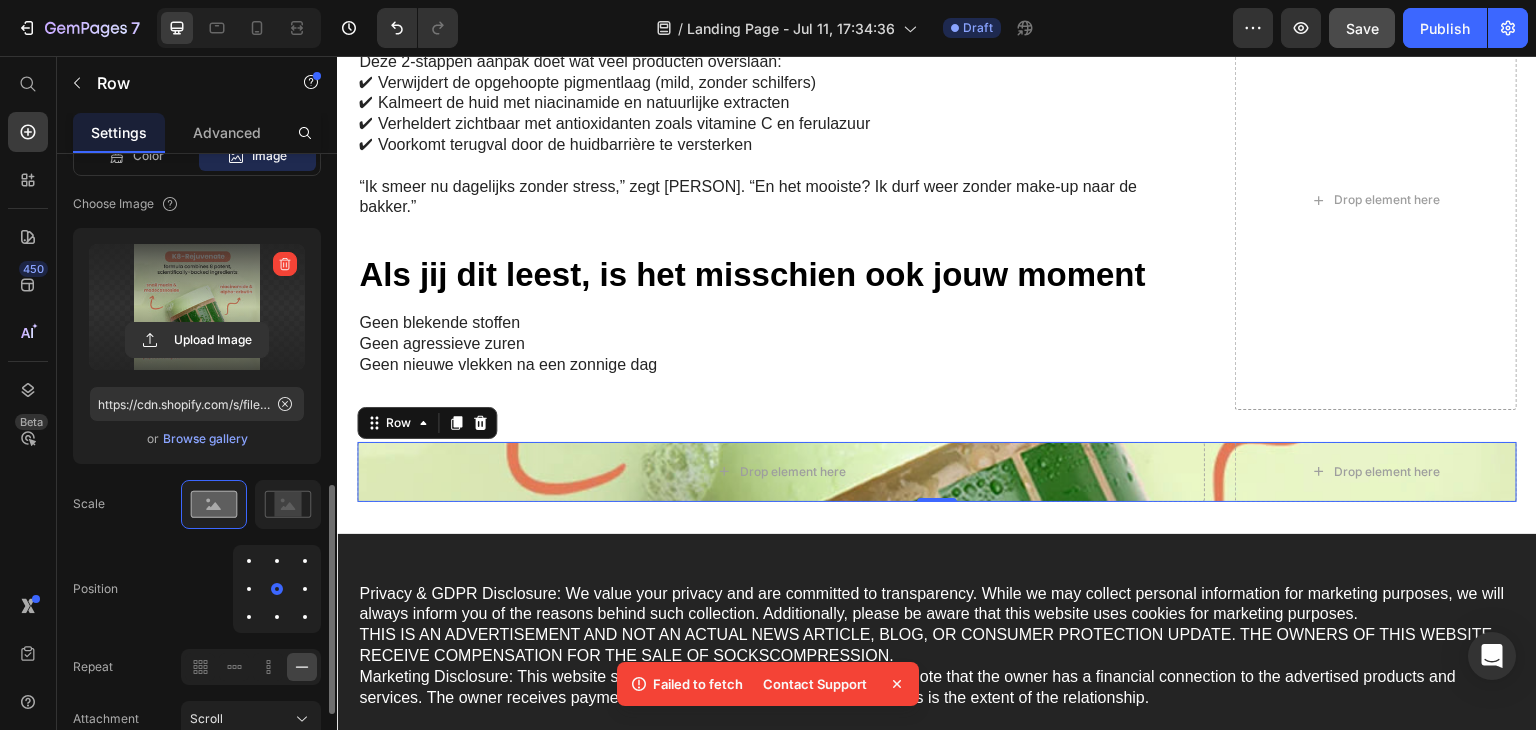 drag, startPoint x: 277, startPoint y: 585, endPoint x: 250, endPoint y: 553, distance: 41.868843 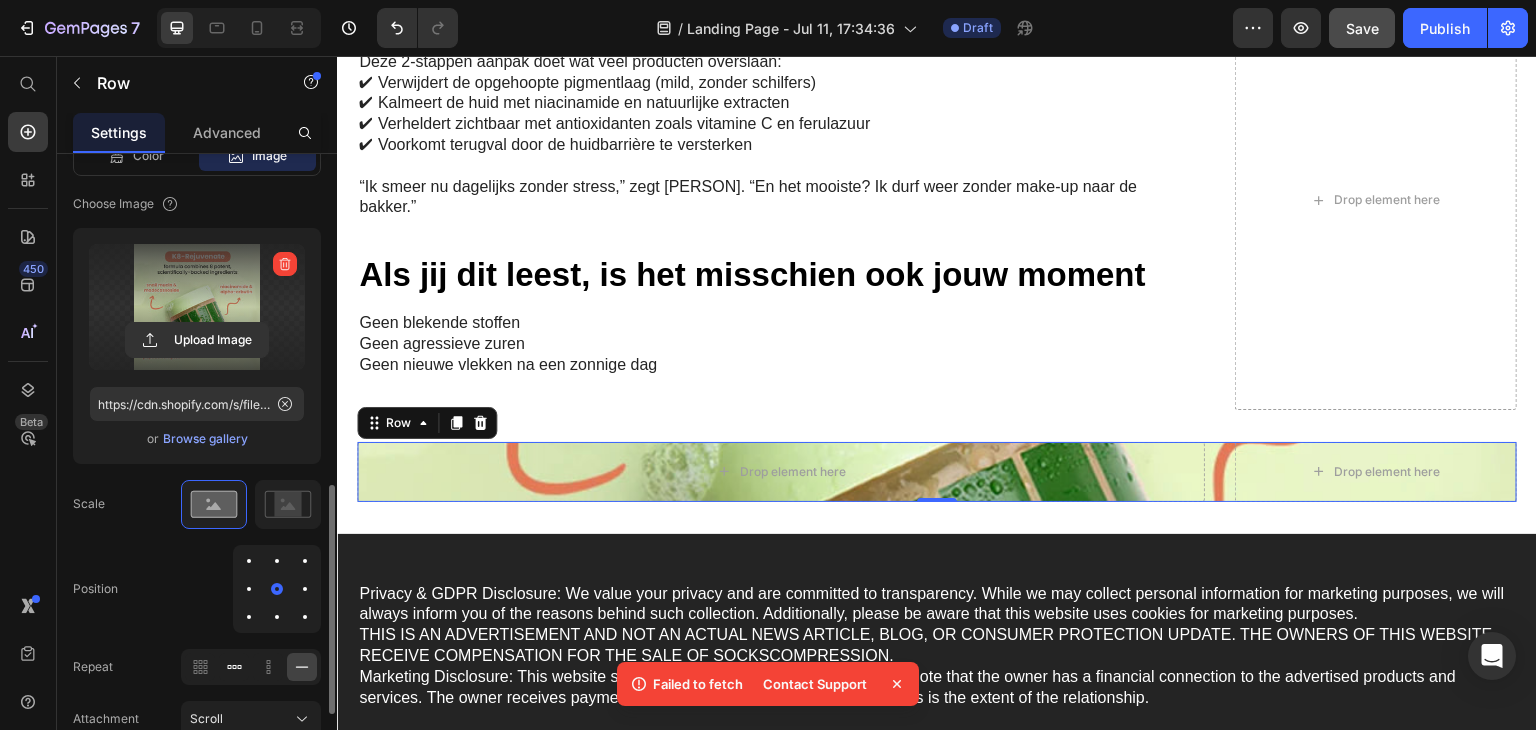 click 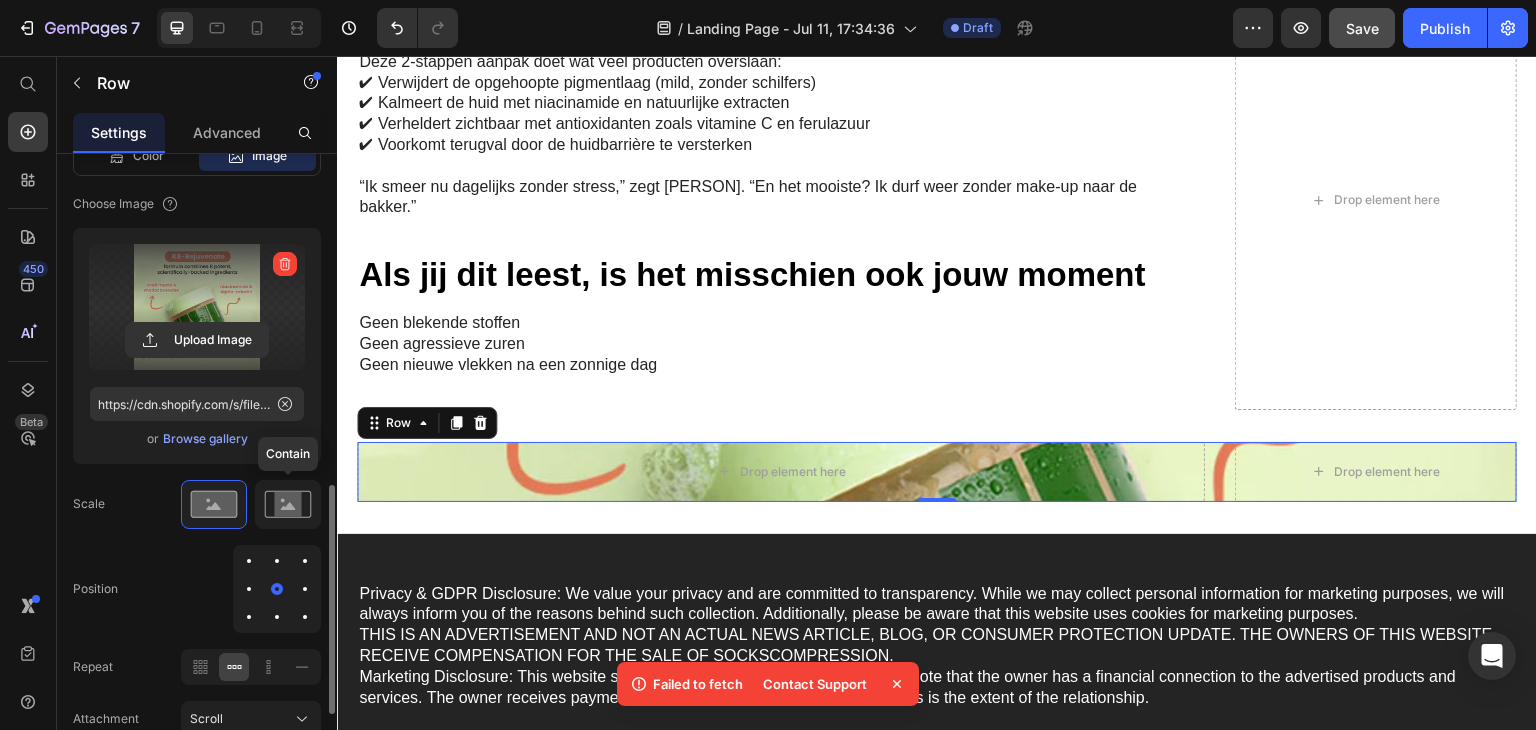 click 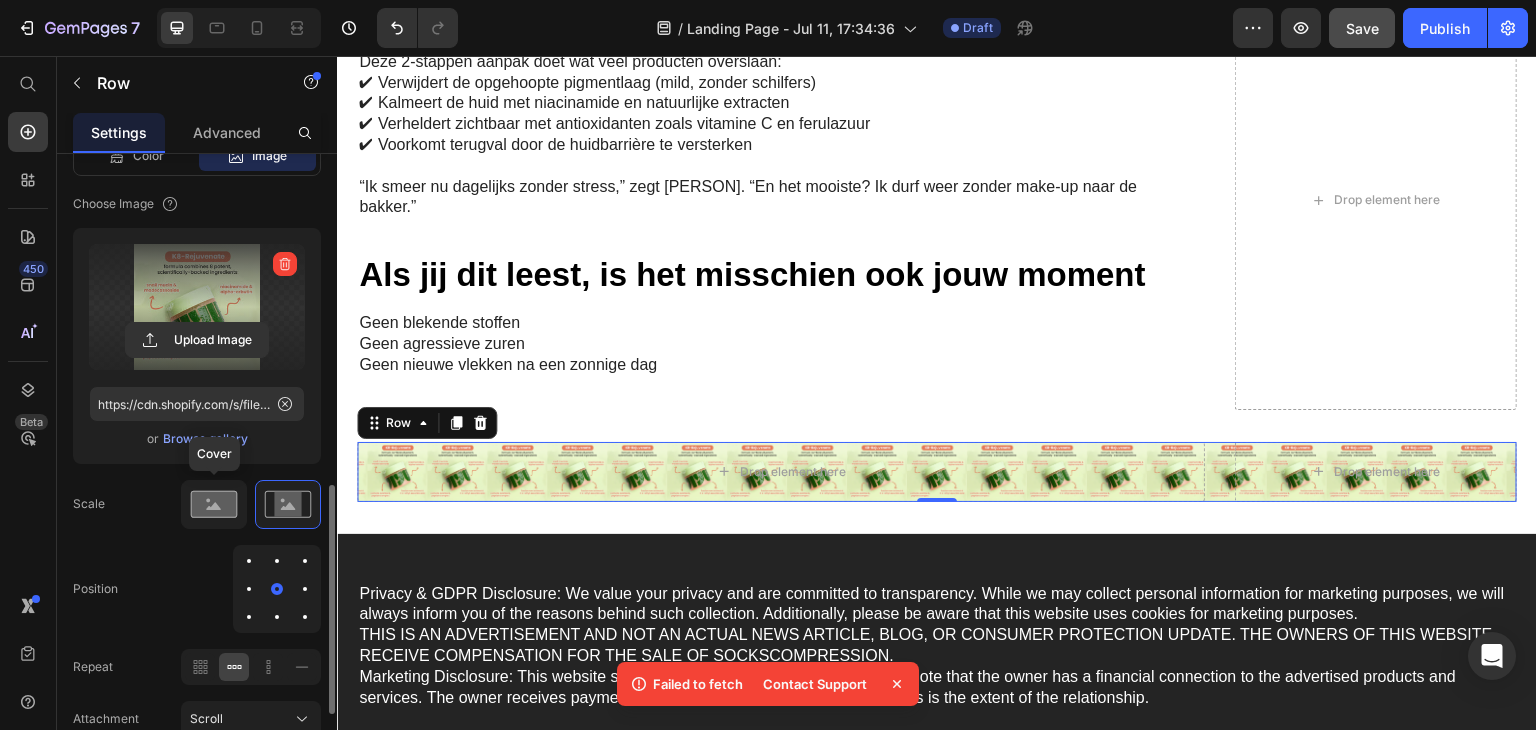 click 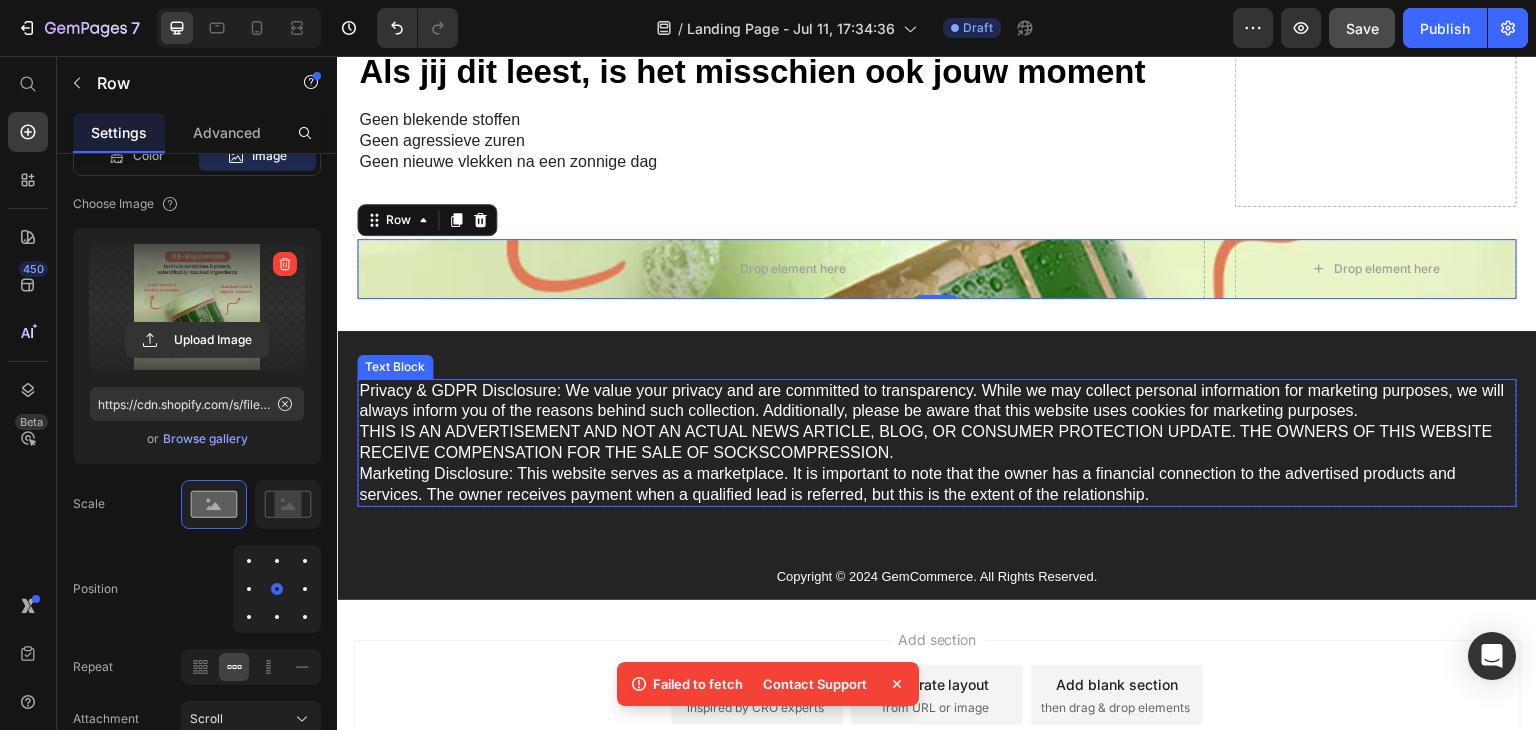 scroll, scrollTop: 2189, scrollLeft: 0, axis: vertical 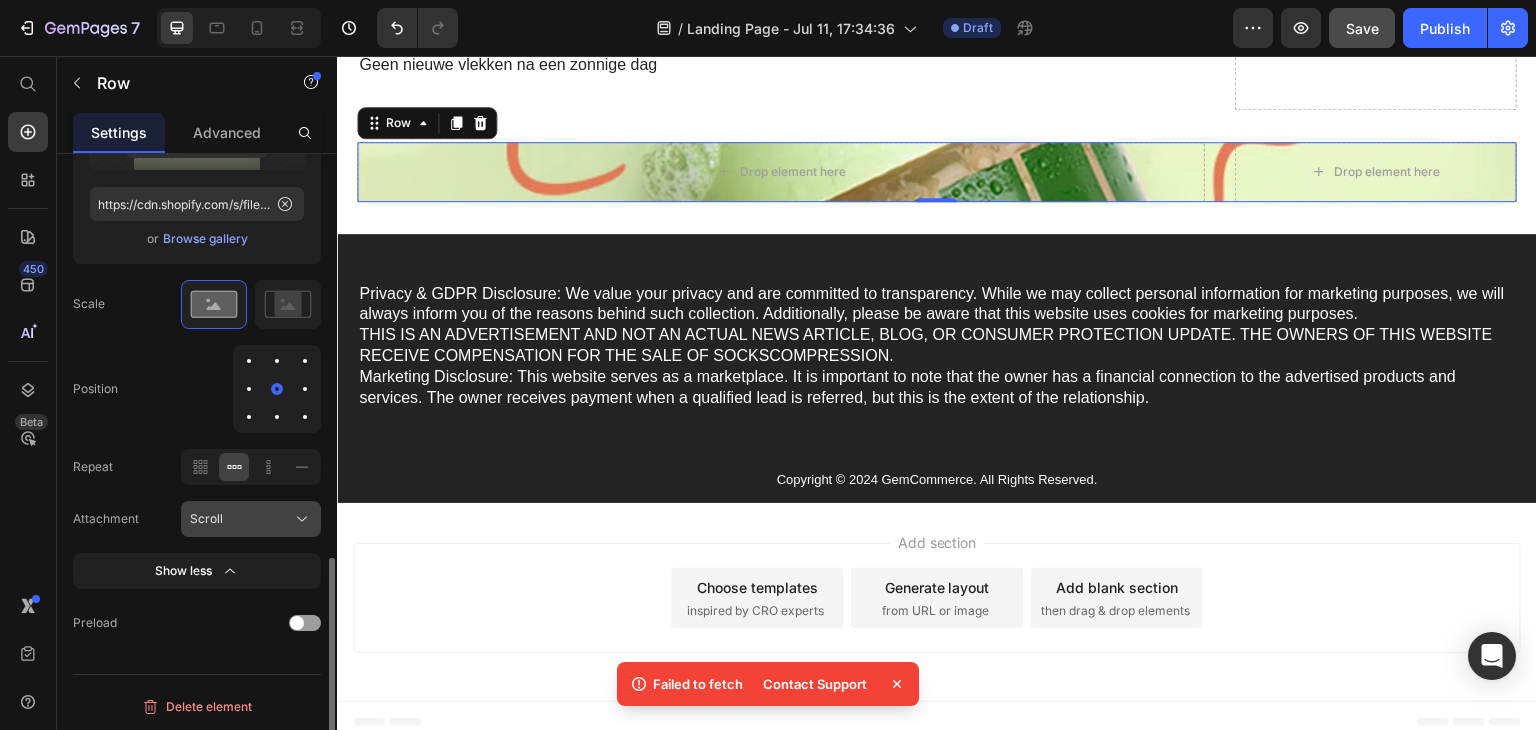 click on "Scroll" 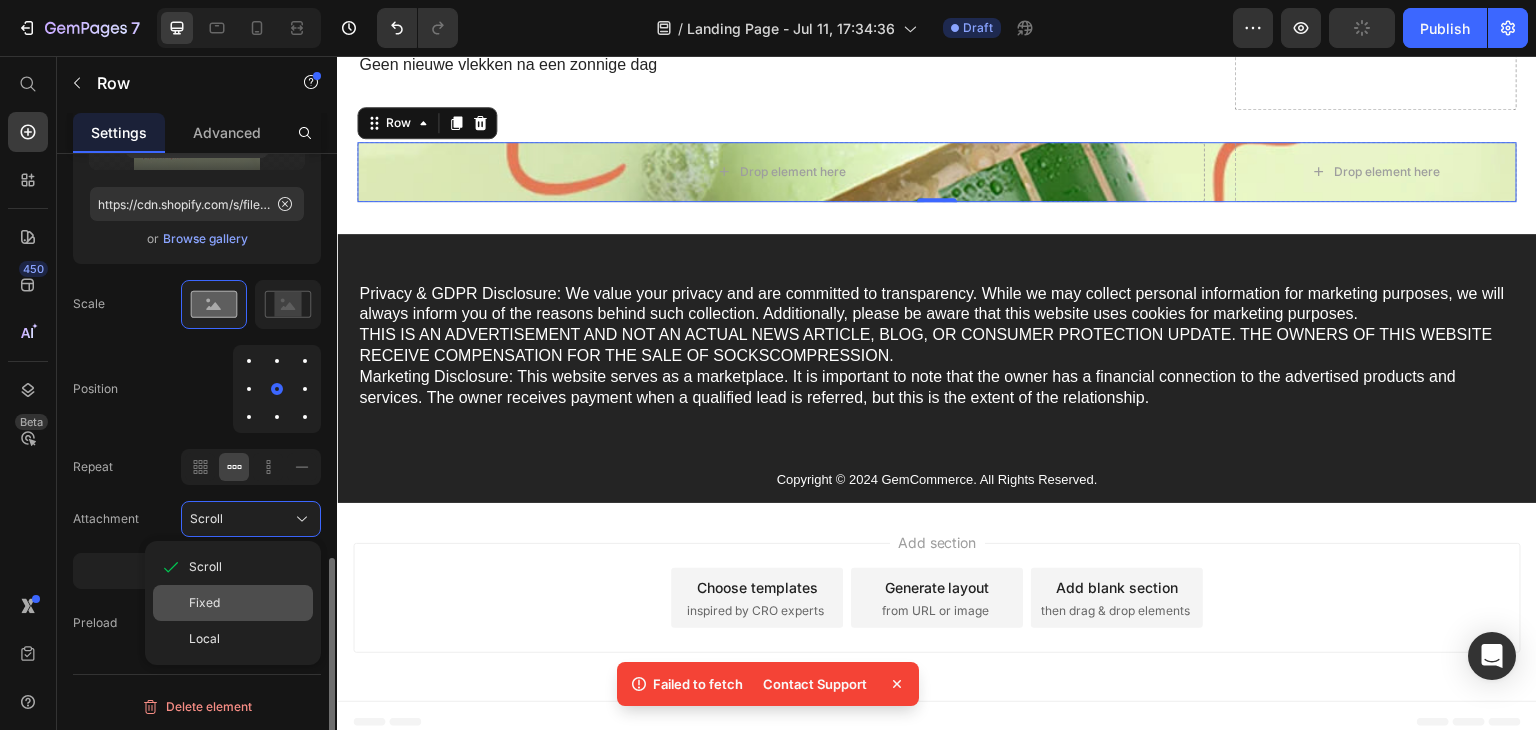 click on "Fixed" at bounding box center [204, 603] 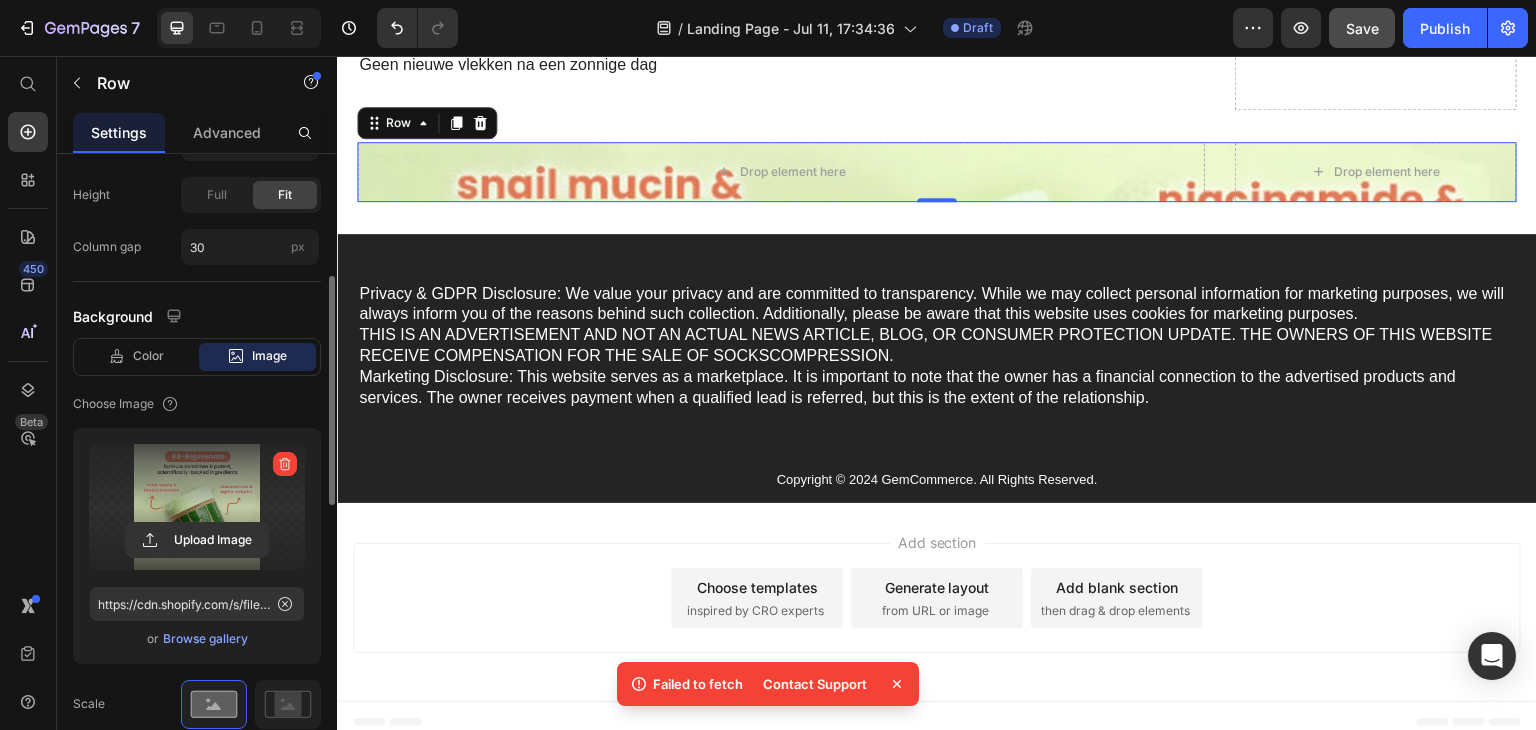 scroll, scrollTop: 515, scrollLeft: 0, axis: vertical 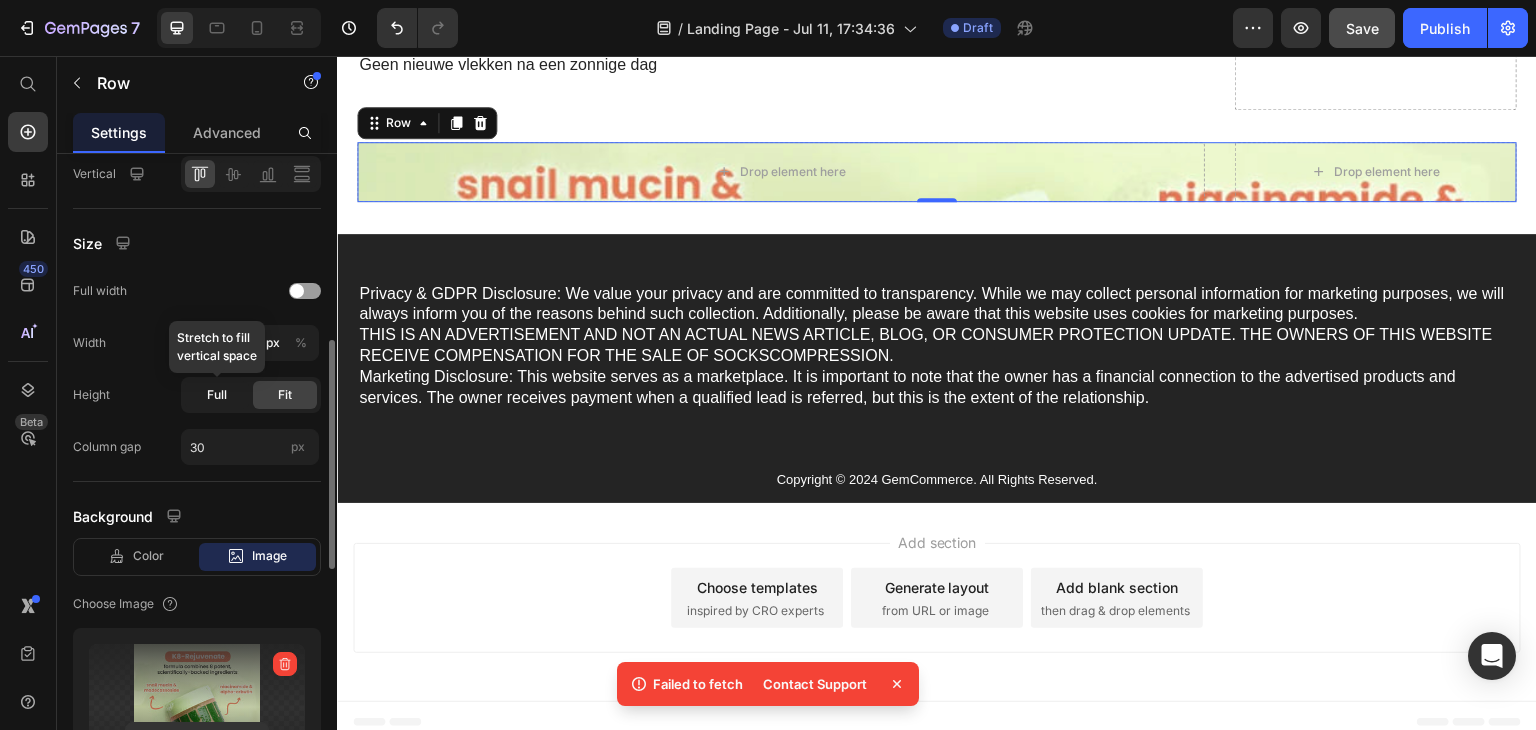 click on "Full" 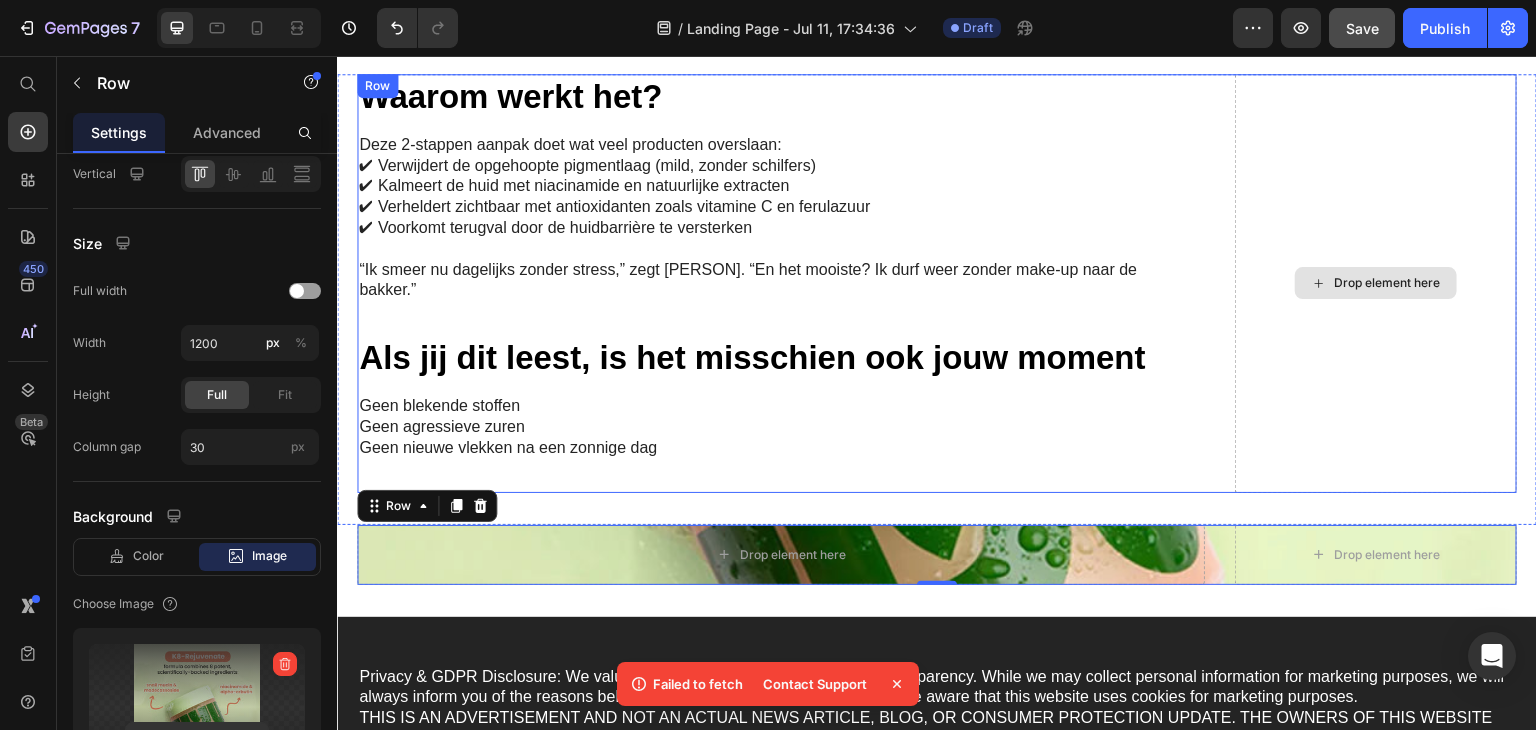 scroll, scrollTop: 1689, scrollLeft: 0, axis: vertical 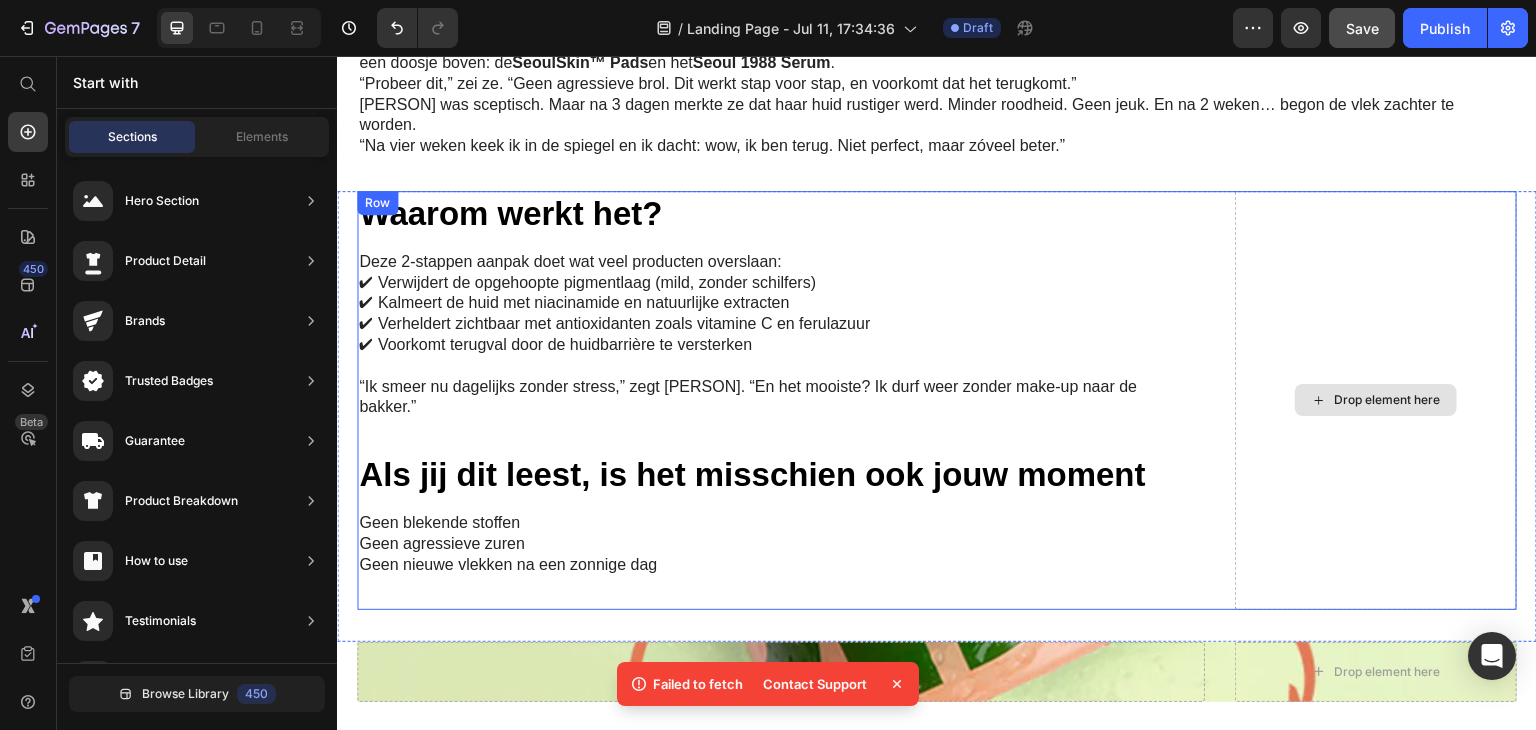 click on "Drop element here" at bounding box center (1388, 400) 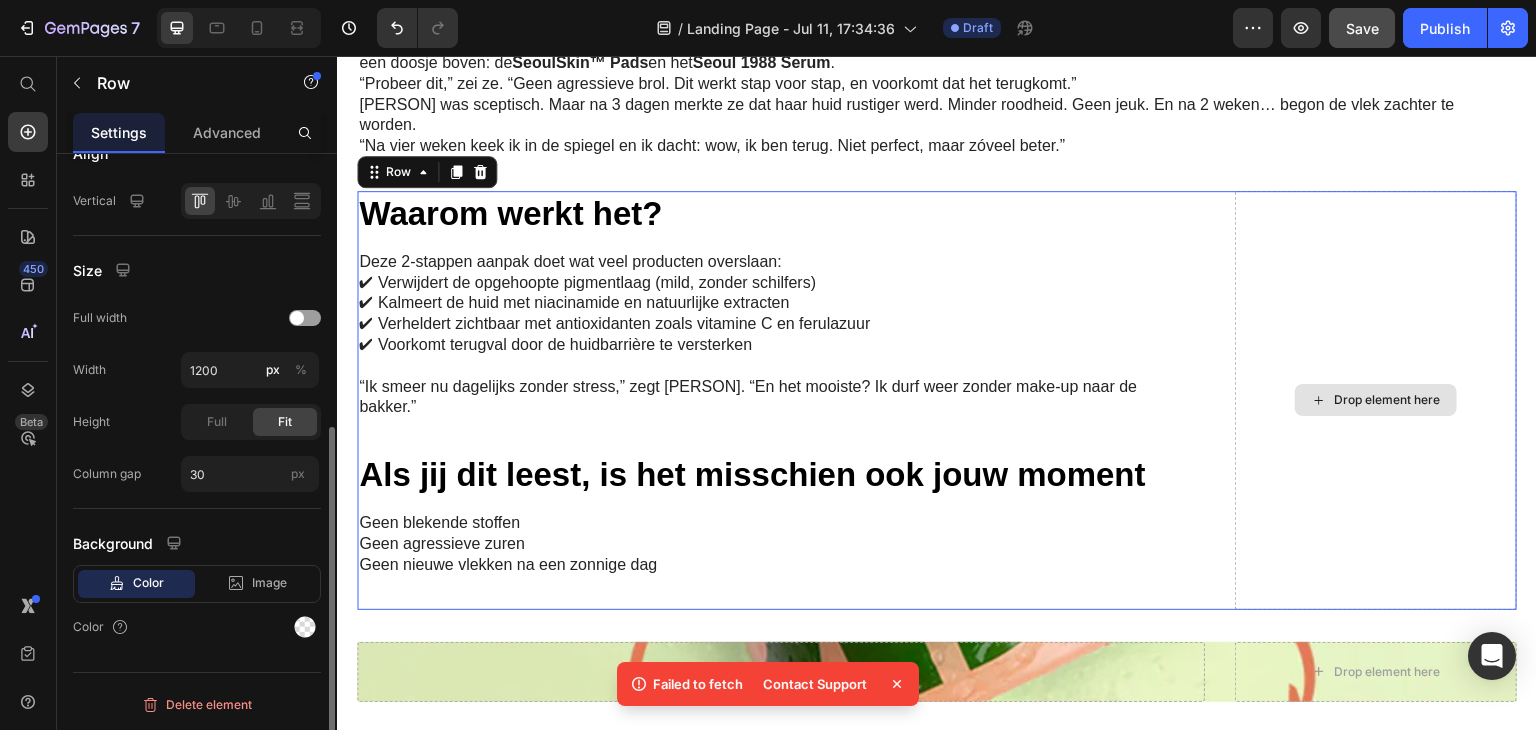 scroll, scrollTop: 486, scrollLeft: 0, axis: vertical 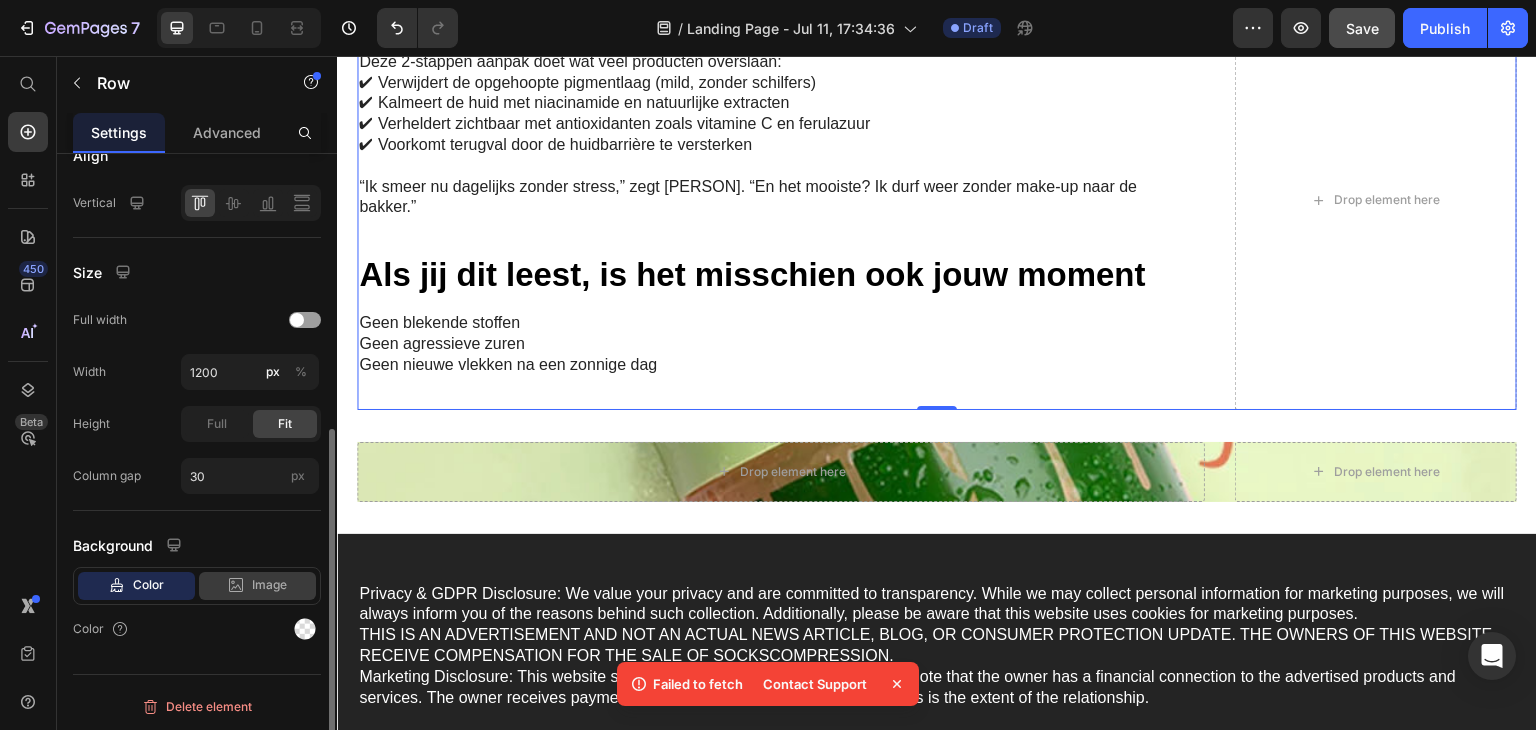 click on "Image" 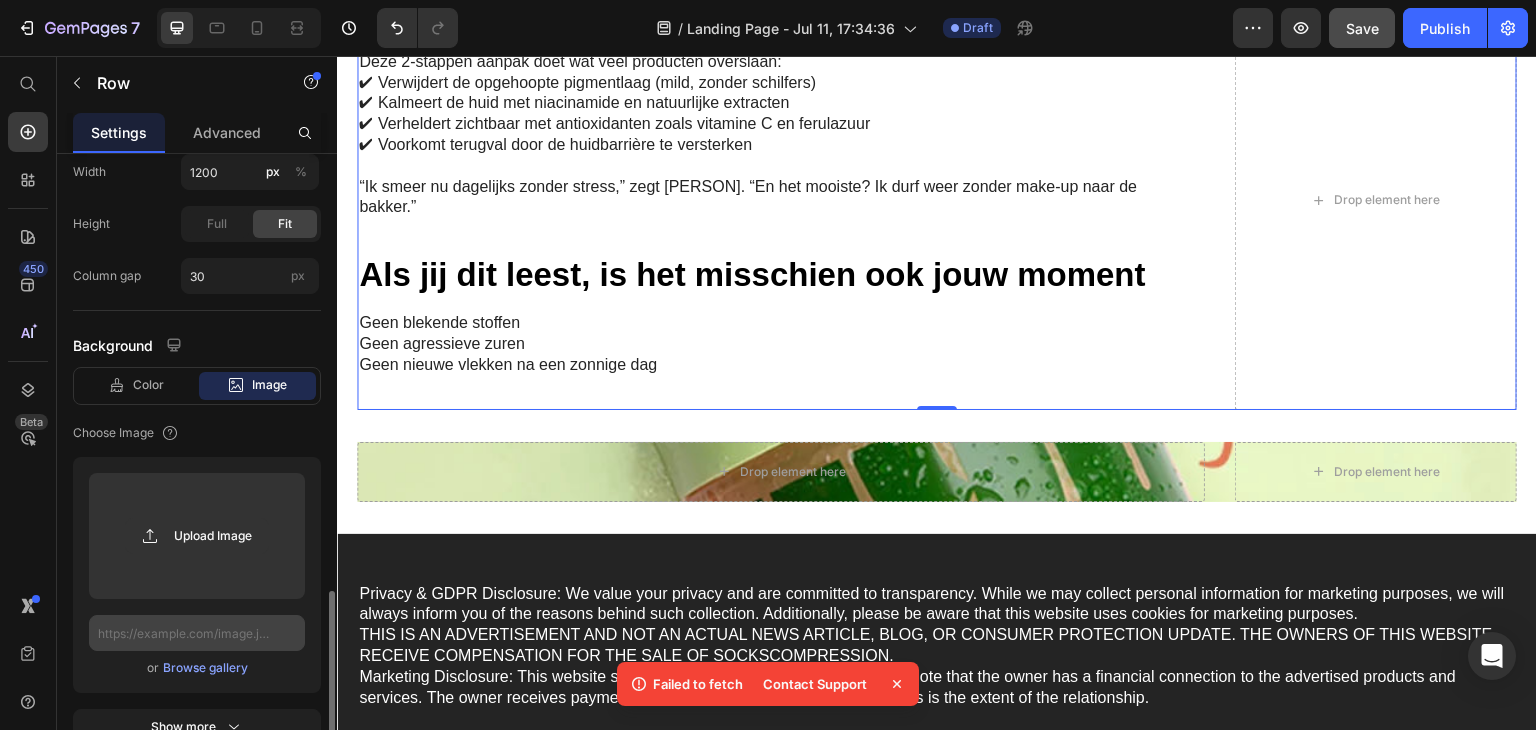 scroll, scrollTop: 786, scrollLeft: 0, axis: vertical 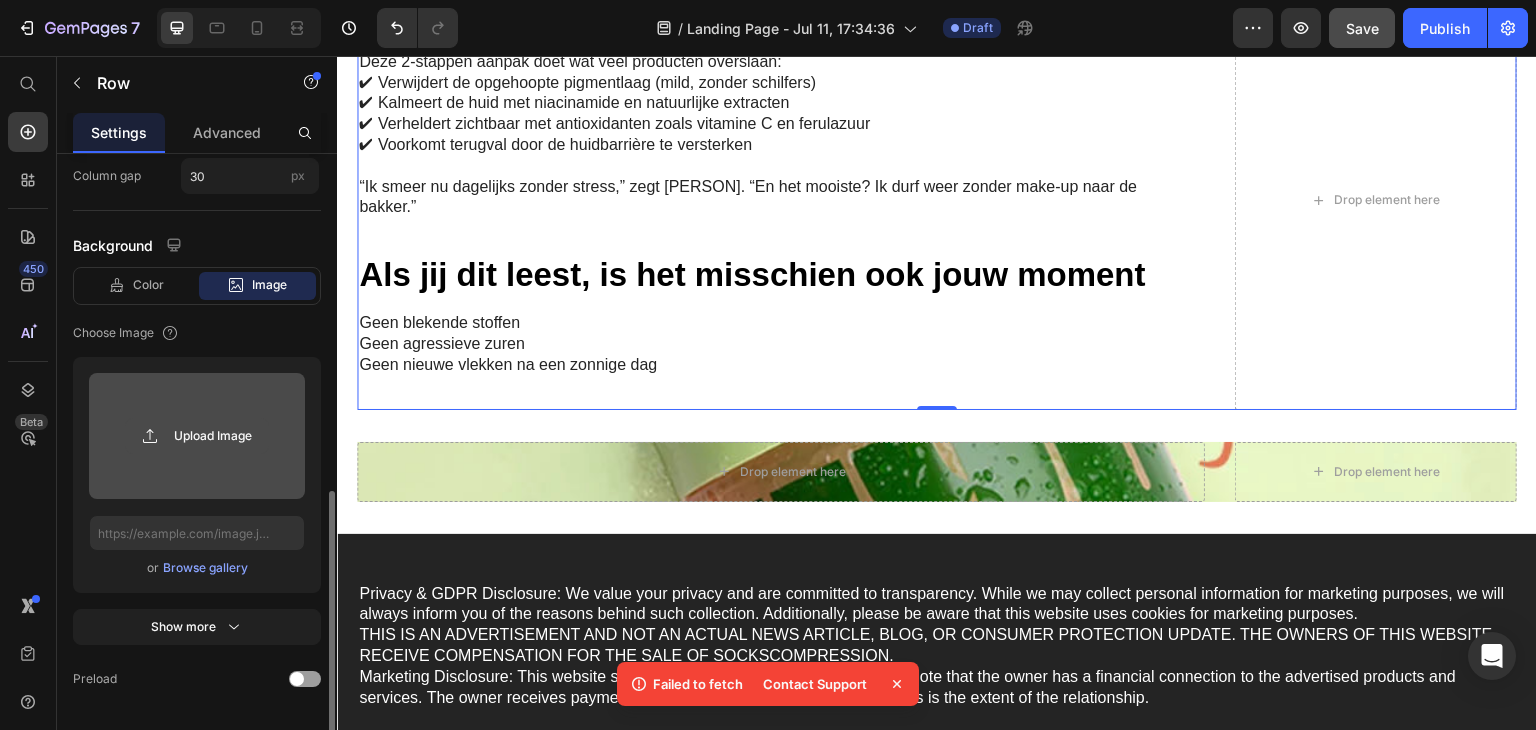 click 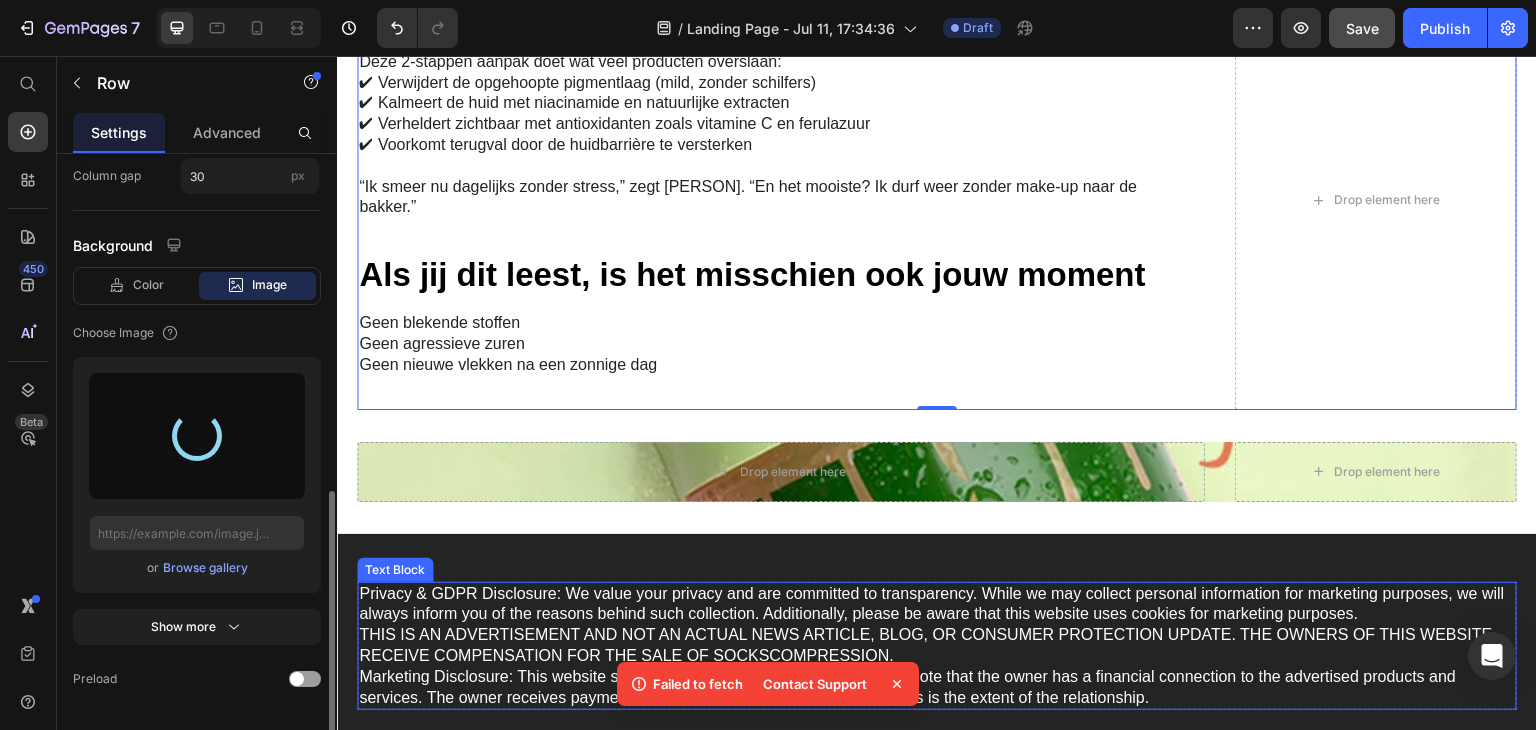 type on "https://cdn.shopify.com/s/files/1/0874/0972/1608/files/gempages_574971154716951327-33d90f11-6b23-44bd-a293-4aeea69b2680.webp" 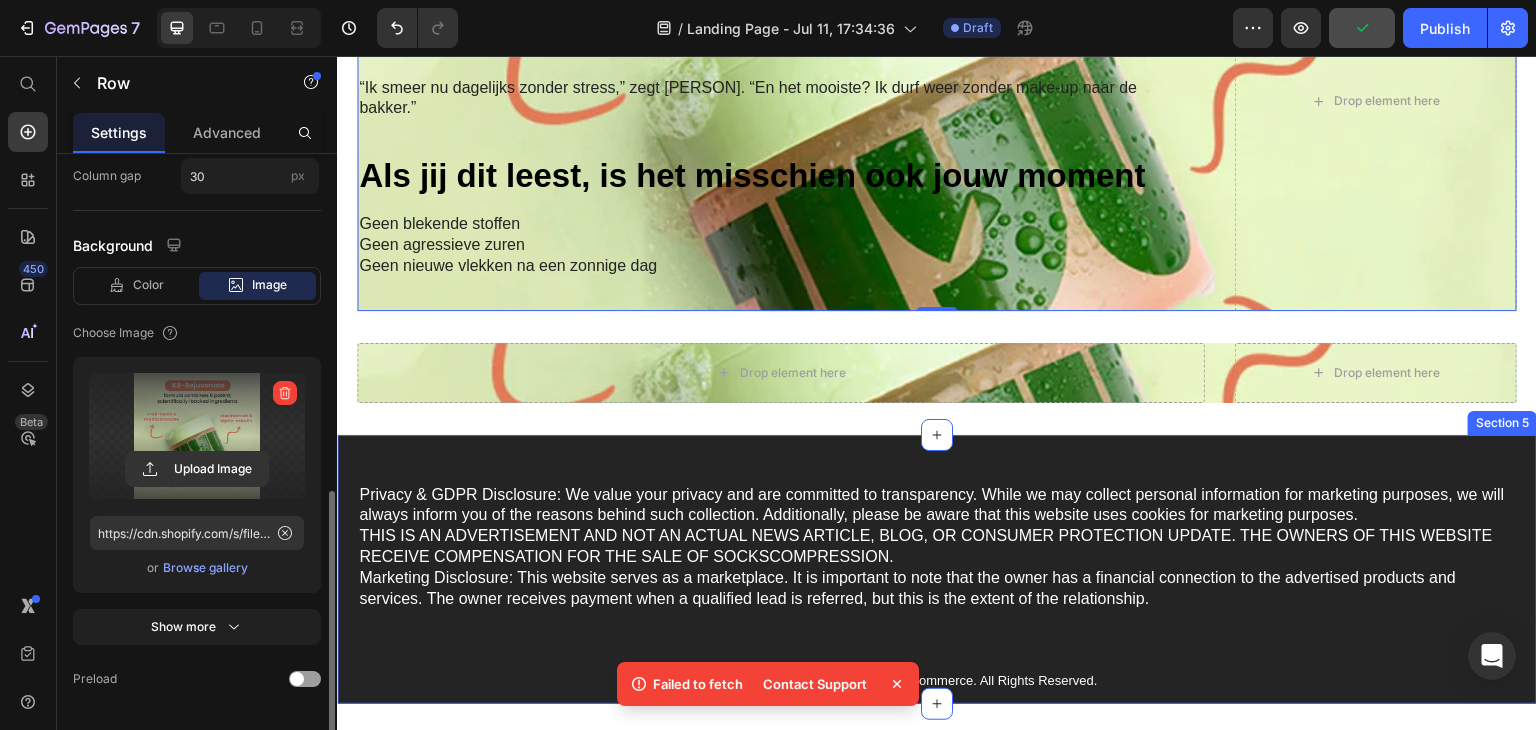 scroll, scrollTop: 1989, scrollLeft: 0, axis: vertical 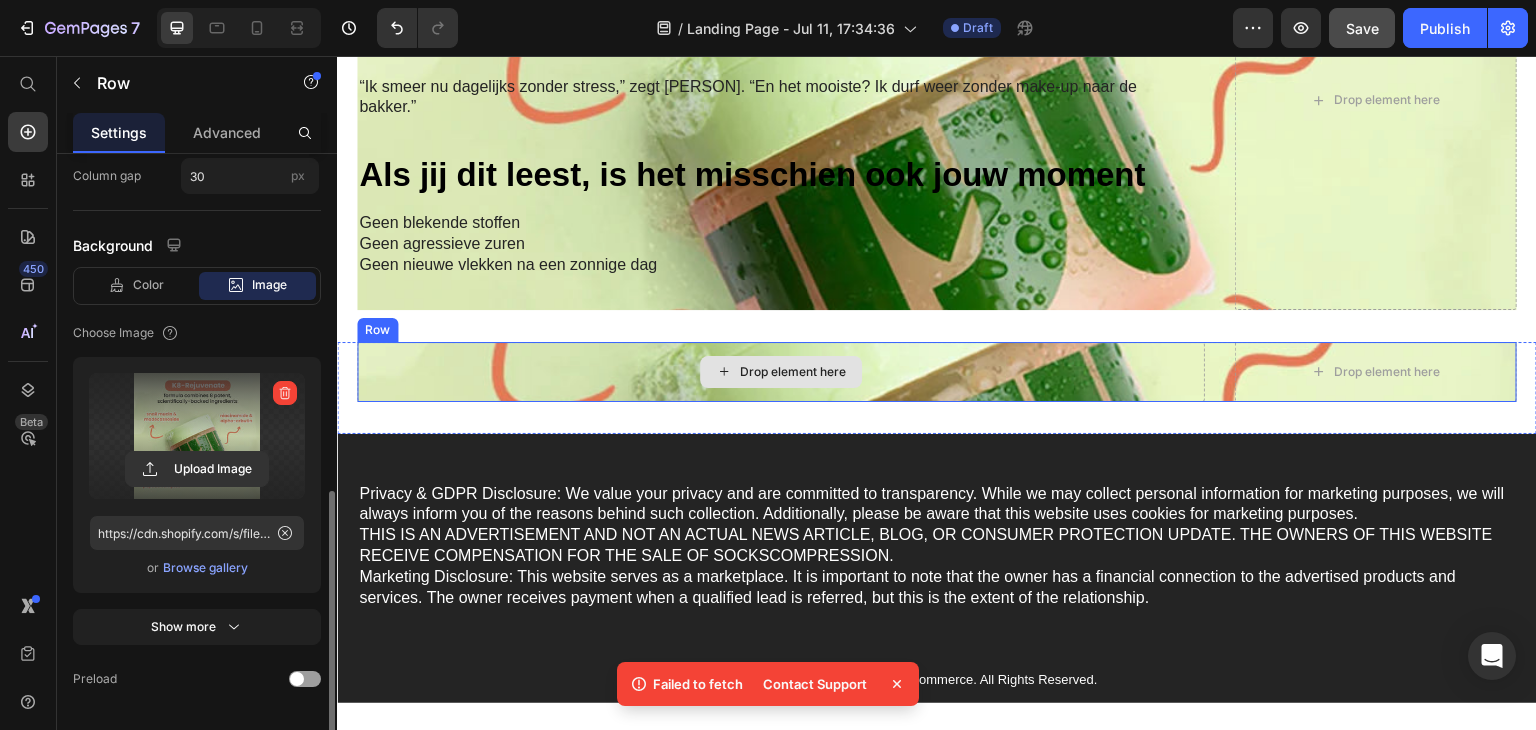 click on "Drop element here" at bounding box center (793, 372) 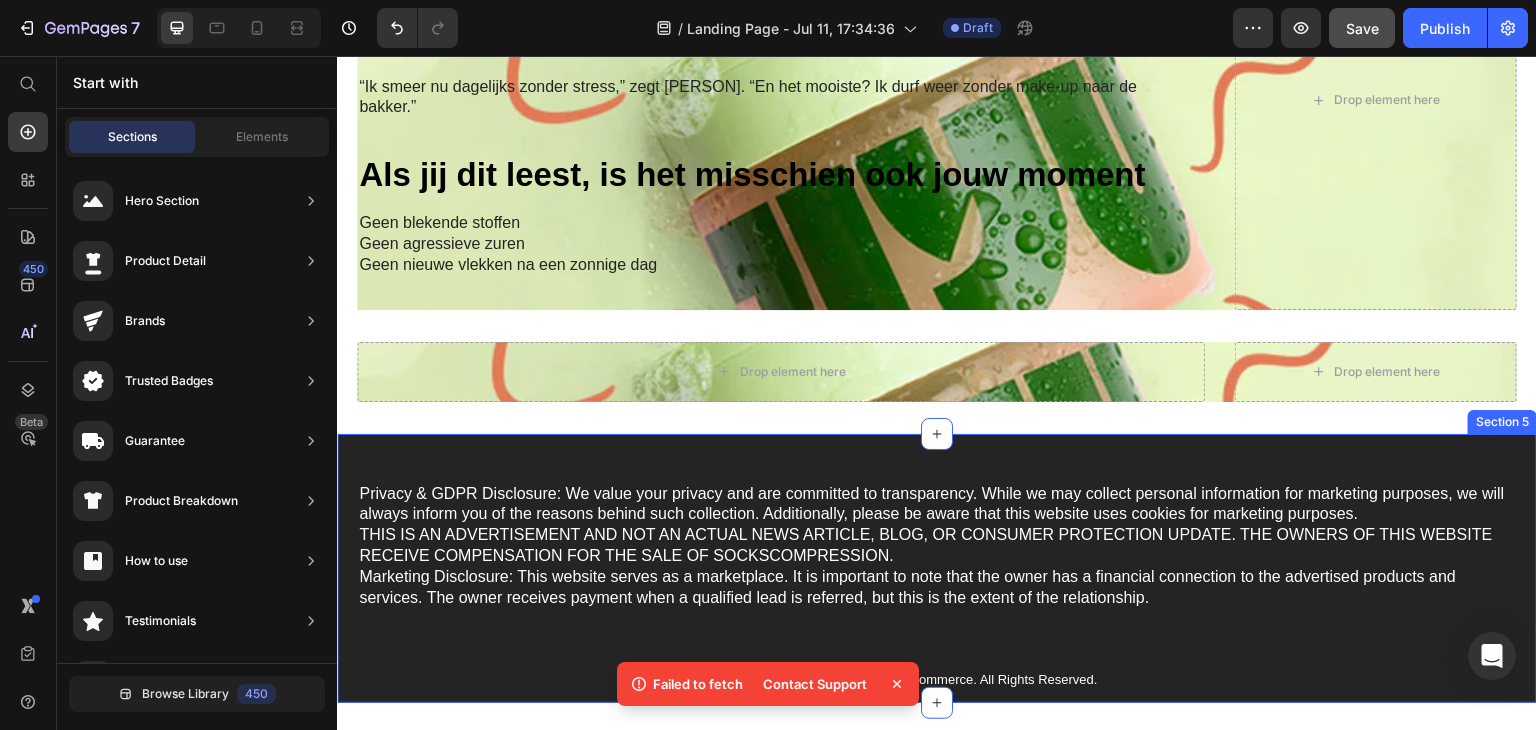 scroll, scrollTop: 1689, scrollLeft: 0, axis: vertical 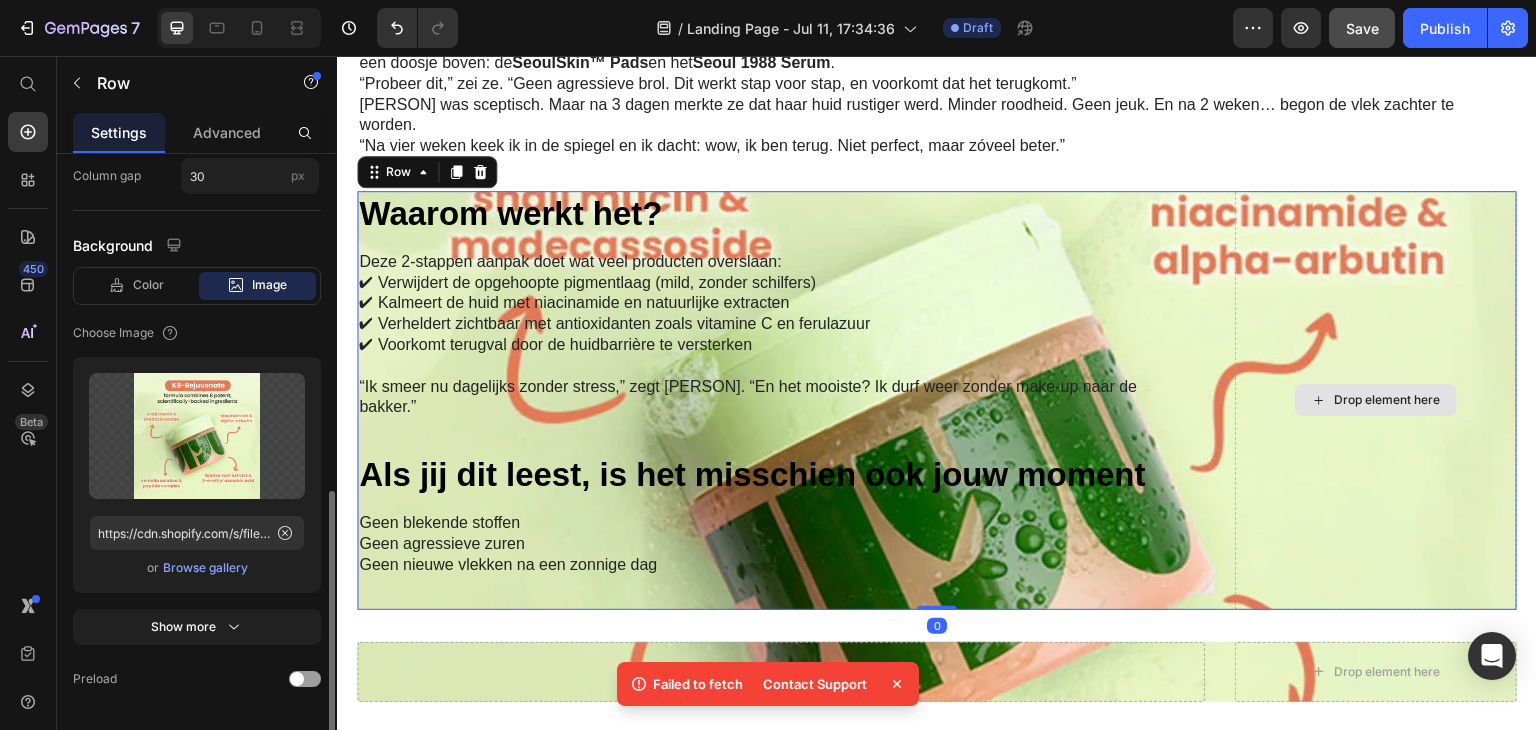 click on "Drop element here" at bounding box center (1376, 400) 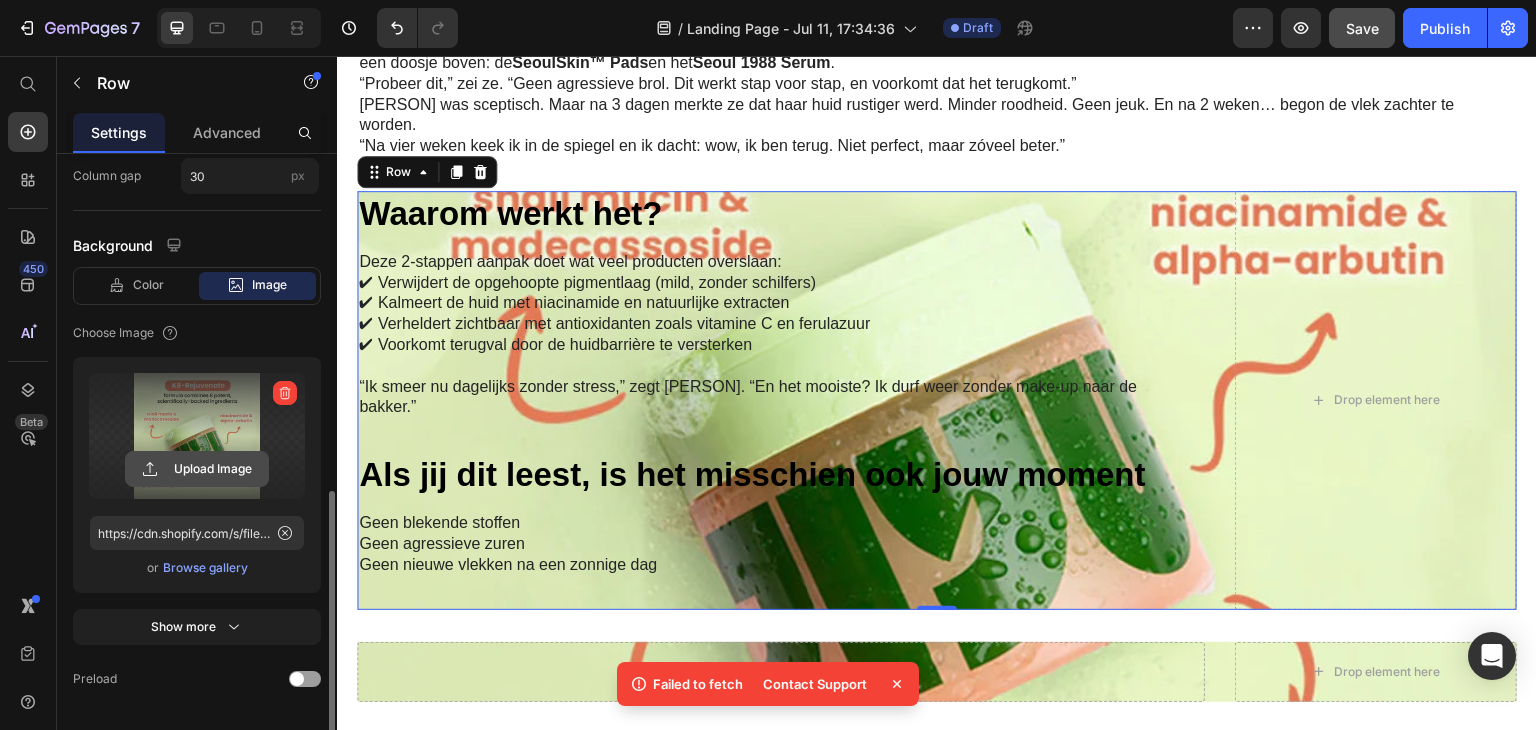 click 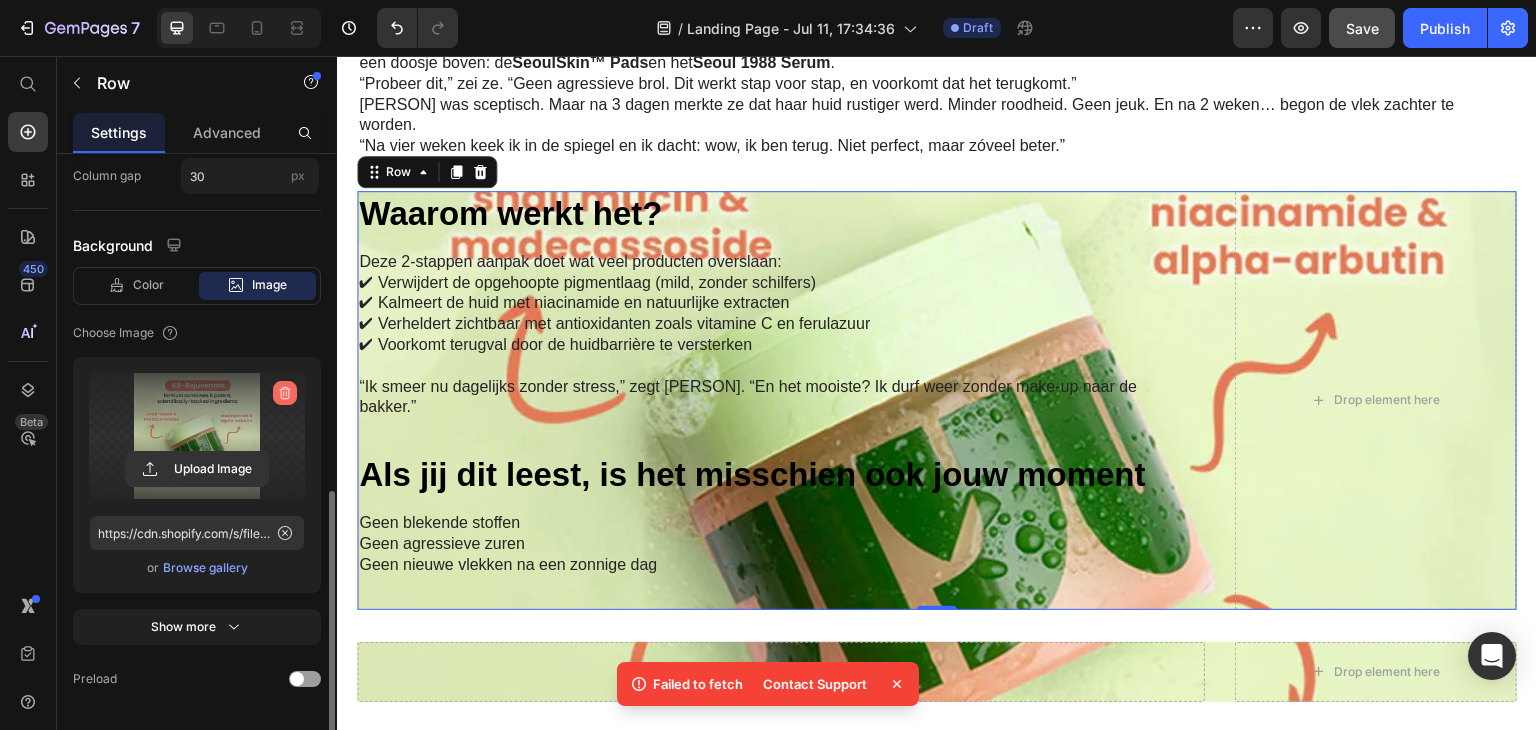 click 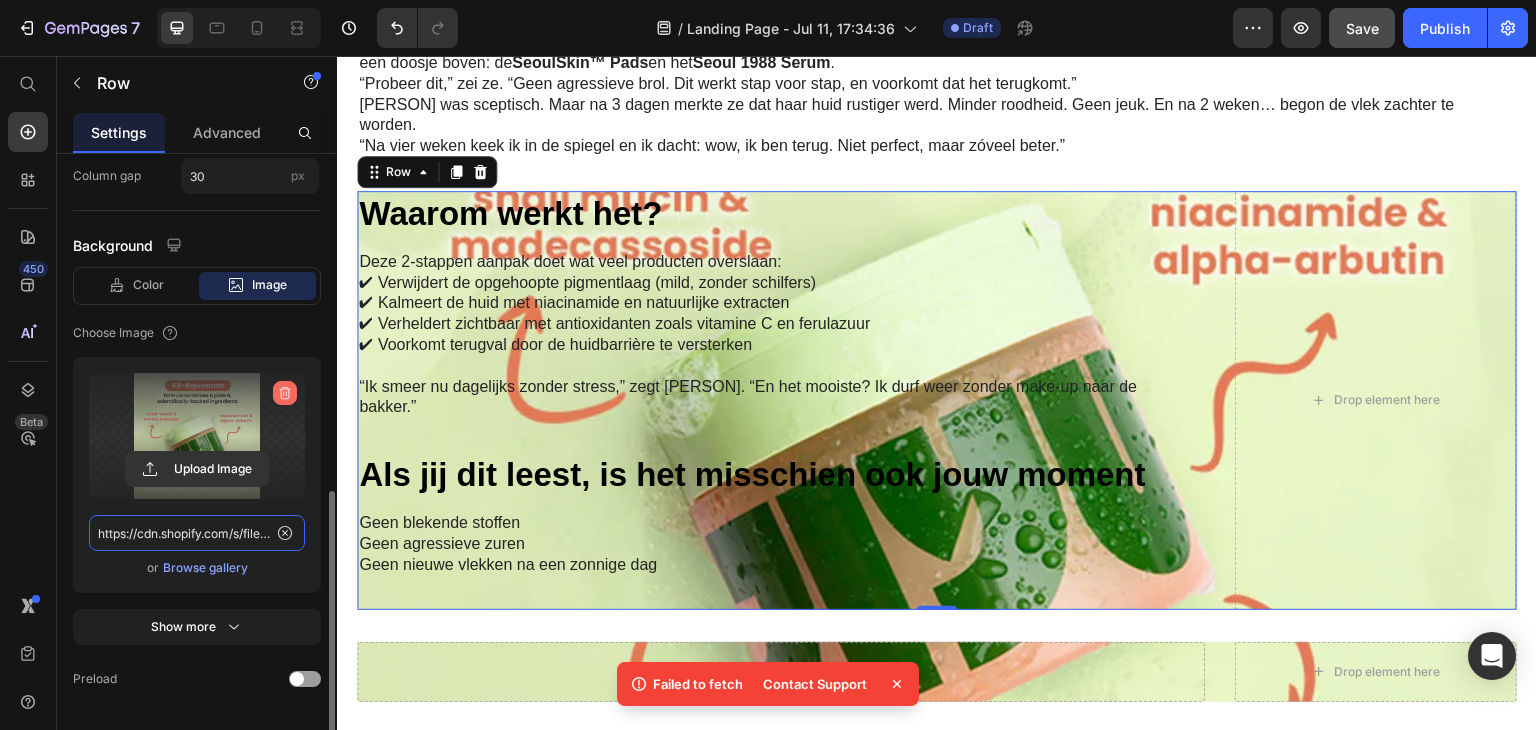 type 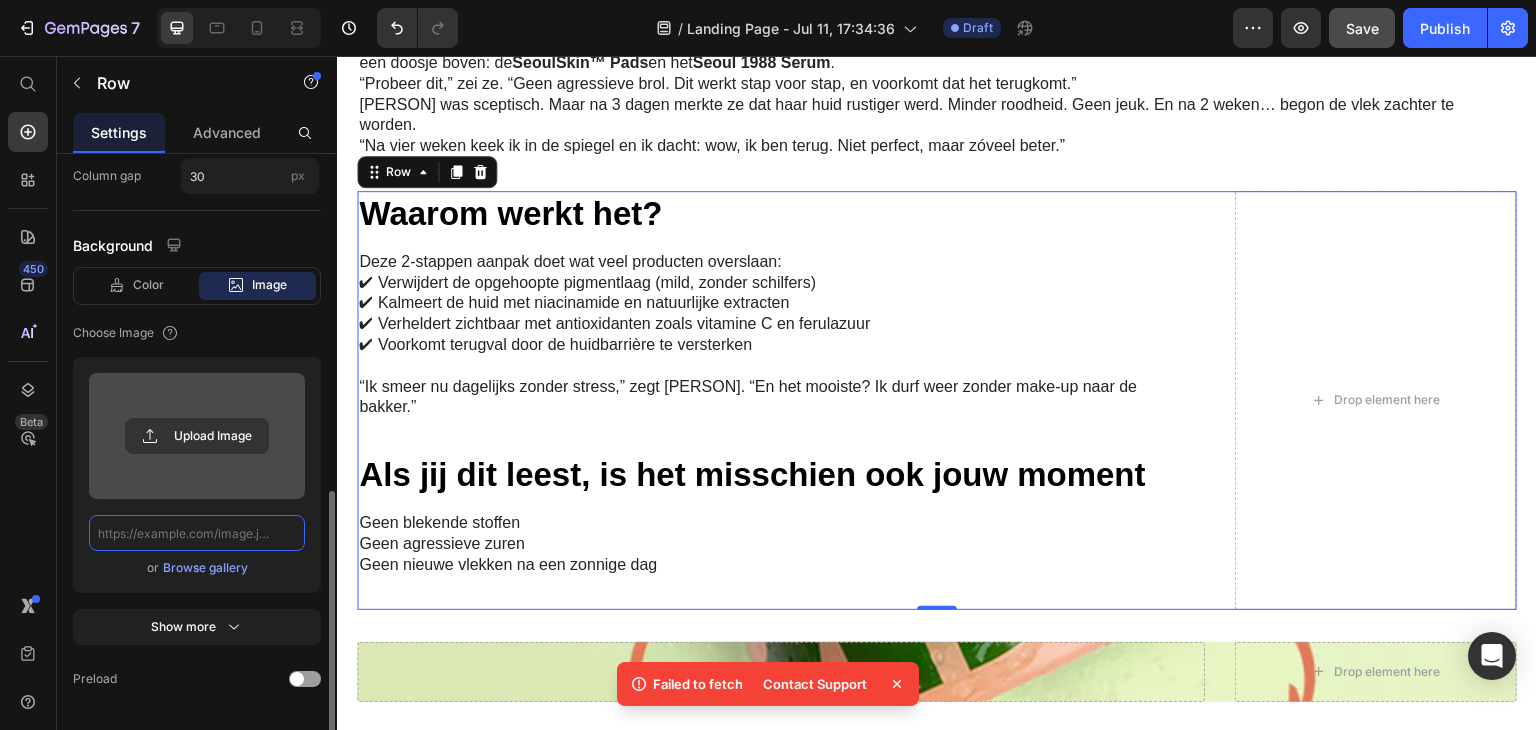 scroll, scrollTop: 0, scrollLeft: 0, axis: both 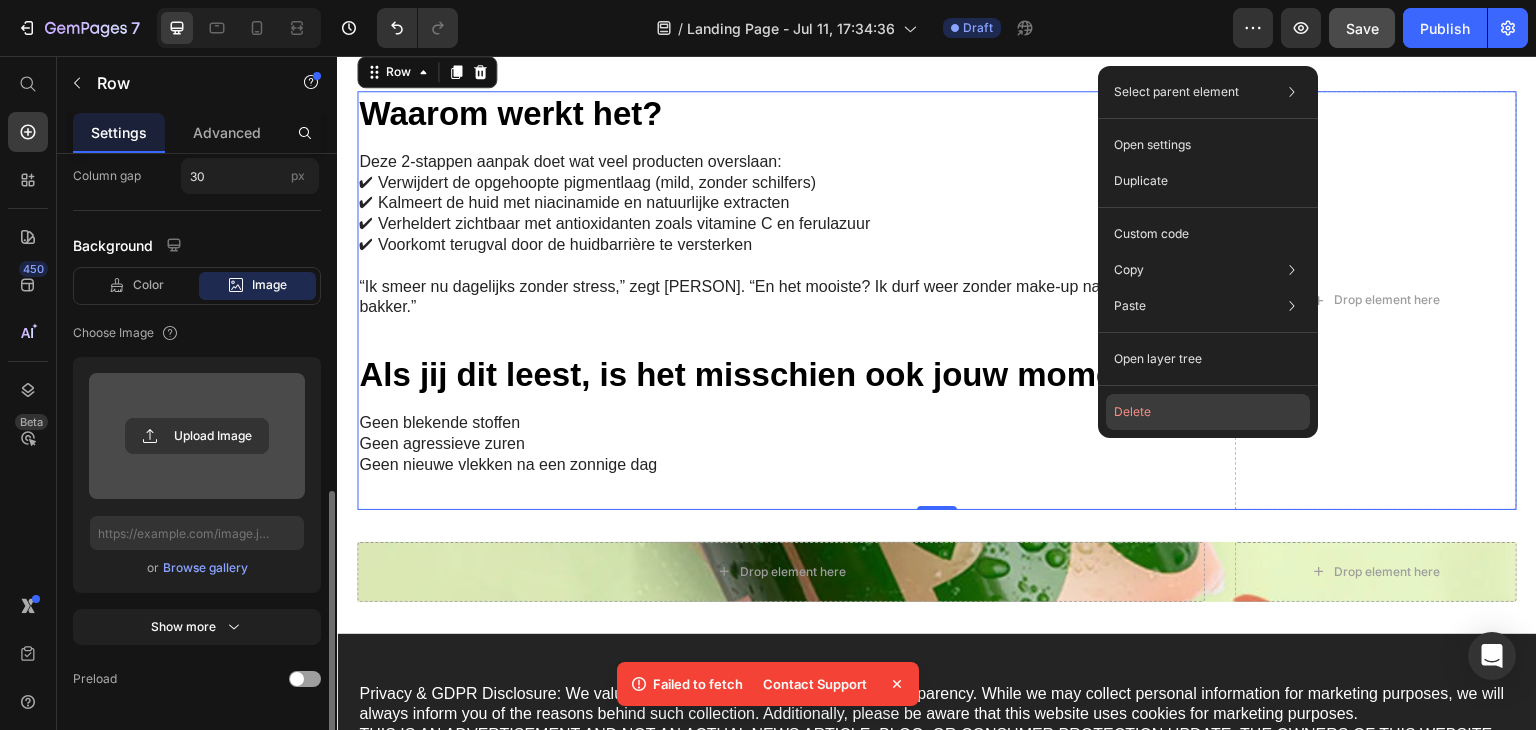 click on "Delete" 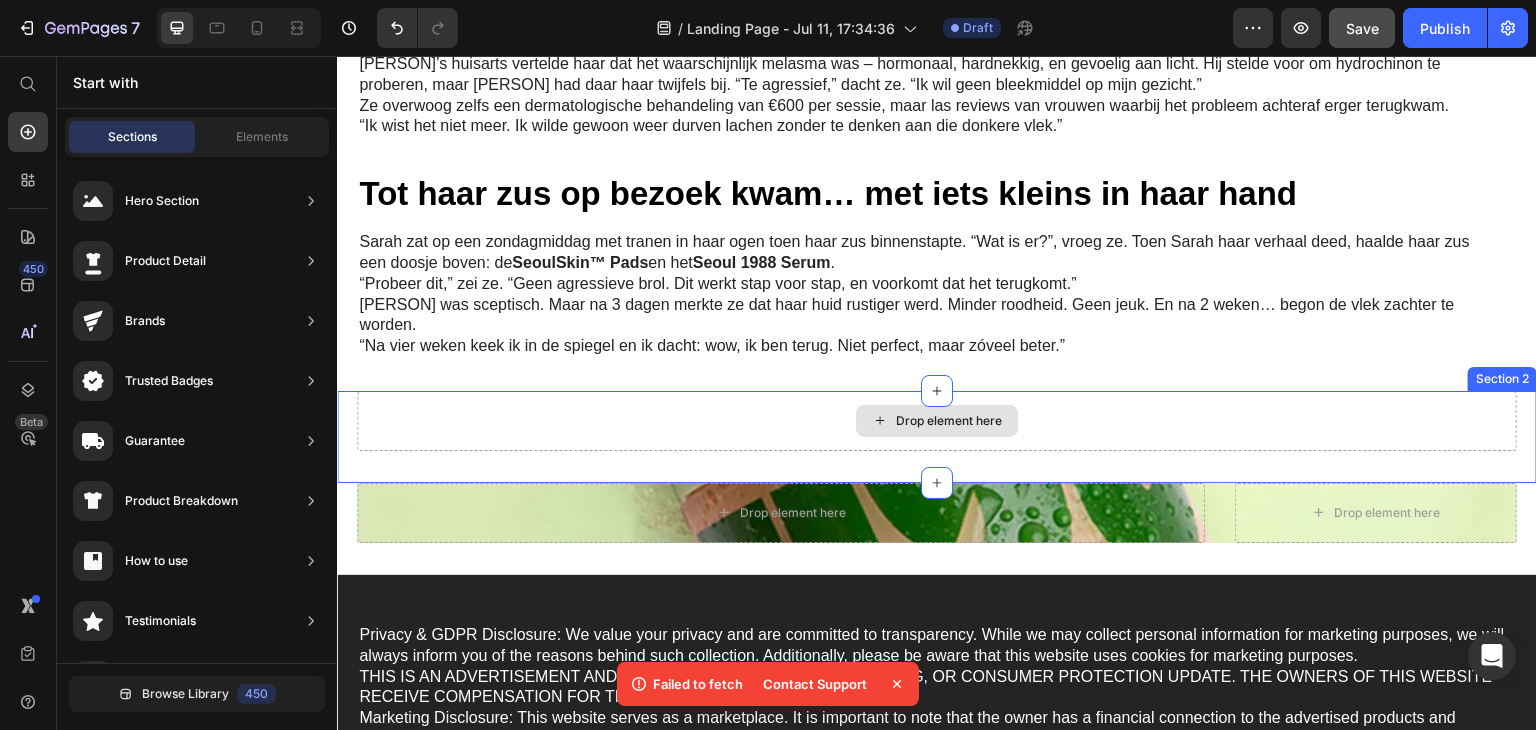 scroll, scrollTop: 1389, scrollLeft: 0, axis: vertical 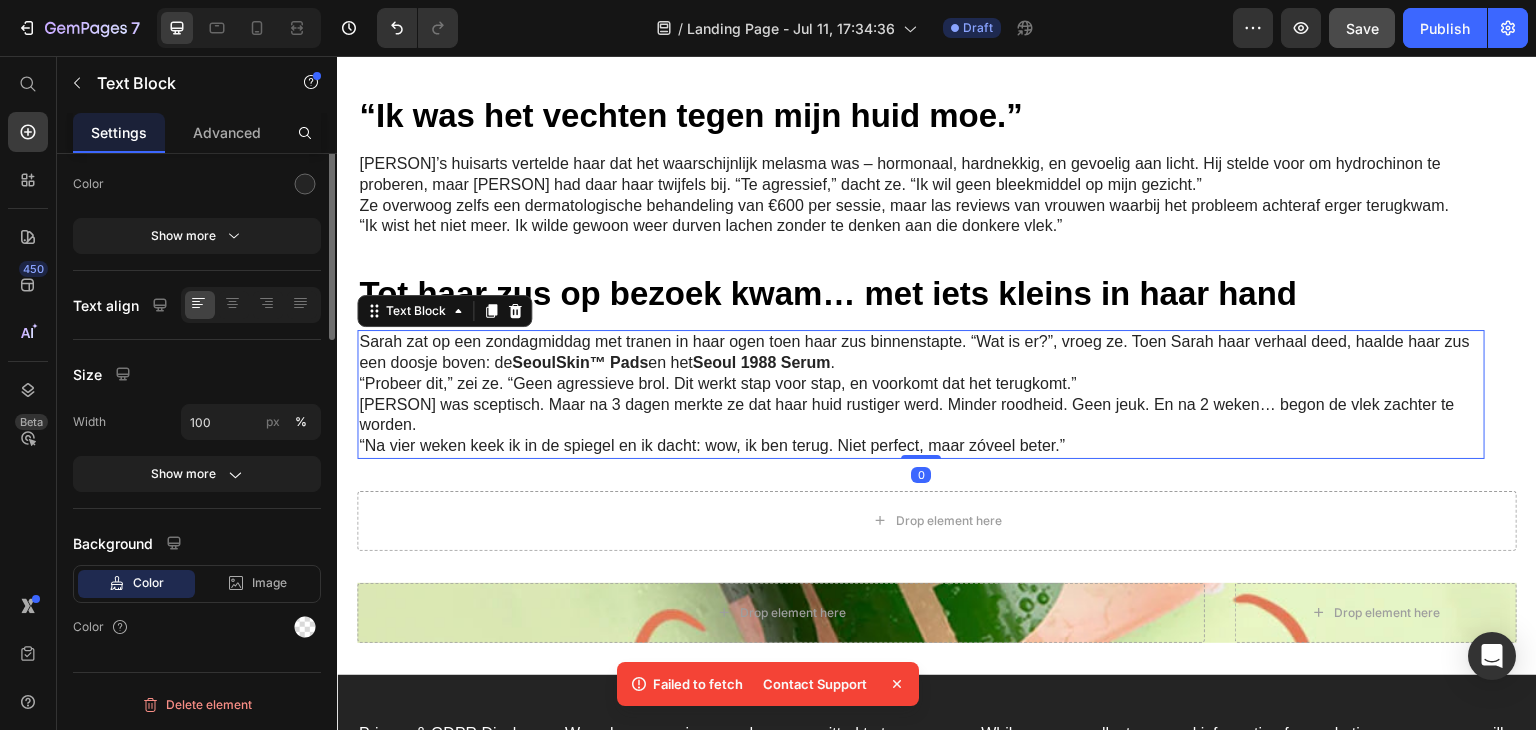 click on "[PERSON] zat op een zondagmiddag met tranen in haar ogen toen haar zus binnenstapte. “Wat is er?”, vroeg ze. Toen [PERSON] haar verhaal deed, haalde haar zus een doosje boven: de  SeoulSkin™ Pads  en het  Seoul 1988 Serum ." at bounding box center [921, 353] 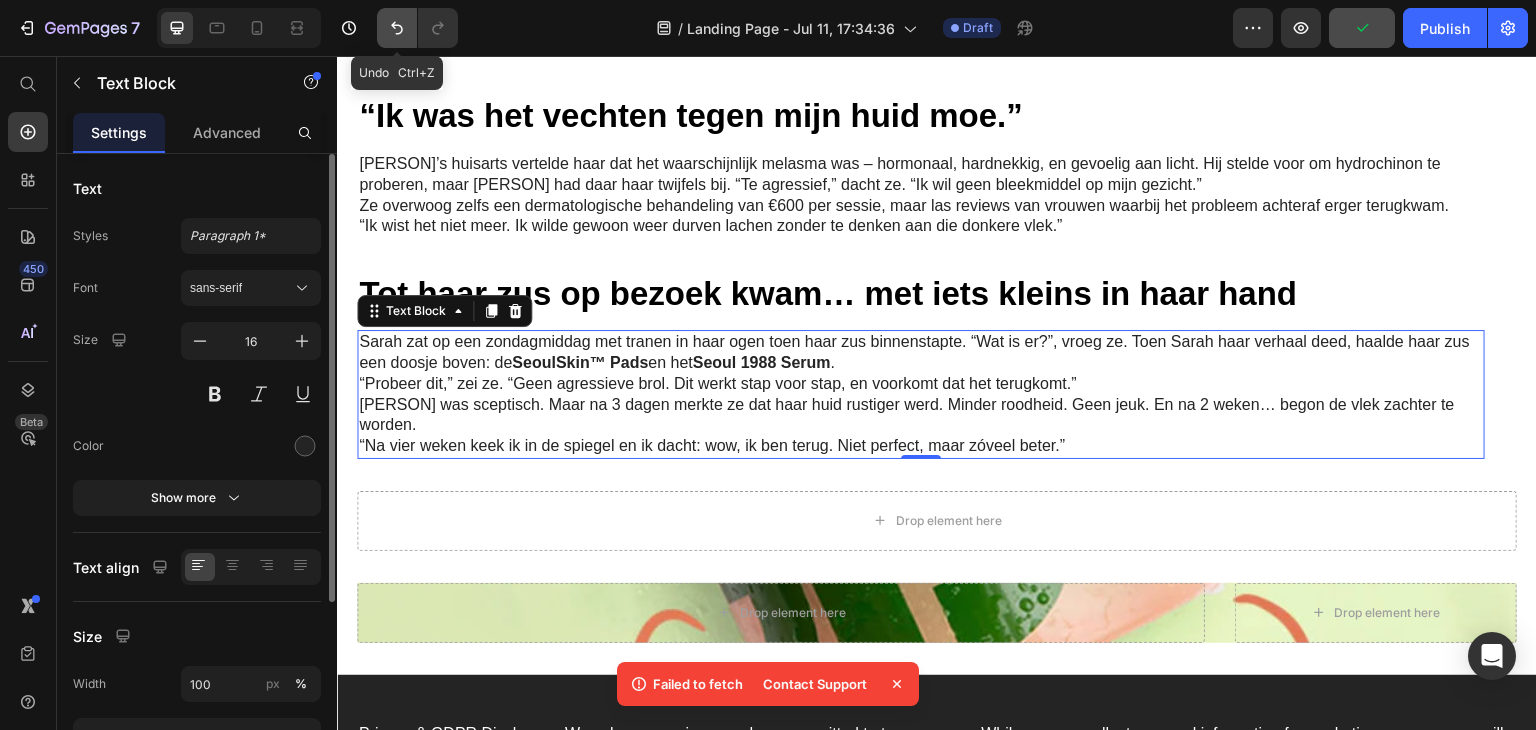 click 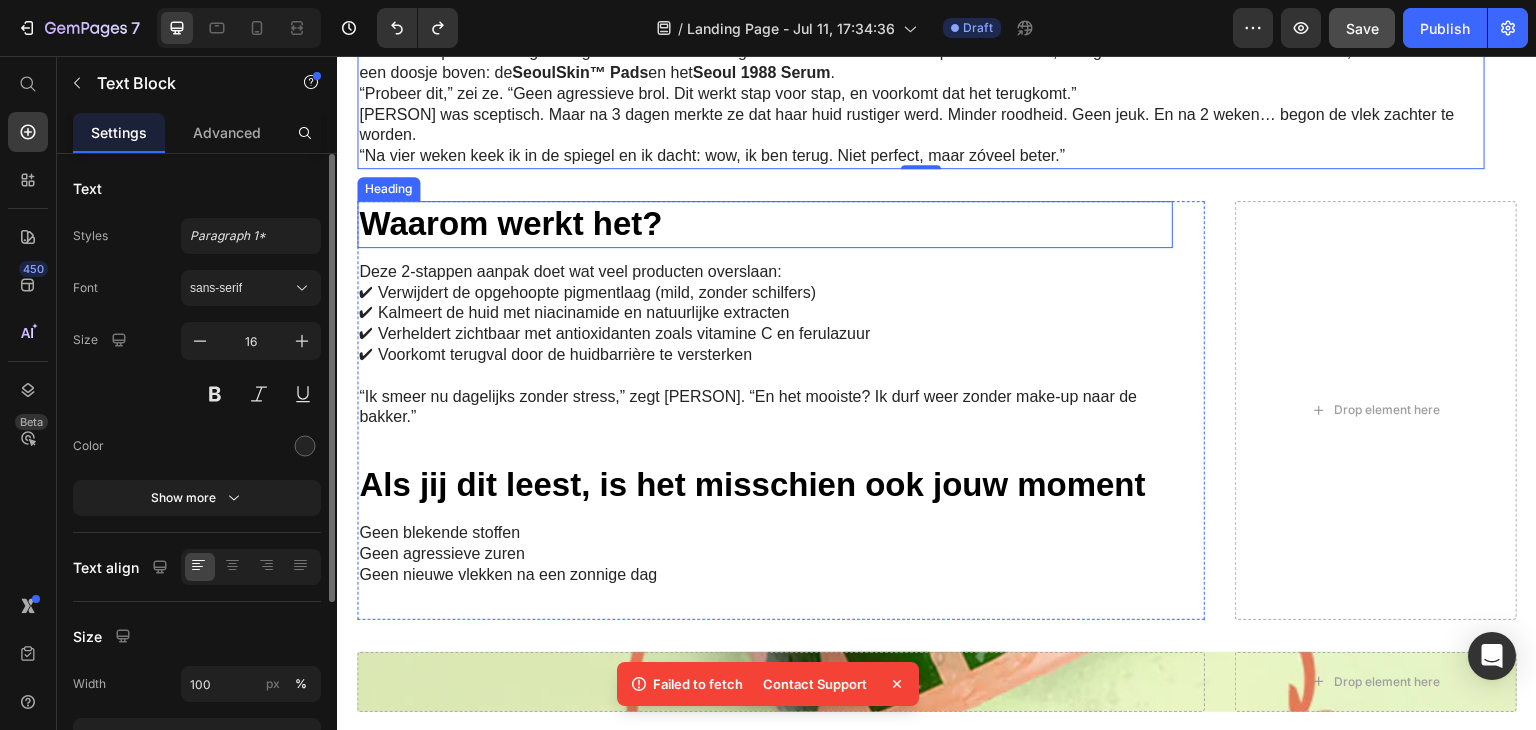 scroll, scrollTop: 1689, scrollLeft: 0, axis: vertical 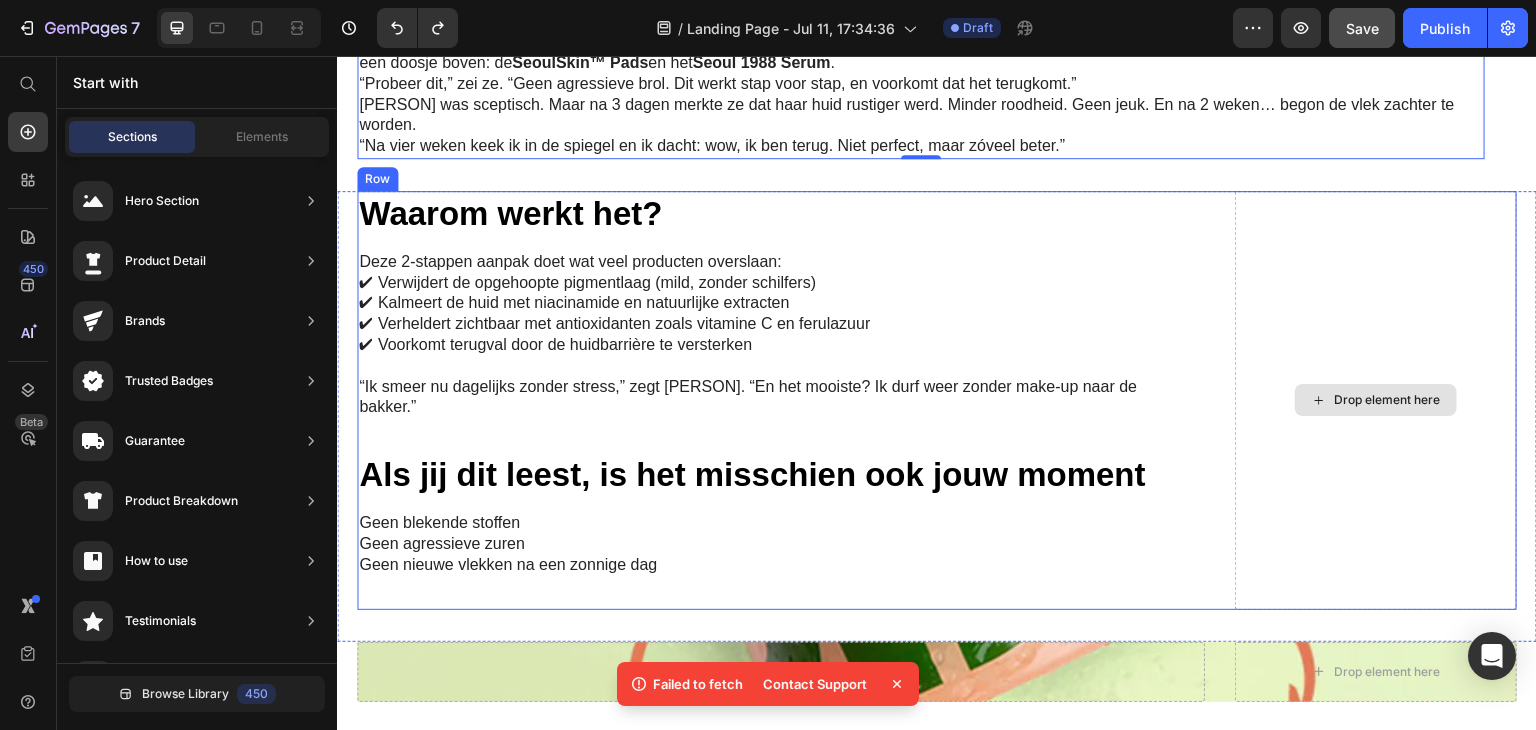 click on "Drop element here" at bounding box center [1388, 400] 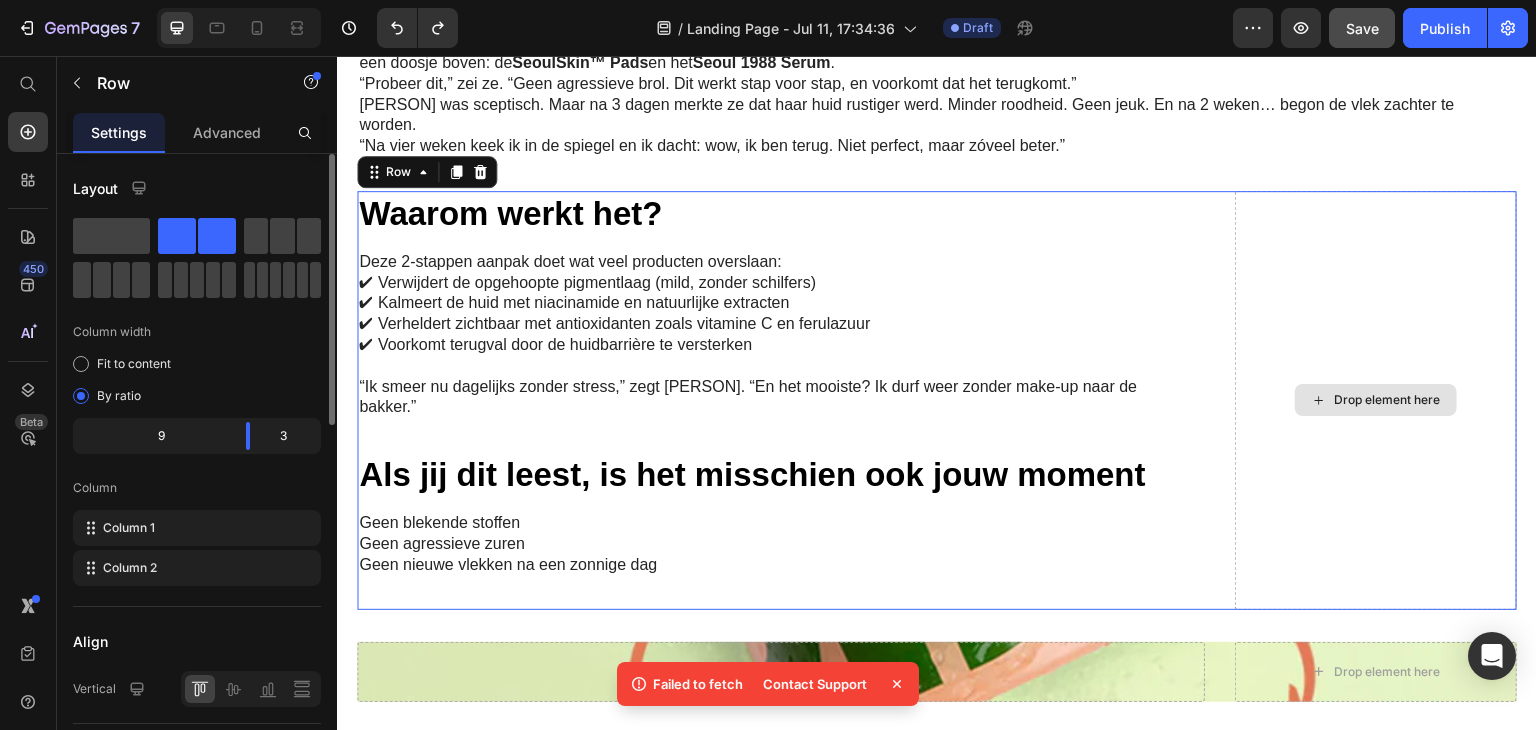 click on "Drop element here" at bounding box center (1376, 400) 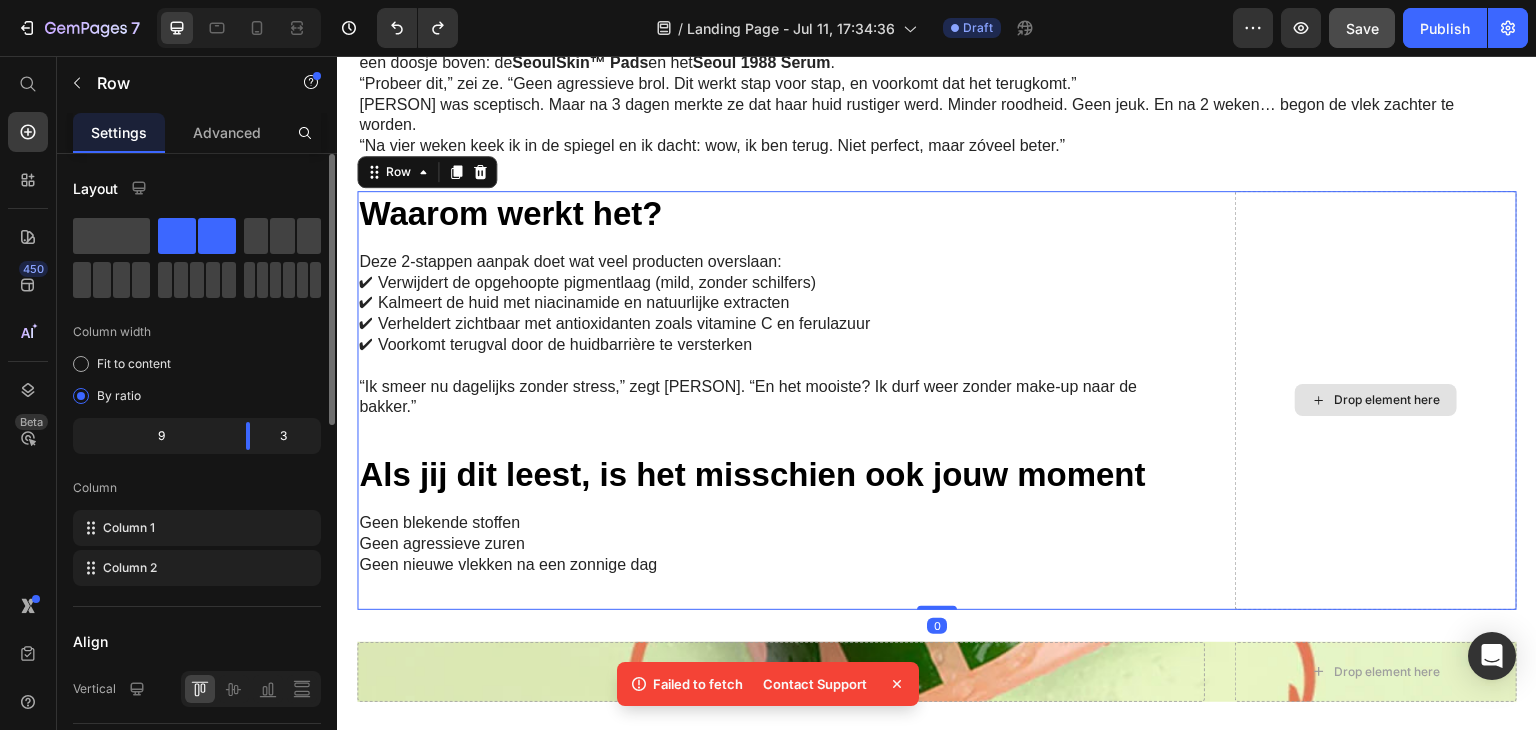 click on "Drop element here" at bounding box center [1376, 400] 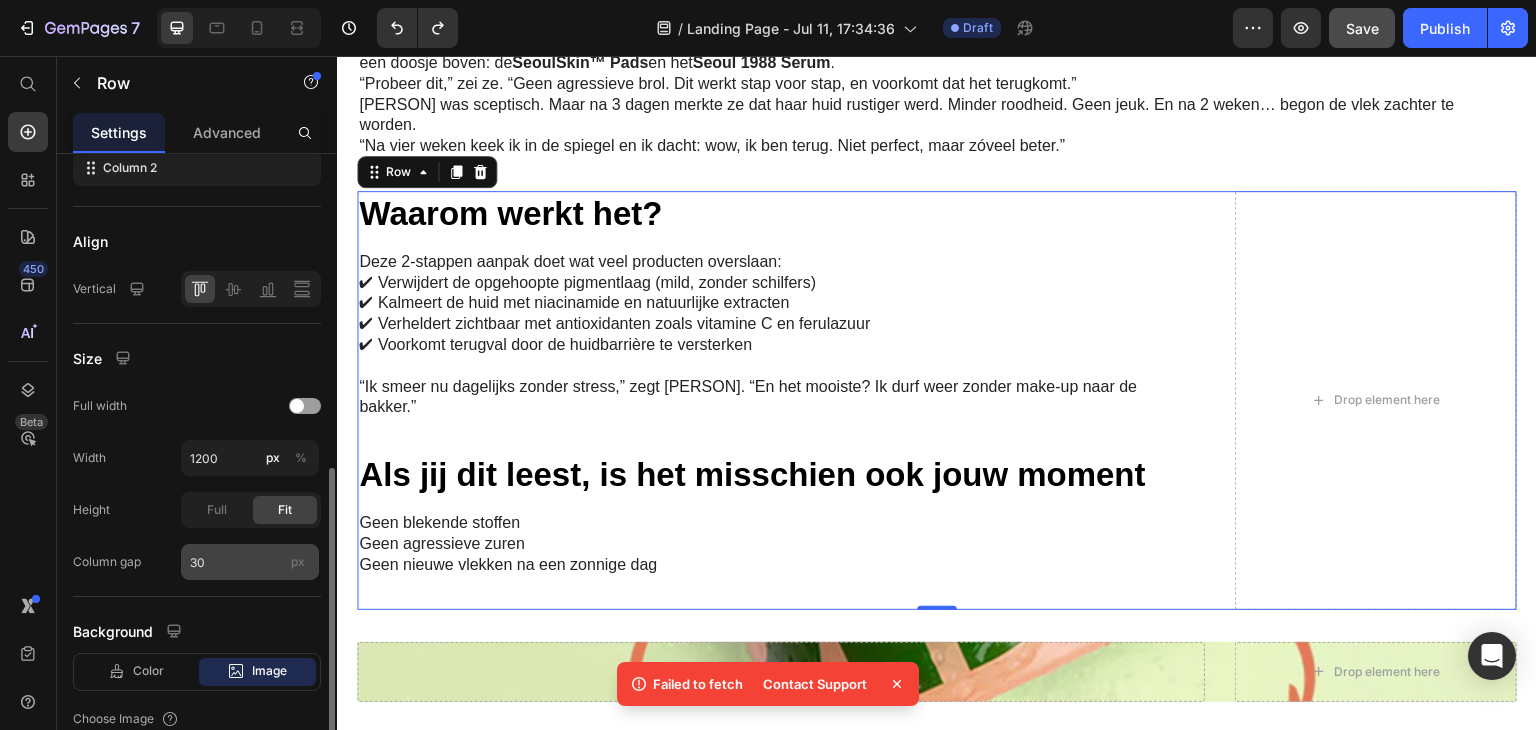 scroll, scrollTop: 500, scrollLeft: 0, axis: vertical 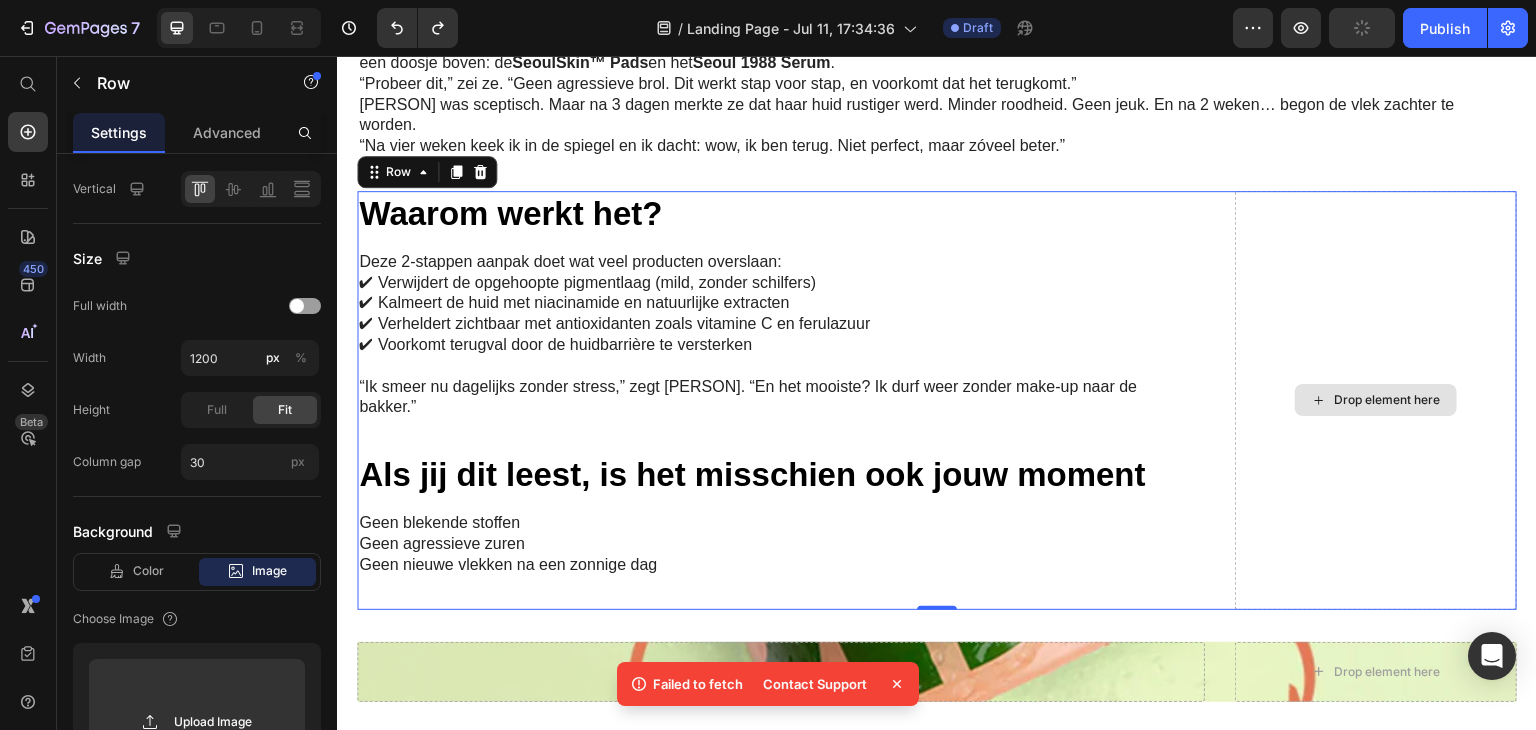 click on "Drop element here" at bounding box center (1376, 400) 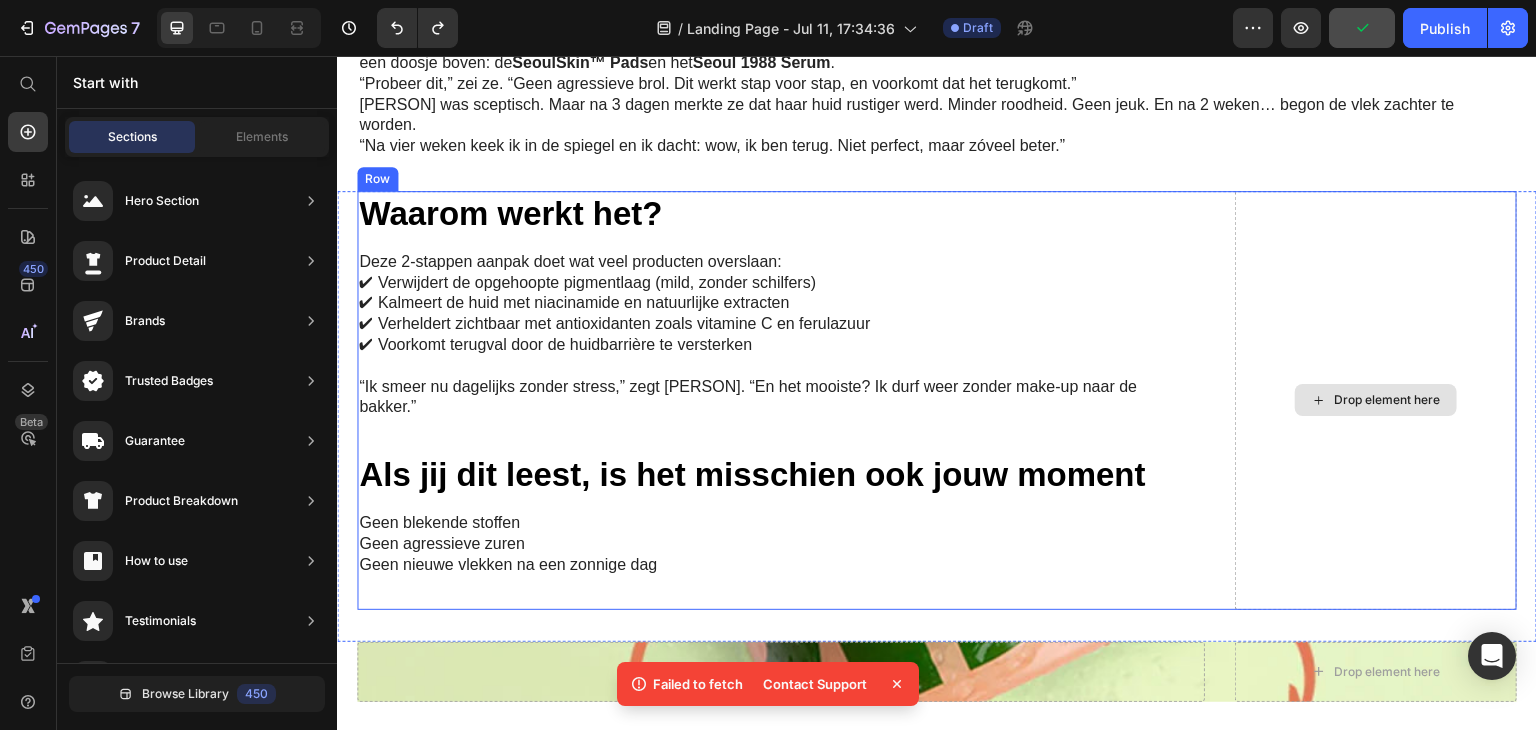 click on "Drop element here" at bounding box center [1388, 400] 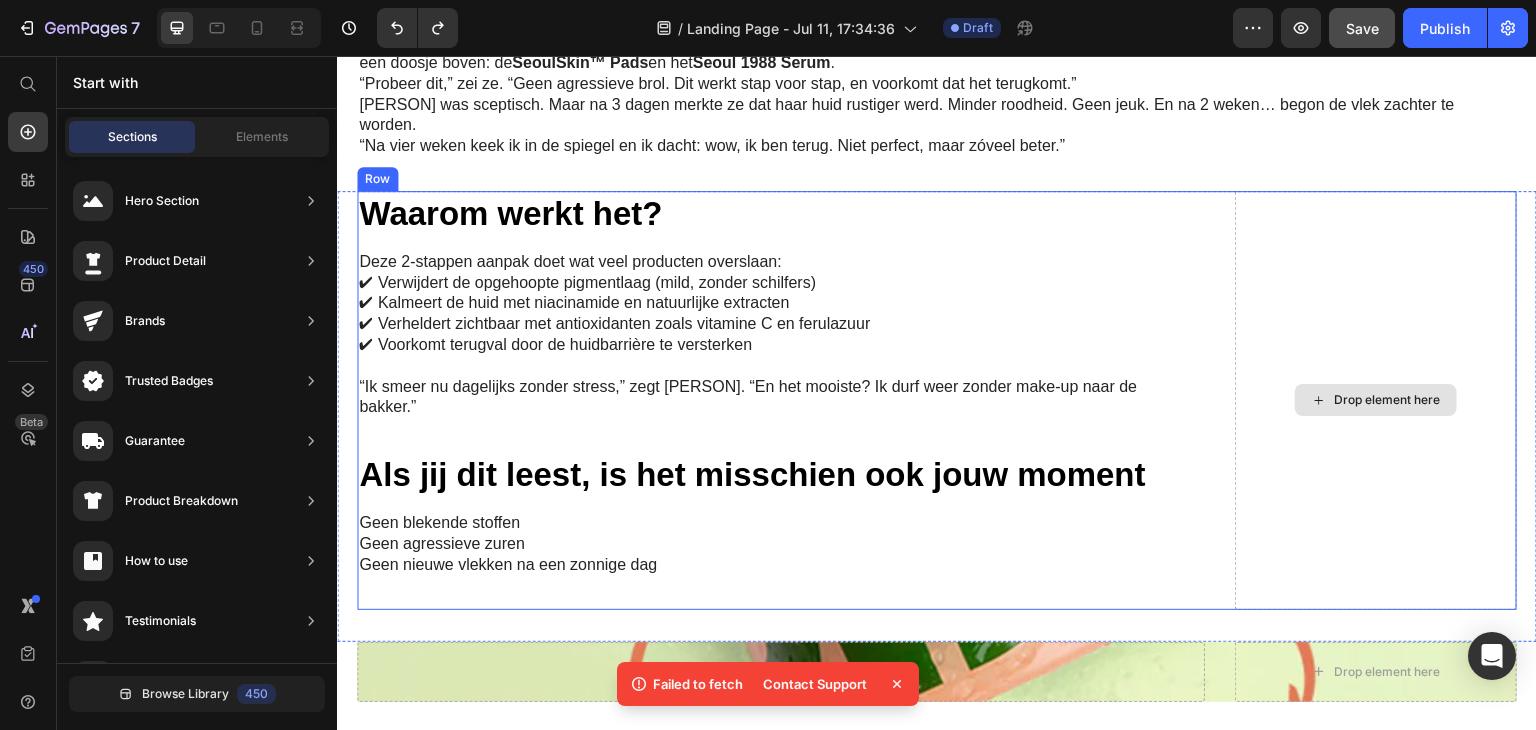 click on "Drop element here" at bounding box center (1388, 400) 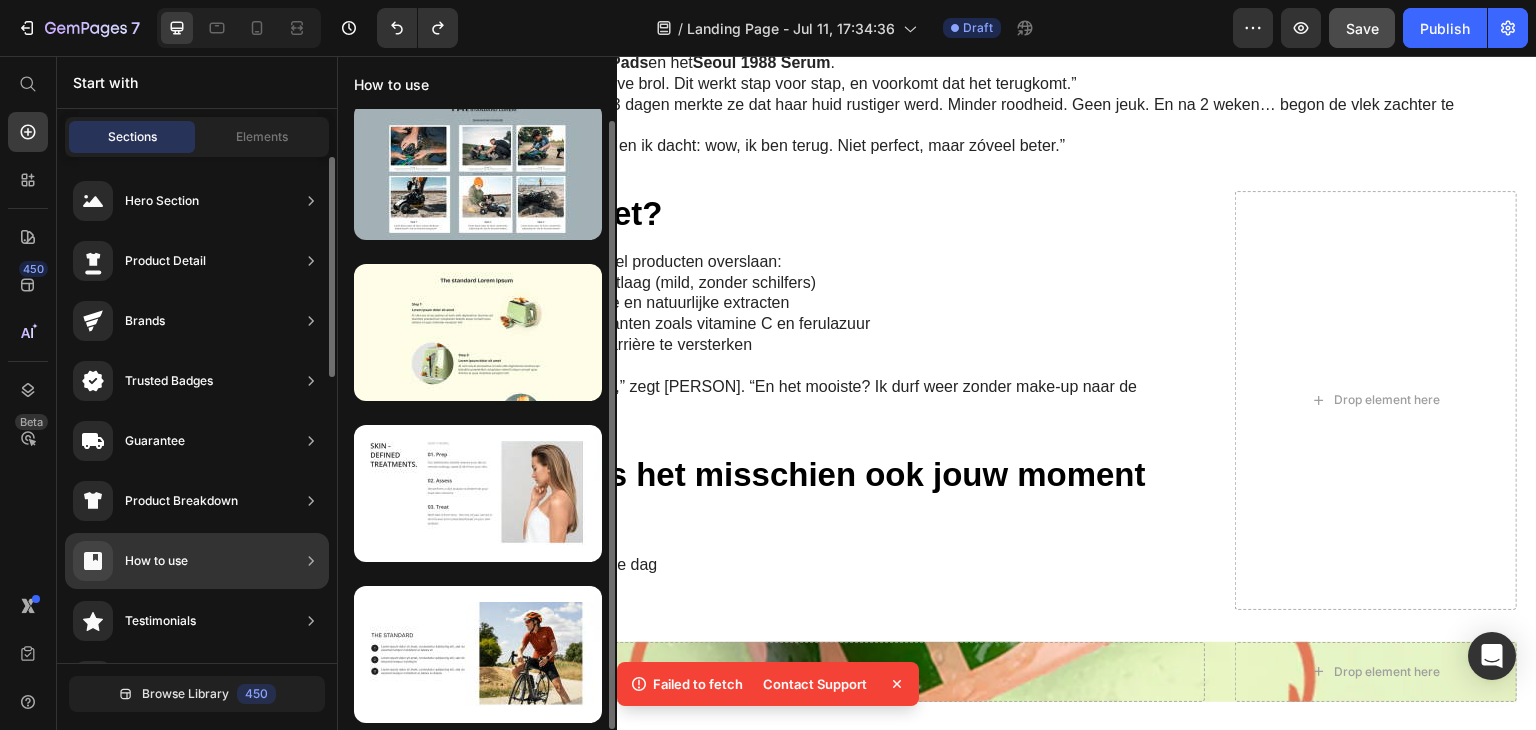 scroll, scrollTop: 12, scrollLeft: 0, axis: vertical 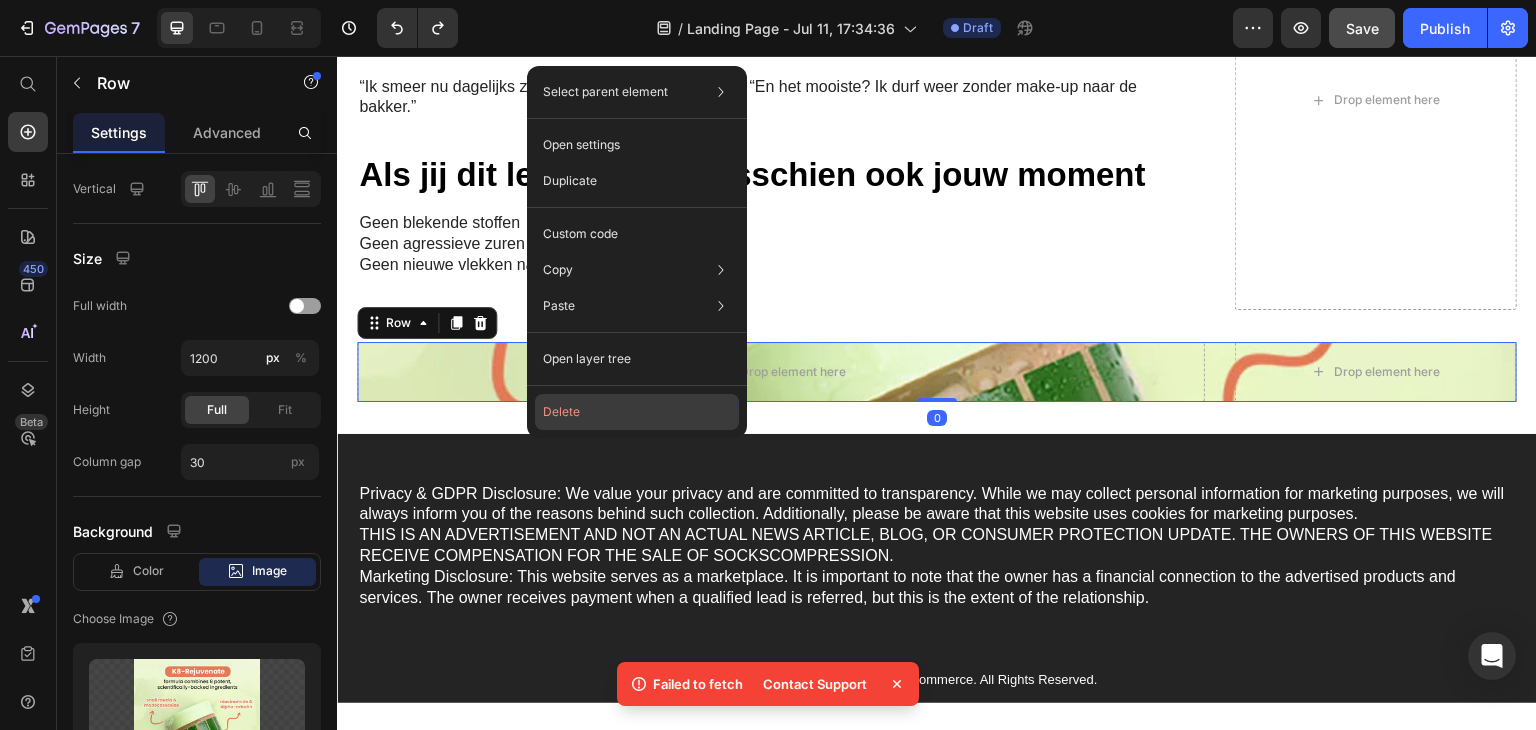 click on "Delete" 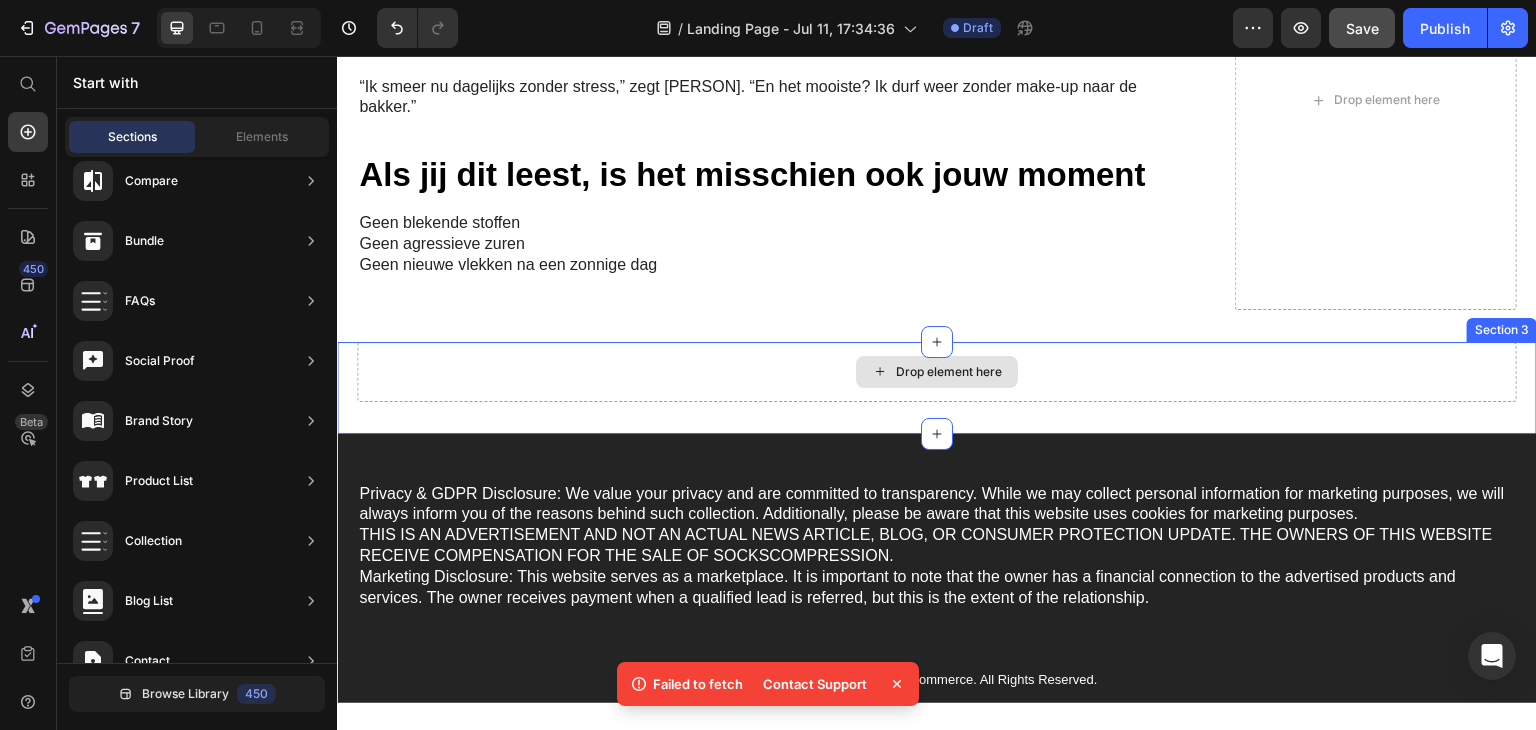 scroll, scrollTop: 0, scrollLeft: 0, axis: both 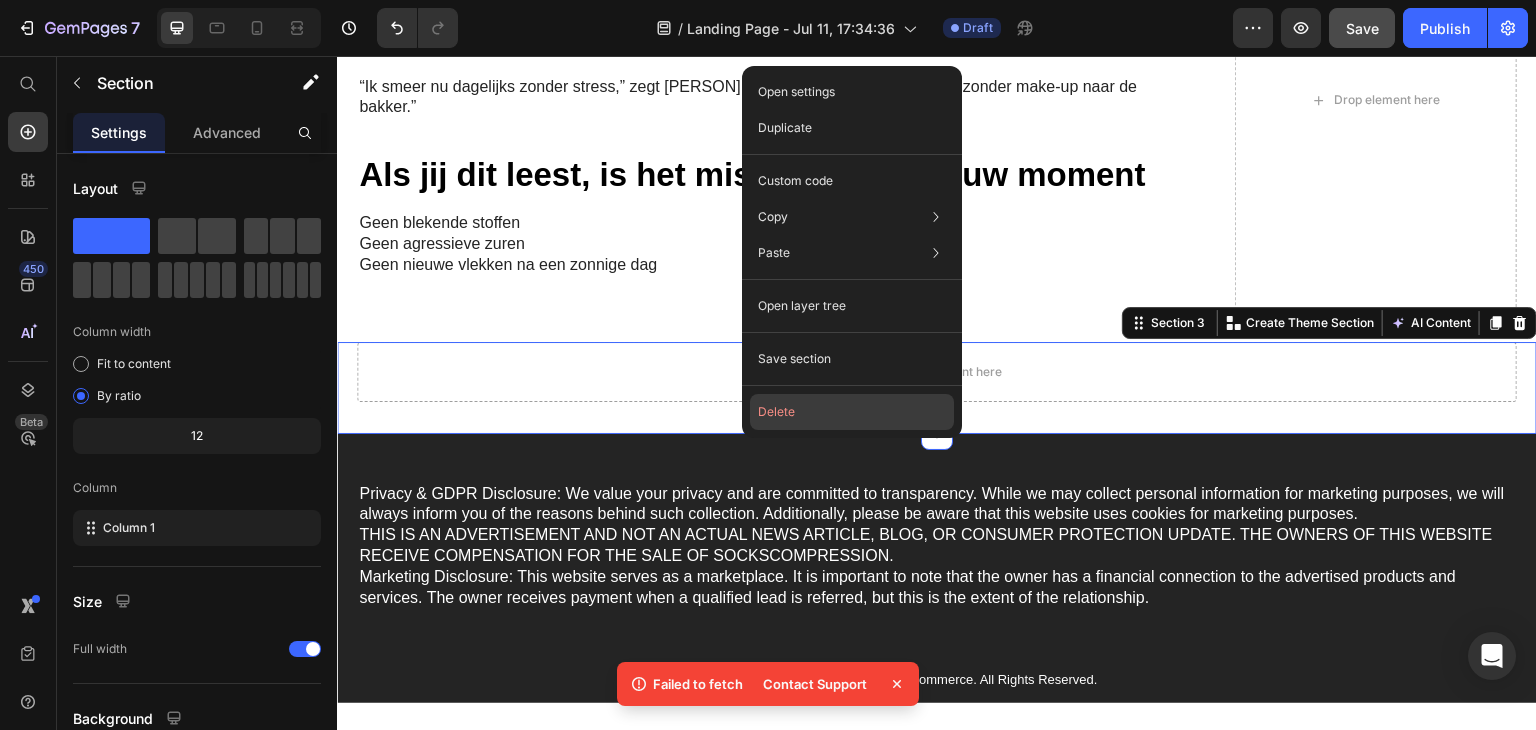 click on "Delete" 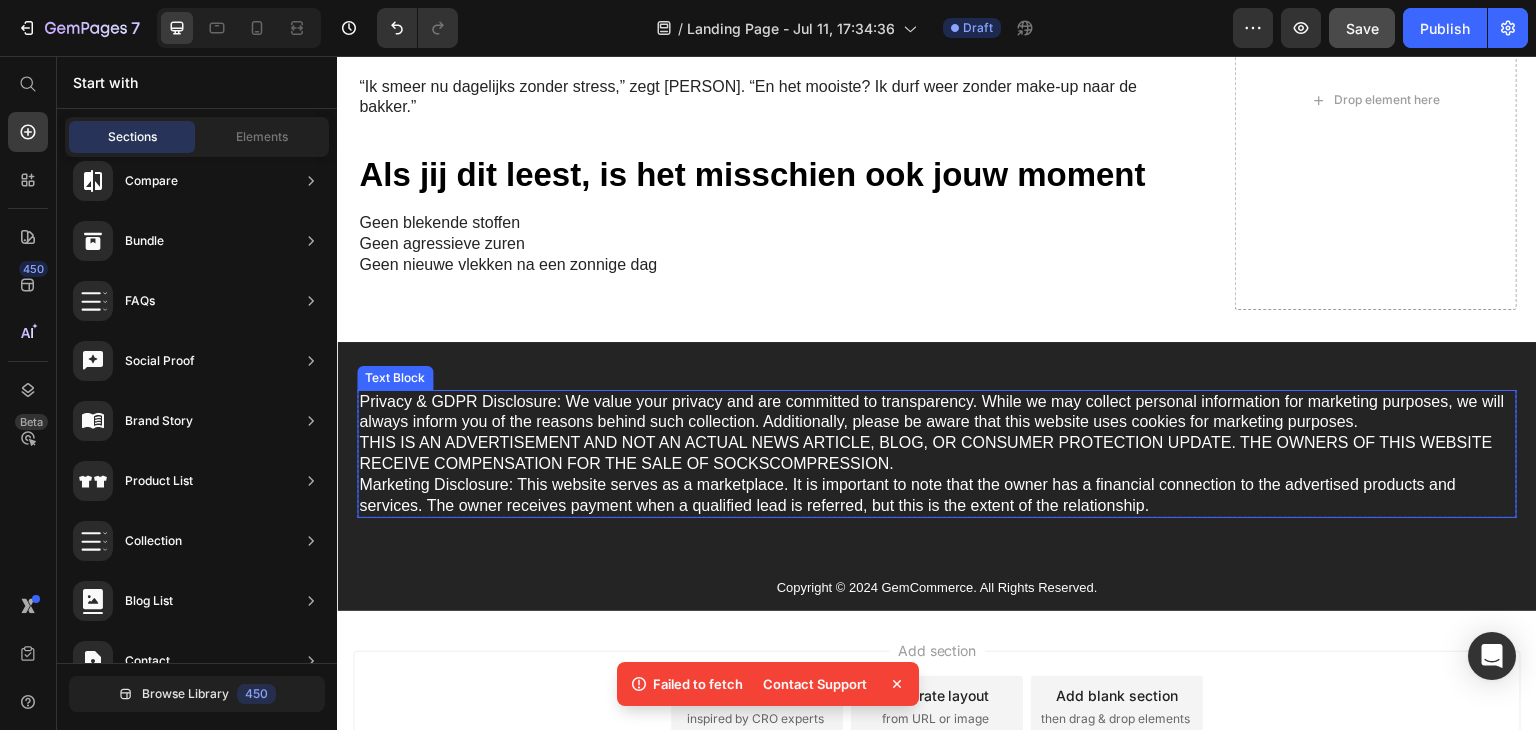 click on "Privacy & GDPR Disclosure: We value your privacy and are committed to transparency. While we may collect personal information for marketing purposes, we will always inform you of the reasons behind such collection. Additionally, please be aware that this website uses cookies for marketing purposes. THIS IS AN ADVERTISEMENT AND NOT AN ACTUAL NEWS ARTICLE, BLOG, OR CONSUMER PROTECTION UPDATE. THE OWNERS OF THIS WEBSITE RECEIVE COMPENSATION FOR THE SALE OF SOCKSCOMPRESSION. Marketing Disclosure: This website serves as a marketplace. It is important to note that the owner has a financial connection to the advertised products and services. The owner receives payment when a qualified lead is referred, but this is the extent of the relationship." at bounding box center (937, 454) 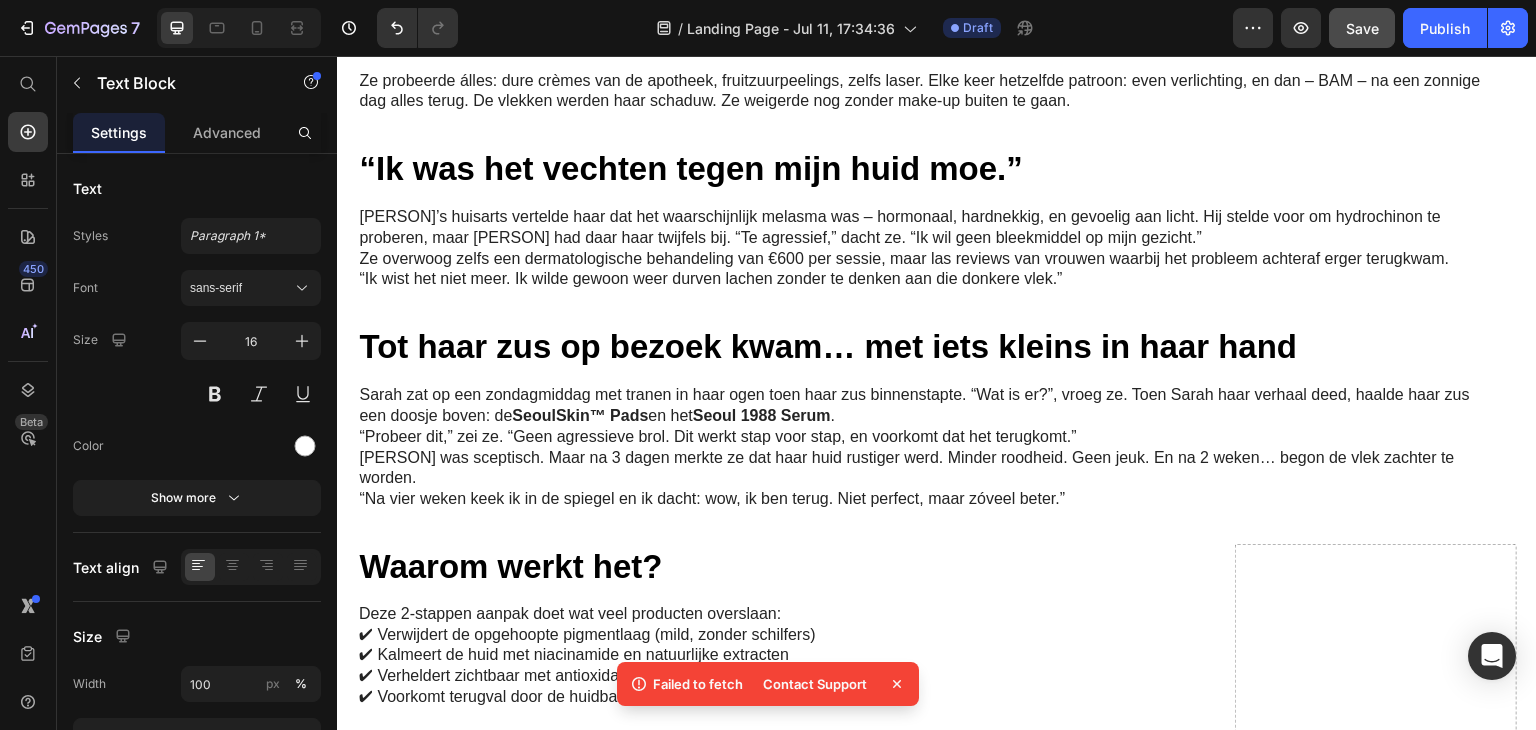 scroll, scrollTop: 1400, scrollLeft: 0, axis: vertical 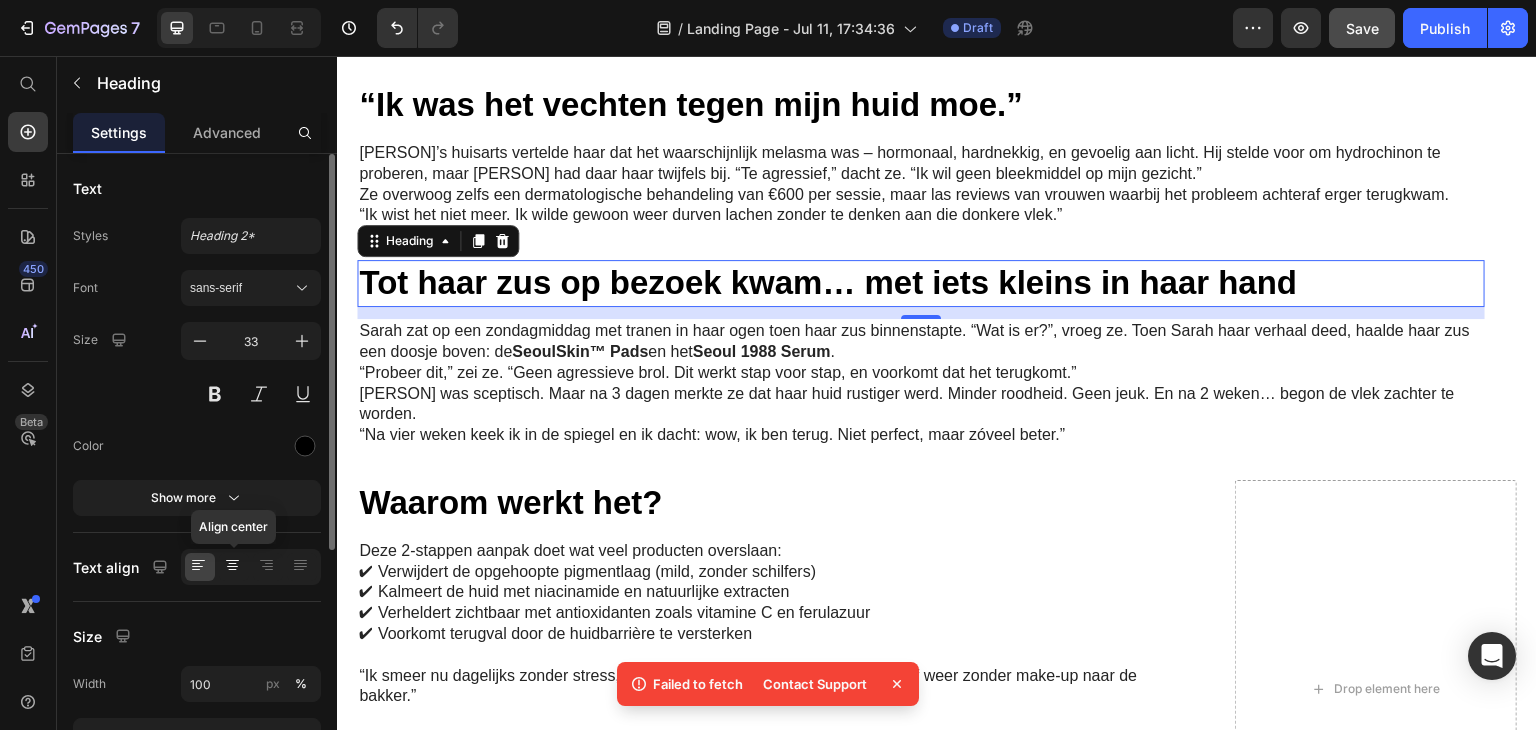 click 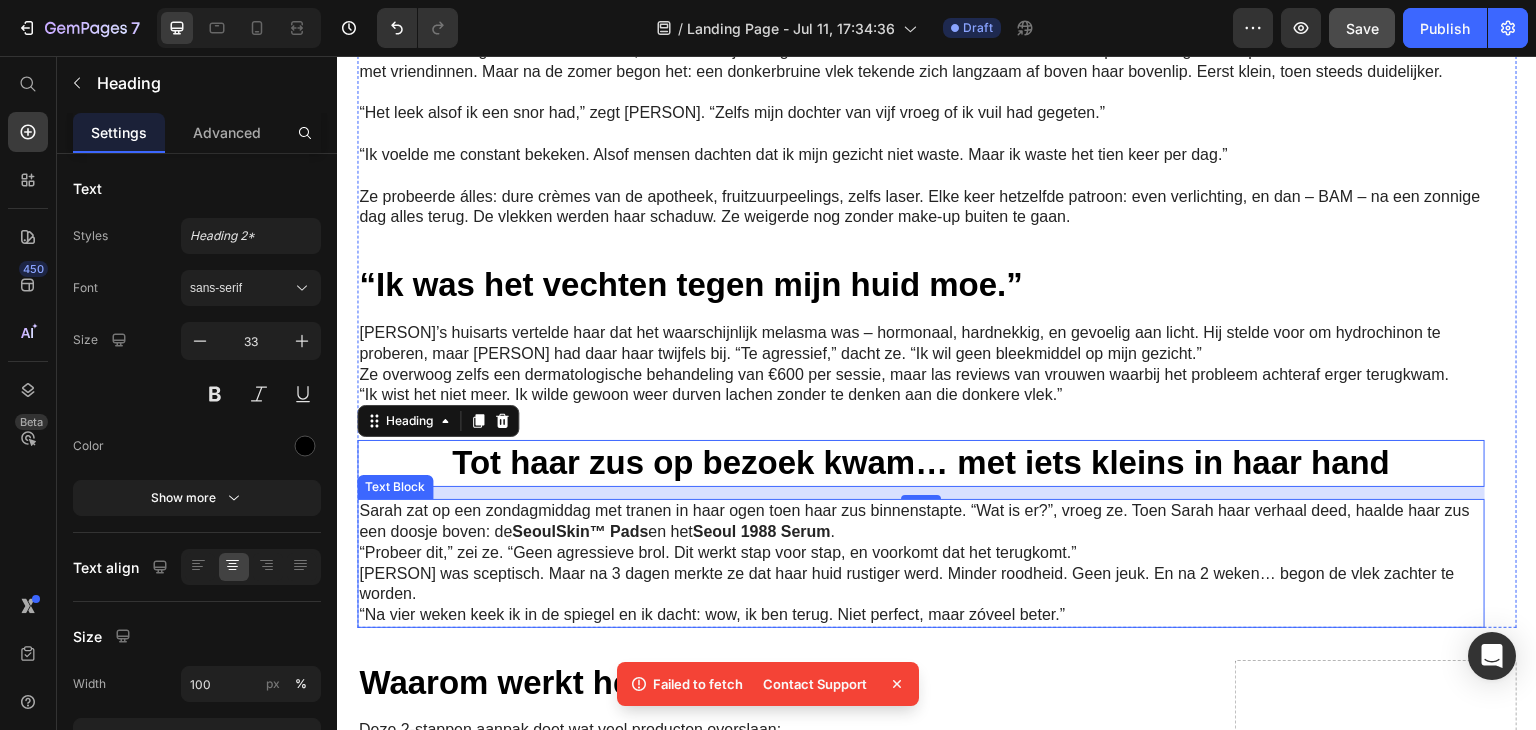 scroll, scrollTop: 1200, scrollLeft: 0, axis: vertical 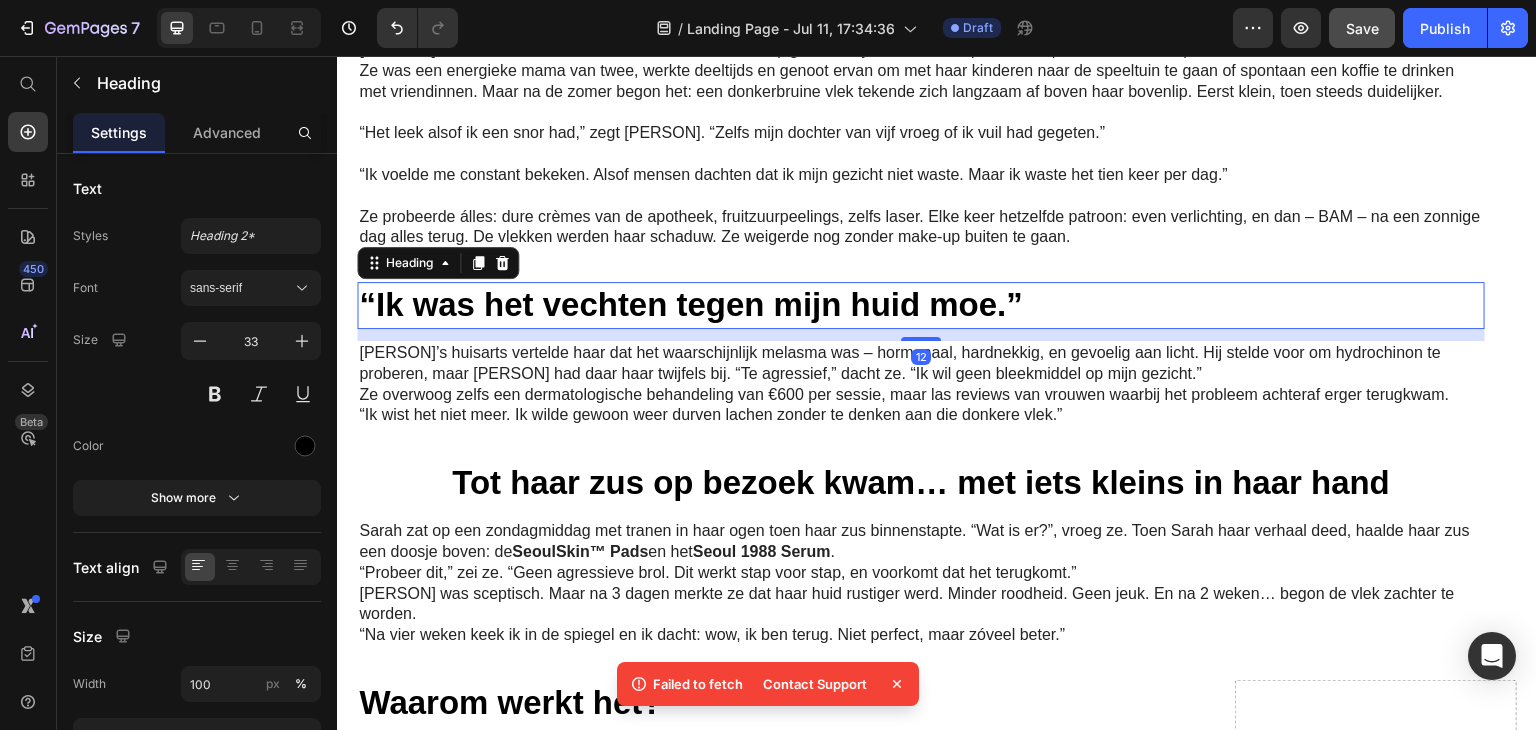 click on "“Ik was het vechten tegen mijn huid moe.”" at bounding box center (921, 305) 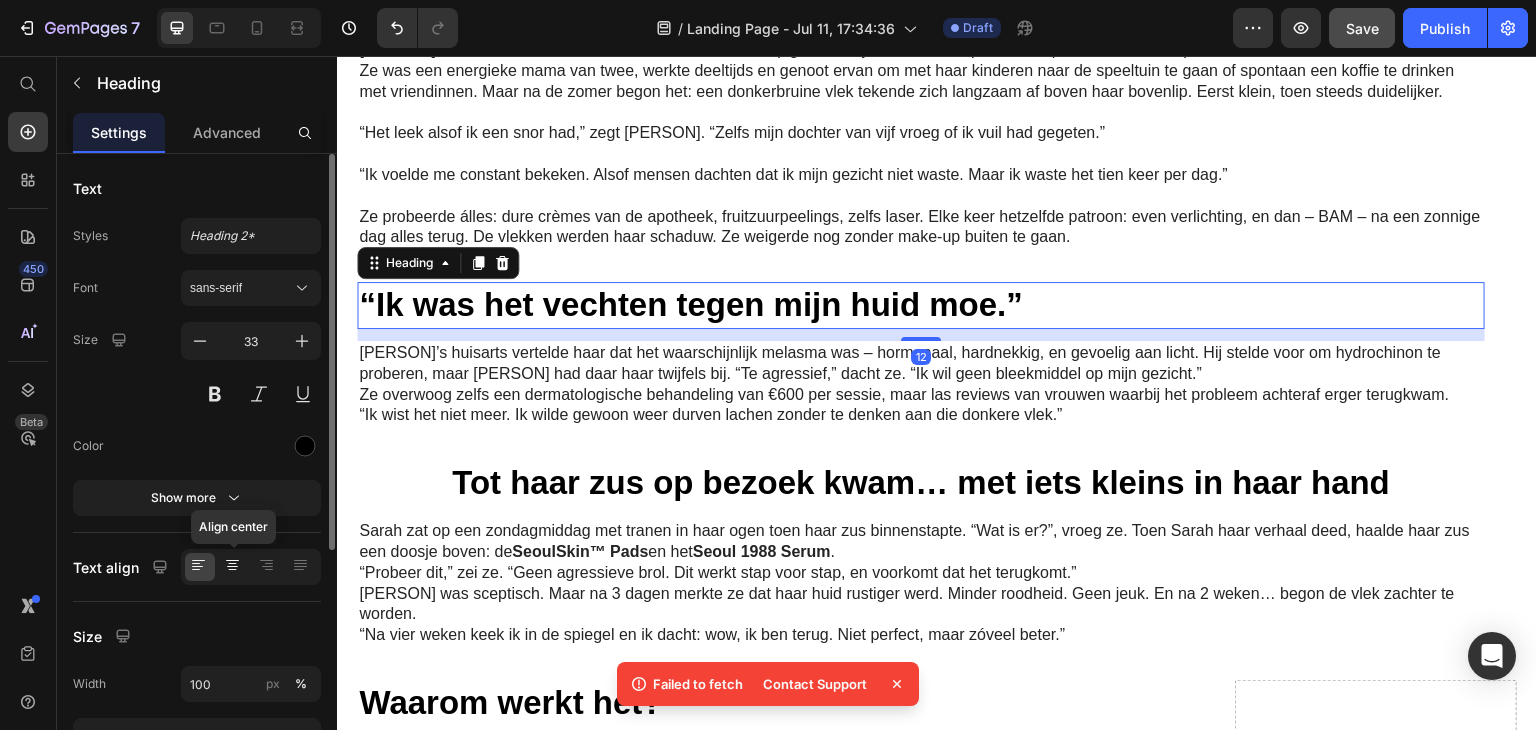 drag, startPoint x: 236, startPoint y: 564, endPoint x: 179, endPoint y: 379, distance: 193.58203 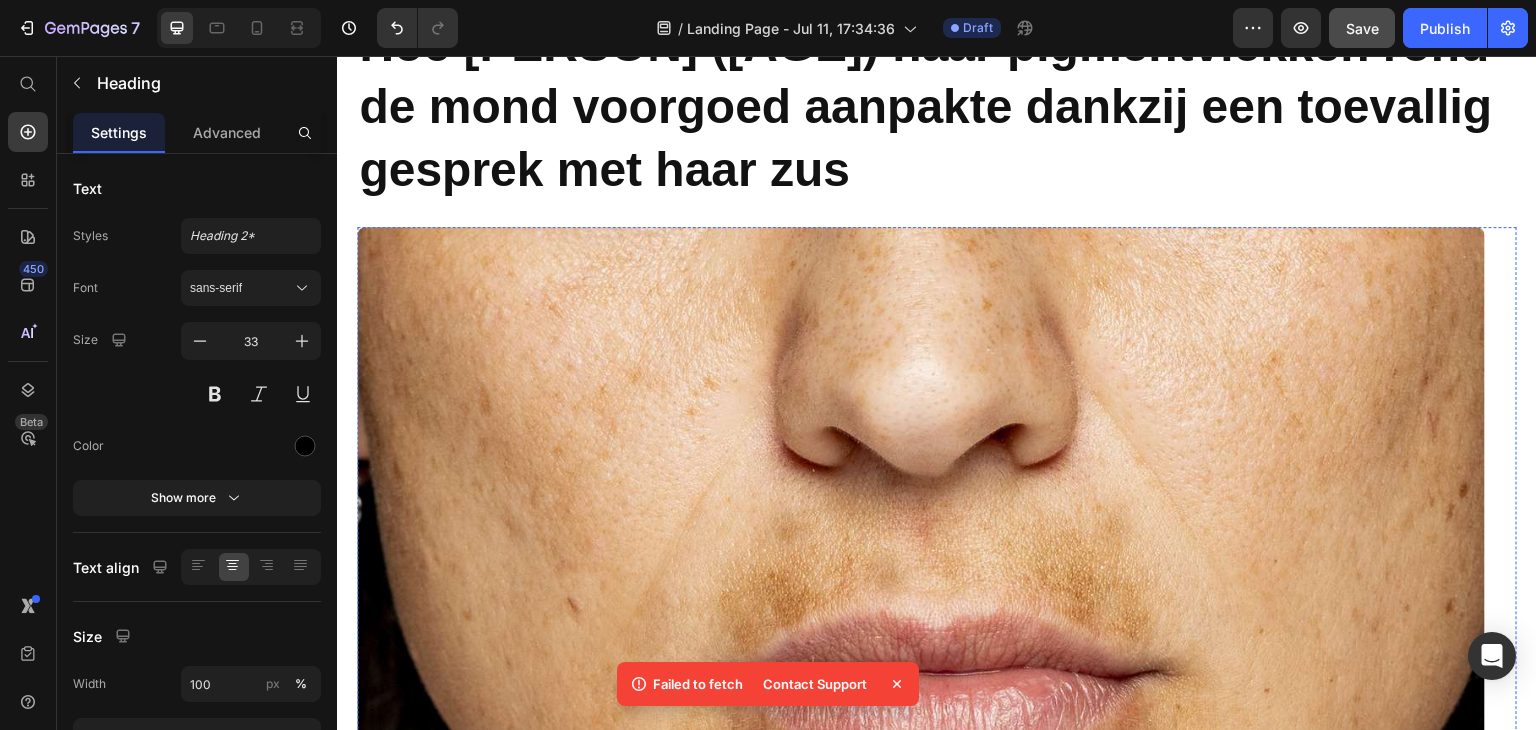 scroll, scrollTop: 0, scrollLeft: 0, axis: both 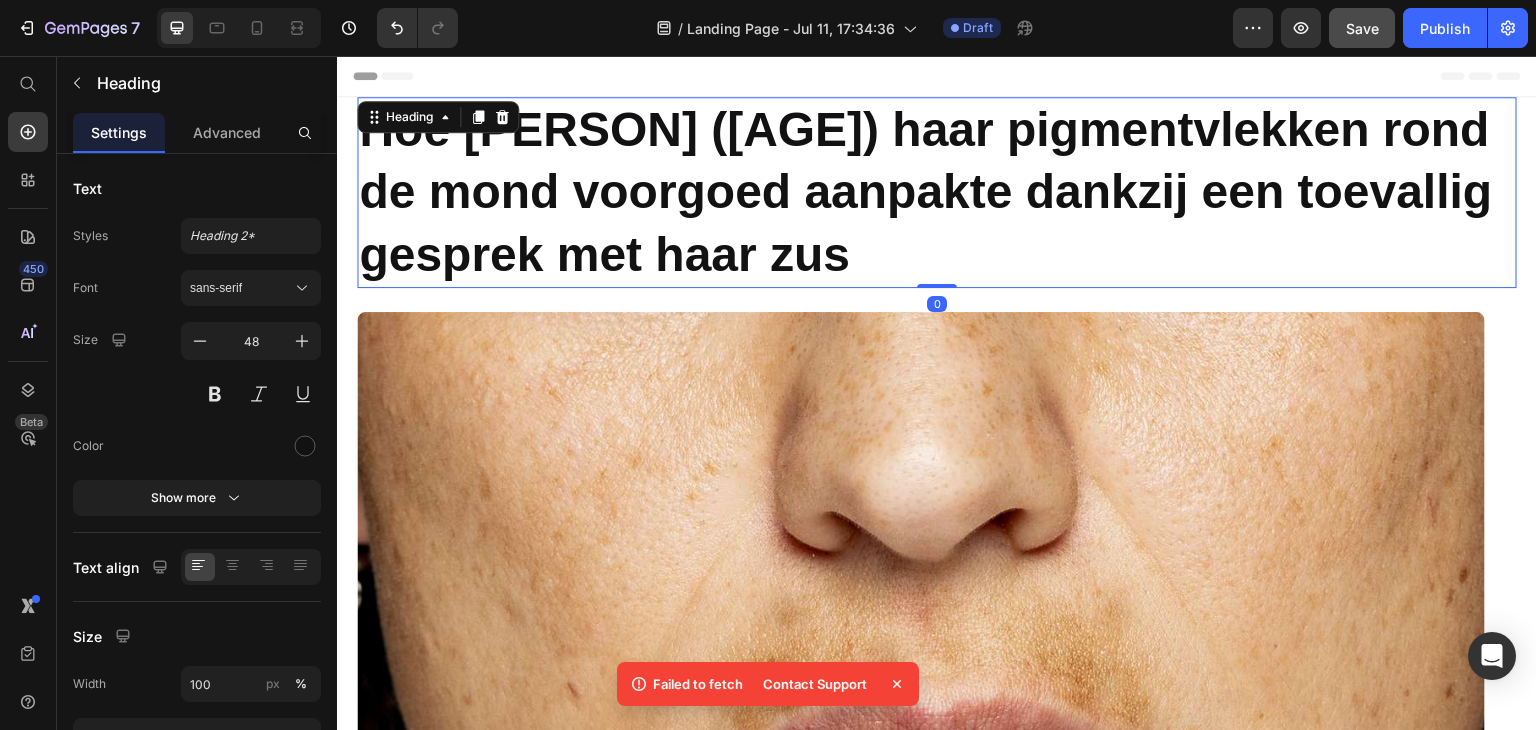 click on "Hoe [PERSON] ([AGE]) haar pigmentvlekken rond de mond voorgoed aanpakte dankzij een toevallig gesprek met haar zus" at bounding box center [937, 192] 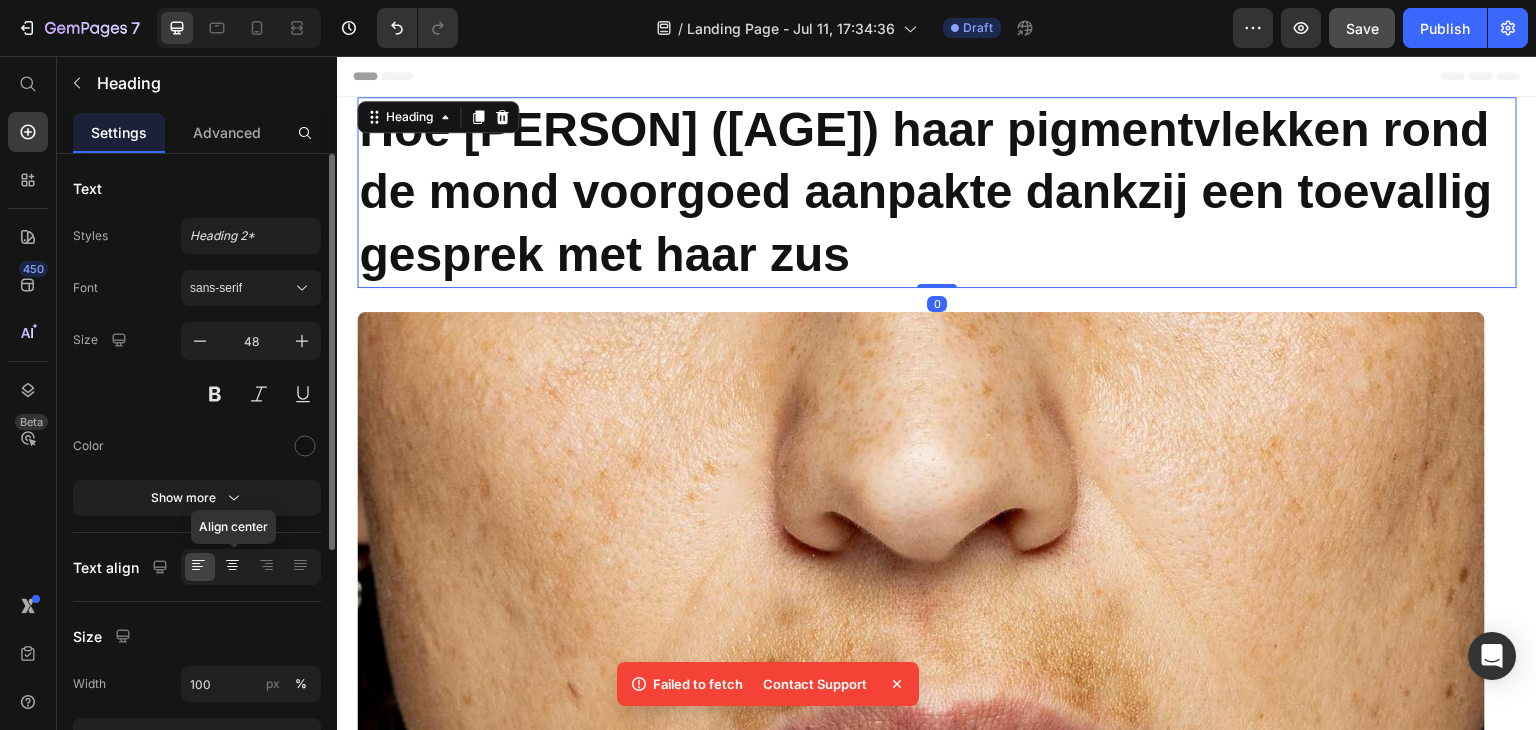 click 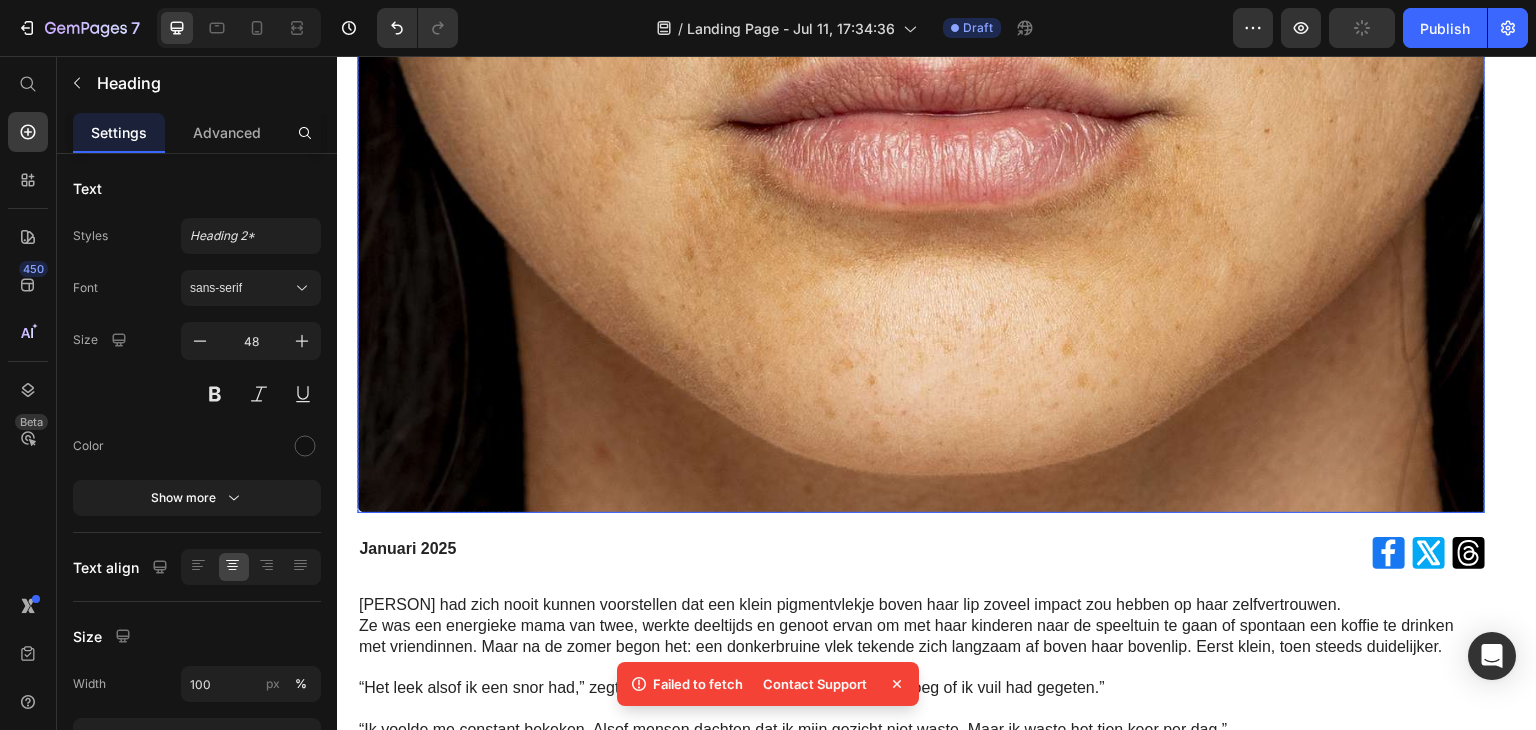 scroll, scrollTop: 600, scrollLeft: 0, axis: vertical 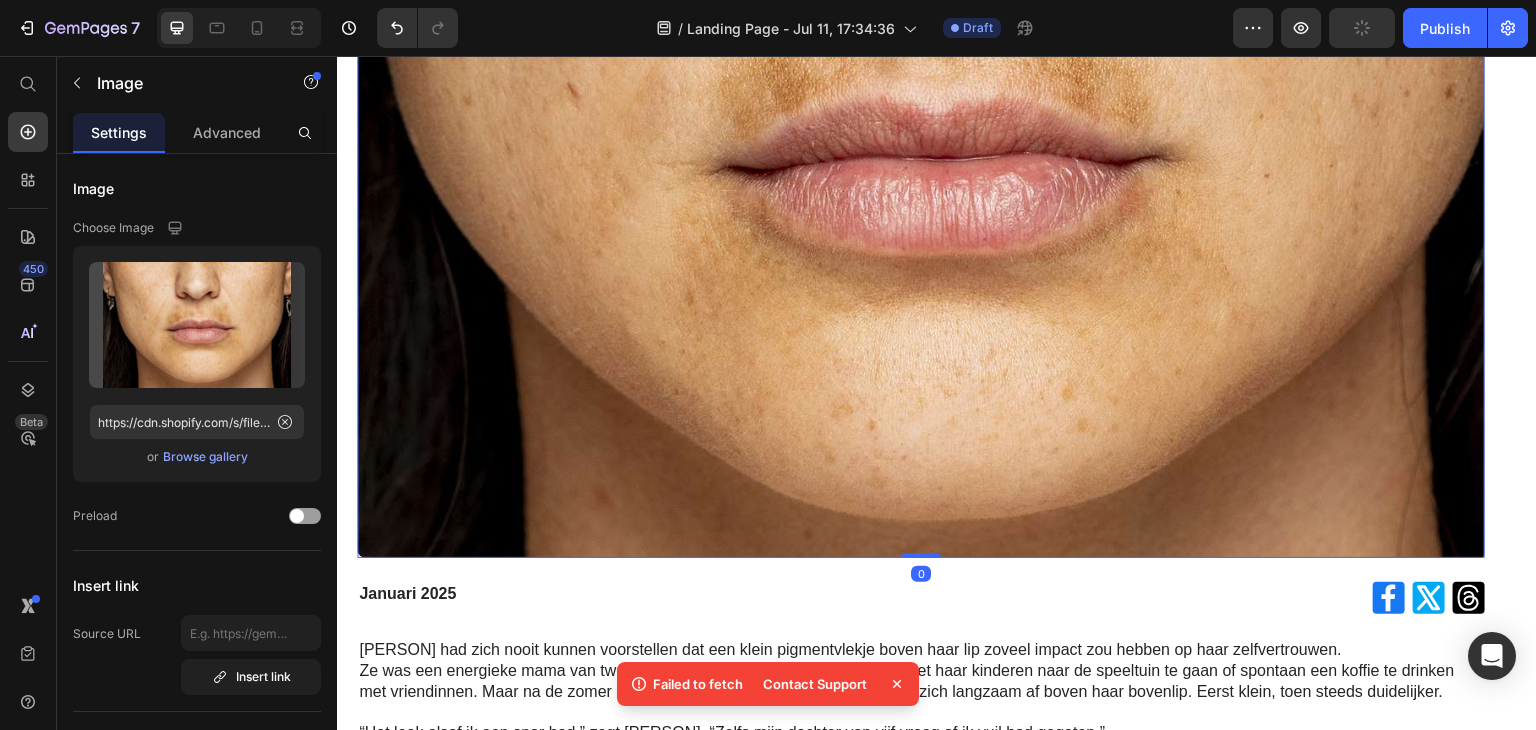 click at bounding box center (921, 135) 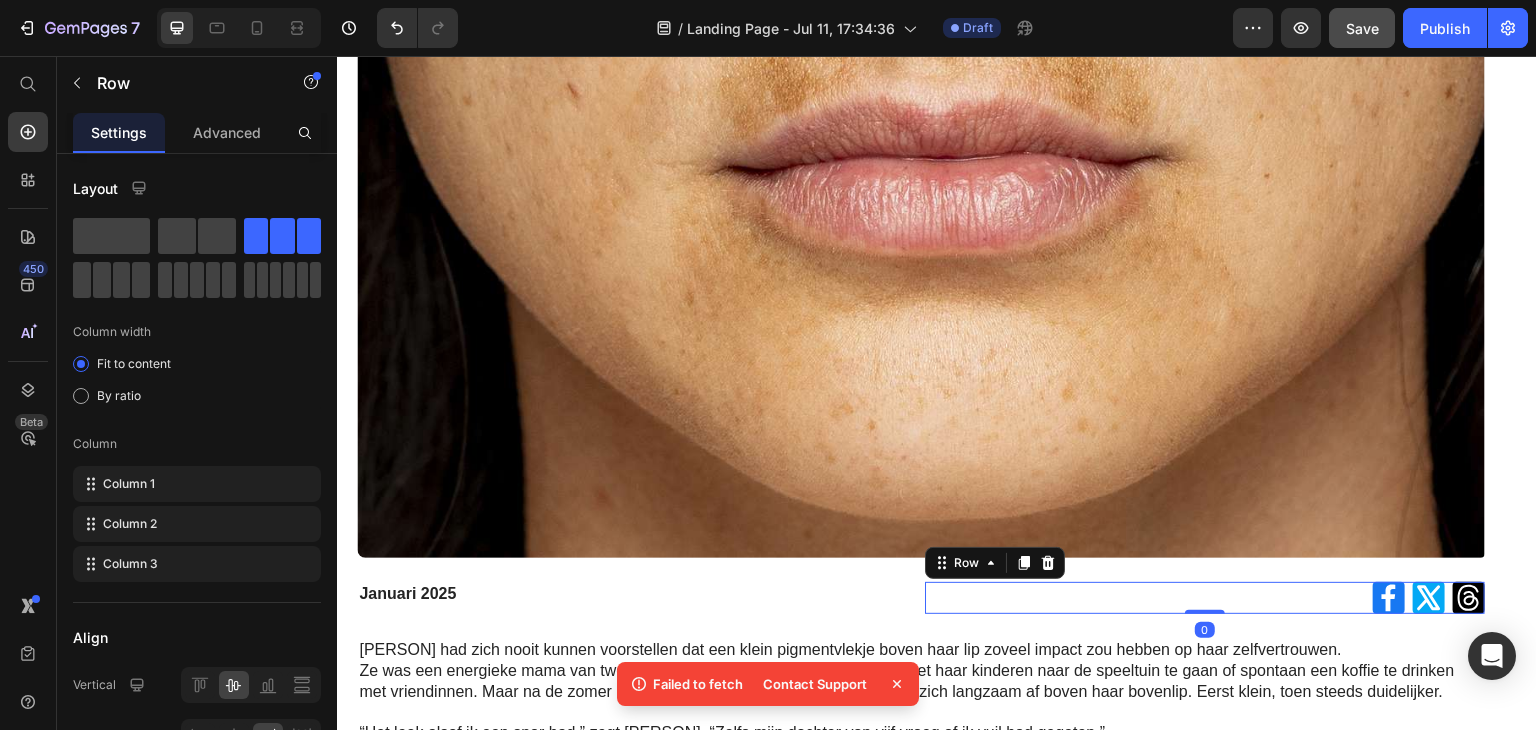 click on "Icon
Icon
Icon Row   0" at bounding box center (1205, 598) 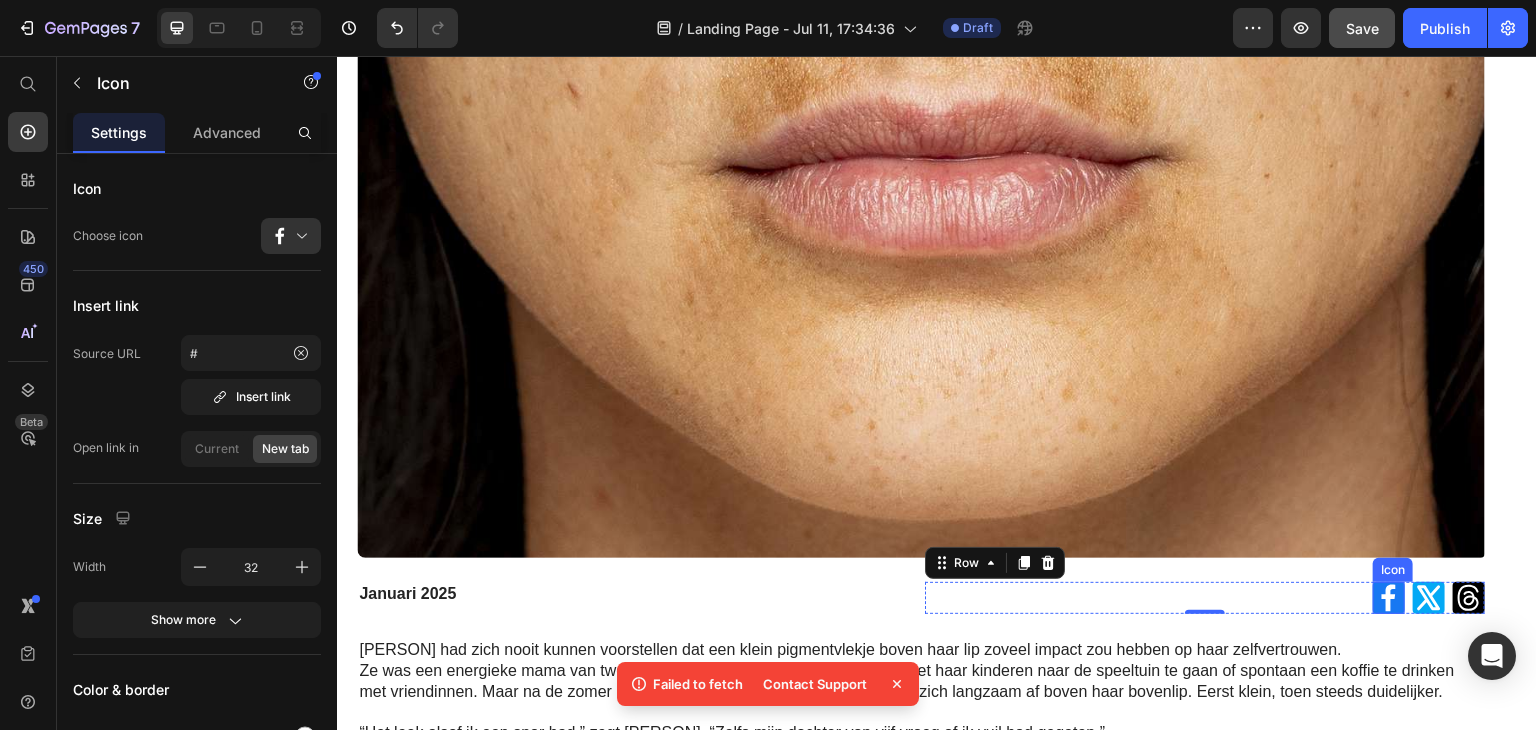 click 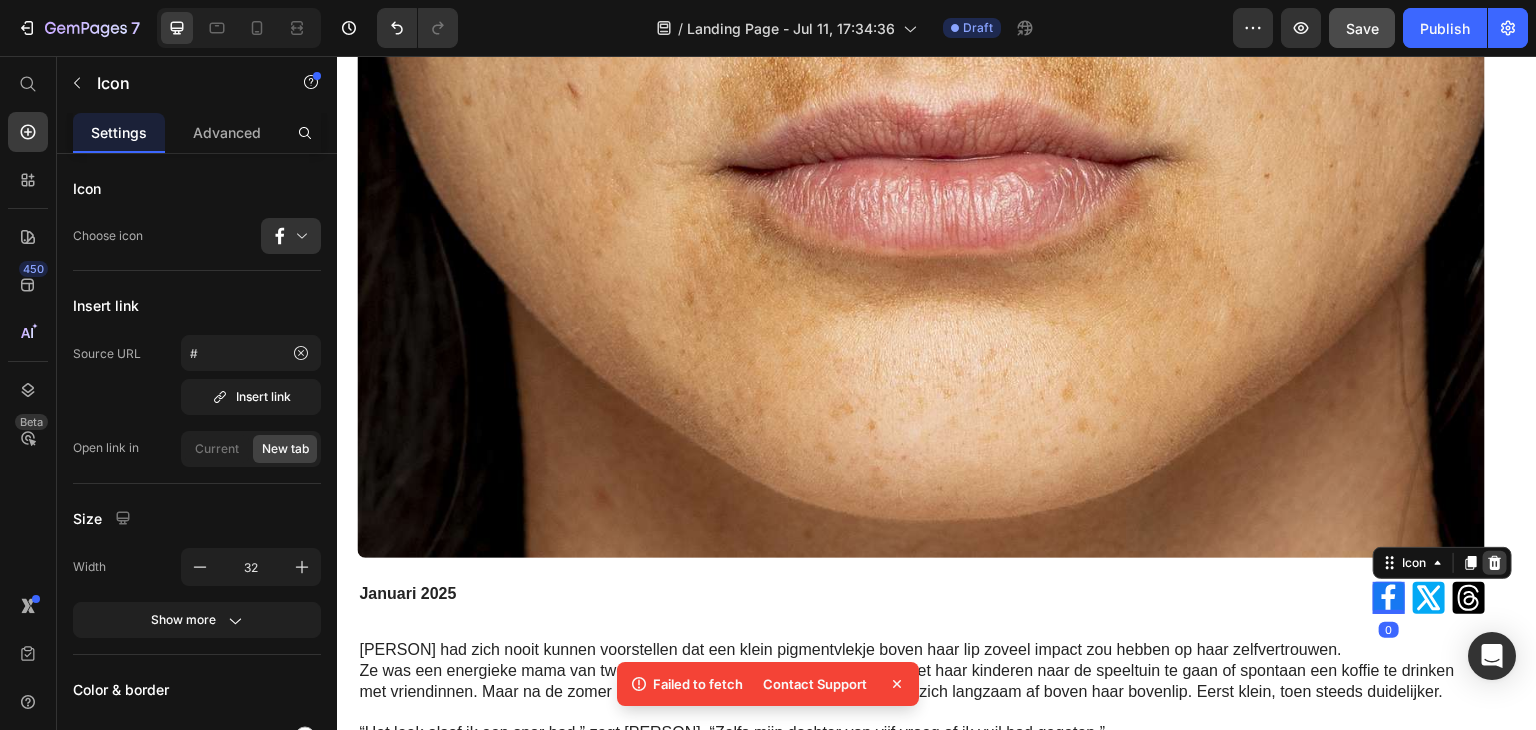 click 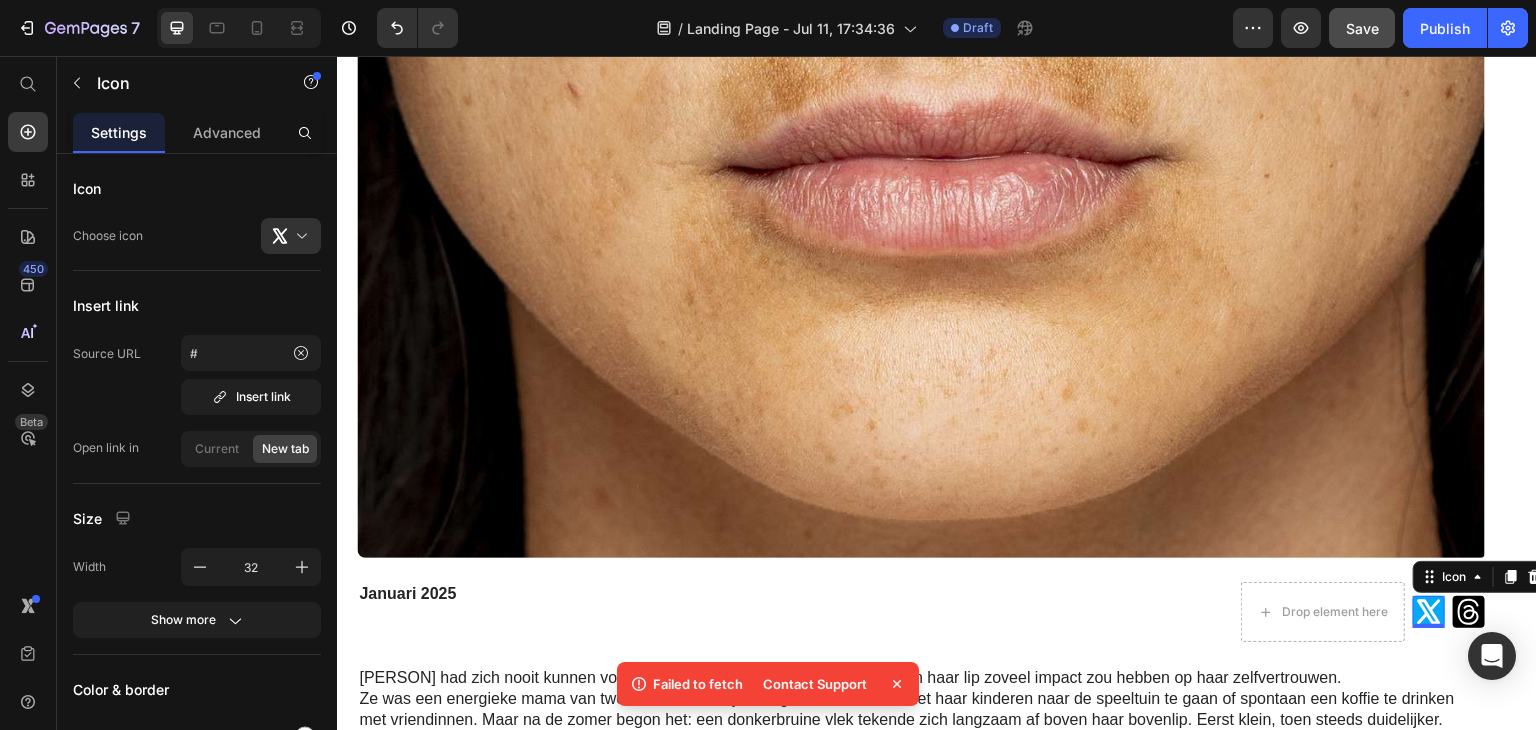 click 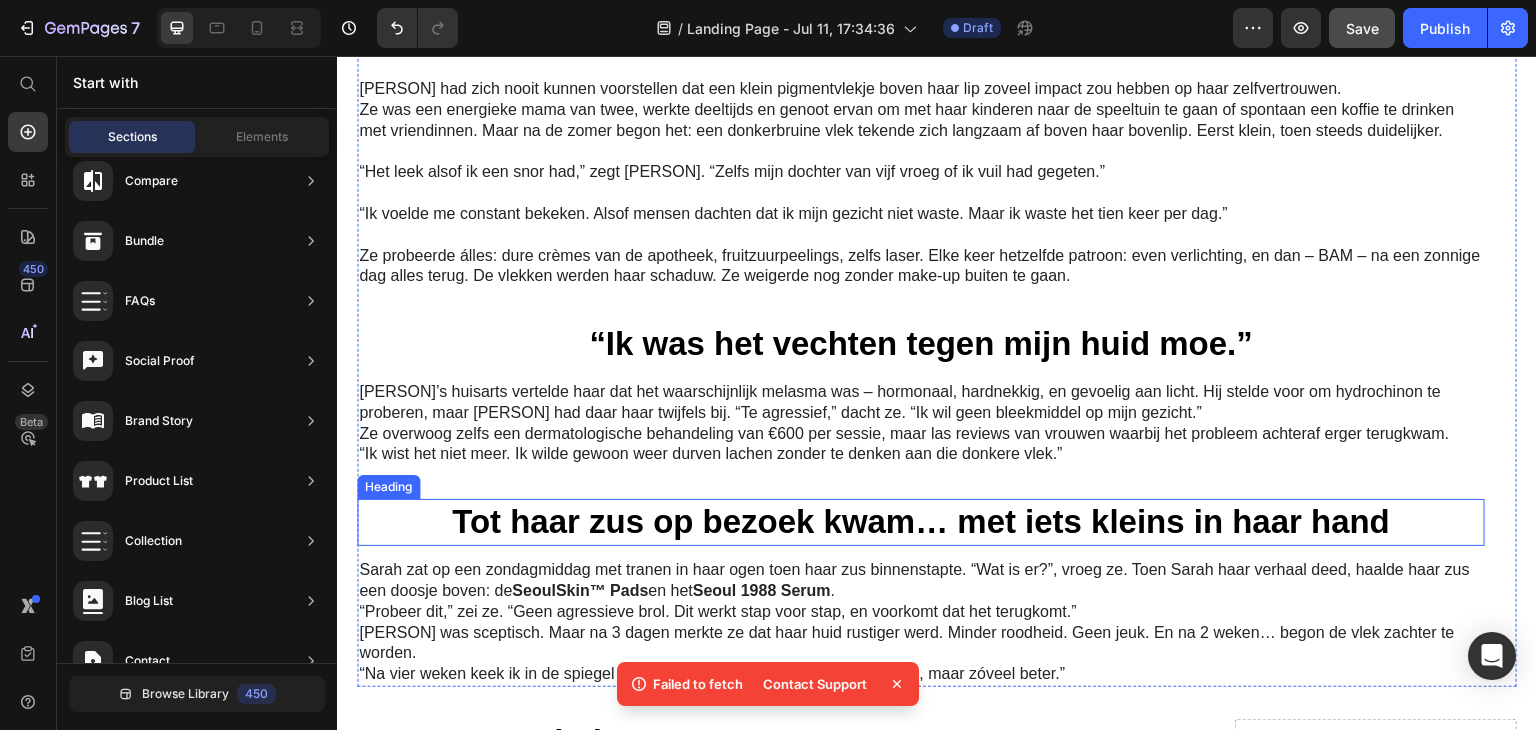 scroll, scrollTop: 889, scrollLeft: 0, axis: vertical 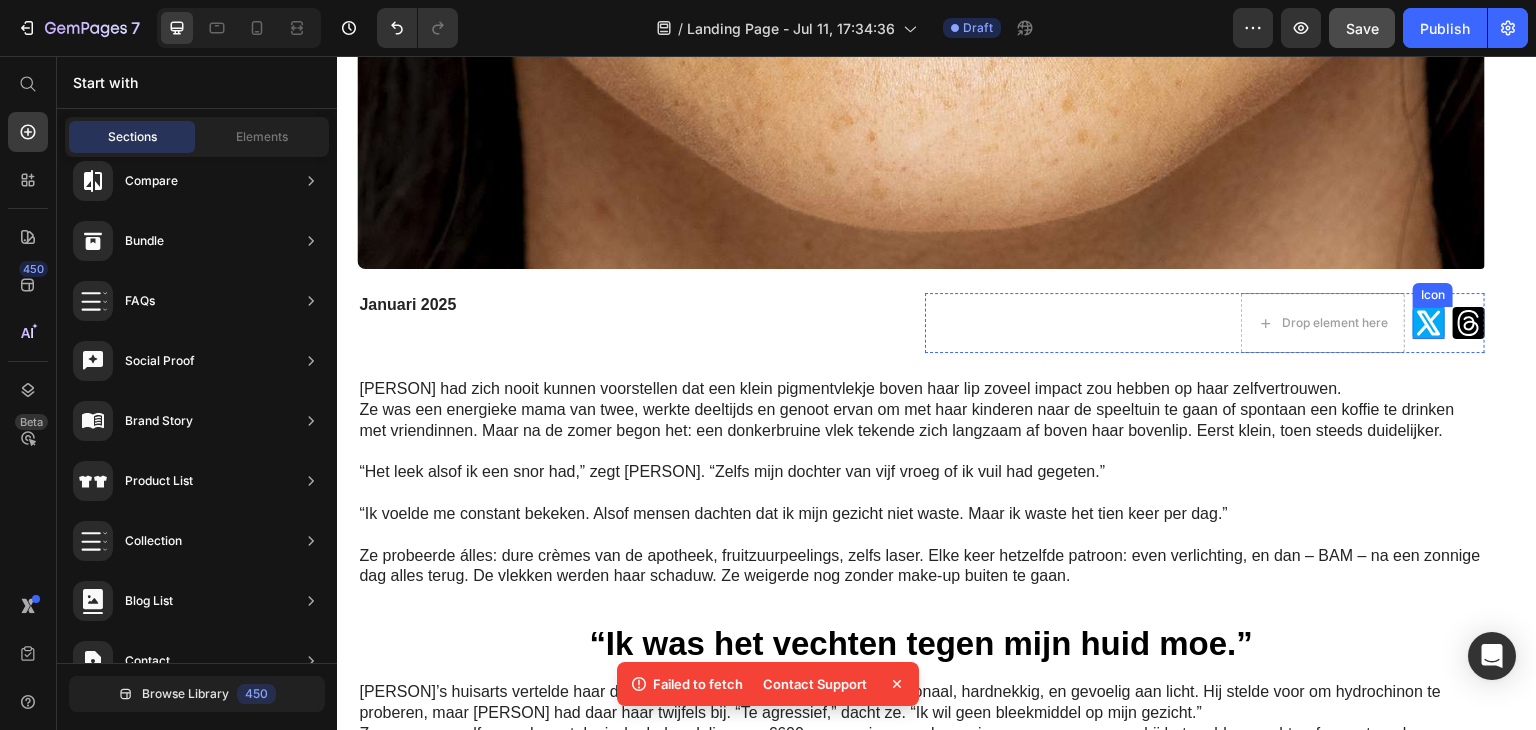 click 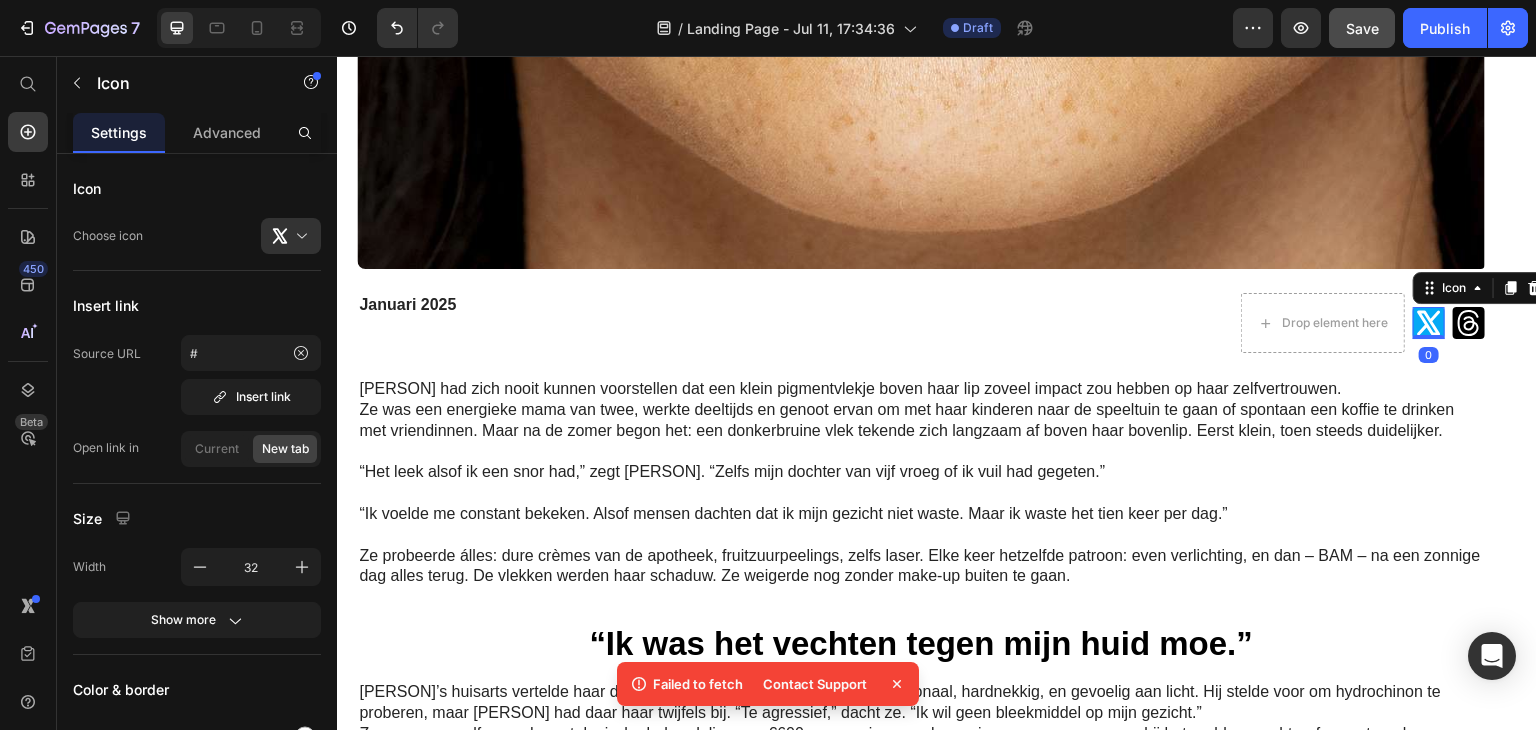 drag, startPoint x: 1520, startPoint y: 275, endPoint x: 1495, endPoint y: 288, distance: 28.178005 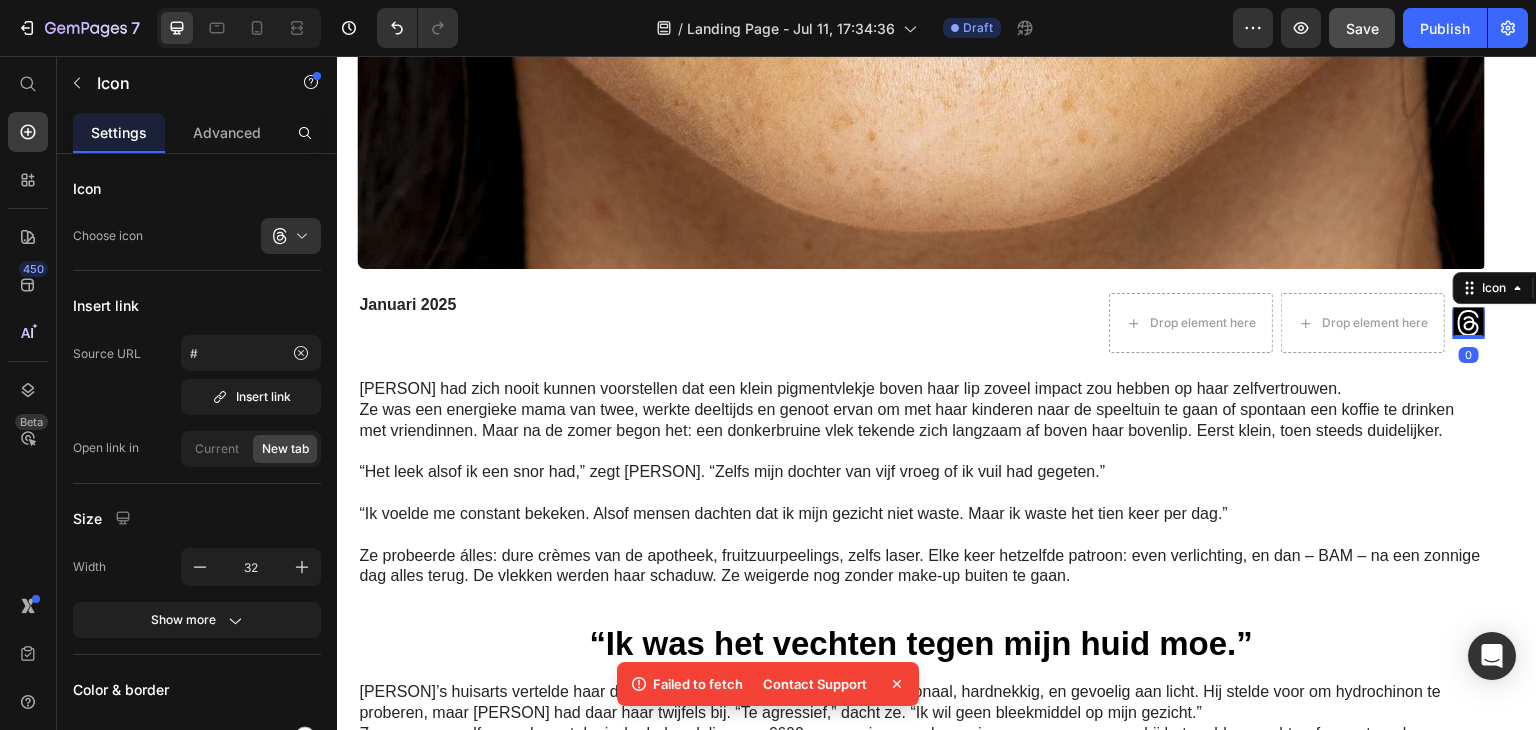 click 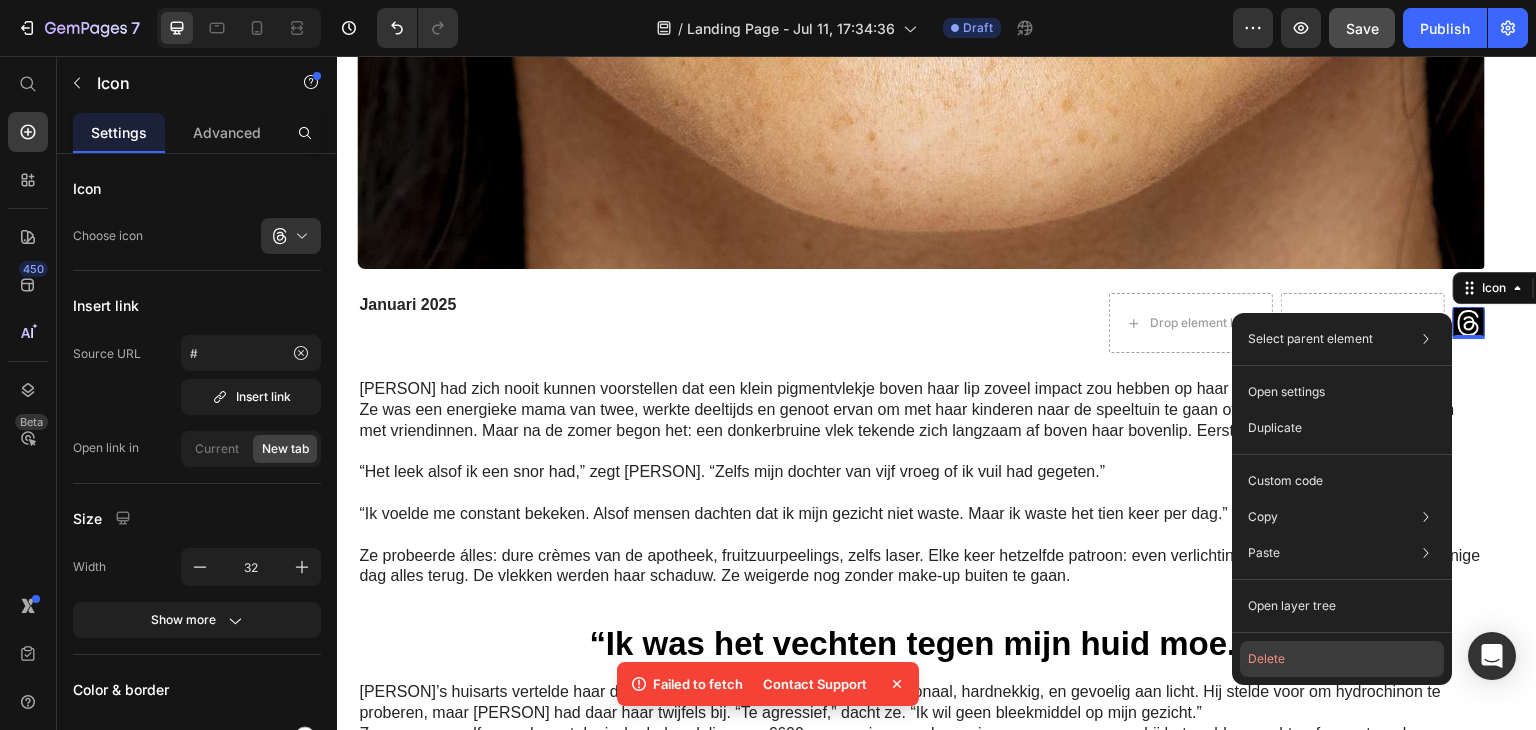 drag, startPoint x: 1302, startPoint y: 653, endPoint x: 961, endPoint y: 595, distance: 345.89737 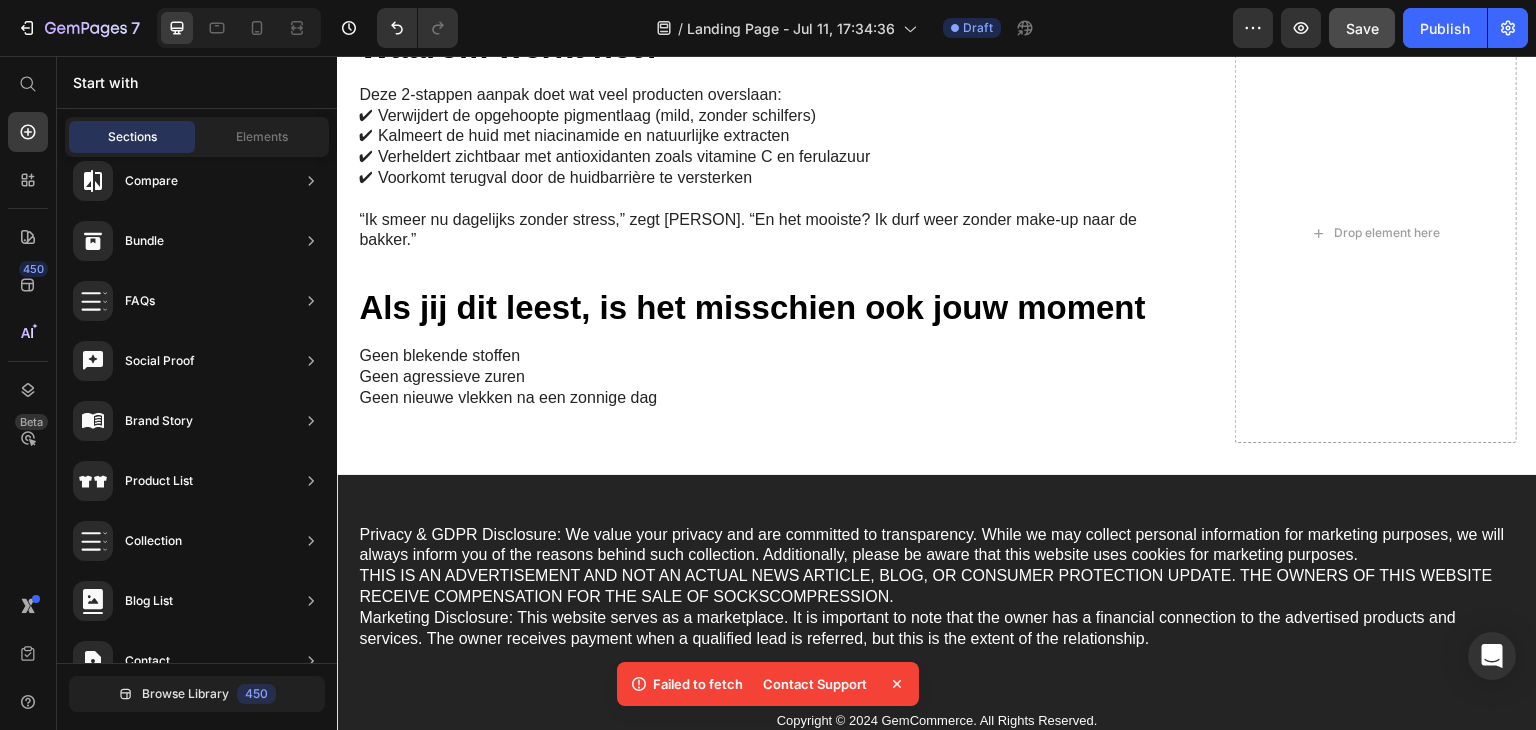 scroll, scrollTop: 1925, scrollLeft: 0, axis: vertical 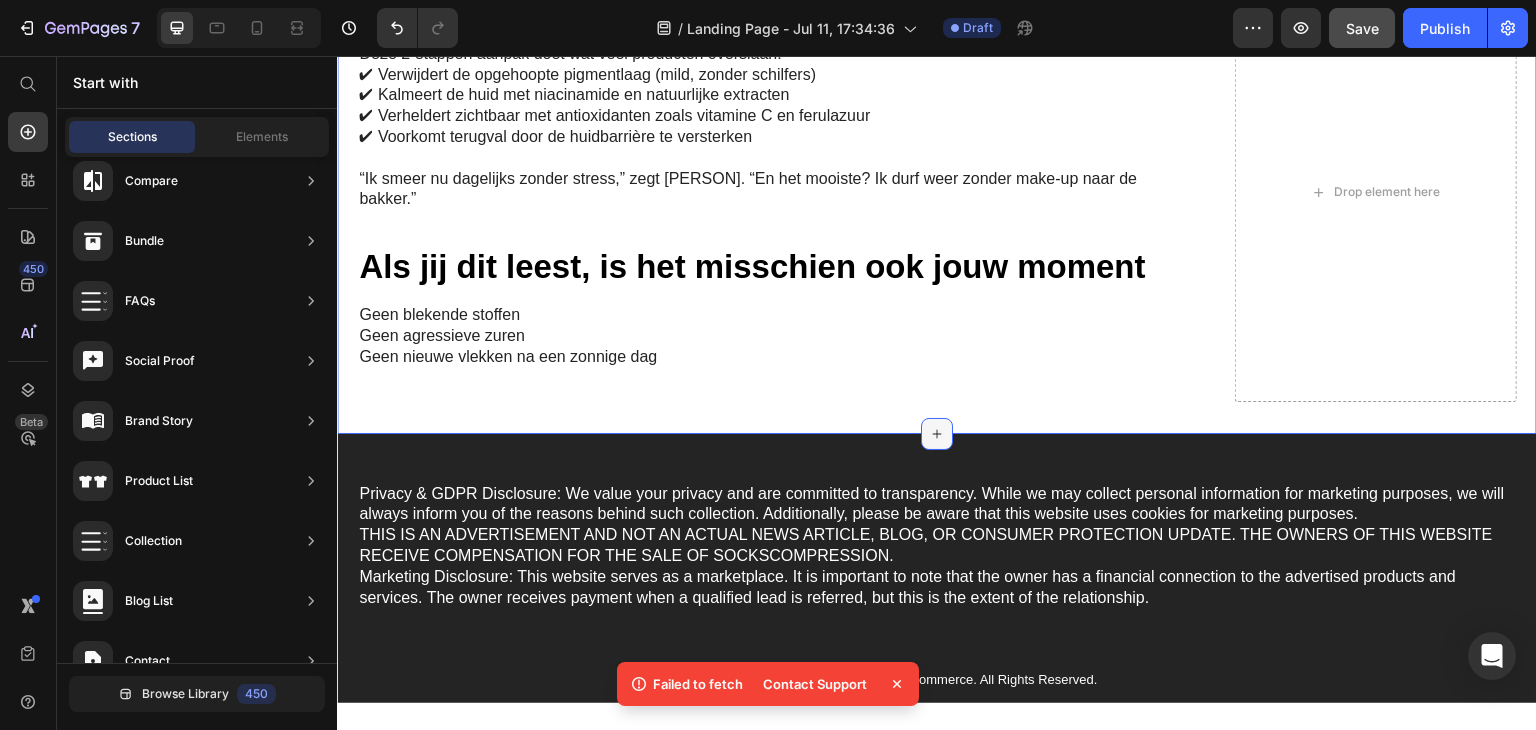 click 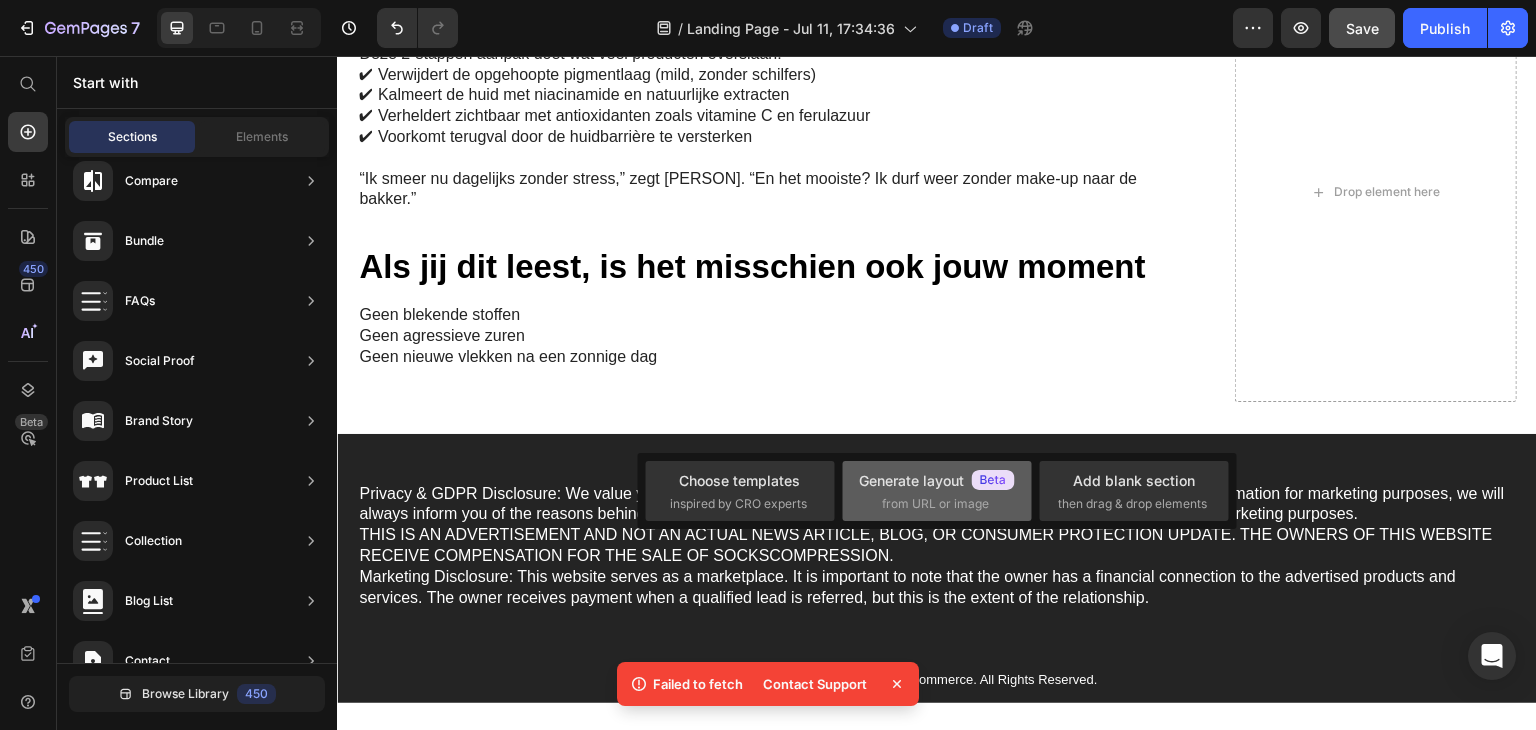 click on "Generate layout  from URL or image" at bounding box center (937, 491) 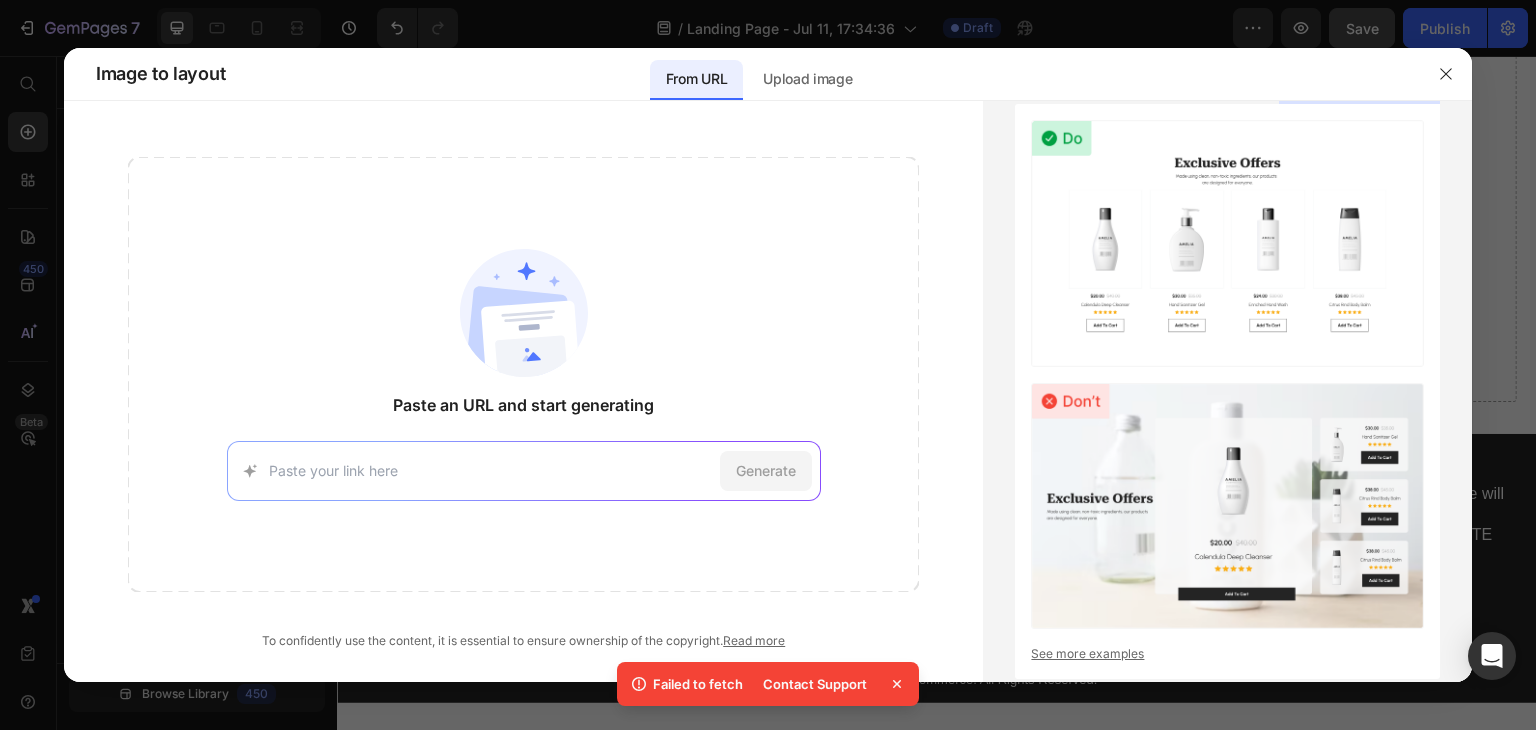 click at bounding box center [490, 470] 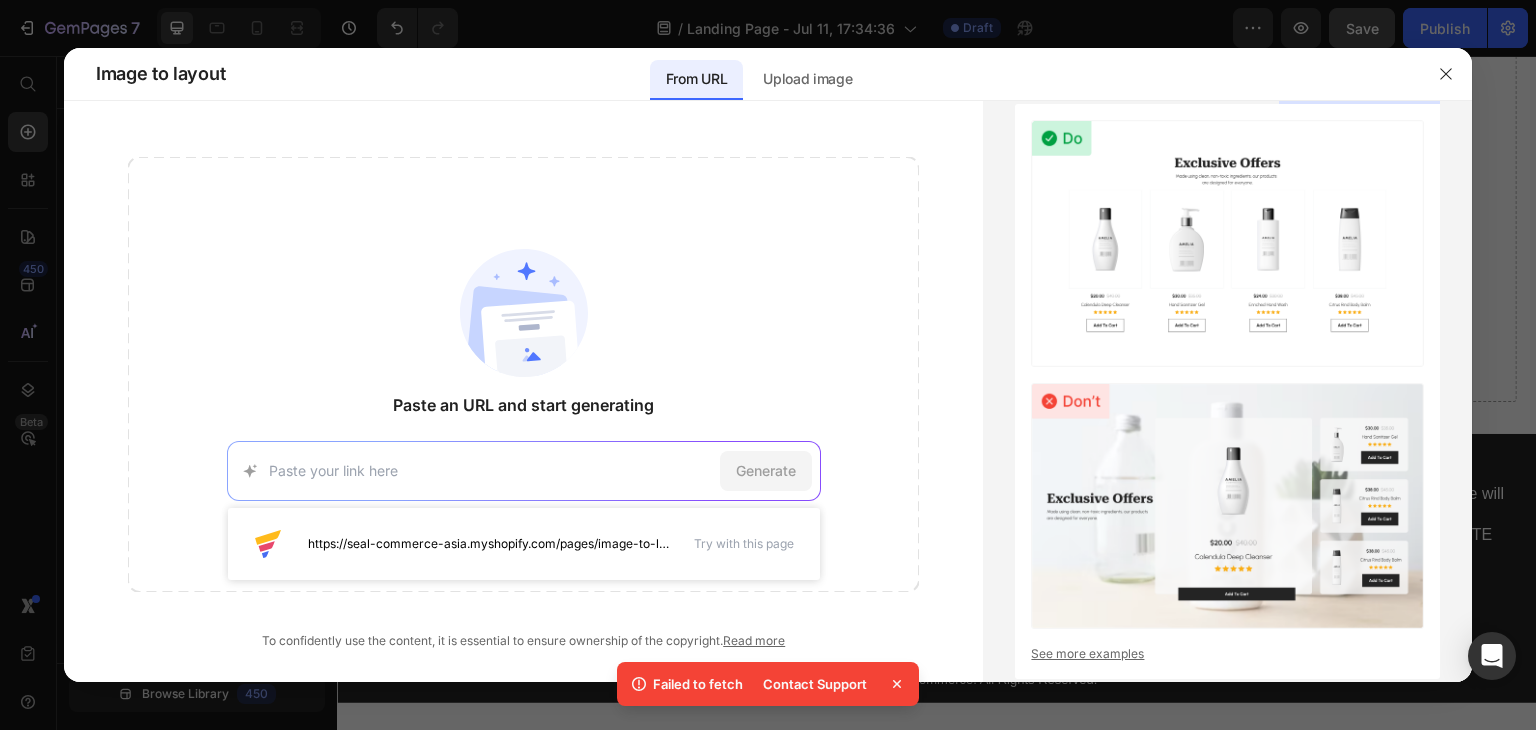 click at bounding box center [490, 470] 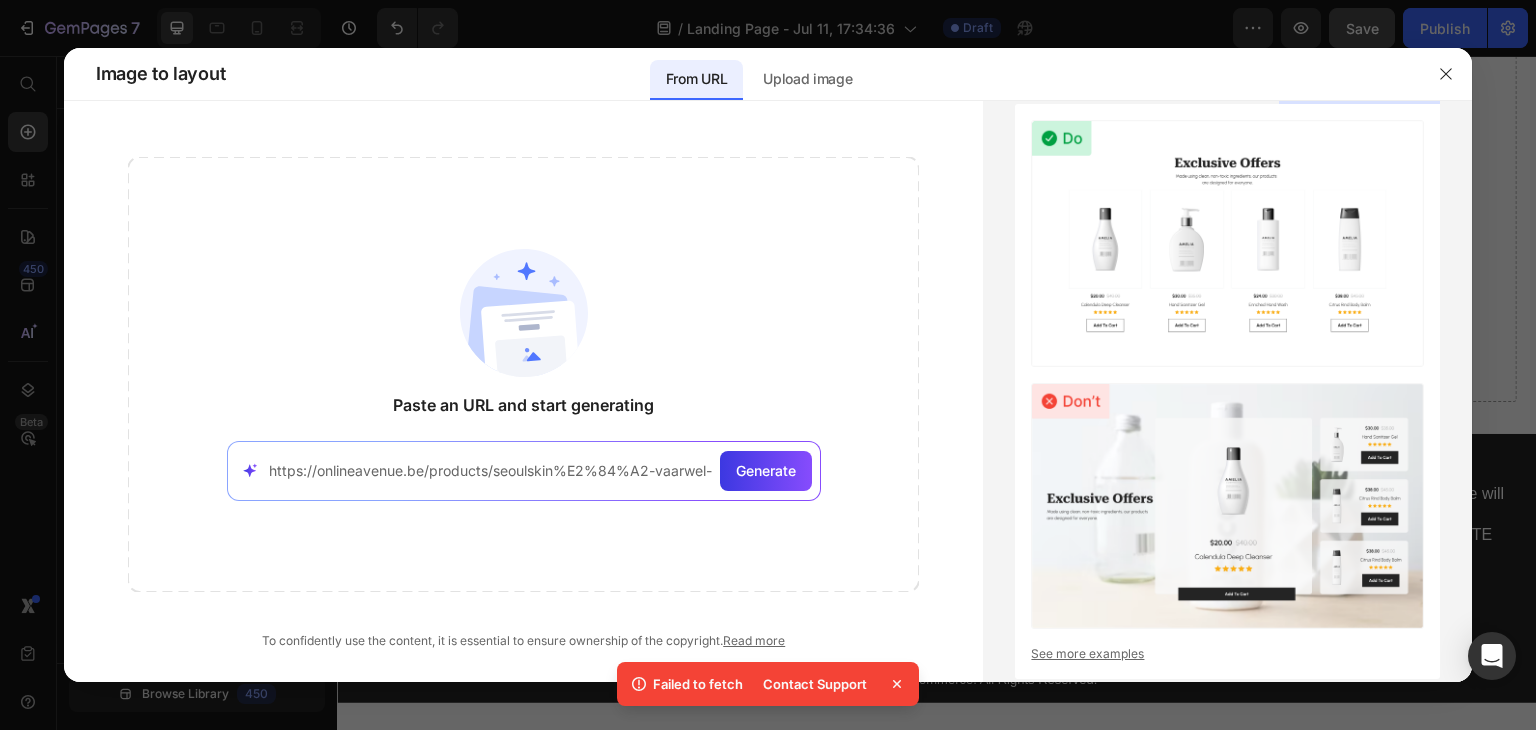 scroll, scrollTop: 0, scrollLeft: 109, axis: horizontal 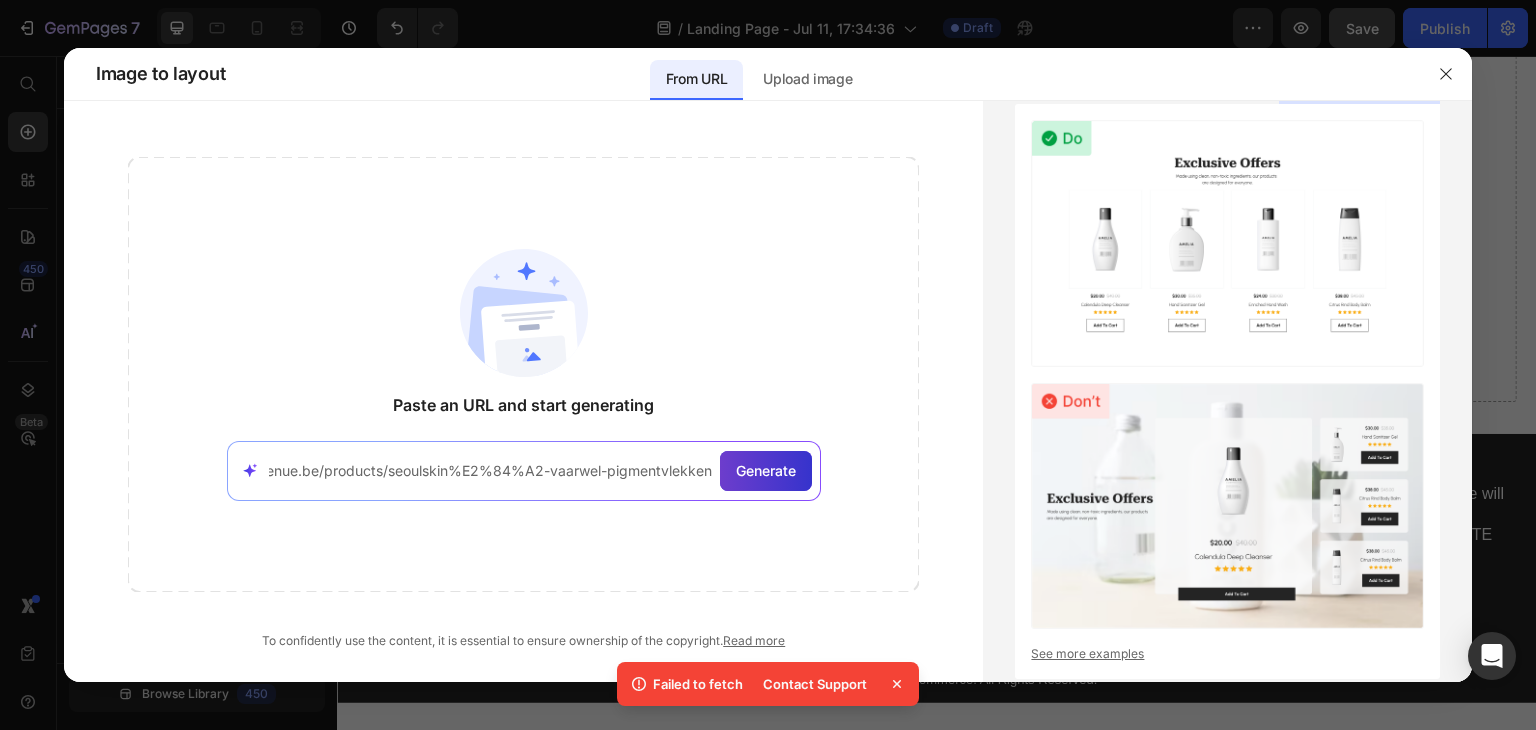 type on "https://onlineavenue.be/products/seoulskin%E2%84%A2-vaarwel-pigmentvlekken" 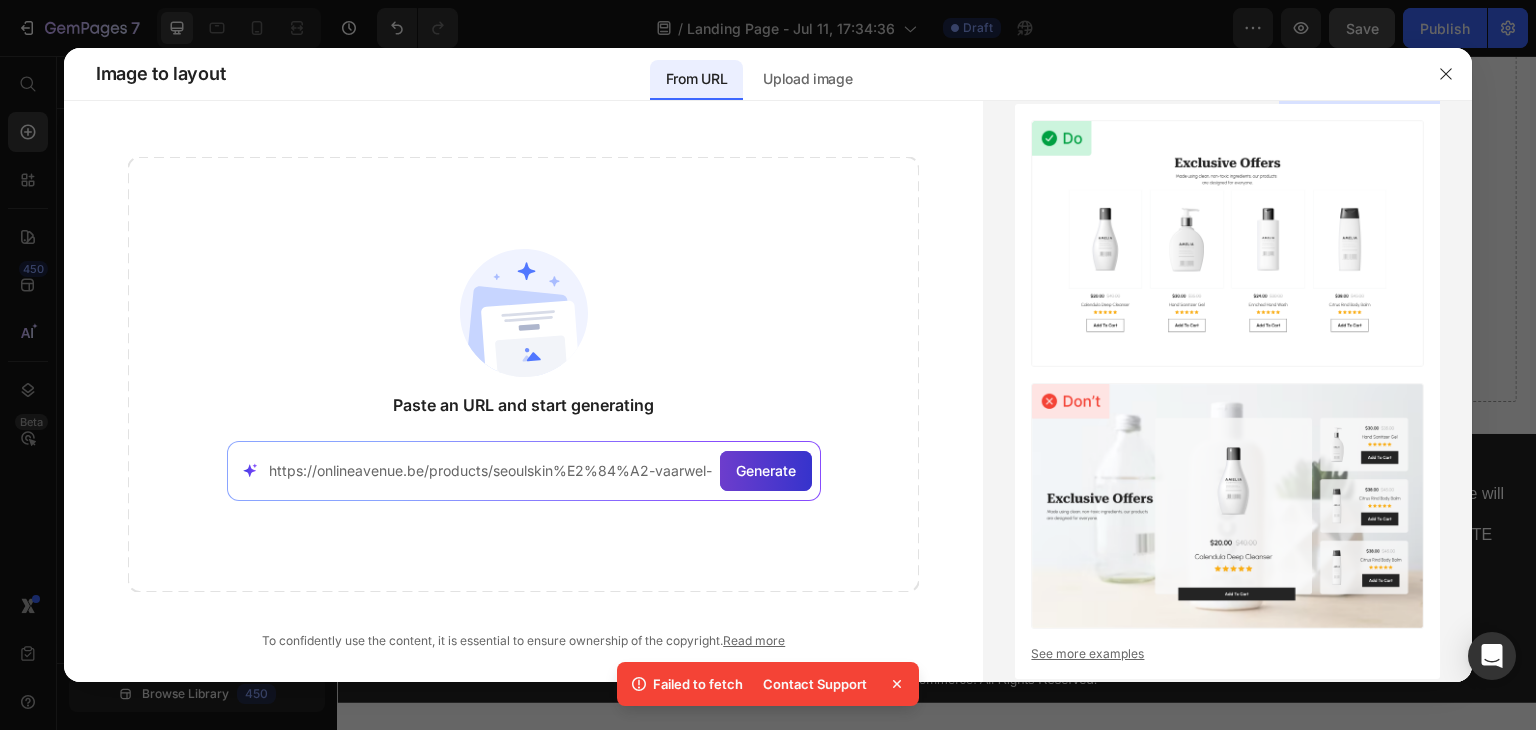 click on "Generate" 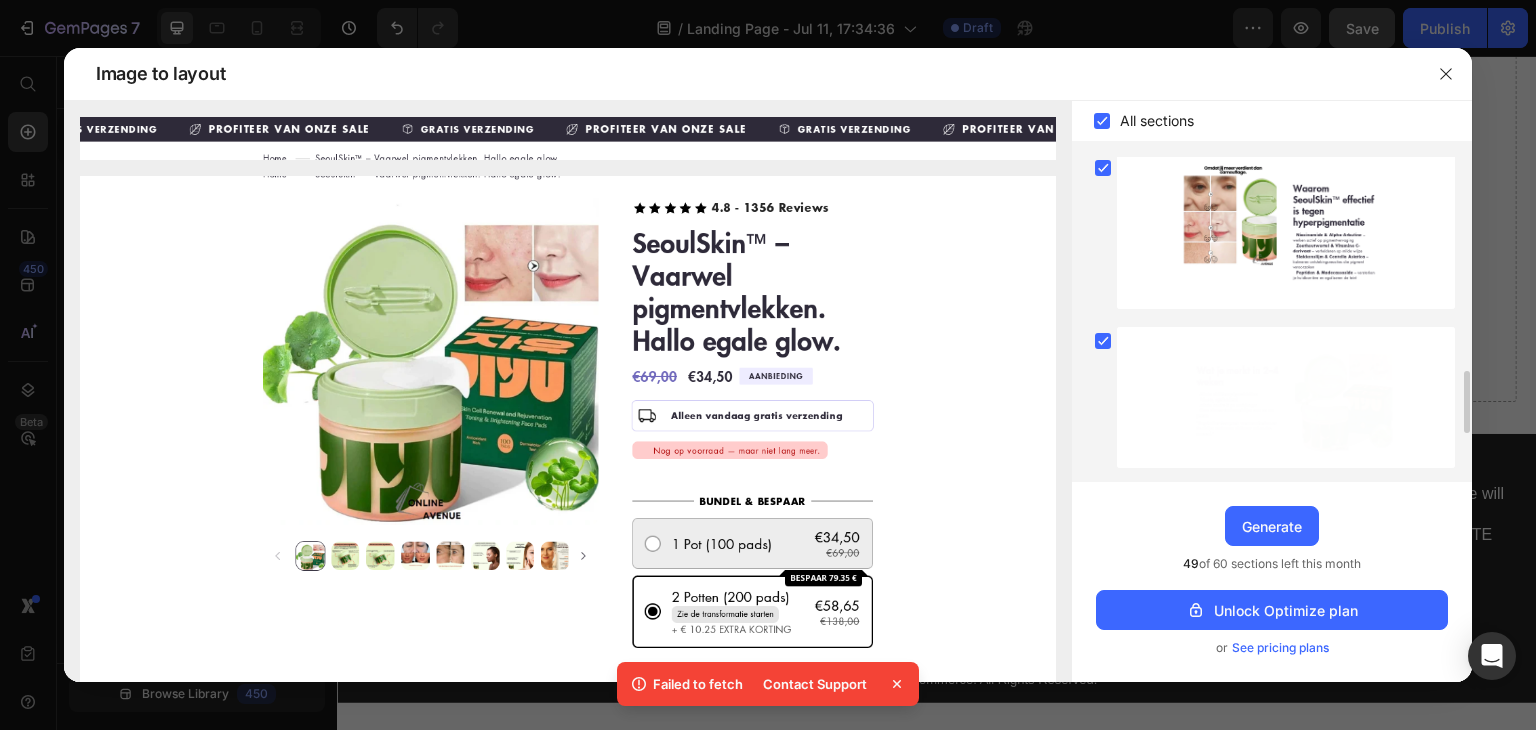 scroll, scrollTop: 700, scrollLeft: 0, axis: vertical 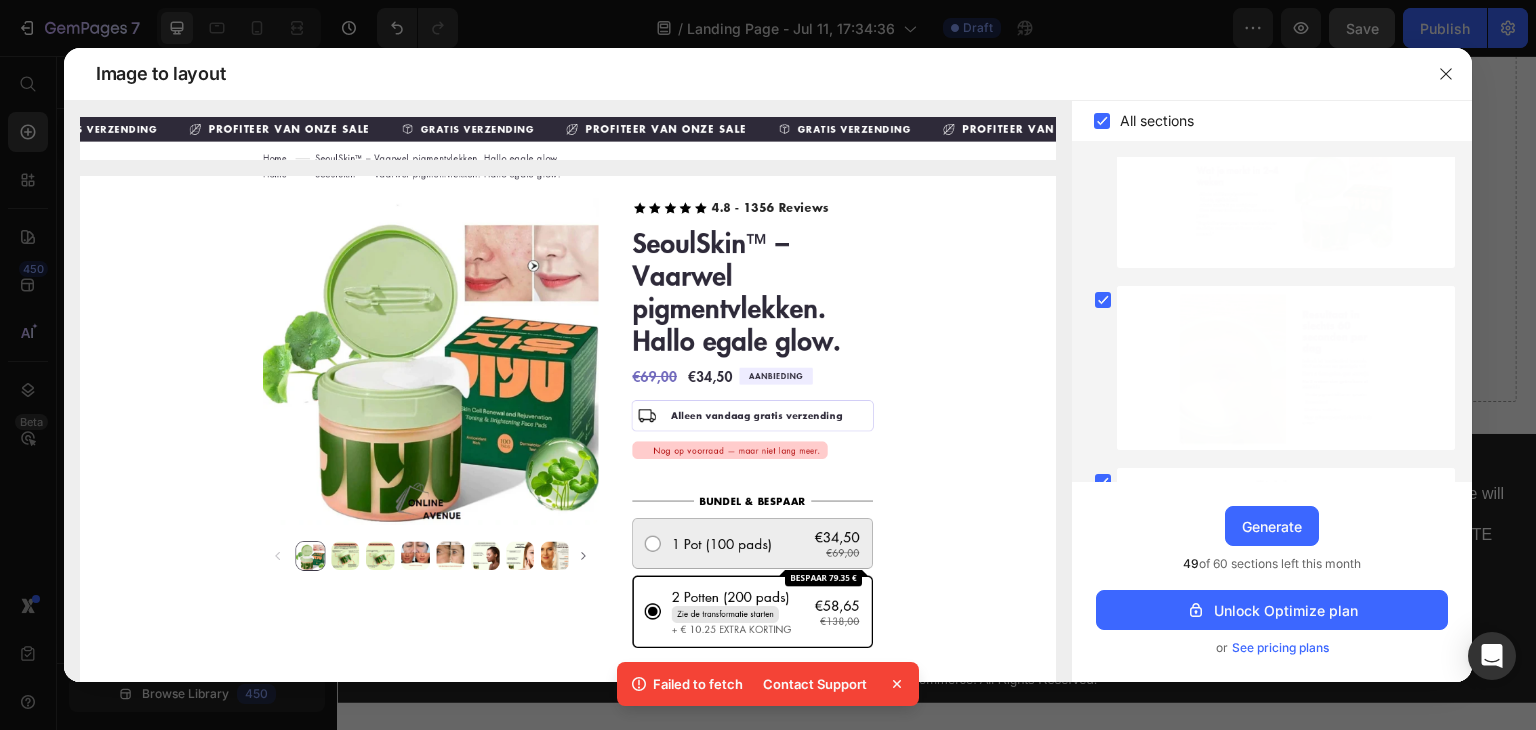 click at bounding box center (568, 520) 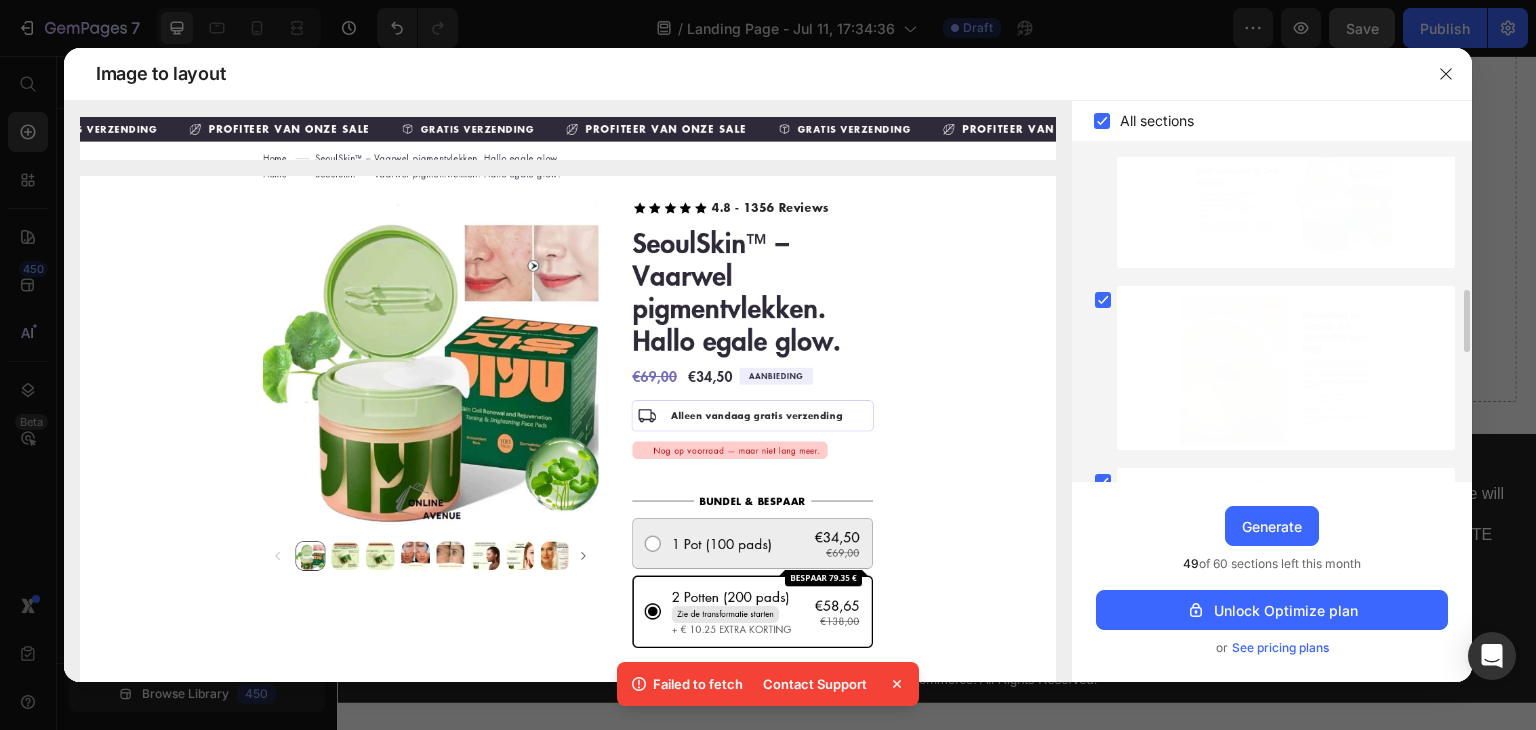 scroll, scrollTop: 400, scrollLeft: 0, axis: vertical 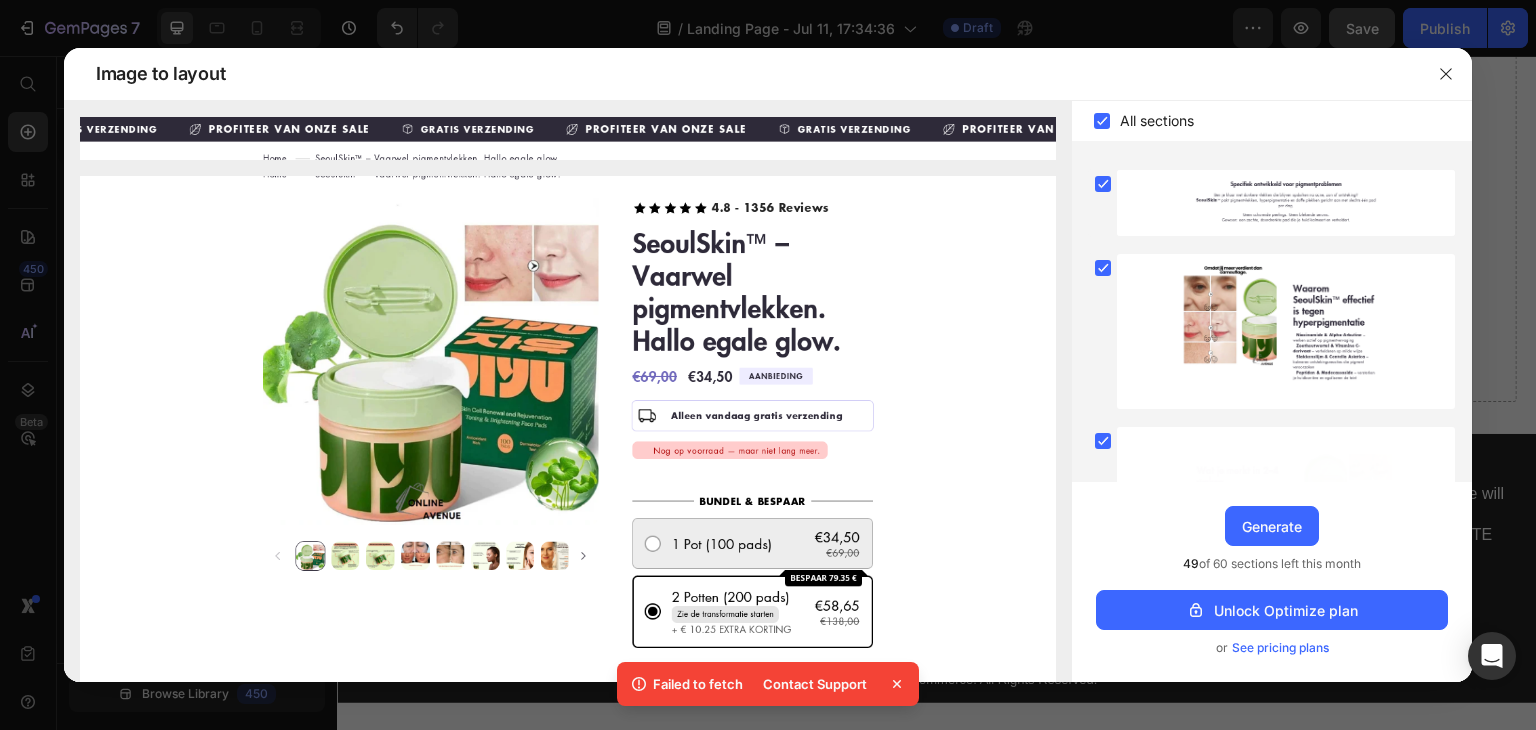 click 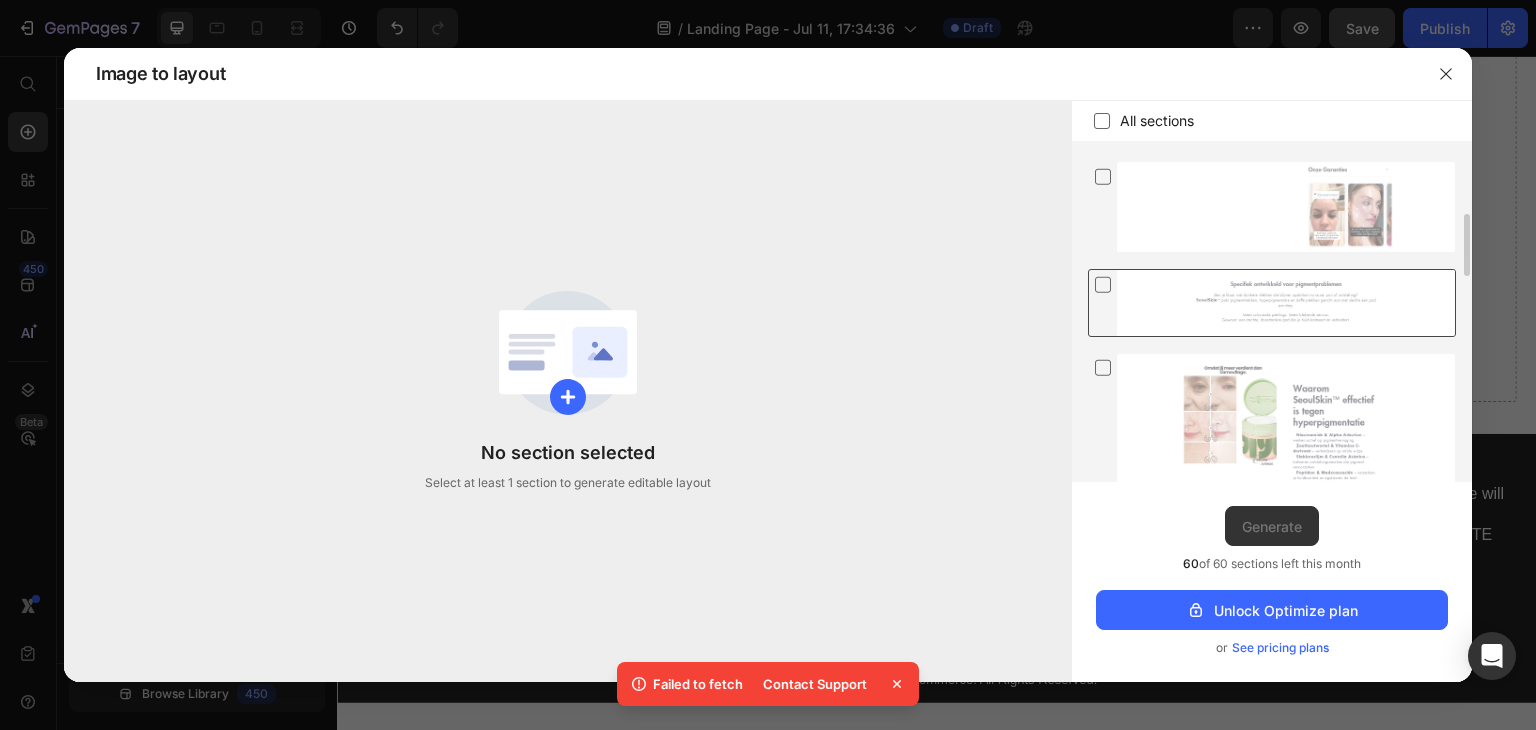 scroll, scrollTop: 0, scrollLeft: 0, axis: both 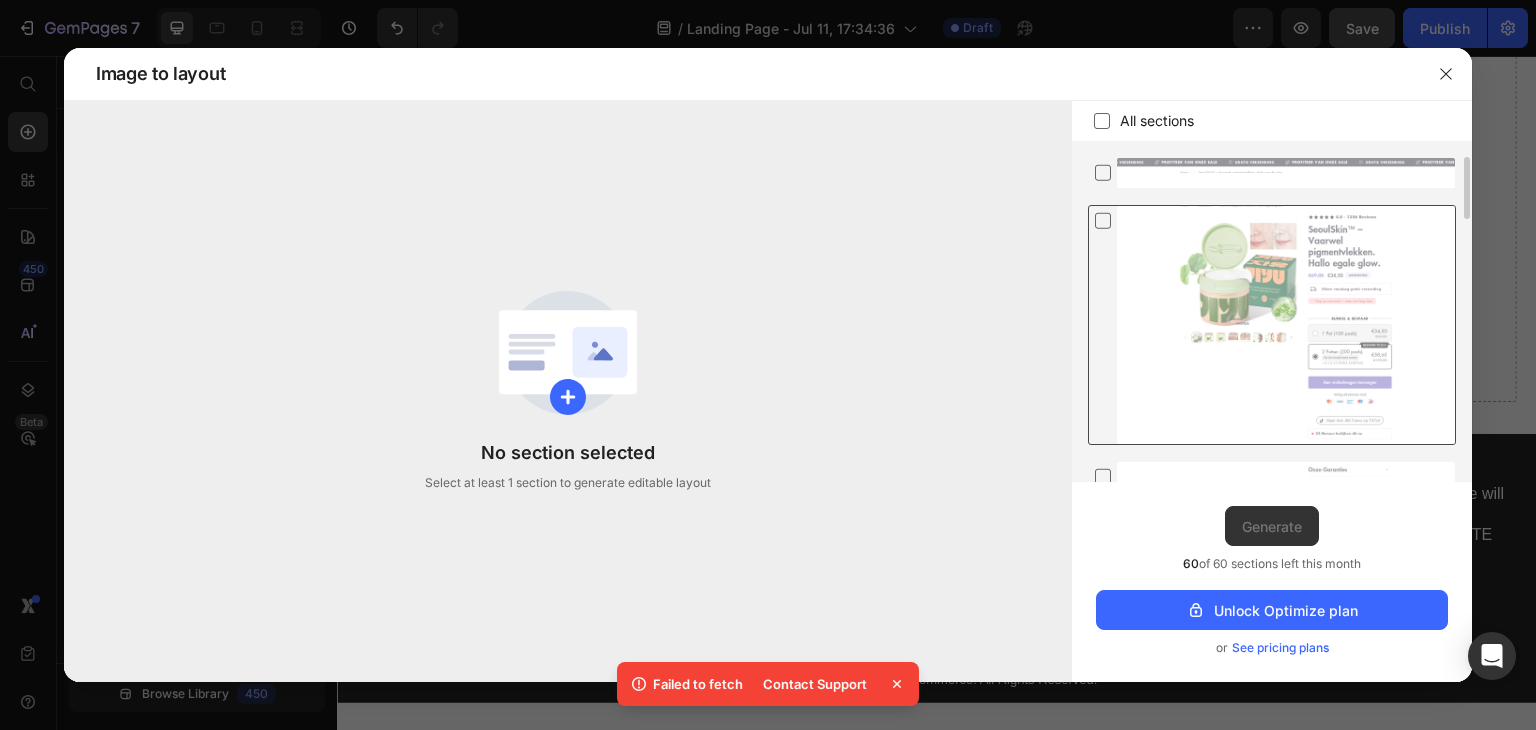 click 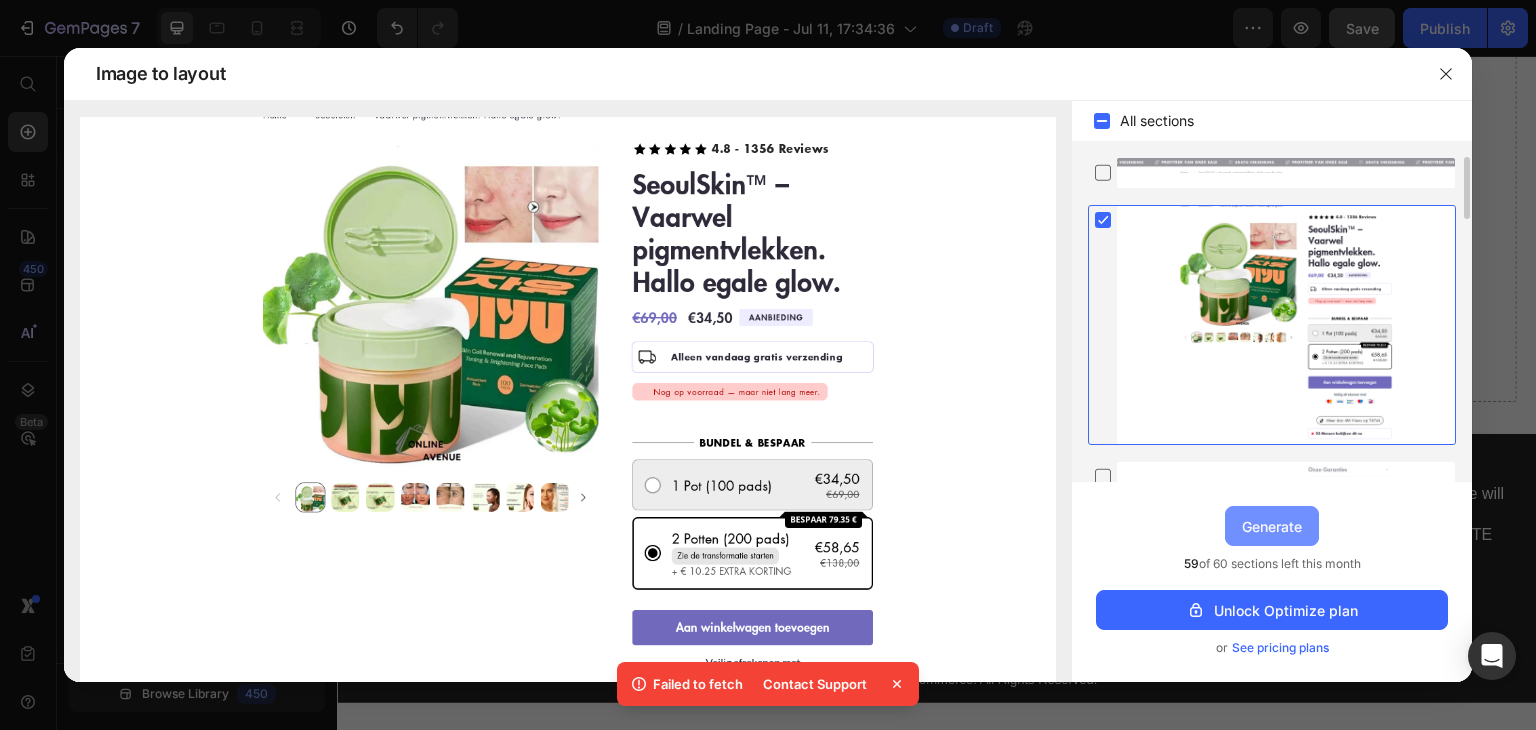 click on "Generate" at bounding box center [1272, 526] 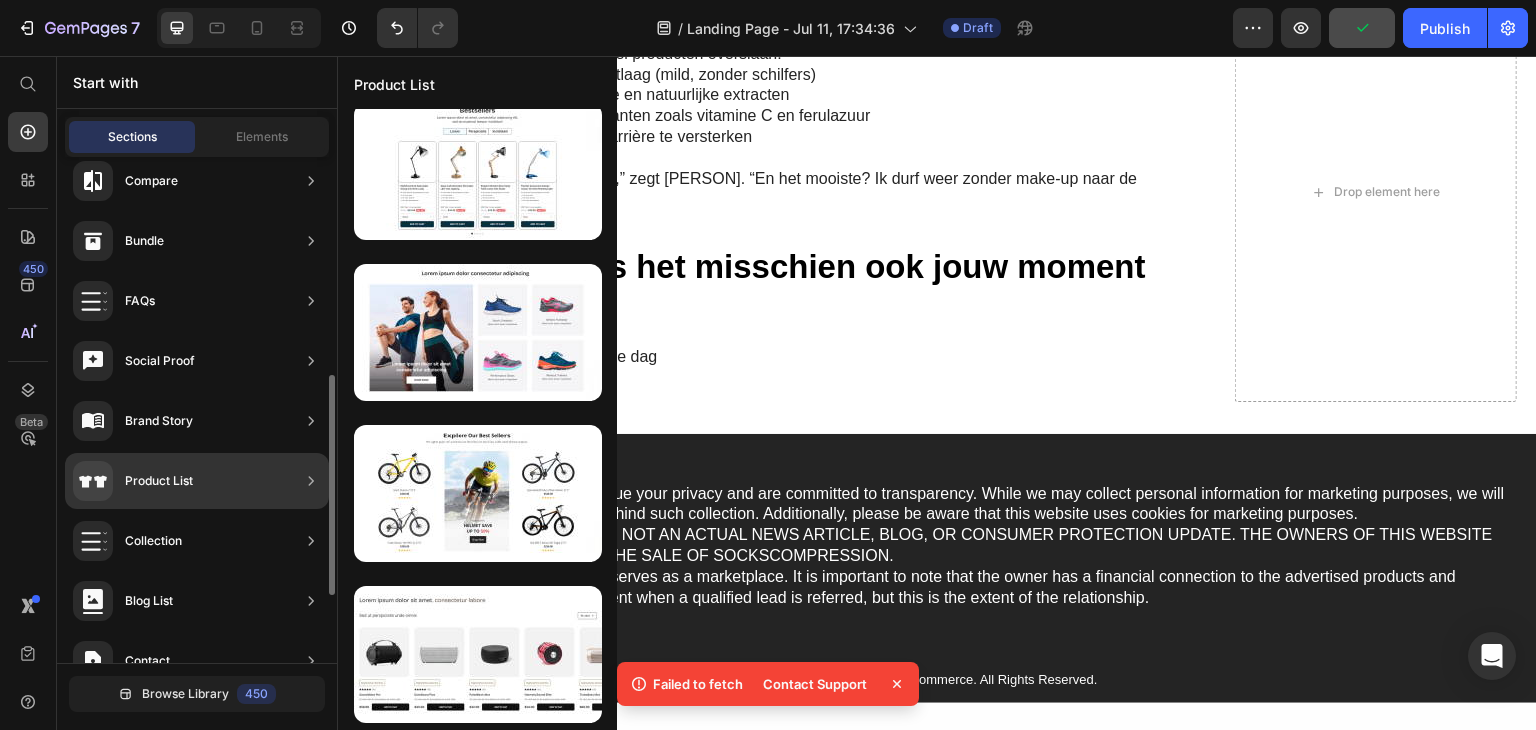 click on "Product List" at bounding box center [159, 481] 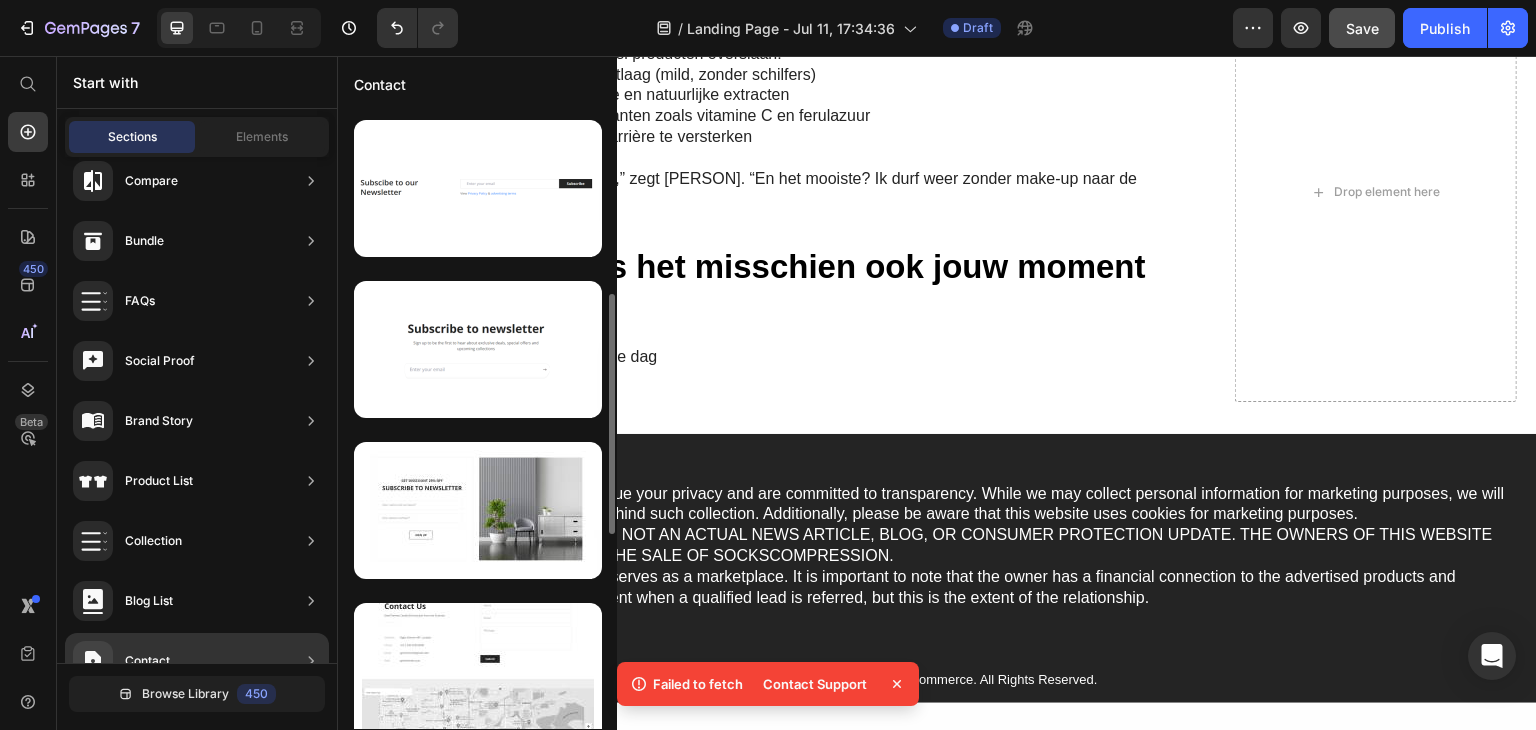 scroll, scrollTop: 0, scrollLeft: 0, axis: both 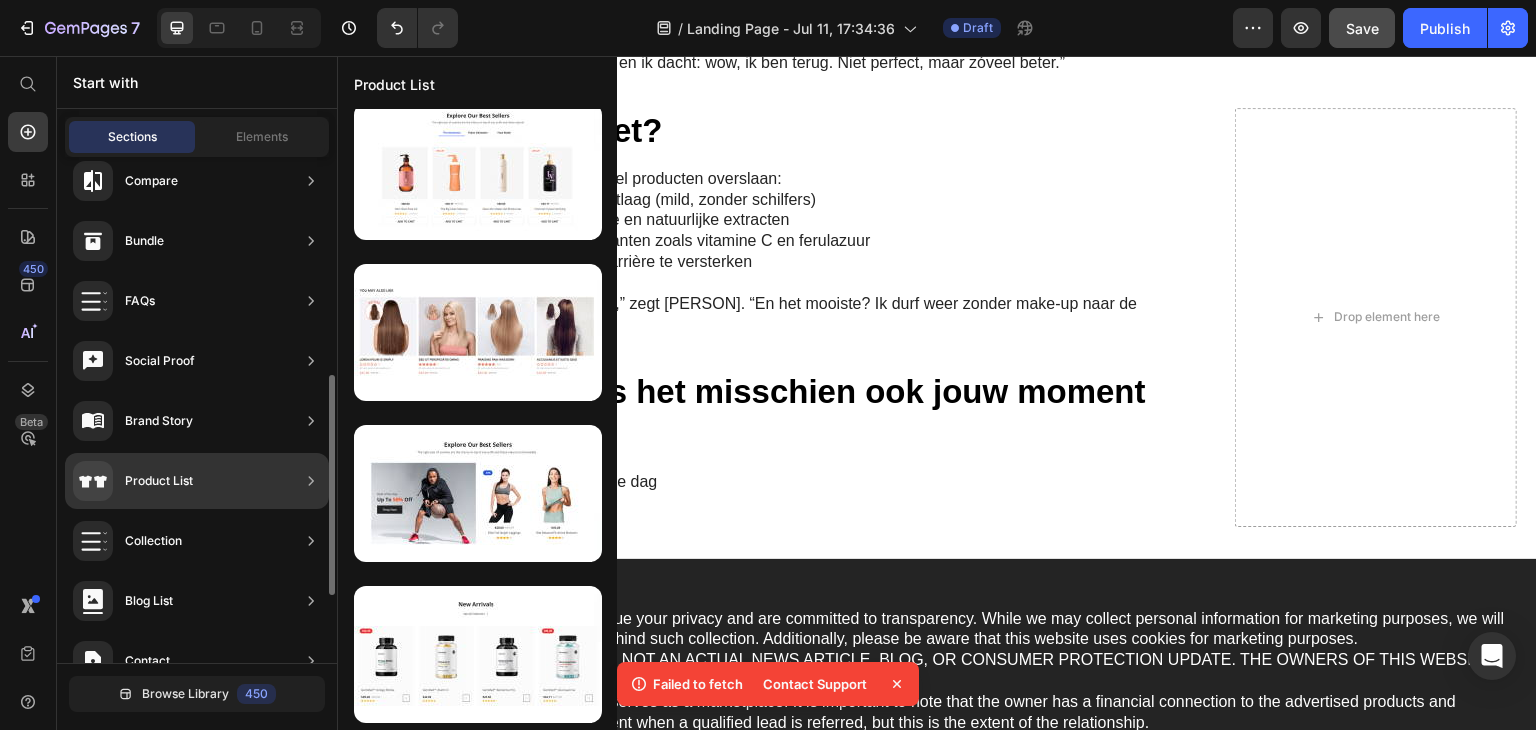 click on "Product List" 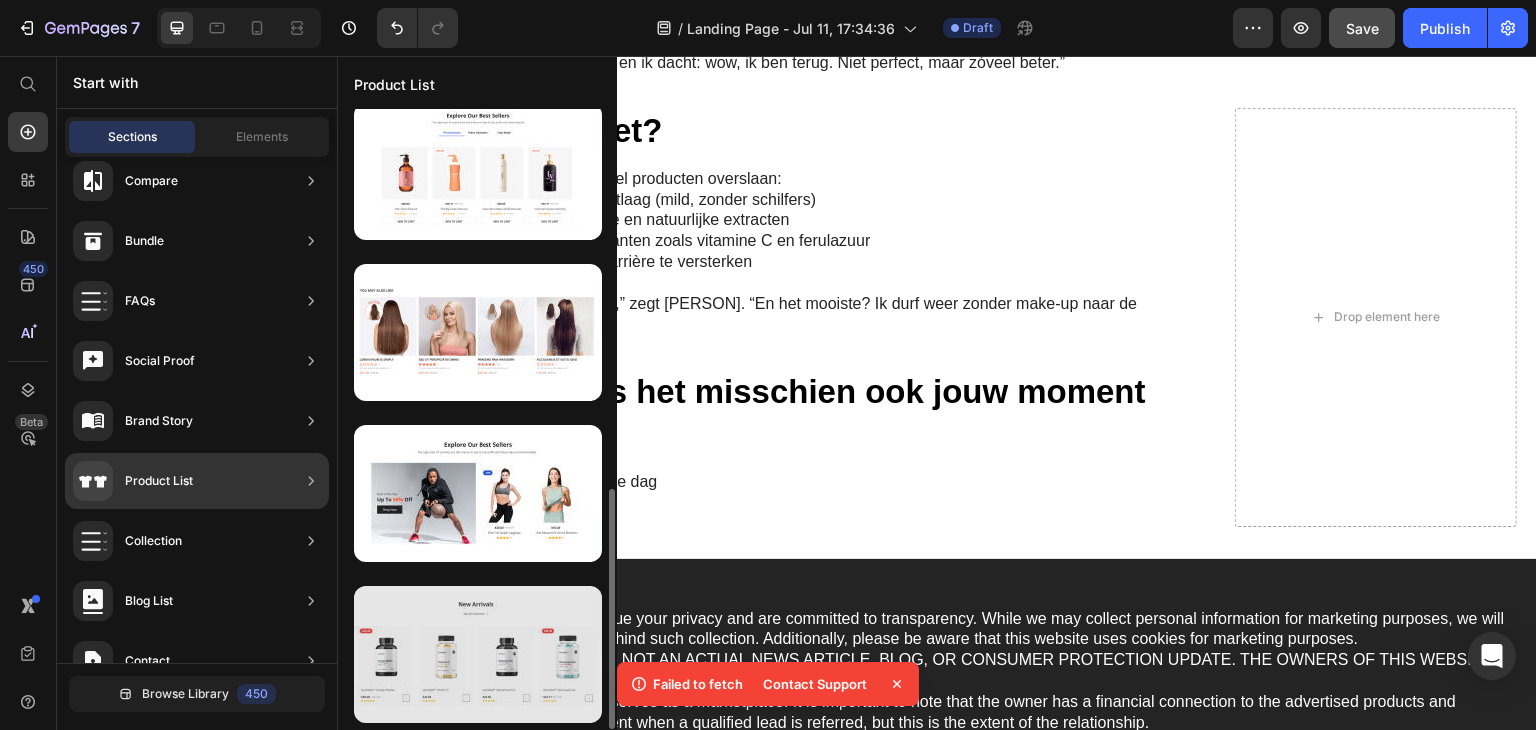 click at bounding box center (478, 654) 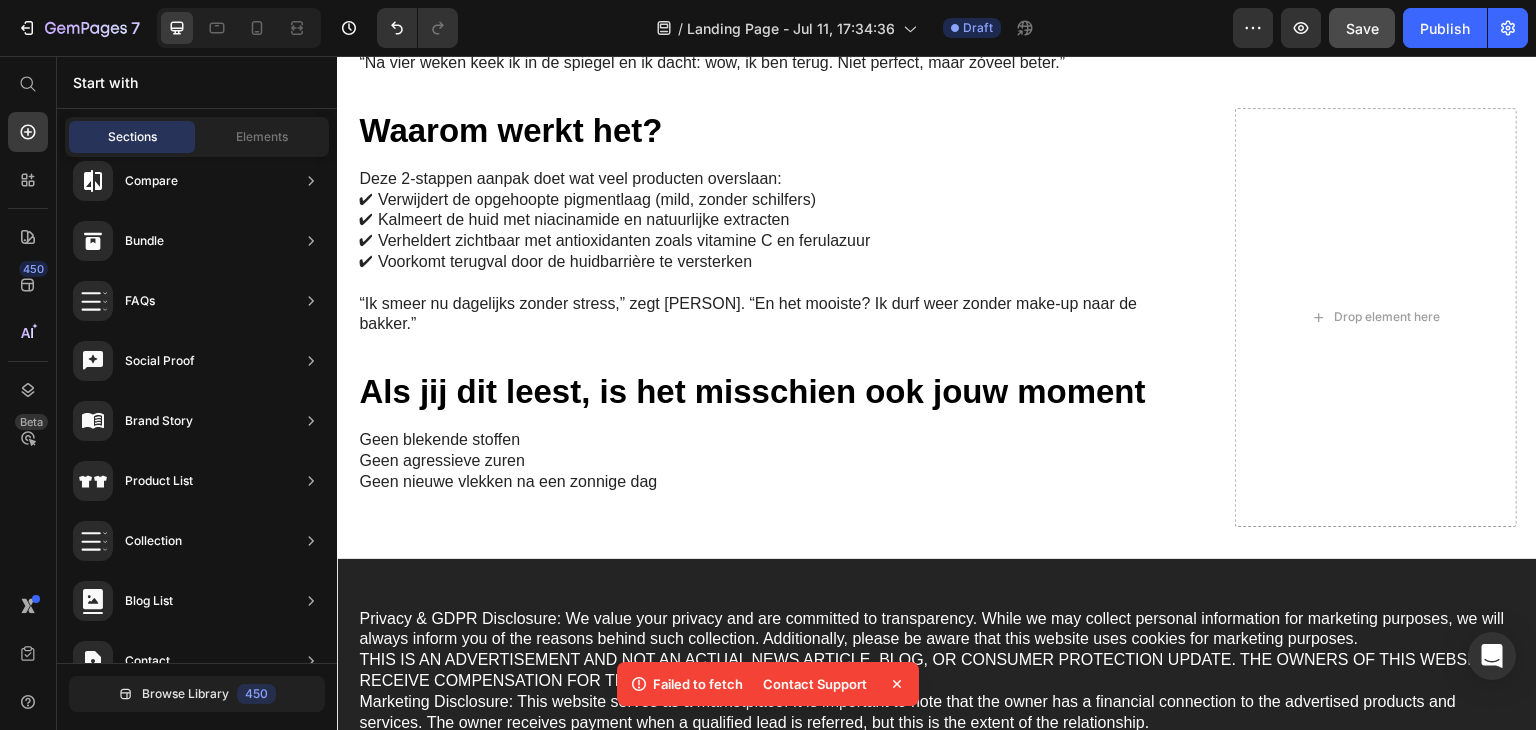 click 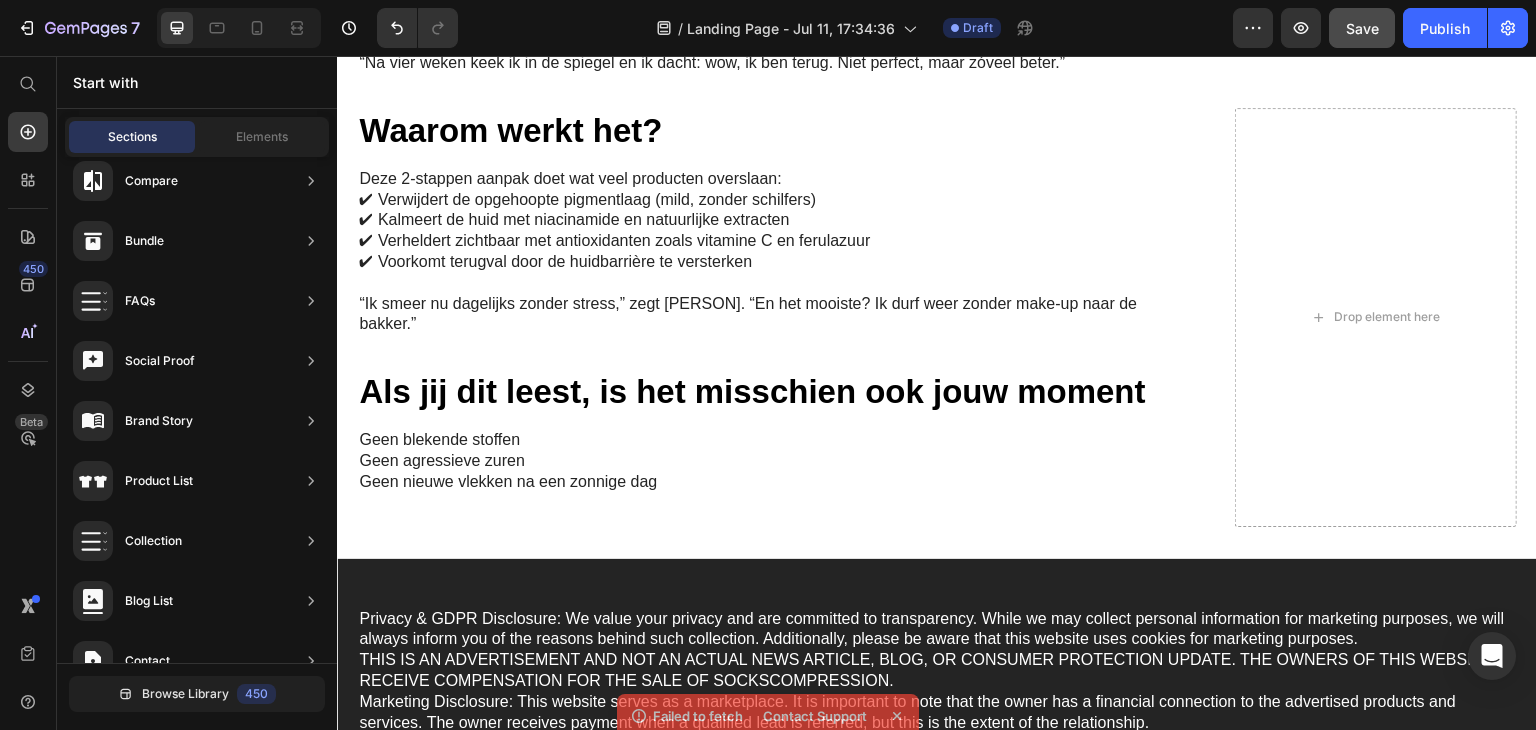 scroll, scrollTop: 0, scrollLeft: 0, axis: both 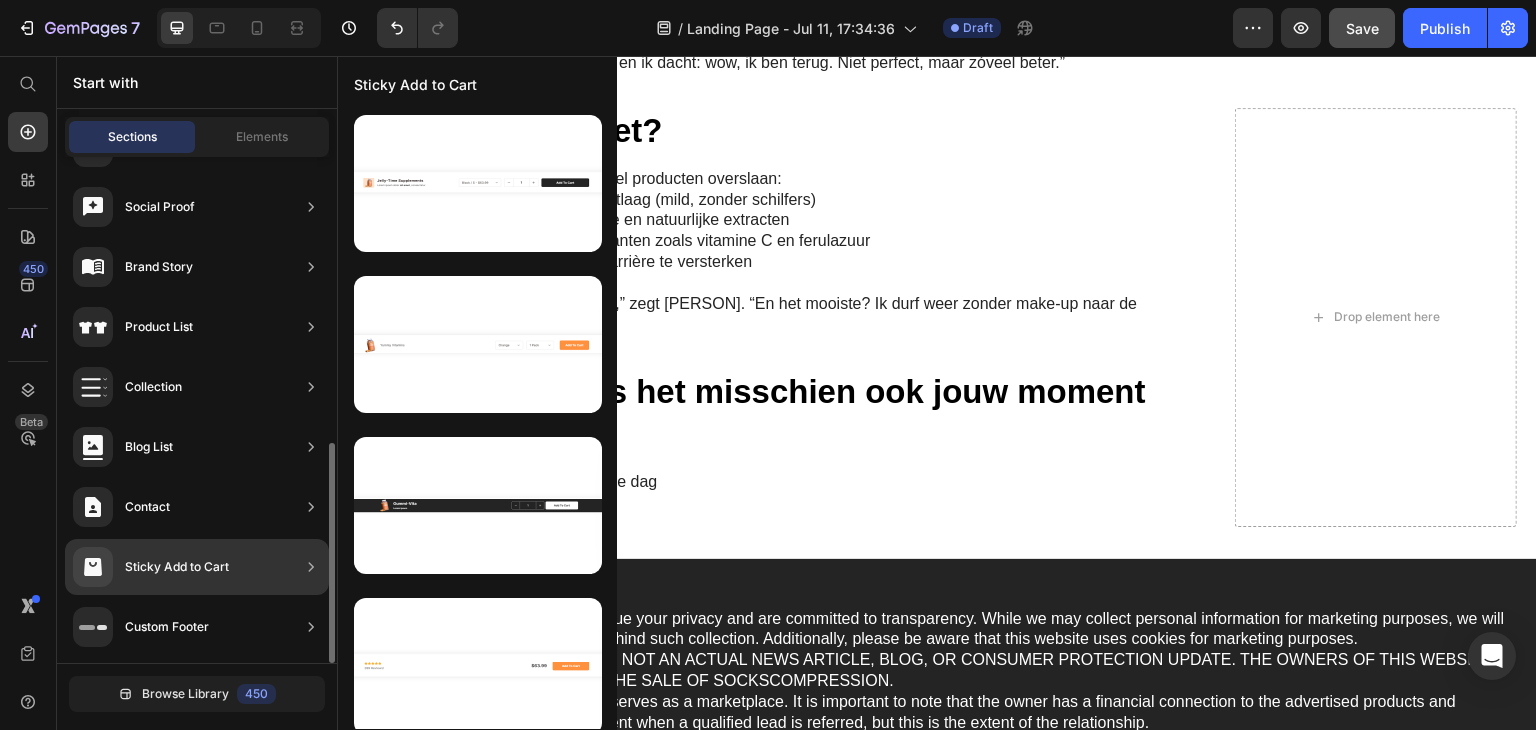 click on "Sticky Add to Cart" at bounding box center (177, 567) 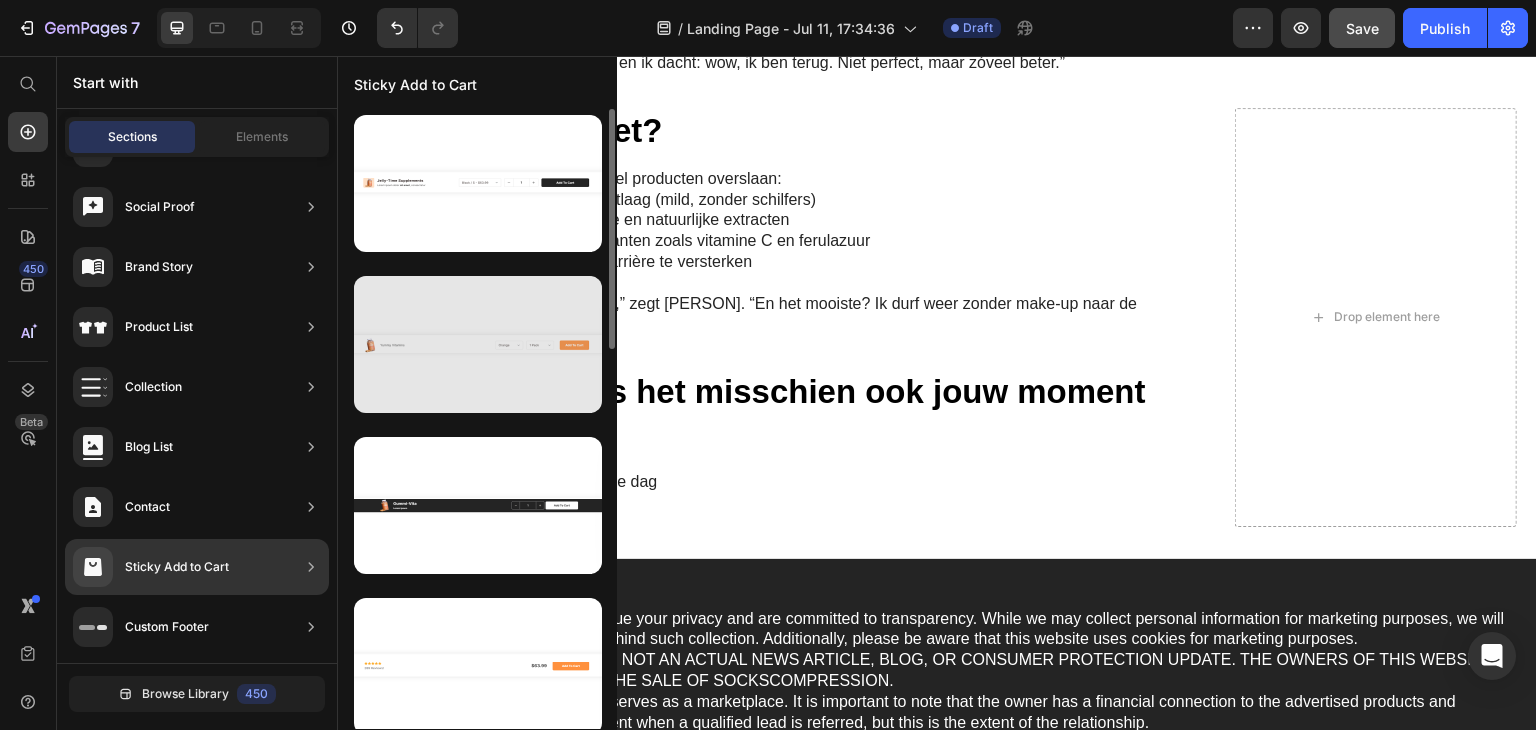 click at bounding box center [478, 344] 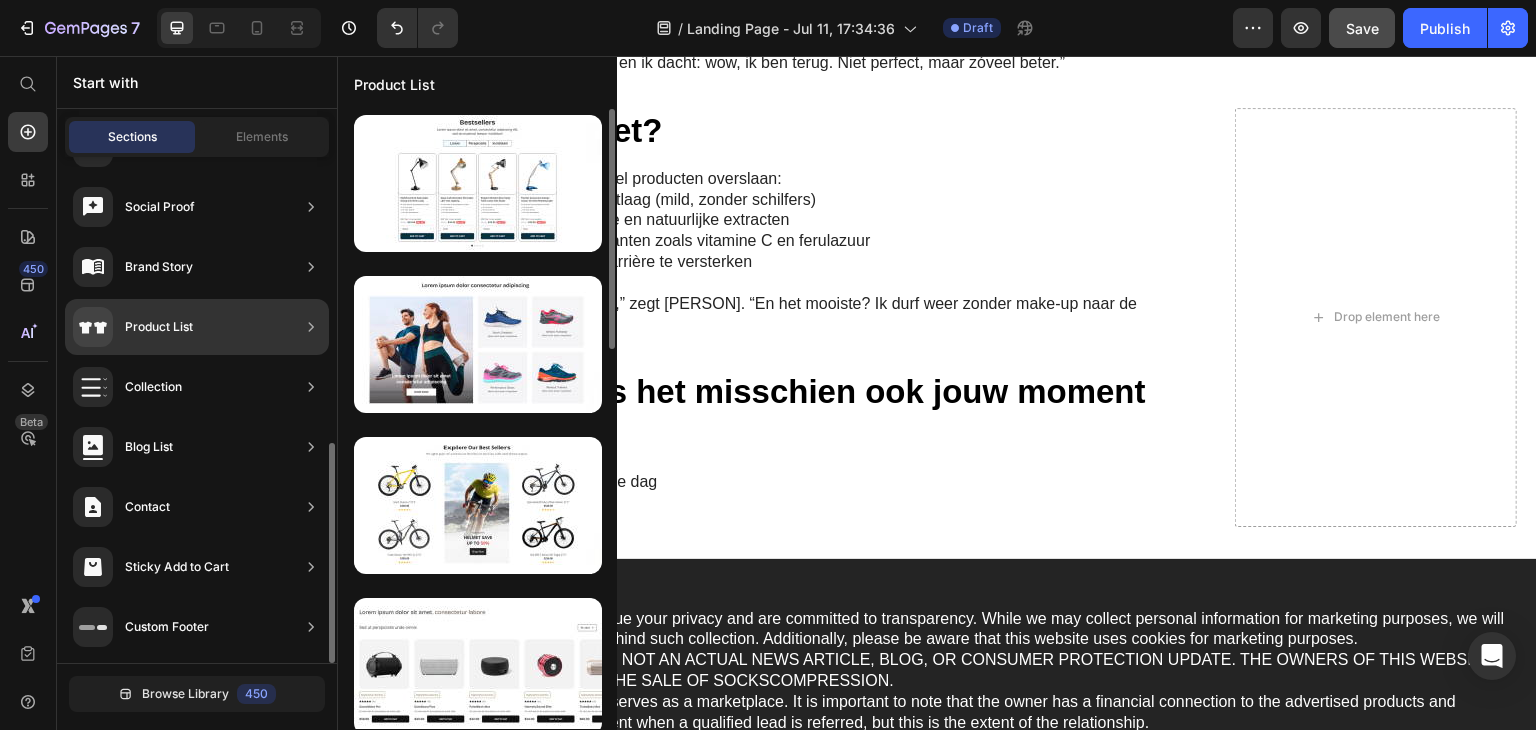 click on "Product List" 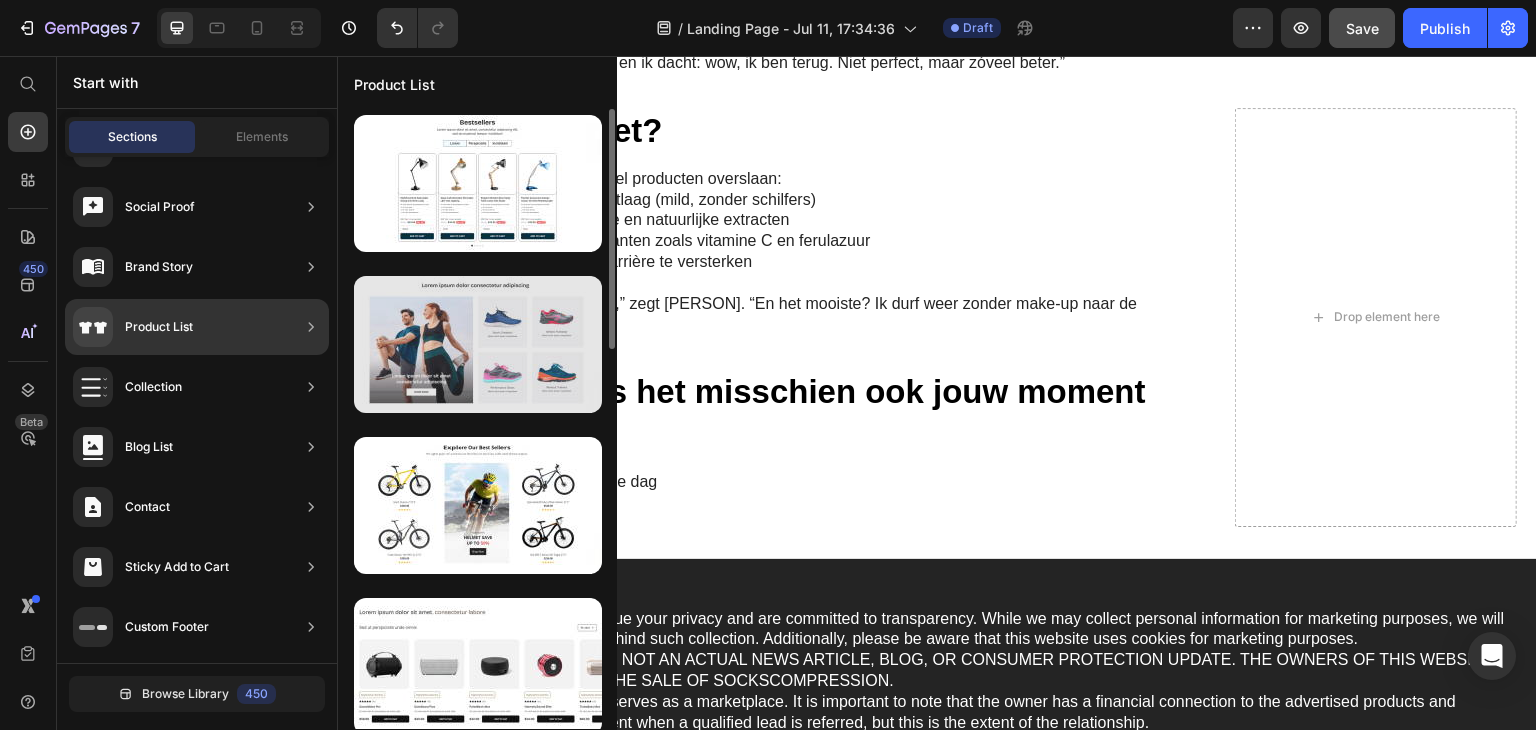 click at bounding box center [478, 344] 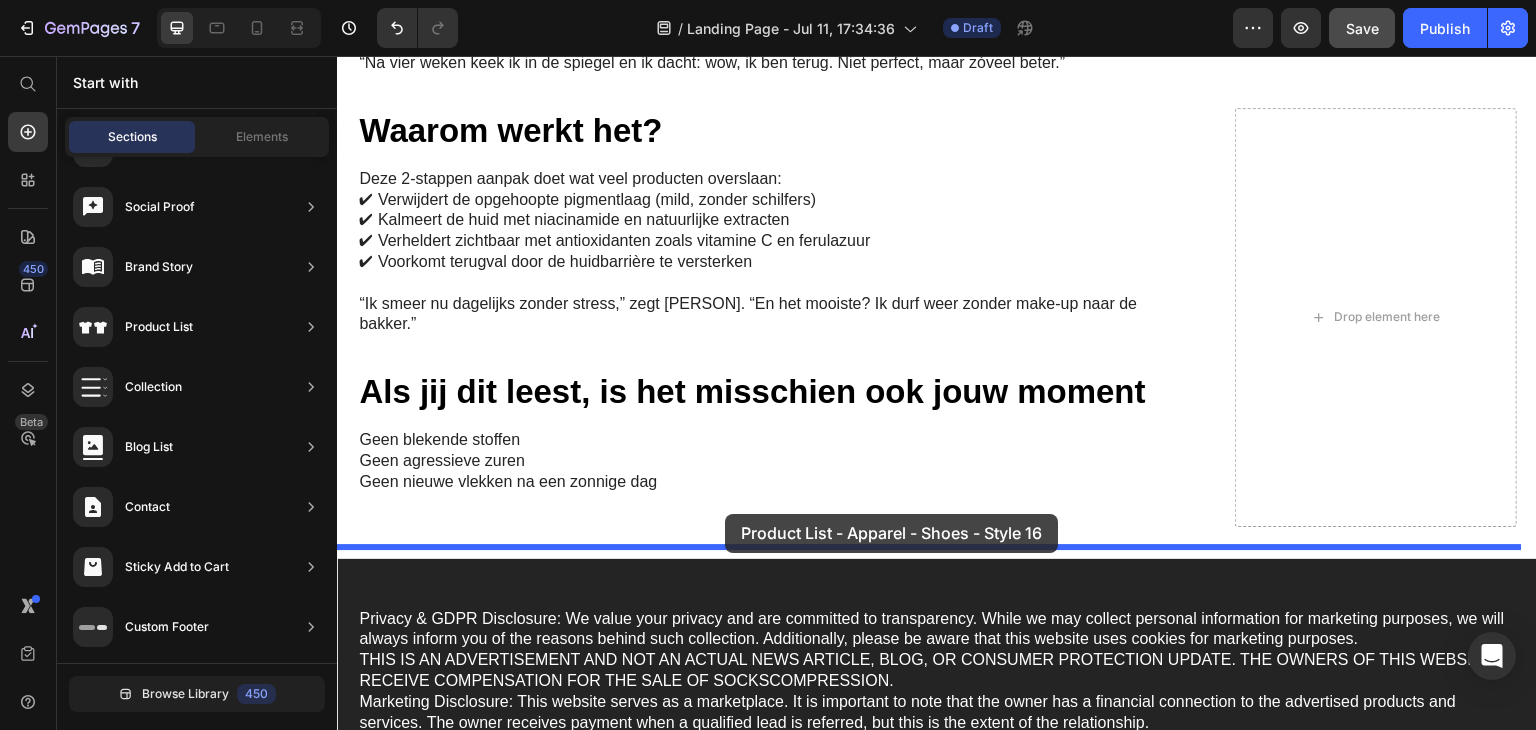 drag, startPoint x: 714, startPoint y: 375, endPoint x: 725, endPoint y: 514, distance: 139.43457 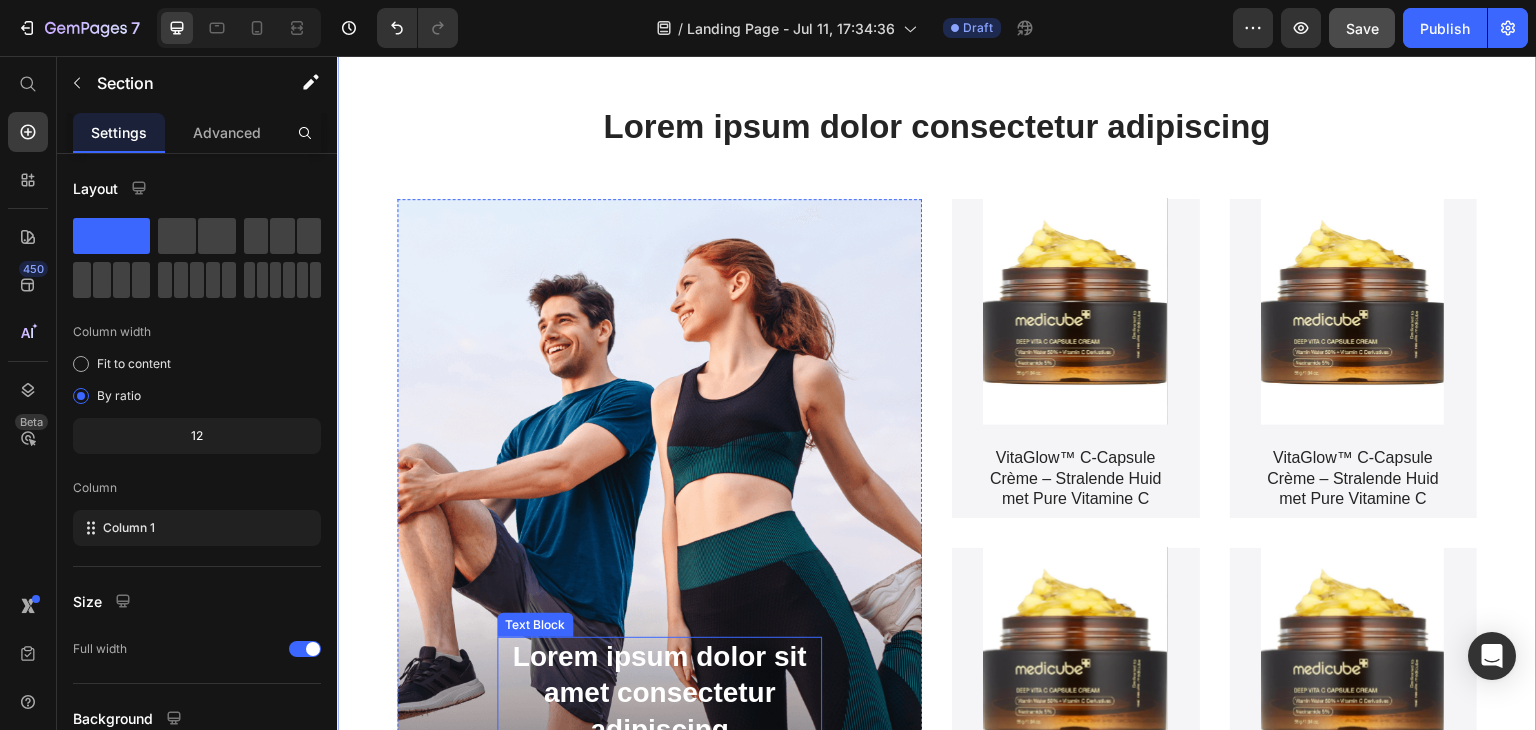 scroll, scrollTop: 2320, scrollLeft: 0, axis: vertical 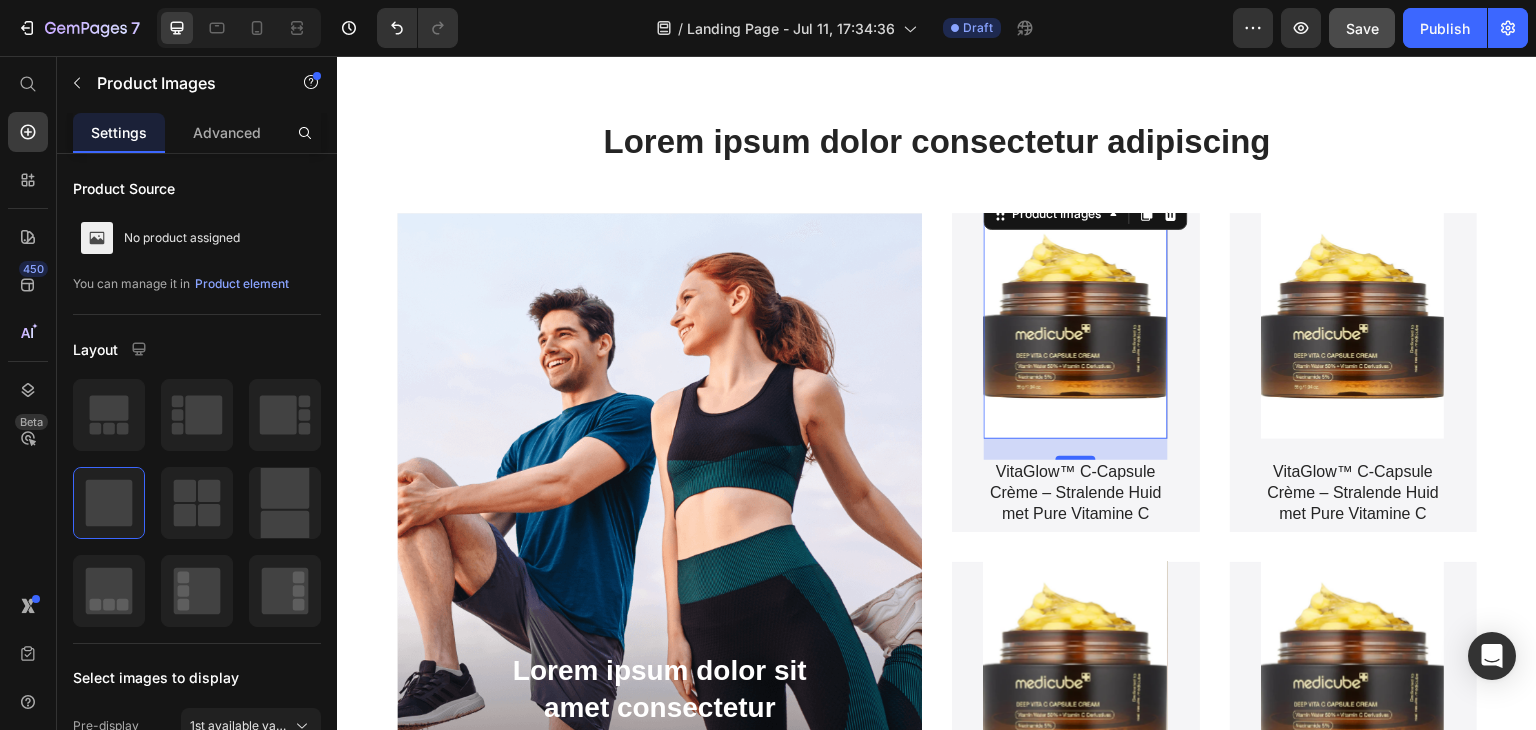 click at bounding box center [1076, 316] 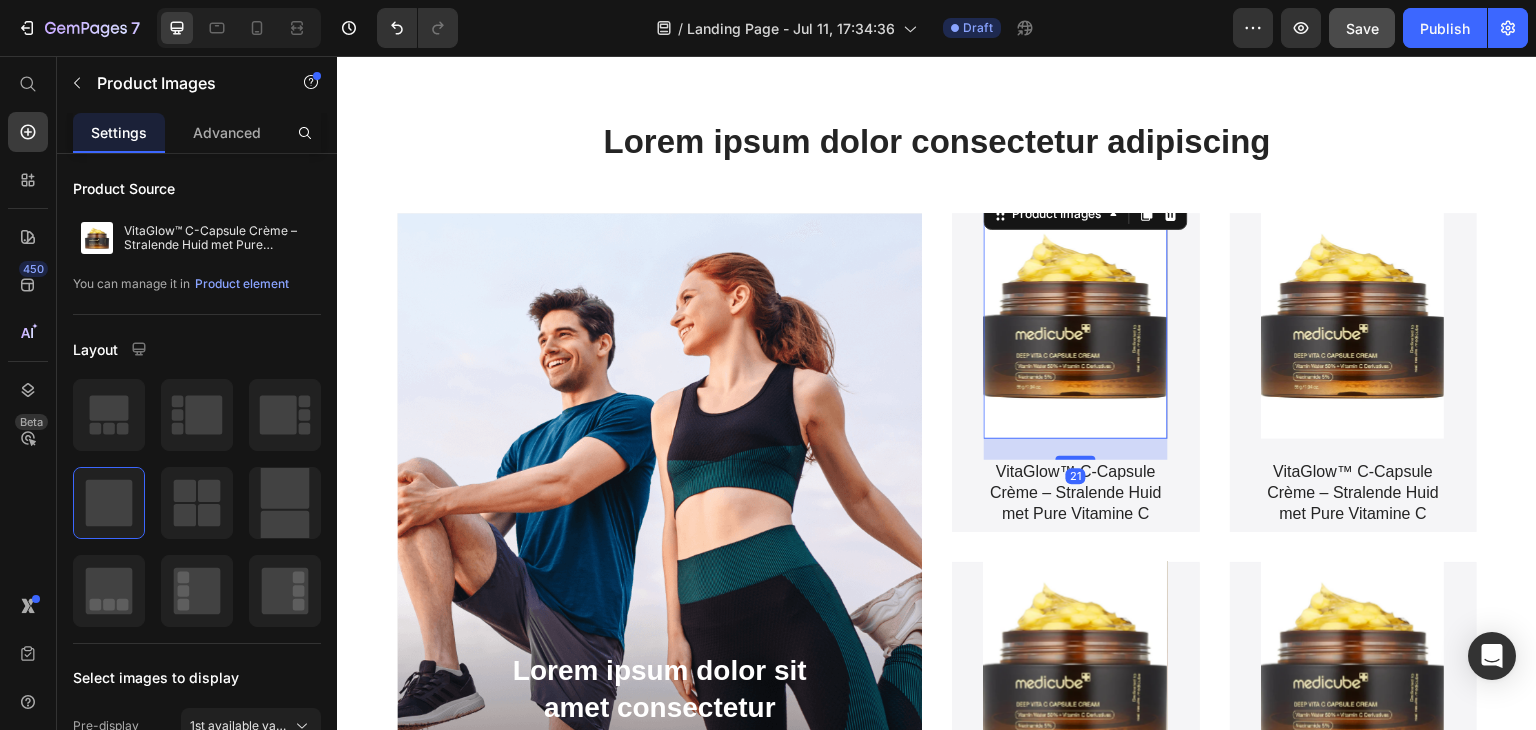 scroll, scrollTop: 2220, scrollLeft: 0, axis: vertical 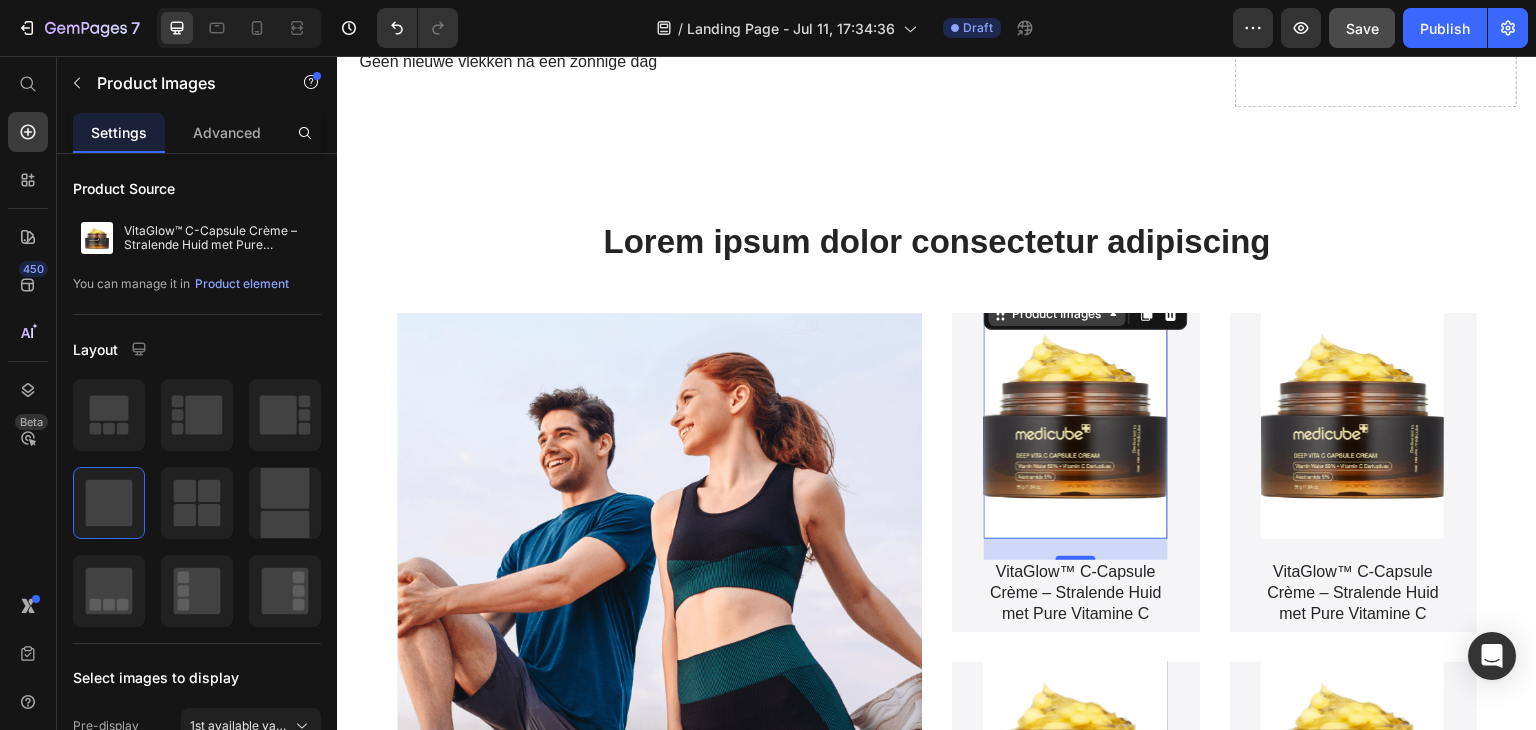 click on "Product Images" at bounding box center (1057, 314) 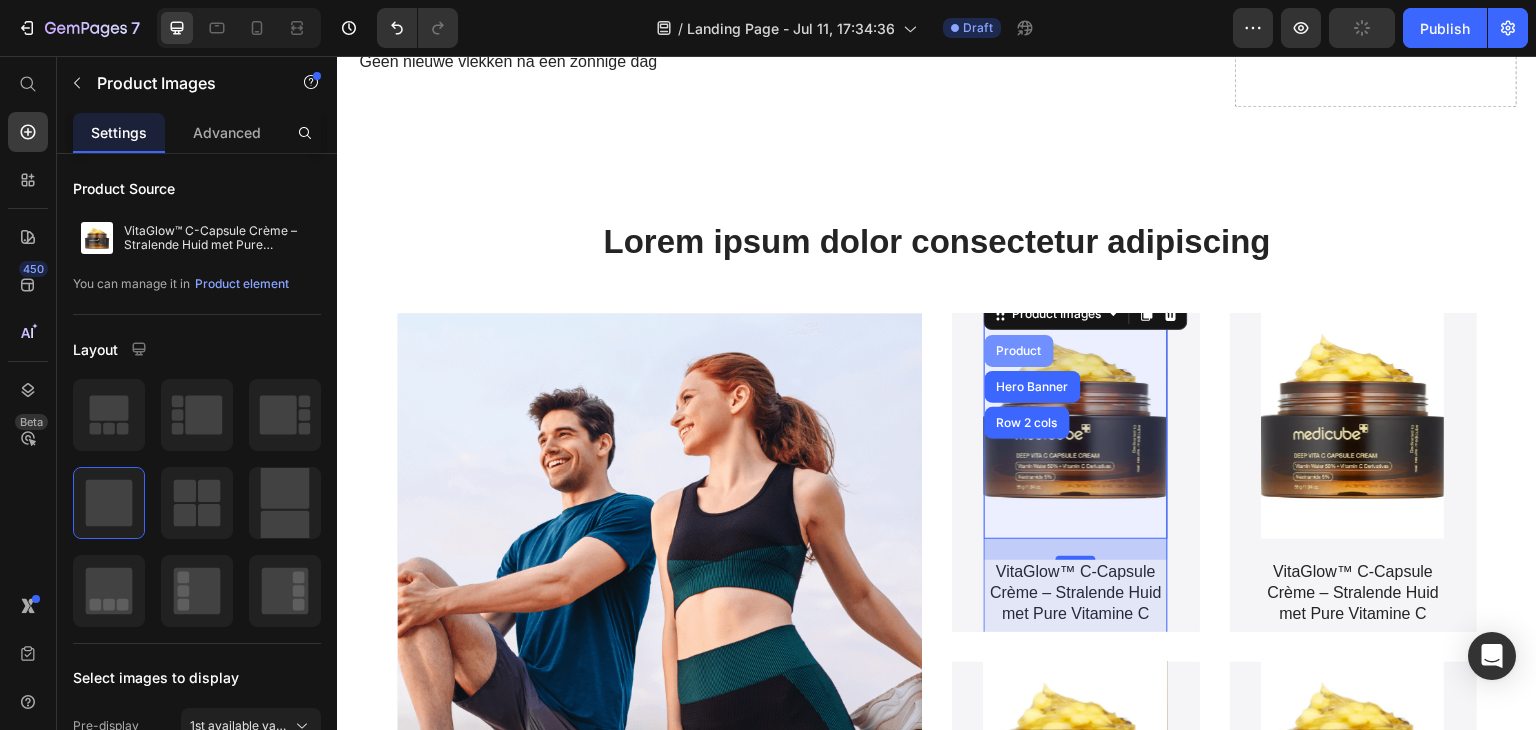 click on "Product" at bounding box center [1019, 351] 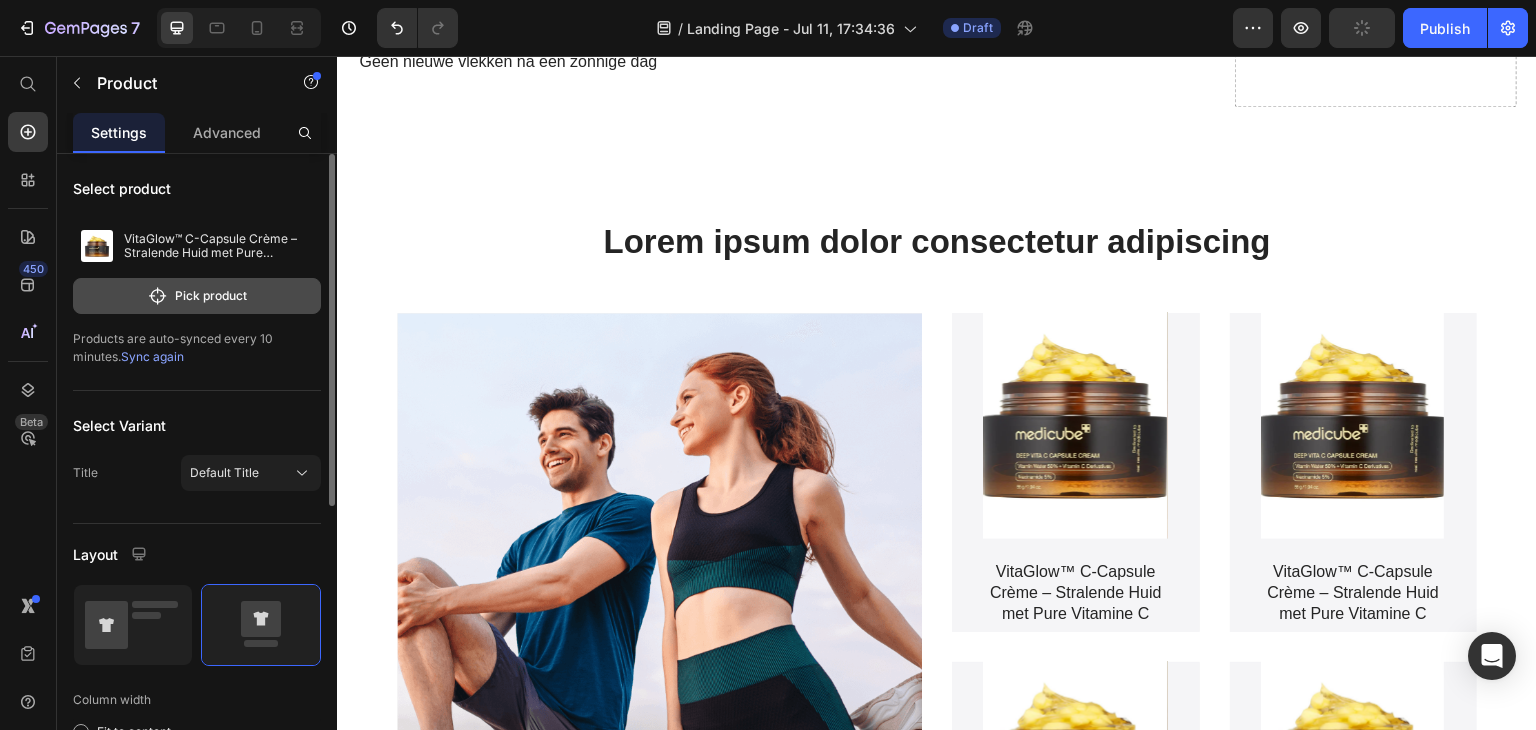 click on "Pick product" at bounding box center (197, 296) 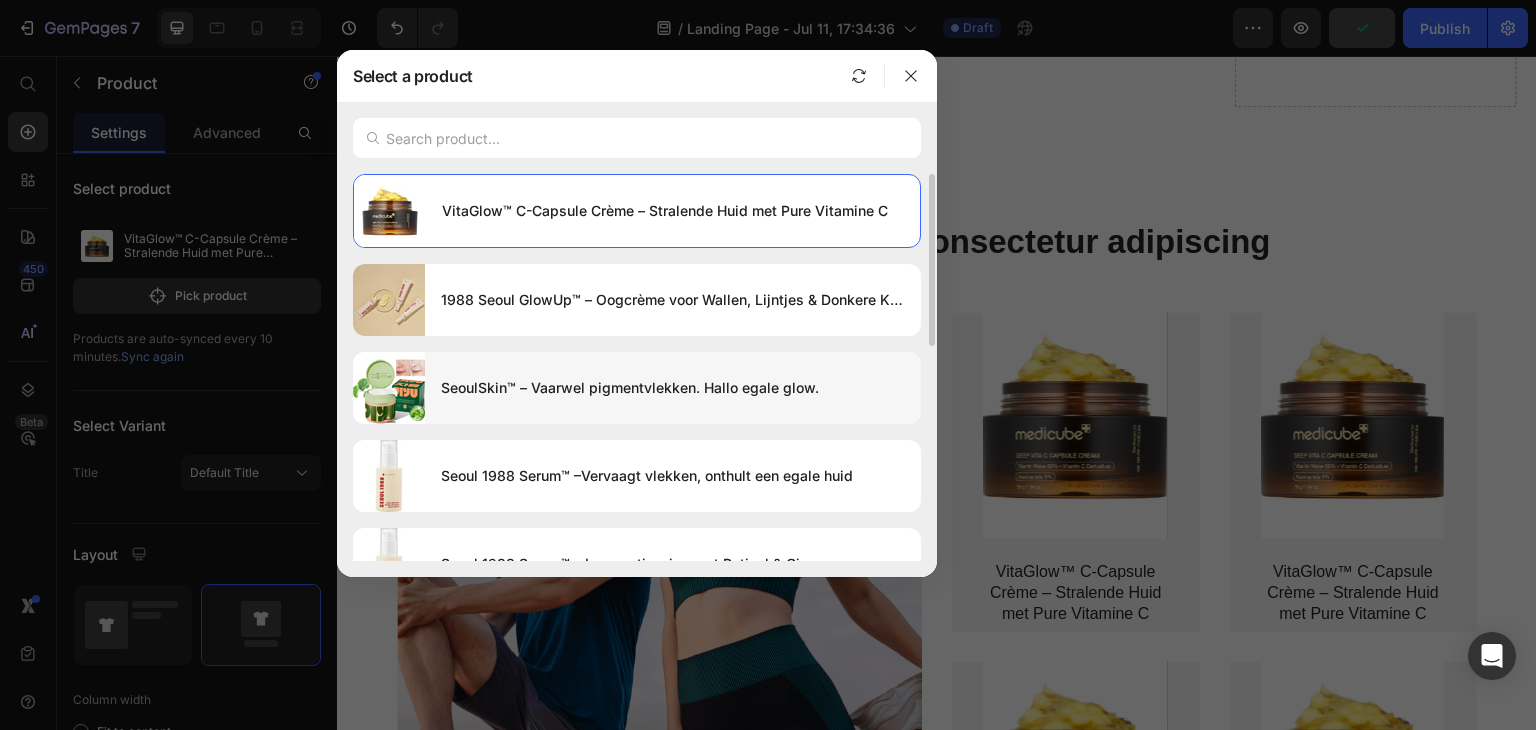 click on "SeoulSkin™ – Vaarwel pigmentvlekken. Hallo egale glow." at bounding box center (673, 388) 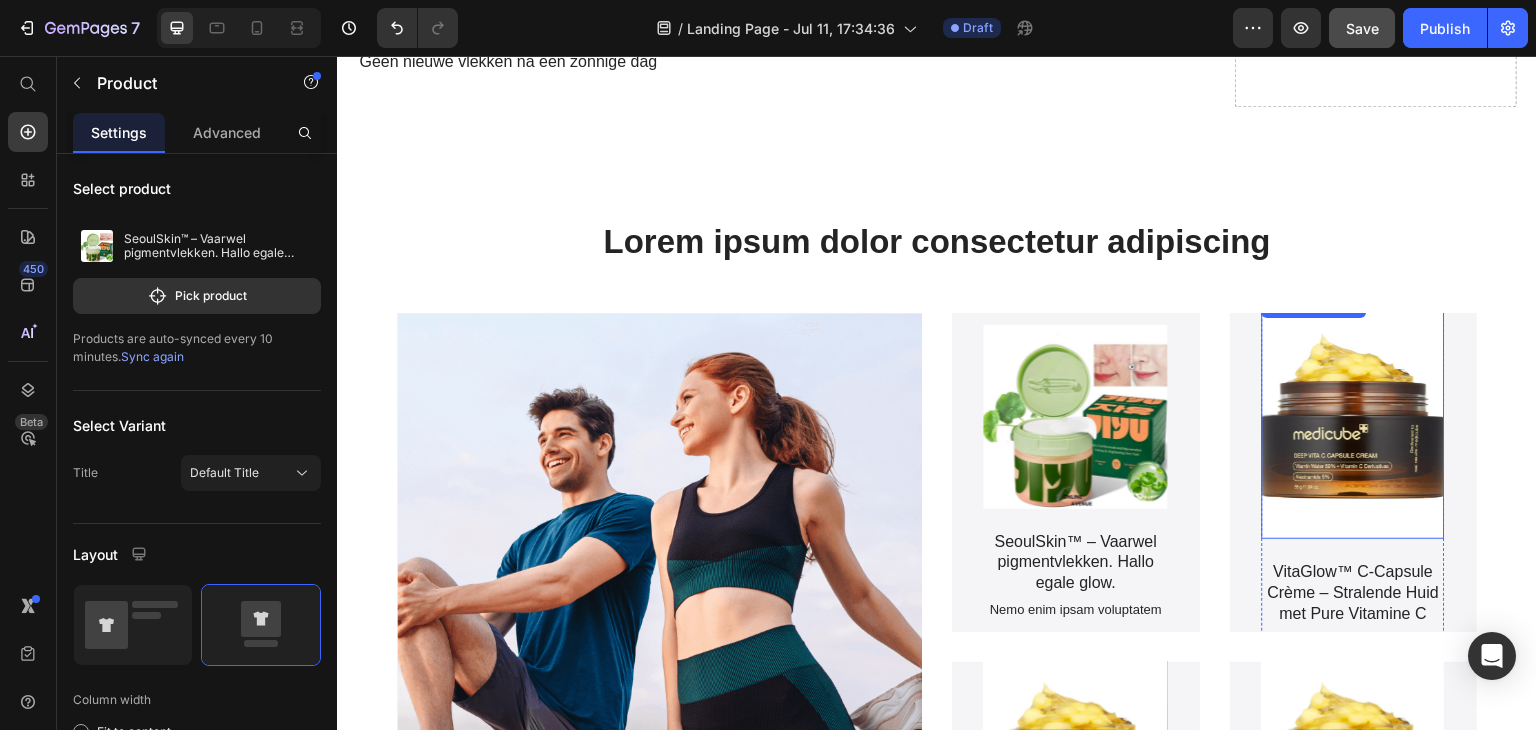 click at bounding box center [1354, 416] 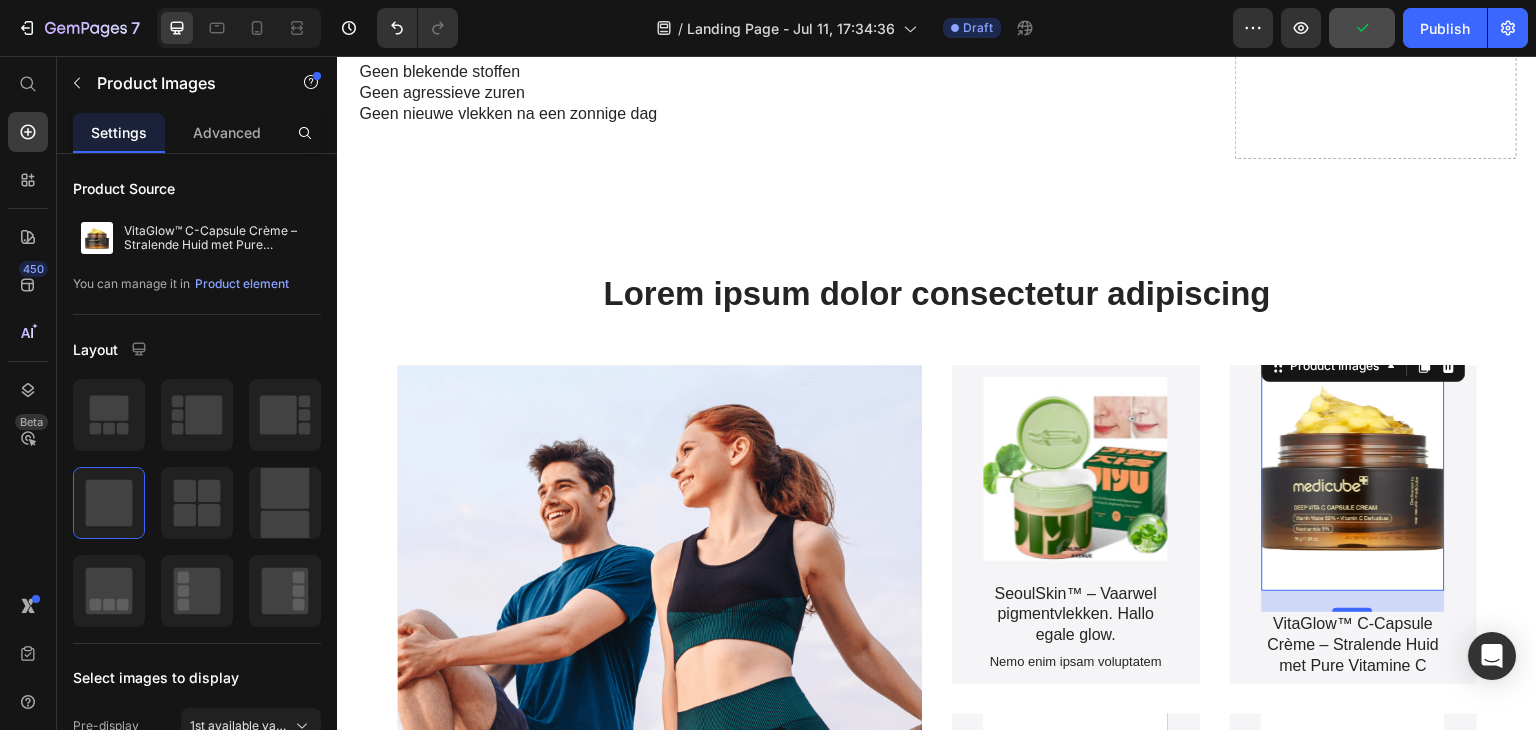 scroll, scrollTop: 2120, scrollLeft: 0, axis: vertical 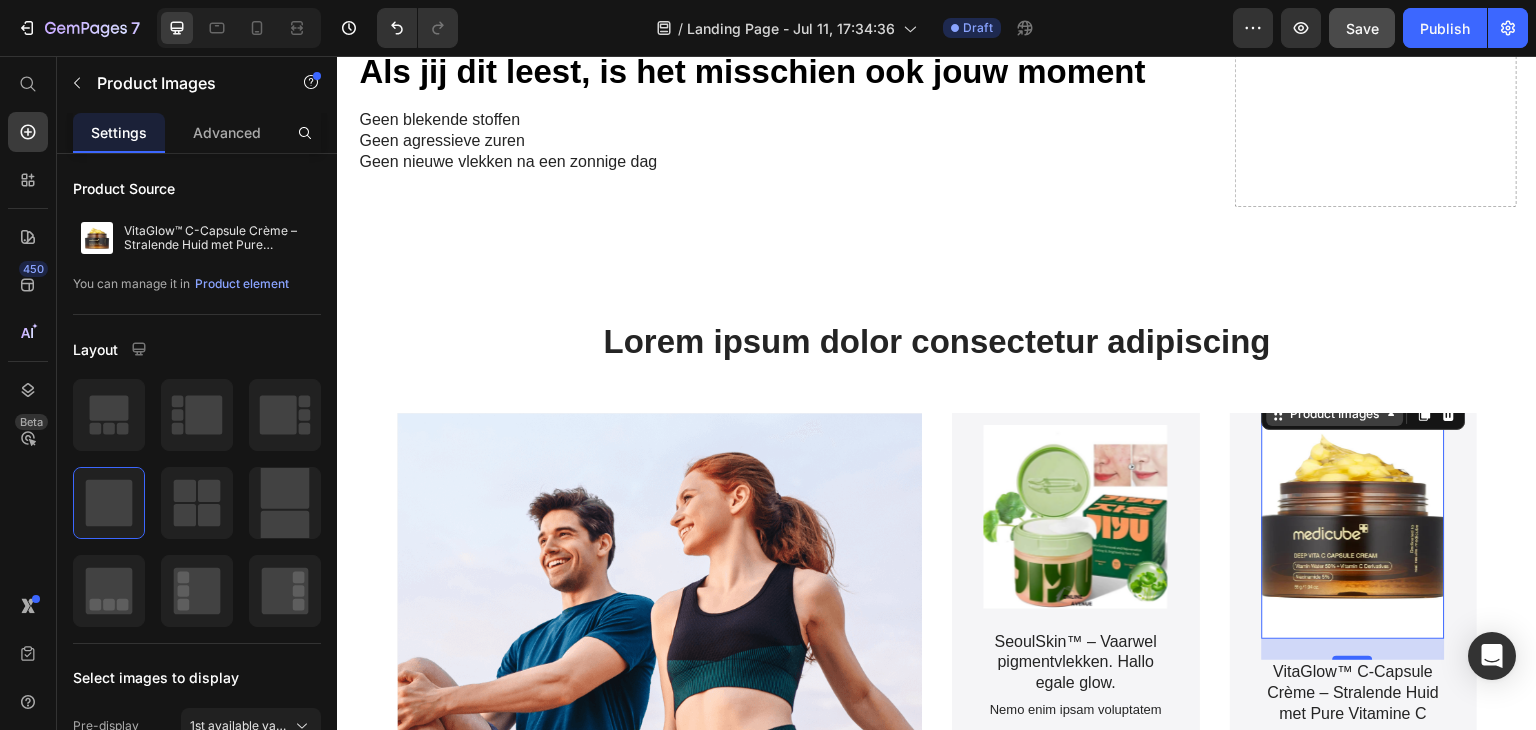 click on "Product Images" at bounding box center [1335, 414] 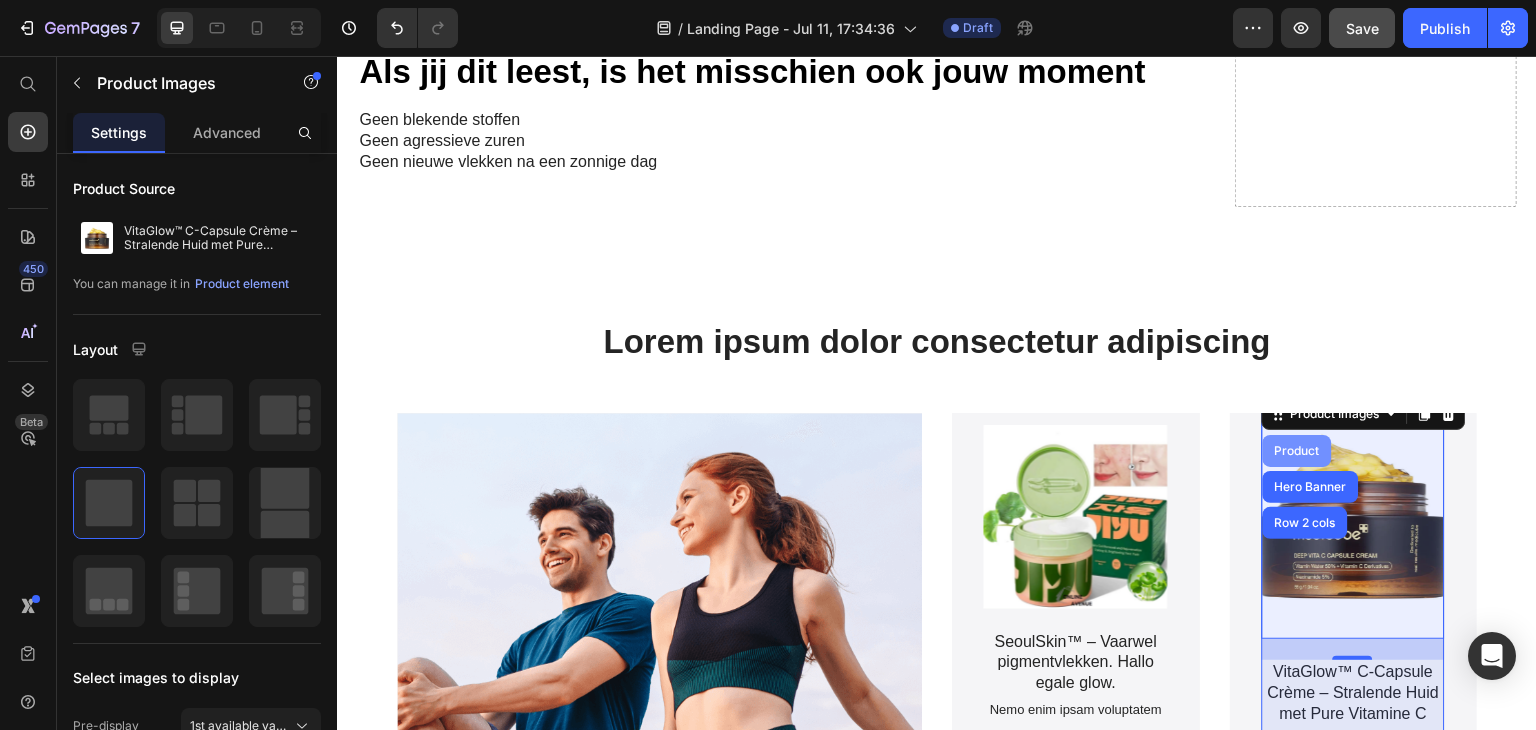 click on "Product" at bounding box center [1297, 451] 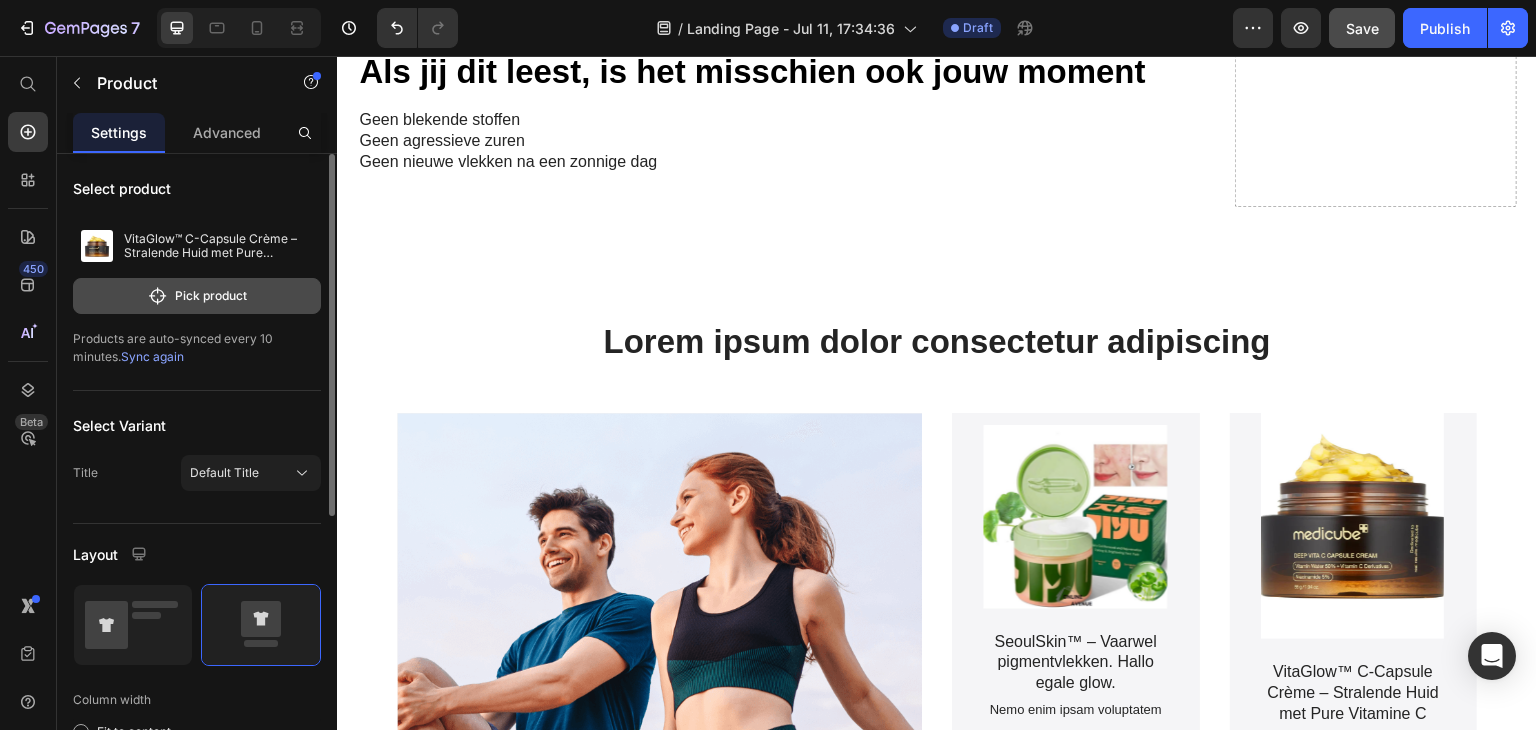 click on "Pick product" at bounding box center [197, 296] 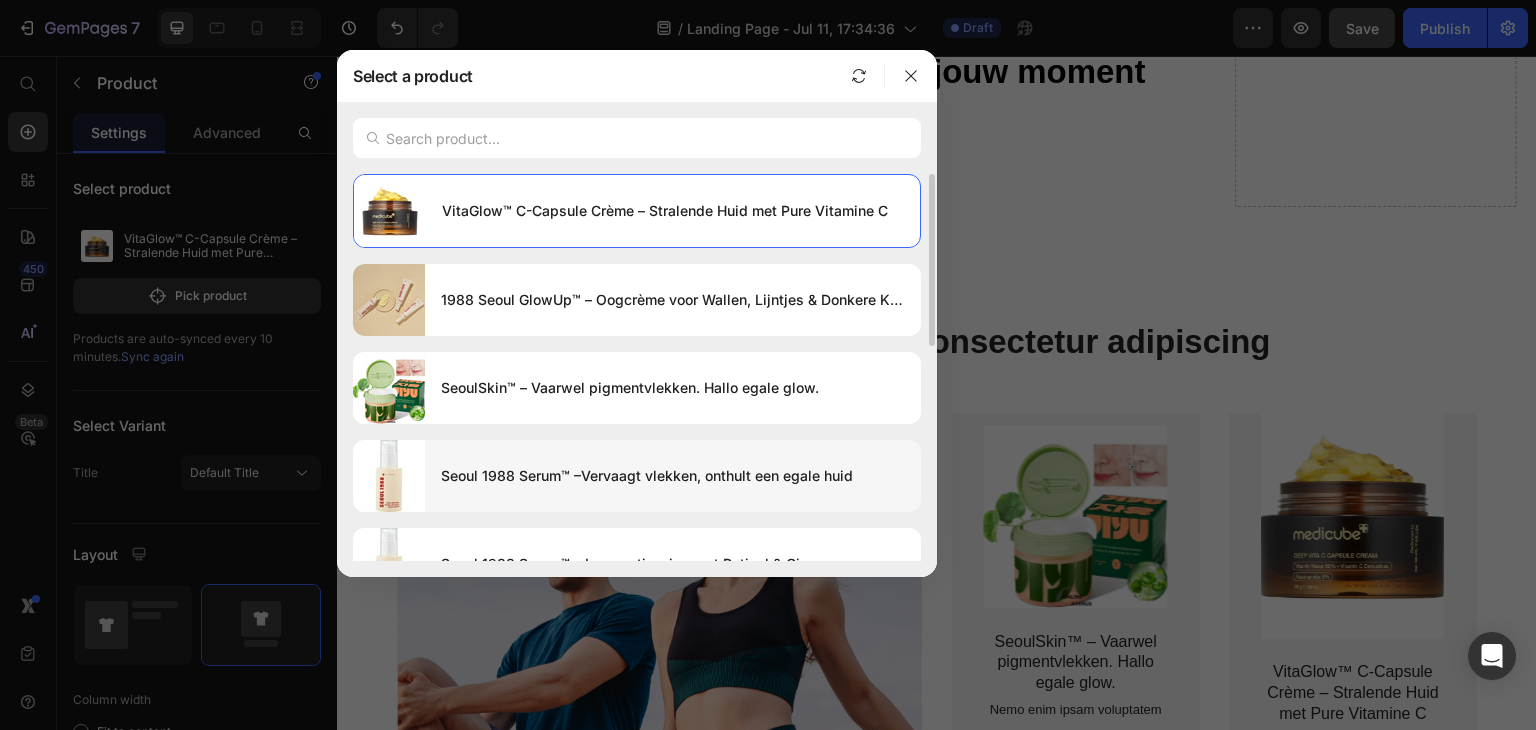 click on "Seoul 1988 Serum™ –Vervaagt vlekken, onthult een egale huid" at bounding box center (673, 476) 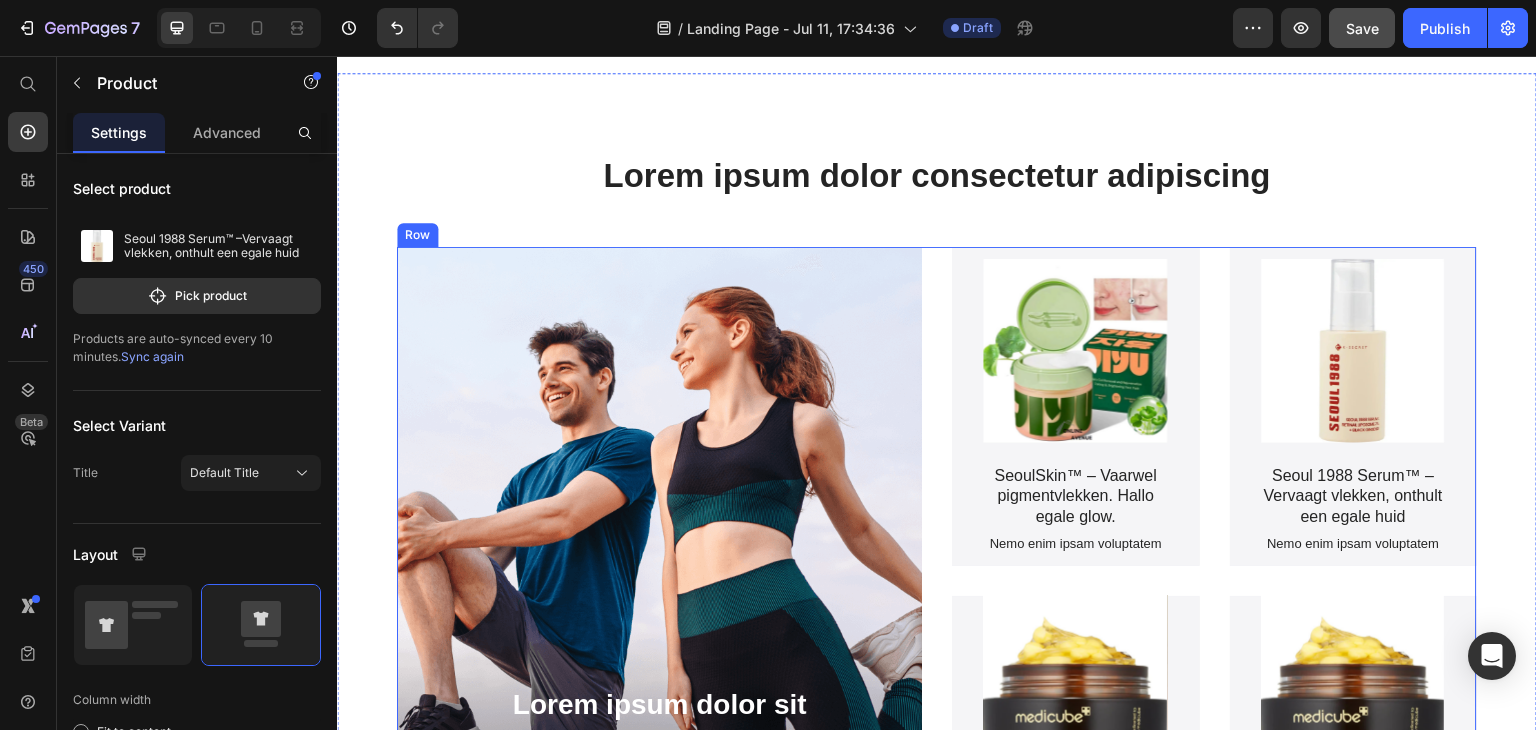scroll, scrollTop: 2320, scrollLeft: 0, axis: vertical 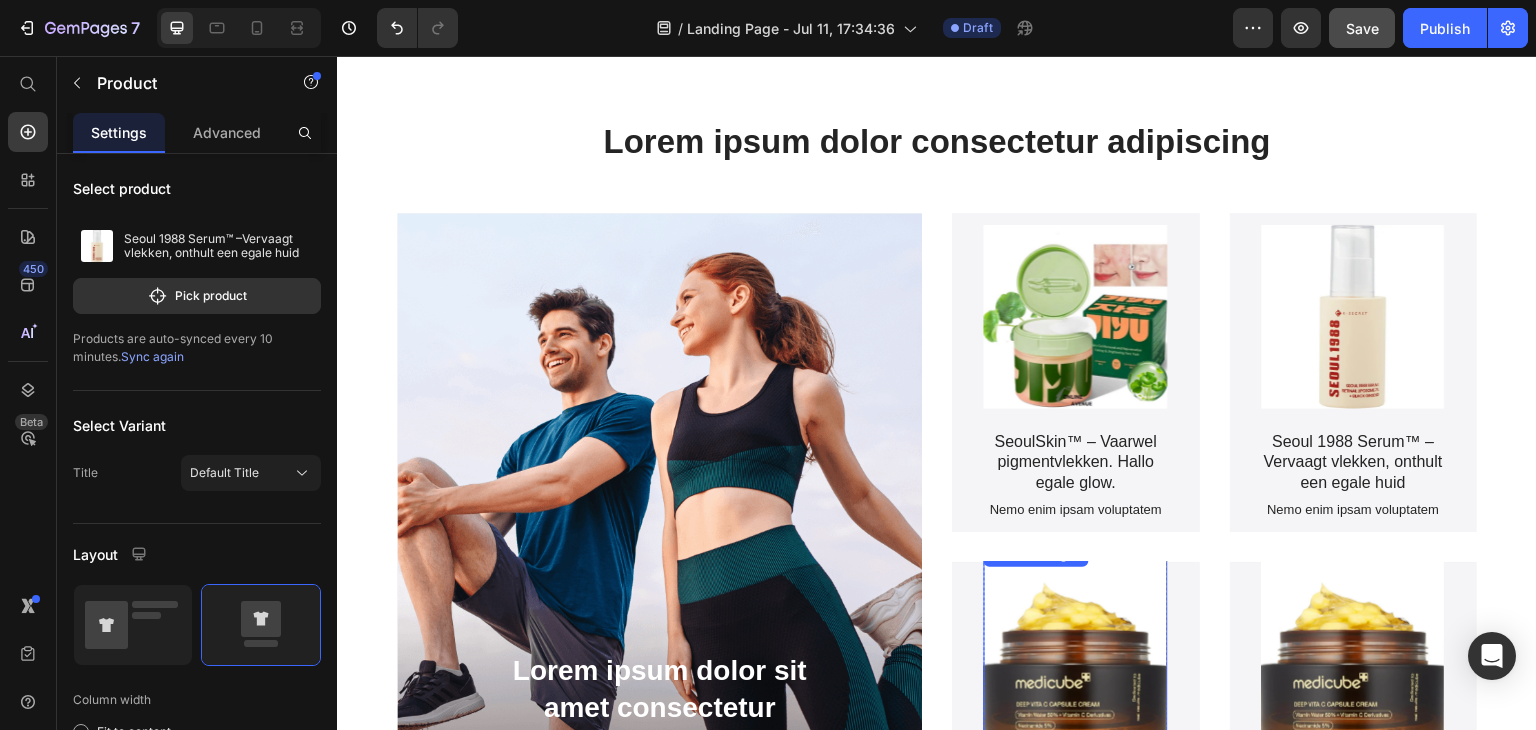 click at bounding box center [1076, 665] 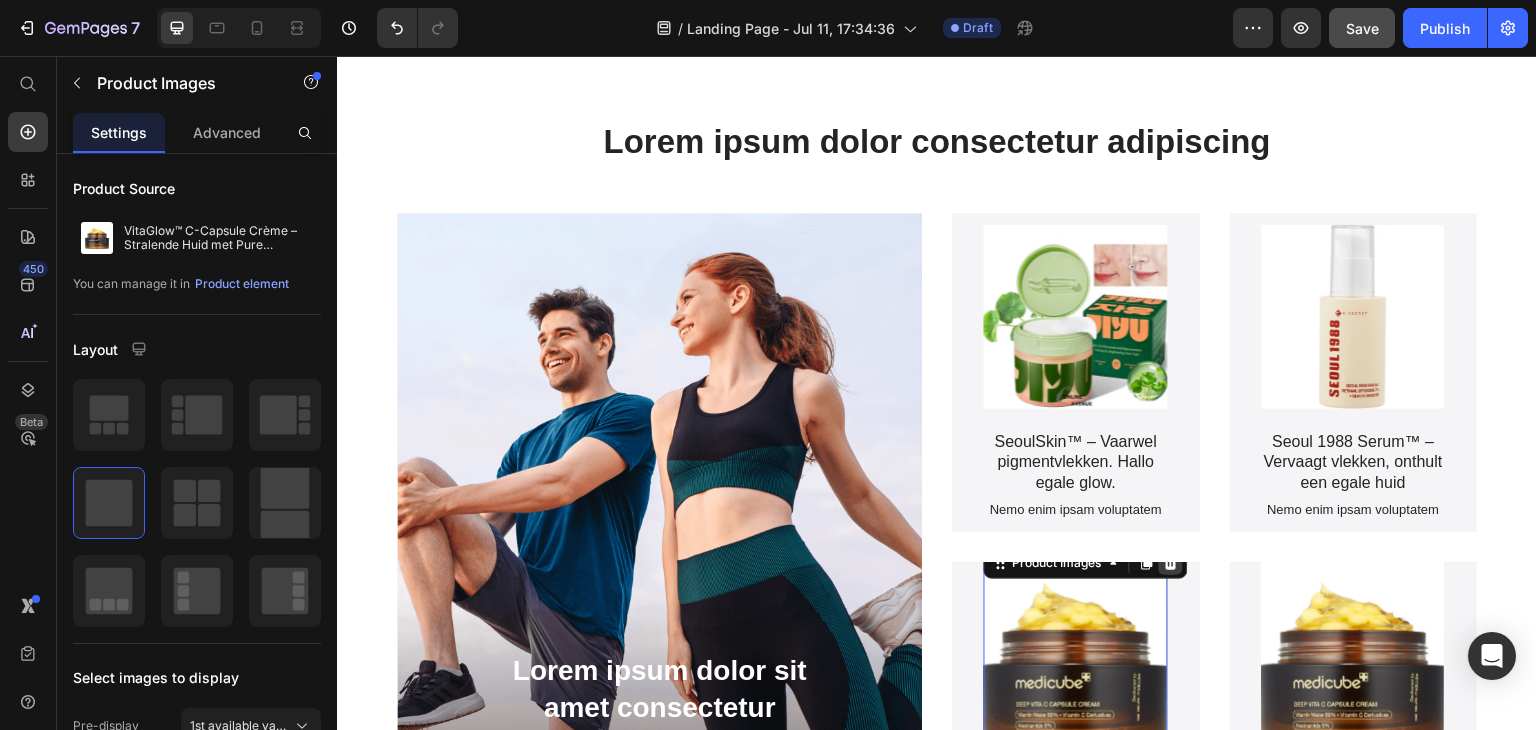 click 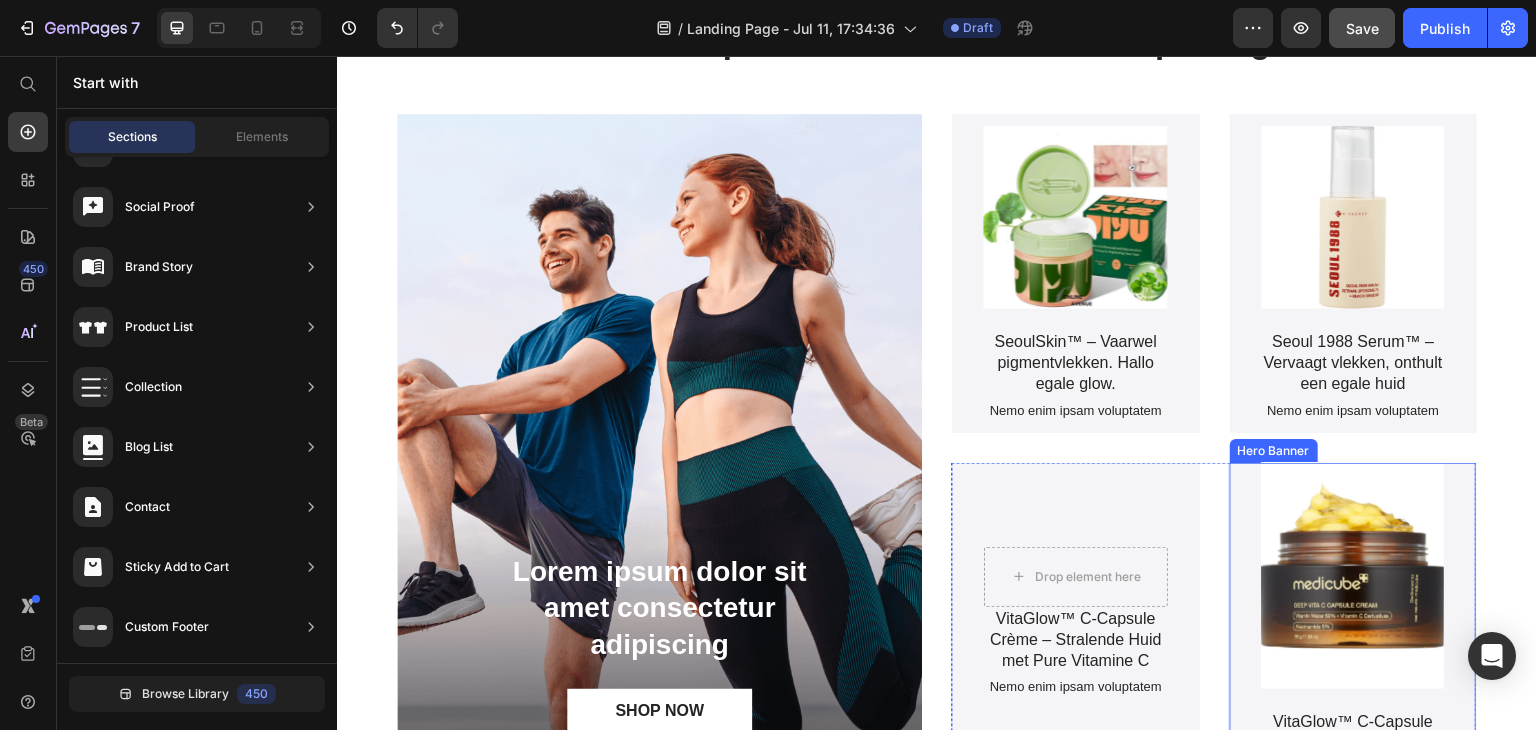 scroll, scrollTop: 2420, scrollLeft: 0, axis: vertical 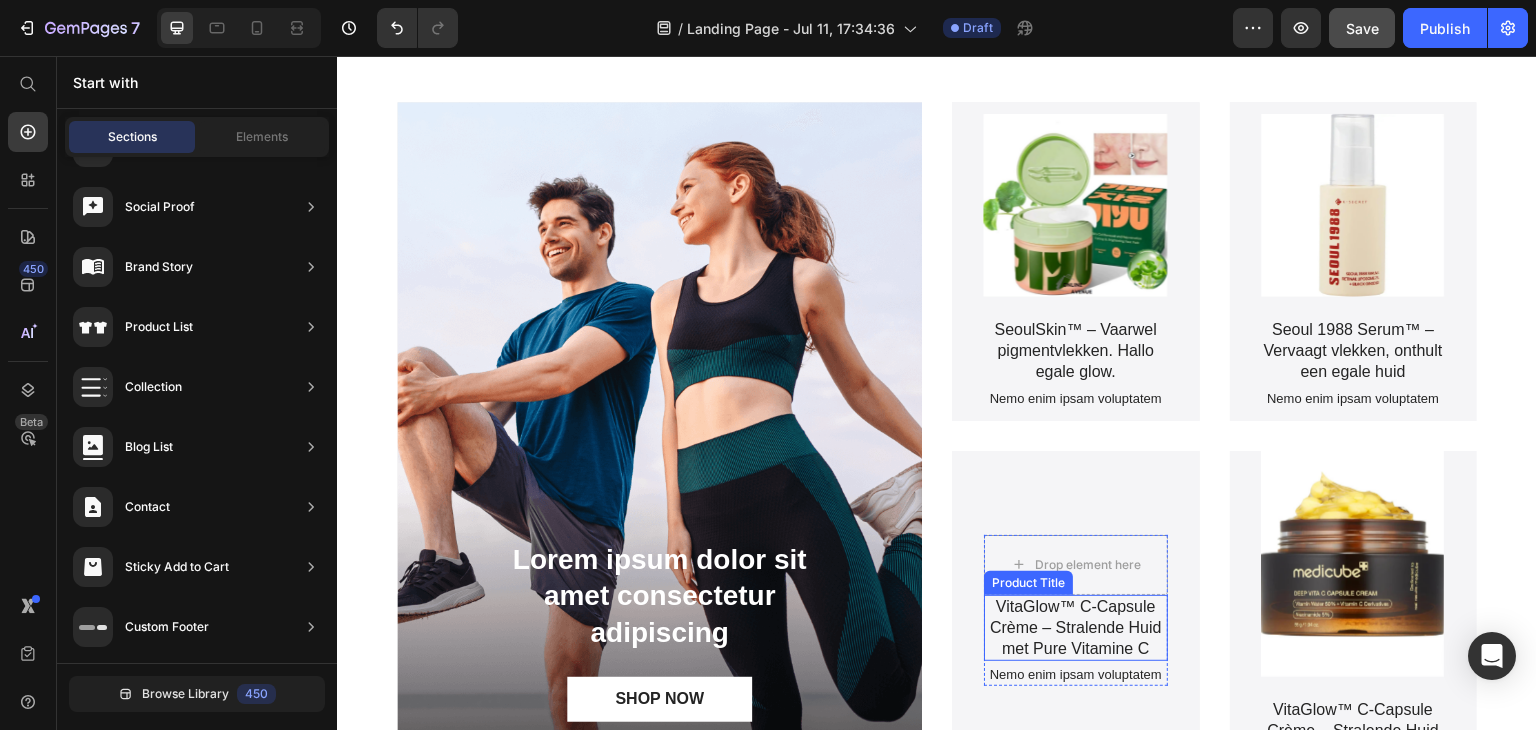 click on "VitaGlow™ C-Capsule Crème – Stralende Huid met Pure Vitamine C" at bounding box center [1076, 628] 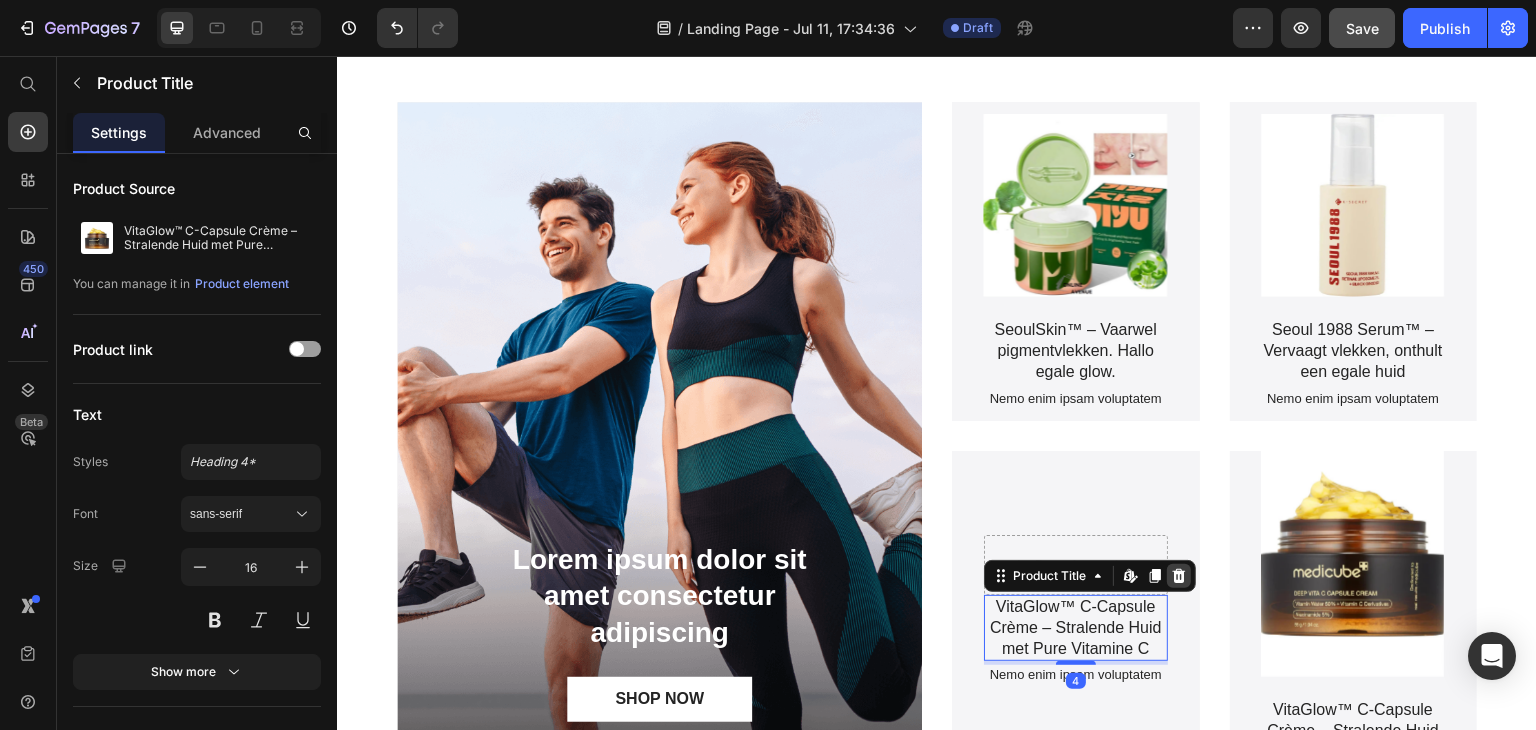 click 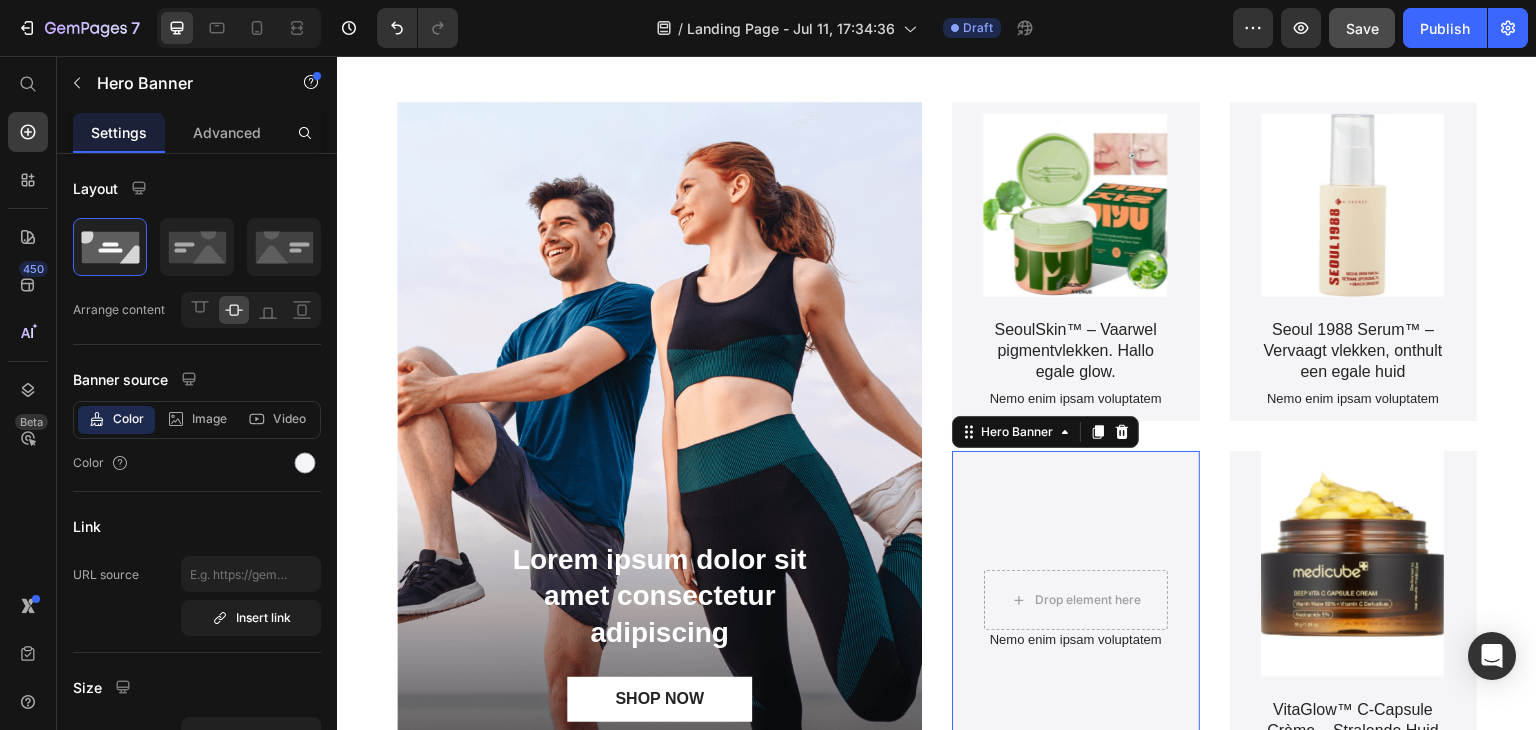 click at bounding box center (1076, 610) 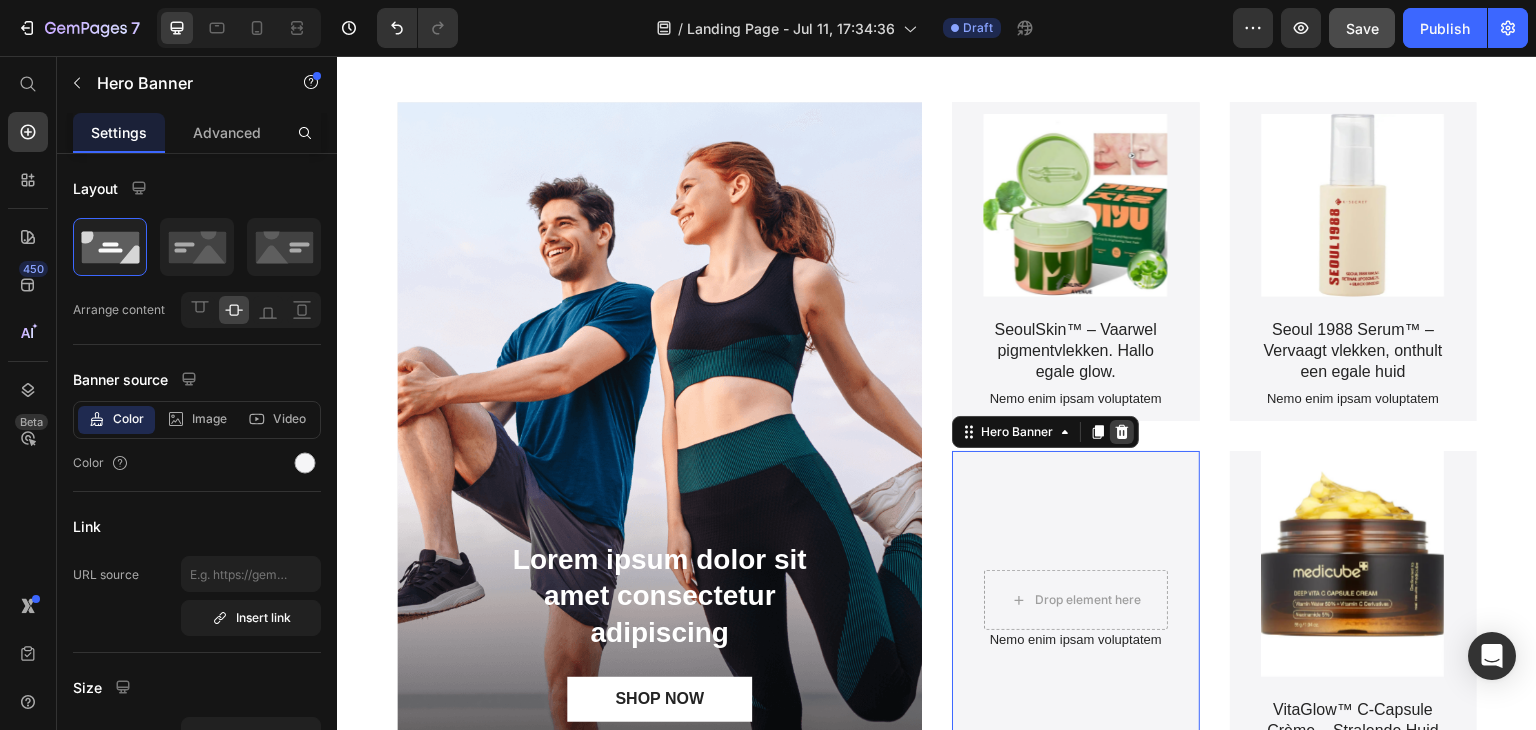 click 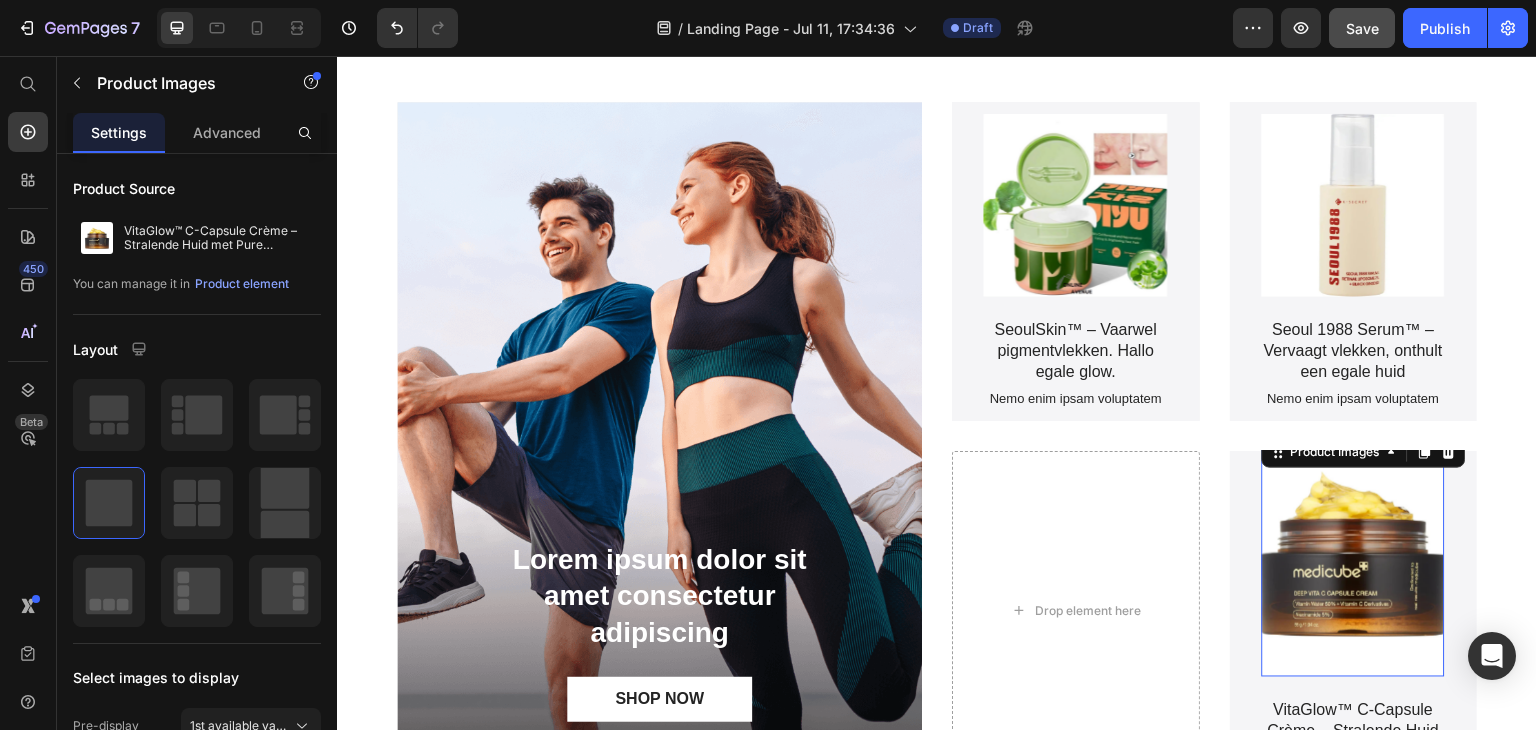 click at bounding box center (1354, 554) 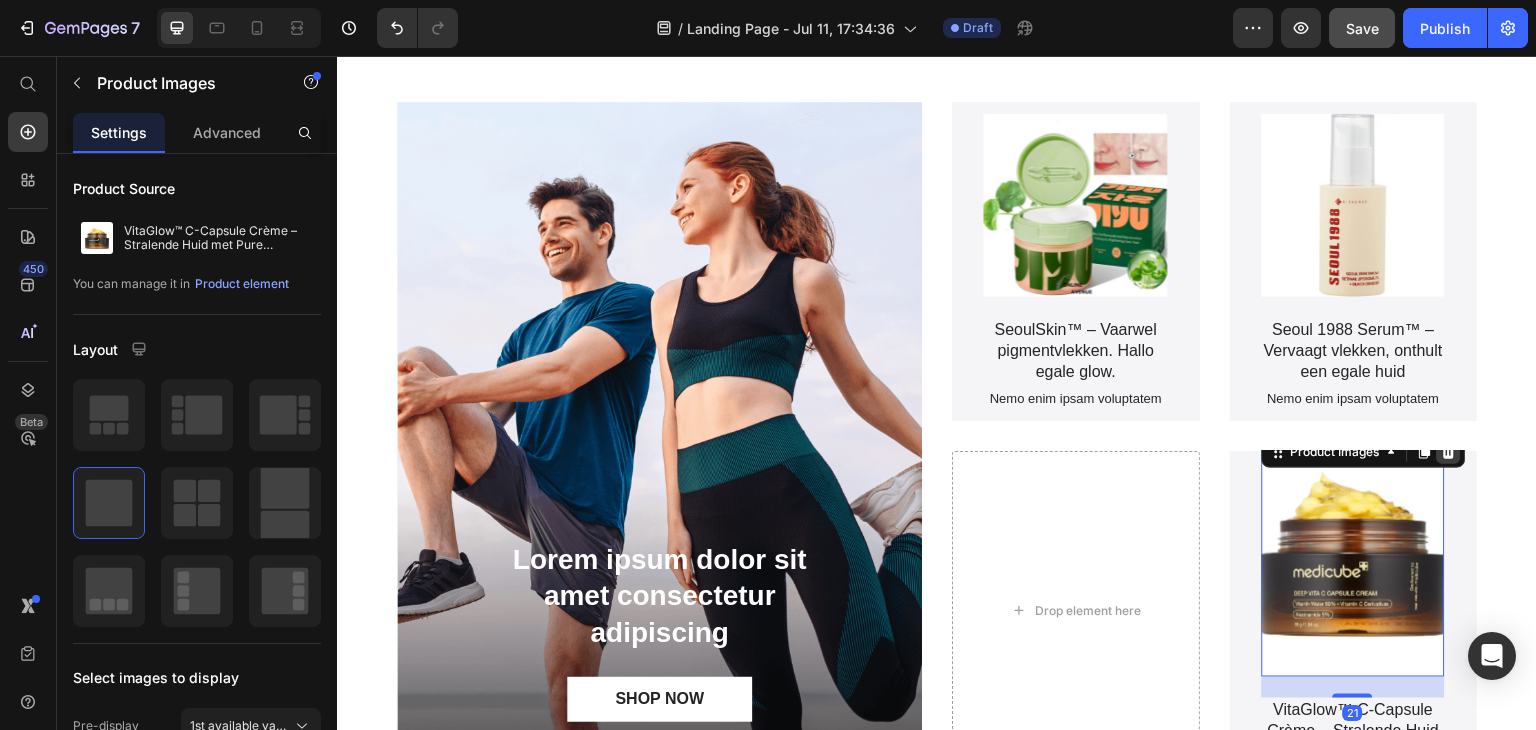 click 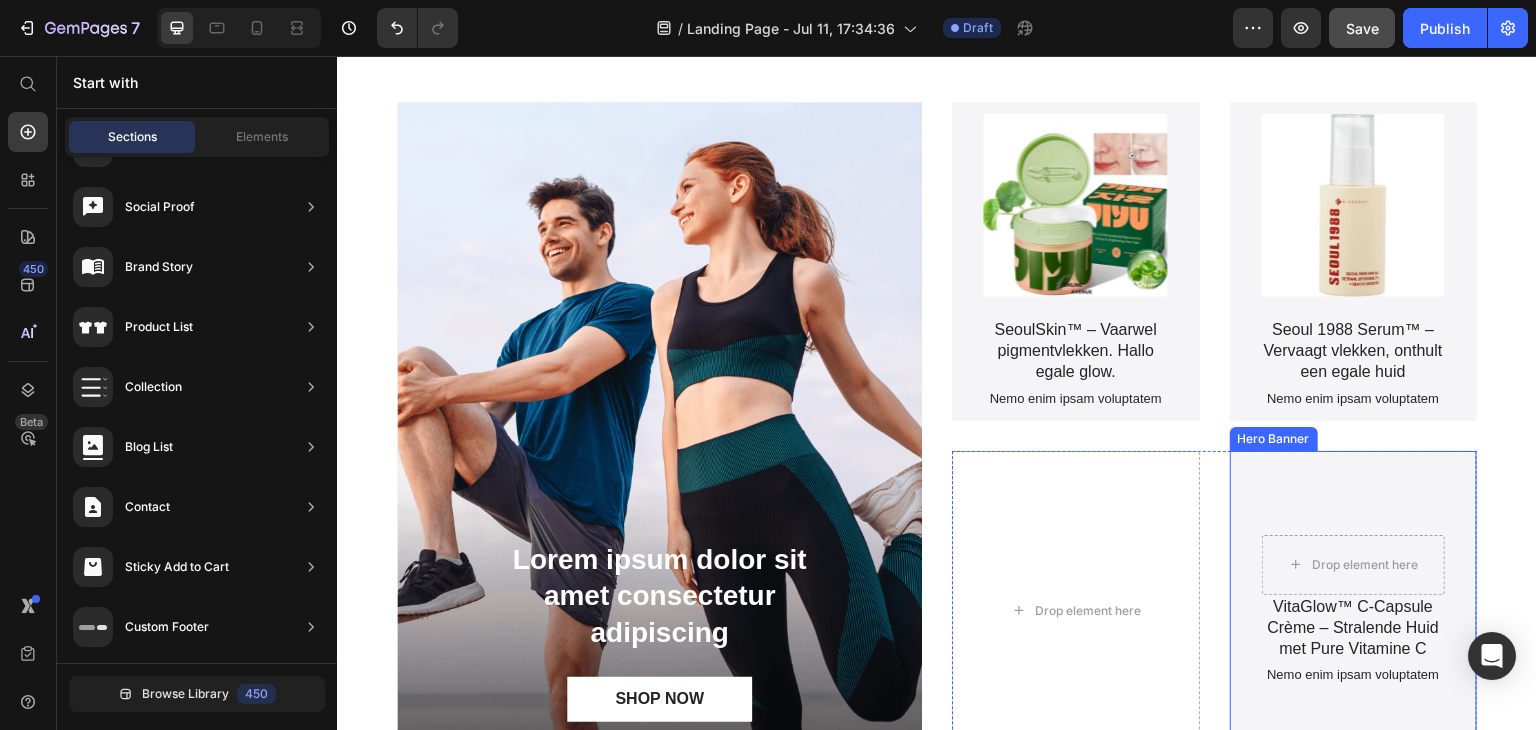 click at bounding box center [1354, 610] 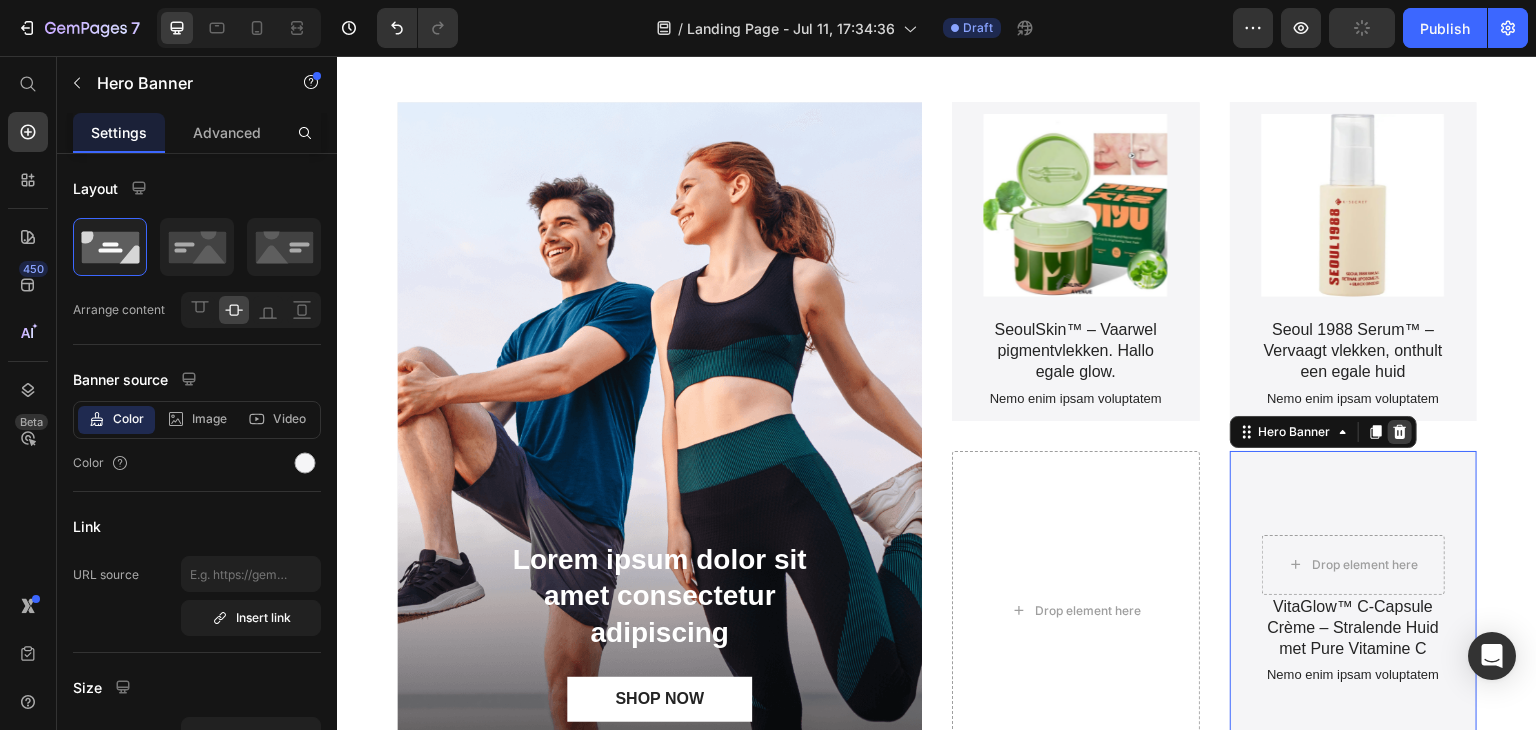 click 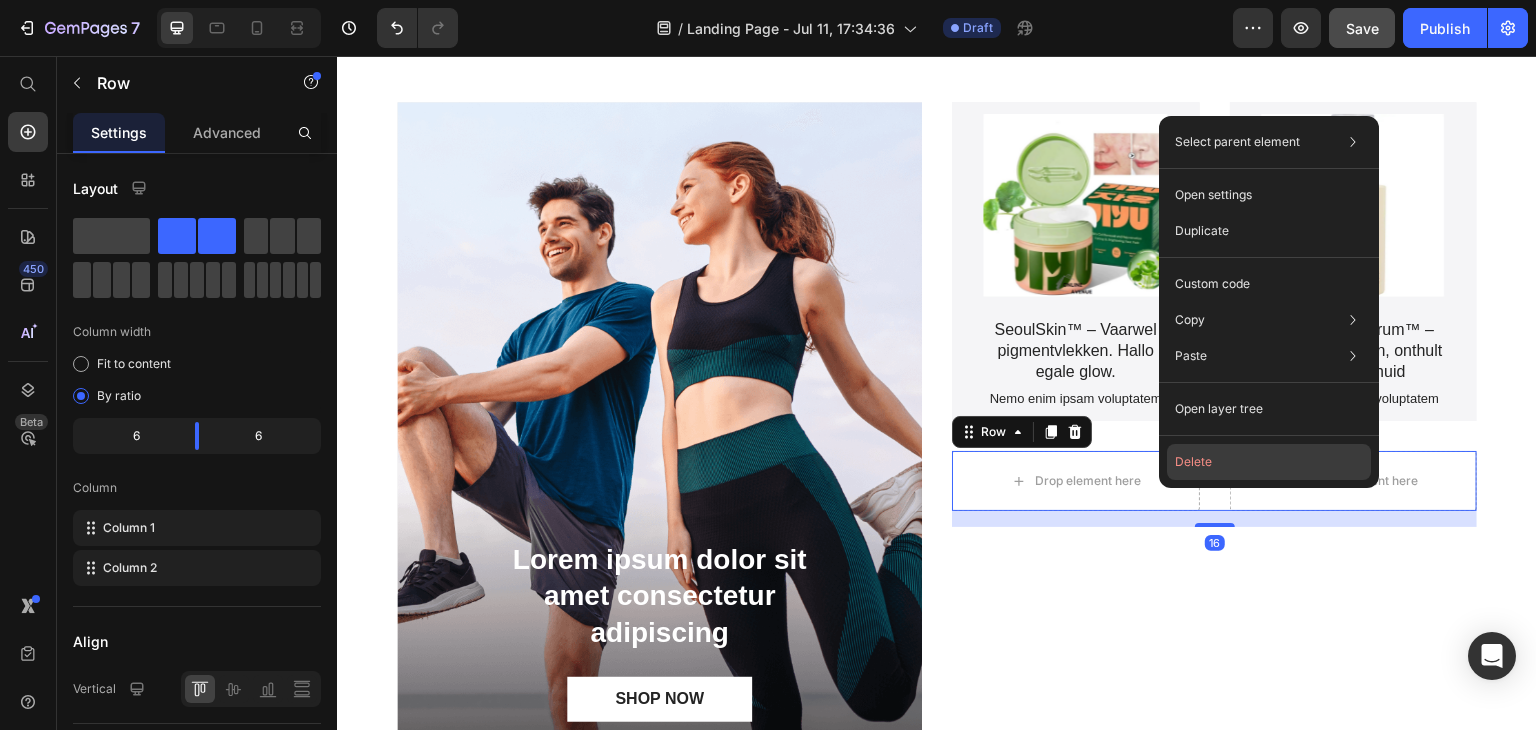 click on "Delete" 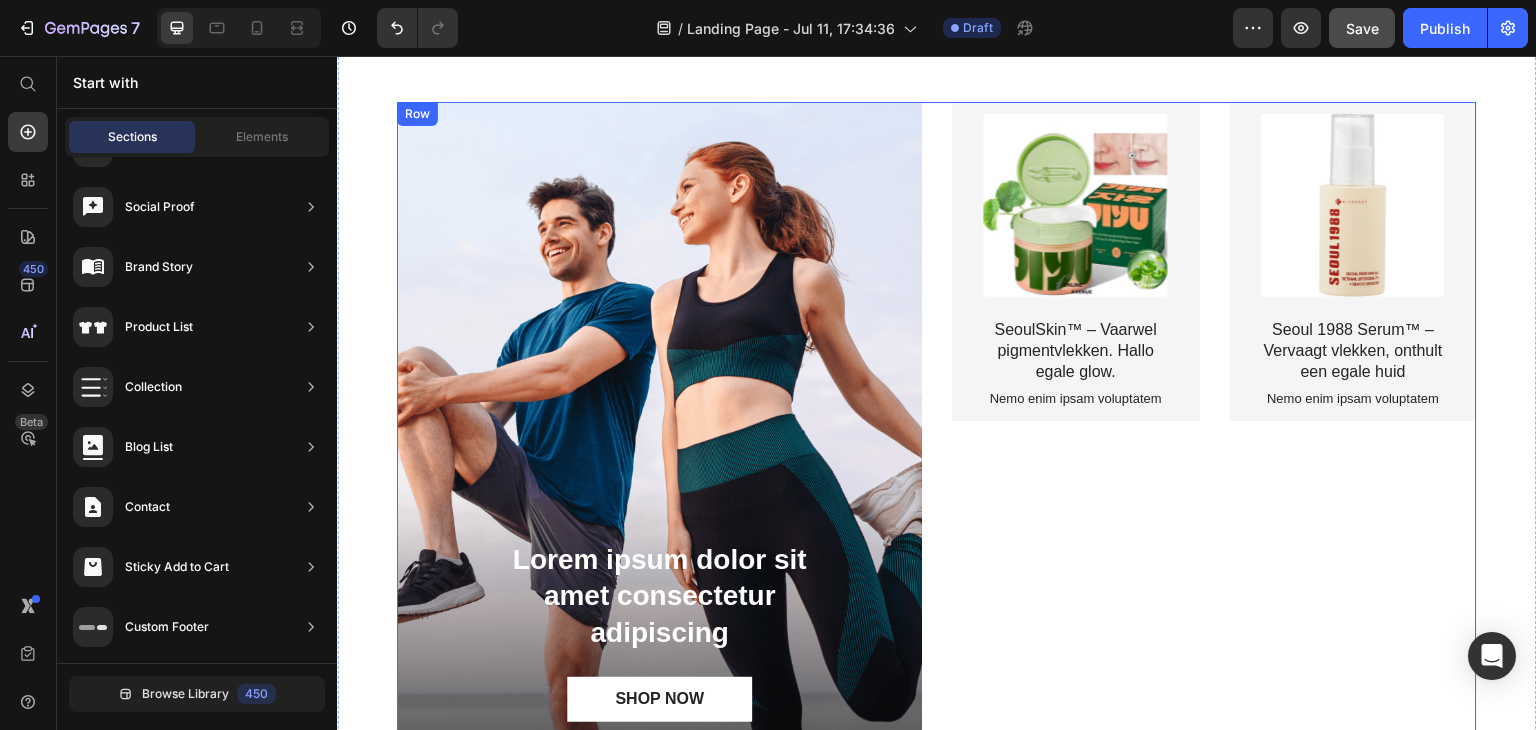 click on "Product Images SeoulSkin™ – Vaarwel pigmentvlekken. Hallo egale glow. Product Title Nemo enim ipsam voluptatem Text Block Product Hero Banner Product Images Seoul 1988 Serum™ –Vervaagt vlekken, onthult een egale huid Product Title Nemo enim ipsam voluptatem Text Block Product Hero Banner Row" at bounding box center [1214, 436] 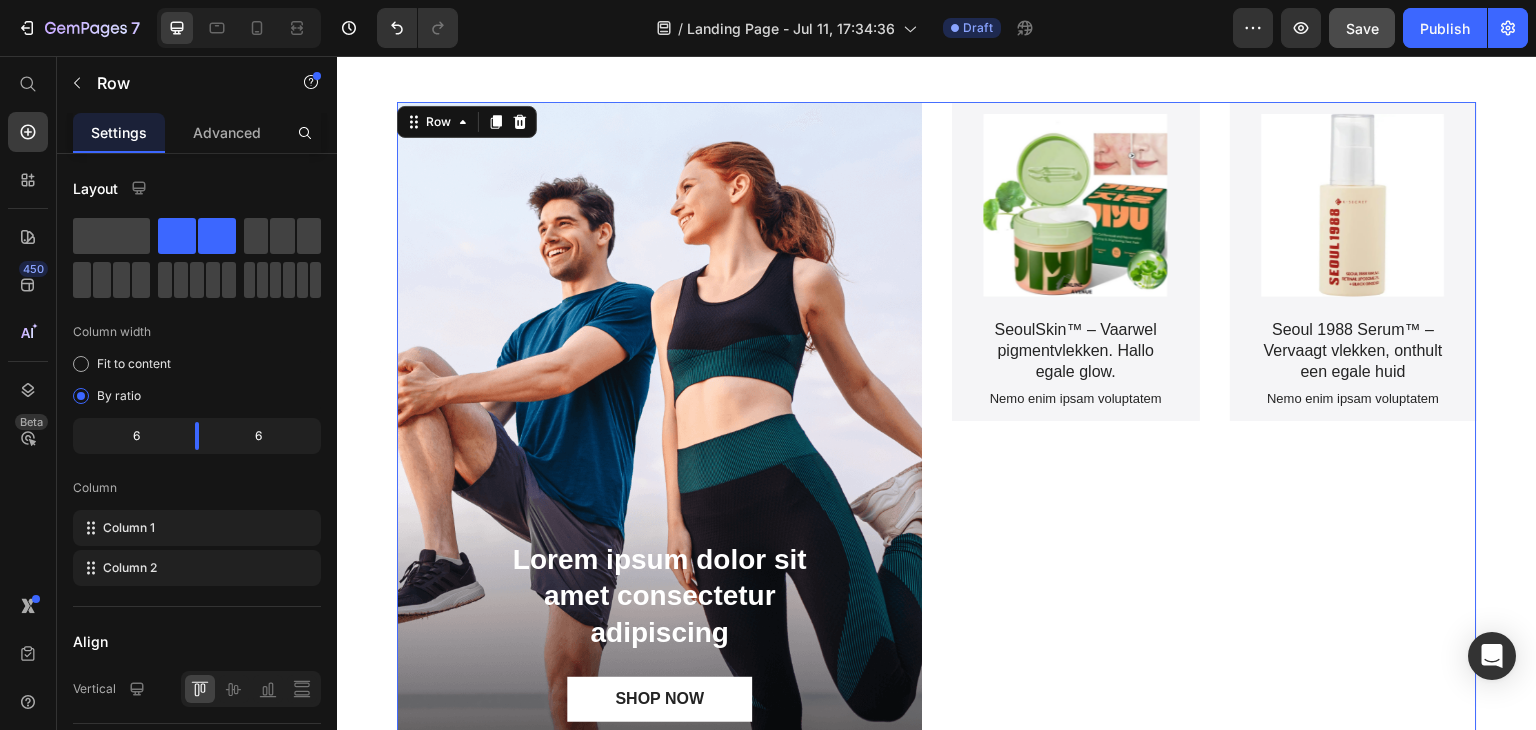 scroll, scrollTop: 2420, scrollLeft: 0, axis: vertical 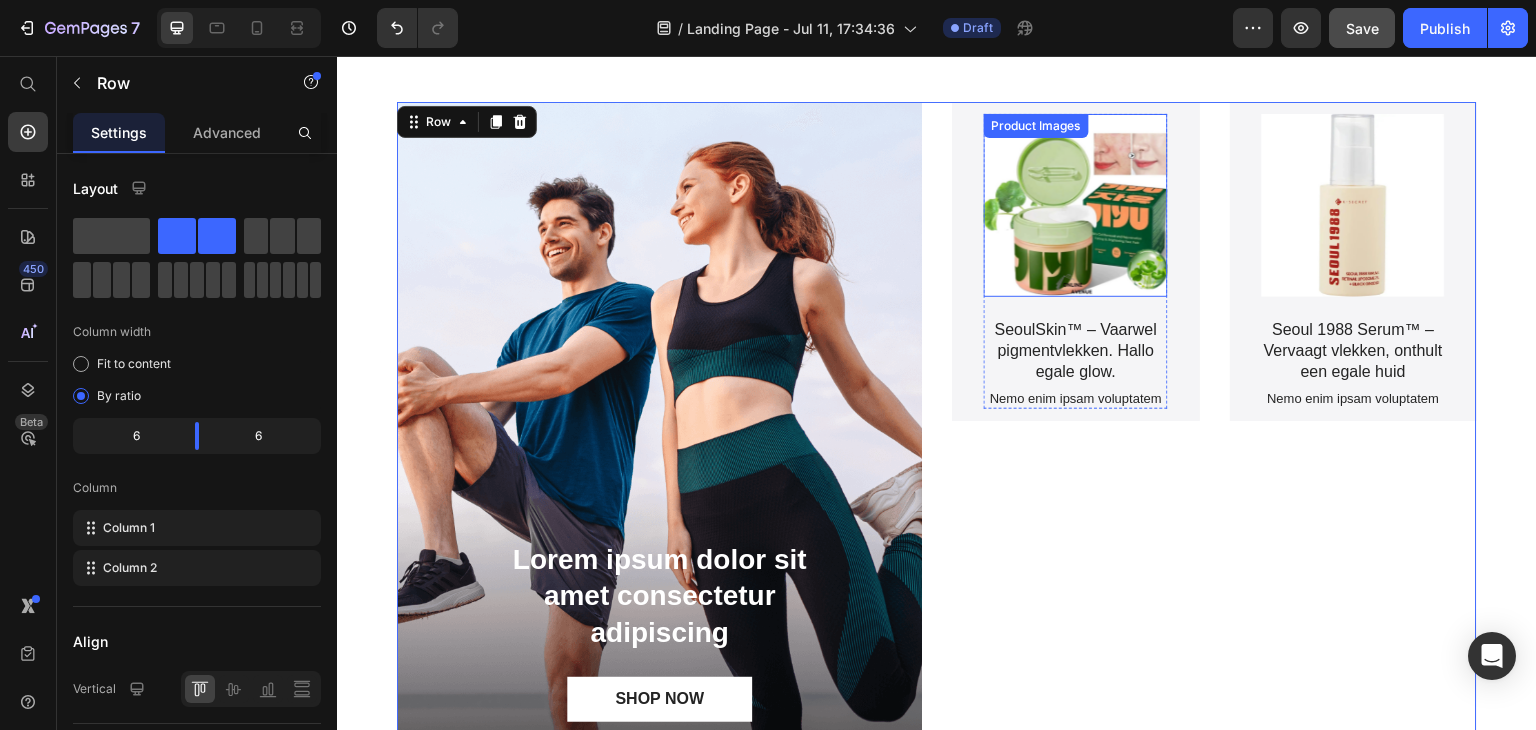 click at bounding box center (1076, 206) 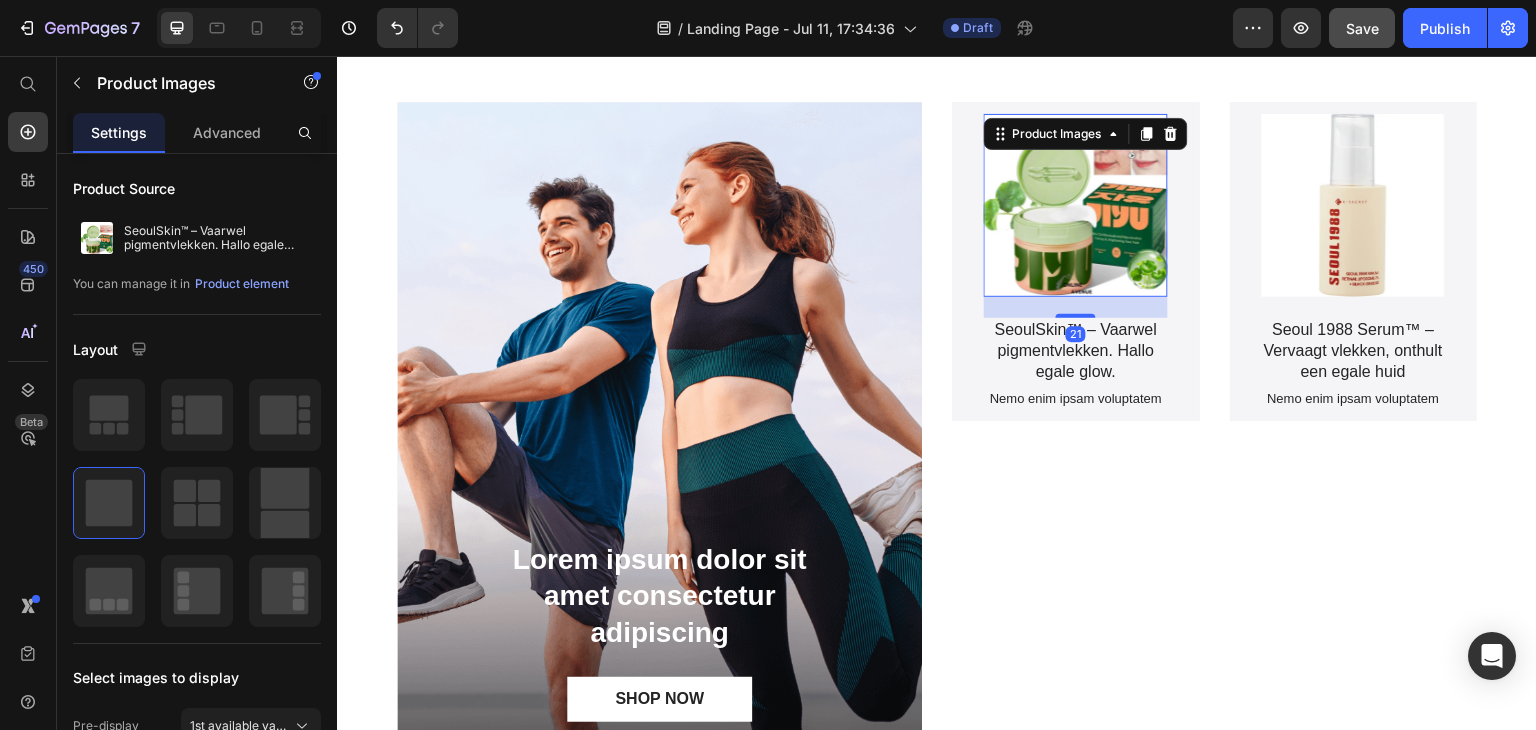 click at bounding box center [1076, 206] 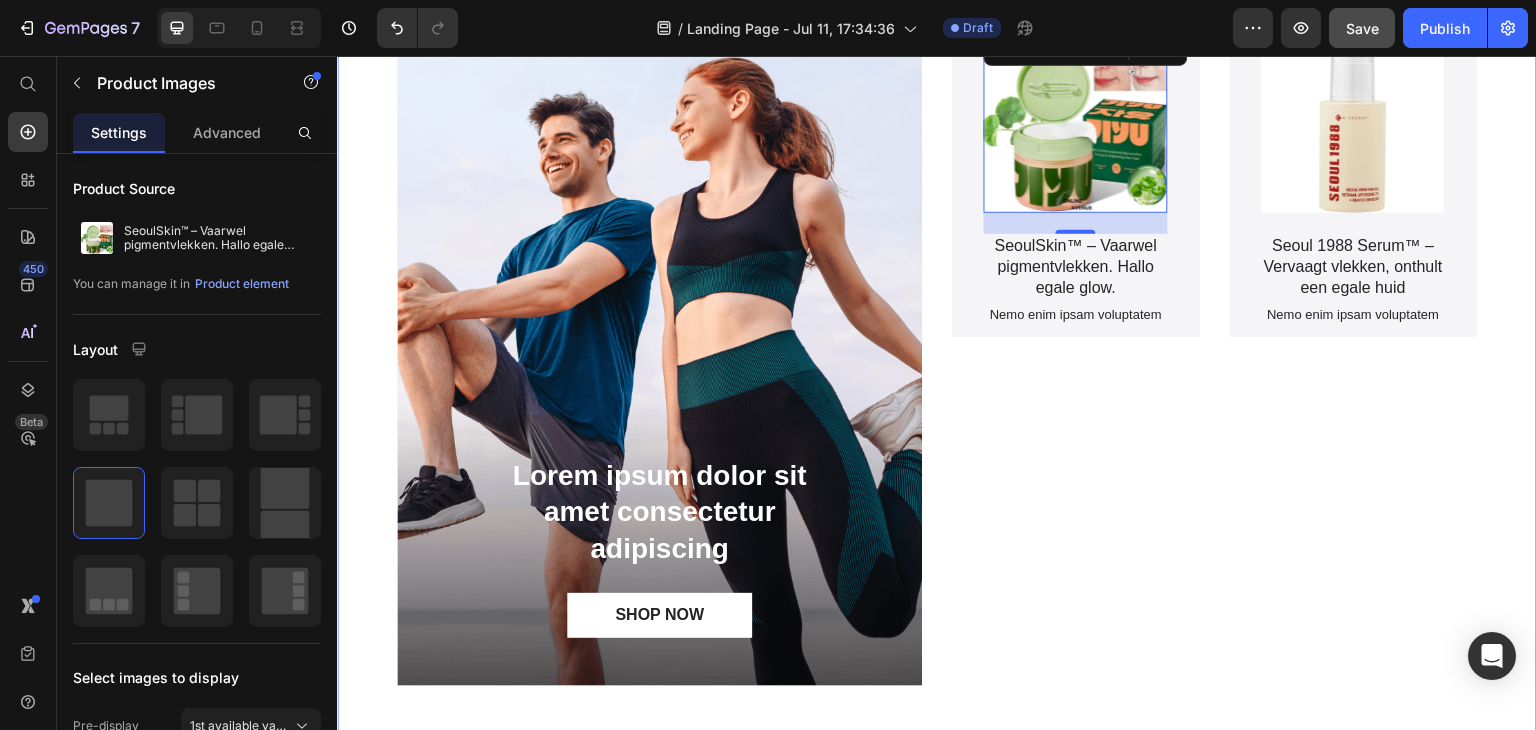 scroll, scrollTop: 2620, scrollLeft: 0, axis: vertical 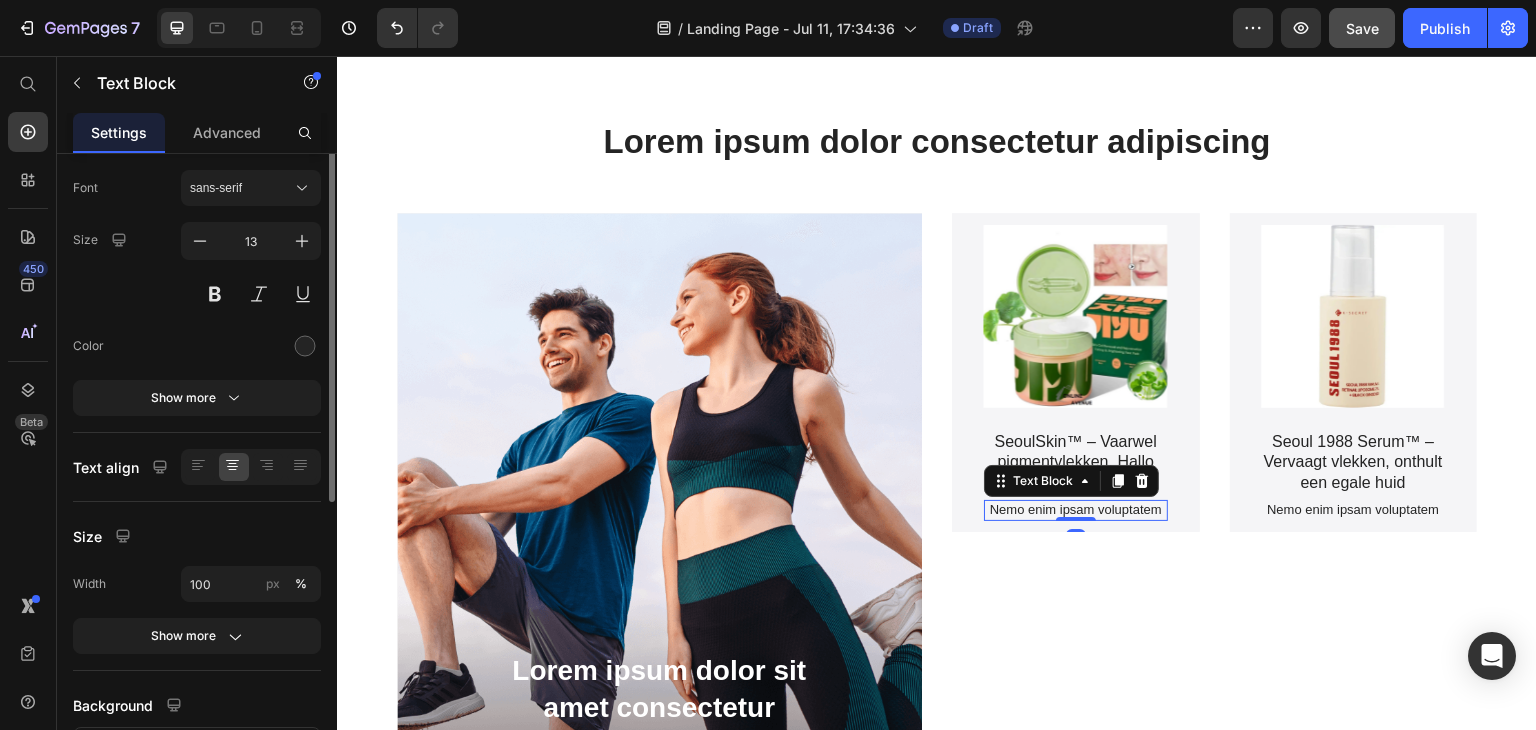 click on "Nemo enim ipsam voluptatem Text Block   0" at bounding box center (1076, 510) 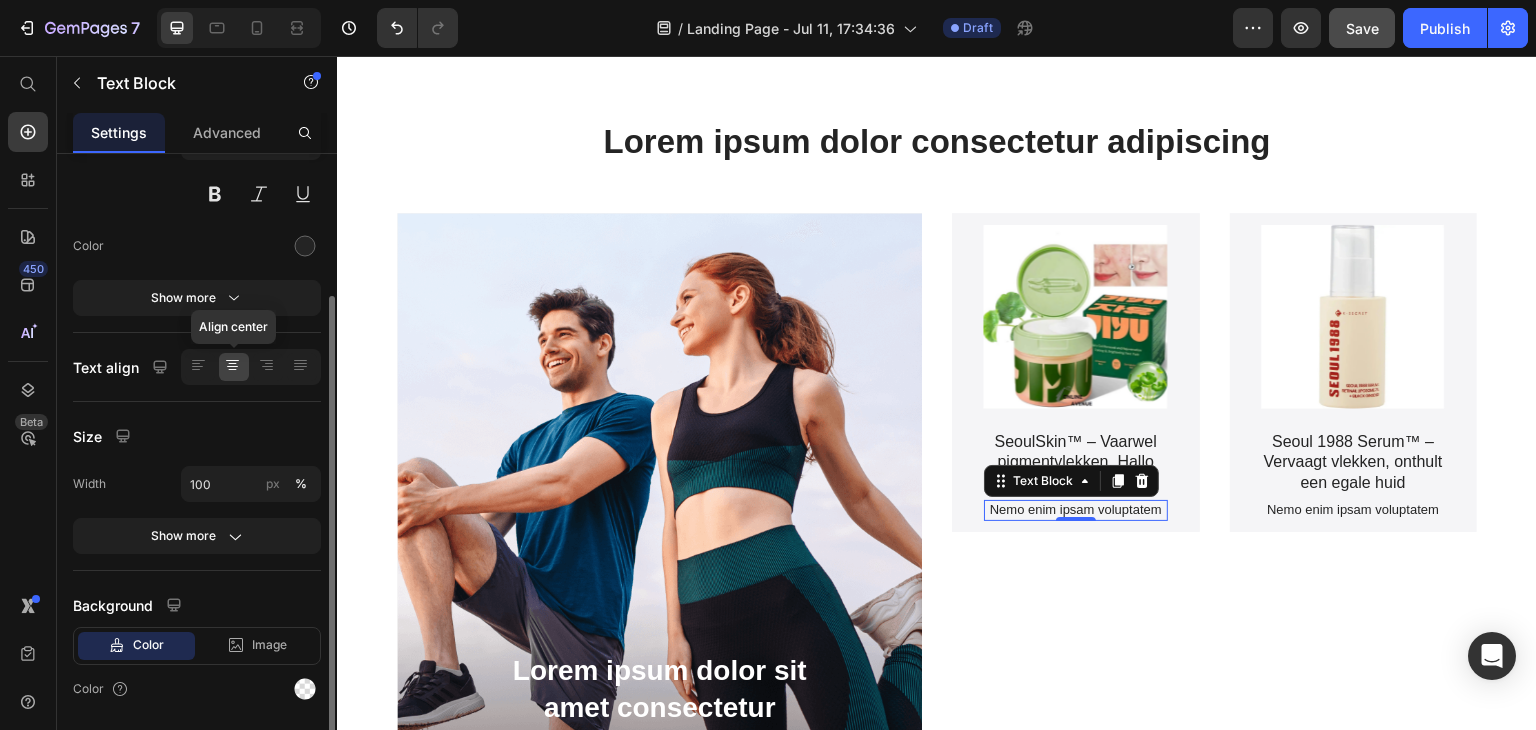 scroll, scrollTop: 260, scrollLeft: 0, axis: vertical 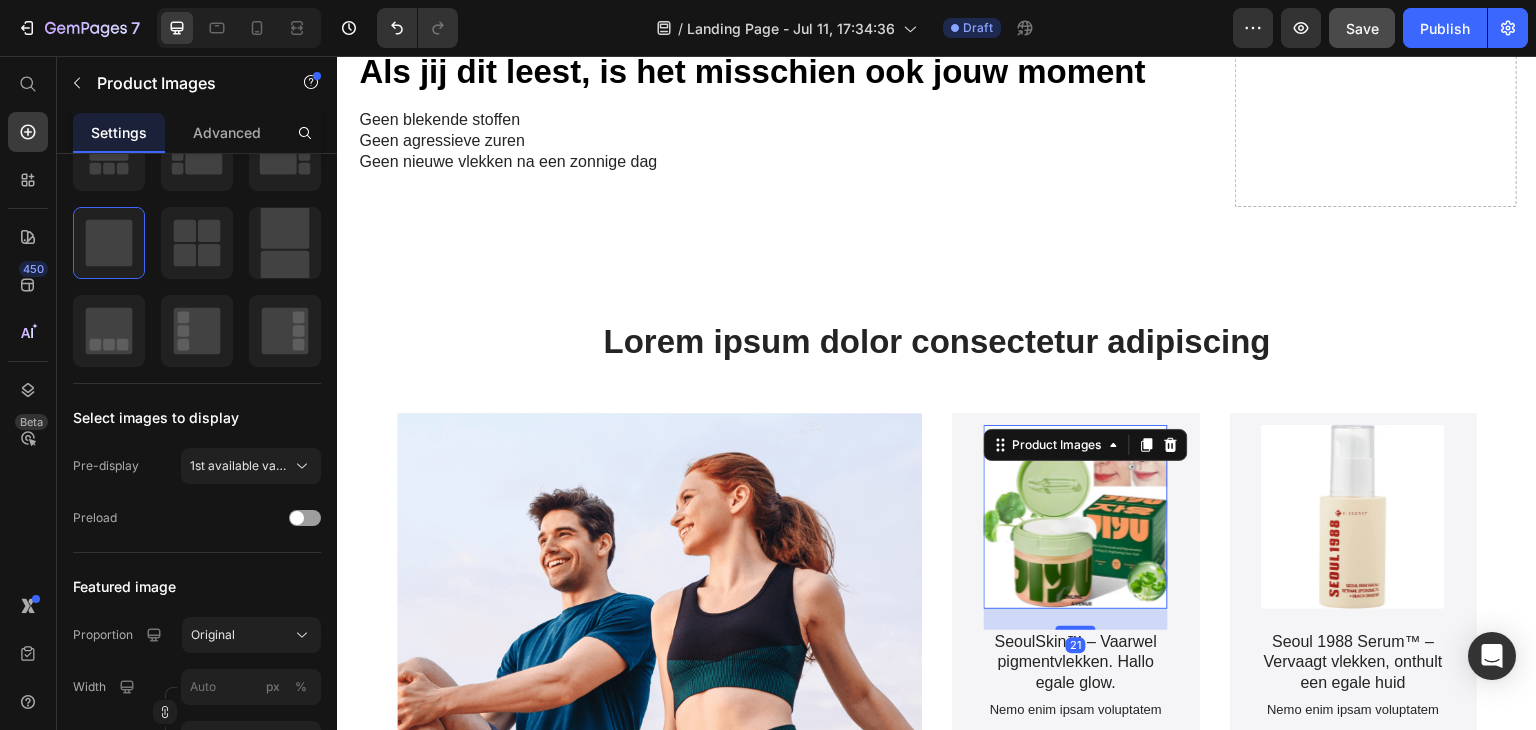 click at bounding box center [1076, 517] 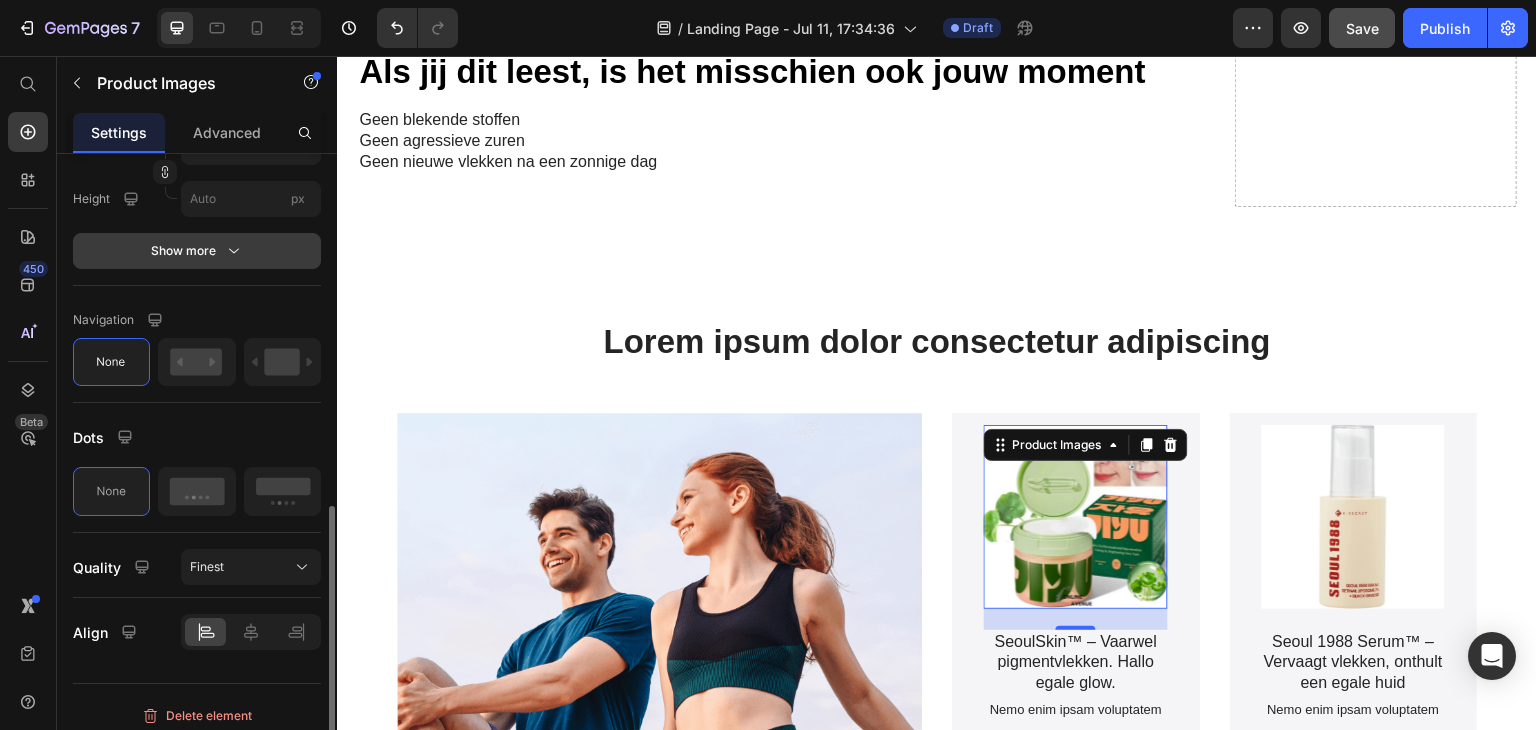 scroll, scrollTop: 809, scrollLeft: 0, axis: vertical 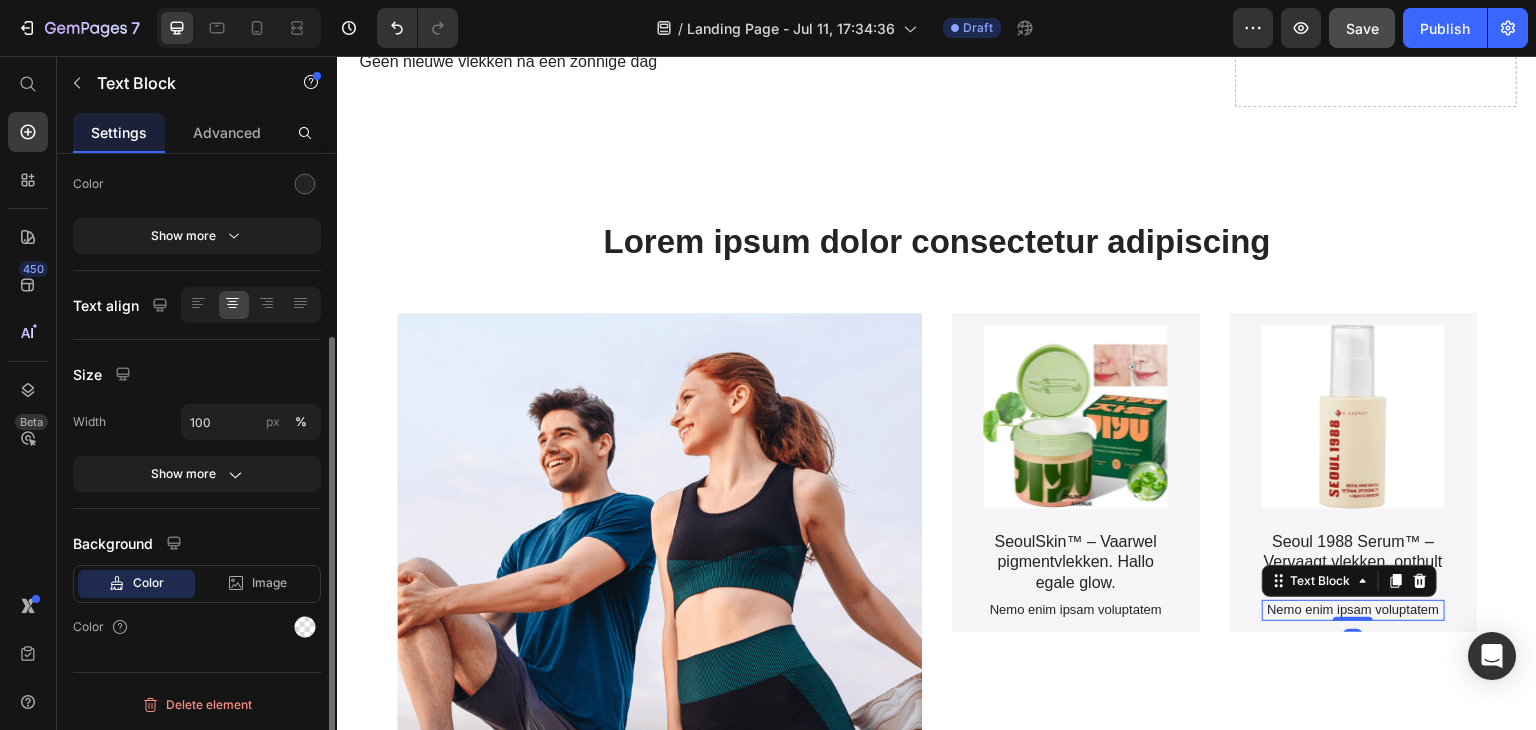 click on "Nemo enim ipsam voluptatem Text Block   0" at bounding box center [1354, 610] 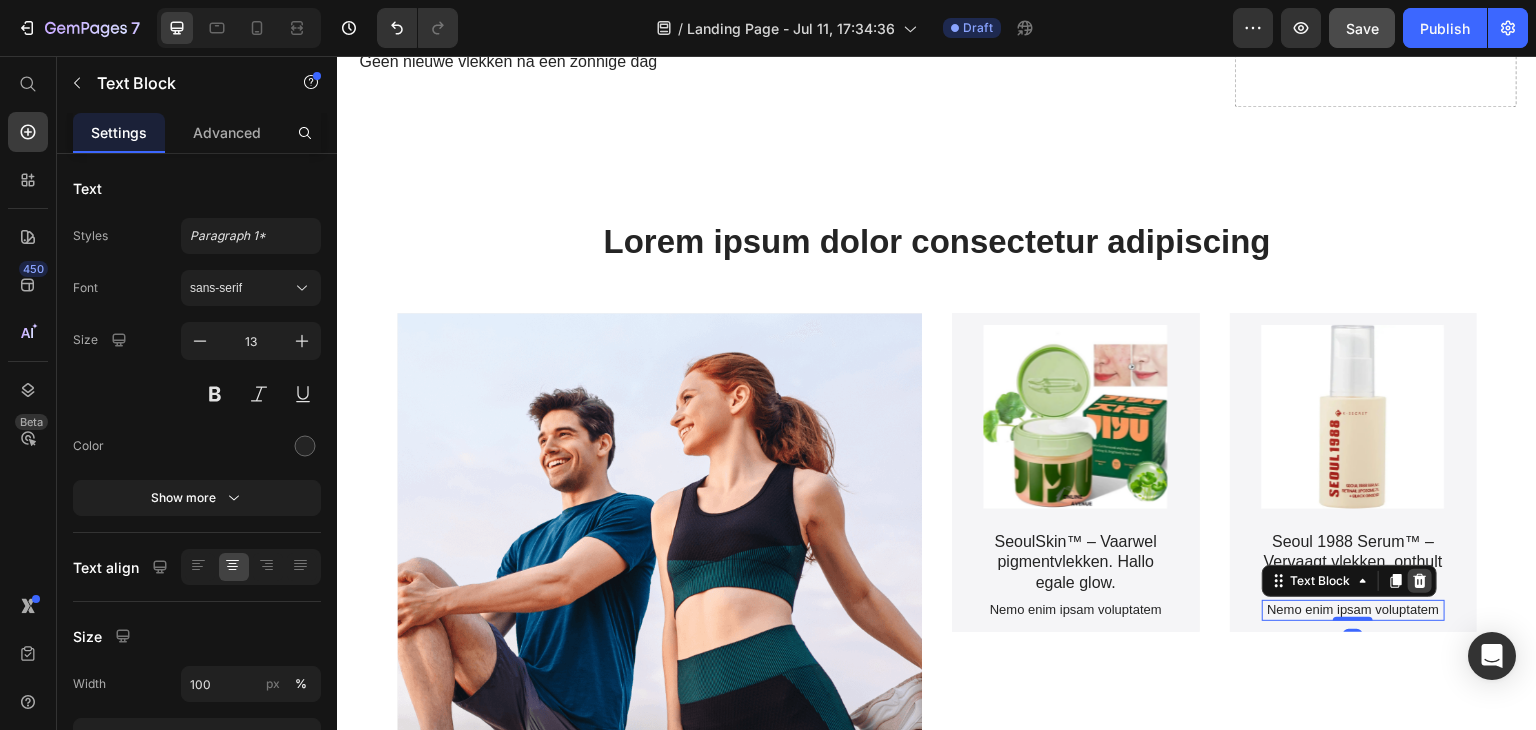 click 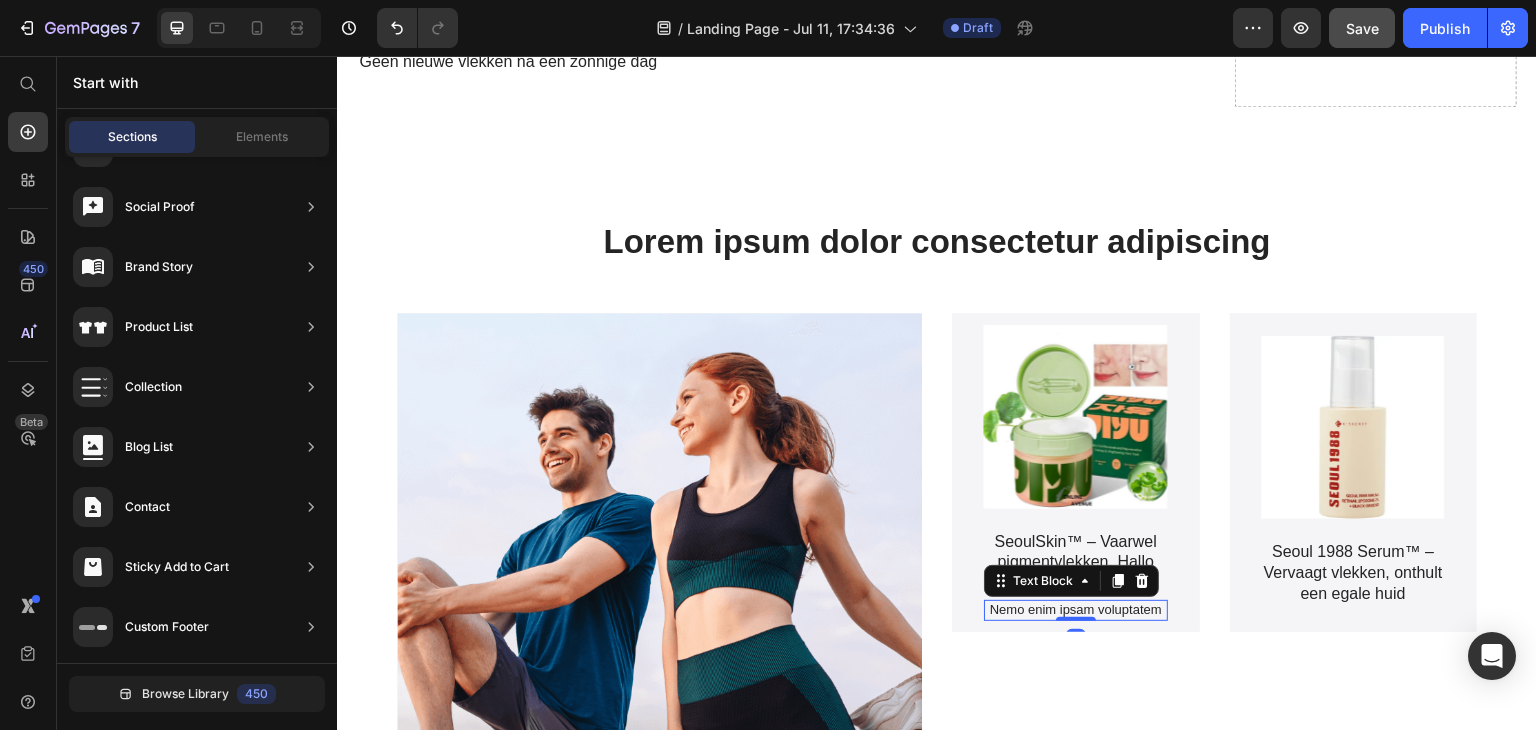 click on "Nemo enim ipsam voluptatem" at bounding box center (1076, 610) 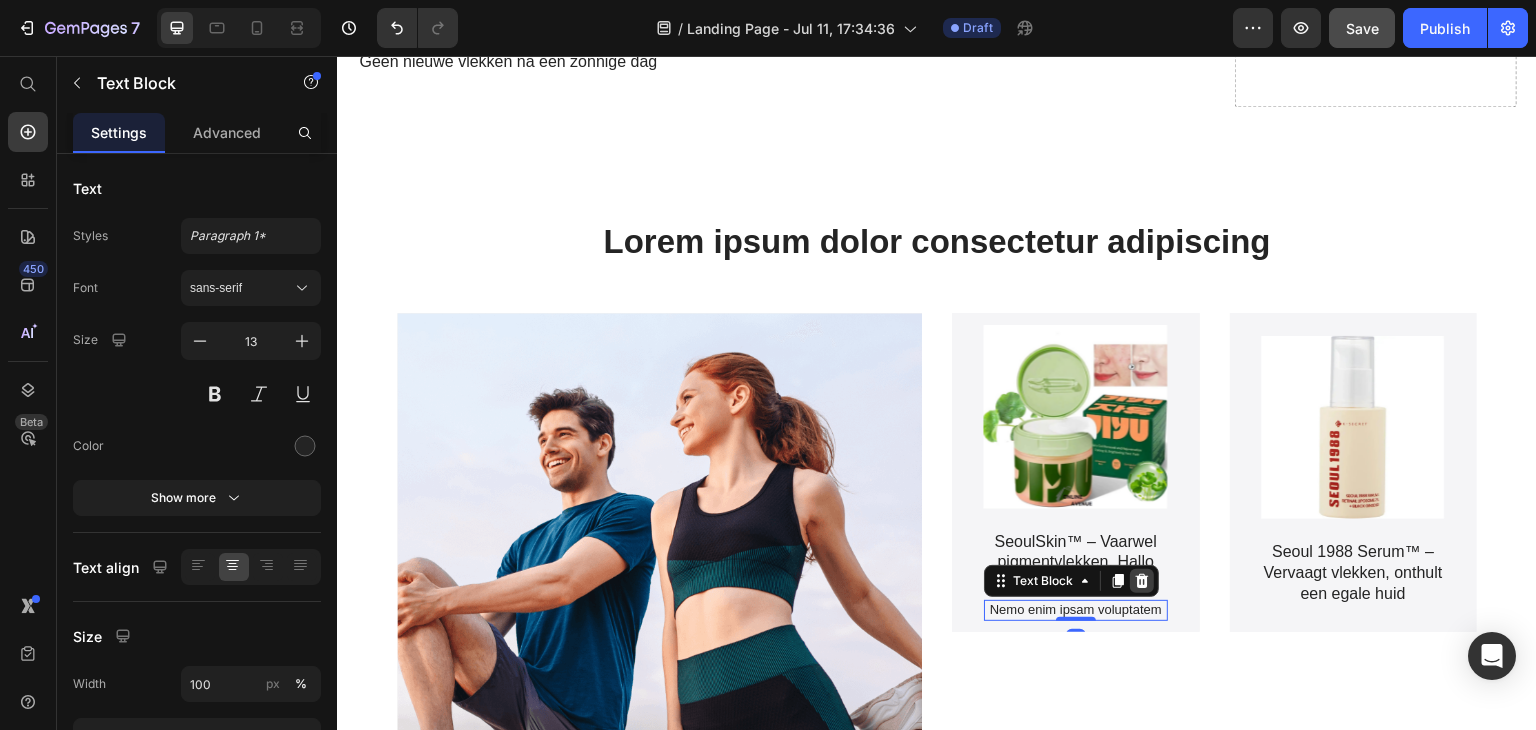 click 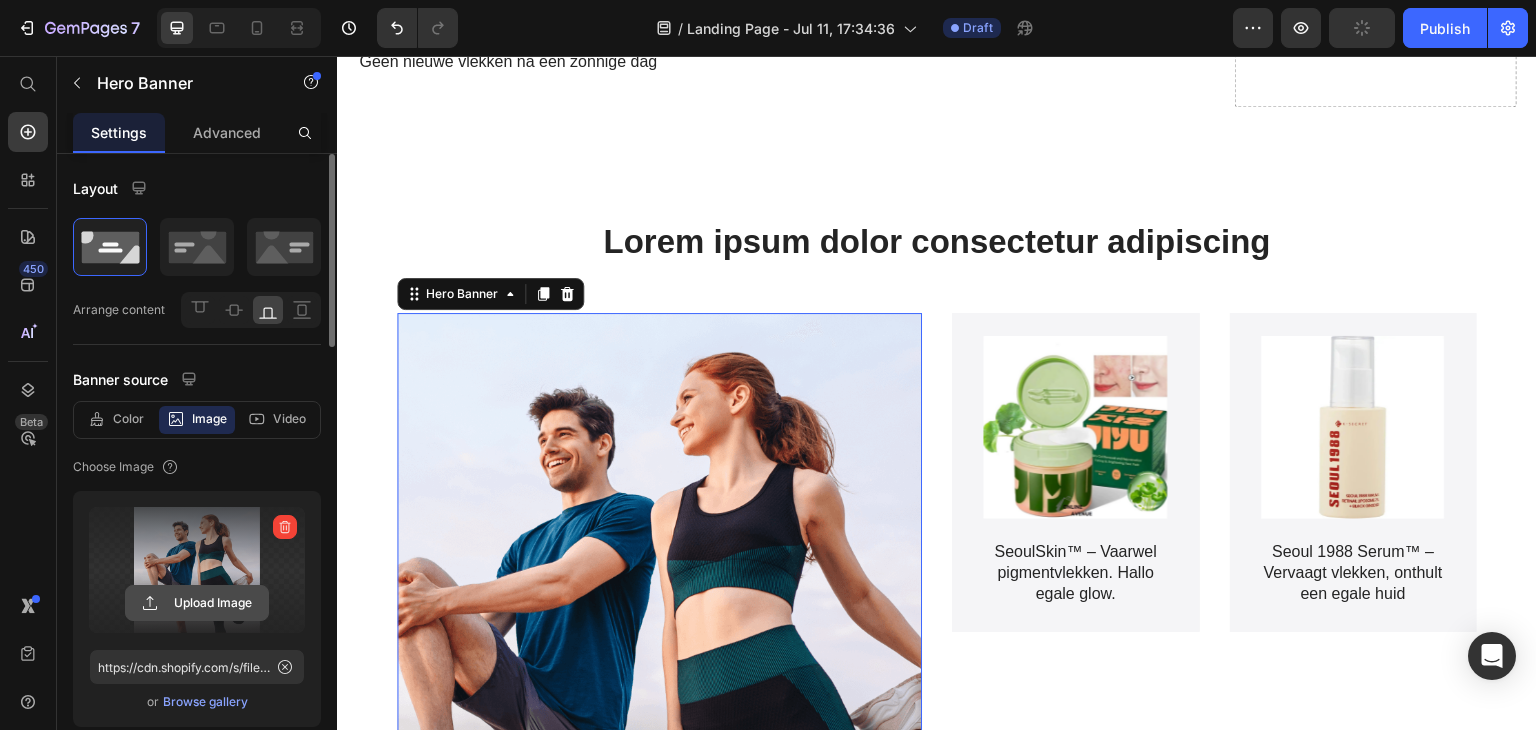click 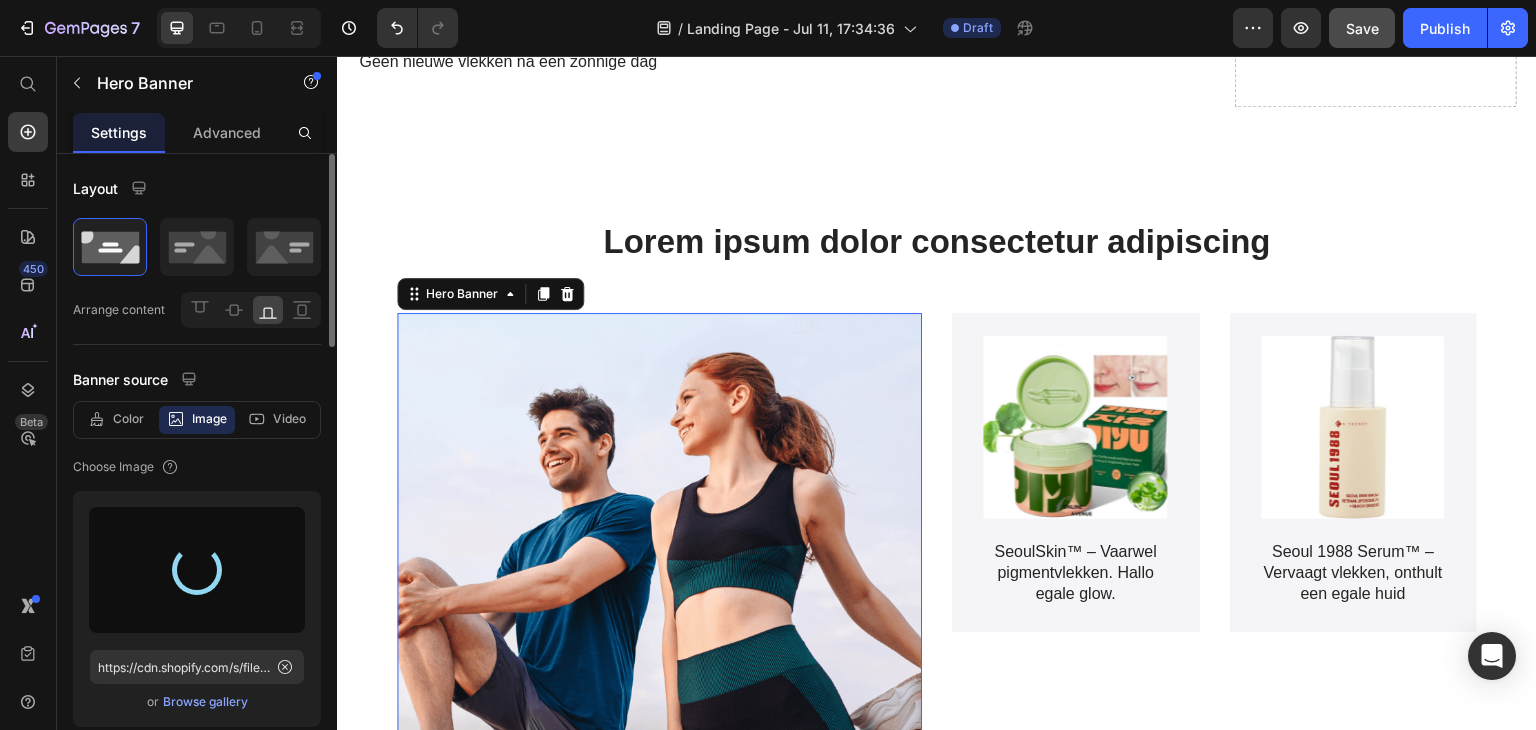 type on "https://cdn.shopify.com/s/files/1/0874/0972/1608/files/gempages_574971154716951327-52bac776-f885-4524-9421-8a3dd9f3d8f8.webp" 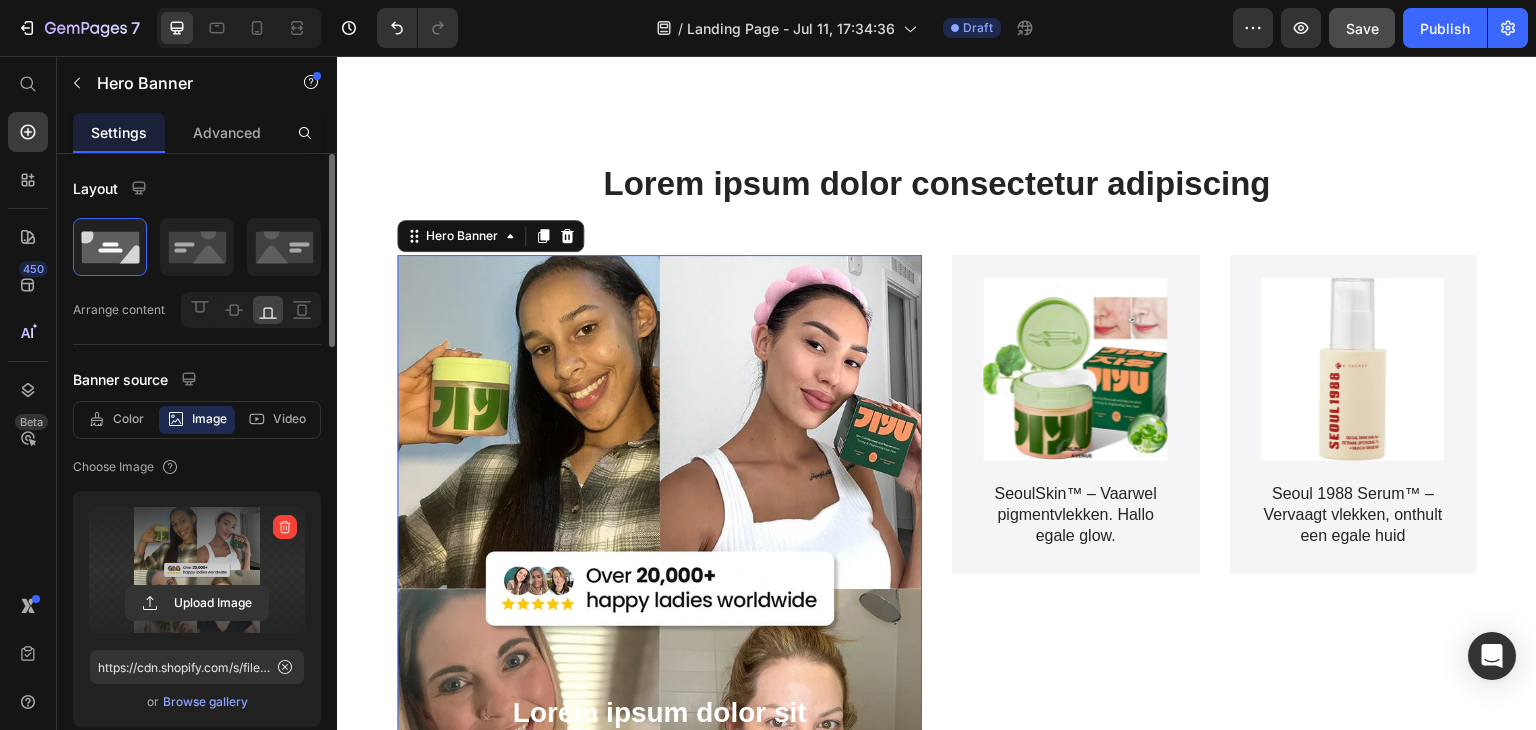 scroll, scrollTop: 2420, scrollLeft: 0, axis: vertical 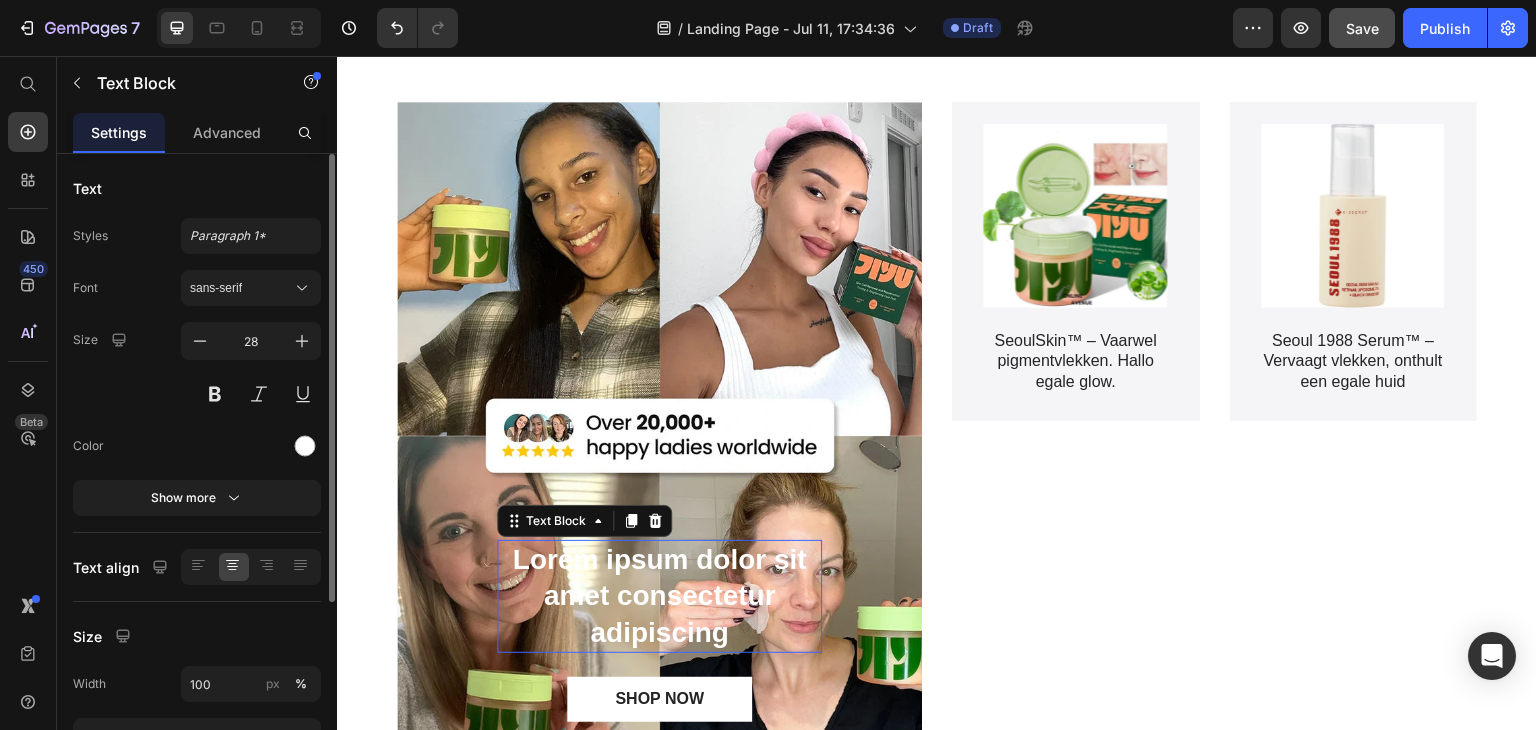 click on "Lorem ipsum dolor sit amet consectetur adipiscing" at bounding box center [659, 596] 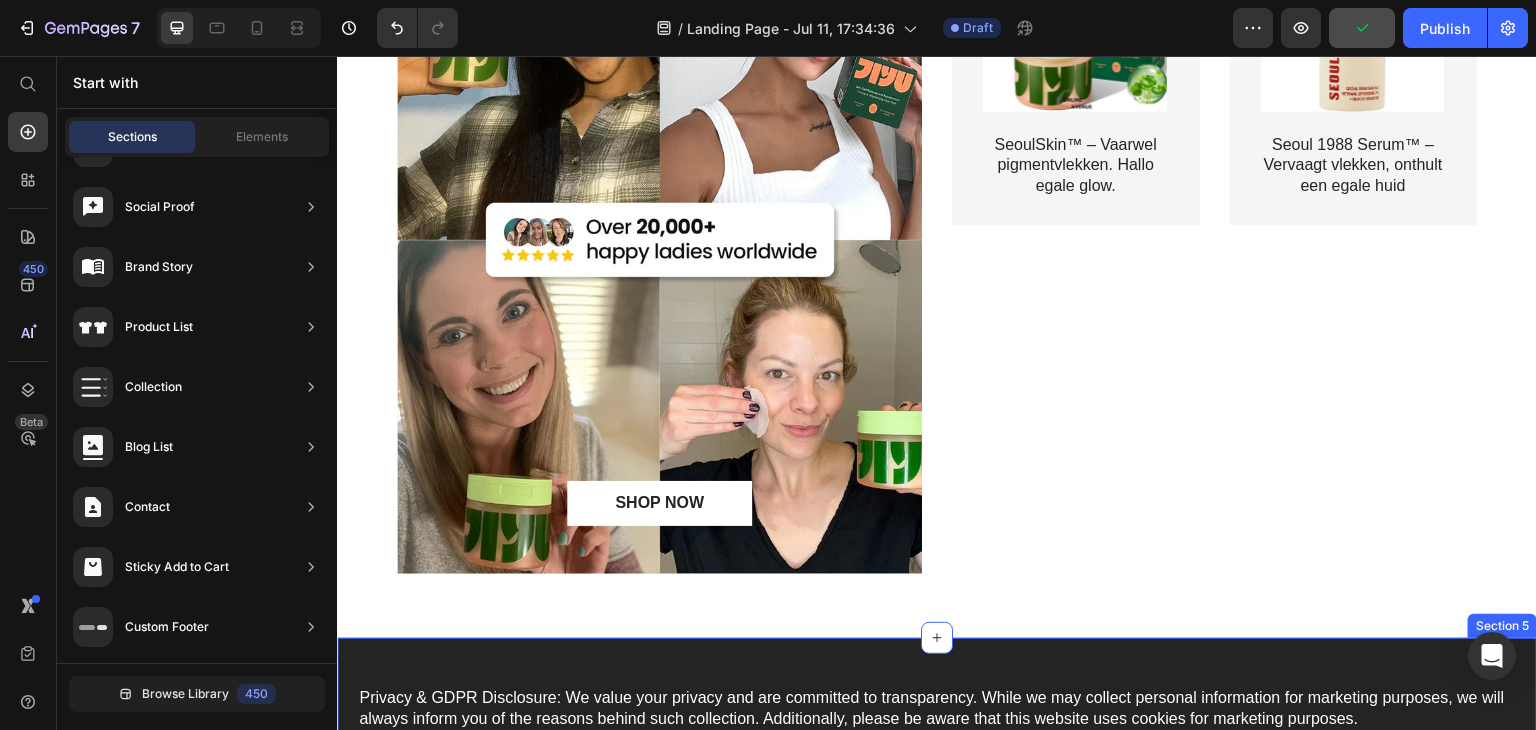 scroll, scrollTop: 2620, scrollLeft: 0, axis: vertical 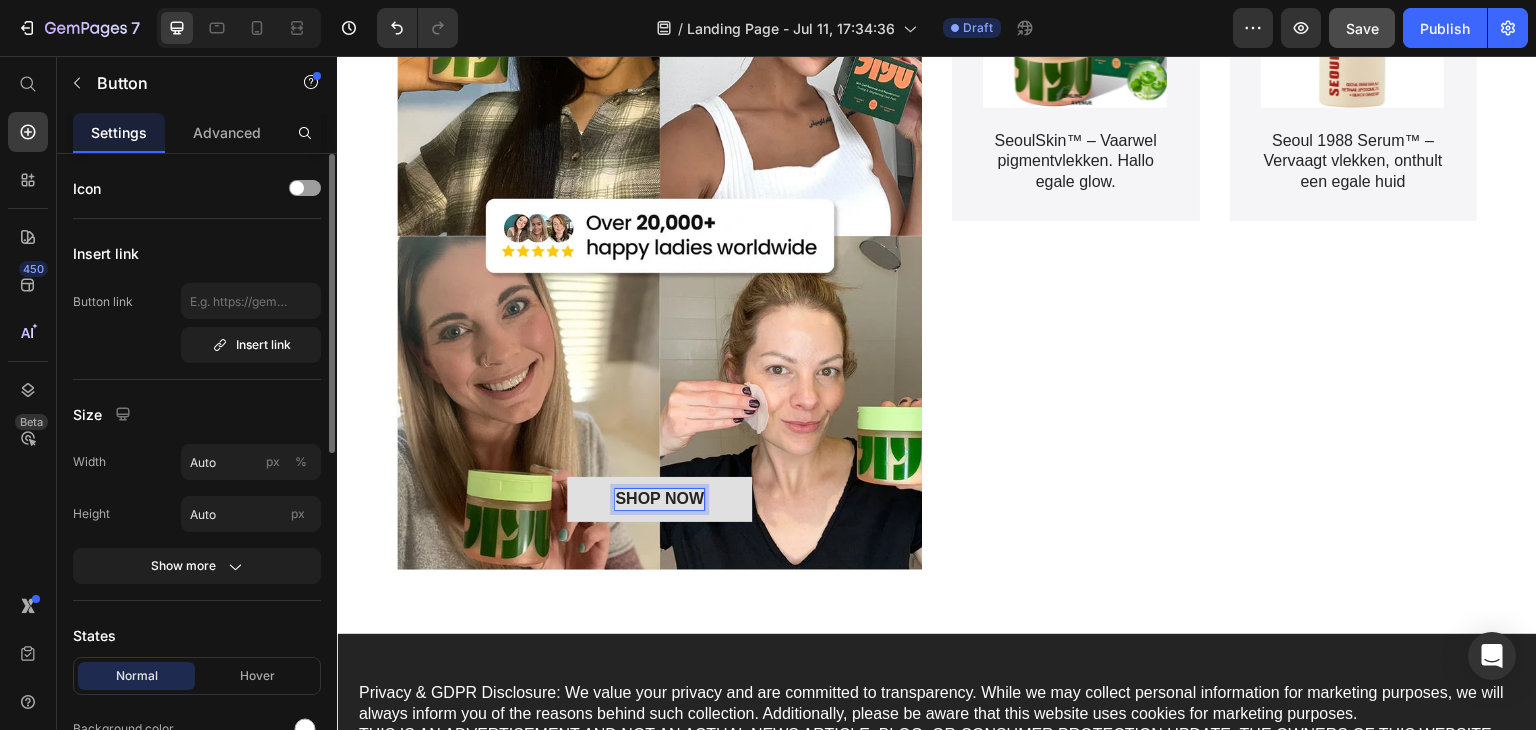 click on "SHOP NOW" at bounding box center (659, 499) 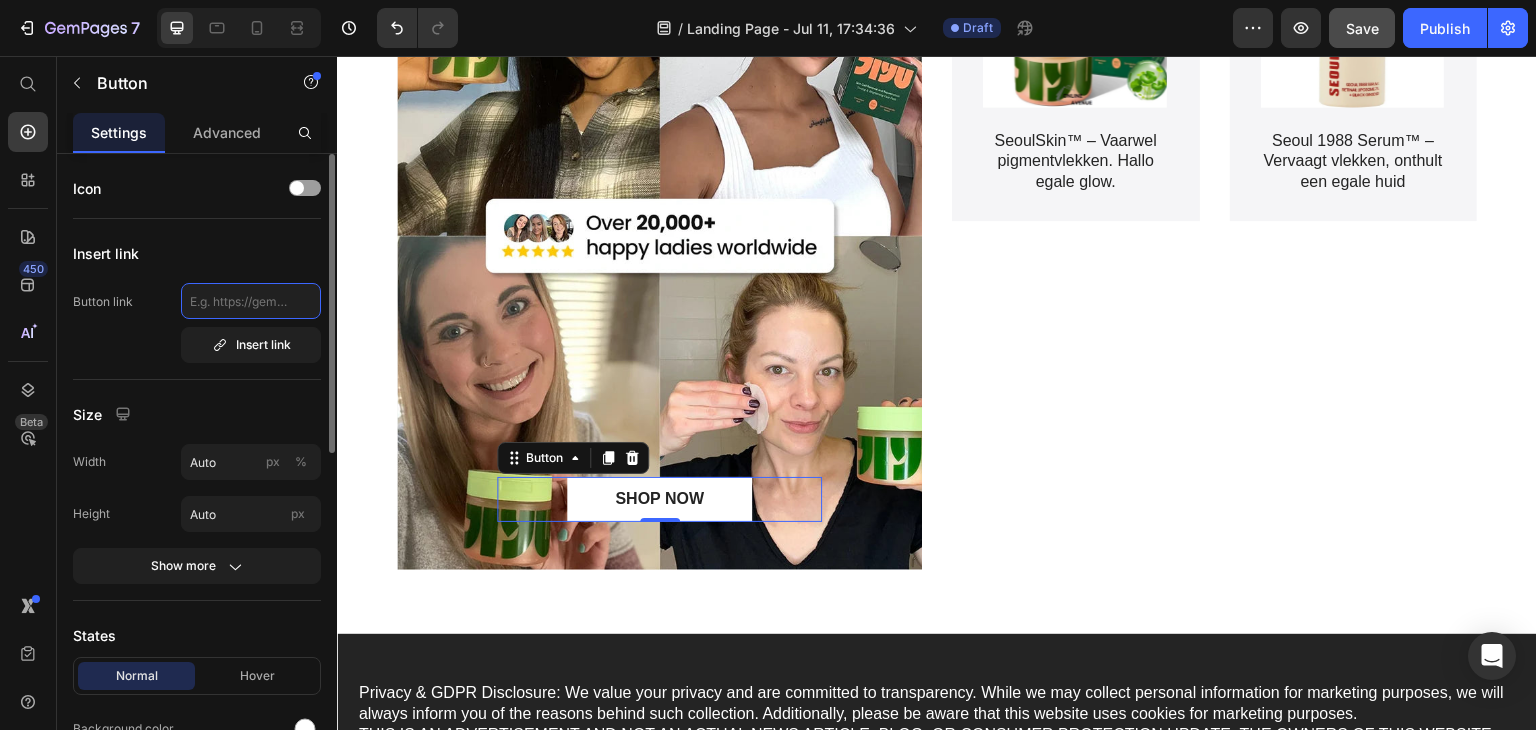 click 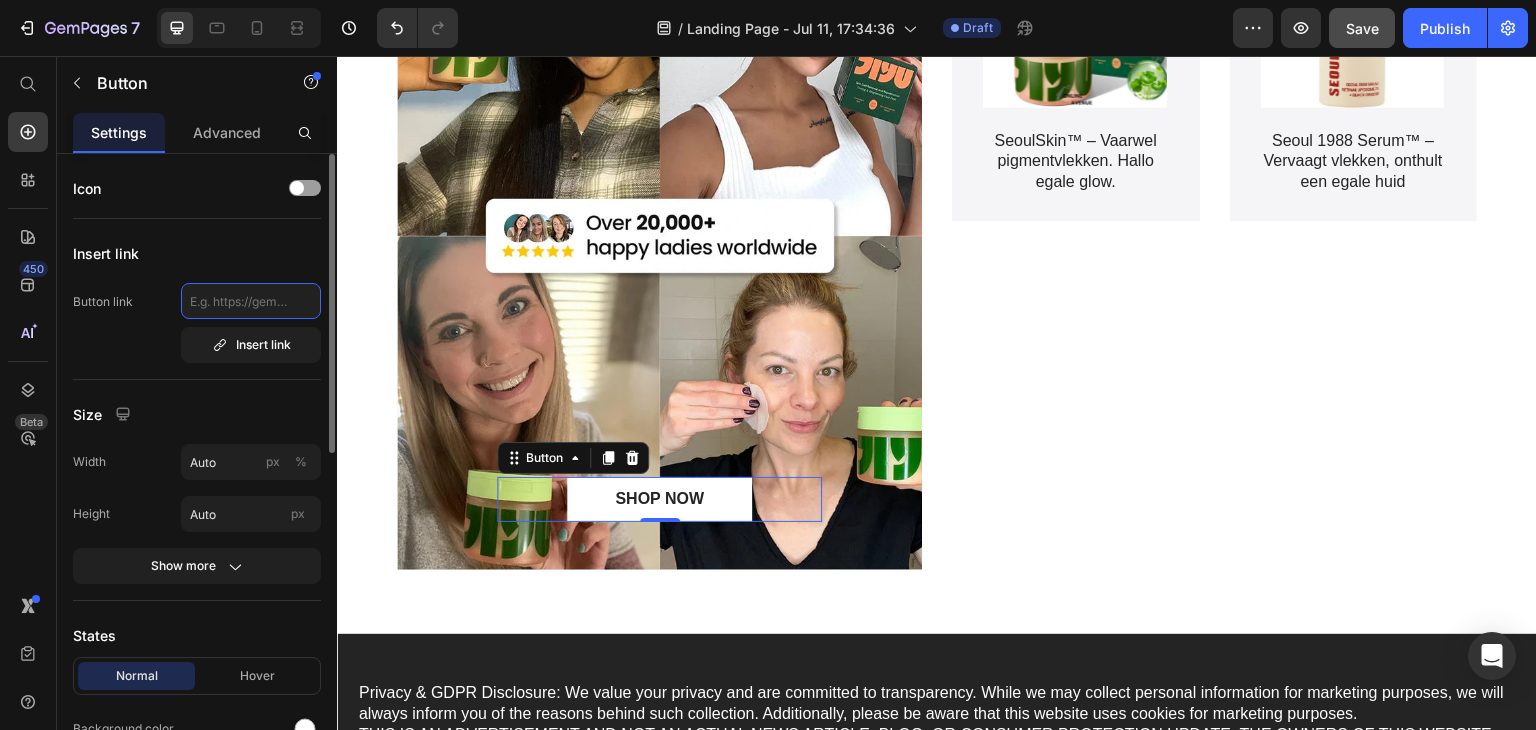 click 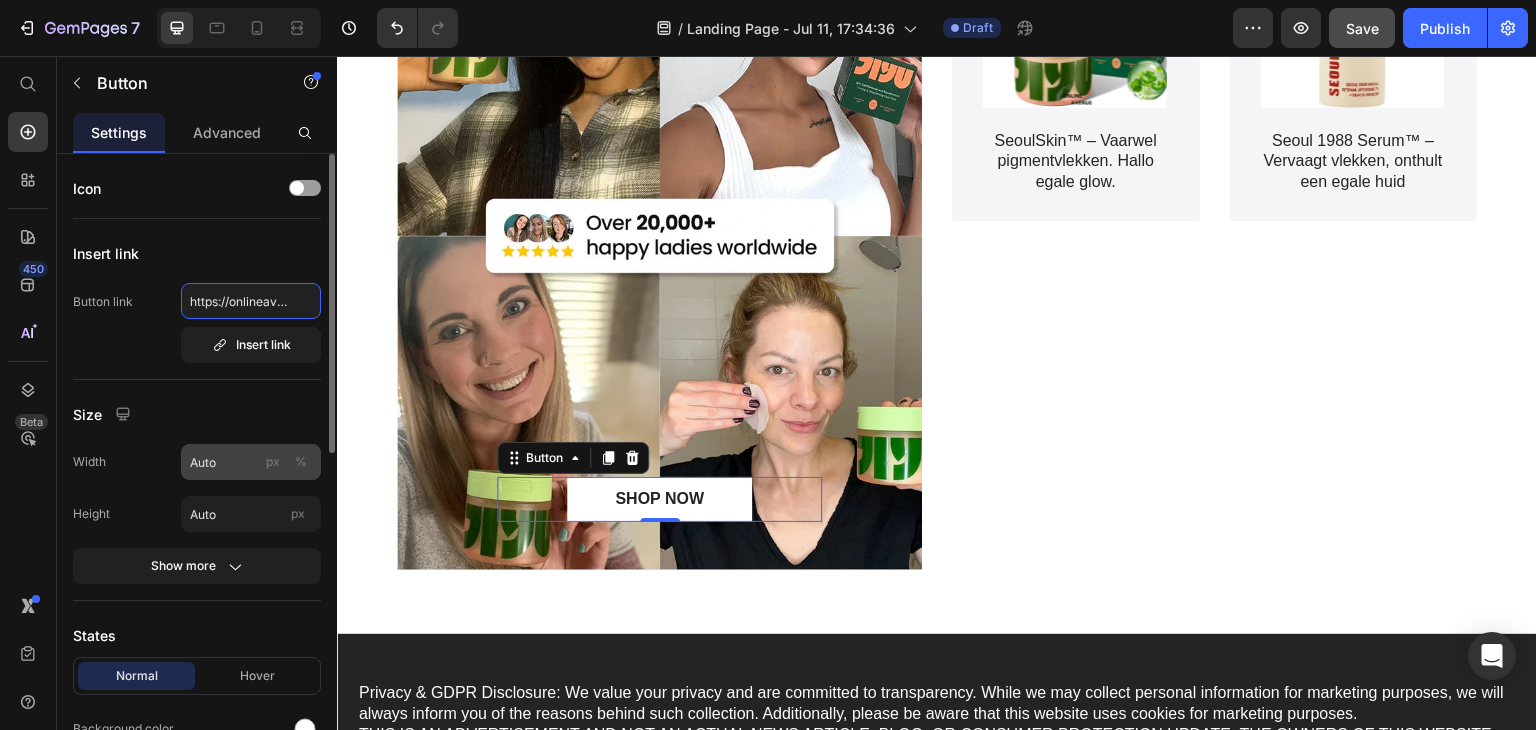 scroll, scrollTop: 0, scrollLeft: 374, axis: horizontal 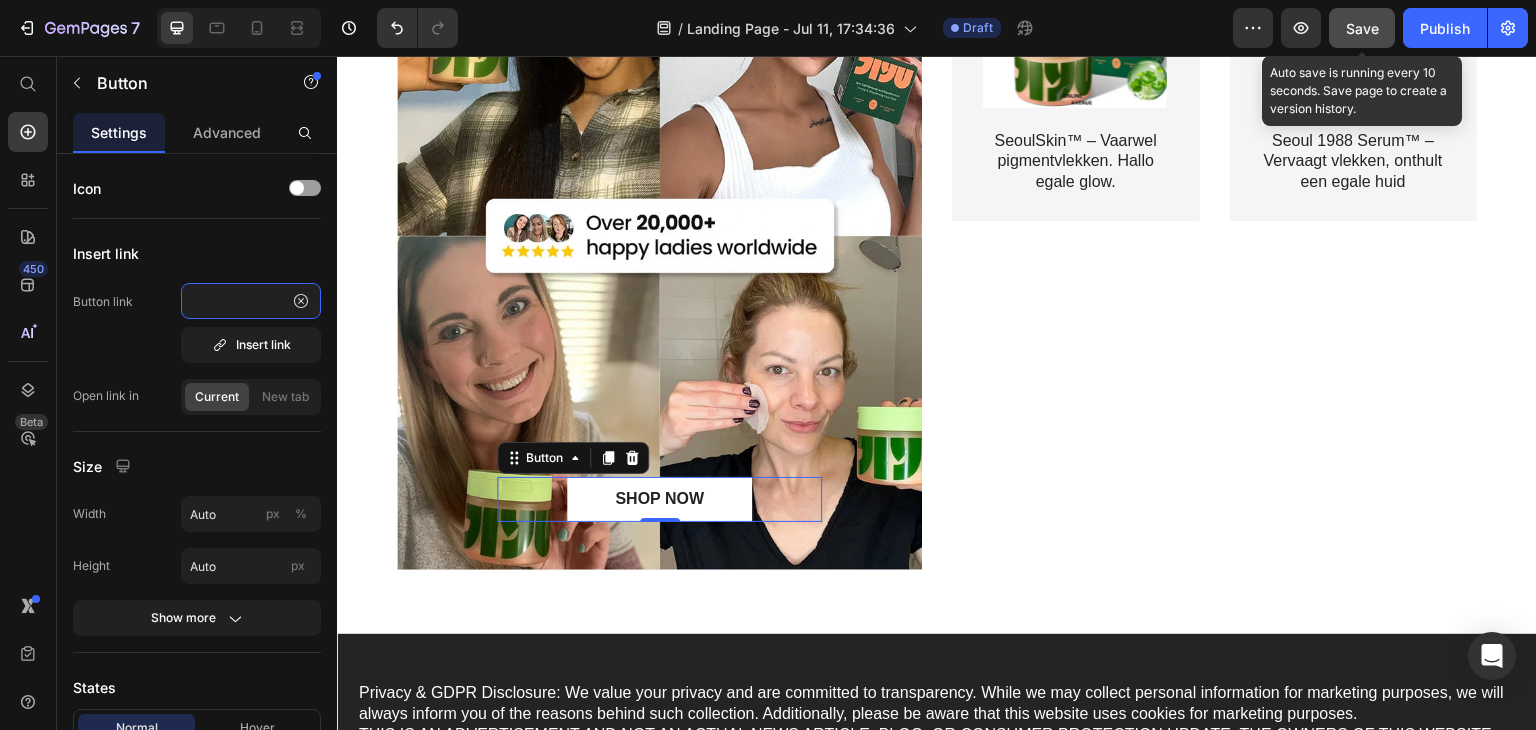 type on "https://onlineavenue.be/products/seoulskin%E2%84%A2-vaarwel-pigmentvlekken" 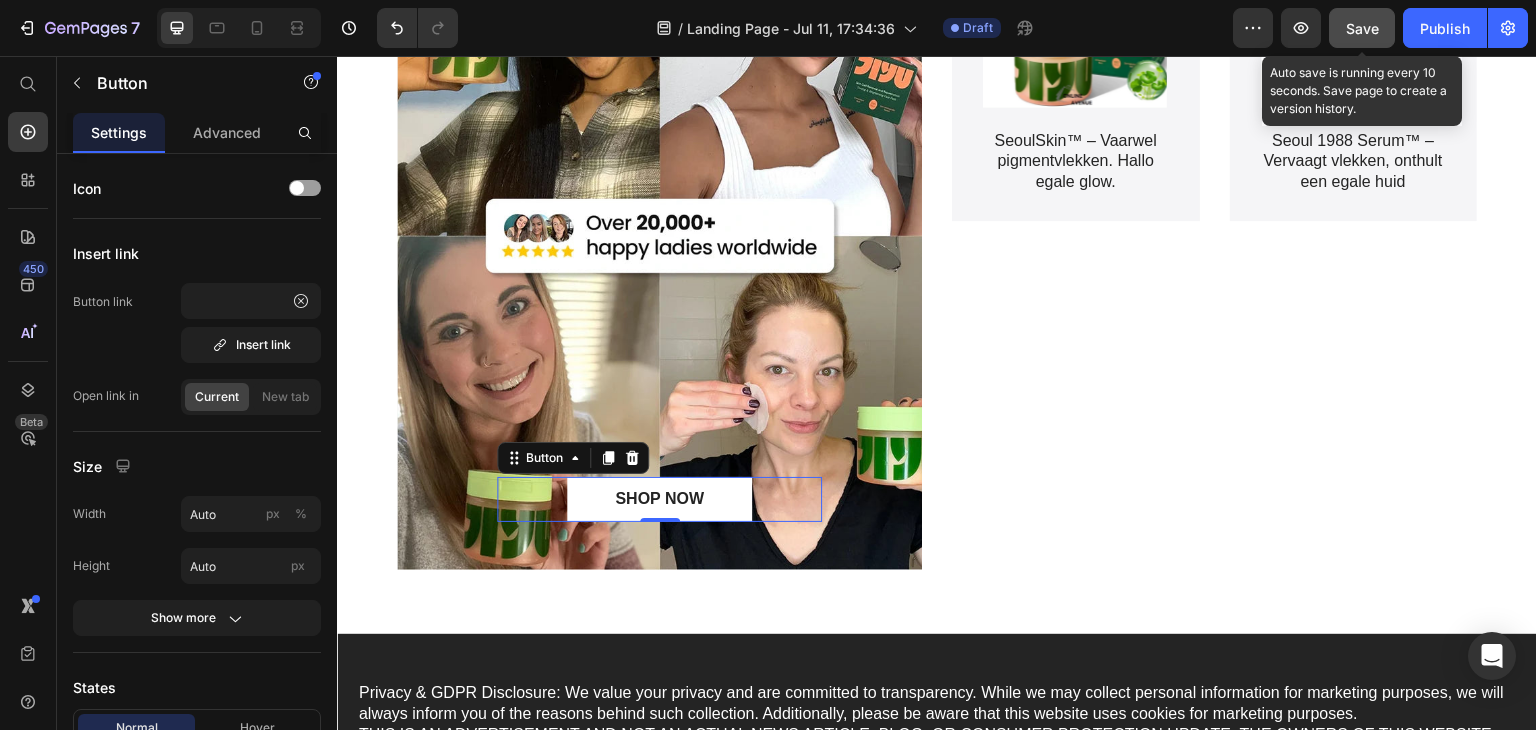 scroll, scrollTop: 0, scrollLeft: 0, axis: both 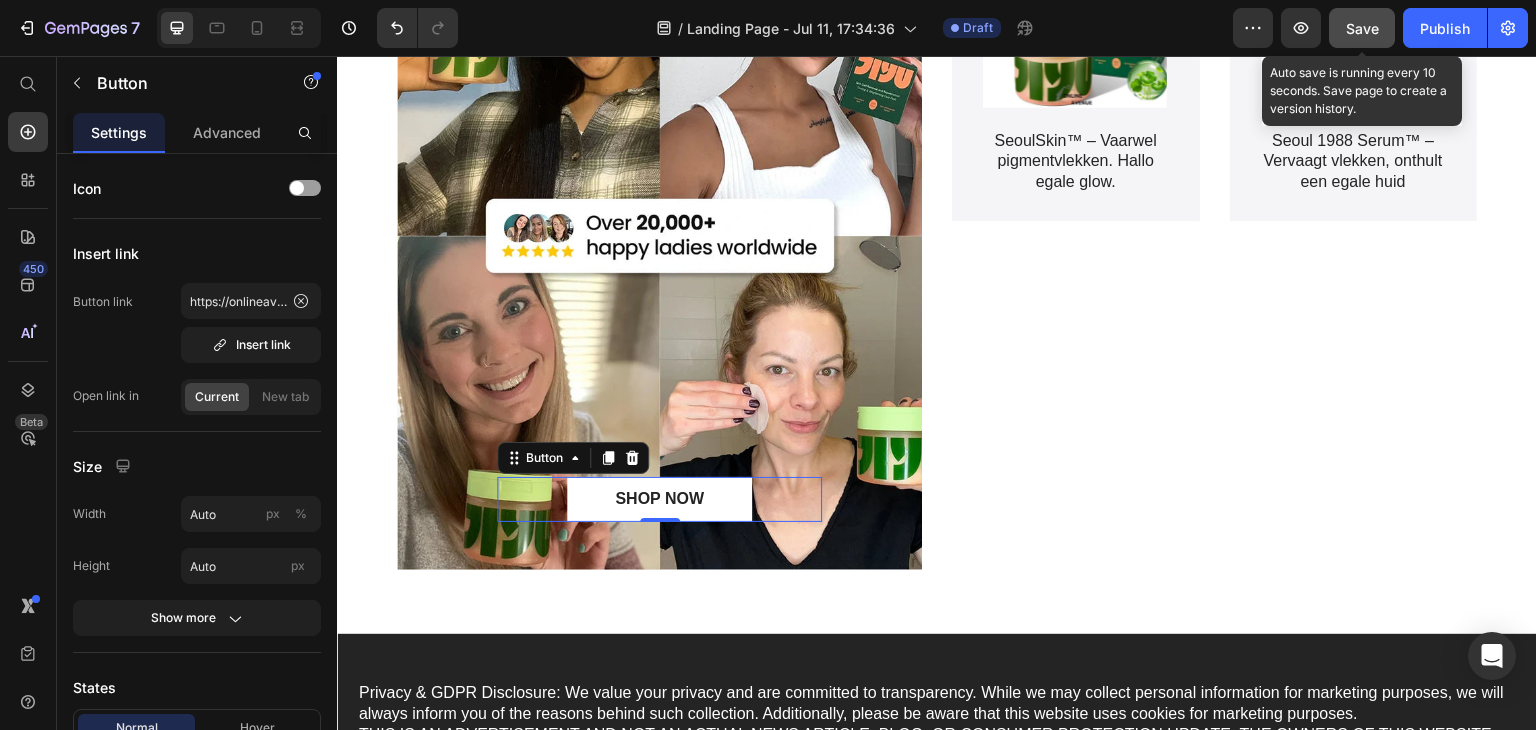 click on "Save" 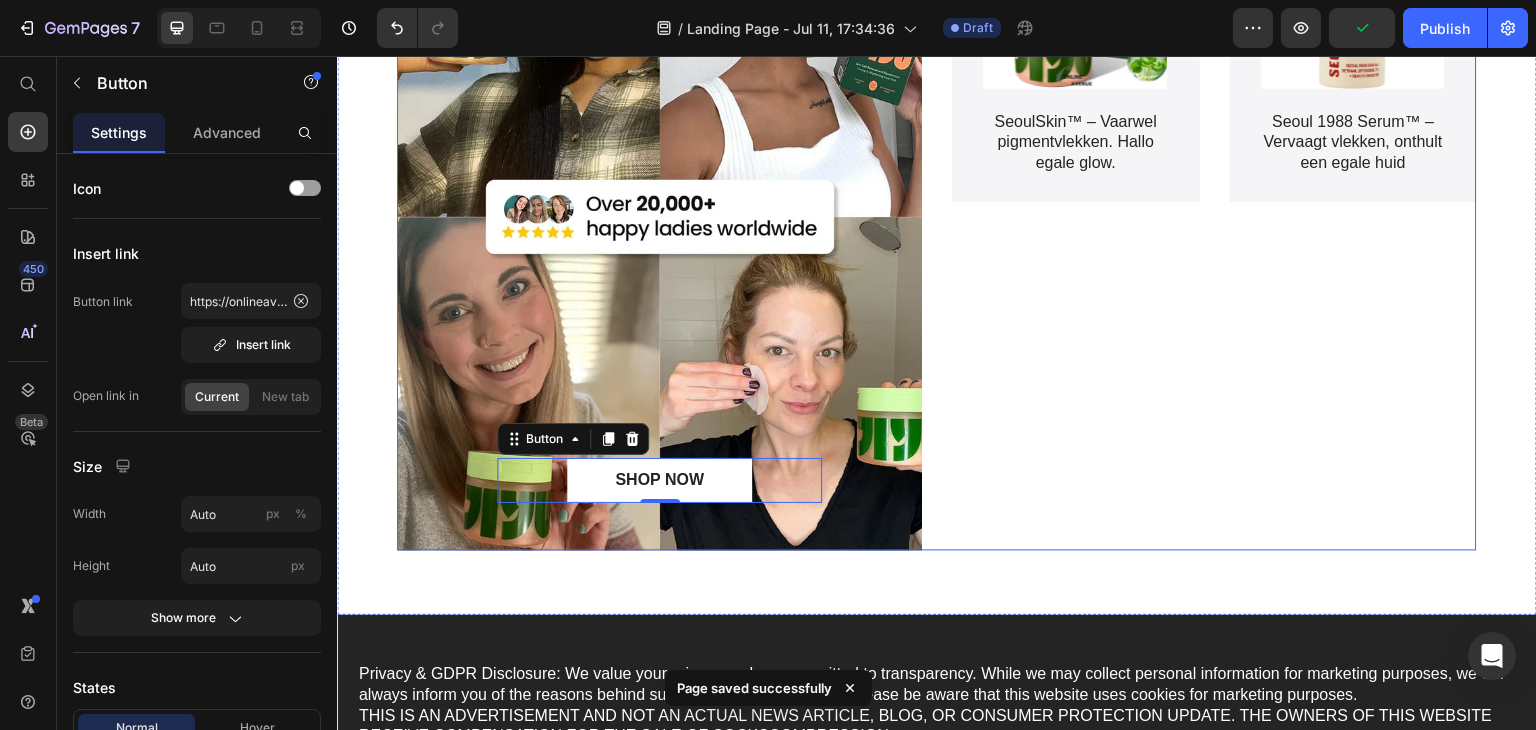 scroll, scrollTop: 2520, scrollLeft: 0, axis: vertical 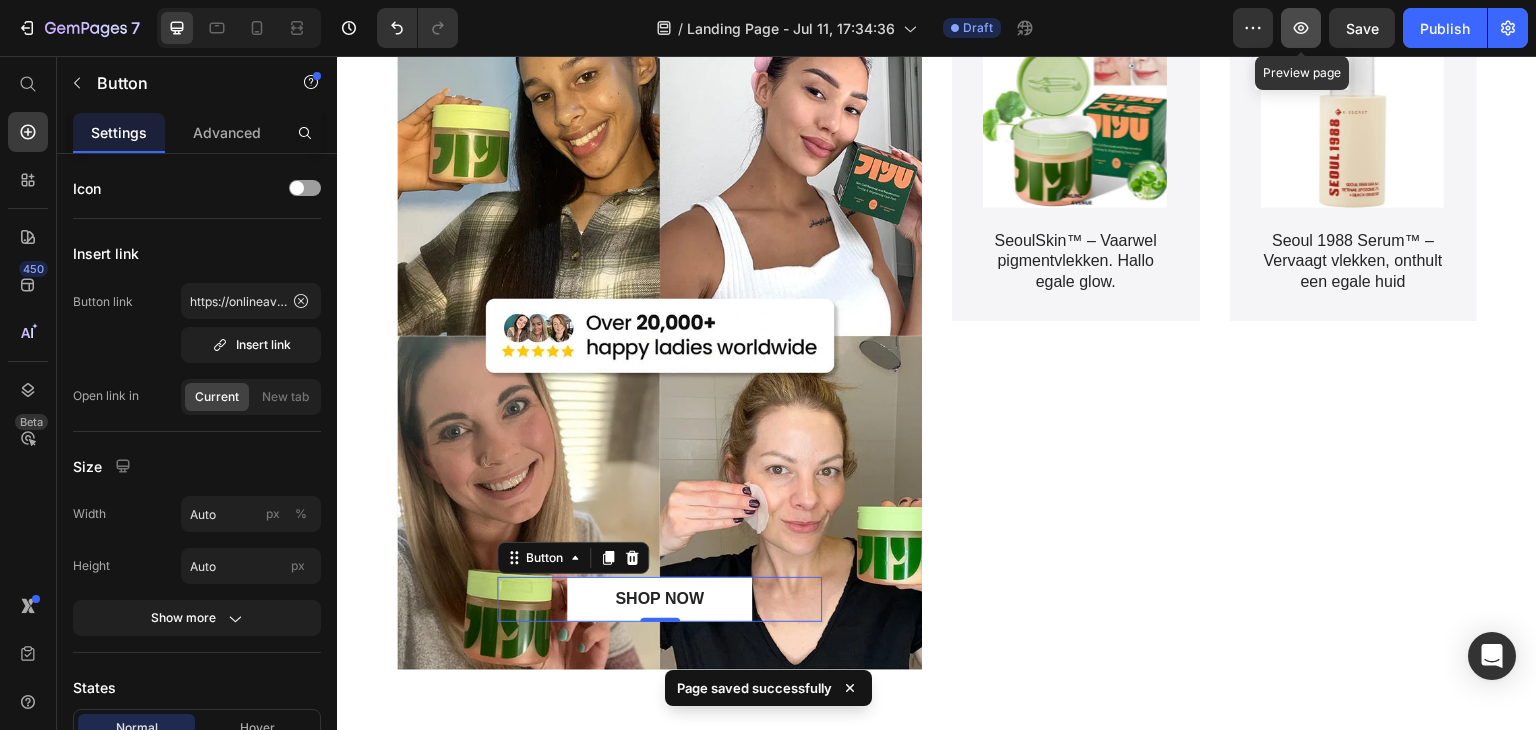 click 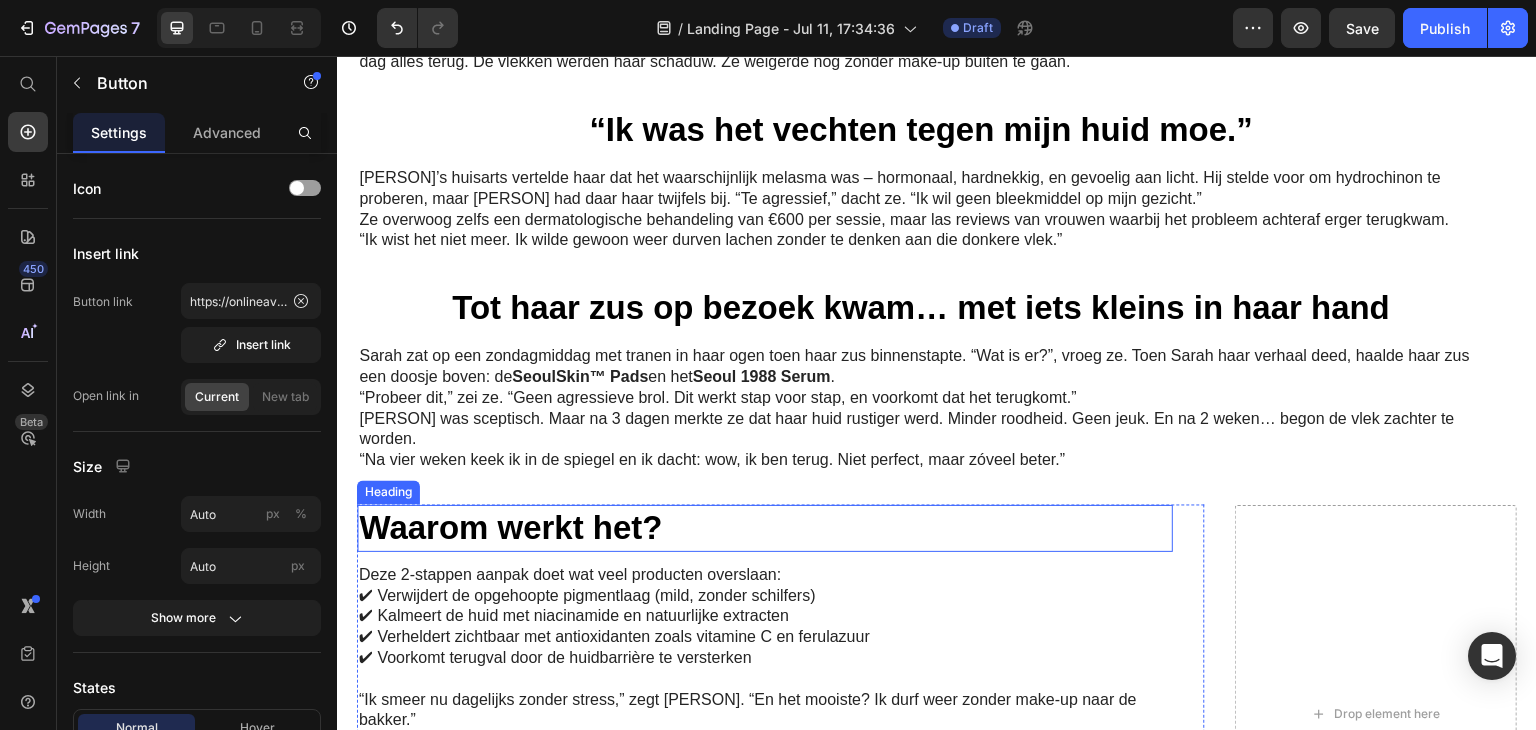 scroll, scrollTop: 1520, scrollLeft: 0, axis: vertical 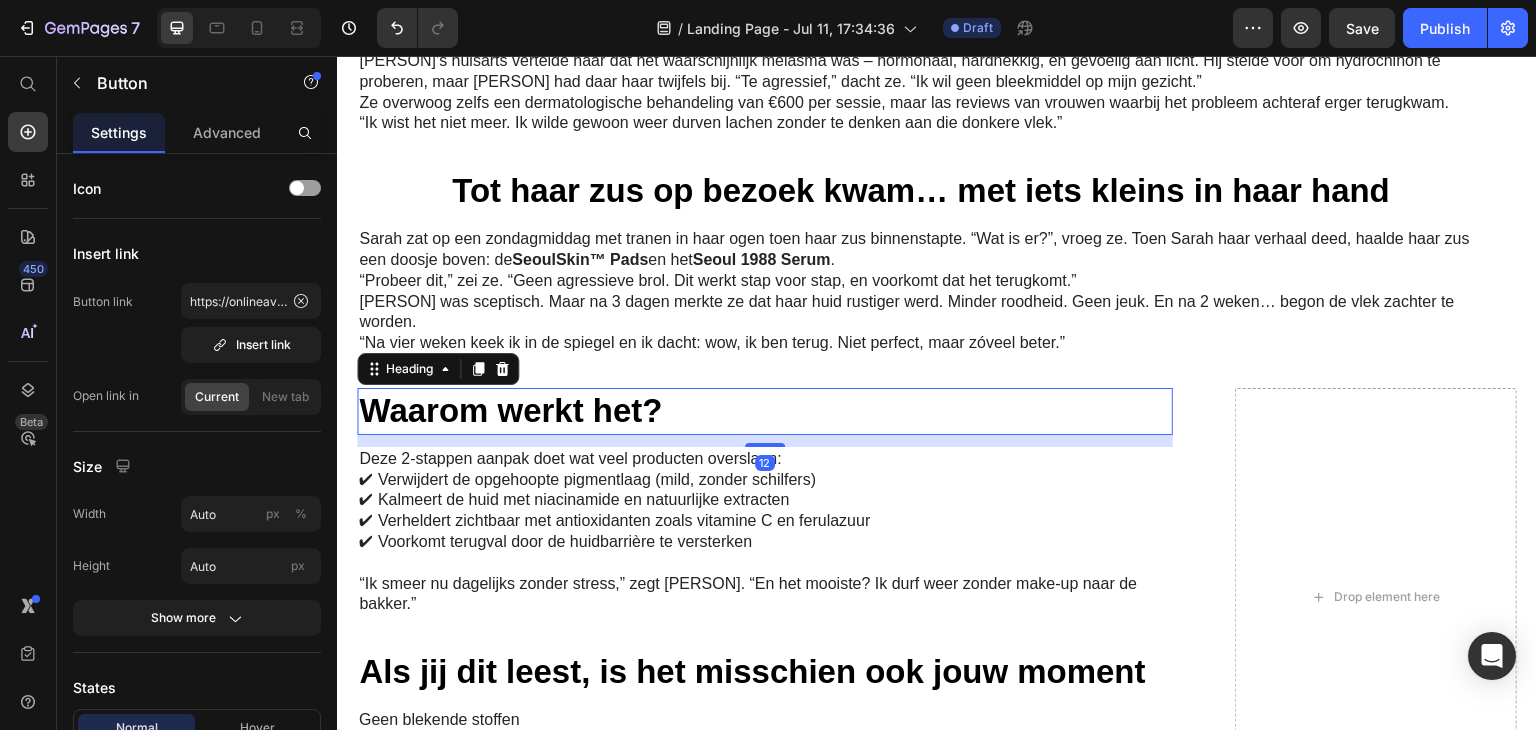 click on "Waarom werkt het?" at bounding box center [765, 411] 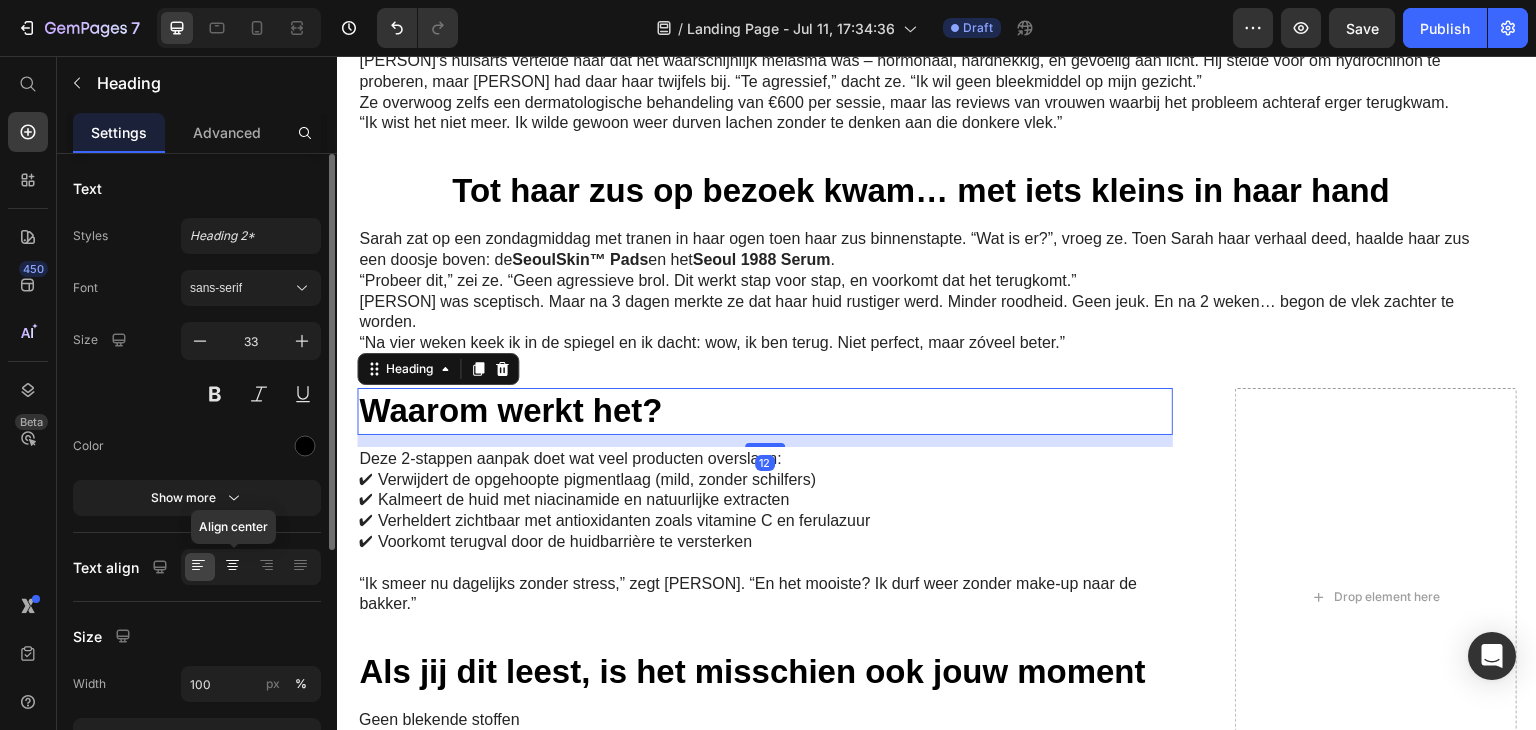 click 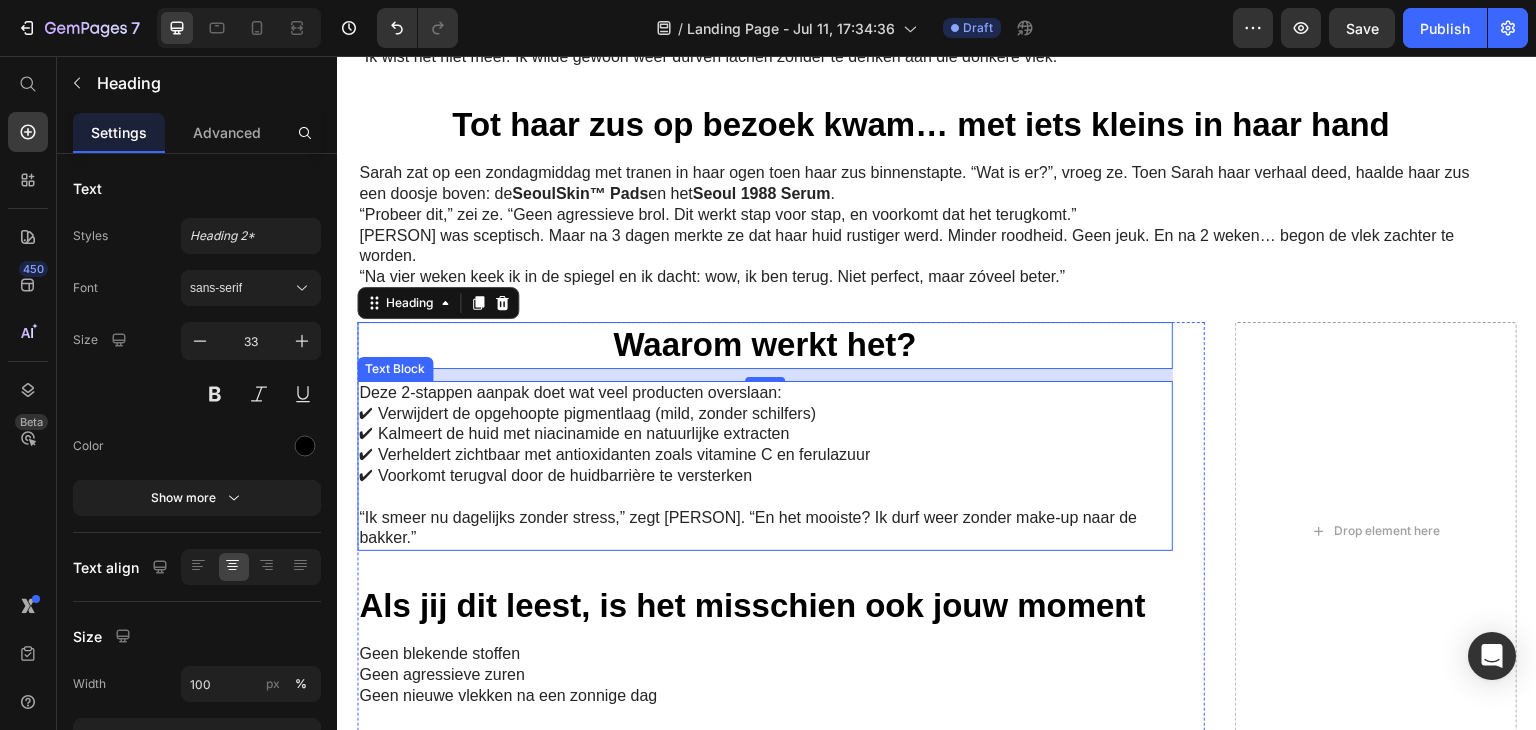 scroll, scrollTop: 1620, scrollLeft: 0, axis: vertical 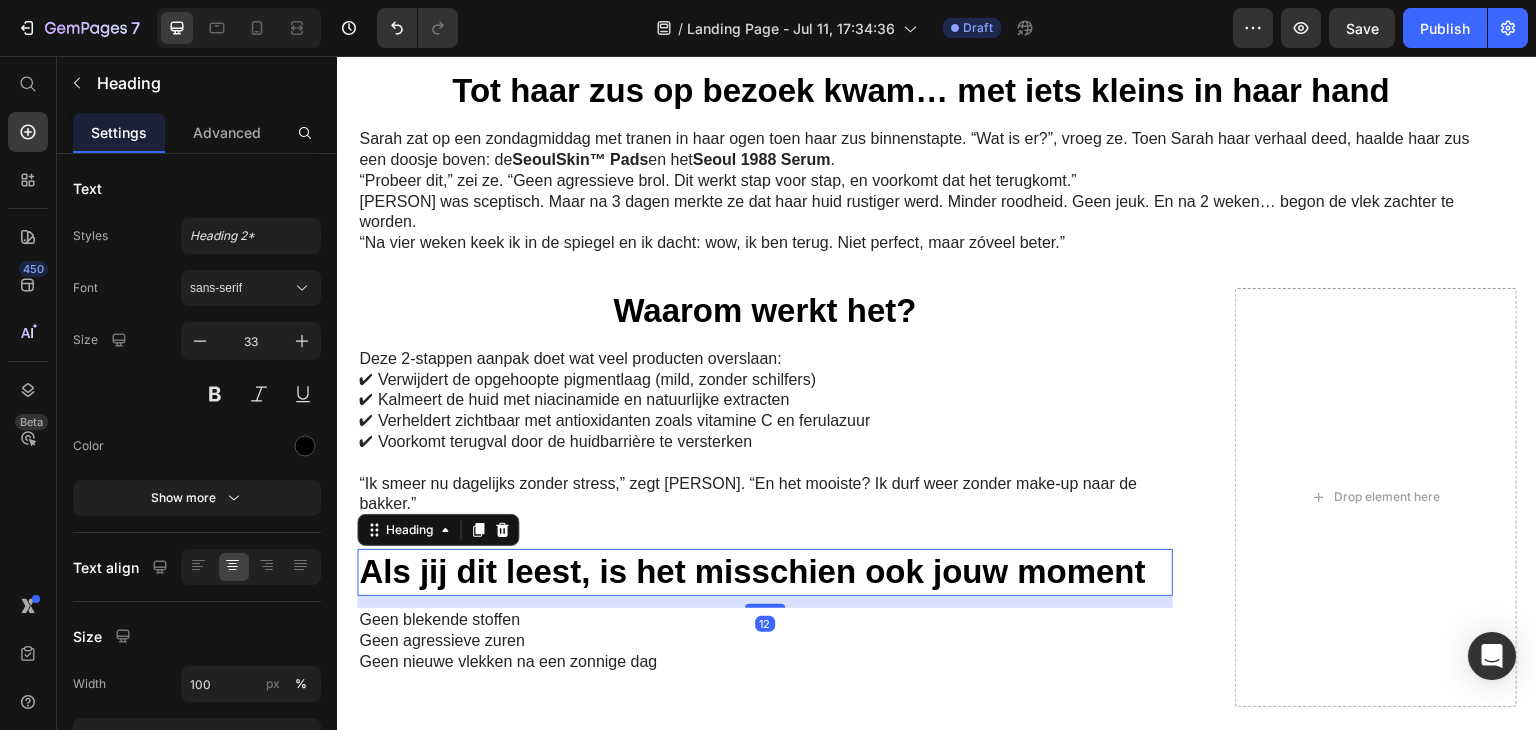 click on "Als jij dit leest, is het misschien ook jouw moment" at bounding box center [765, 572] 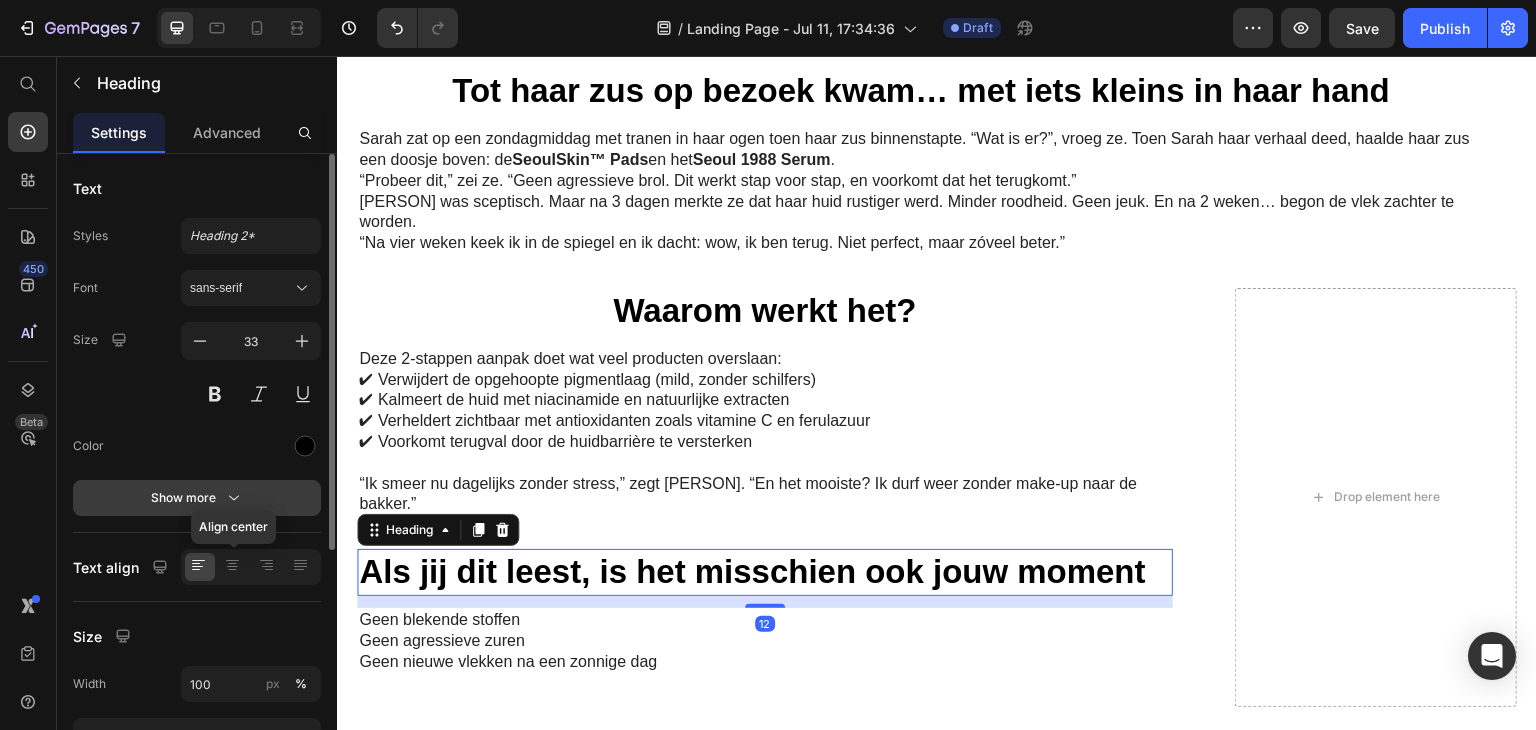 drag, startPoint x: 228, startPoint y: 565, endPoint x: 296, endPoint y: 514, distance: 85 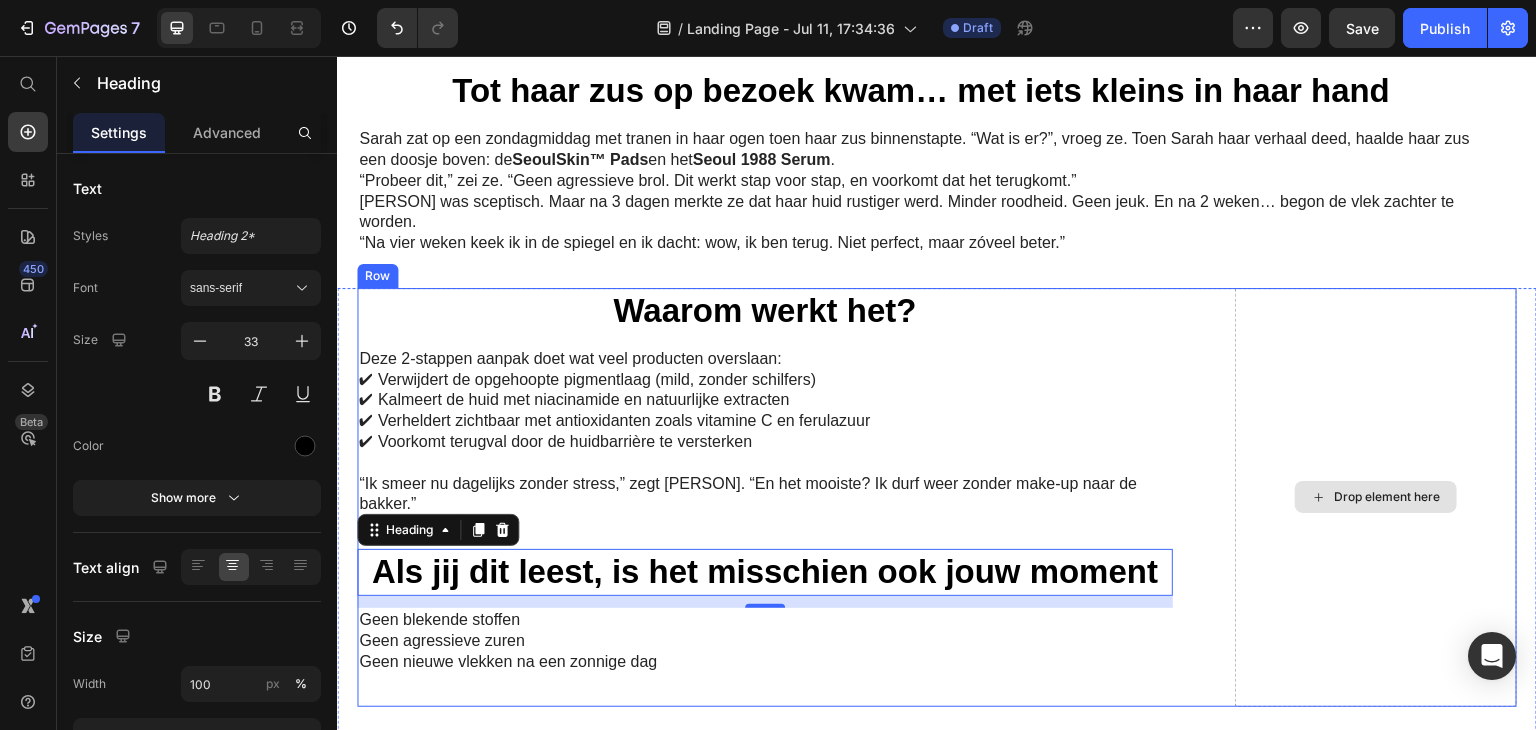click on "Drop element here" at bounding box center [1376, 497] 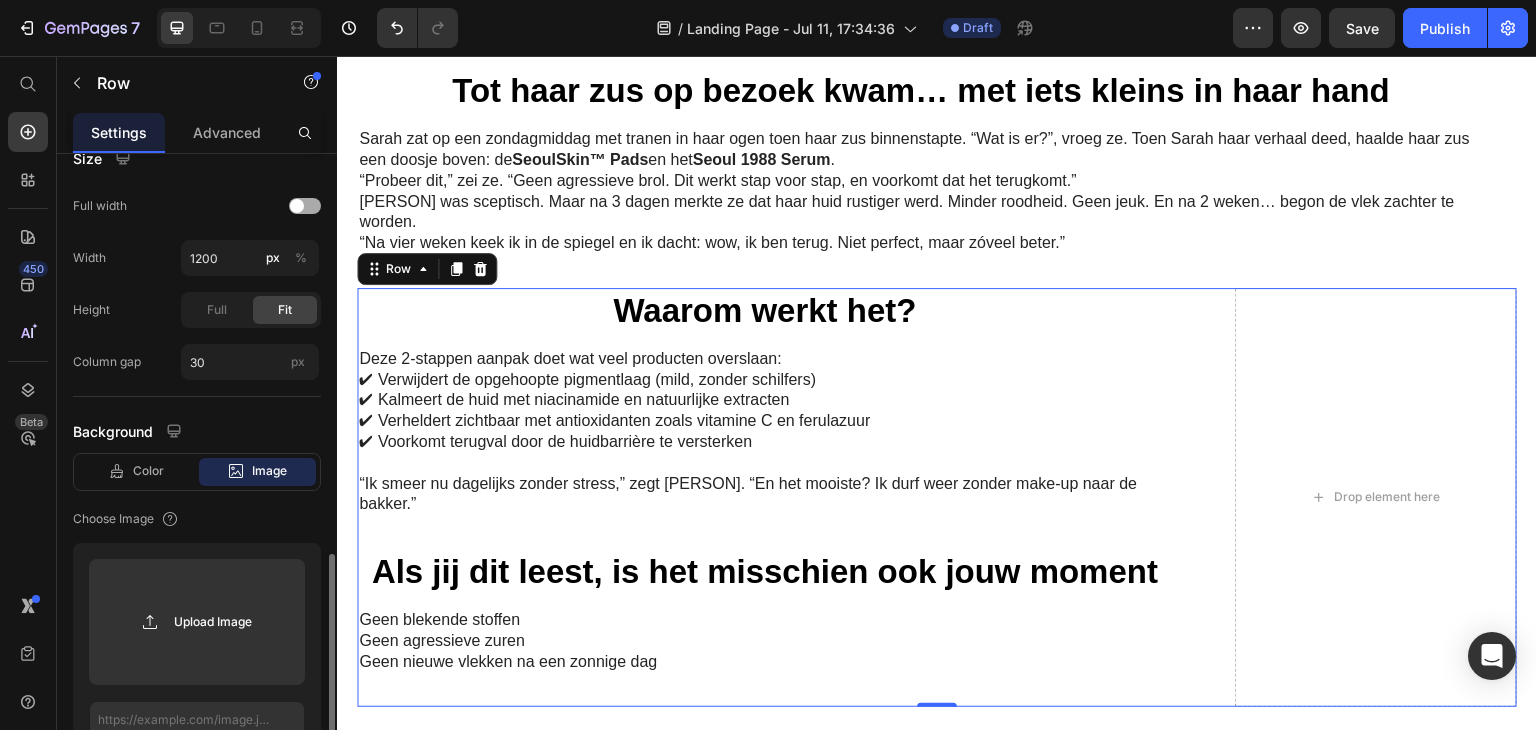 scroll, scrollTop: 700, scrollLeft: 0, axis: vertical 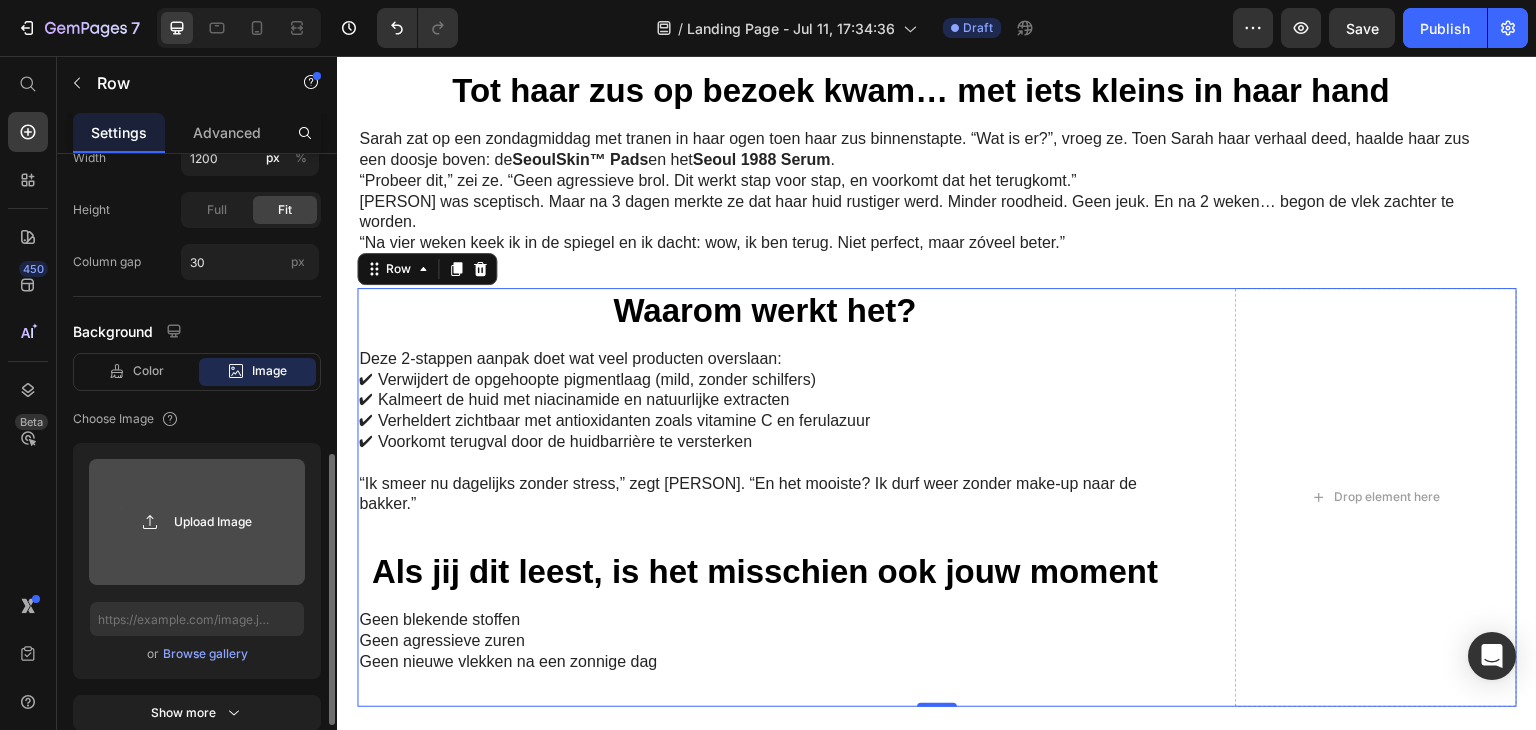click 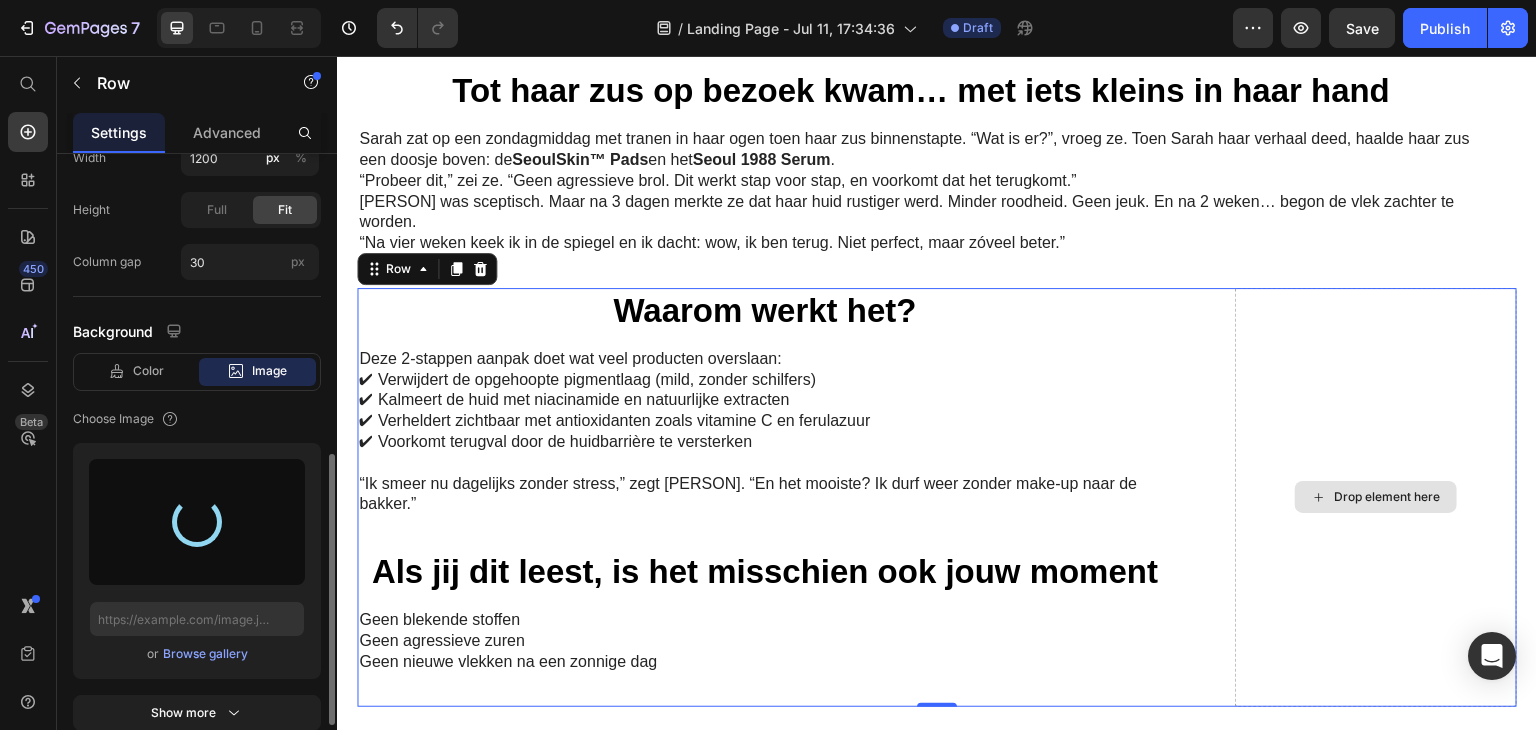 type on "https://cdn.shopify.com/s/files/1/0874/0972/1608/files/gempages_574971154716951327-a03c7a85-bb7d-4e2d-90bf-4b9052805deb.webp" 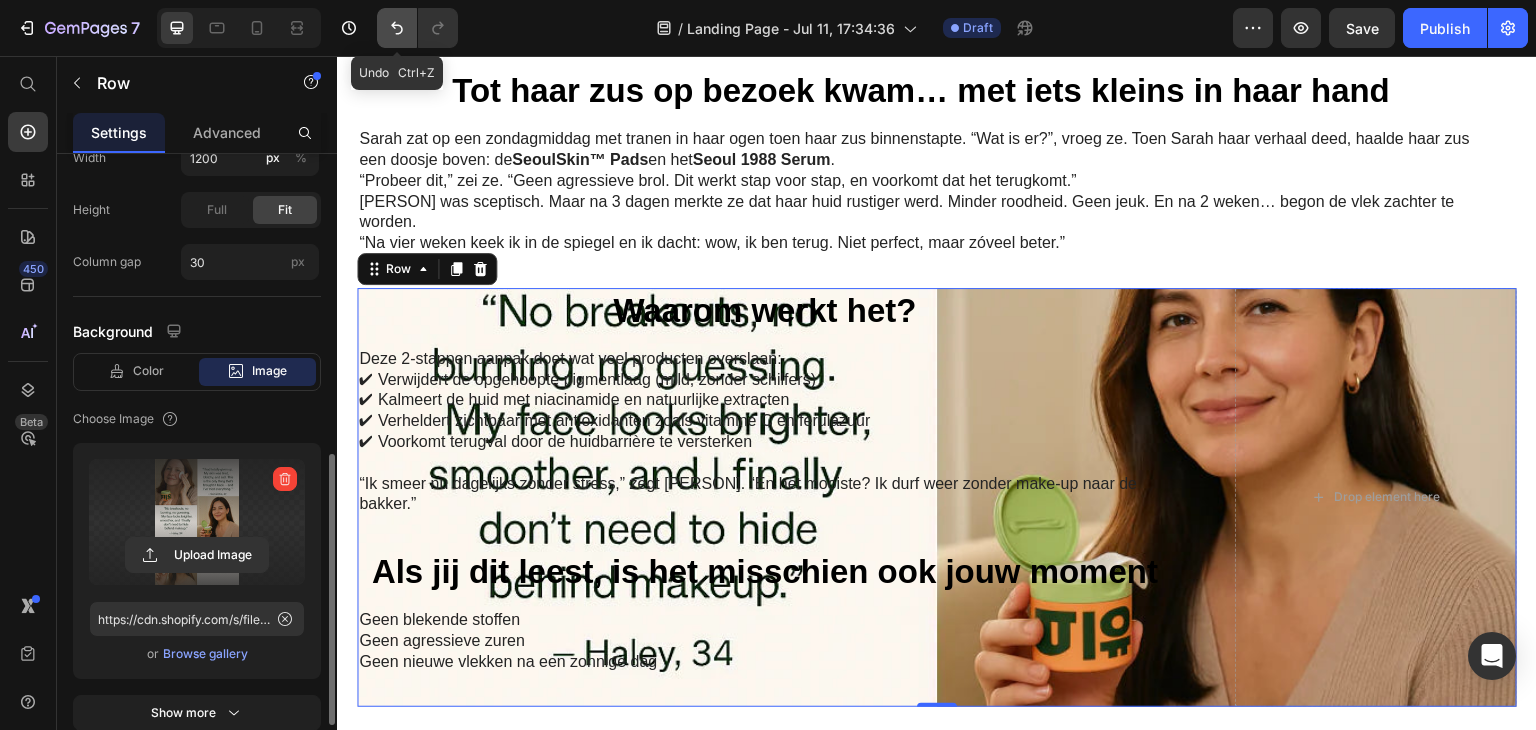 click 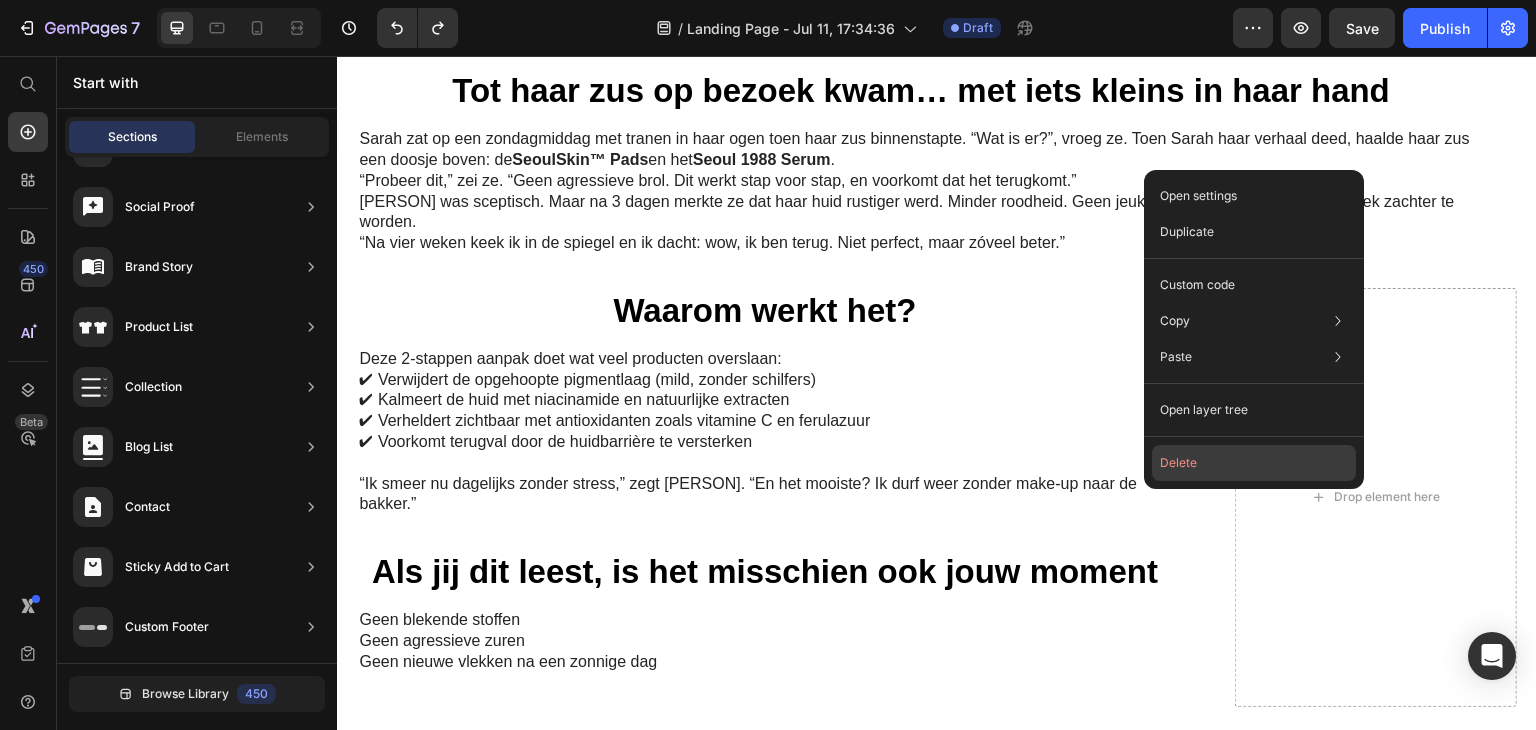 click on "Delete" 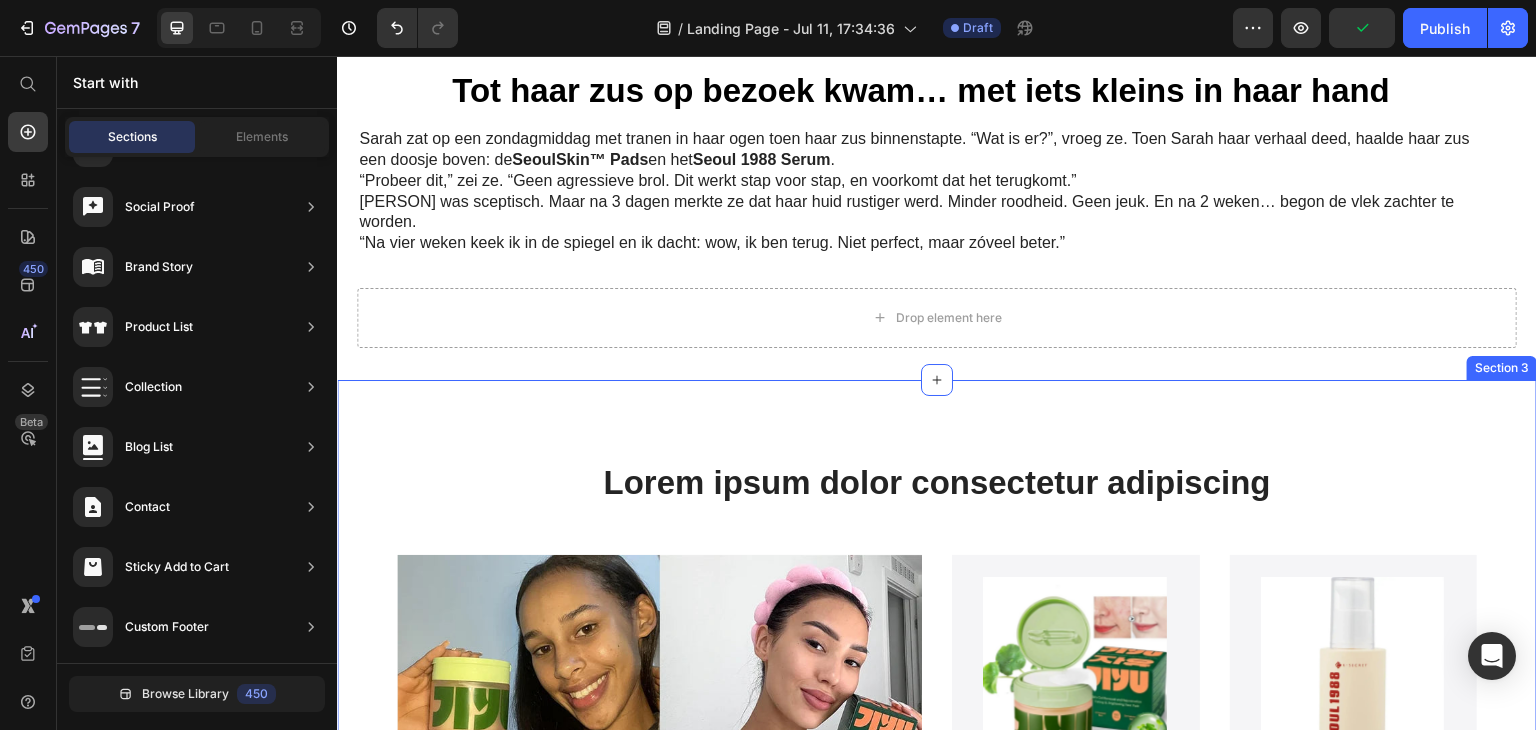 scroll, scrollTop: 1420, scrollLeft: 0, axis: vertical 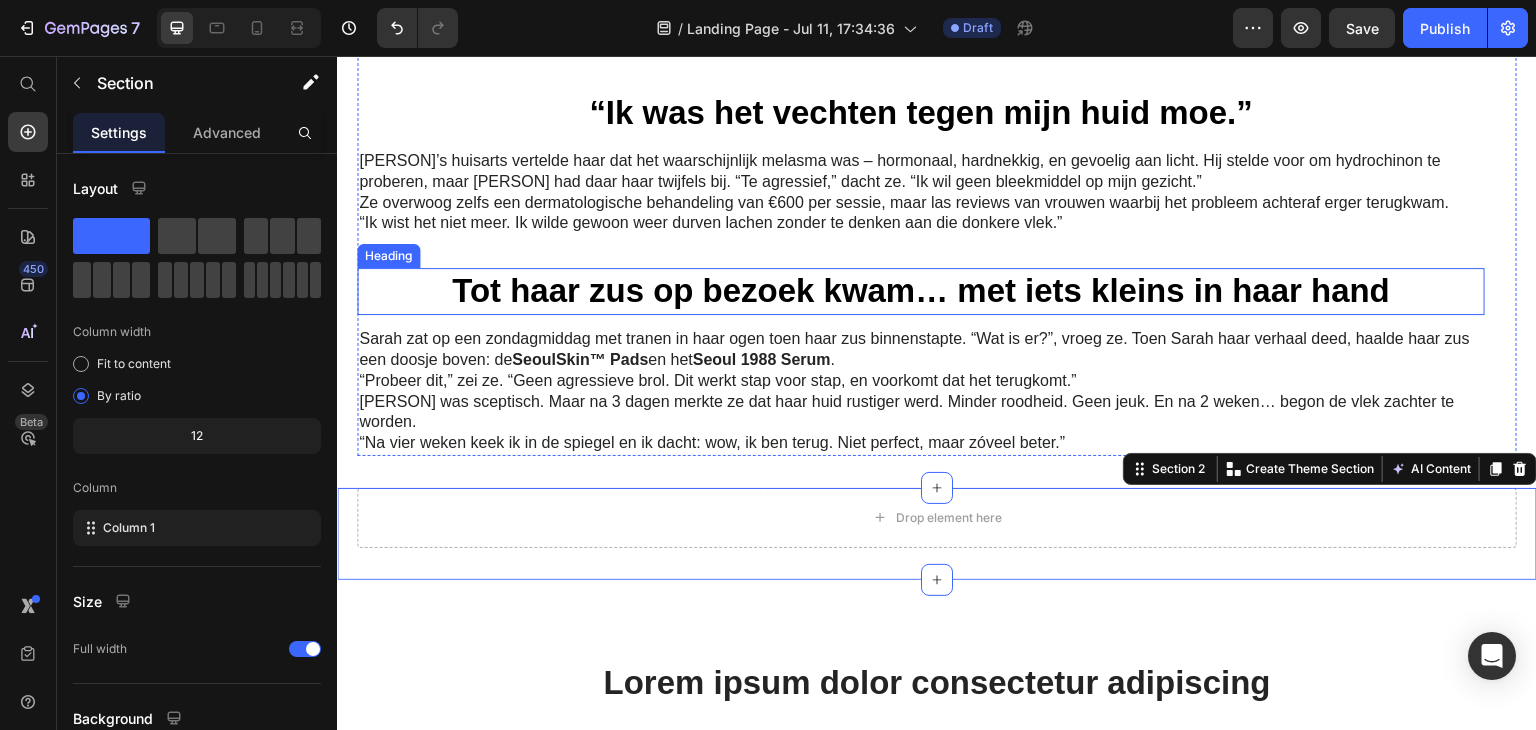 click on "Tot haar zus op bezoek kwam… met iets kleins in haar hand" at bounding box center (921, 291) 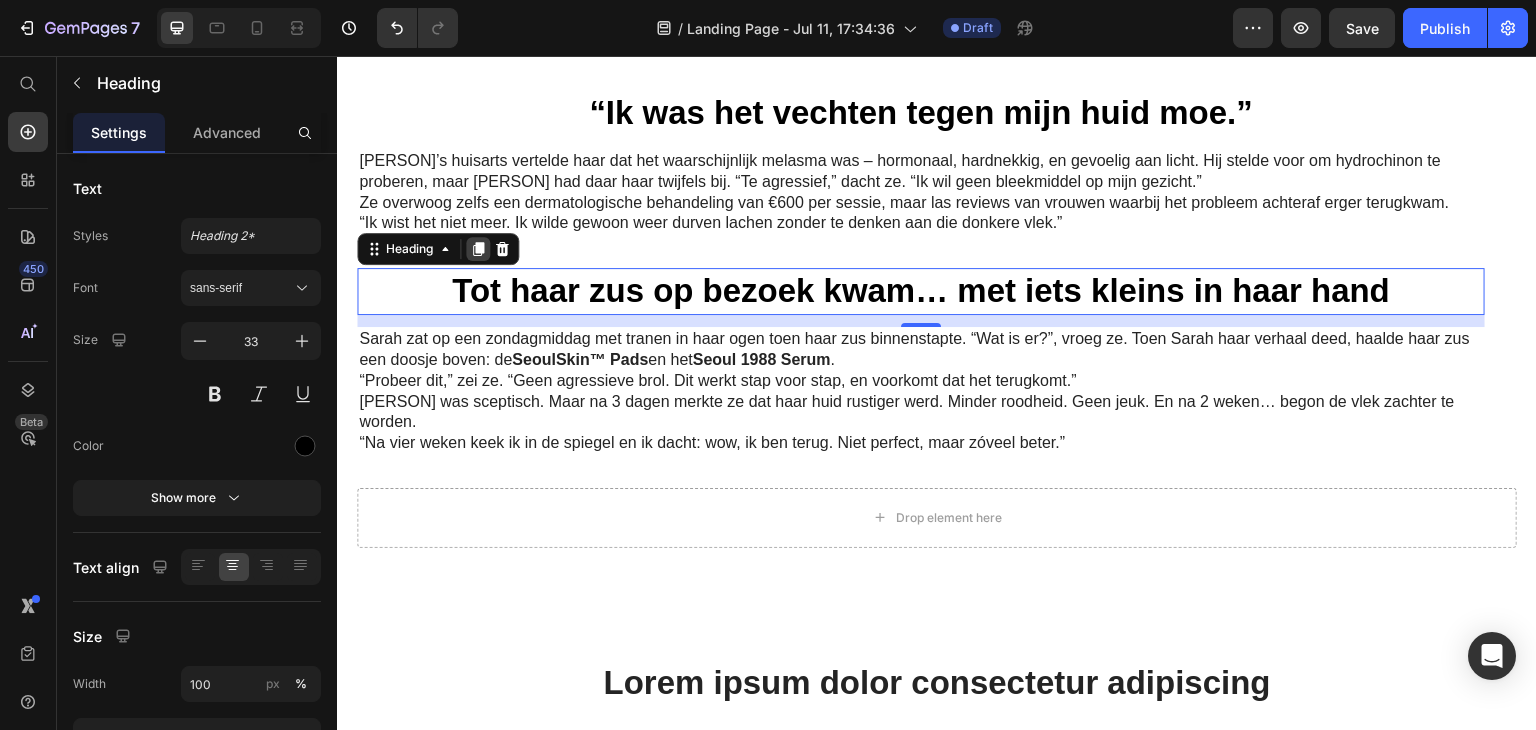 click 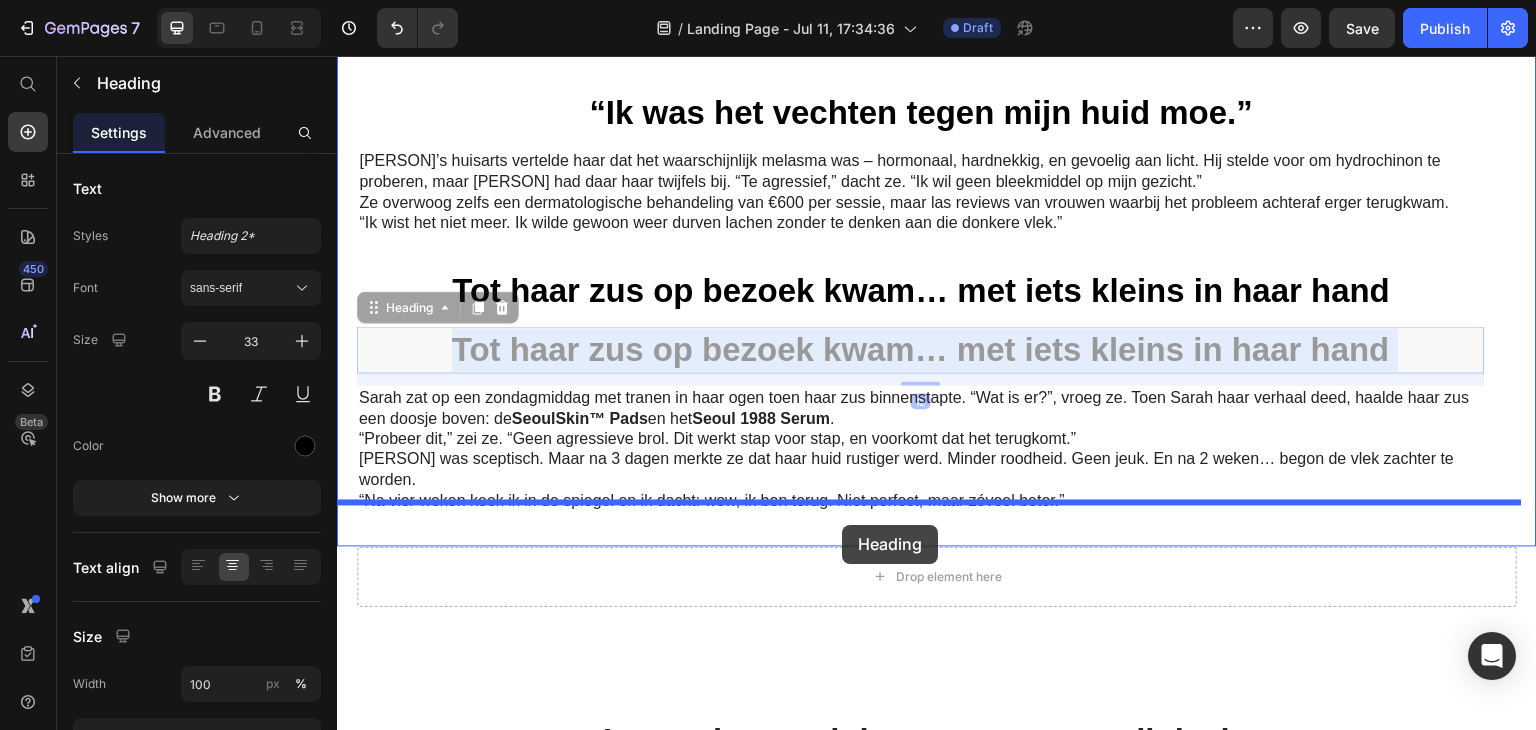 drag, startPoint x: 796, startPoint y: 339, endPoint x: 842, endPoint y: 525, distance: 191.60376 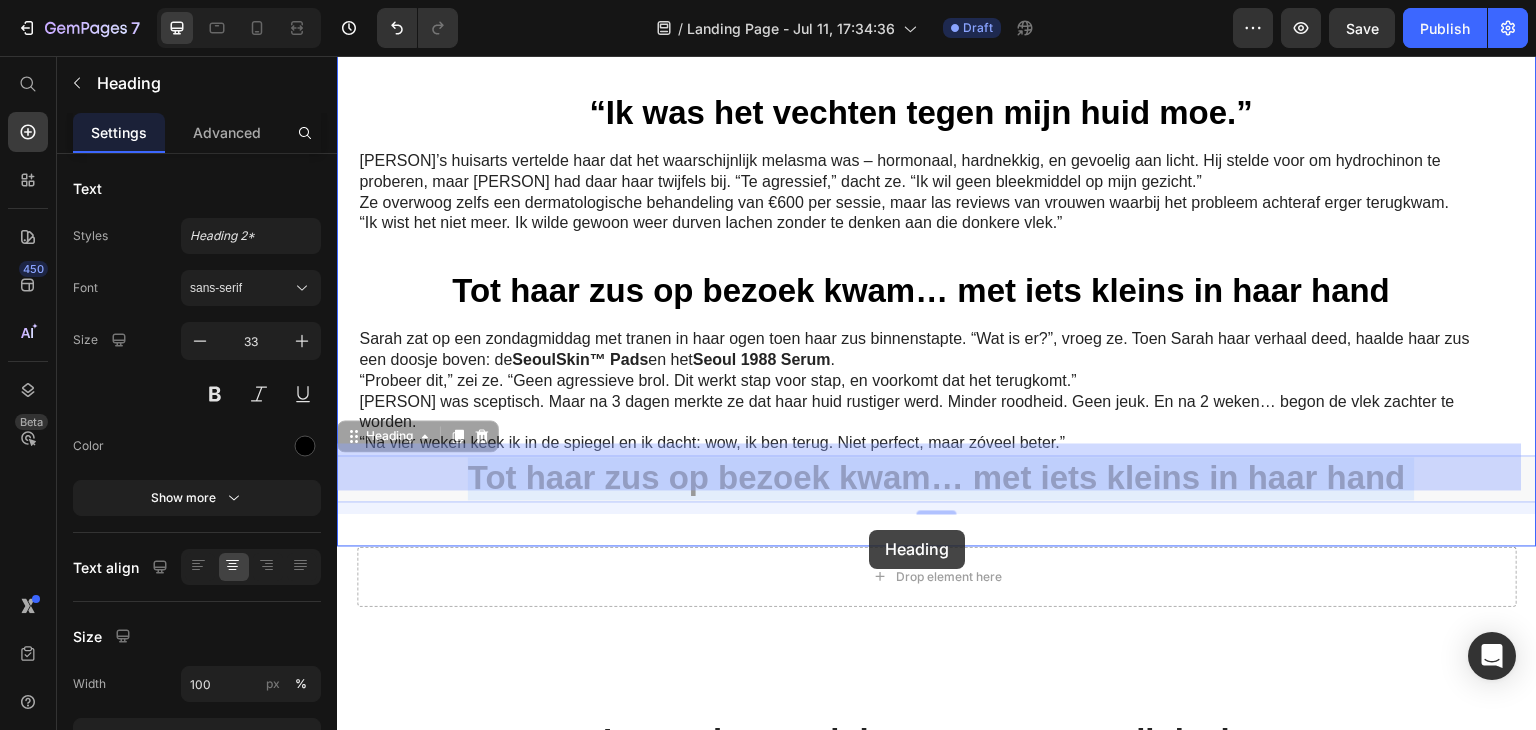 drag, startPoint x: 853, startPoint y: 472, endPoint x: 869, endPoint y: 530, distance: 60.166435 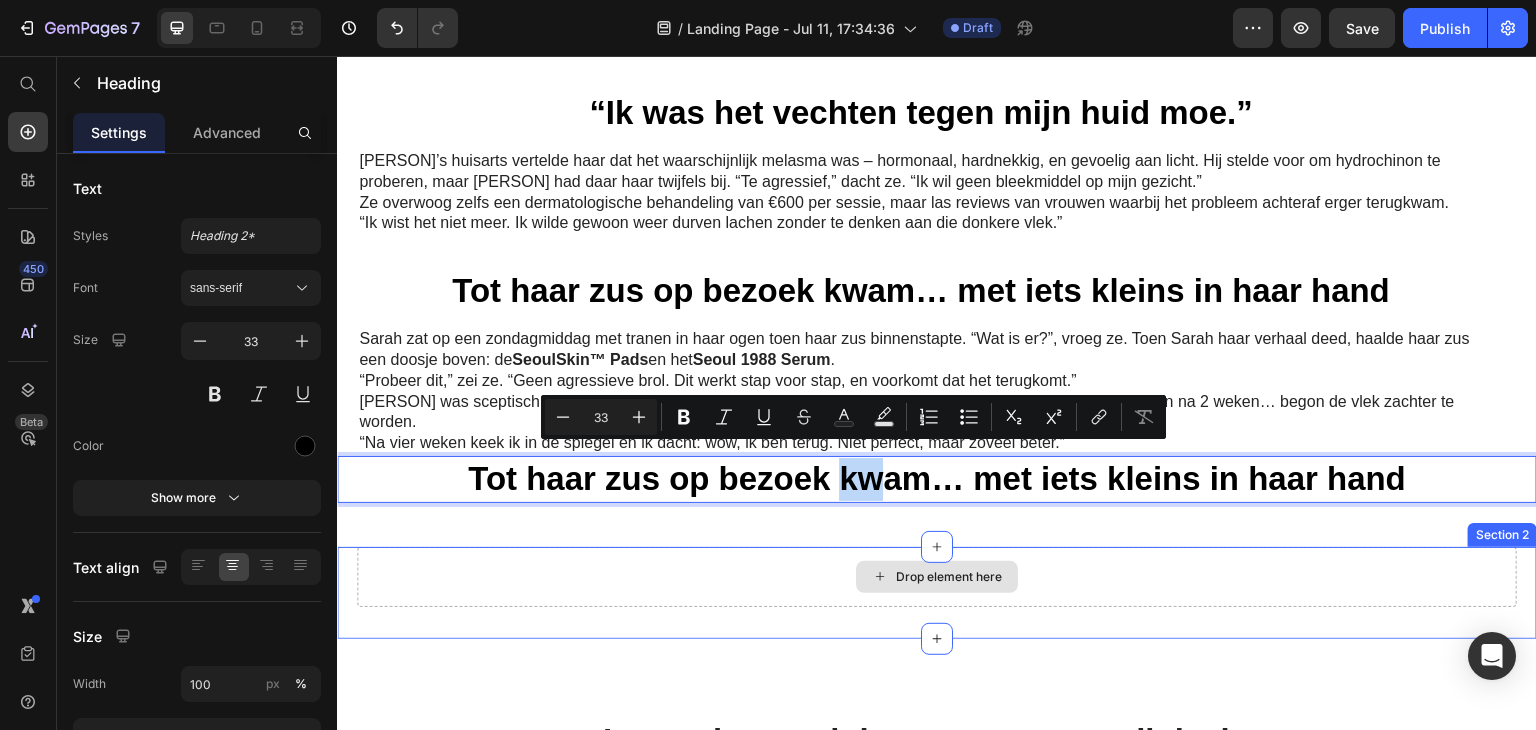 drag, startPoint x: 839, startPoint y: 479, endPoint x: 786, endPoint y: 446, distance: 62.433964 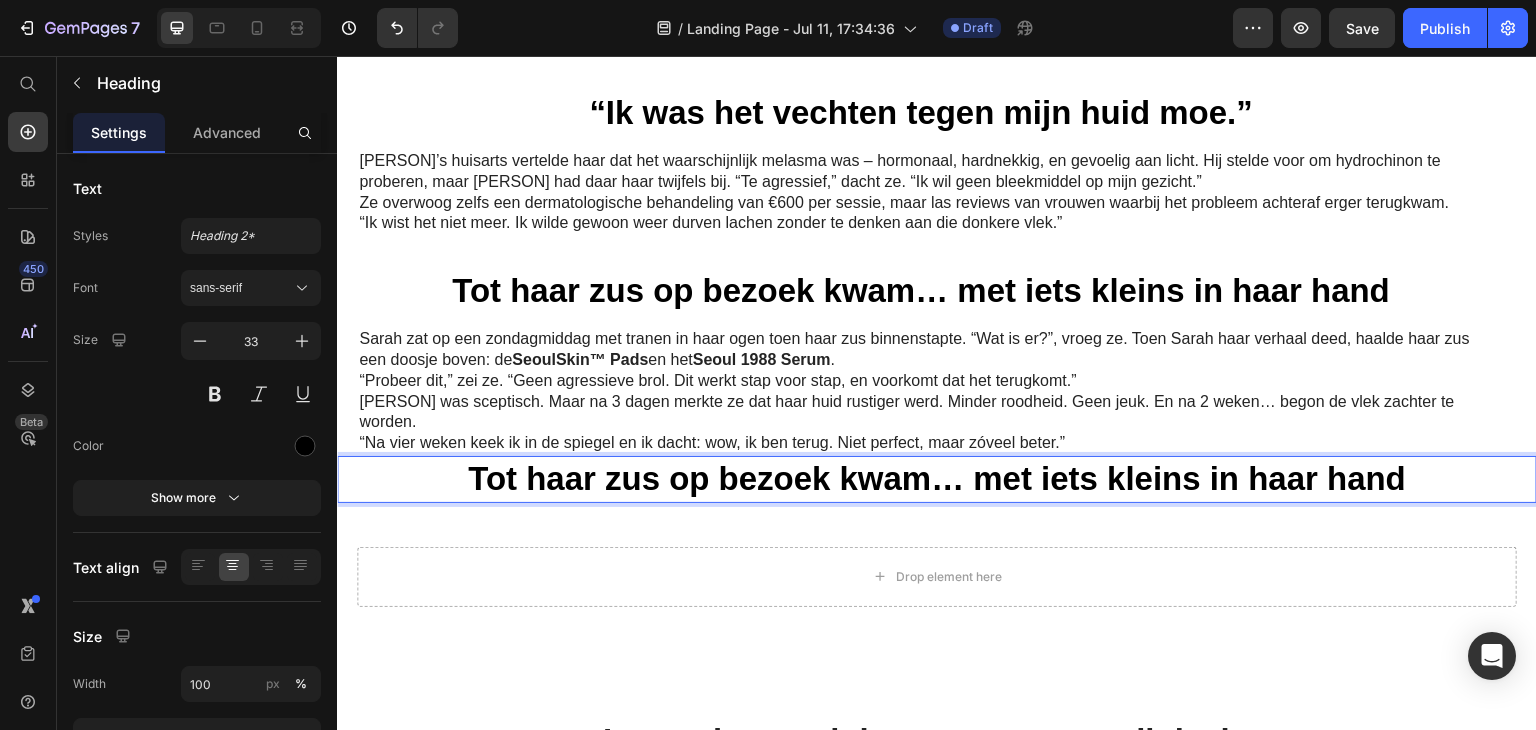 click on "Tot haar zus op bezoek kwam… met iets kleins in haar hand" at bounding box center [937, 479] 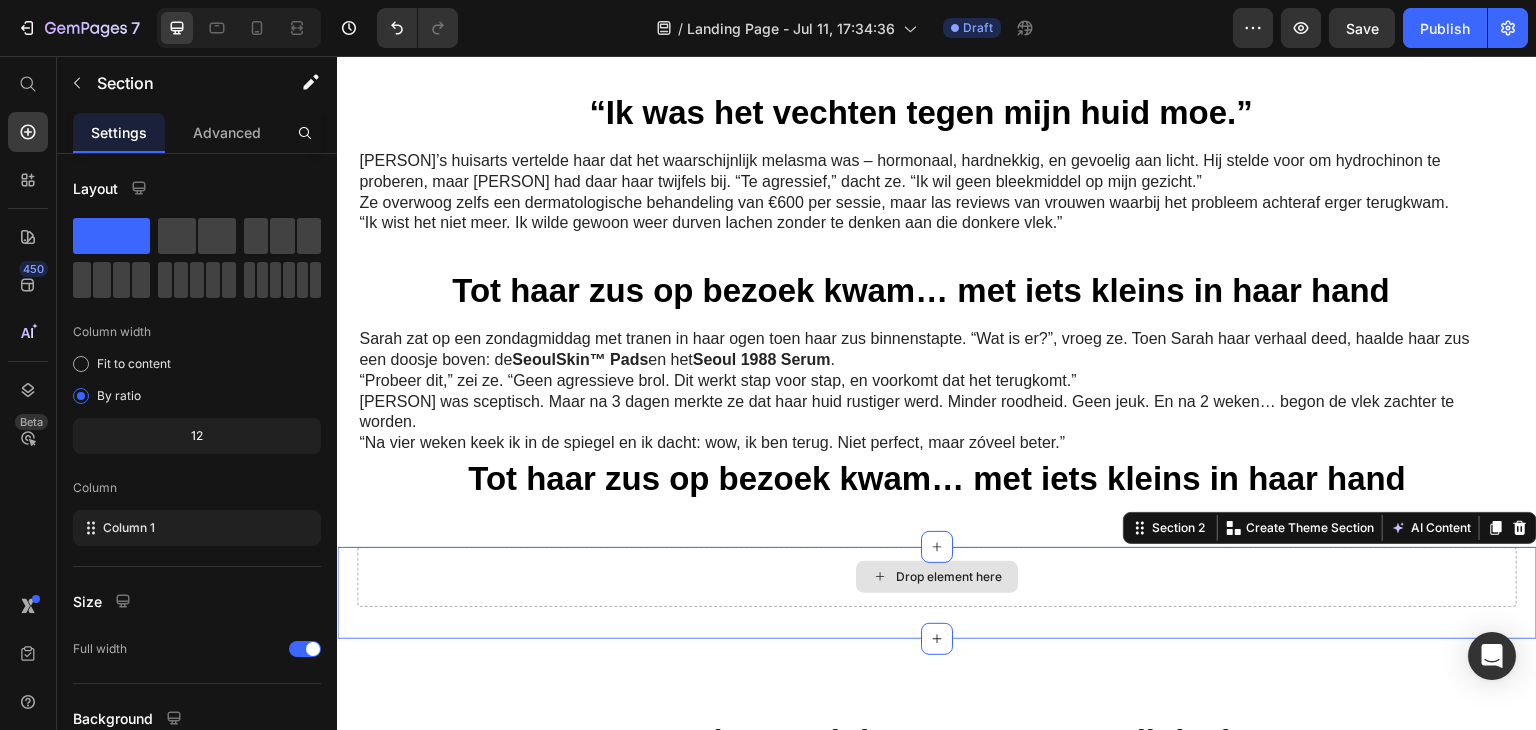 click on "Drop element here" at bounding box center (937, 577) 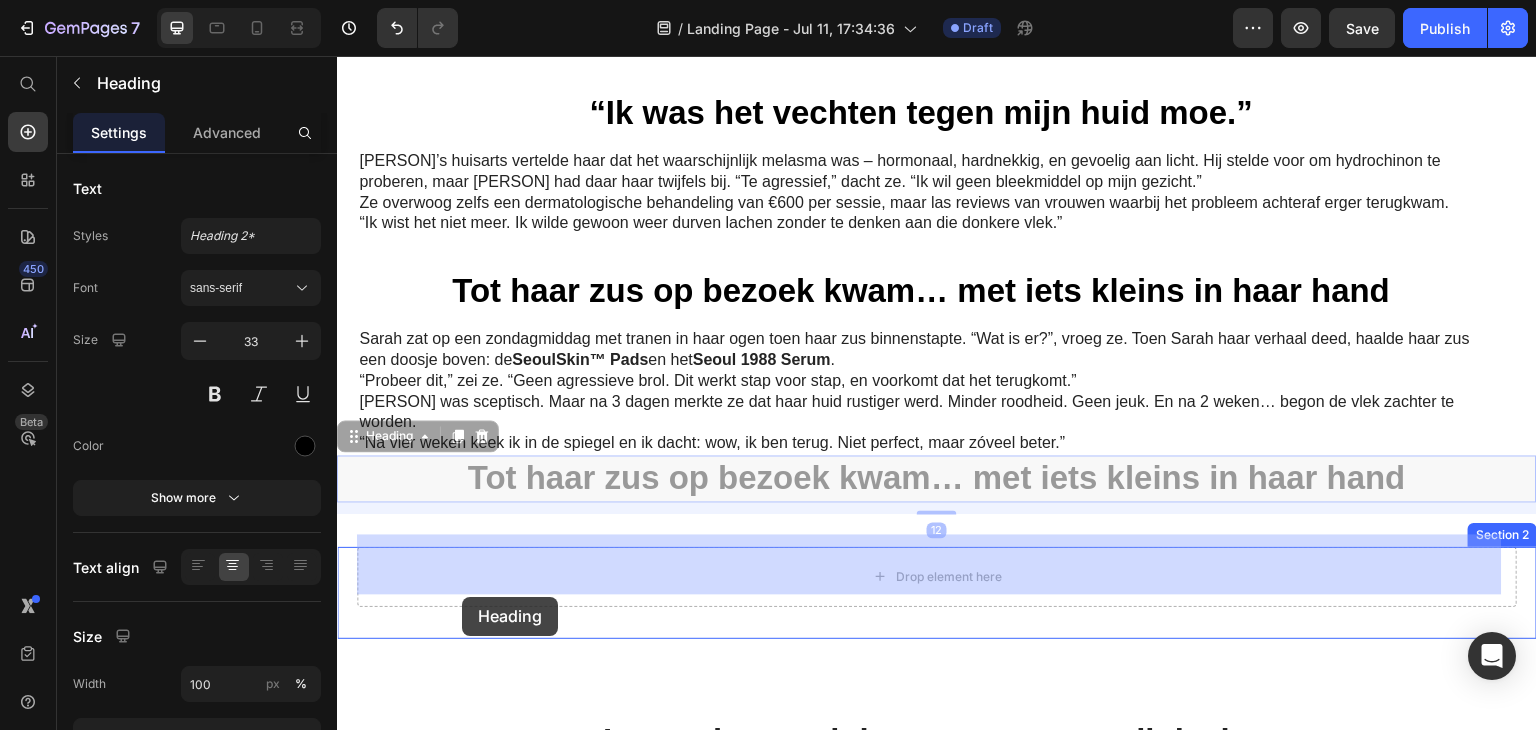 drag, startPoint x: 423, startPoint y: 473, endPoint x: 462, endPoint y: 597, distance: 129.98846 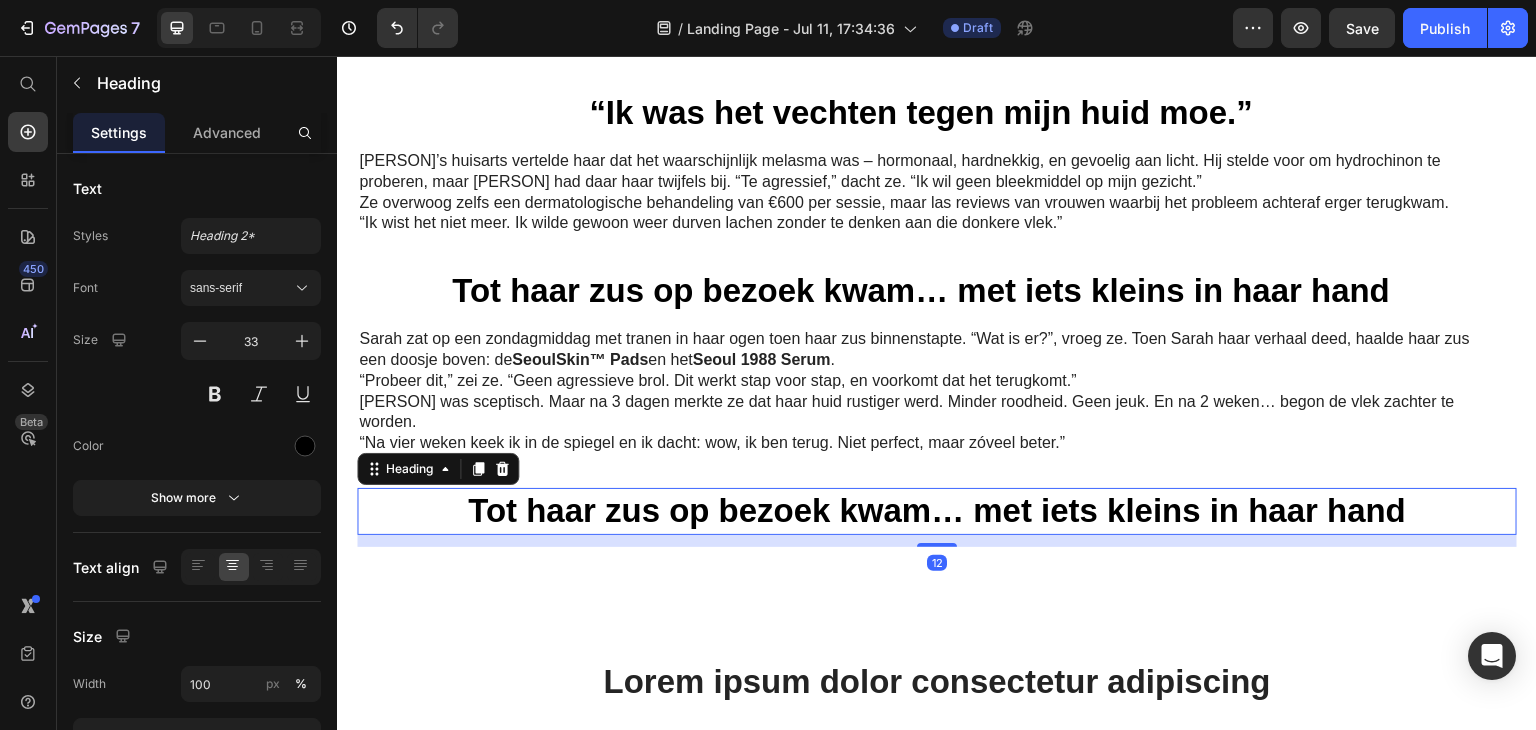 click on "Tot haar zus op bezoek kwam… met iets kleins in haar hand" at bounding box center [937, 511] 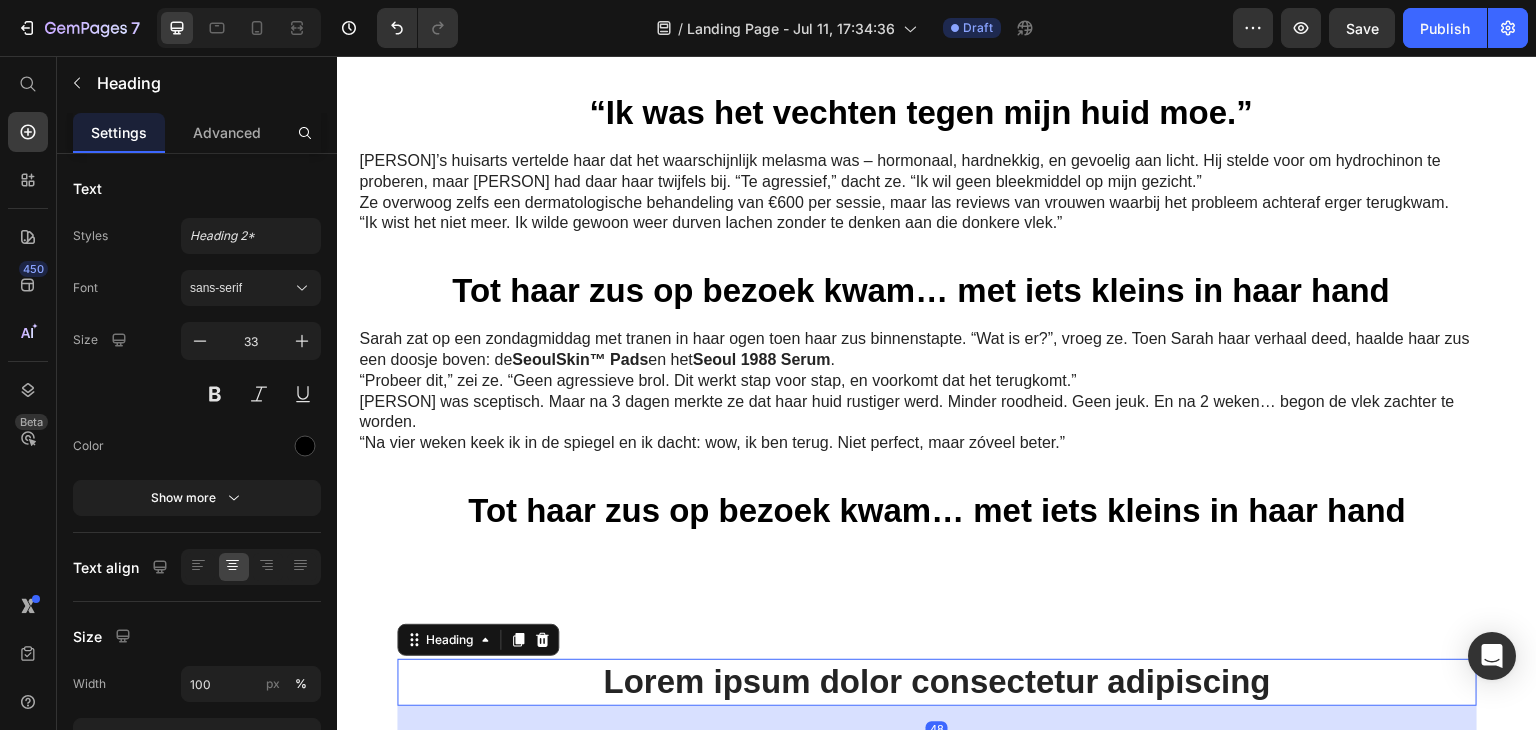 click on "Lorem ipsum dolor consectetur adipiscing" at bounding box center [937, 682] 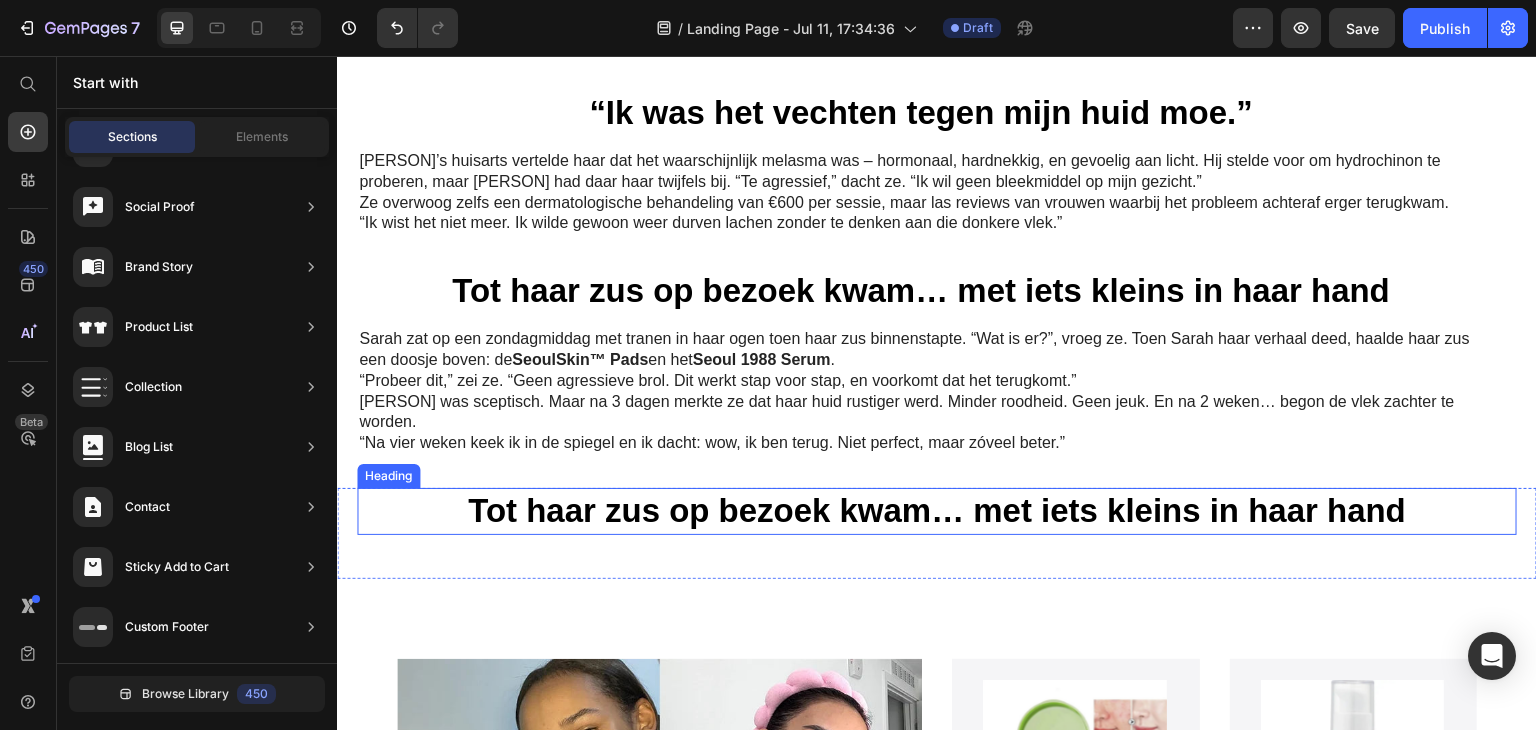 click on "Tot haar zus op bezoek kwam… met iets kleins in haar hand" at bounding box center [937, 511] 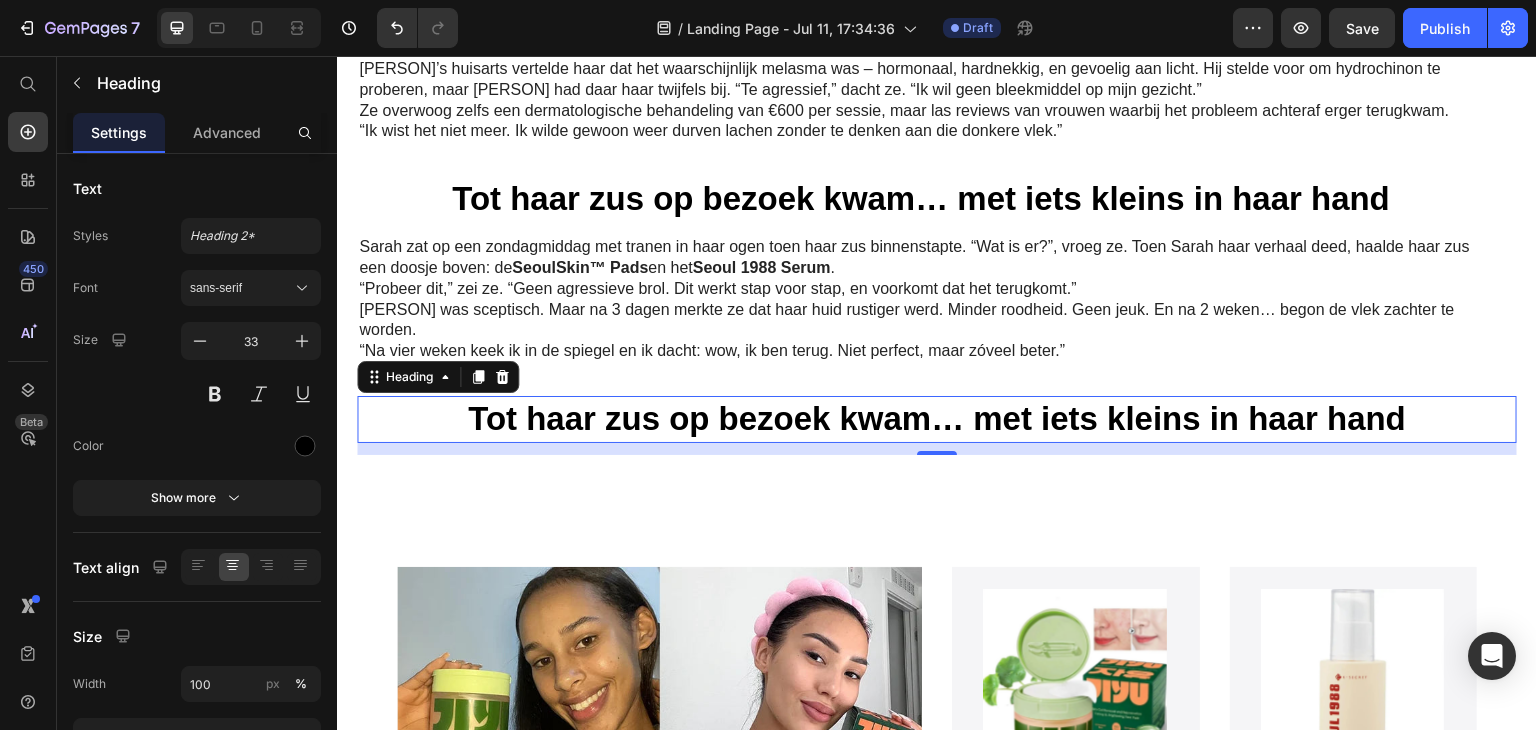 scroll, scrollTop: 1620, scrollLeft: 0, axis: vertical 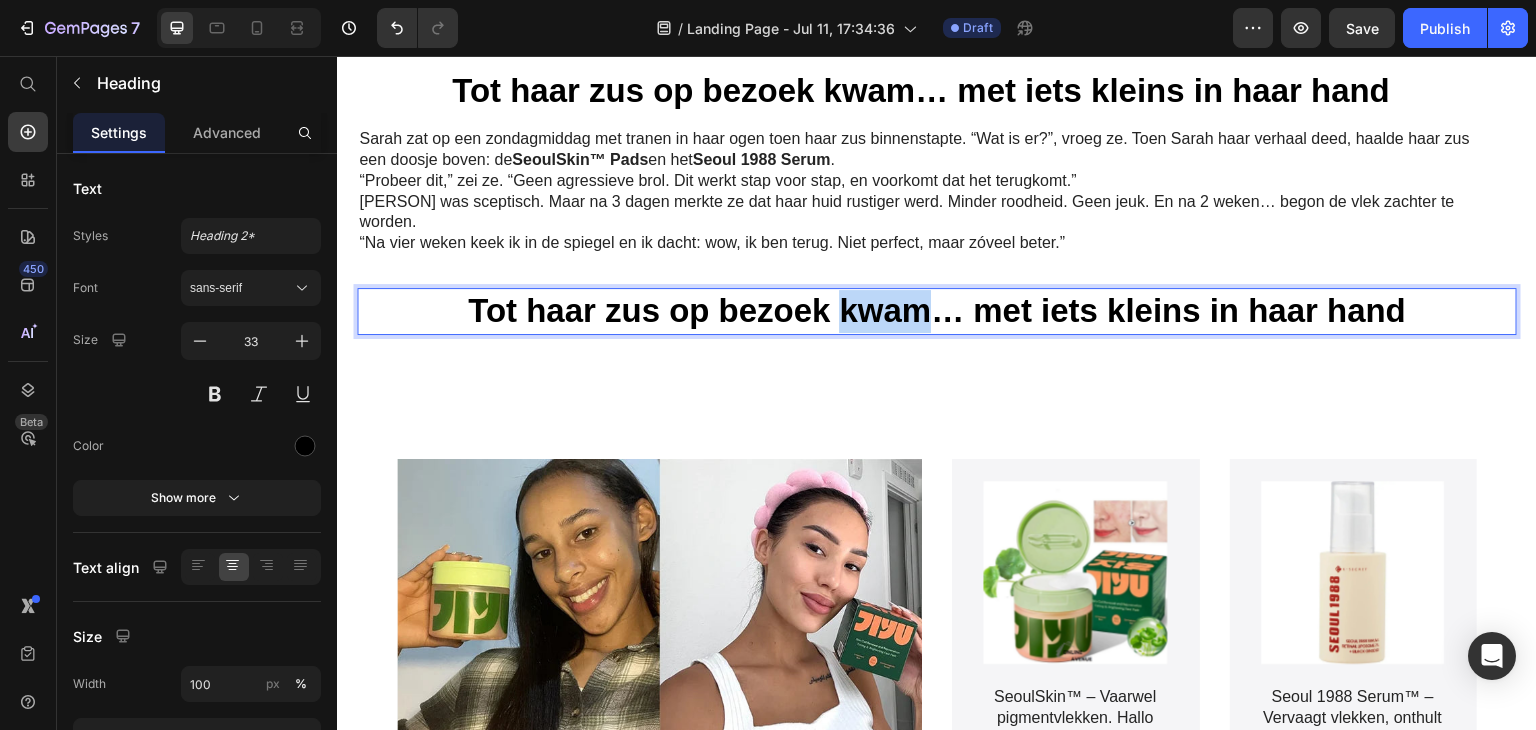 click on "Tot haar zus op bezoek kwam… met iets kleins in haar hand" at bounding box center [937, 311] 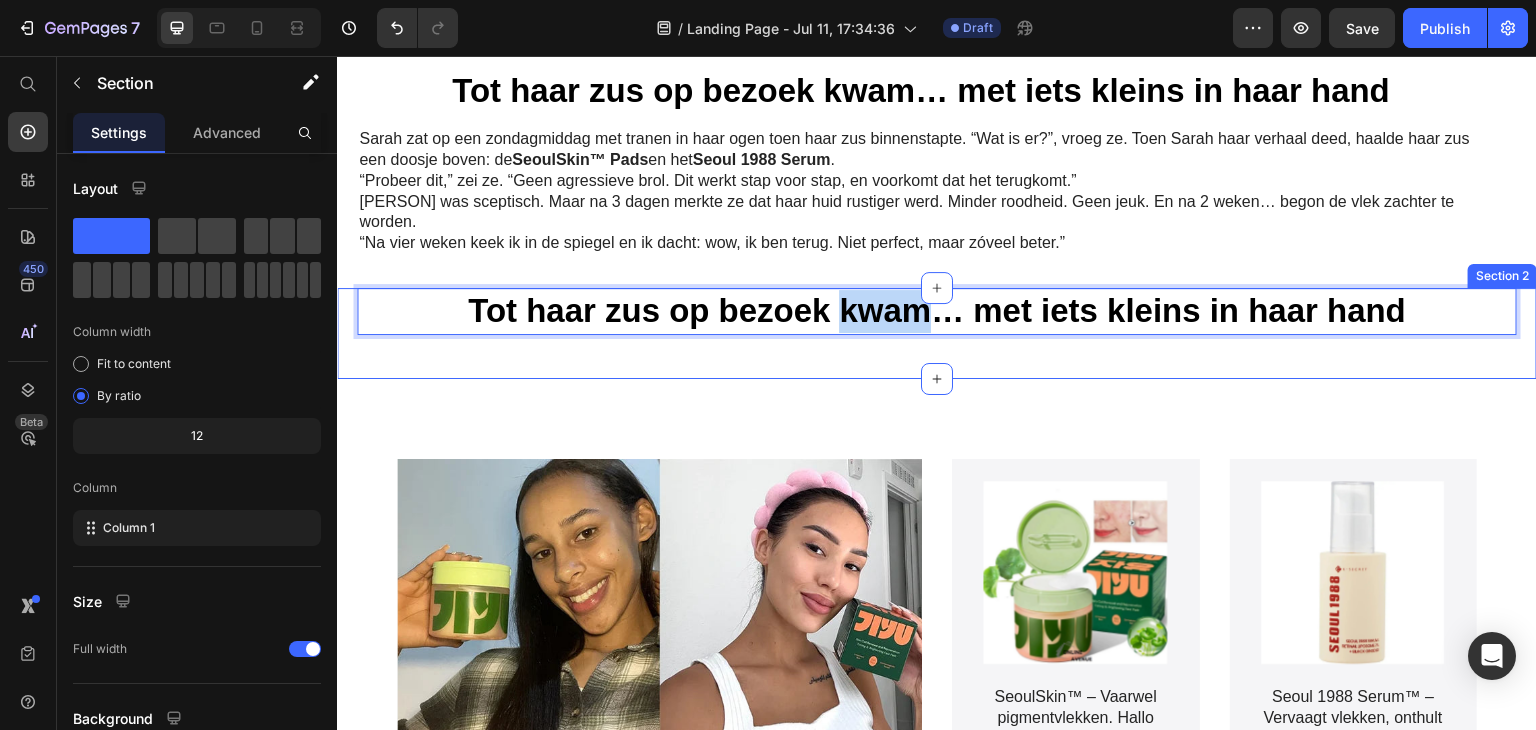 click on "Tot haar zus op bezoek kwam… met iets kleins in haar hand Heading   12 Section 2" at bounding box center [937, 333] 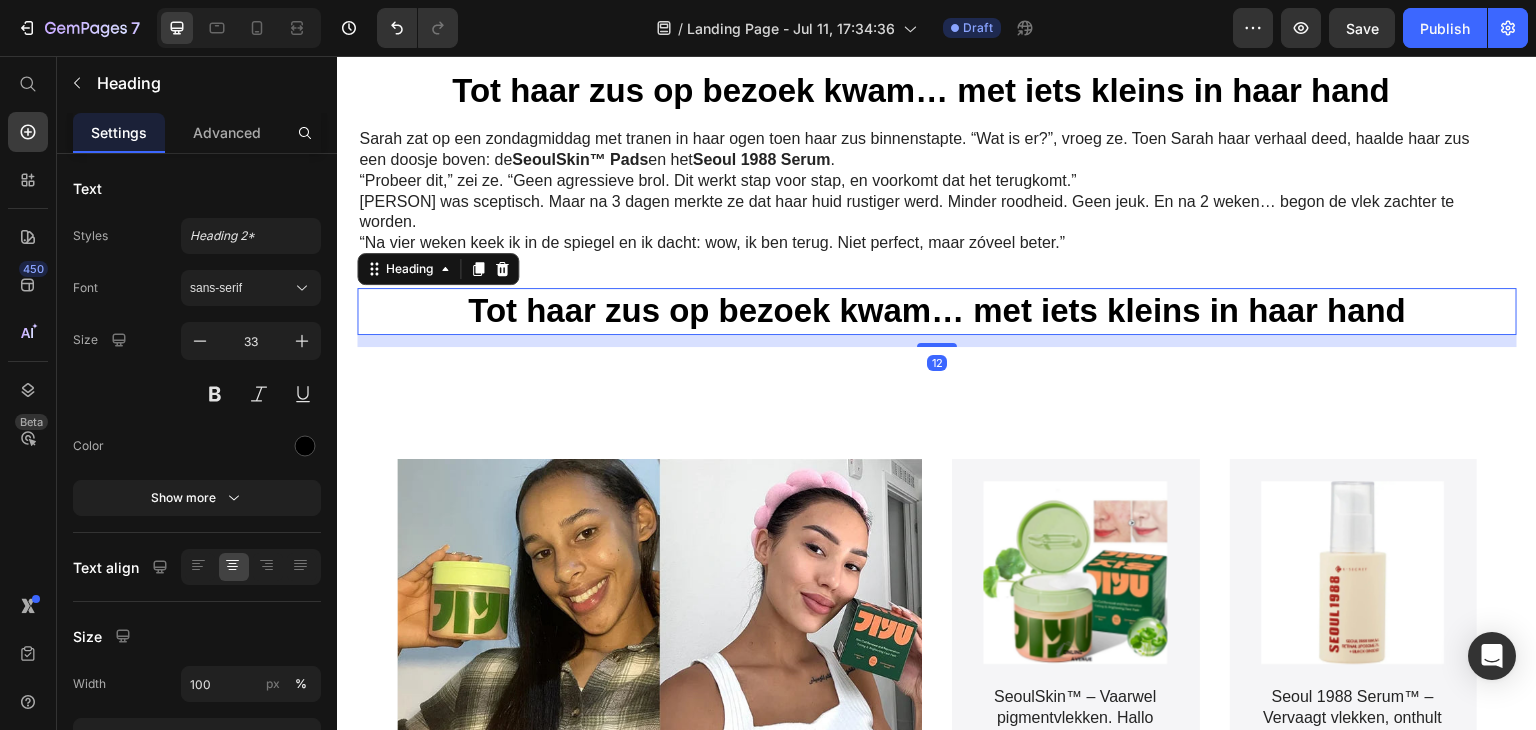 click on "Tot haar zus op bezoek kwam… met iets kleins in haar hand" at bounding box center (937, 311) 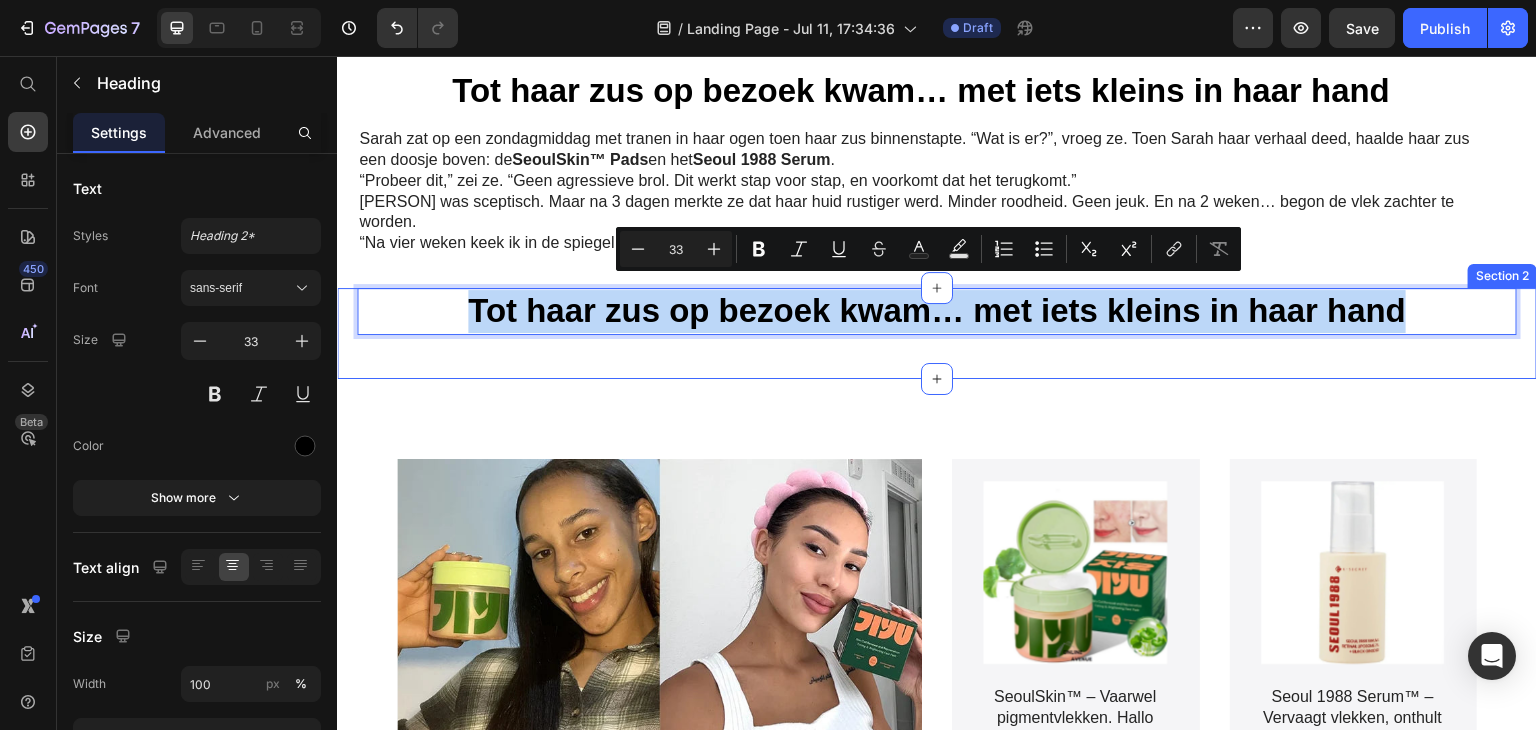drag, startPoint x: 447, startPoint y: 303, endPoint x: 1304, endPoint y: 338, distance: 857.7144 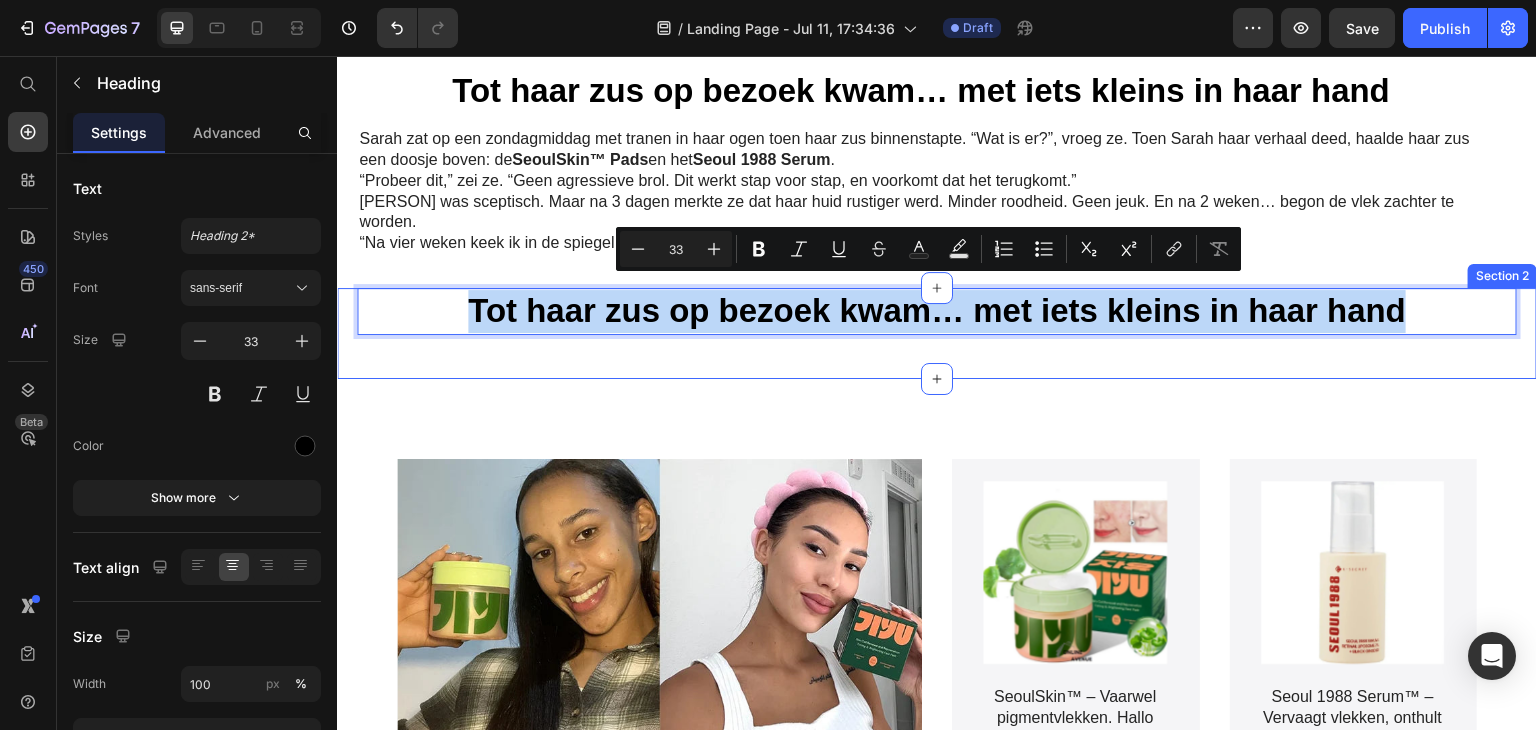 click on "Tot haar zus op bezoek kwam… met iets kleins in haar hand Heading   12 Section 2" at bounding box center (937, 333) 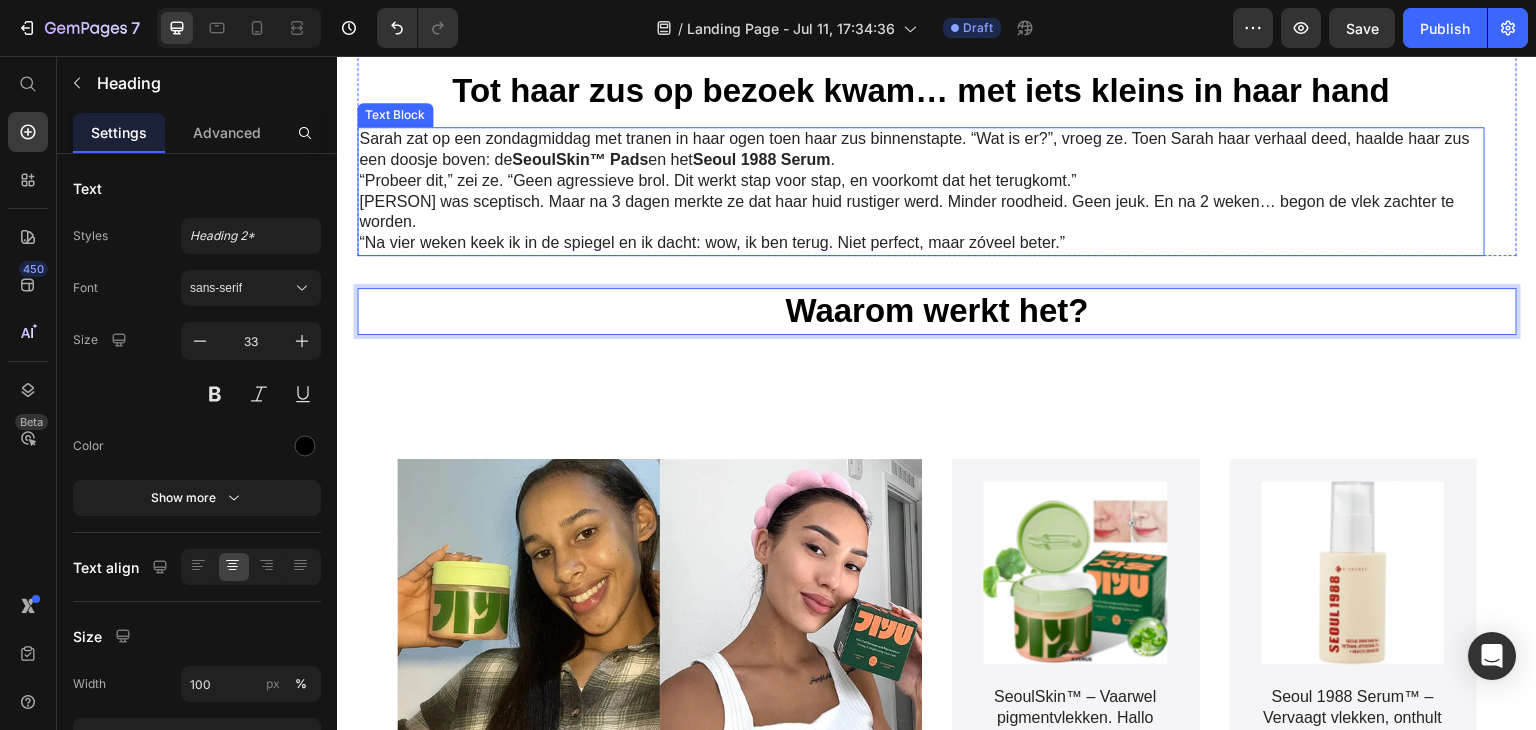 click on "“Probeer dit,” zei ze. “Geen agressieve brol. Dit werkt stap voor stap, en voorkomt dat het terugkomt.”" at bounding box center [921, 181] 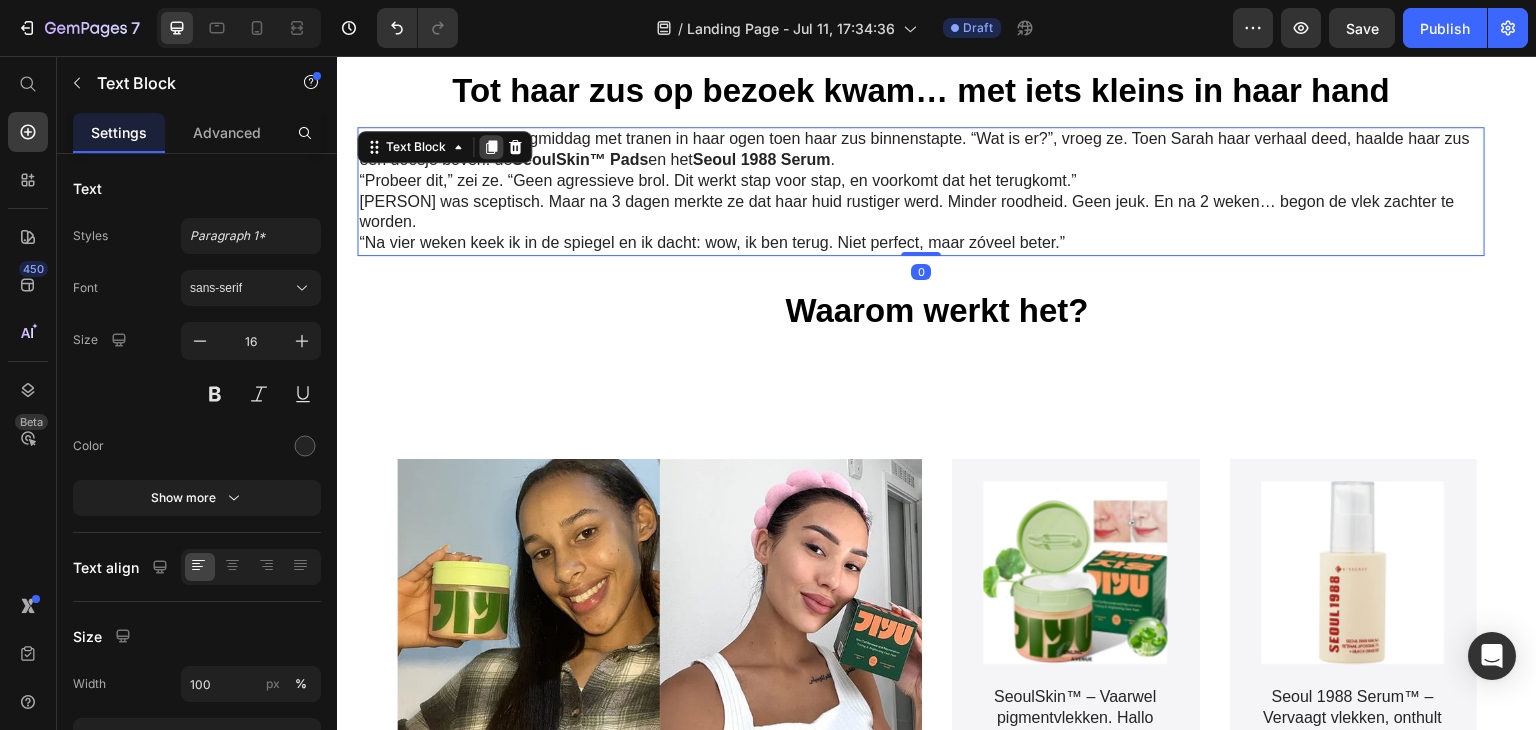 click 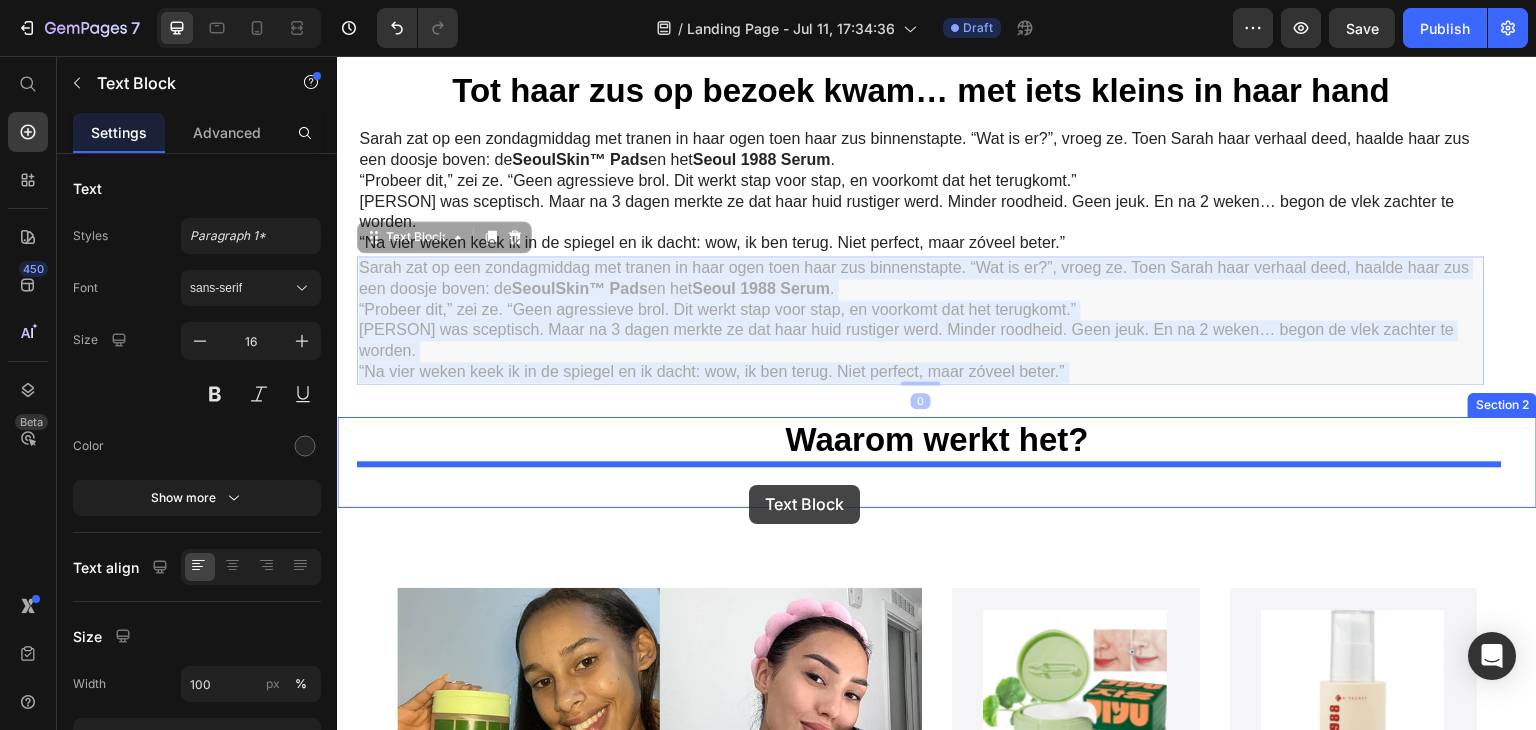 drag, startPoint x: 716, startPoint y: 284, endPoint x: 749, endPoint y: 485, distance: 203.69095 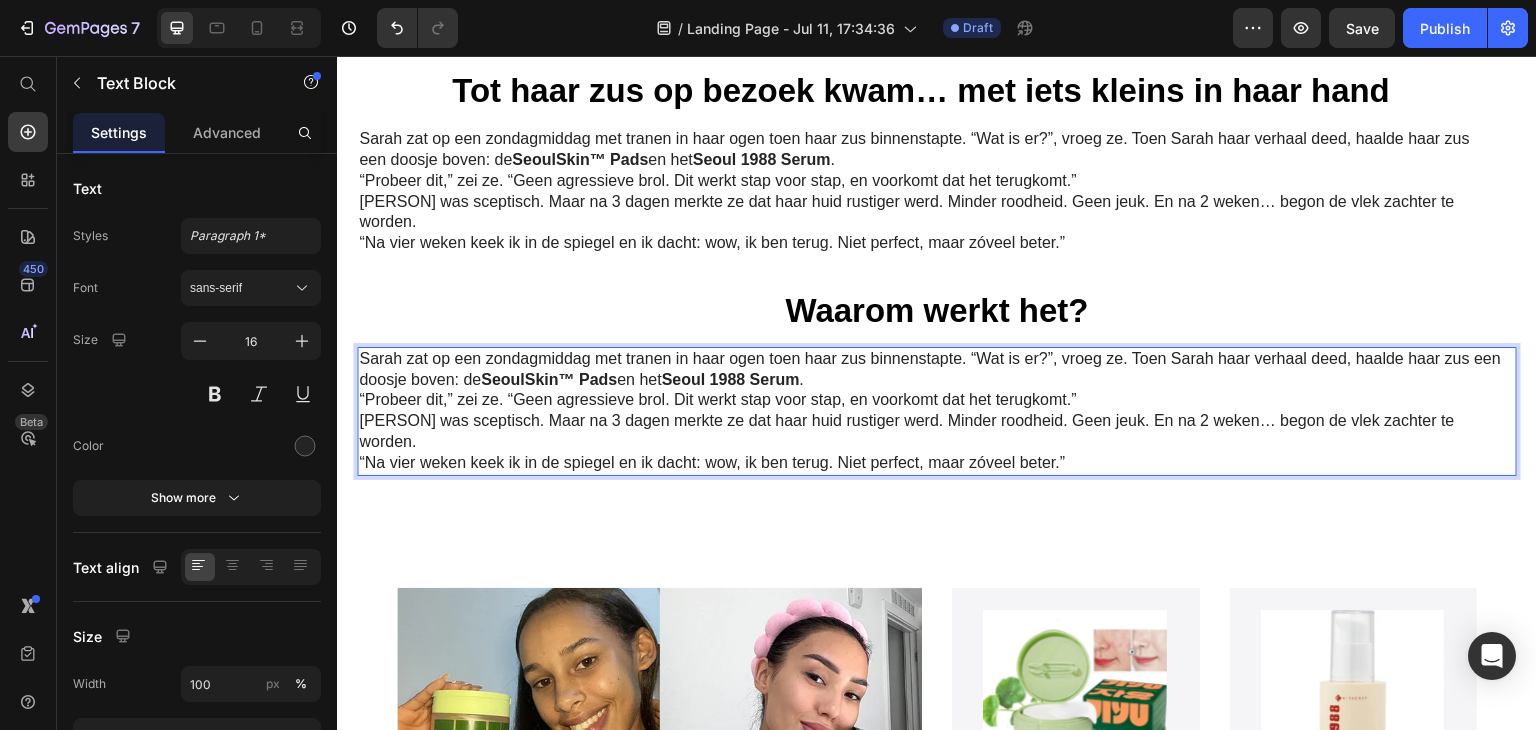 click on "[PERSON] zat op een zondagmiddag met tranen in haar ogen toen haar zus binnenstapte. “Wat is er?”, vroeg ze. Toen [PERSON] haar verhaal deed, haalde haar zus een doosje boven: de  SeoulSkin™ Pads  en het  Seoul 1988 Serum ." at bounding box center (937, 370) 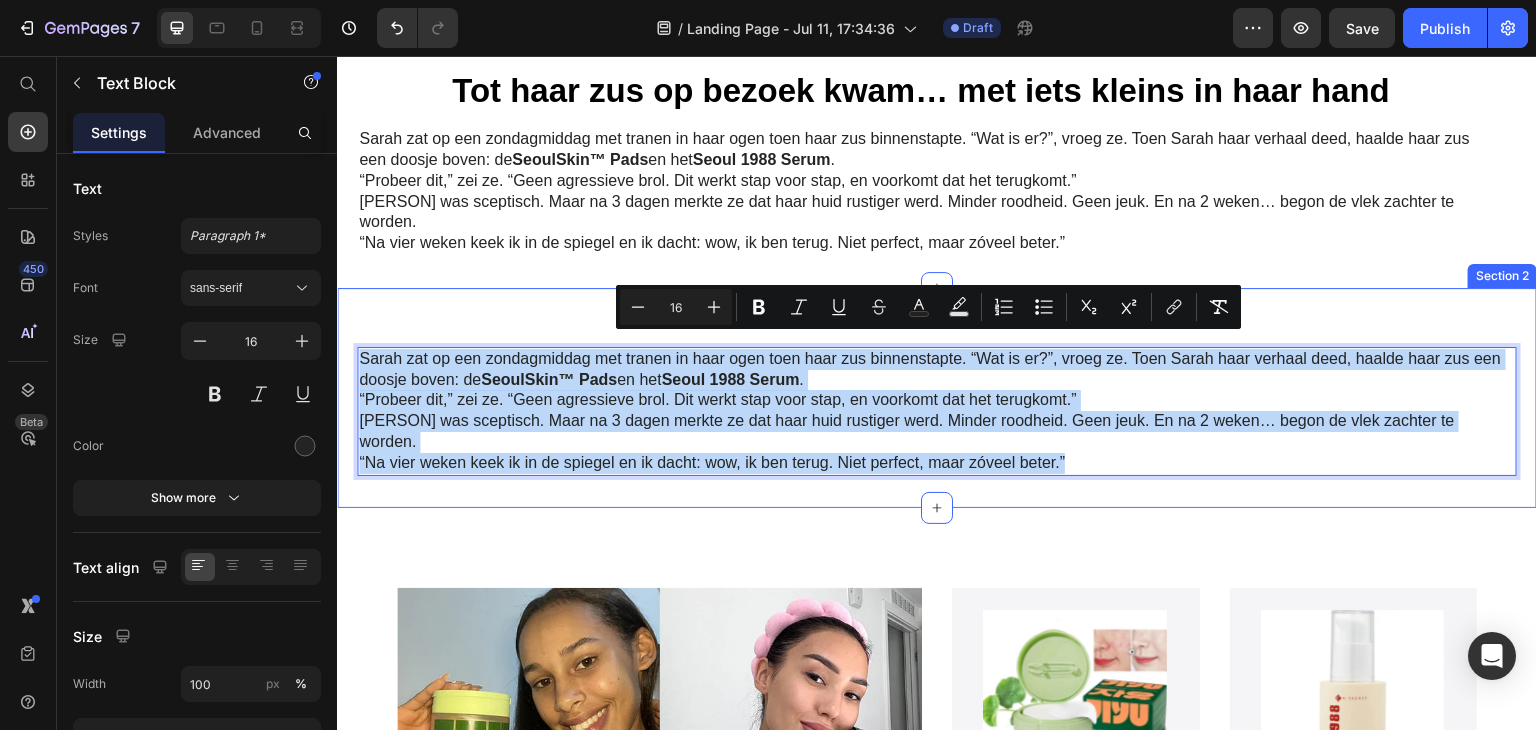 drag, startPoint x: 1074, startPoint y: 431, endPoint x: 339, endPoint y: 340, distance: 740.61194 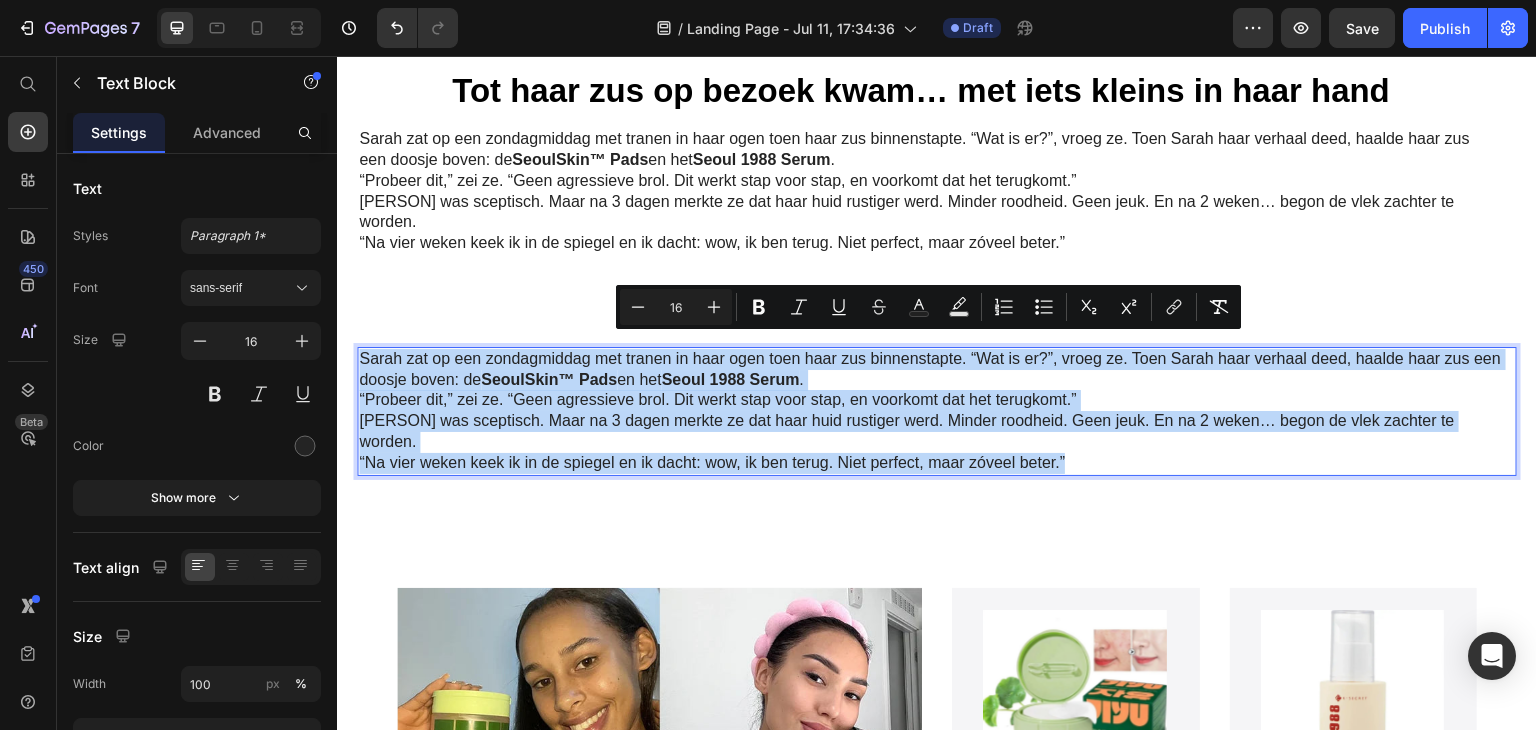 click on "“Probeer dit,” zei ze. “Geen agressieve brol. Dit werkt stap voor stap, en voorkomt dat het terugkomt.”" at bounding box center [937, 400] 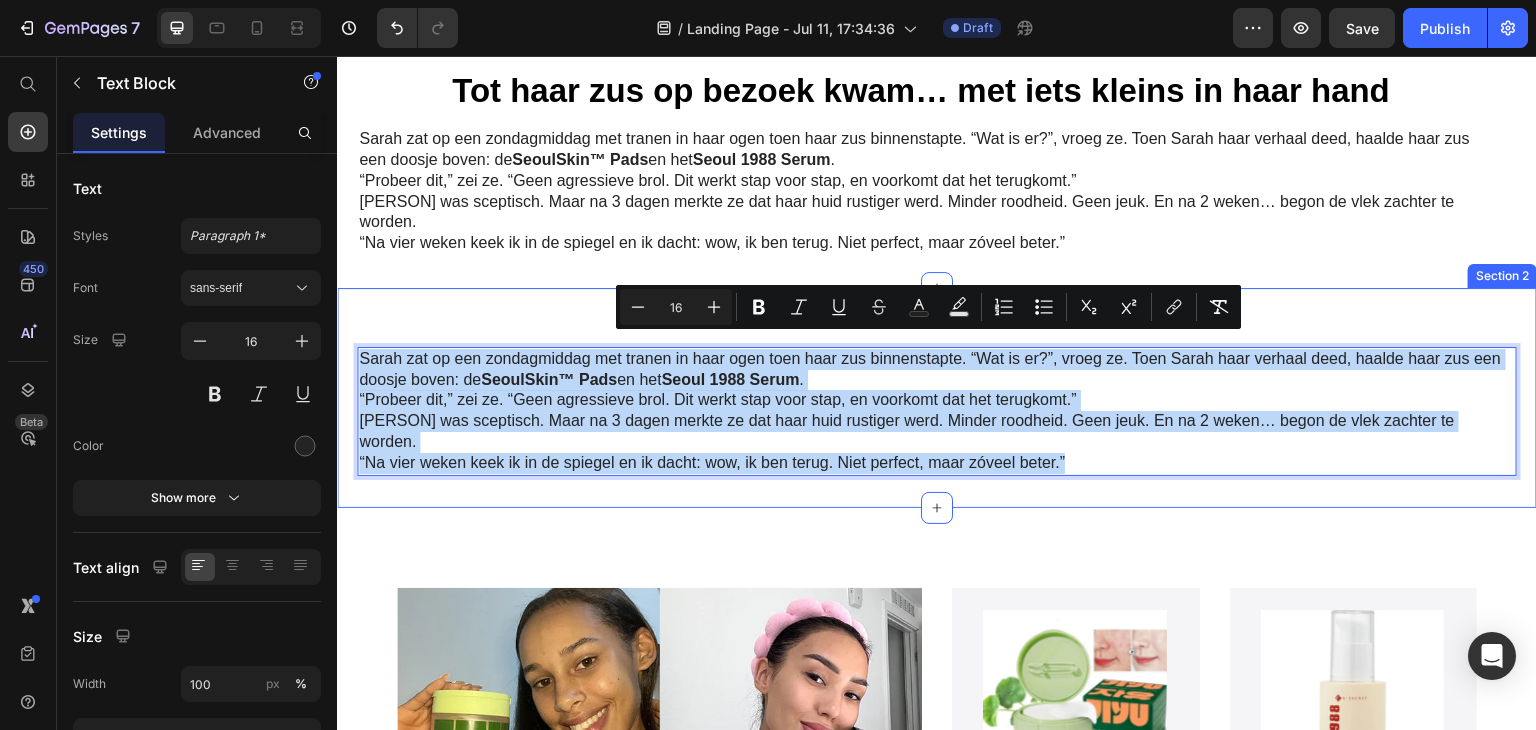 drag, startPoint x: 1107, startPoint y: 441, endPoint x: 563, endPoint y: 328, distance: 555.6123 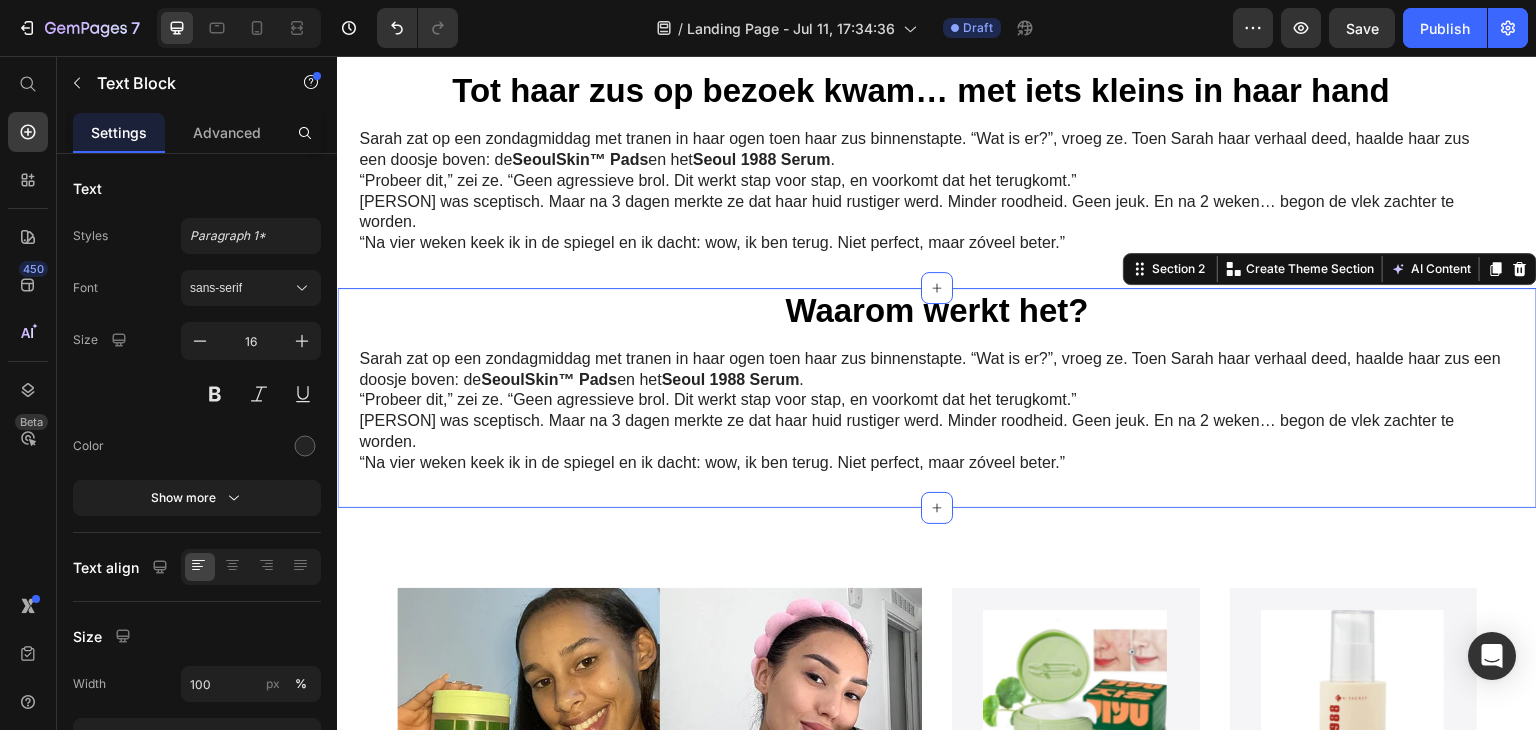 click on "Waarom werkt het? Heading [PERSON] zat op een zondagmiddag met tranen in haar ogen toen haar zus binnenstapte. “Wat is er?”, vroeg ze. Toen [PERSON] haar verhaal deed, haalde haar zus een doosje boven: de  SeoulSkin™ Pads  en het  Seoul 1988 Serum . “Probeer dit,” zei ze. “Geen agressieve brol. Dit werkt stap voor stap, en voorkomt dat het terugkomt.” [PERSON] was sceptisch. Maar na 3 dagen merkte ze dat haar huid rustiger werd. Minder roodheid. Geen jeuk. En na 2 weken… begon de vlek zachter te worden. “Na vier weken keek ik in de spiegel en ik dacht: wow, ik ben terug. Niet perfect, maar zóveel beter.” Text Block Section 2   You can create reusable sections Create Theme Section AI Content Write with GemAI What would you like to describe here? Tone and Voice Persuasive Product VitaGlow™ C-Capsule Crème – Stralende Huid met Pure Vitamine C Show more Generate" at bounding box center [937, 398] 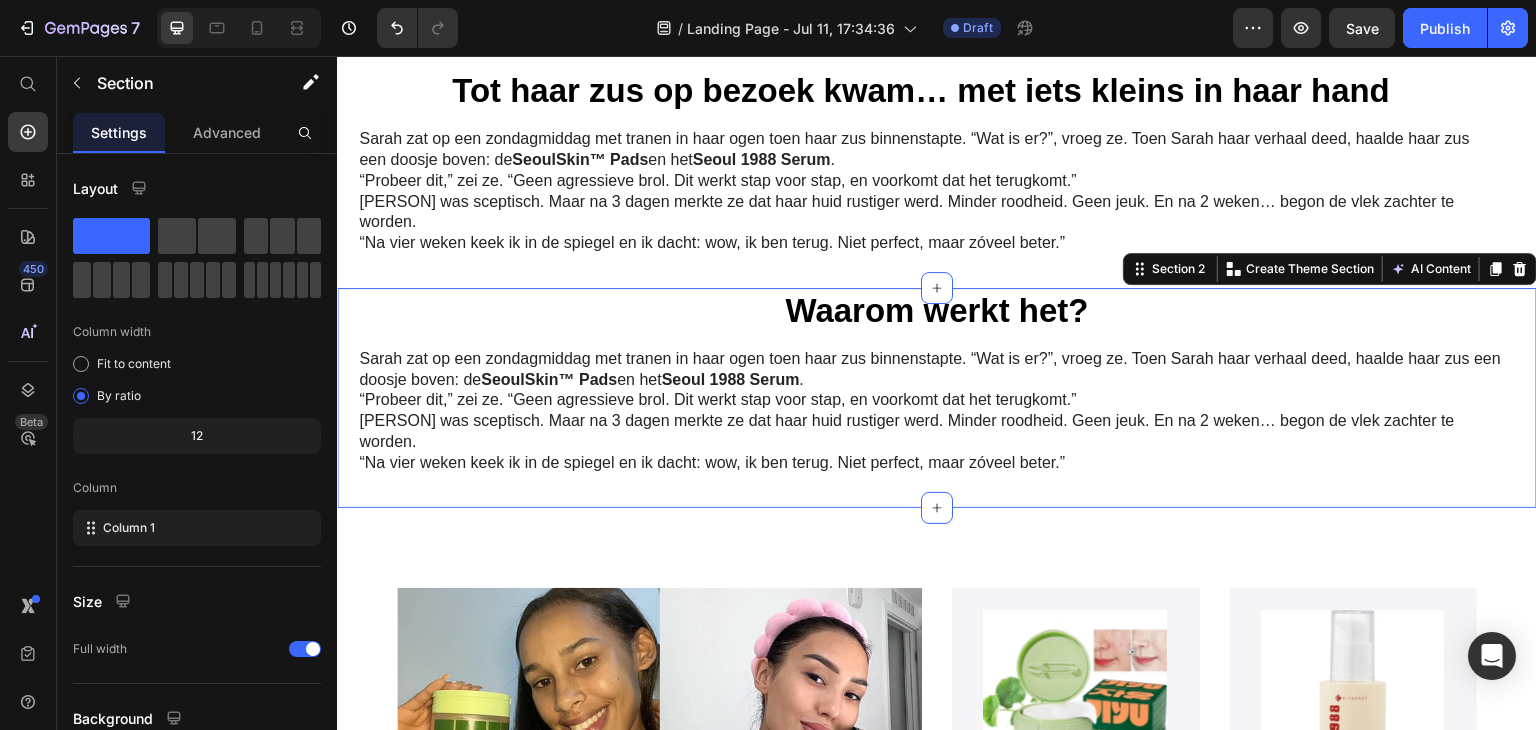 click on "Waarom werkt het? Heading [PERSON] zat op een zondagmiddag met tranen in haar ogen toen haar zus binnenstapte. “Wat is er?”, vroeg ze. Toen [PERSON] haar verhaal deed, haalde haar zus een doosje boven: de  SeoulSkin™ Pads  en het  Seoul 1988 Serum . “Probeer dit,” zei ze. “Geen agressieve brol. Dit werkt stap voor stap, en voorkomt dat het terugkomt.” [PERSON] was sceptisch. Maar na 3 dagen merkte ze dat haar huid rustiger werd. Minder roodheid. Geen jeuk. En na 2 weken… begon de vlek zachter te worden. “Na vier weken keek ik in de spiegel en ik dacht: wow, ik ben terug. Niet perfect, maar zóveel beter.” Text Block Section 2   You can create reusable sections Create Theme Section AI Content Write with GemAI What would you like to describe here? Tone and Voice Persuasive Product VitaGlow™ C-Capsule Crème – Stralende Huid met Pure Vitamine C Show more Generate" at bounding box center [937, 398] 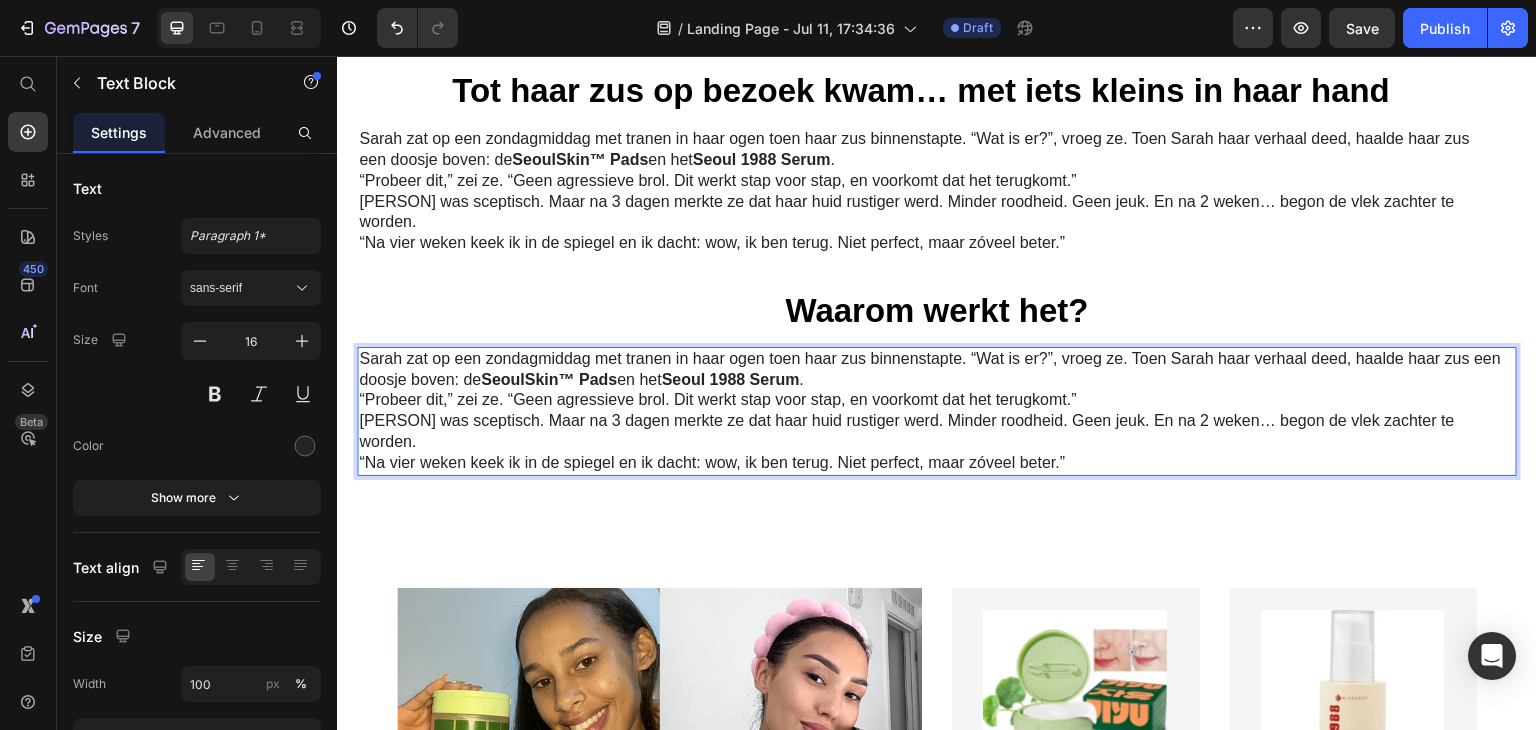 click on "[PERSON] zat op een zondagmiddag met tranen in haar ogen toen haar zus binnenstapte. “Wat is er?”, vroeg ze. Toen [PERSON] haar verhaal deed, haalde haar zus een doosje boven: de  SeoulSkin™ Pads  en het  Seoul 1988 Serum ." at bounding box center (937, 370) 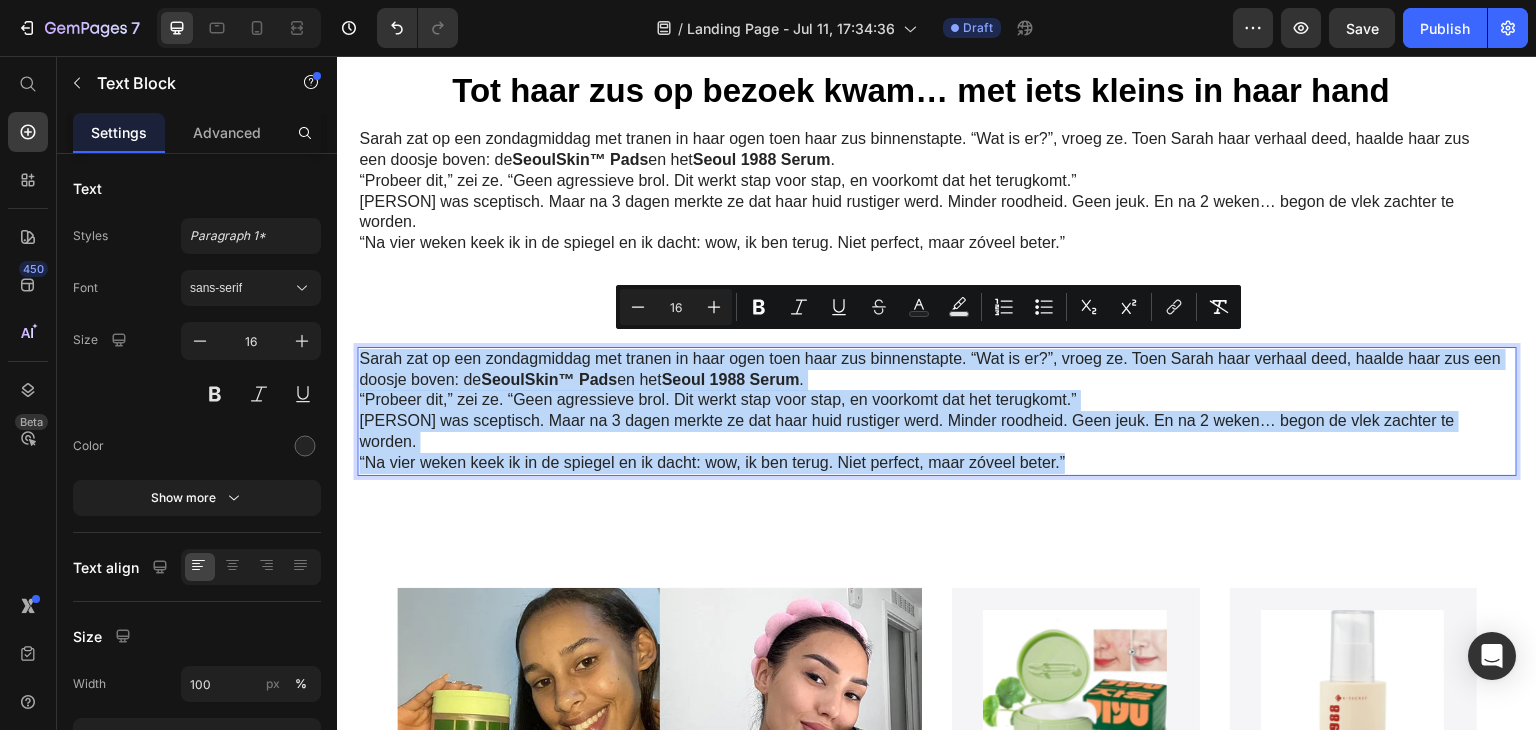 drag, startPoint x: 358, startPoint y: 342, endPoint x: 1218, endPoint y: 436, distance: 865.12195 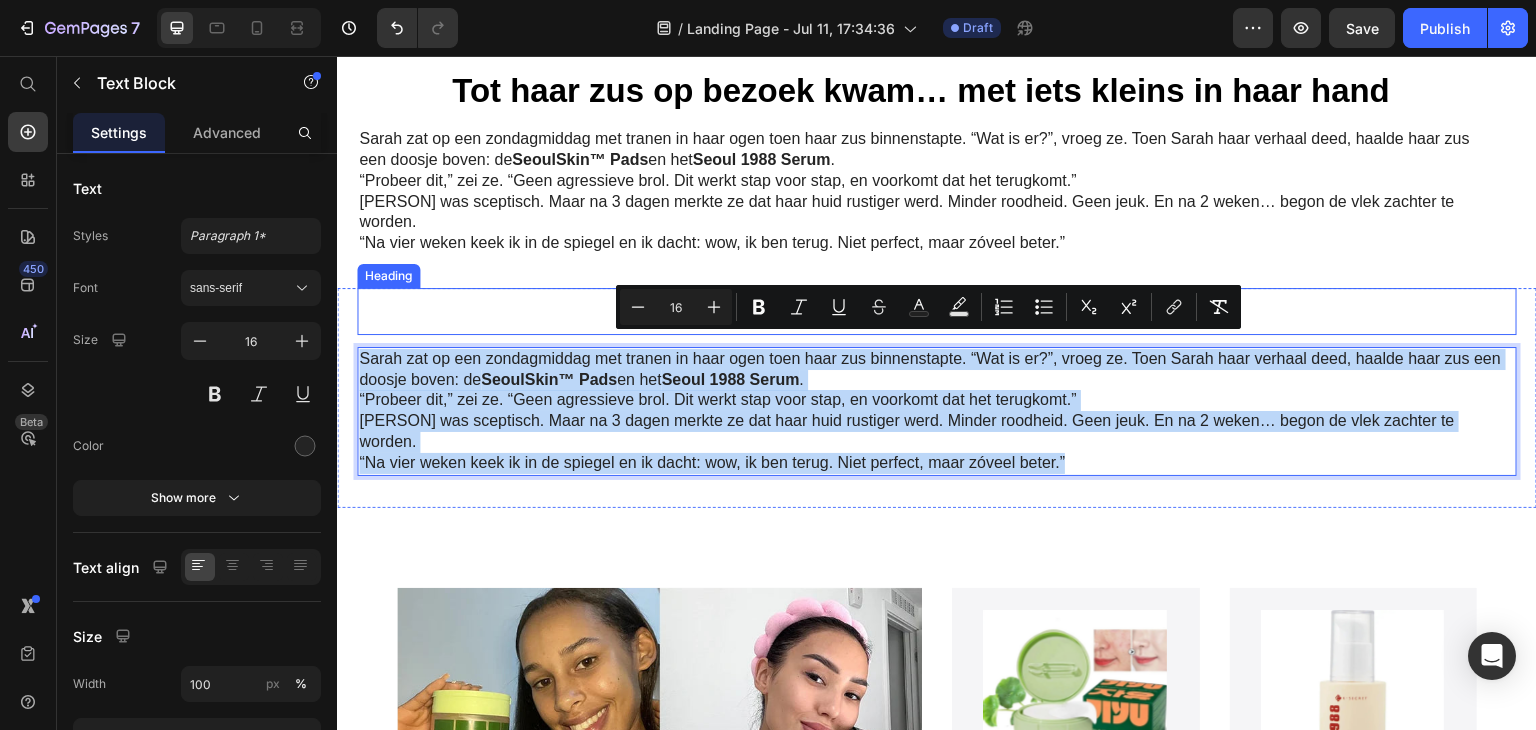 click on "Waarom werkt het?" at bounding box center [937, 311] 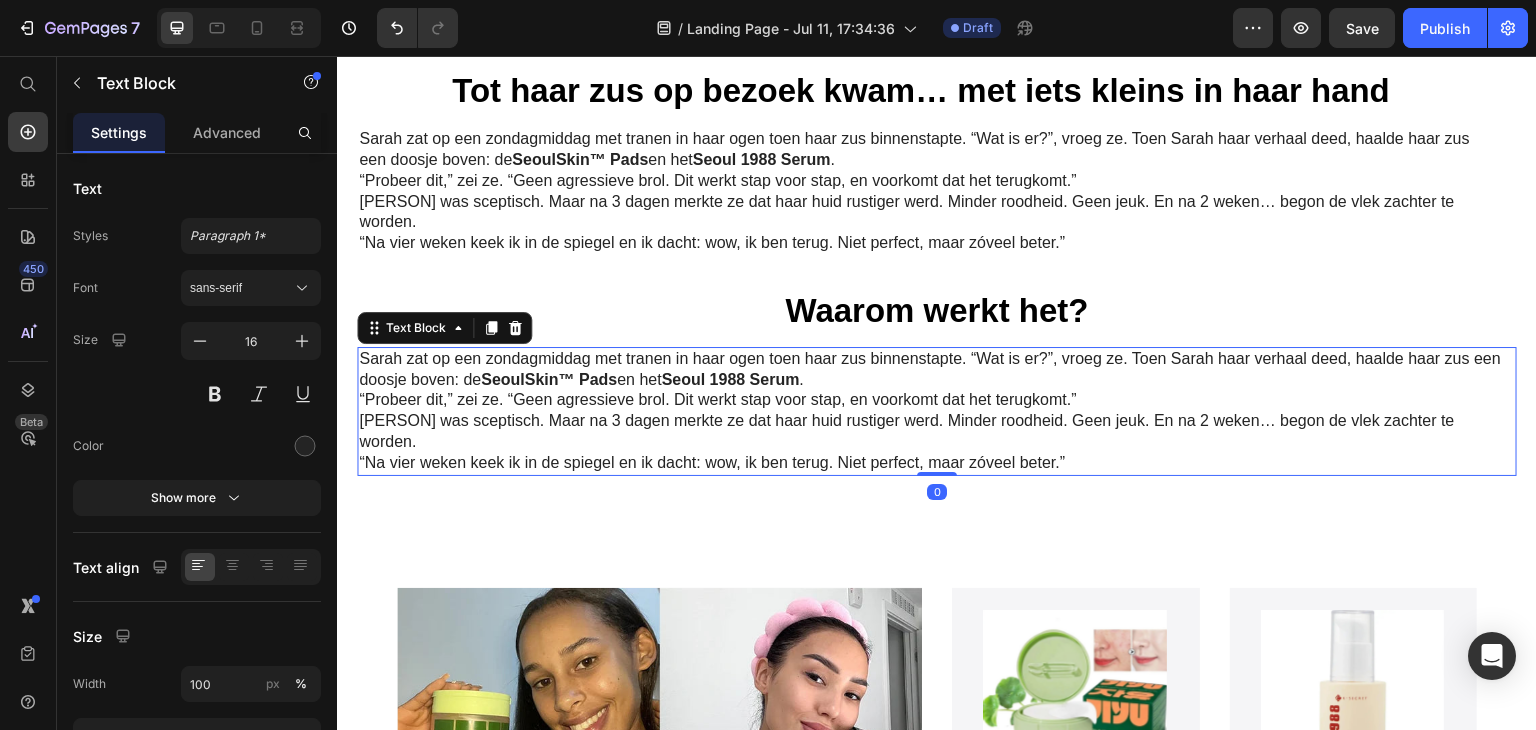 click on "Seoul 1988 Serum" at bounding box center [730, 379] 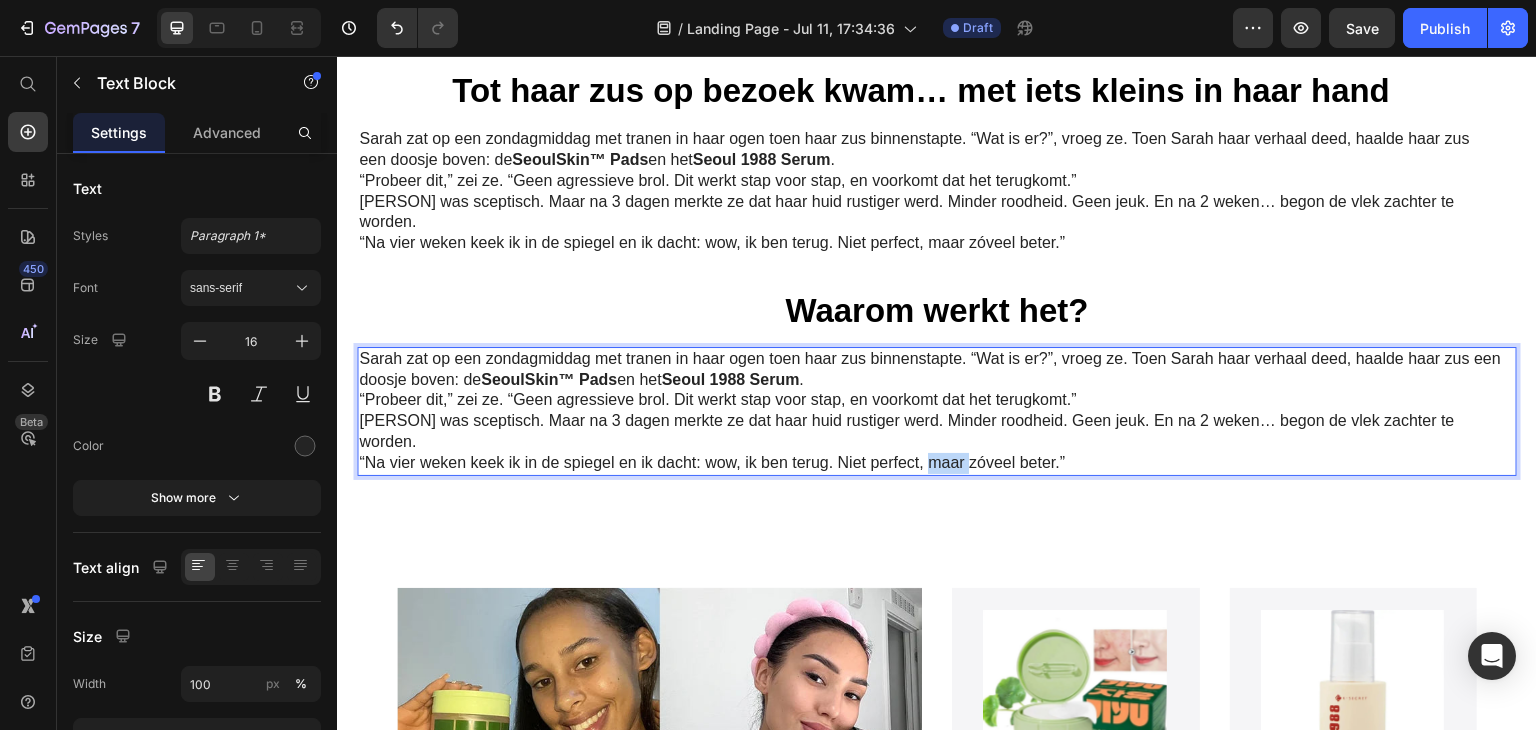 click on "“Na vier weken keek ik in de spiegel en ik dacht: wow, ik ben terug. Niet perfect, maar zóveel beter.”" at bounding box center [937, 463] 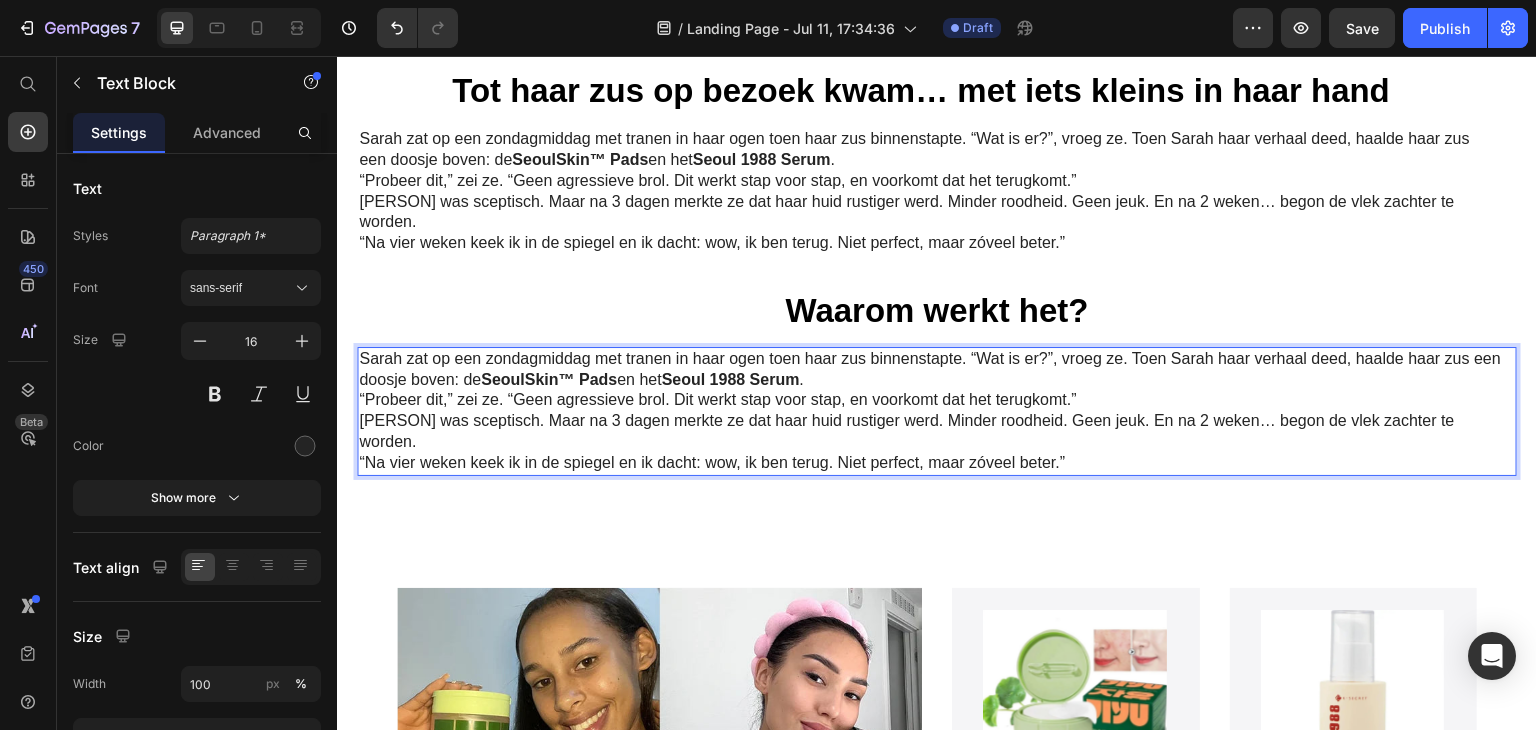 click on "“Na vier weken keek ik in de spiegel en ik dacht: wow, ik ben terug. Niet perfect, maar zóveel beter.”" at bounding box center [937, 463] 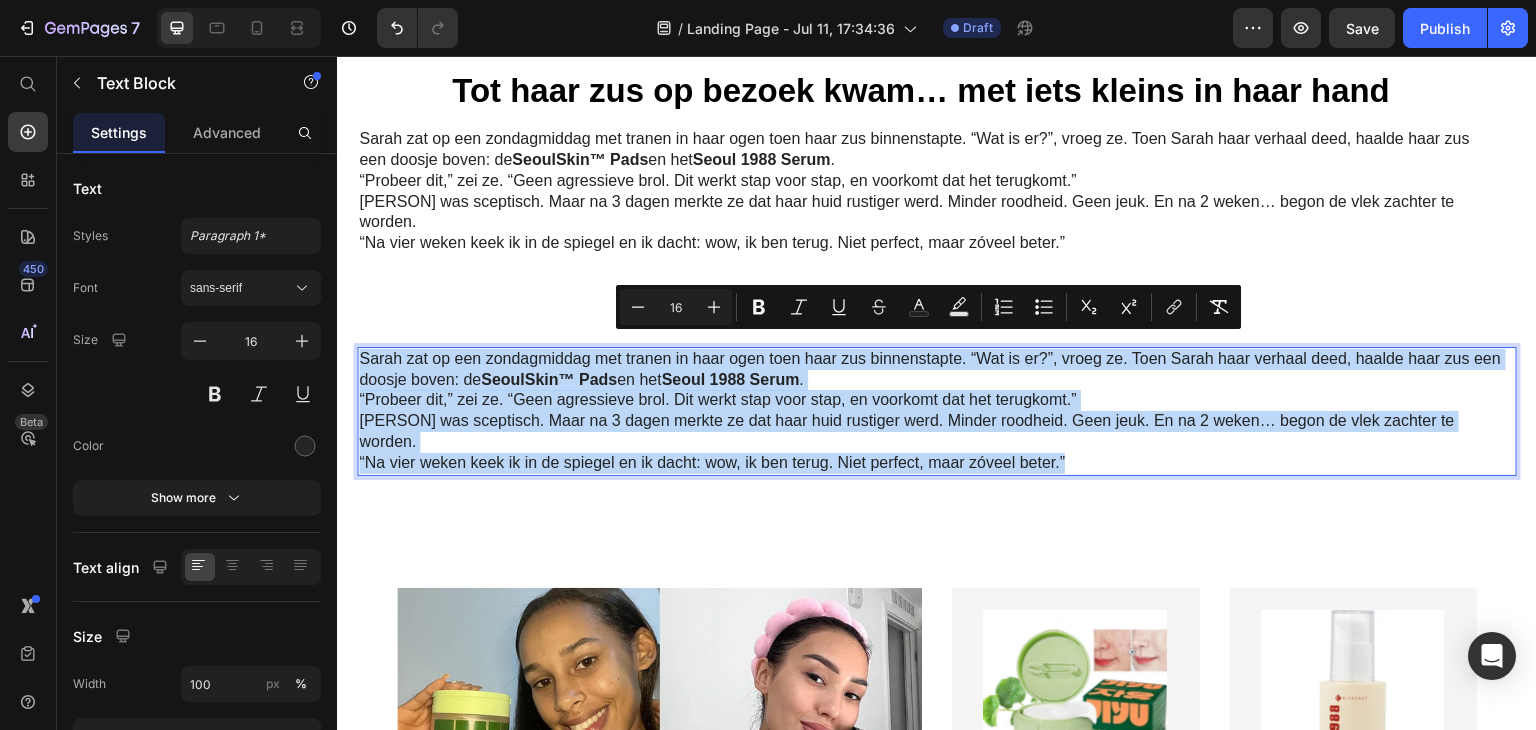 drag, startPoint x: 1099, startPoint y: 429, endPoint x: 362, endPoint y: 352, distance: 741.0115 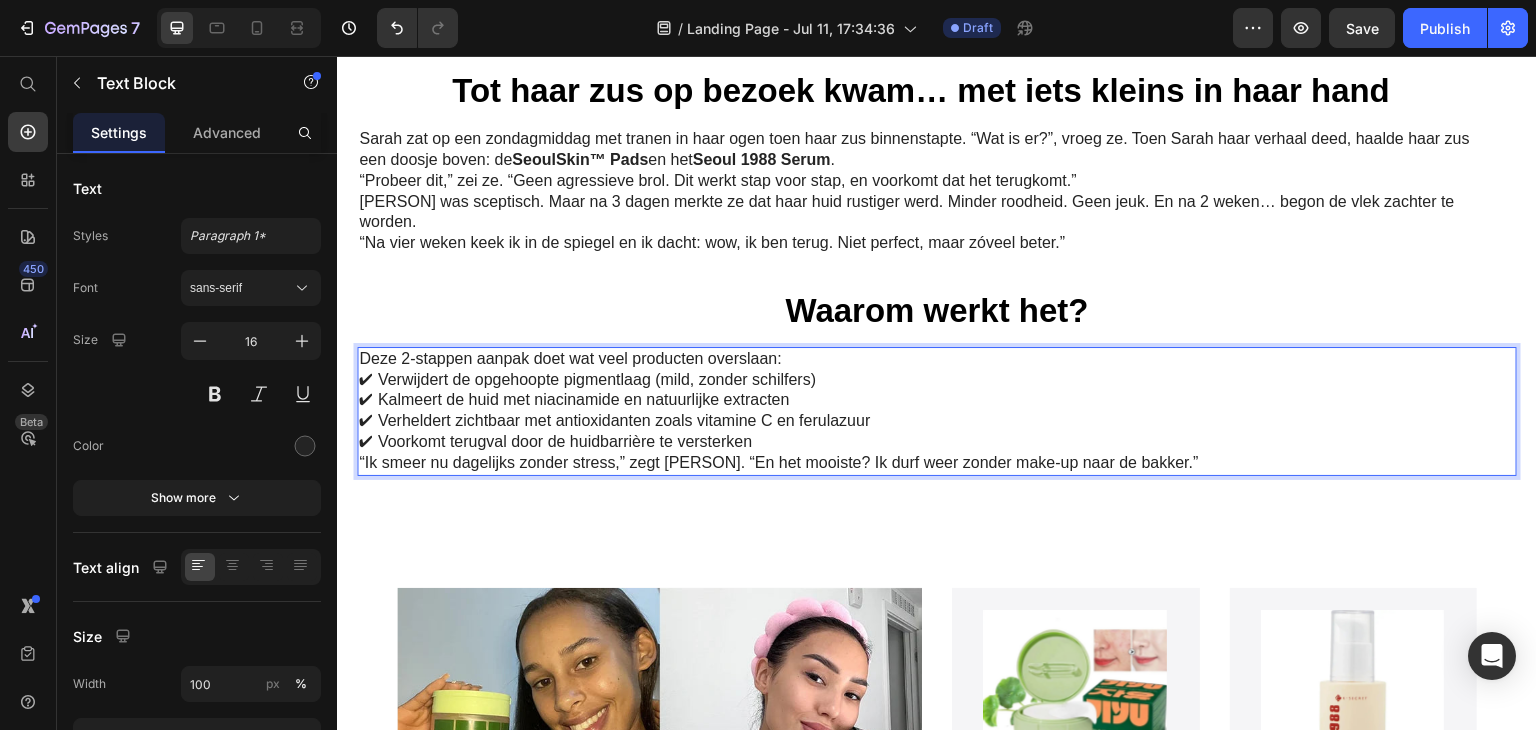 click on "✔ Voorkomt terugval door de huidbarrière te versterken" at bounding box center (937, 442) 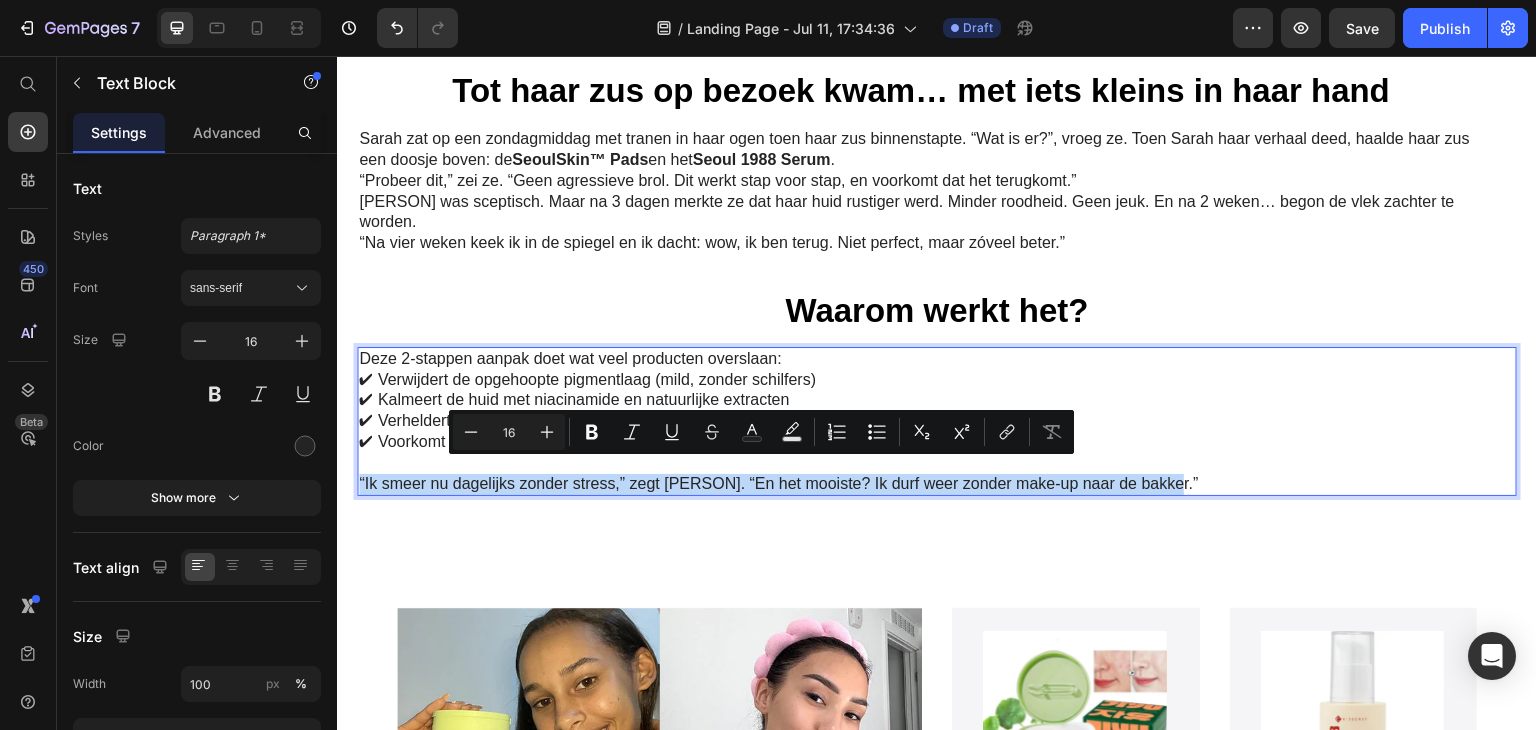 drag, startPoint x: 356, startPoint y: 474, endPoint x: 1185, endPoint y: 472, distance: 829.00244 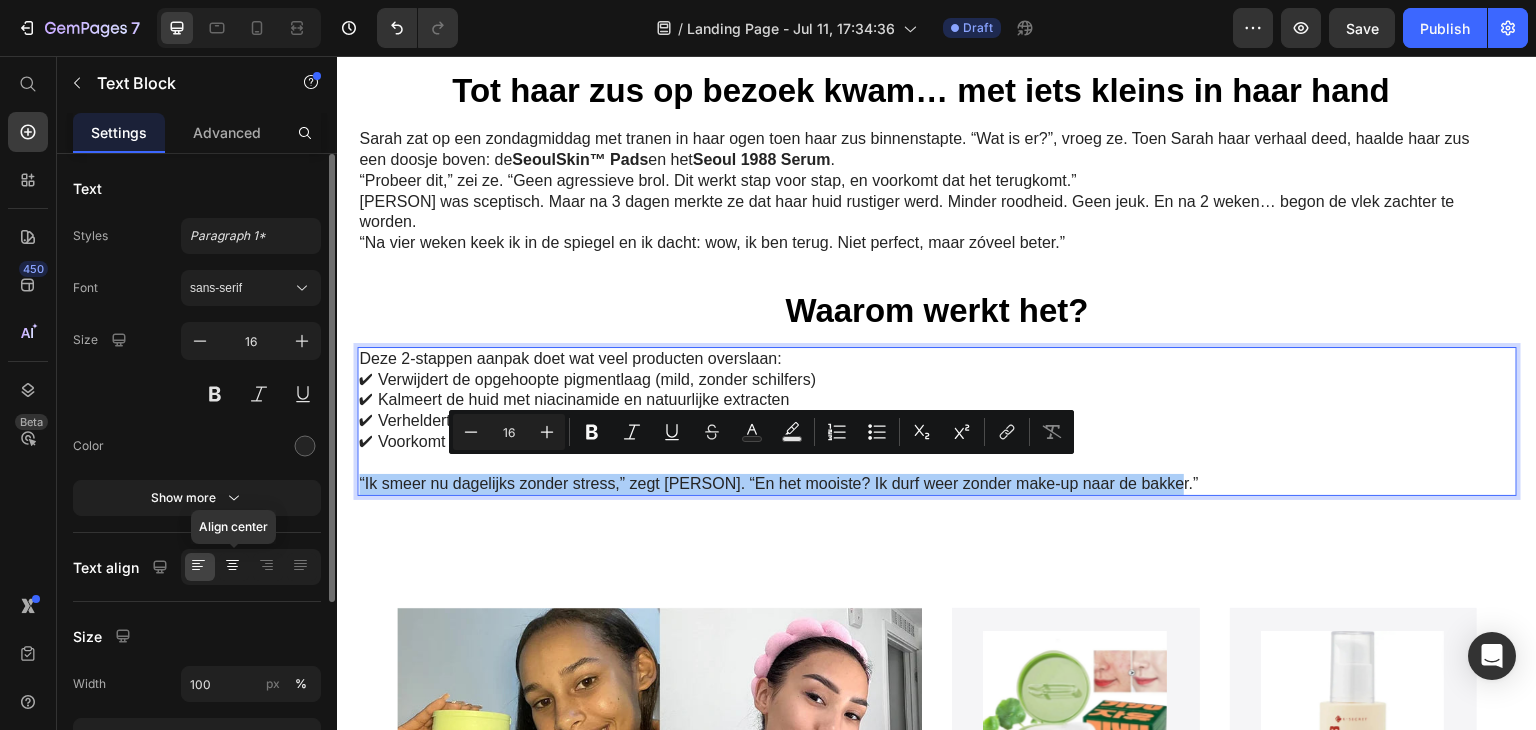 click 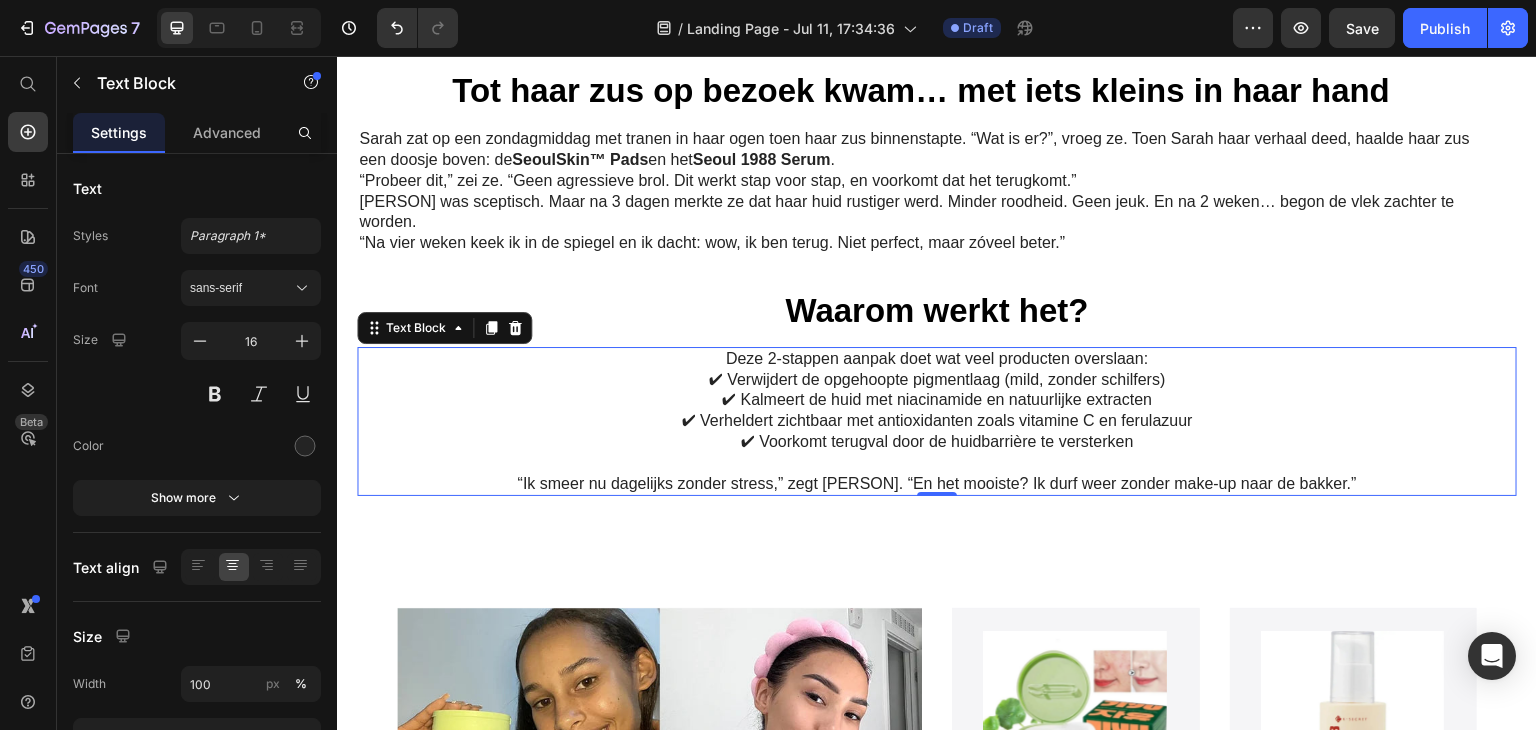 click on "✔ Kalmeert de huid met niacinamide en natuurlijke extracten" at bounding box center [937, 400] 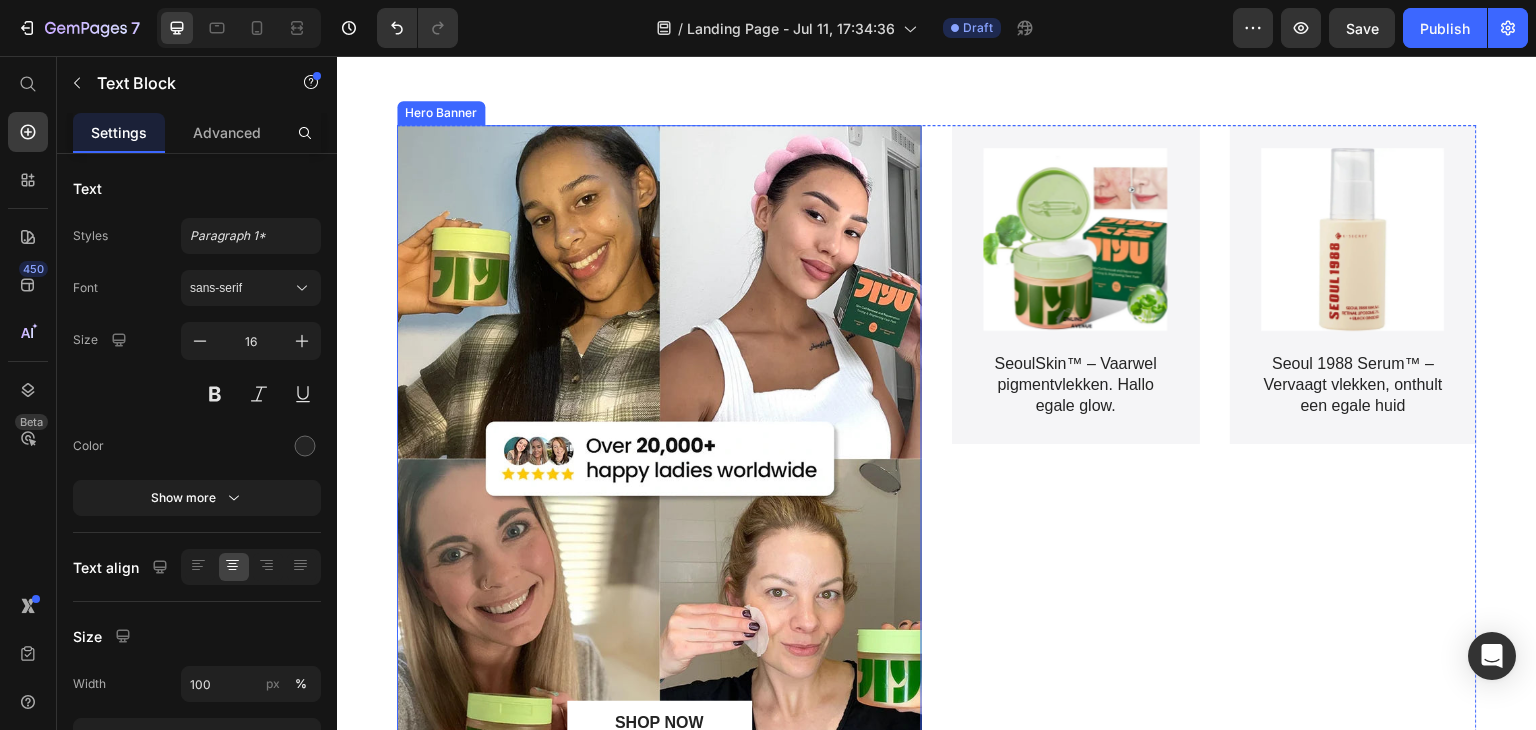 scroll, scrollTop: 2220, scrollLeft: 0, axis: vertical 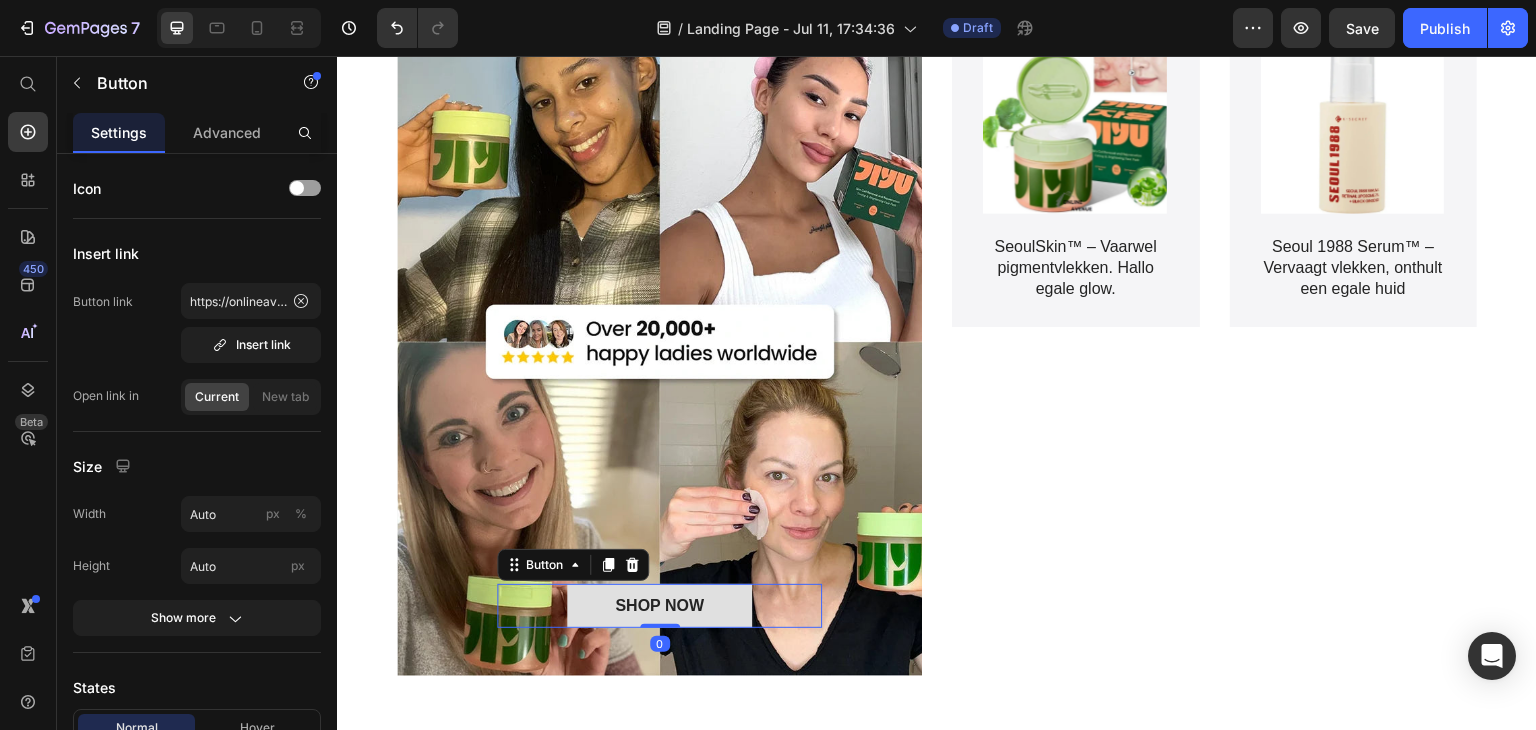 click on "SHOP NOW" at bounding box center (659, 606) 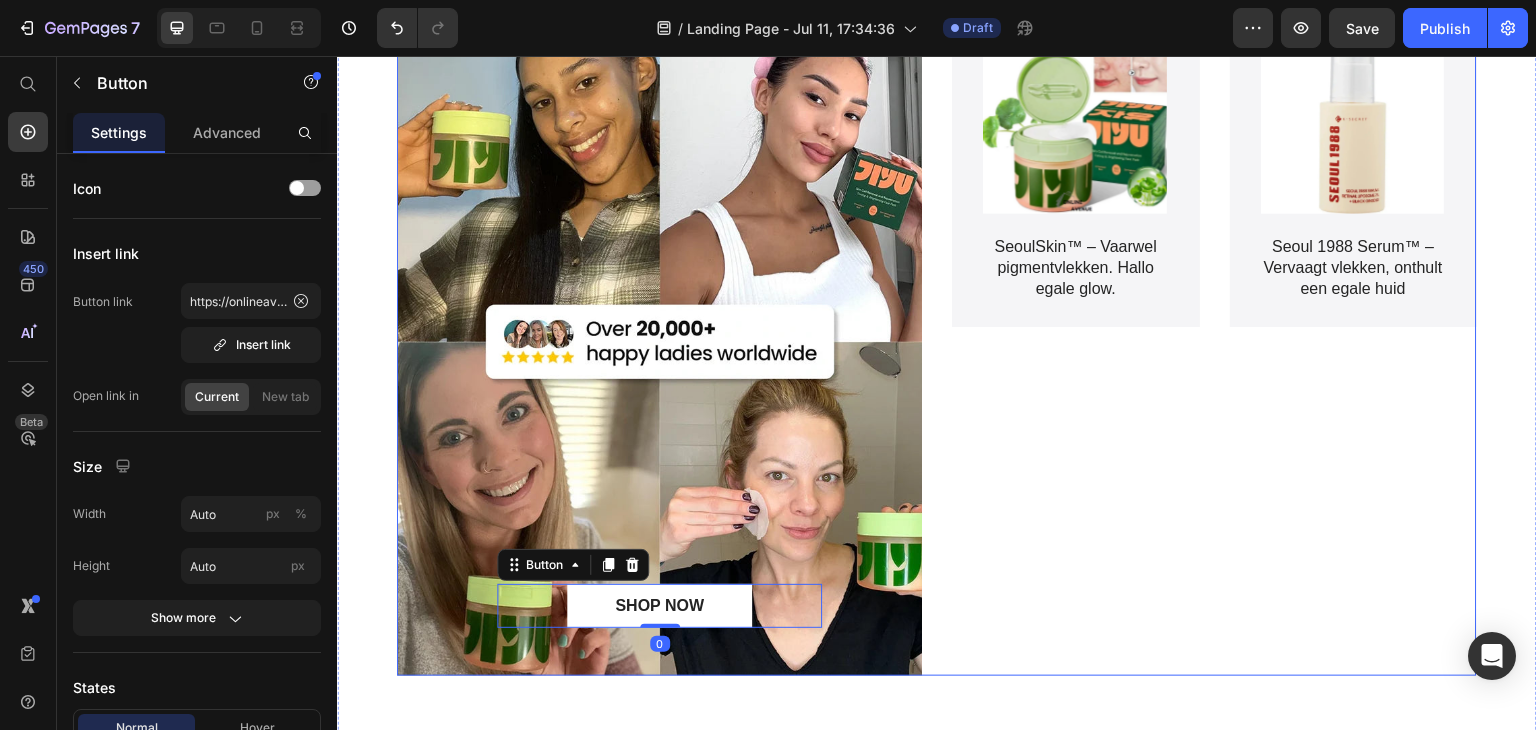 click on "Product Images SeoulSkin™ – Vaarwel pigmentvlekken. Hallo egale glow. Product Title Product Hero Banner Product Images Seoul 1988 Serum™ –Vervaagt vlekken, onthult een egale huid Product Title Product Hero Banner Row" at bounding box center (1214, 342) 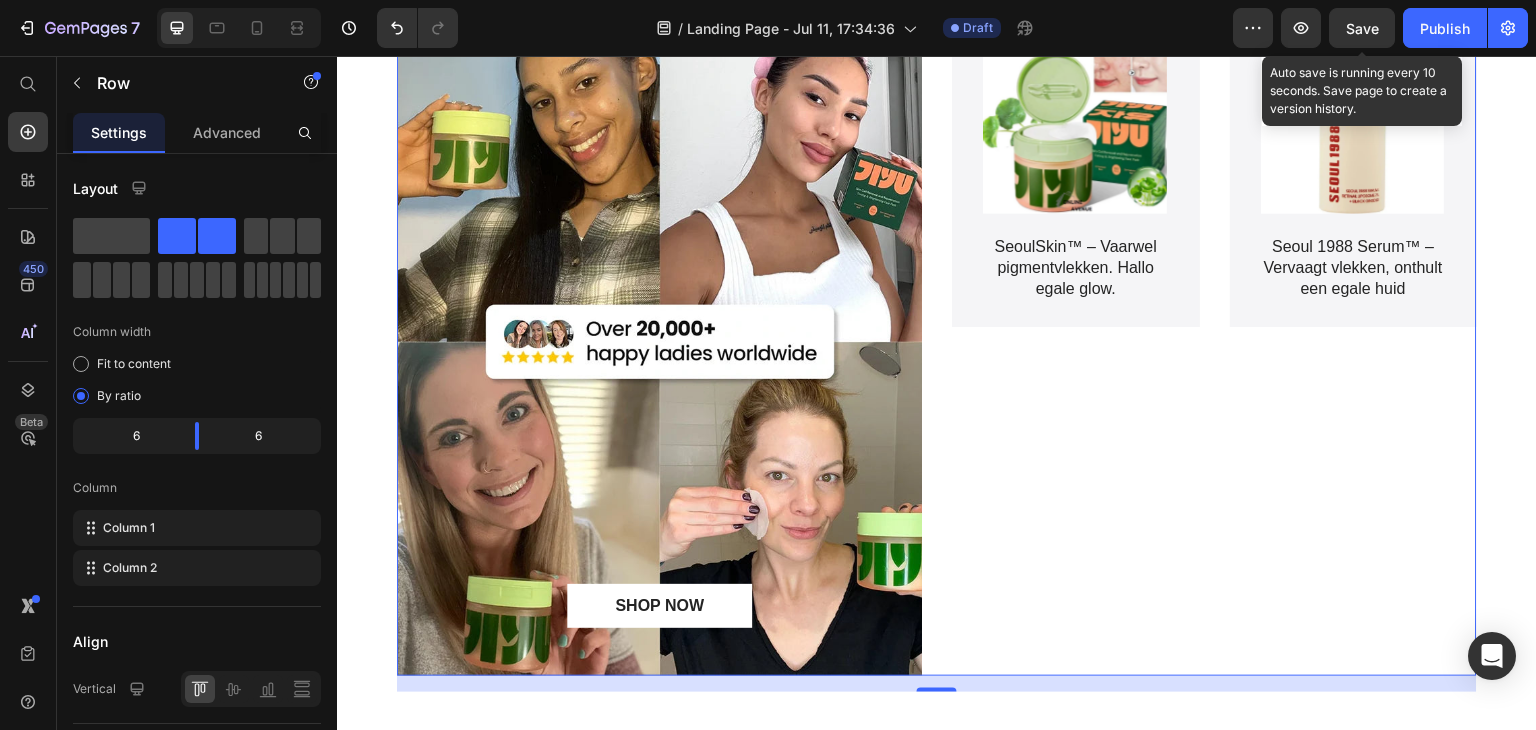click on "Save" at bounding box center [1362, 28] 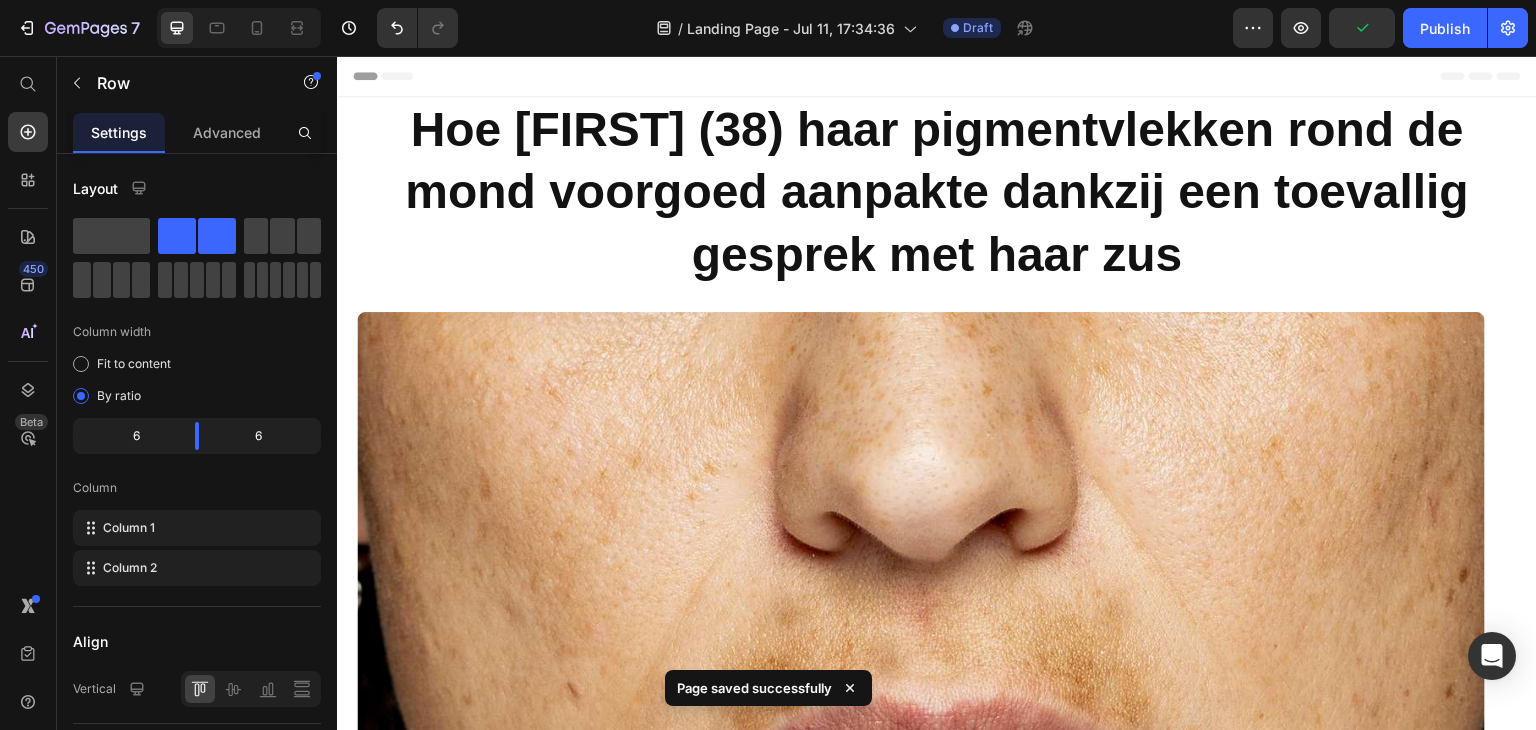 scroll, scrollTop: 1920, scrollLeft: 0, axis: vertical 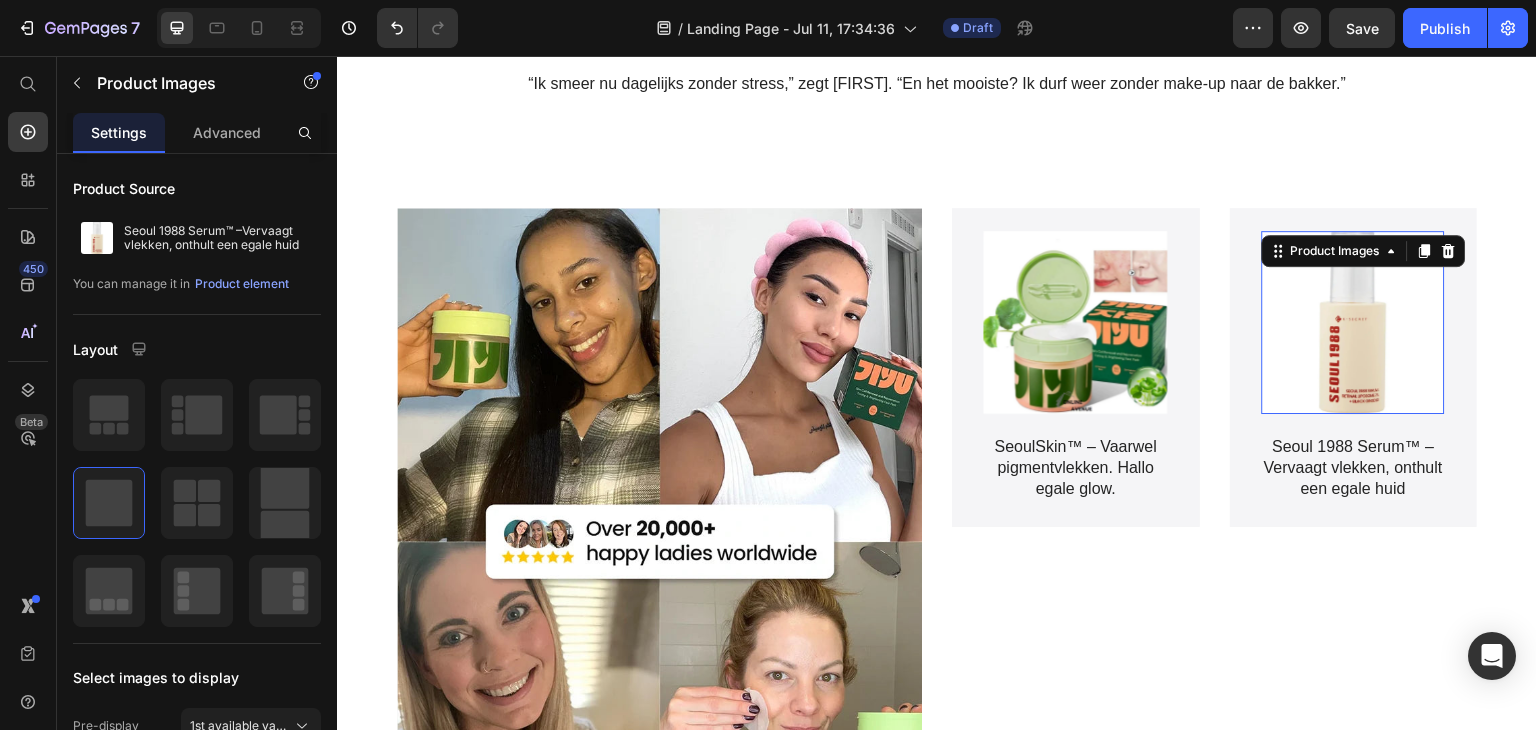 click at bounding box center [1354, 323] 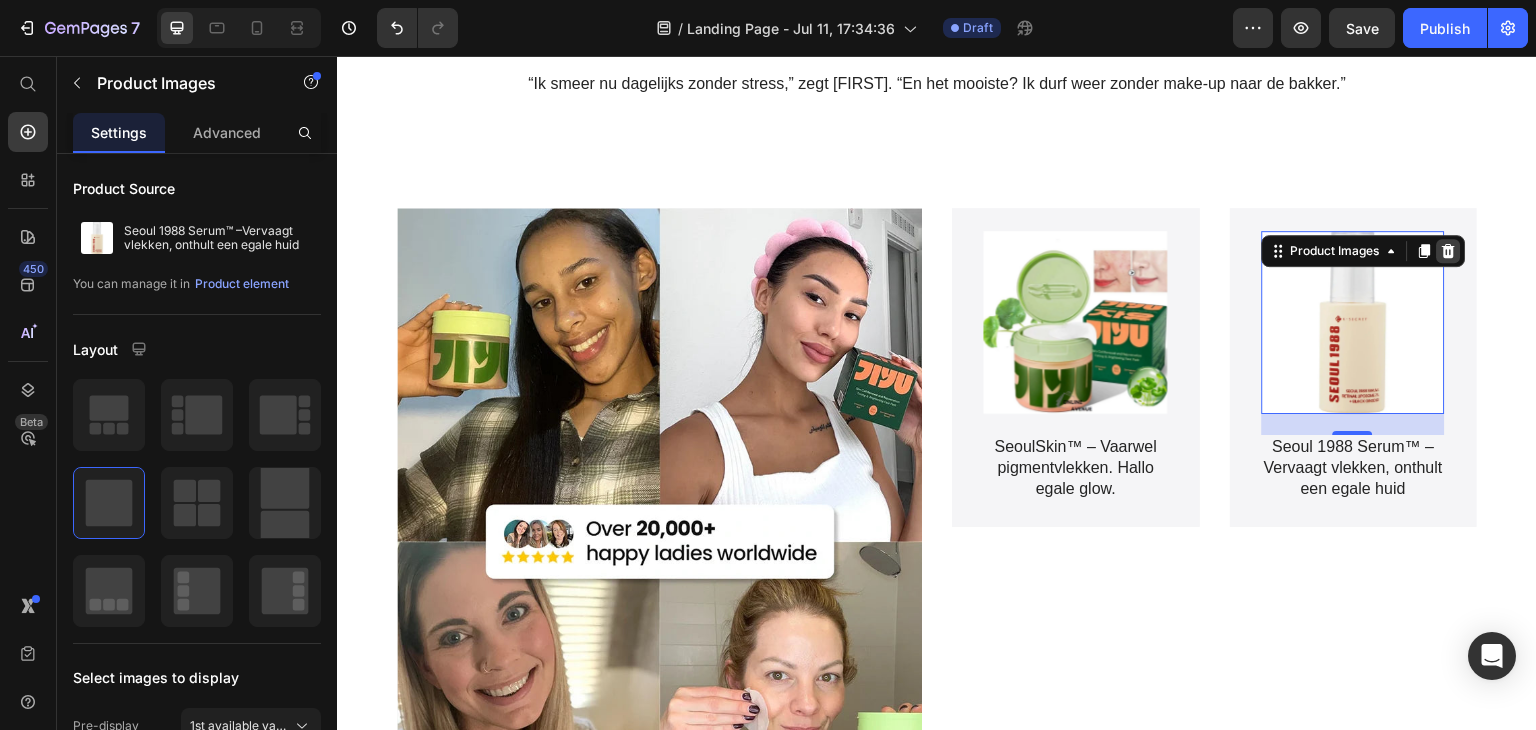 click 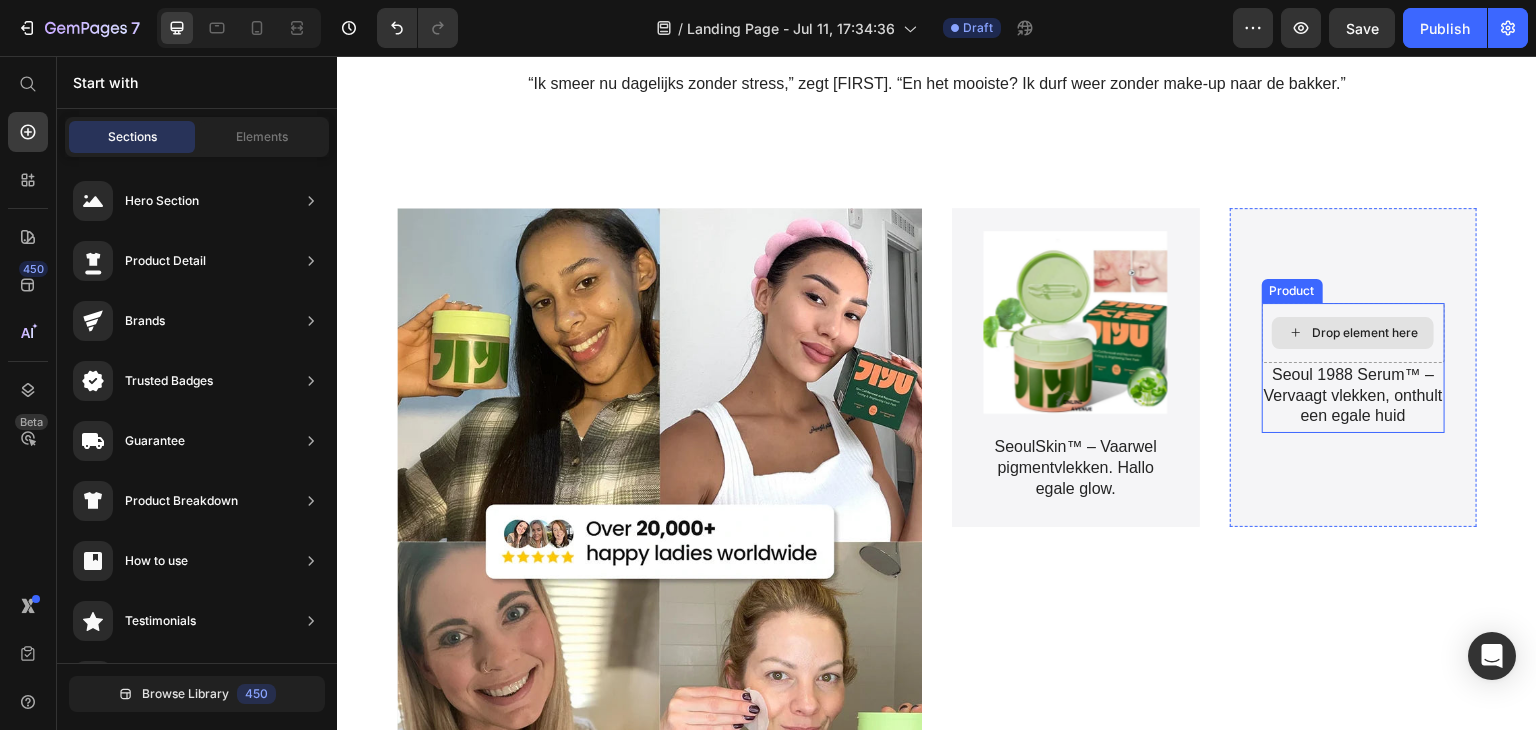 click on "Drop element here" at bounding box center (1354, 333) 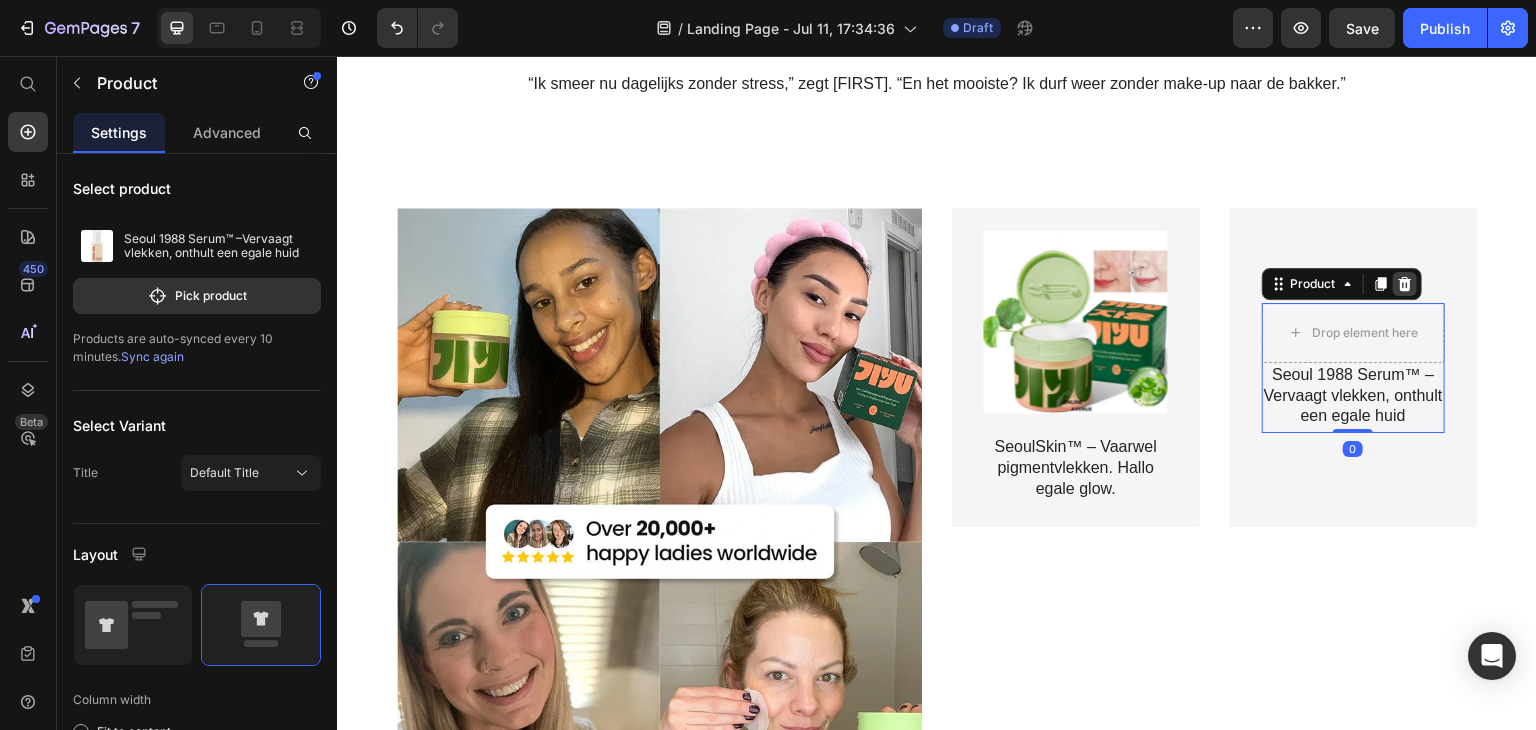 click 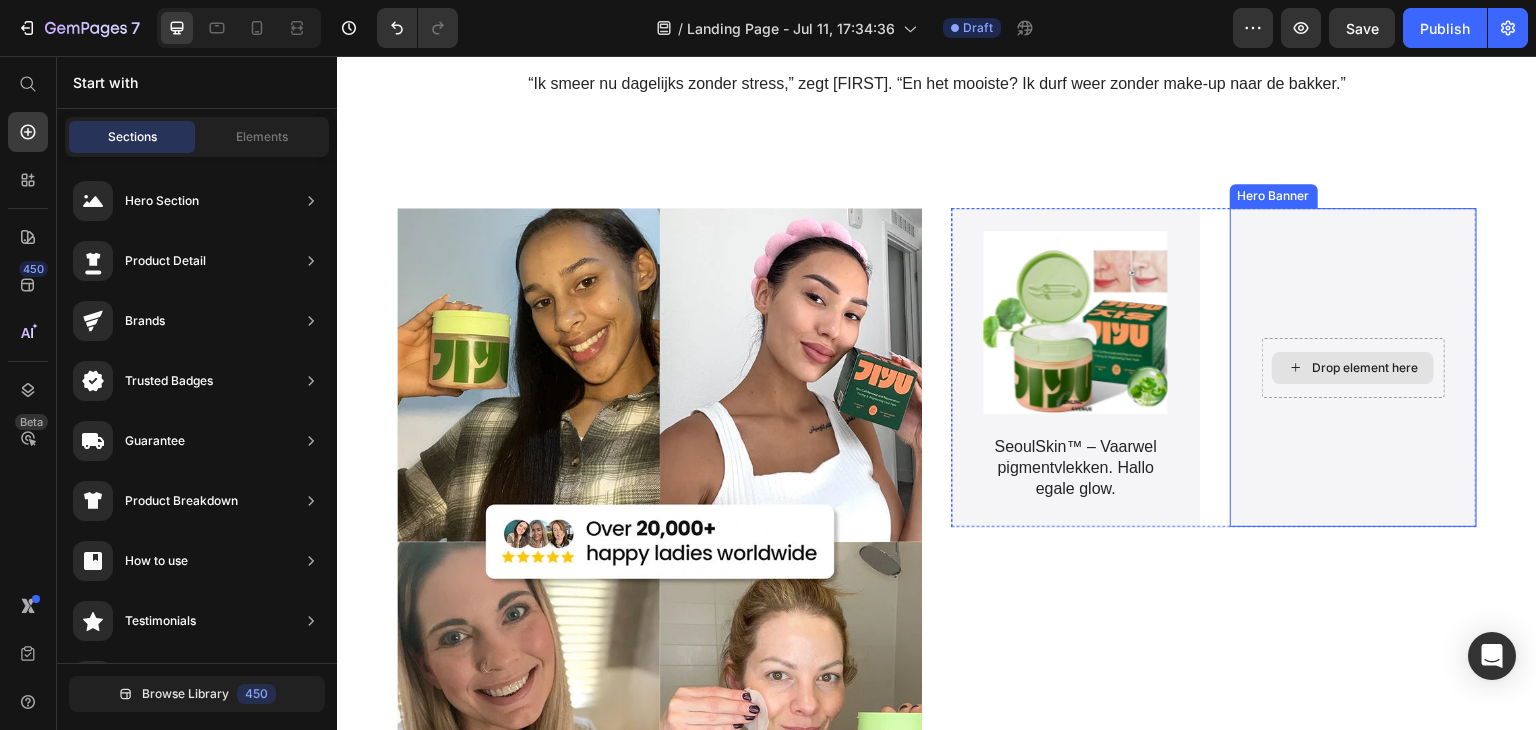 click on "Drop element here" at bounding box center (1353, 368) 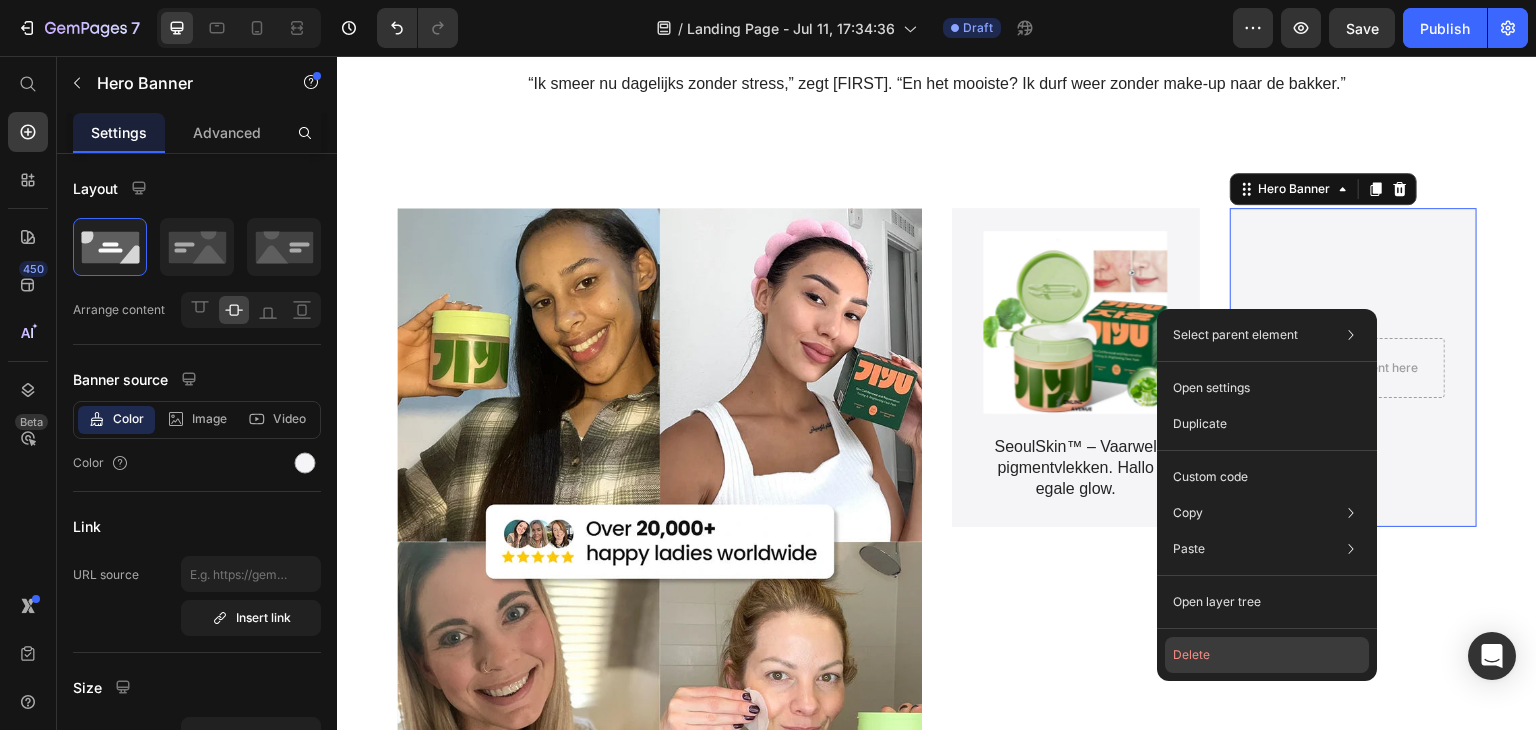 click on "Delete" 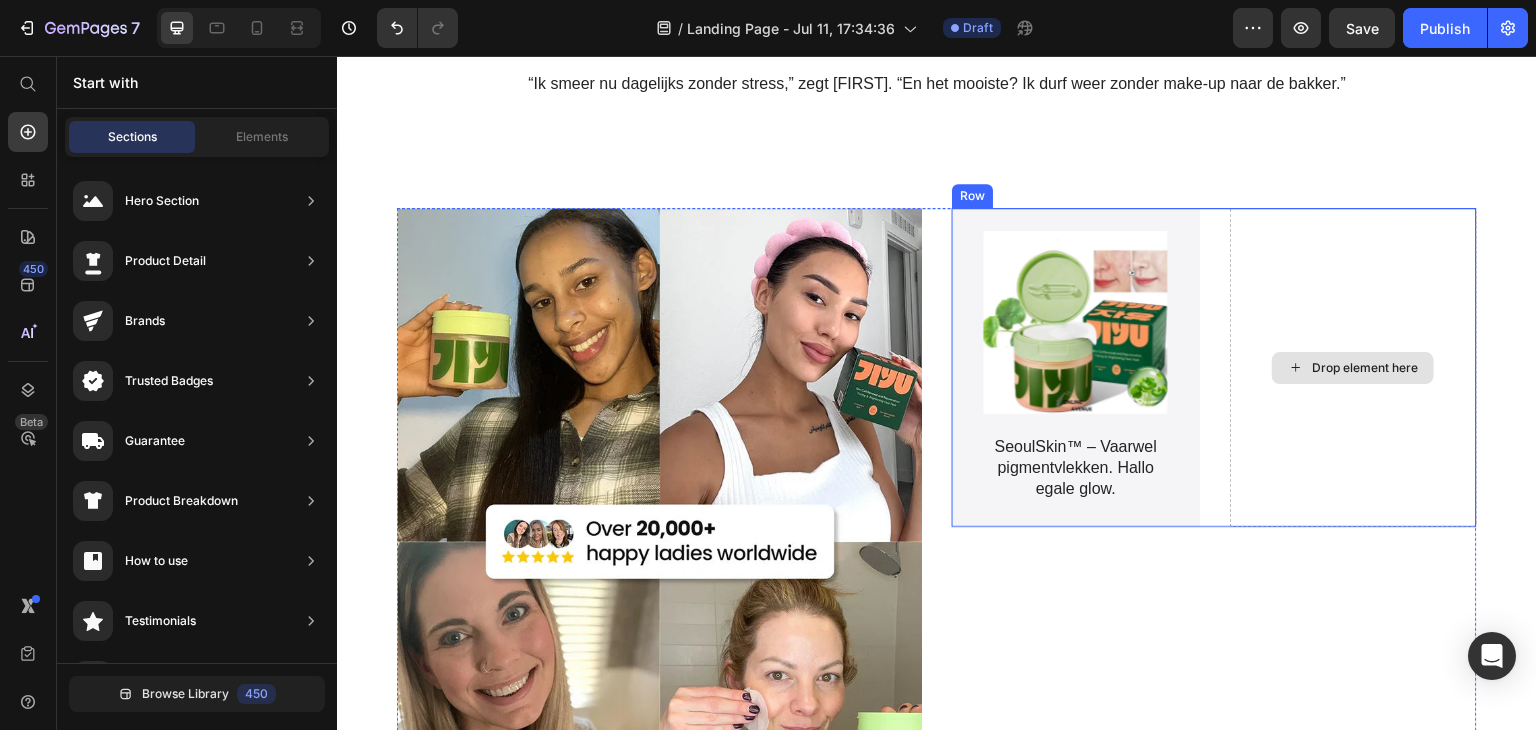 click on "Drop element here" at bounding box center [1365, 368] 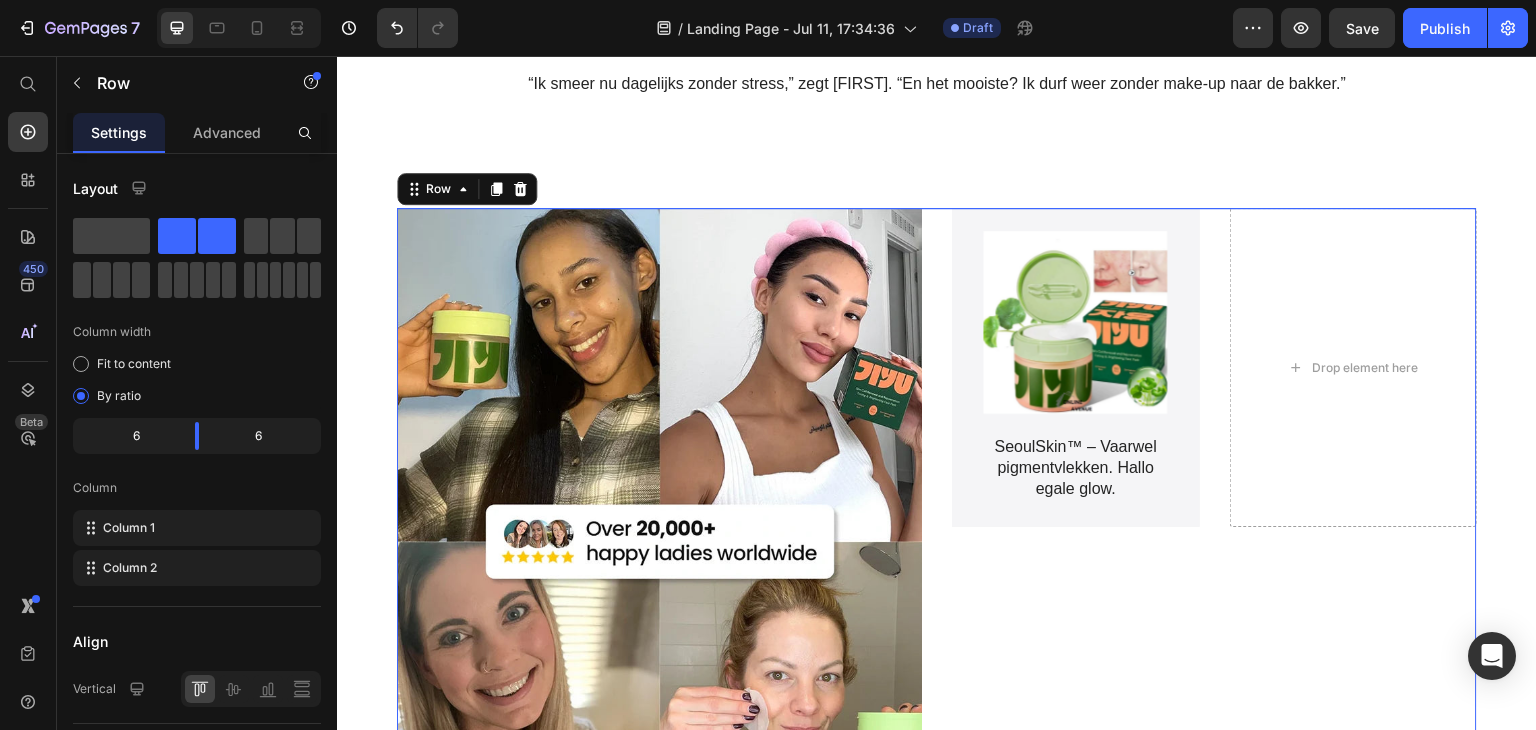 click on "Product Images SeoulSkin™ – Vaarwel pigmentvlekken. Hallo egale glow. Product Title Product Hero Banner
Drop element here Row" at bounding box center [1214, 542] 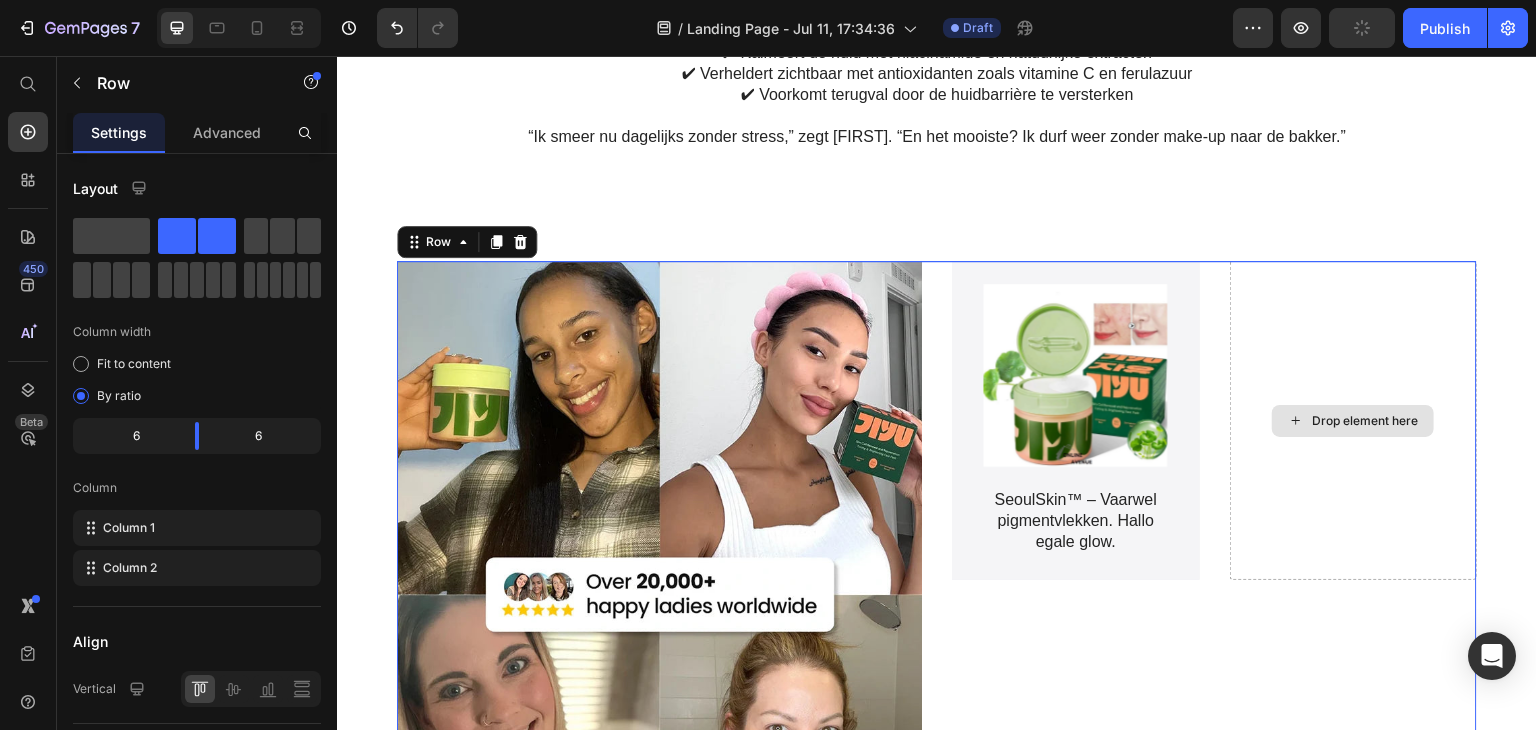 scroll, scrollTop: 1920, scrollLeft: 0, axis: vertical 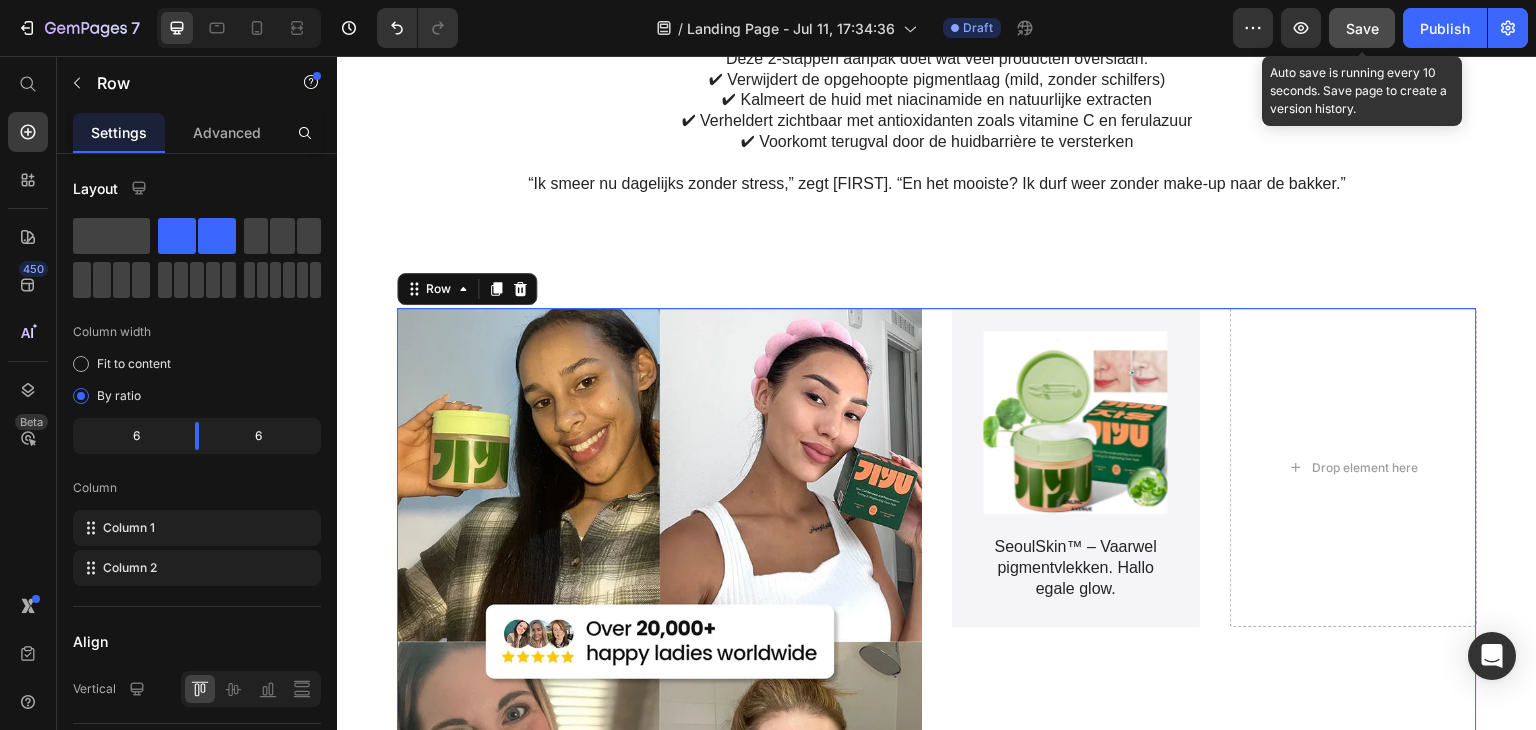 click on "Save" at bounding box center [1362, 28] 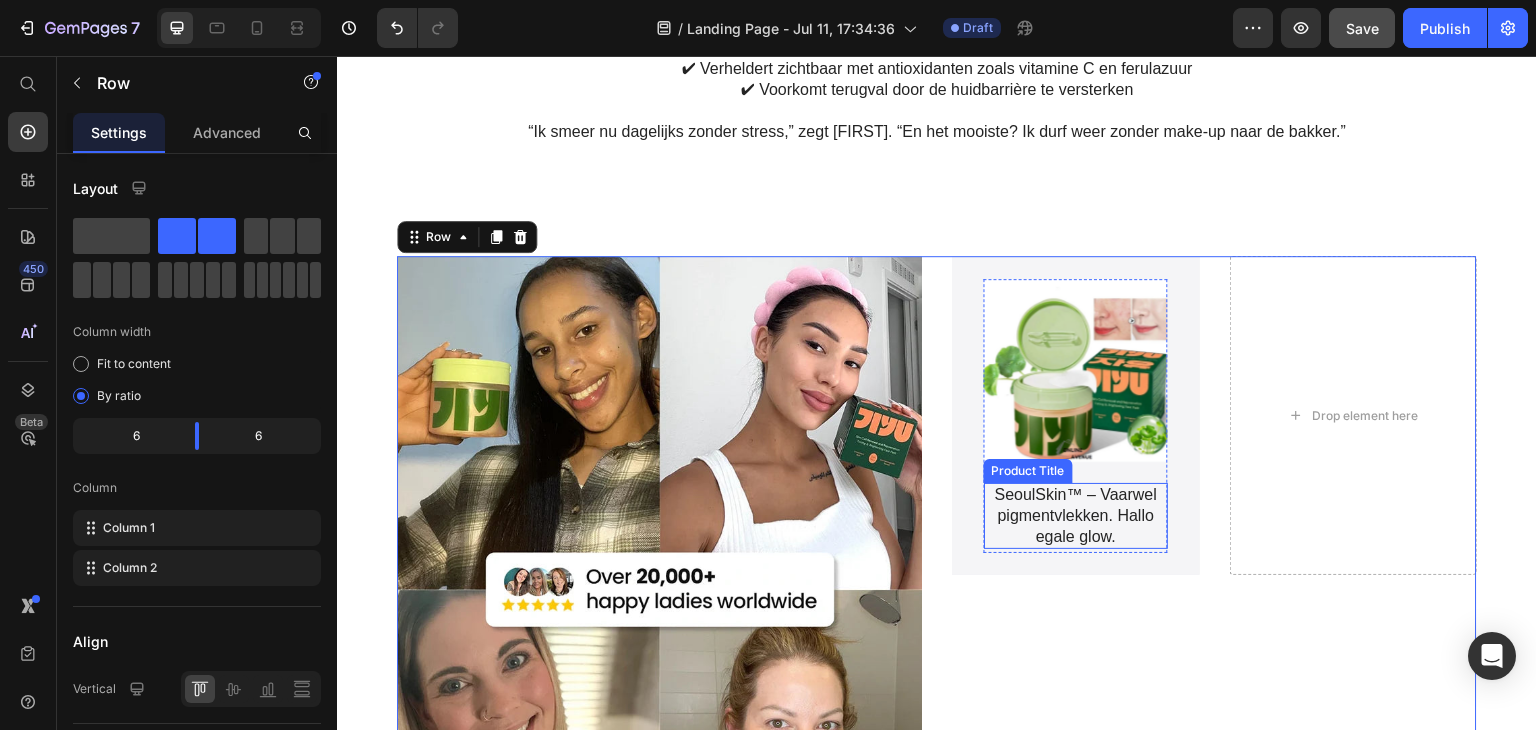 scroll, scrollTop: 2020, scrollLeft: 0, axis: vertical 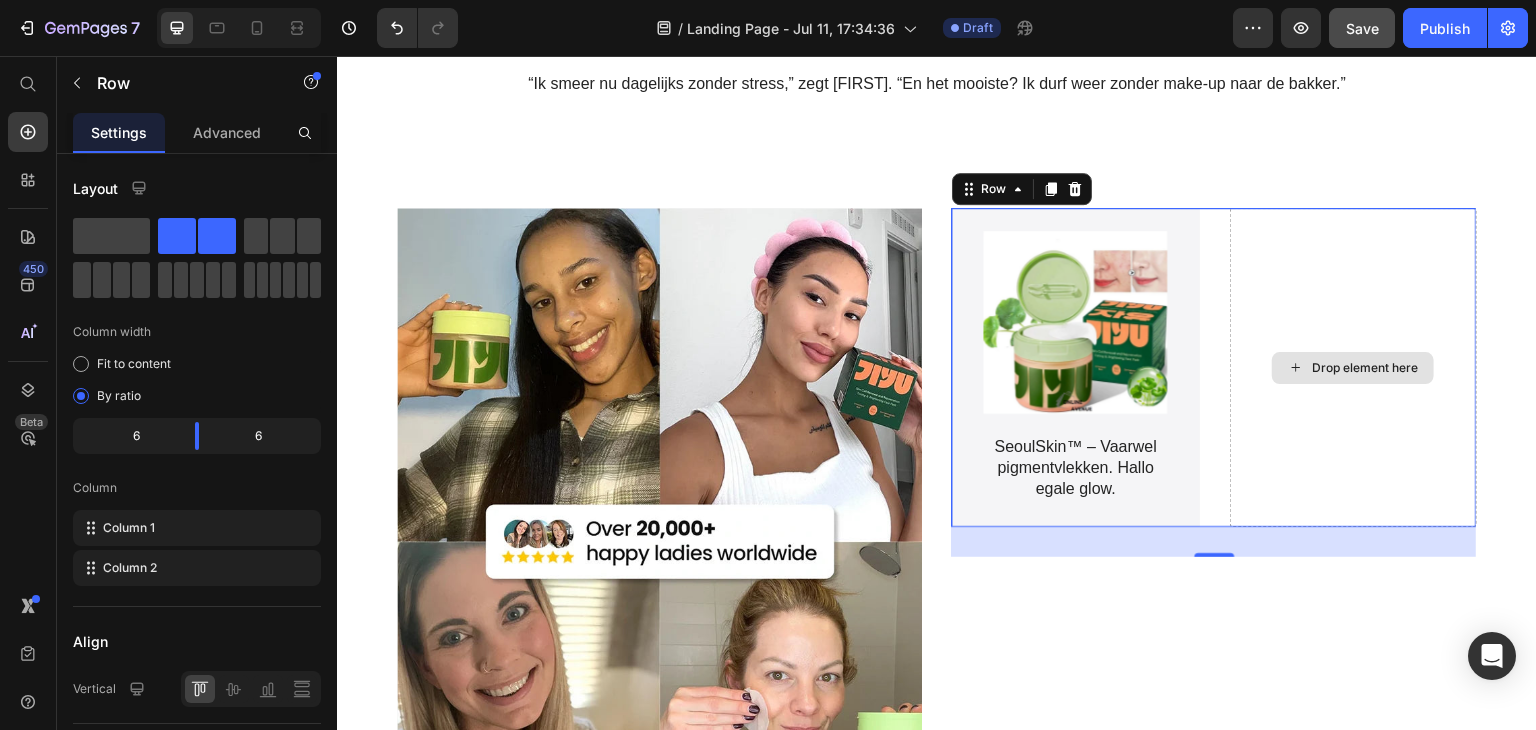 click on "Drop element here" at bounding box center (1354, 367) 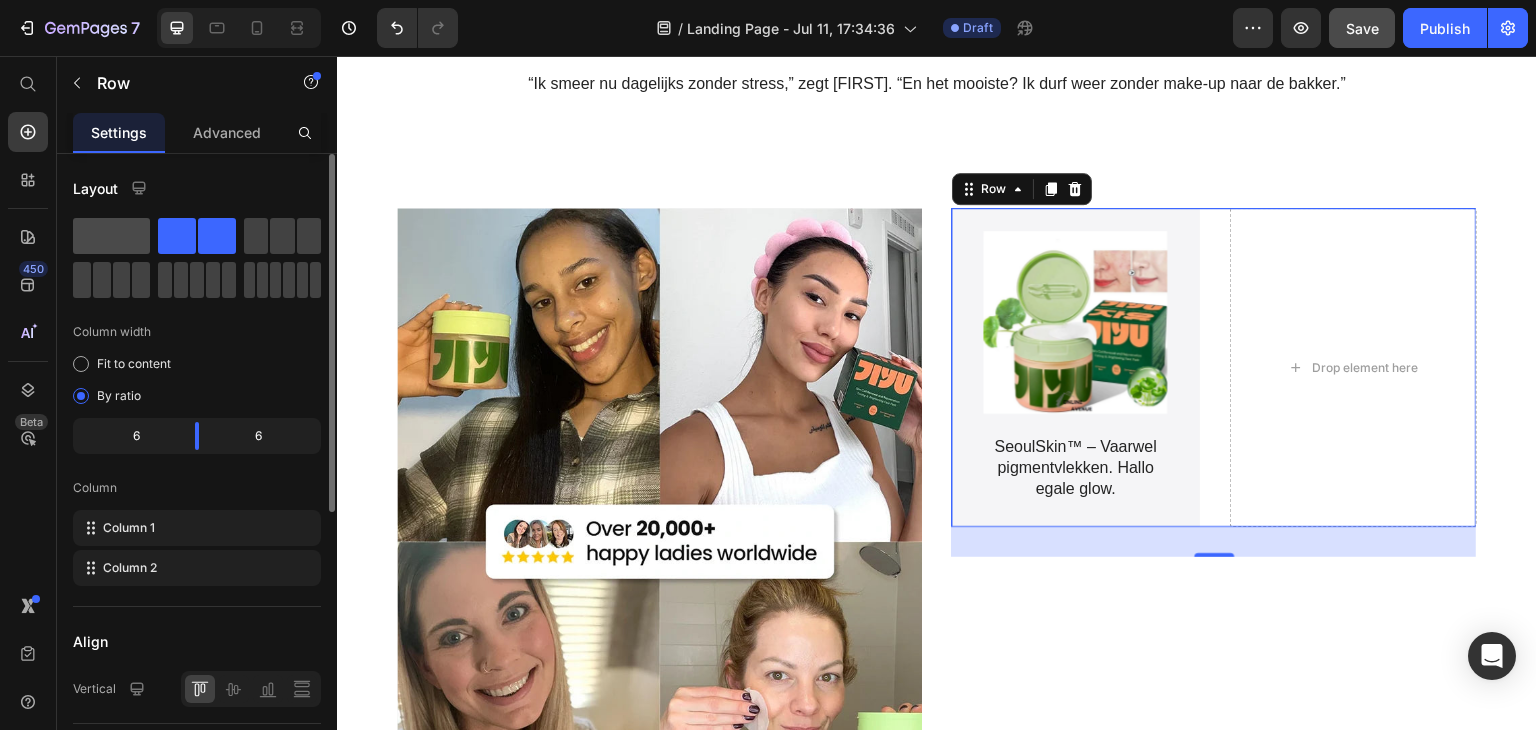 click 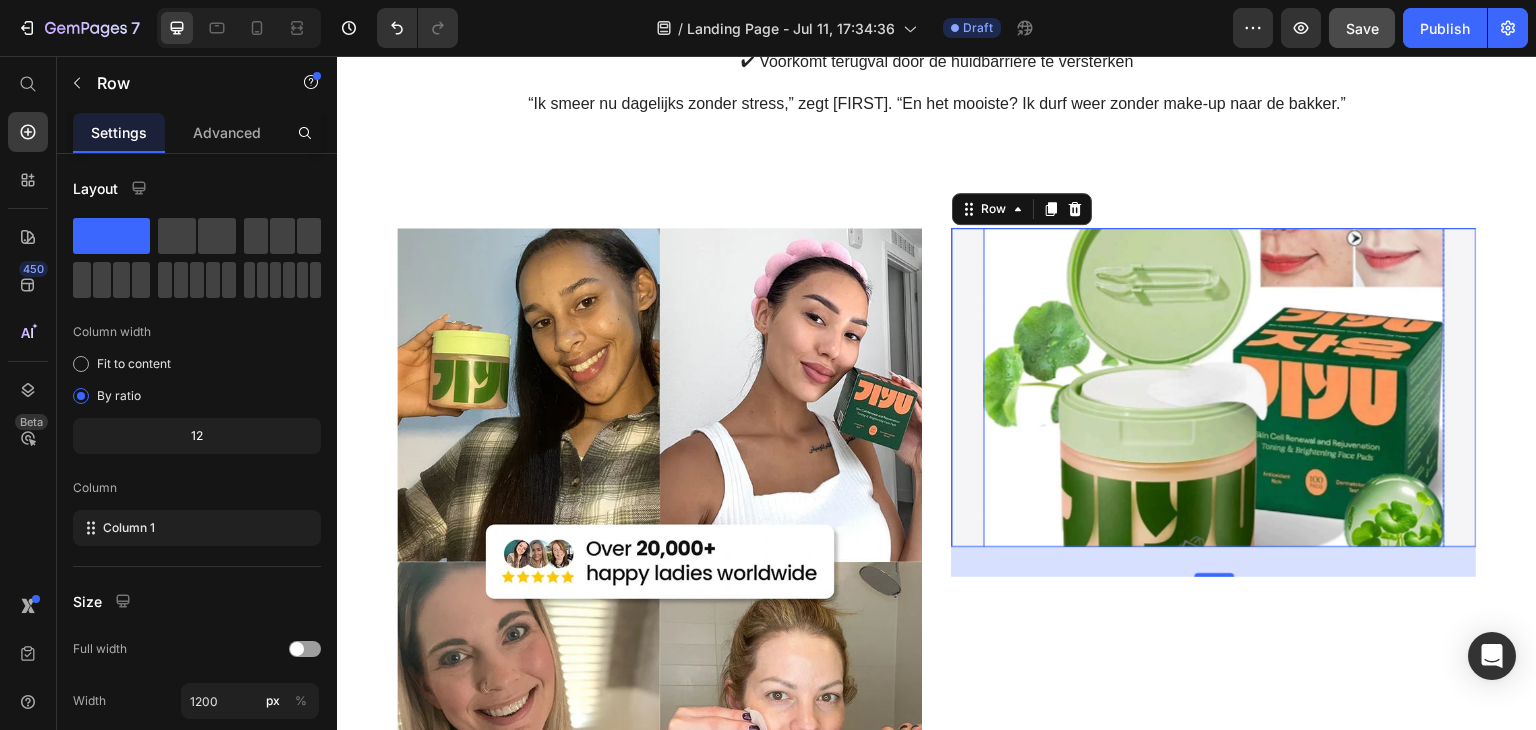scroll, scrollTop: 2020, scrollLeft: 0, axis: vertical 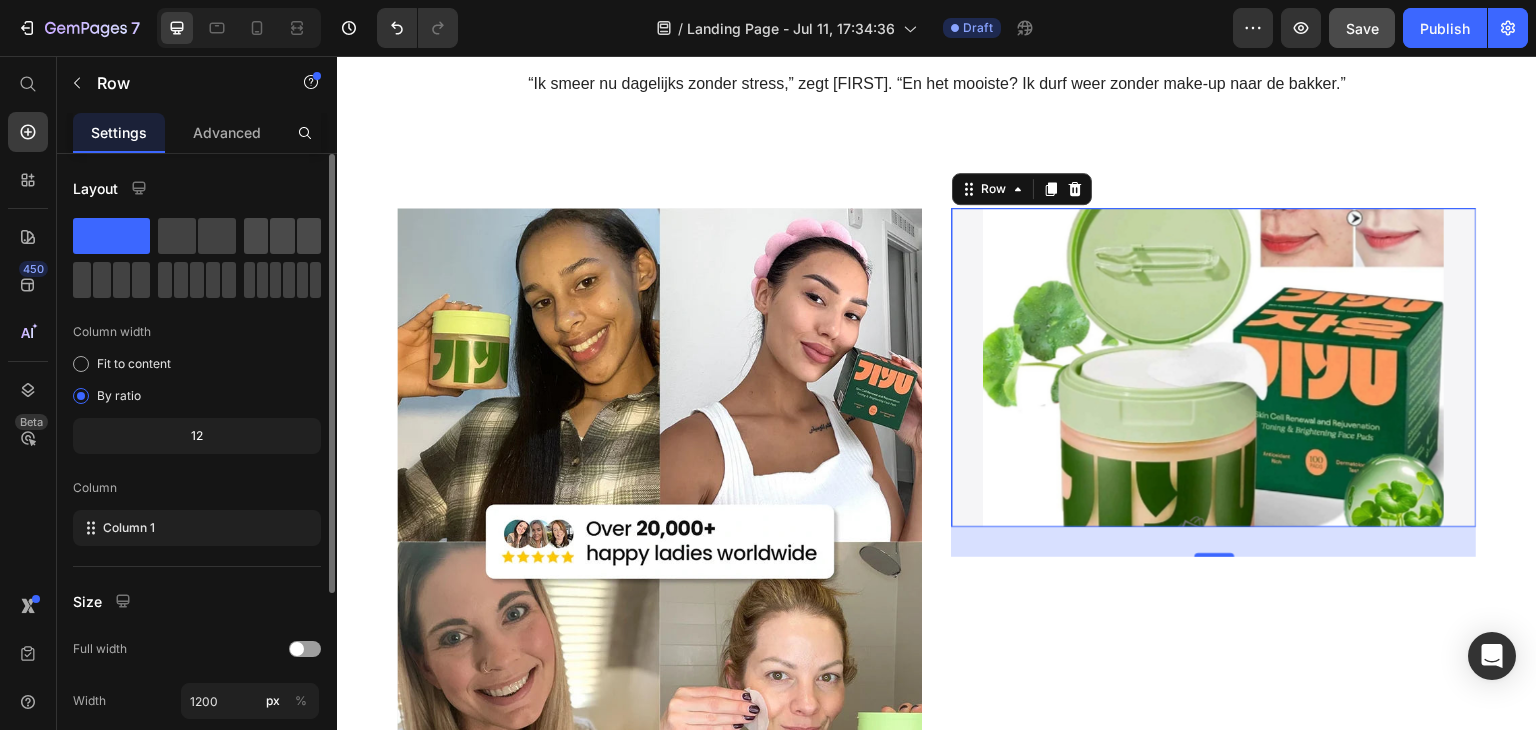 click 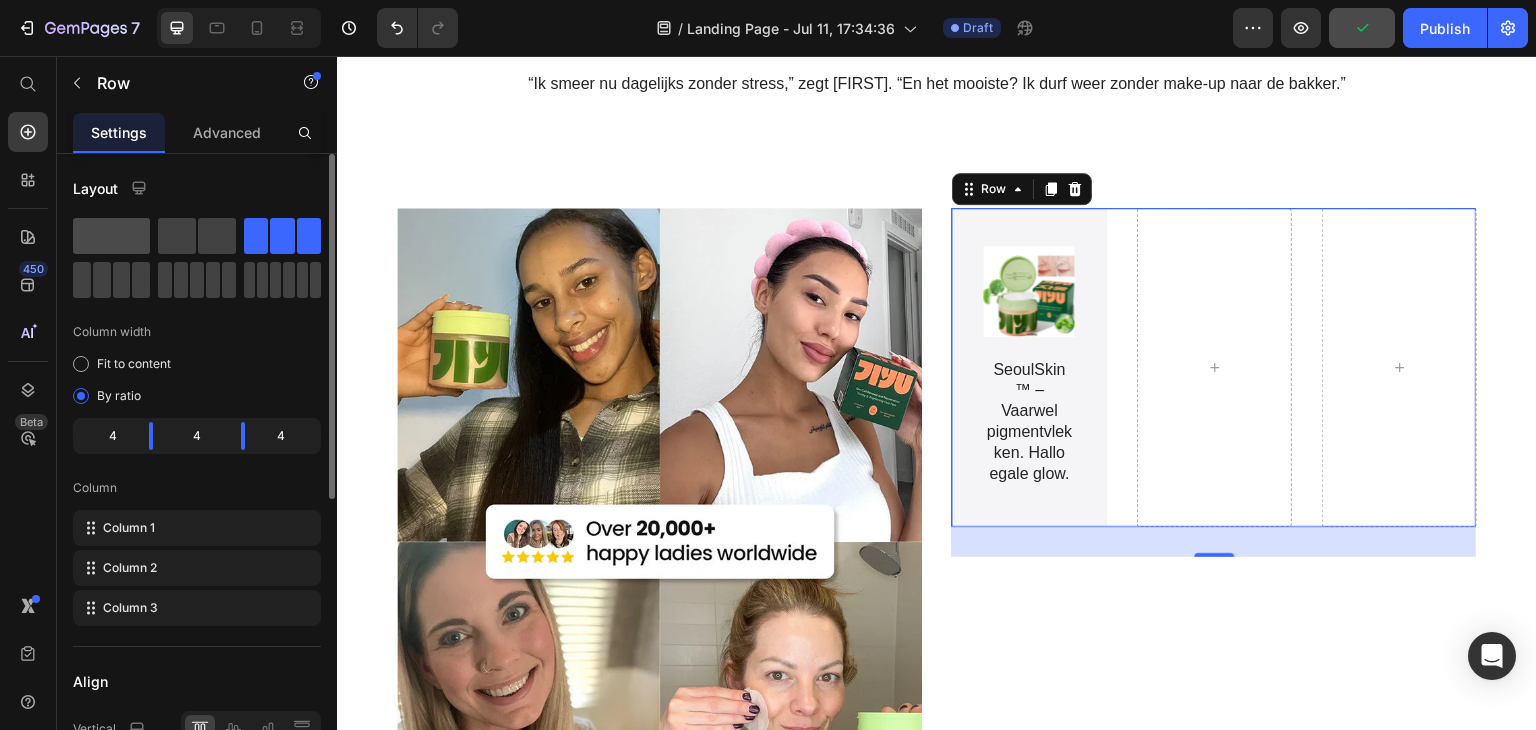 click 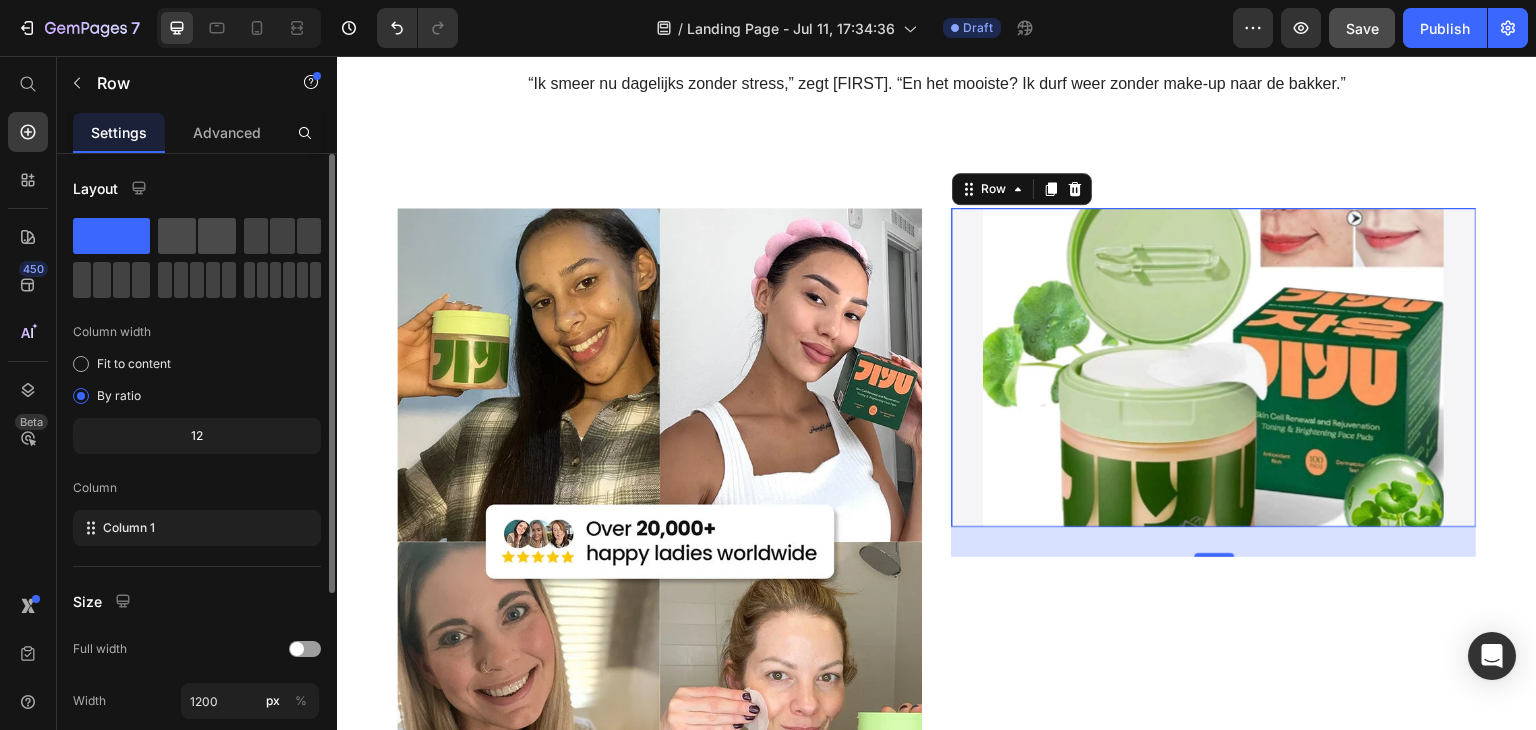 click 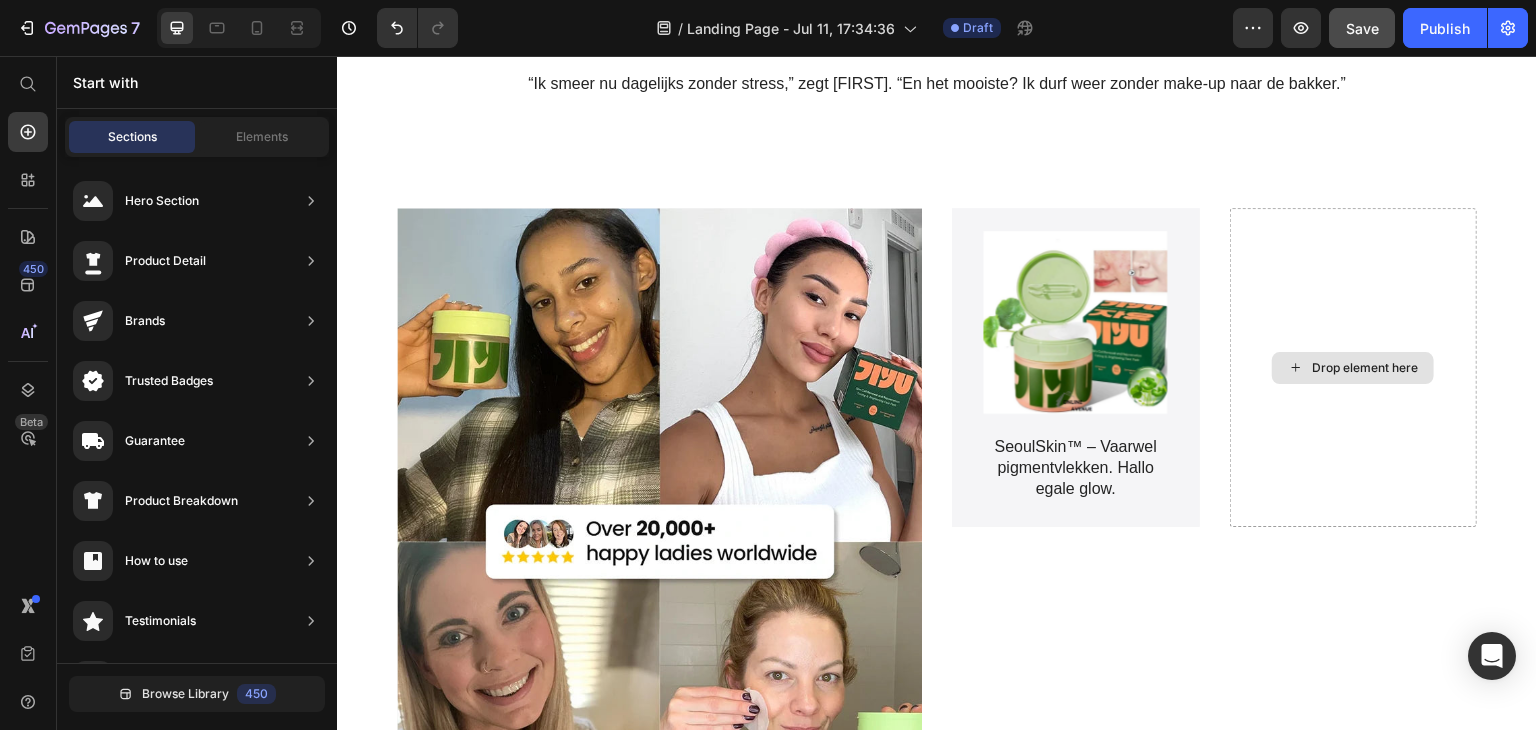 click on "Drop element here" at bounding box center (1365, 368) 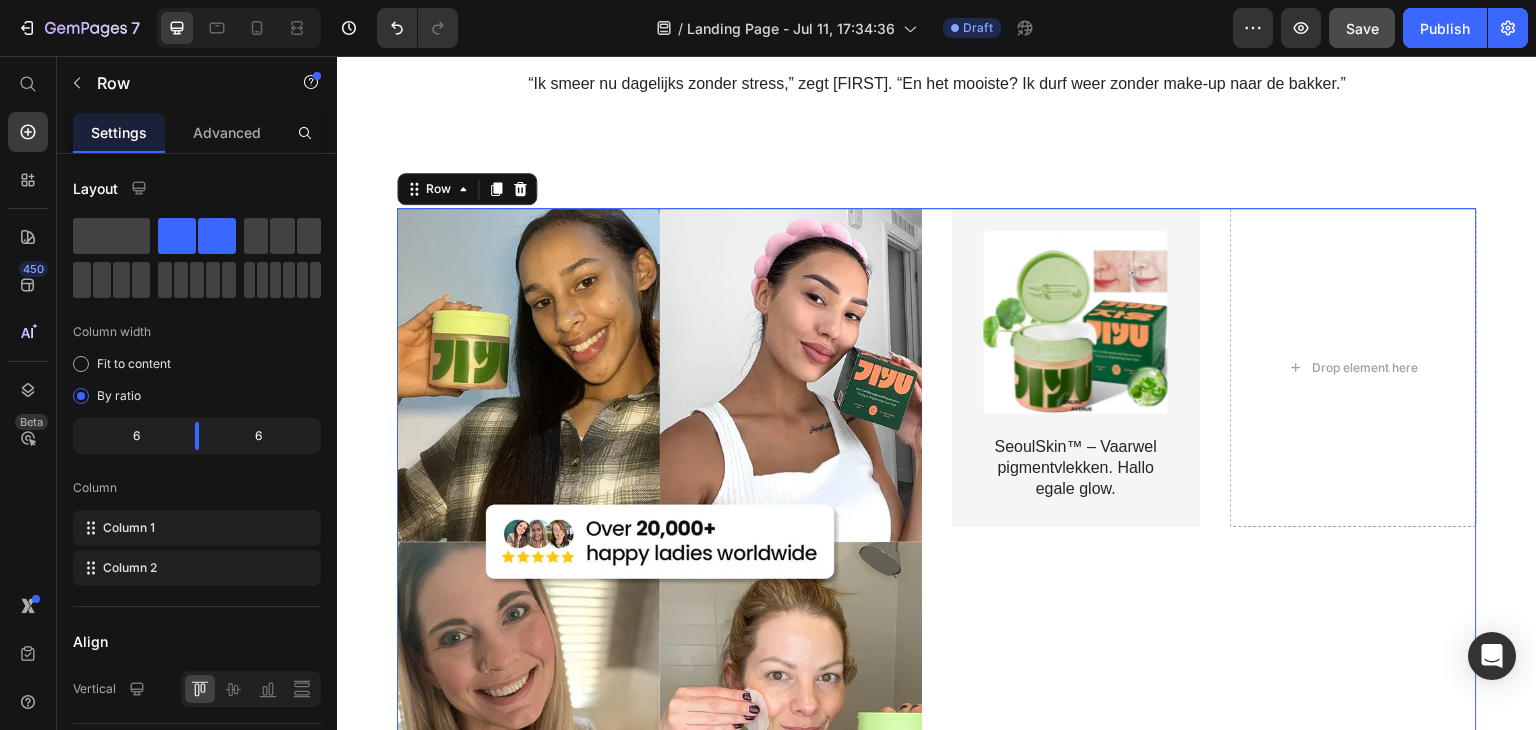 drag, startPoint x: 1197, startPoint y: 664, endPoint x: 1272, endPoint y: 478, distance: 200.55174 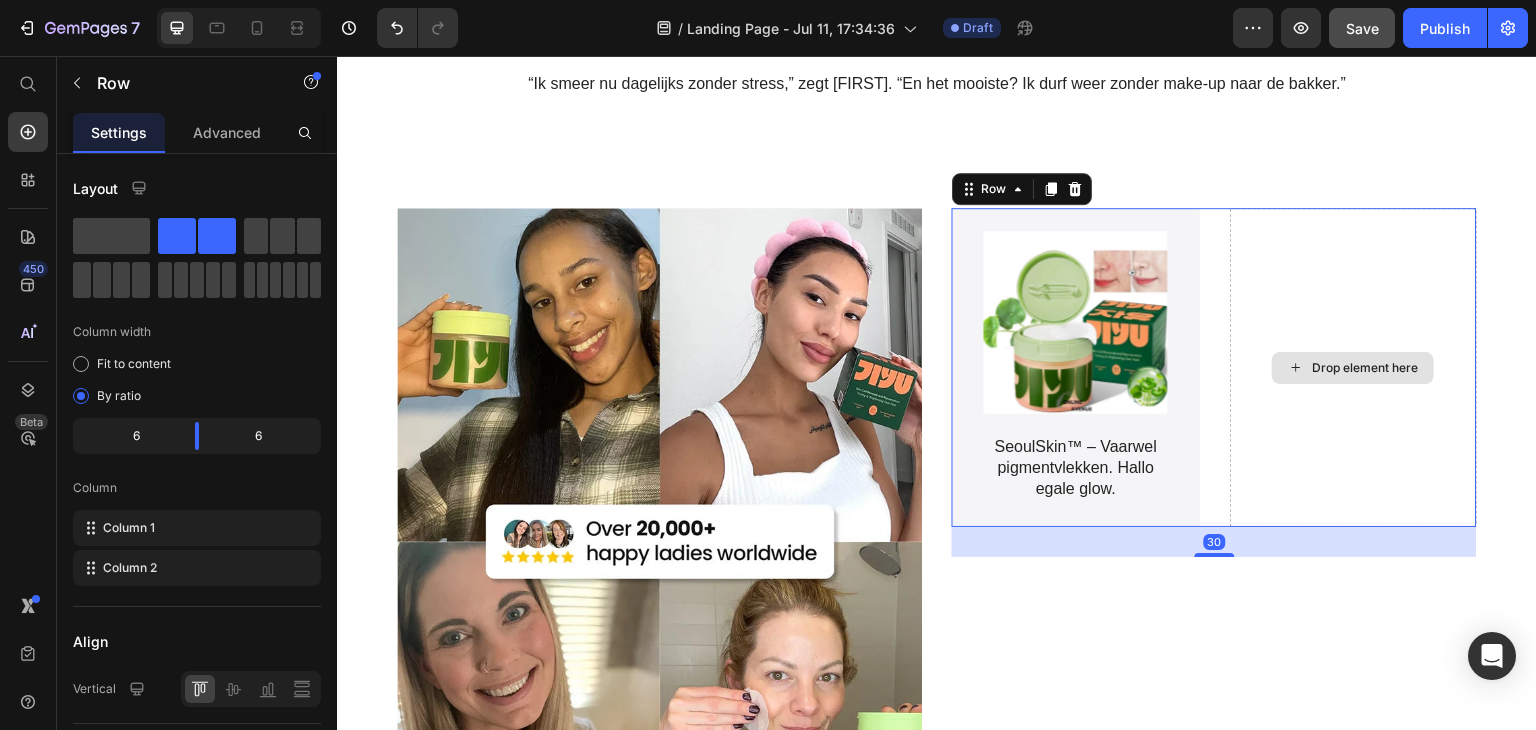 click on "Drop element here" at bounding box center (1354, 367) 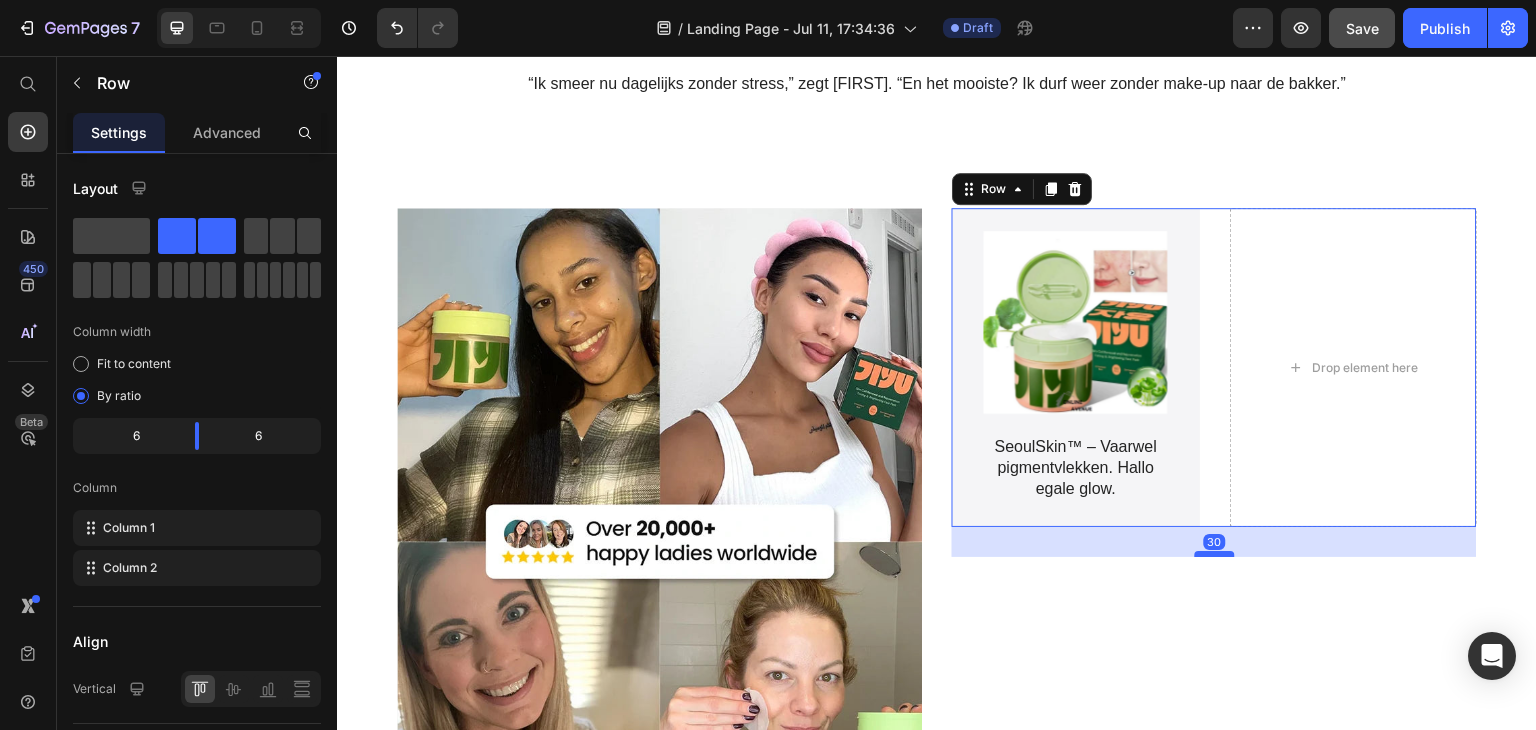 click at bounding box center [1215, 554] 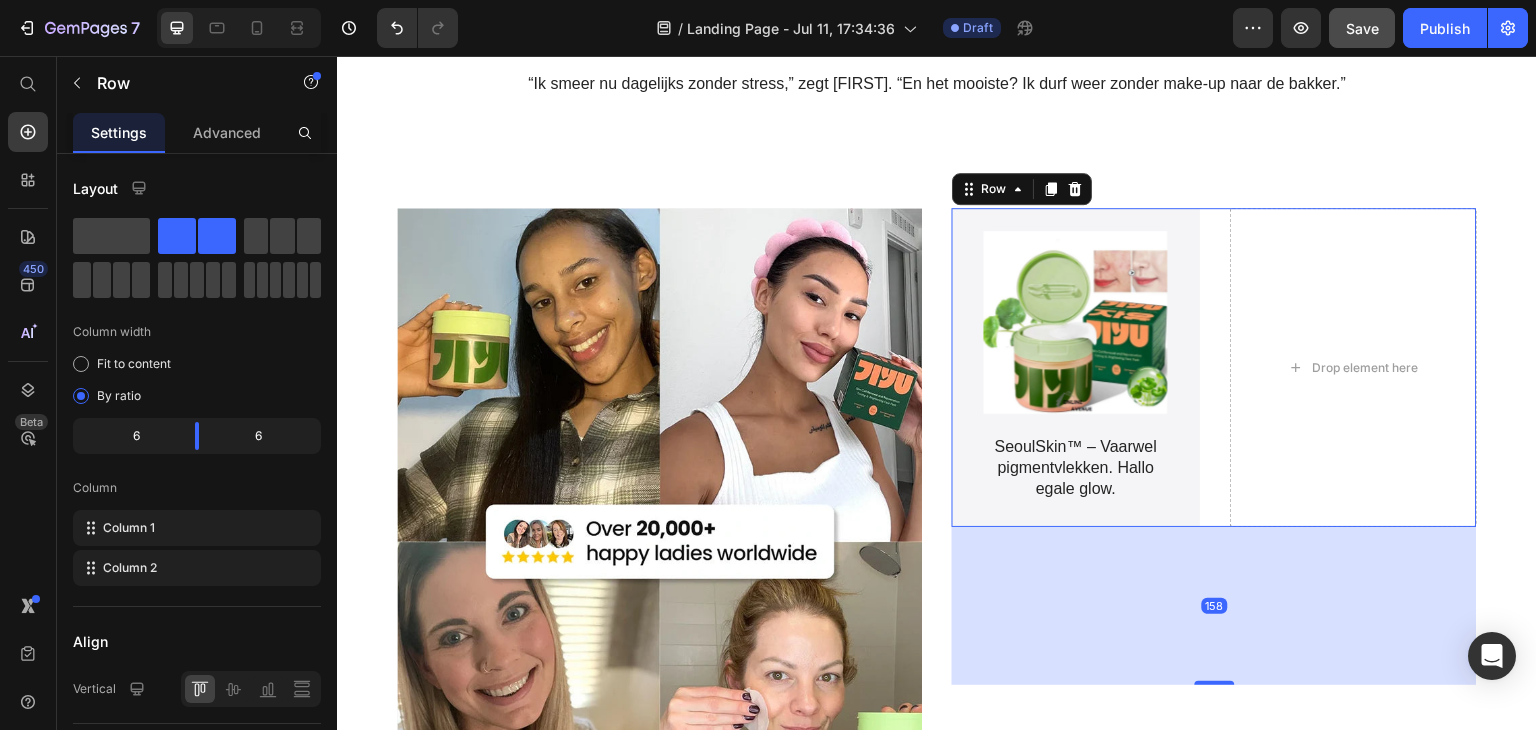 drag, startPoint x: 1203, startPoint y: 543, endPoint x: 1175, endPoint y: 671, distance: 131.02672 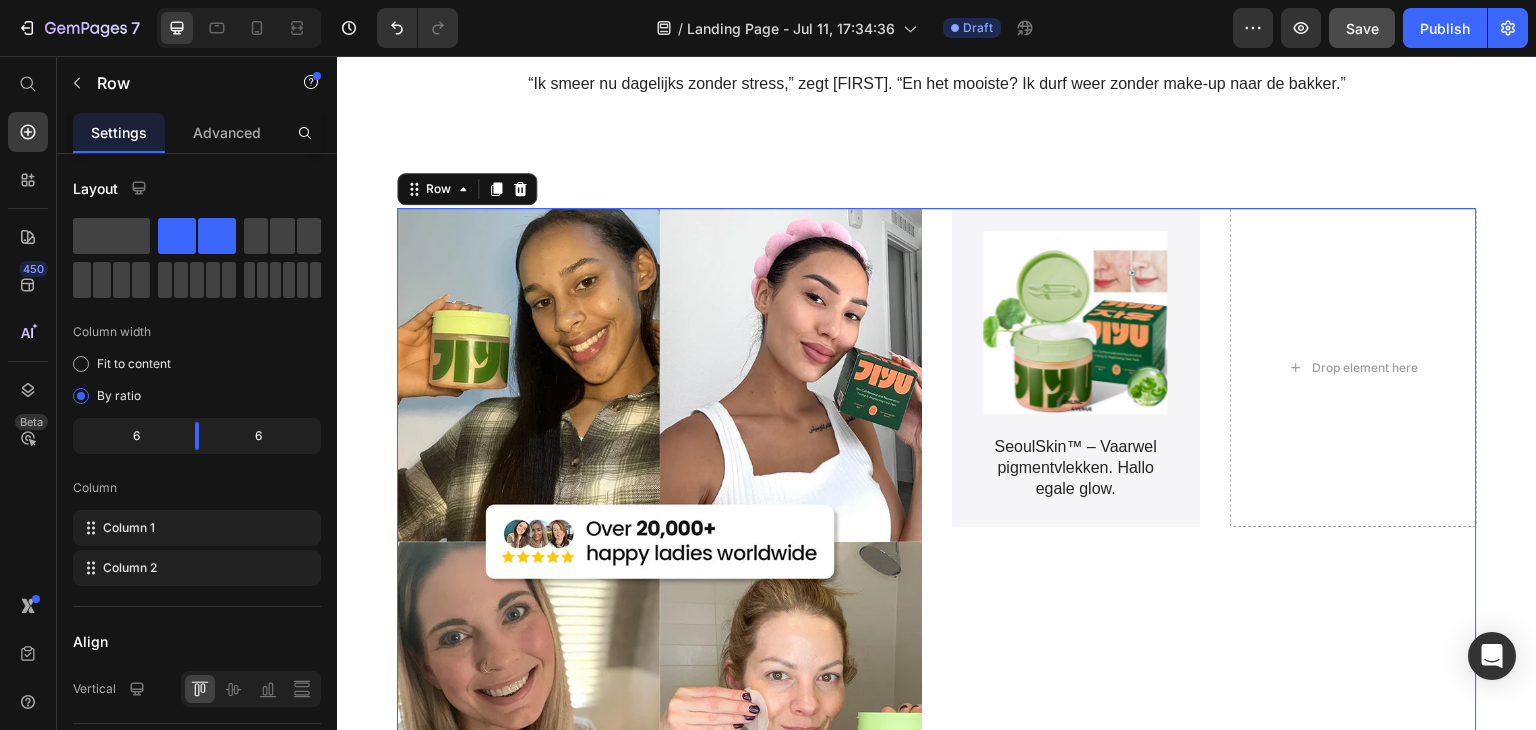 click on "Product Images SeoulSkin™ – Vaarwel pigmentvlekken. Hallo egale glow. Product Title Product Hero Banner
Drop element here Row" at bounding box center [1214, 542] 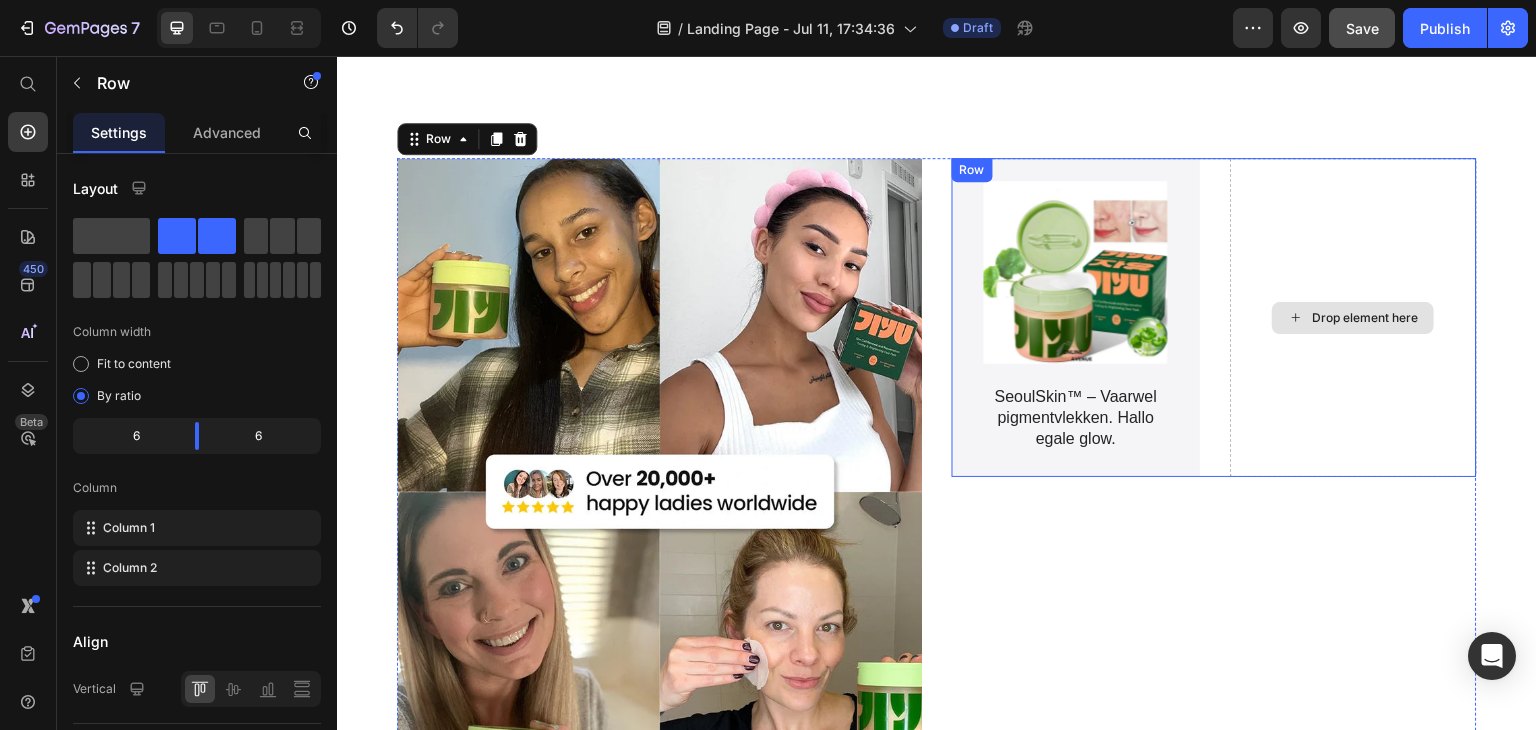 scroll, scrollTop: 2020, scrollLeft: 0, axis: vertical 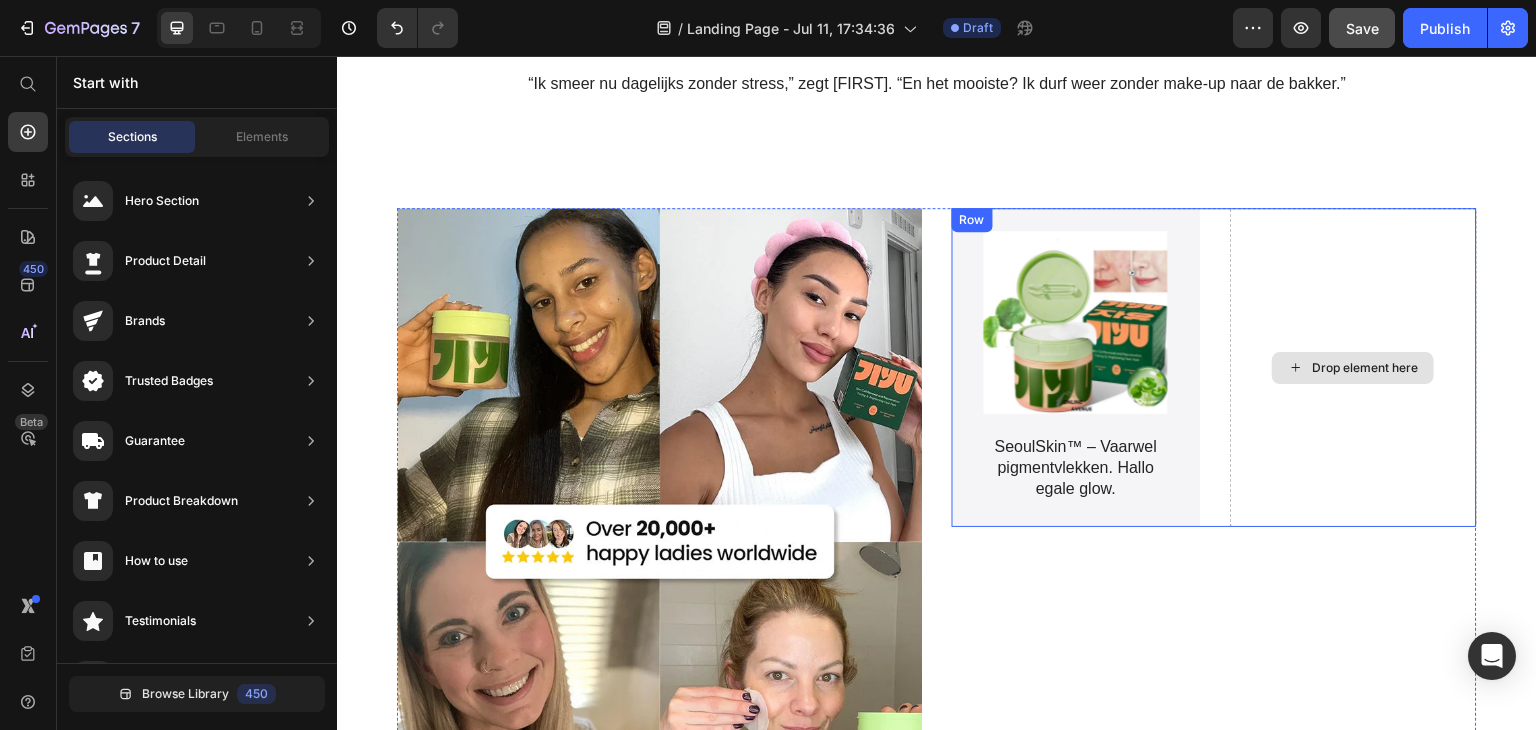 click on "Drop element here" at bounding box center [1365, 368] 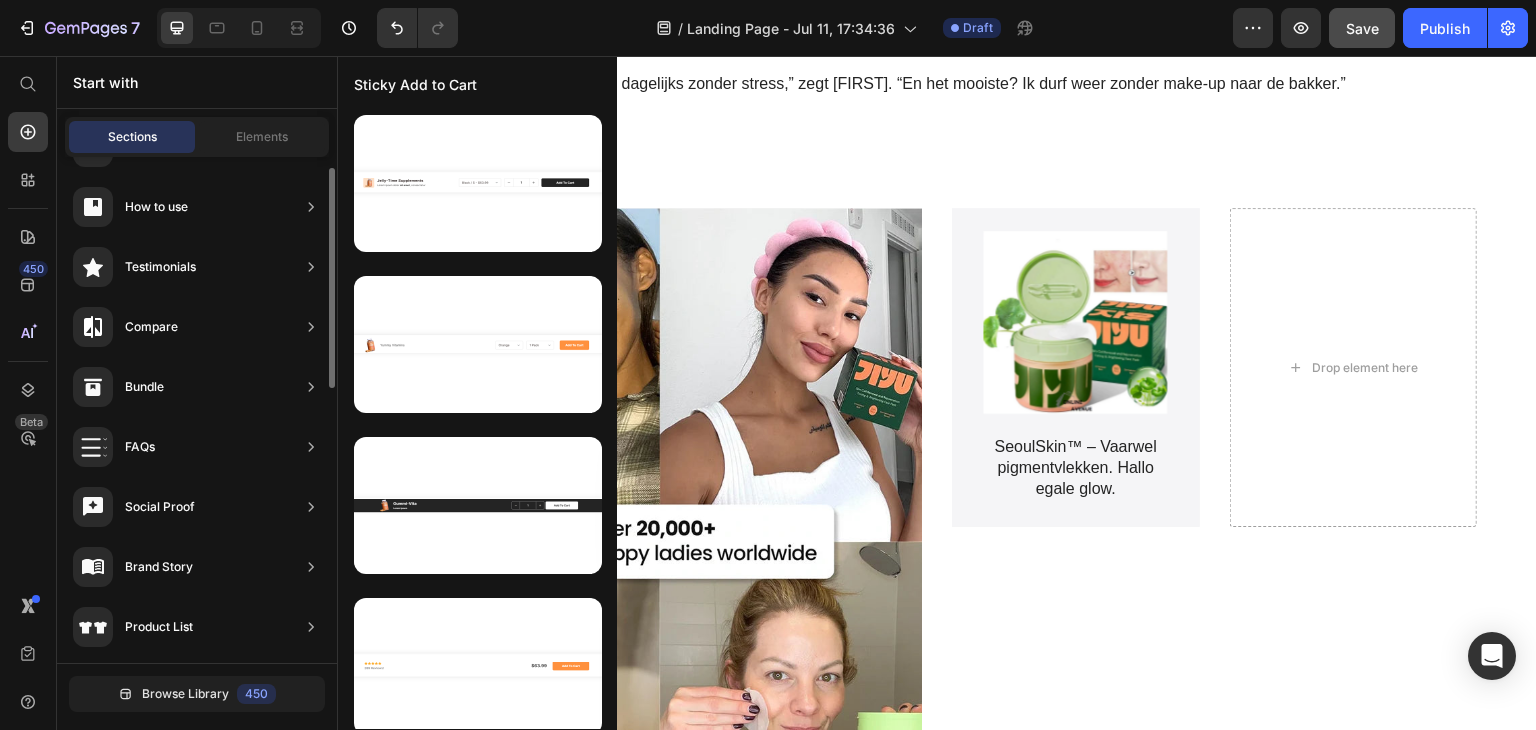 scroll, scrollTop: 0, scrollLeft: 0, axis: both 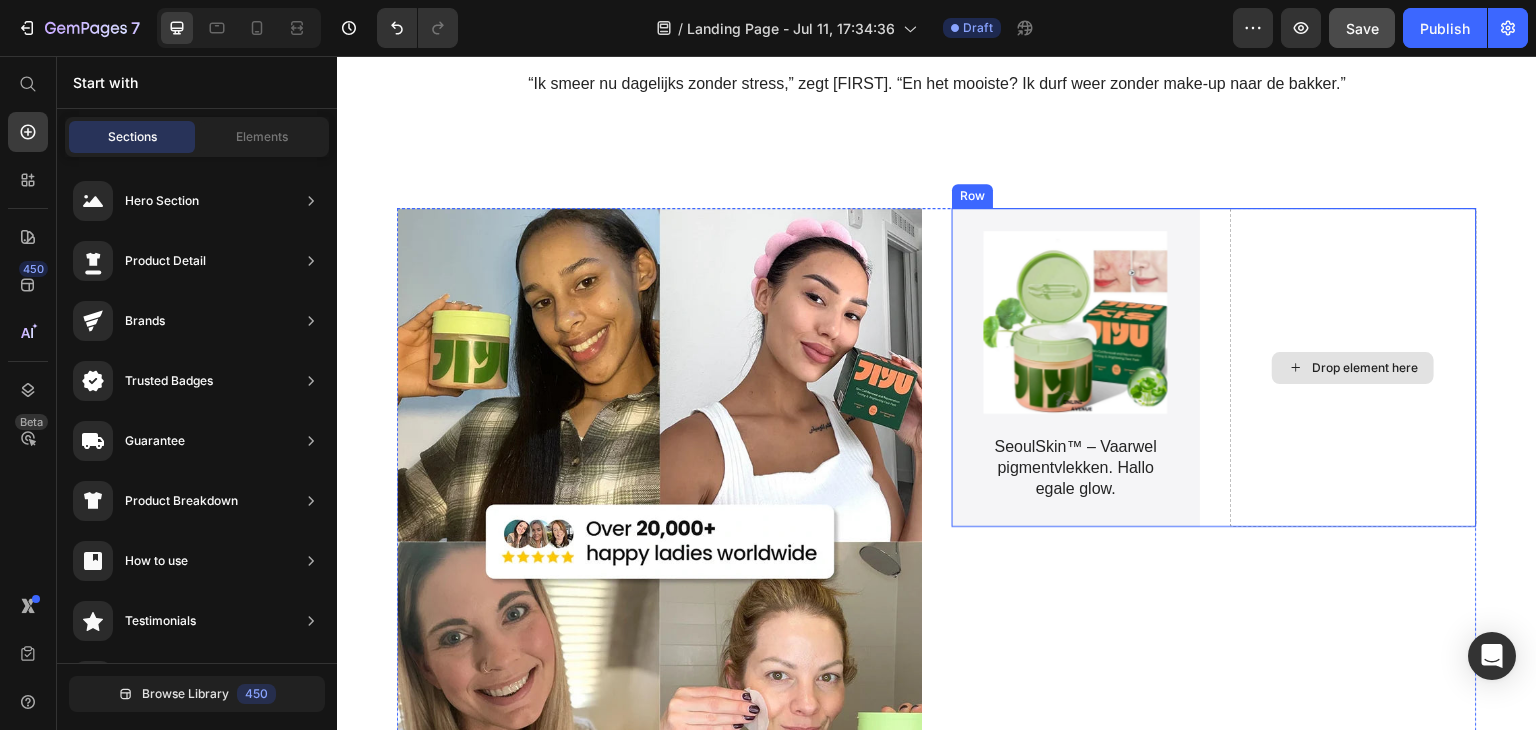 click on "Drop element here" at bounding box center (1365, 368) 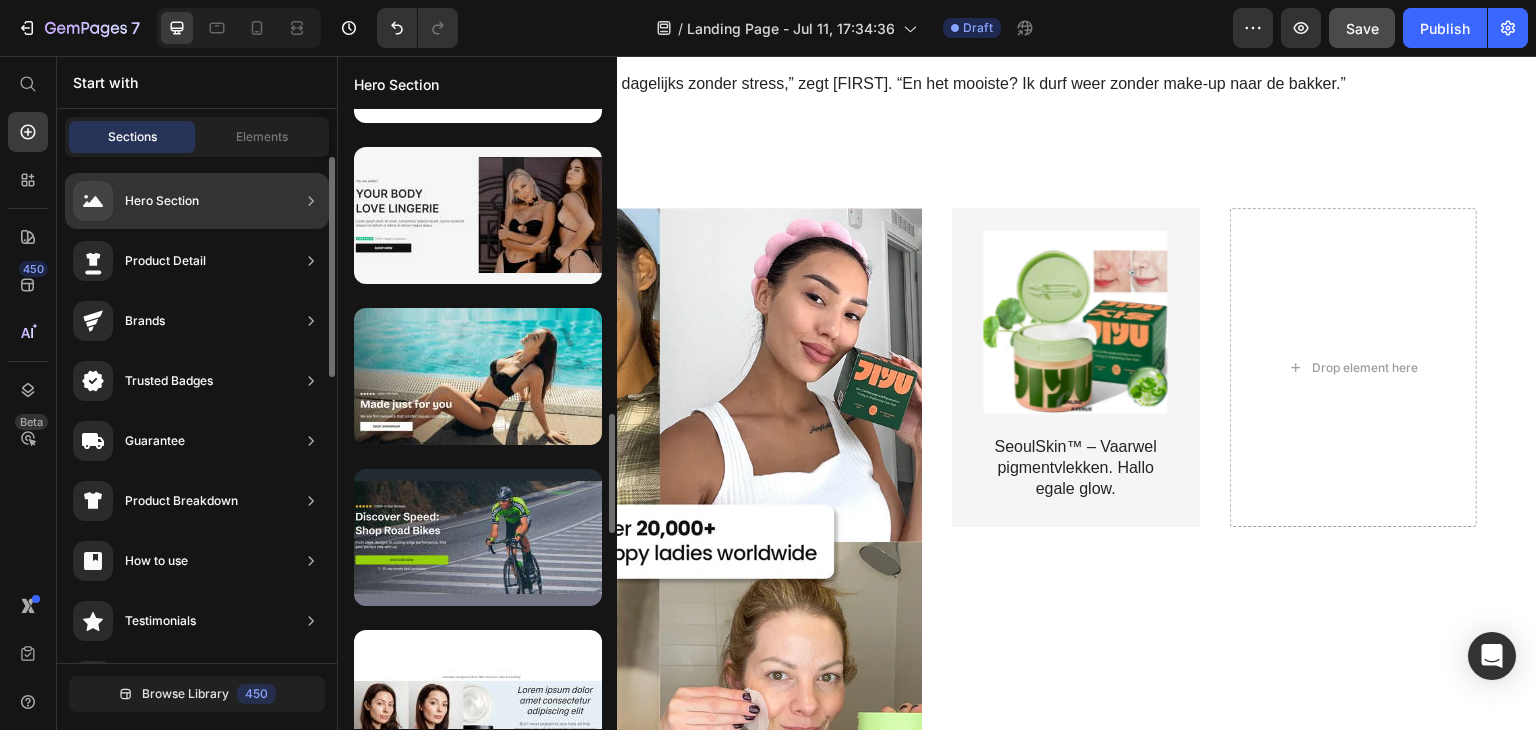 scroll, scrollTop: 12, scrollLeft: 0, axis: vertical 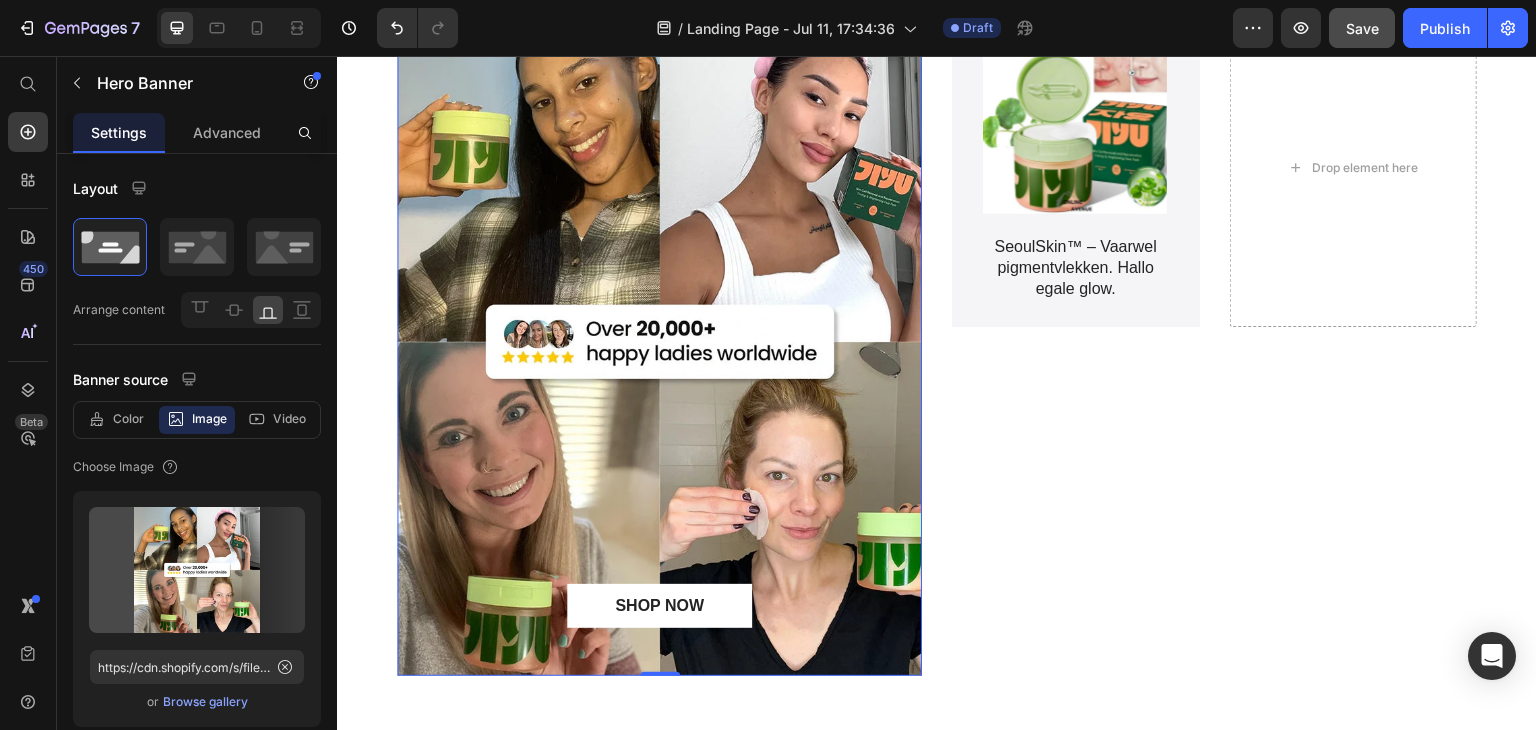 click on "SHOP NOW Button" at bounding box center (659, 606) 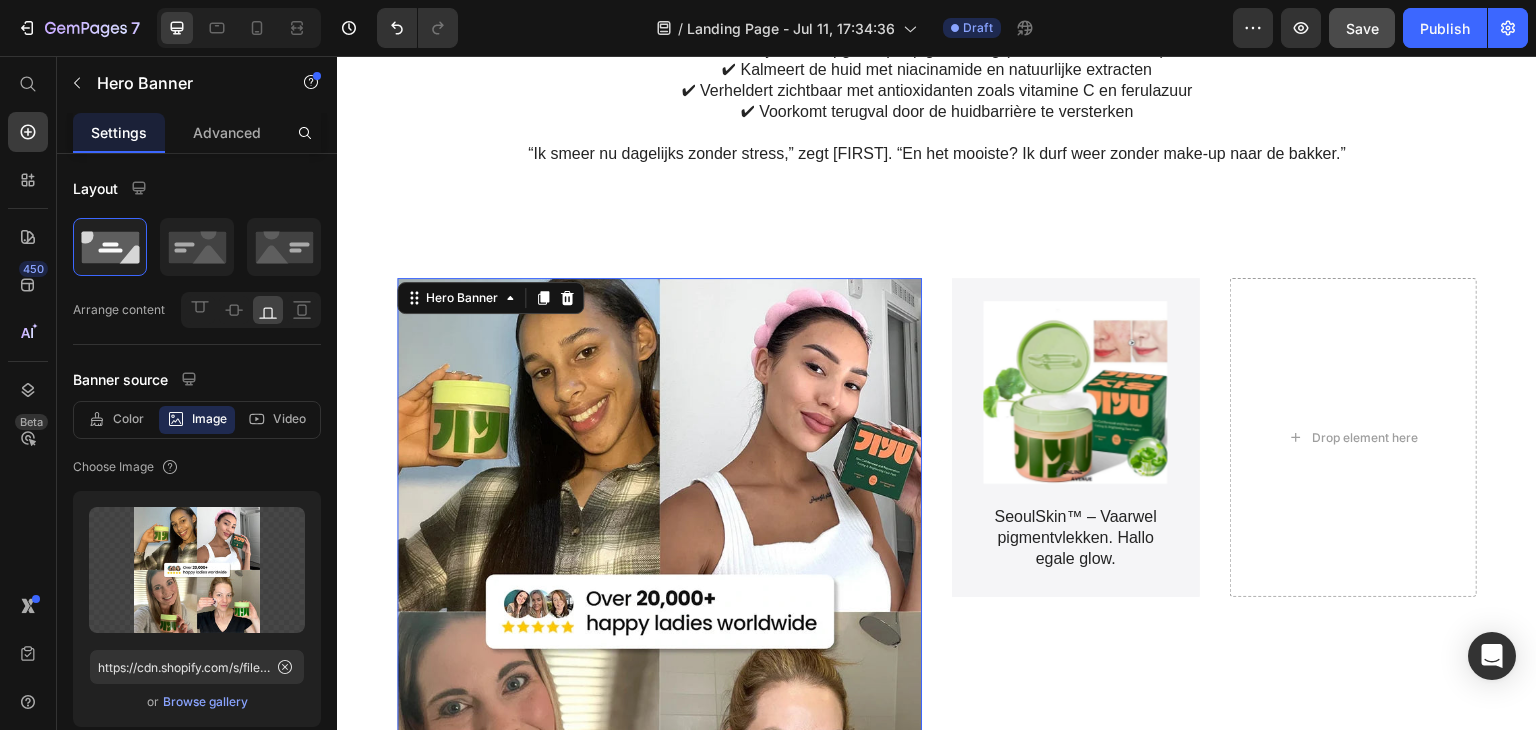 scroll, scrollTop: 1920, scrollLeft: 0, axis: vertical 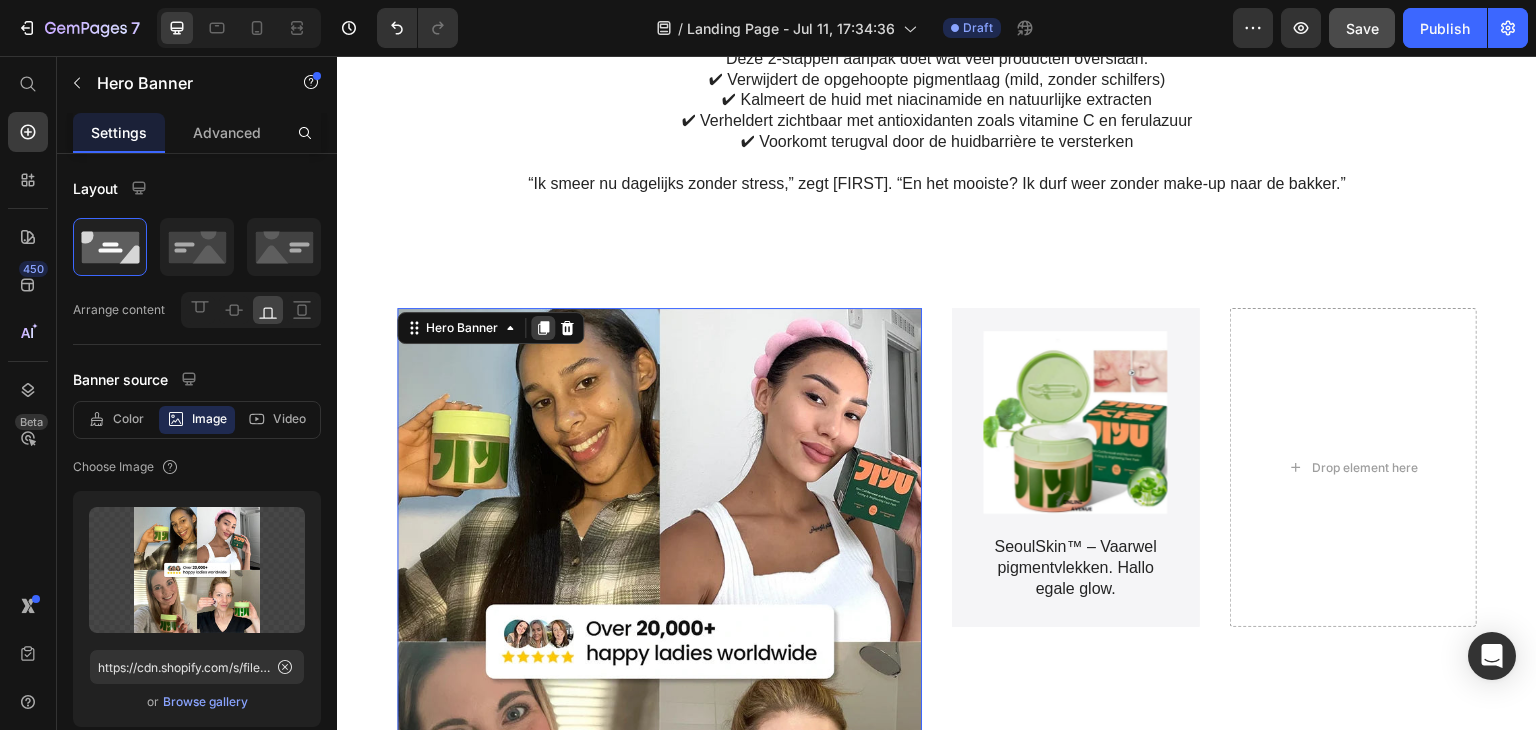 click 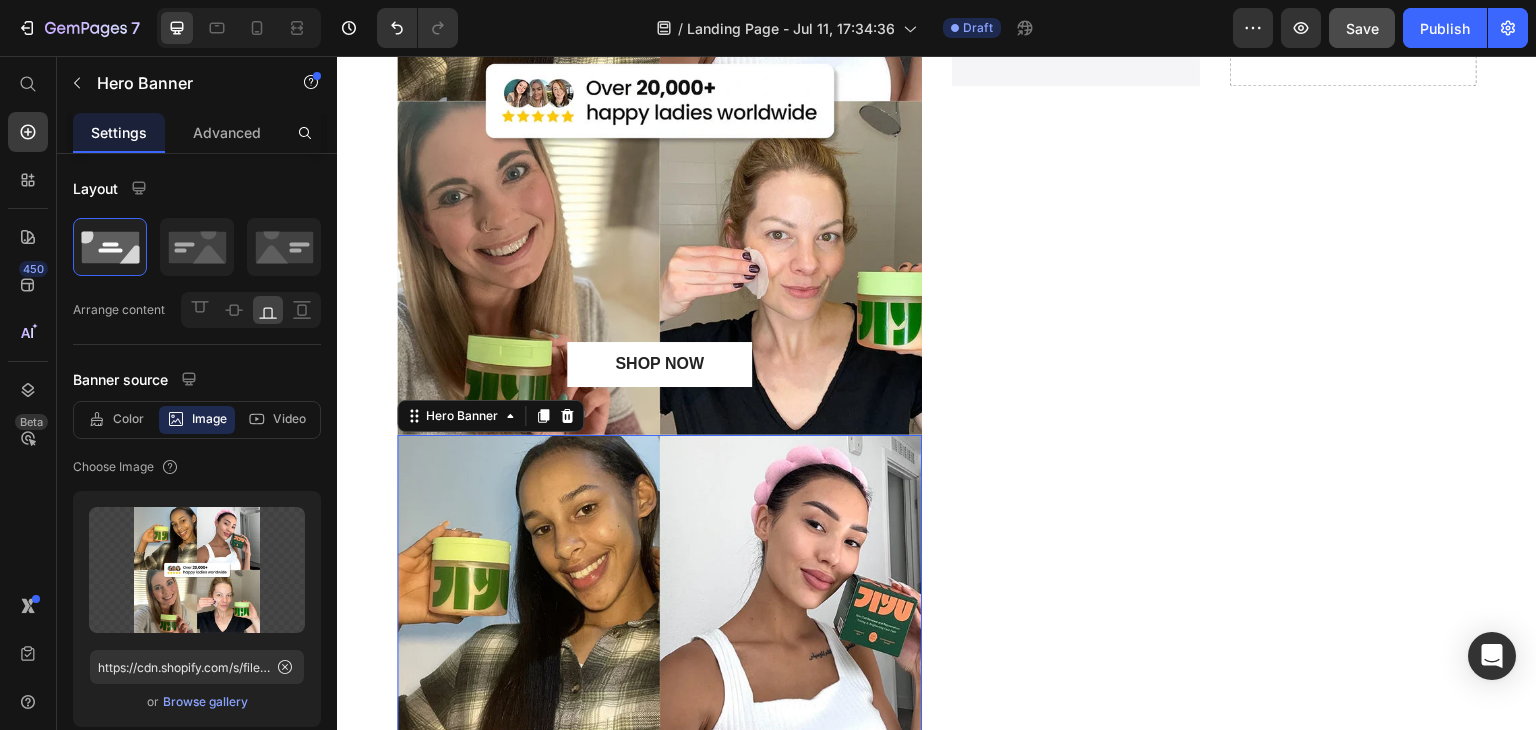 scroll, scrollTop: 2559, scrollLeft: 0, axis: vertical 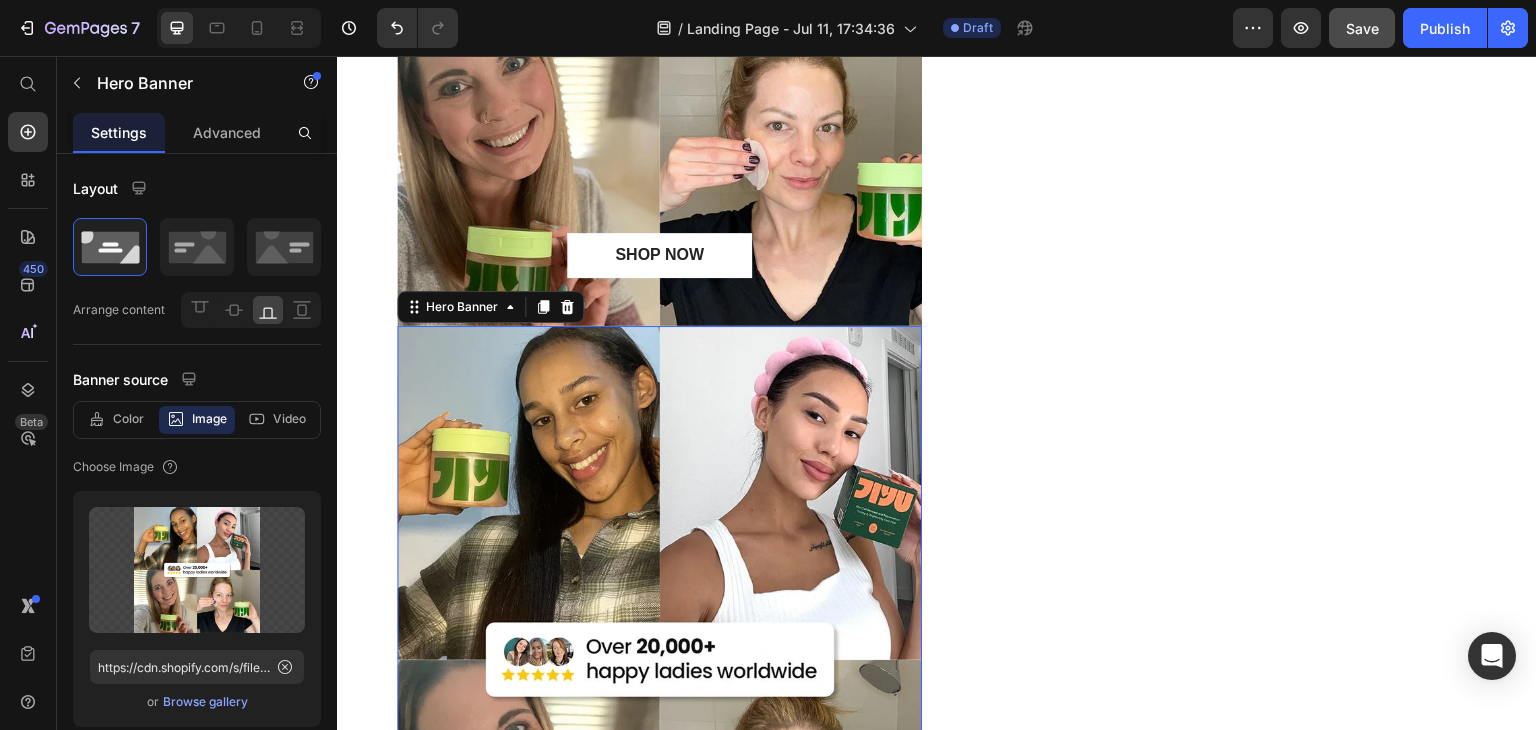 click at bounding box center [659, 660] 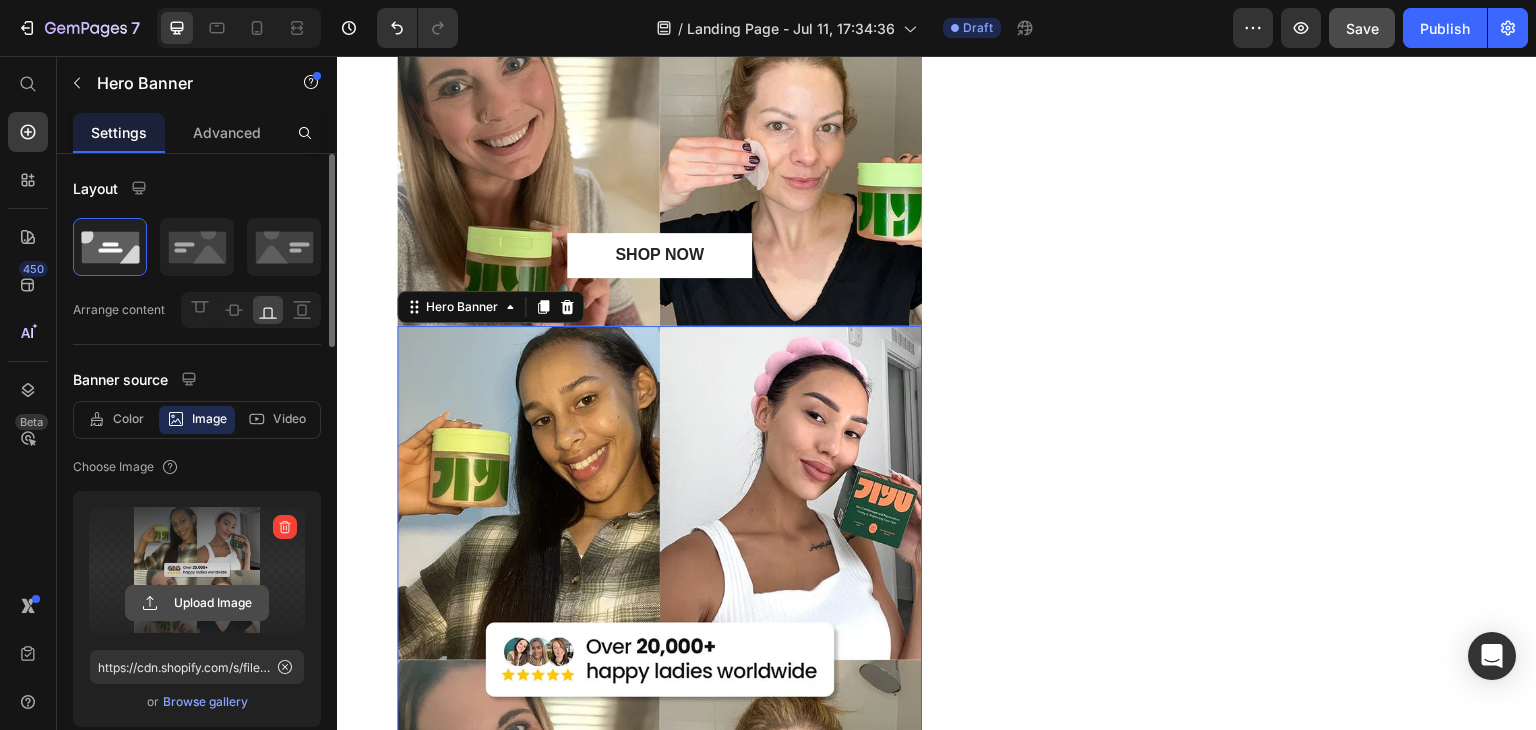 click 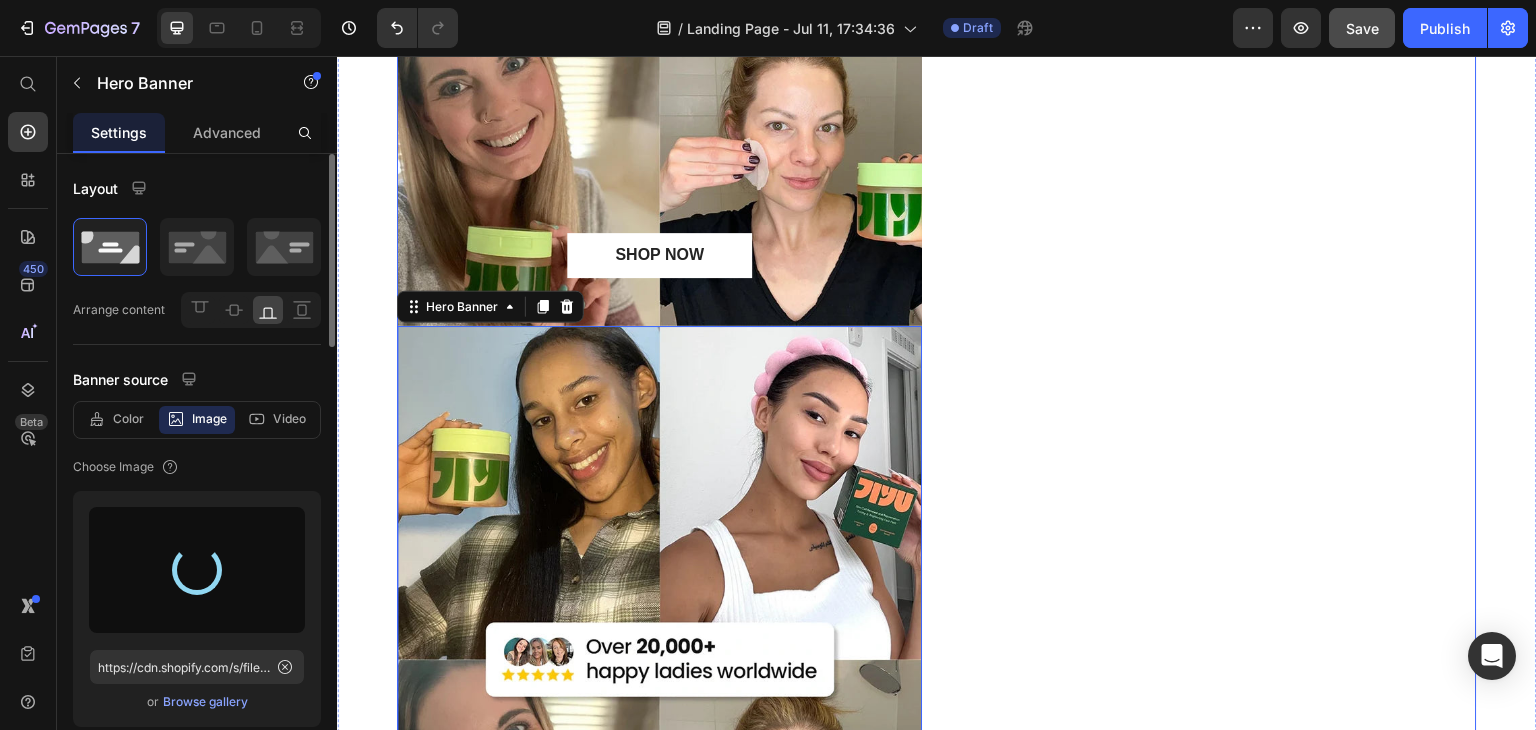 type on "https://cdn.shopify.com/s/files/1/0874/0972/1608/files/gempages_574971154716951327-ed52d684-9490-4eea-8731-15c1079d5e27.jpg" 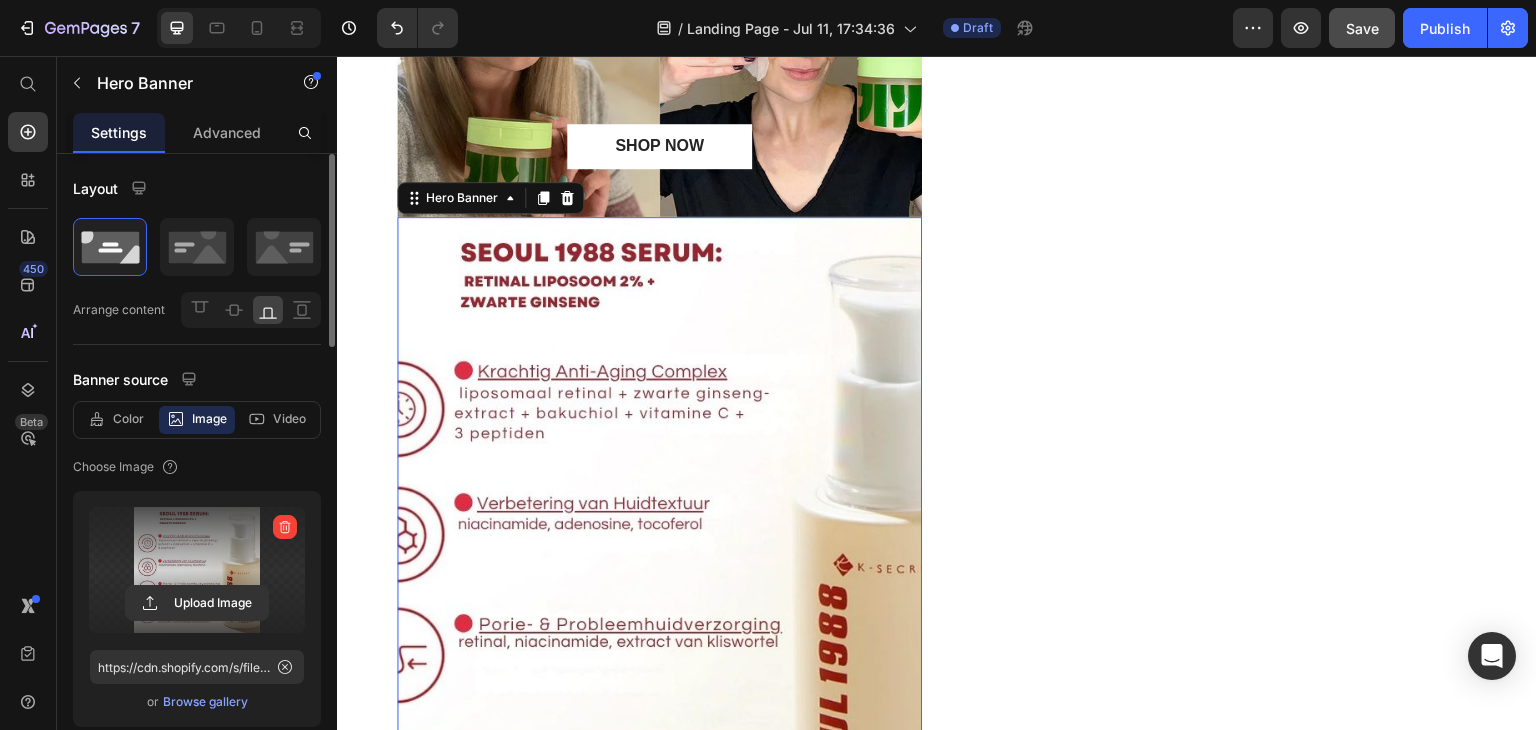 scroll, scrollTop: 2659, scrollLeft: 0, axis: vertical 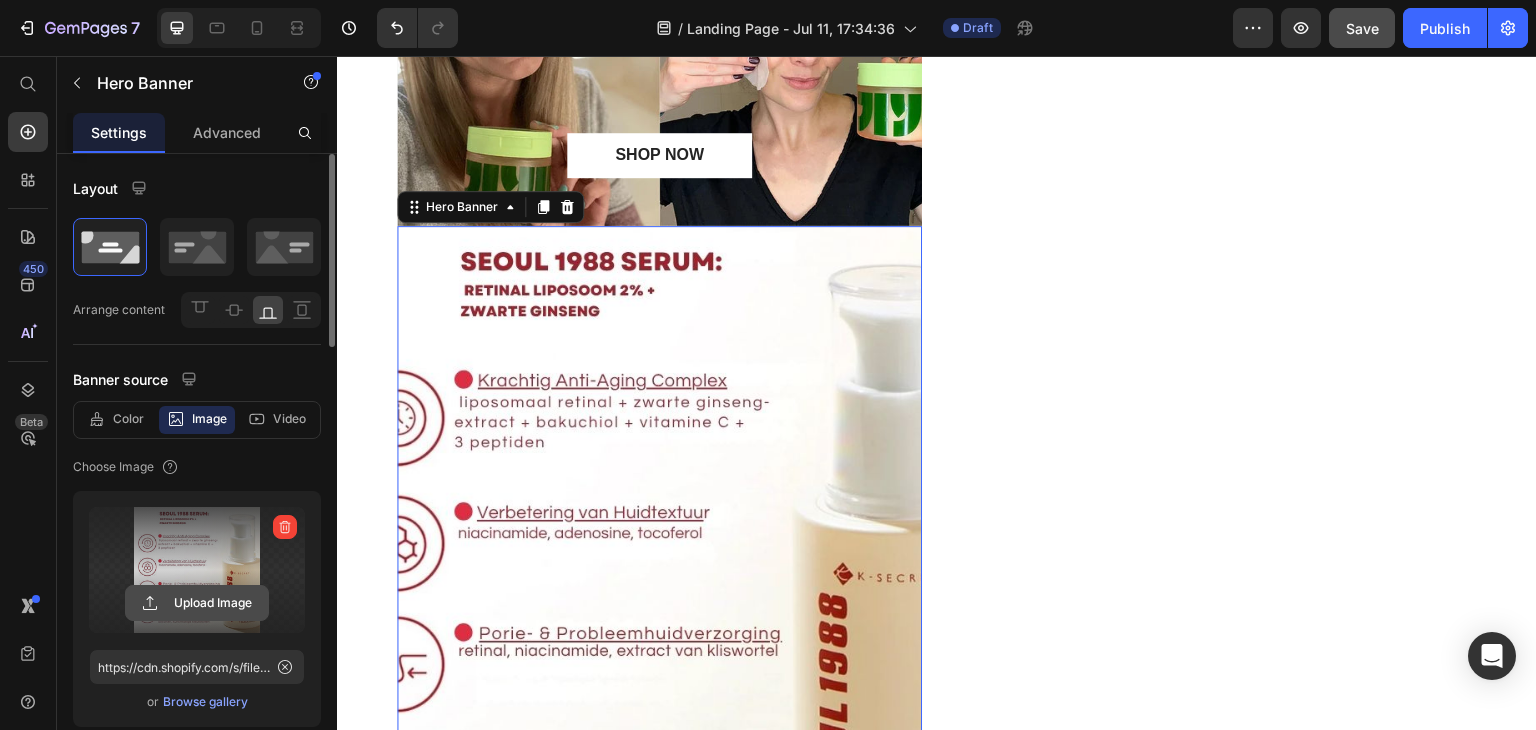 click 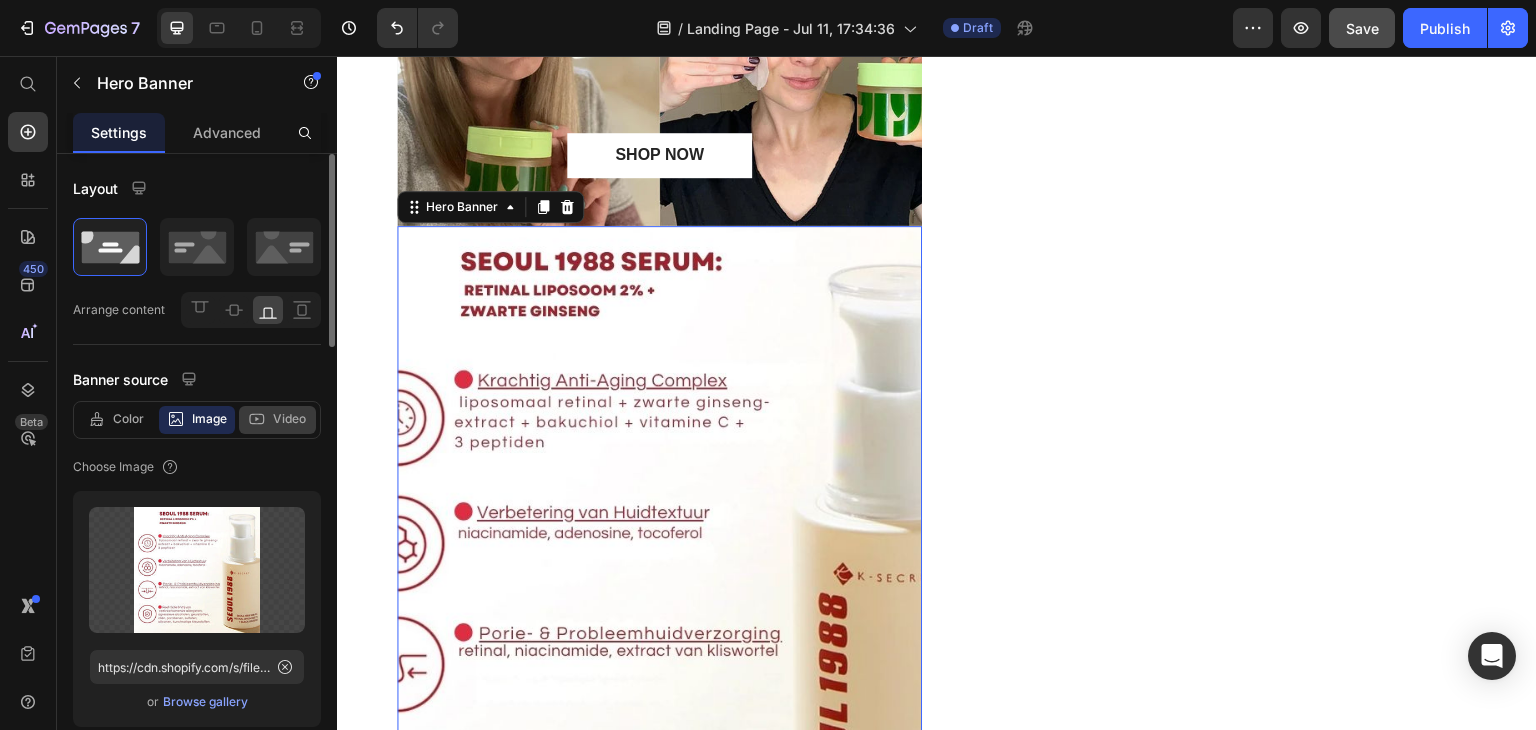 click on "Video" at bounding box center (289, 419) 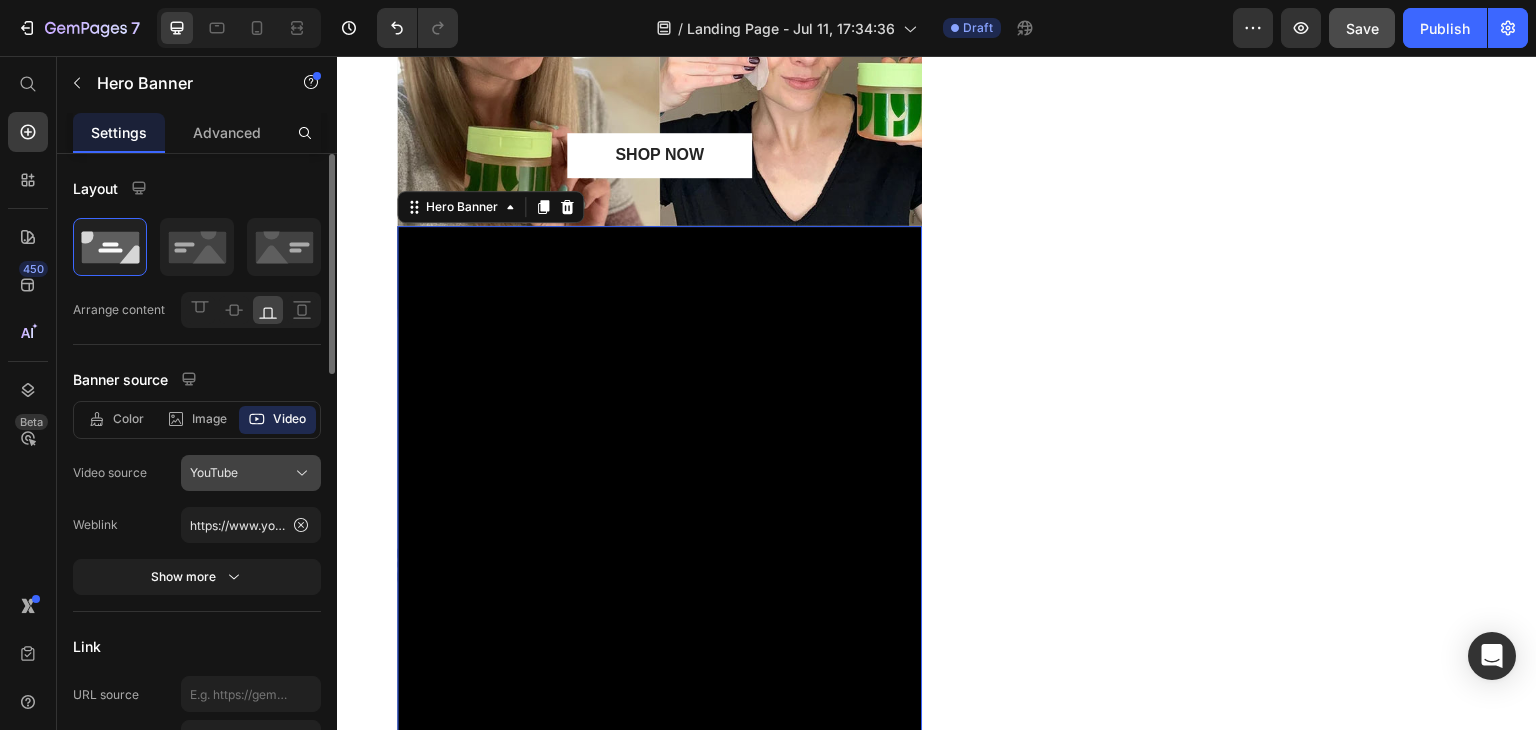click on "YouTube" at bounding box center (214, 473) 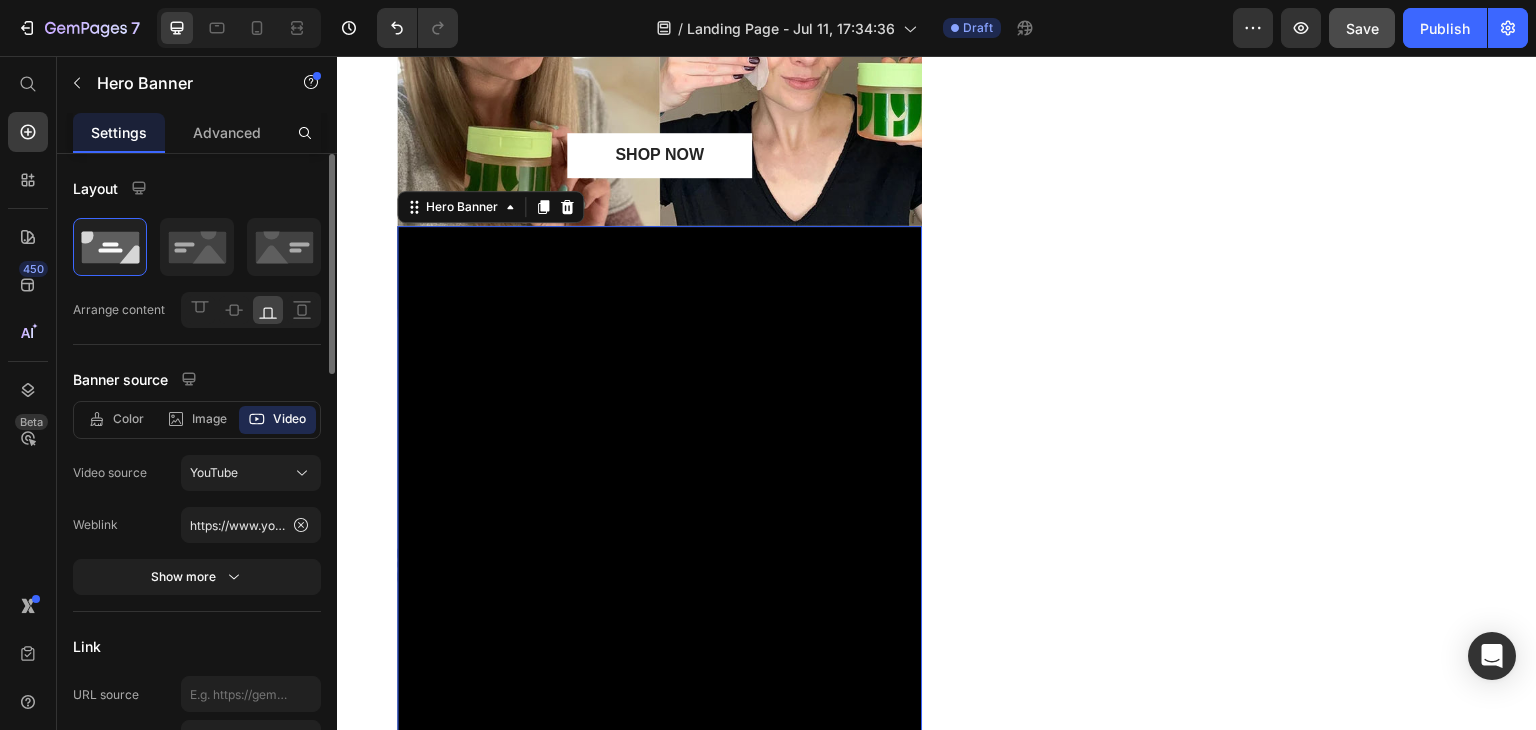 click on "Video source" at bounding box center (110, 473) 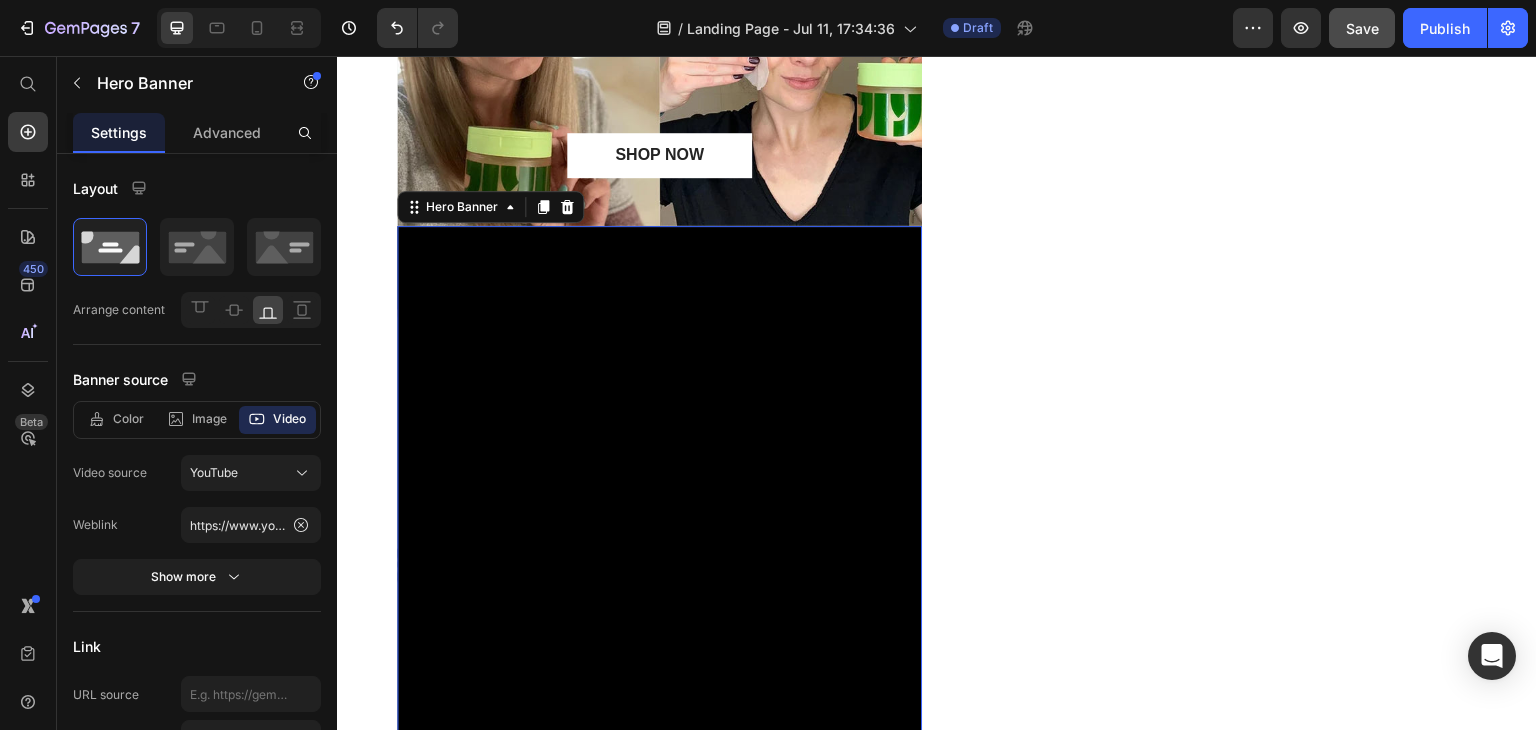 click at bounding box center (659, 560) 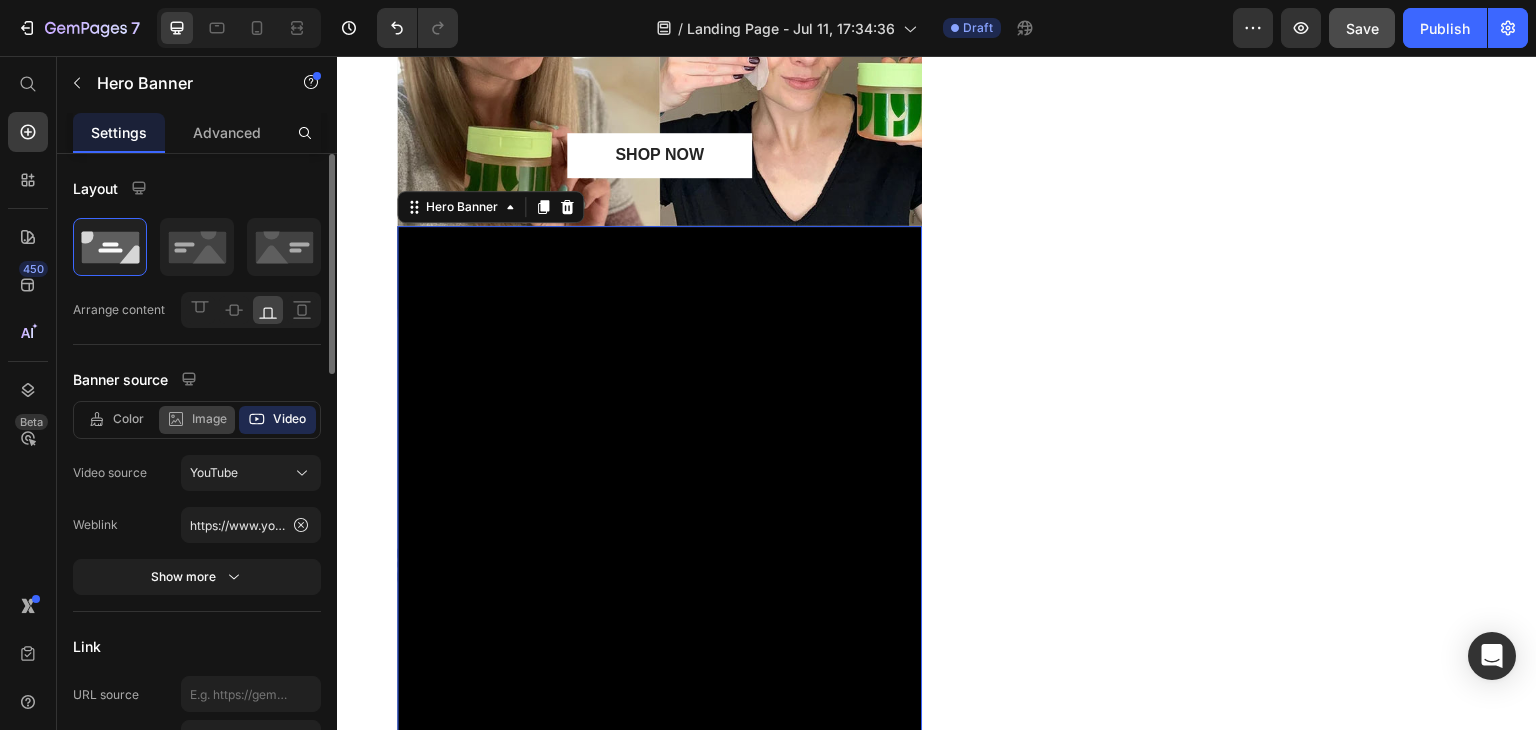 click on "Image" 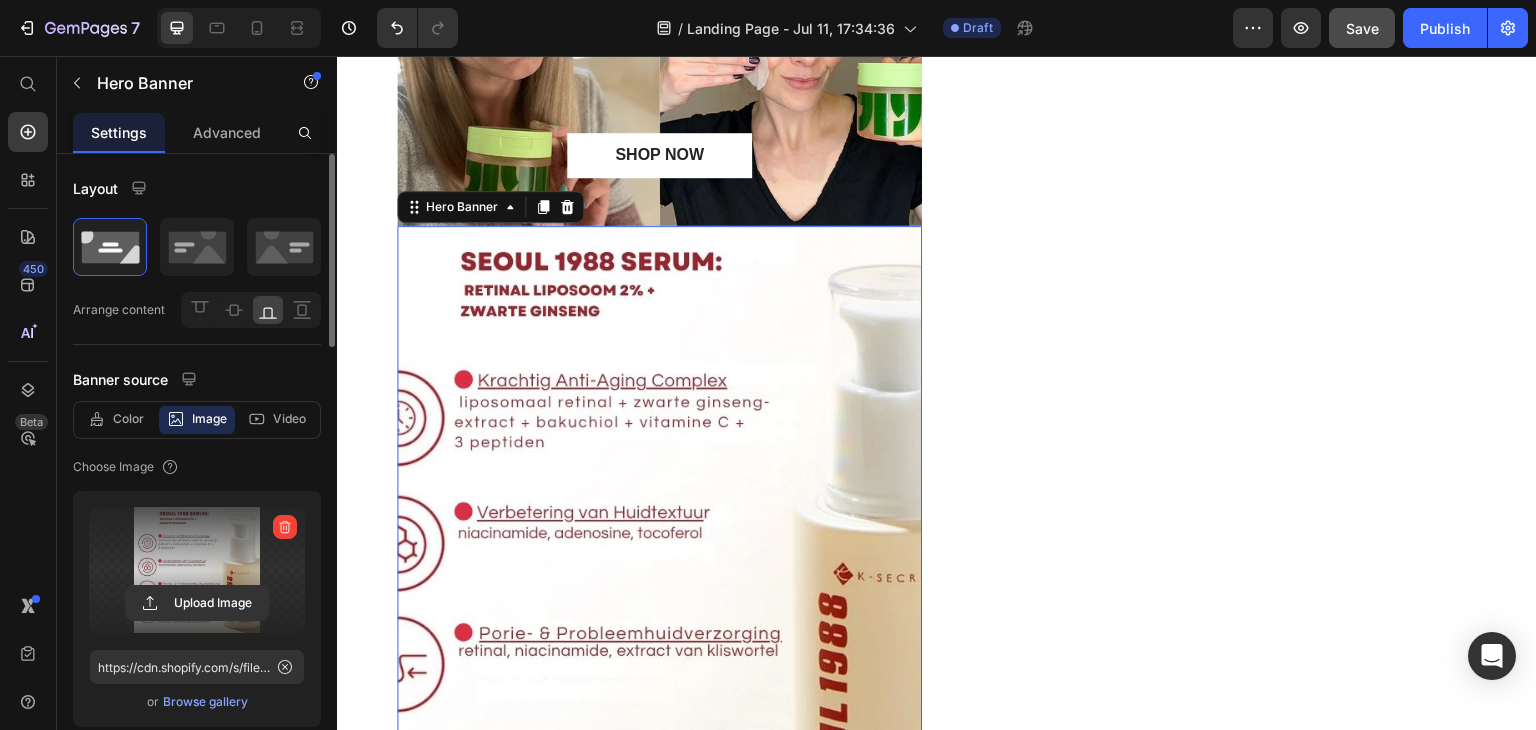 click at bounding box center (197, 570) 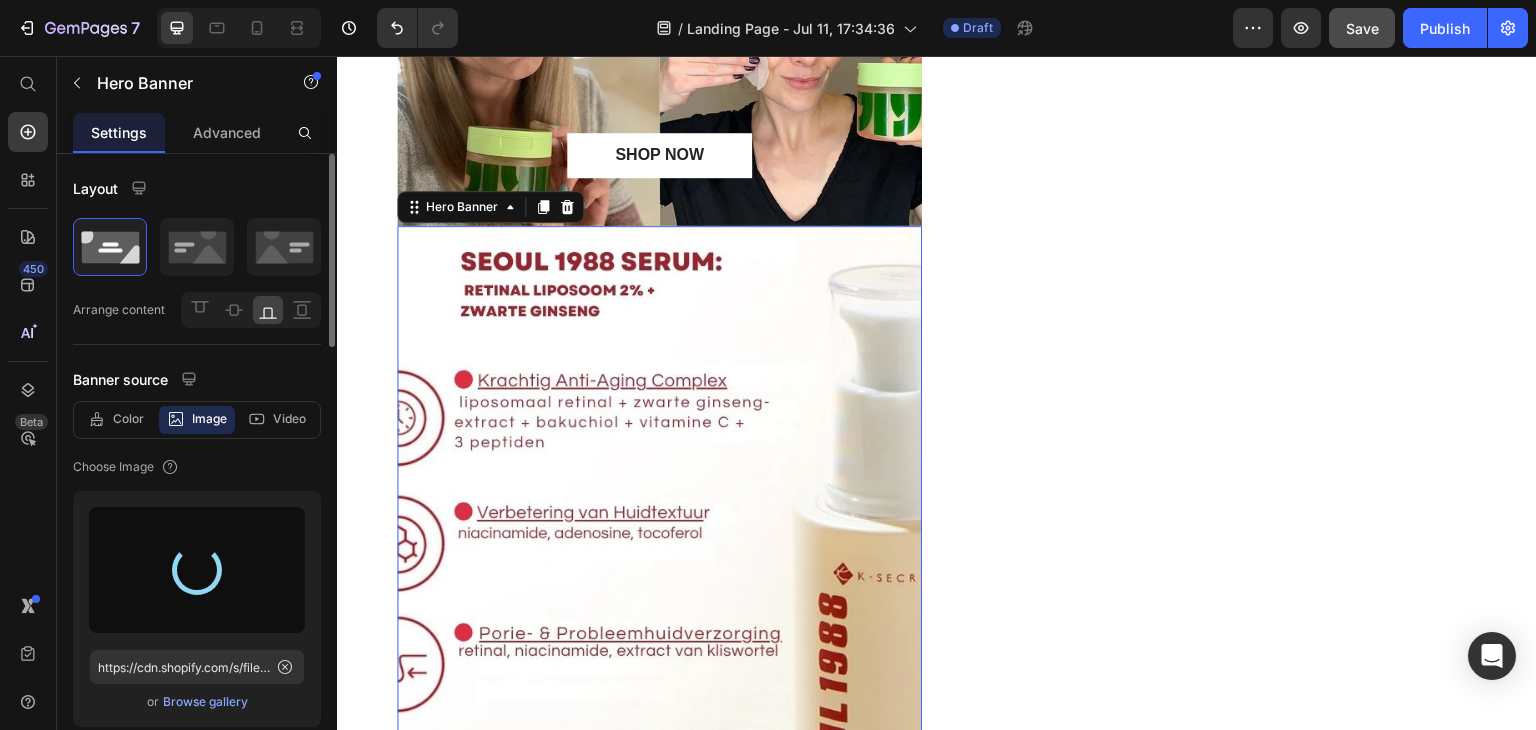type on "https://cdn.shopify.com/s/files/1/0874/0972/1608/files/gempages_574971154716951327-108d9c9a-7388-478e-ab6b-ce3a329c6c6d.jpg" 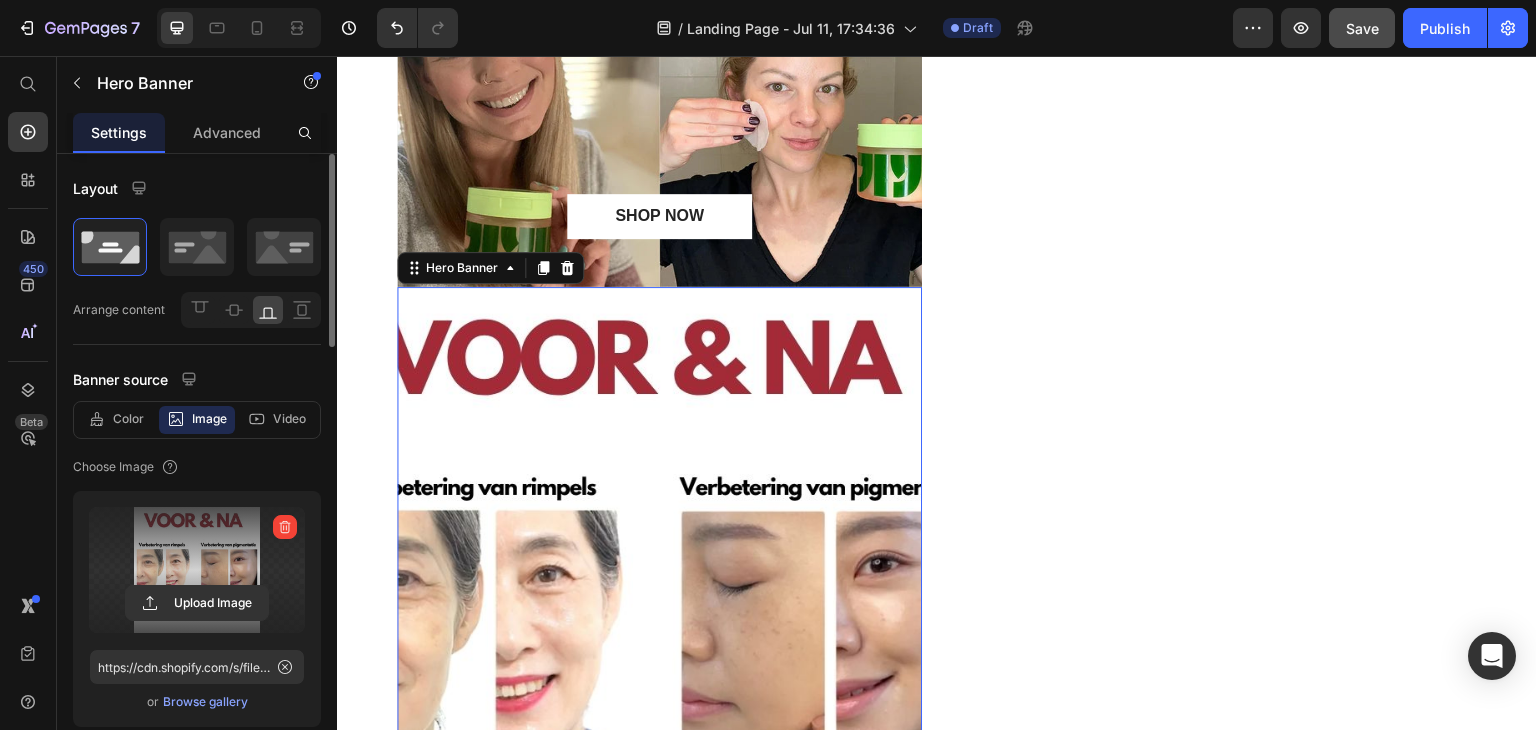 scroll, scrollTop: 2559, scrollLeft: 0, axis: vertical 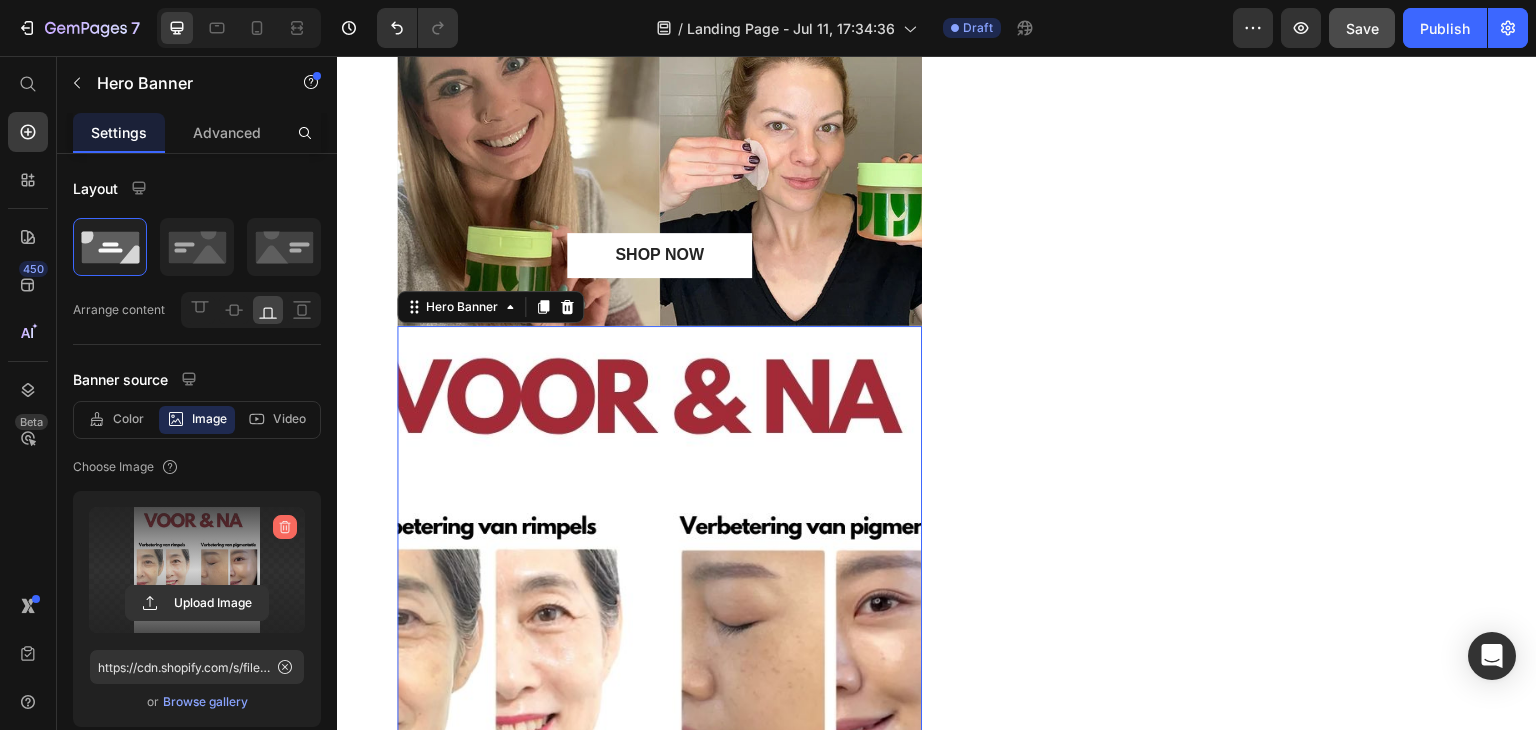 click 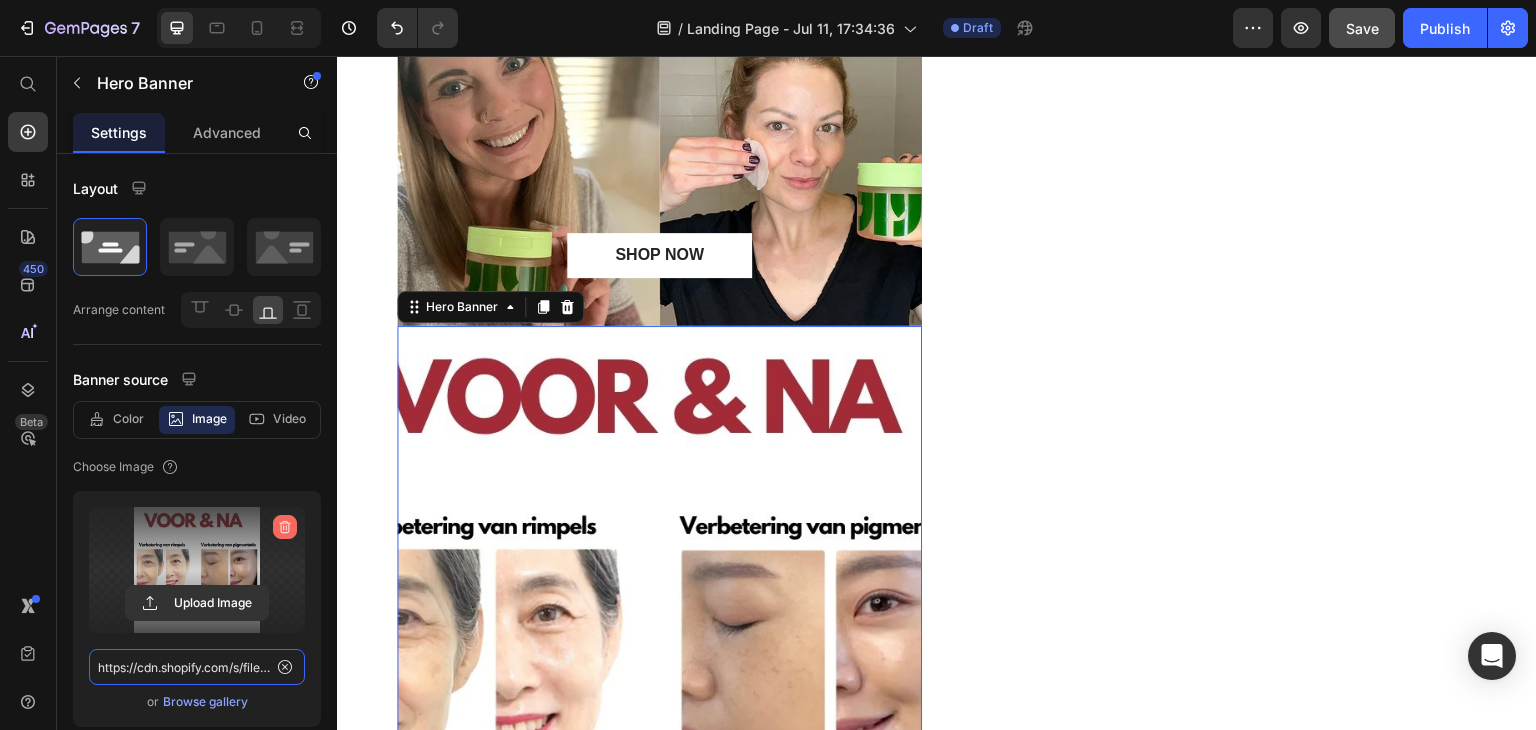 type on "100" 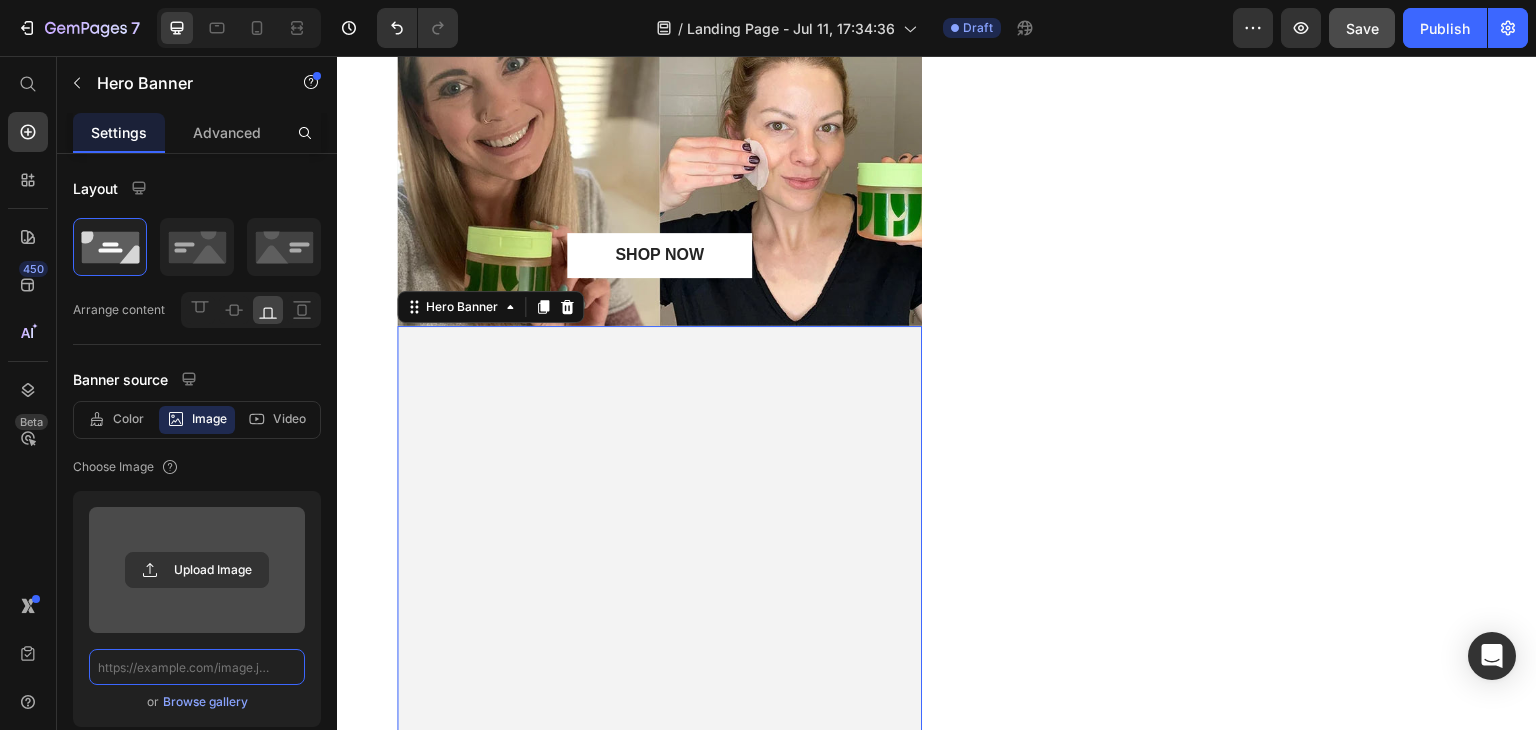 scroll, scrollTop: 0, scrollLeft: 0, axis: both 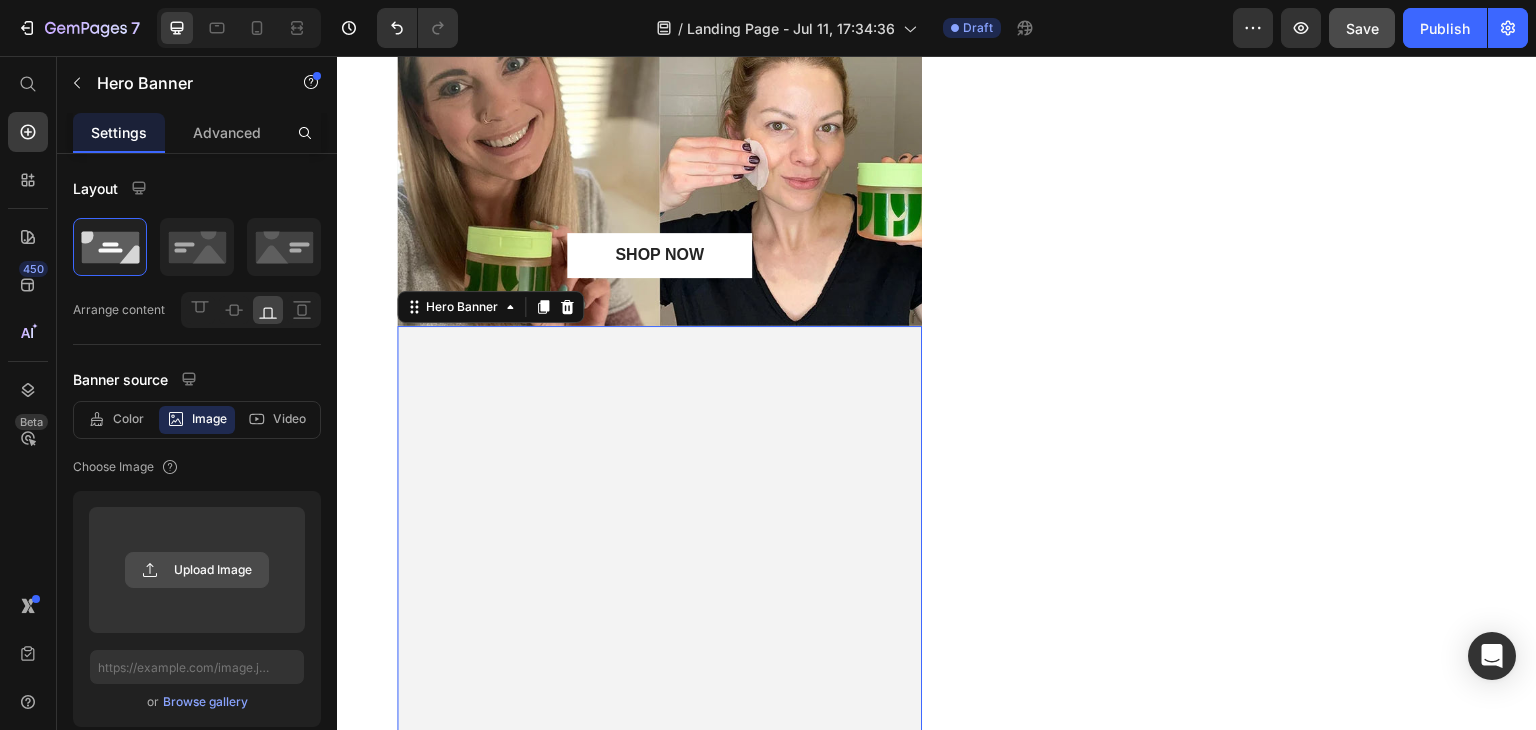 click 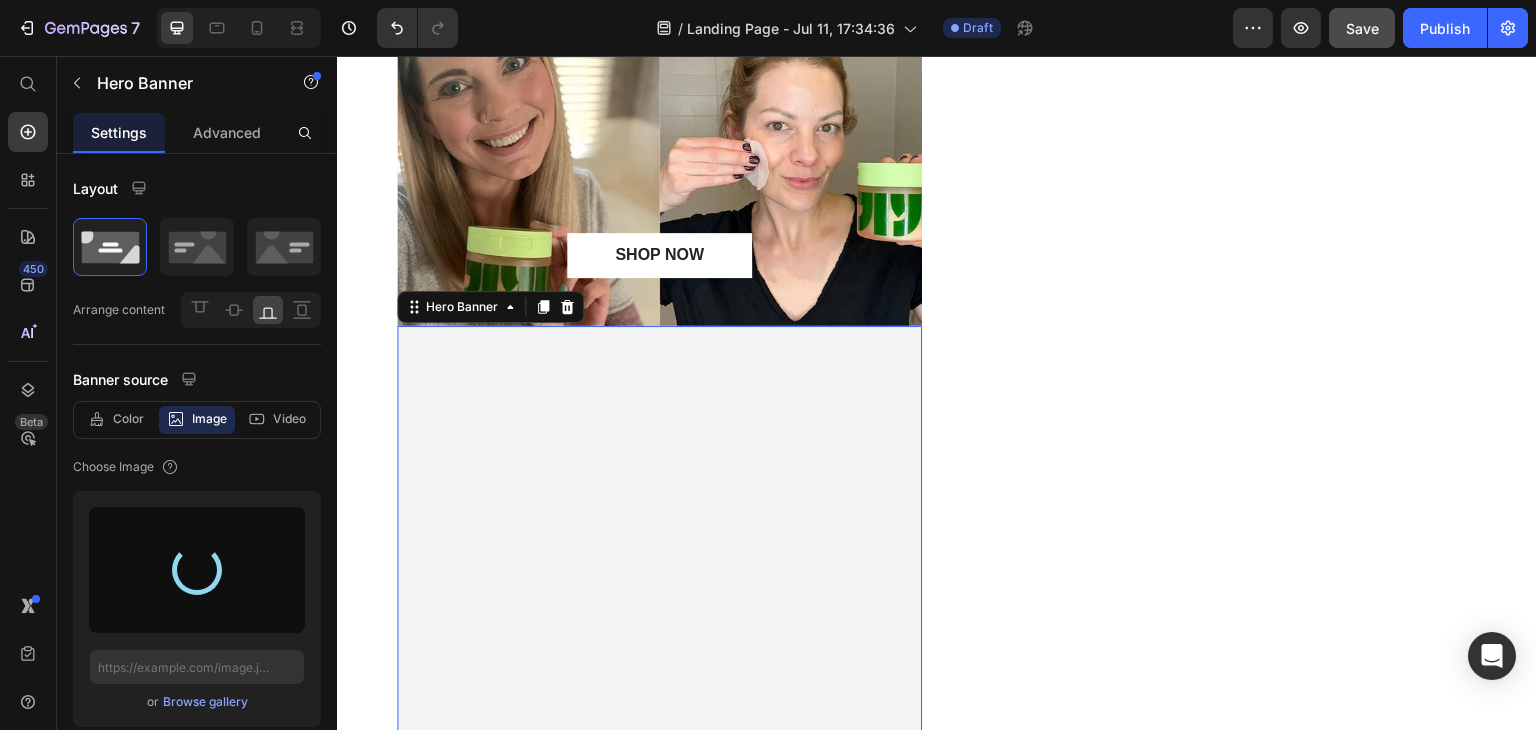 type on "https://cdn.shopify.com/s/files/1/0874/0972/1608/files/gempages_574971154716951327-6ce6f939-9f06-4d33-833d-3bda62a55d68.jpg" 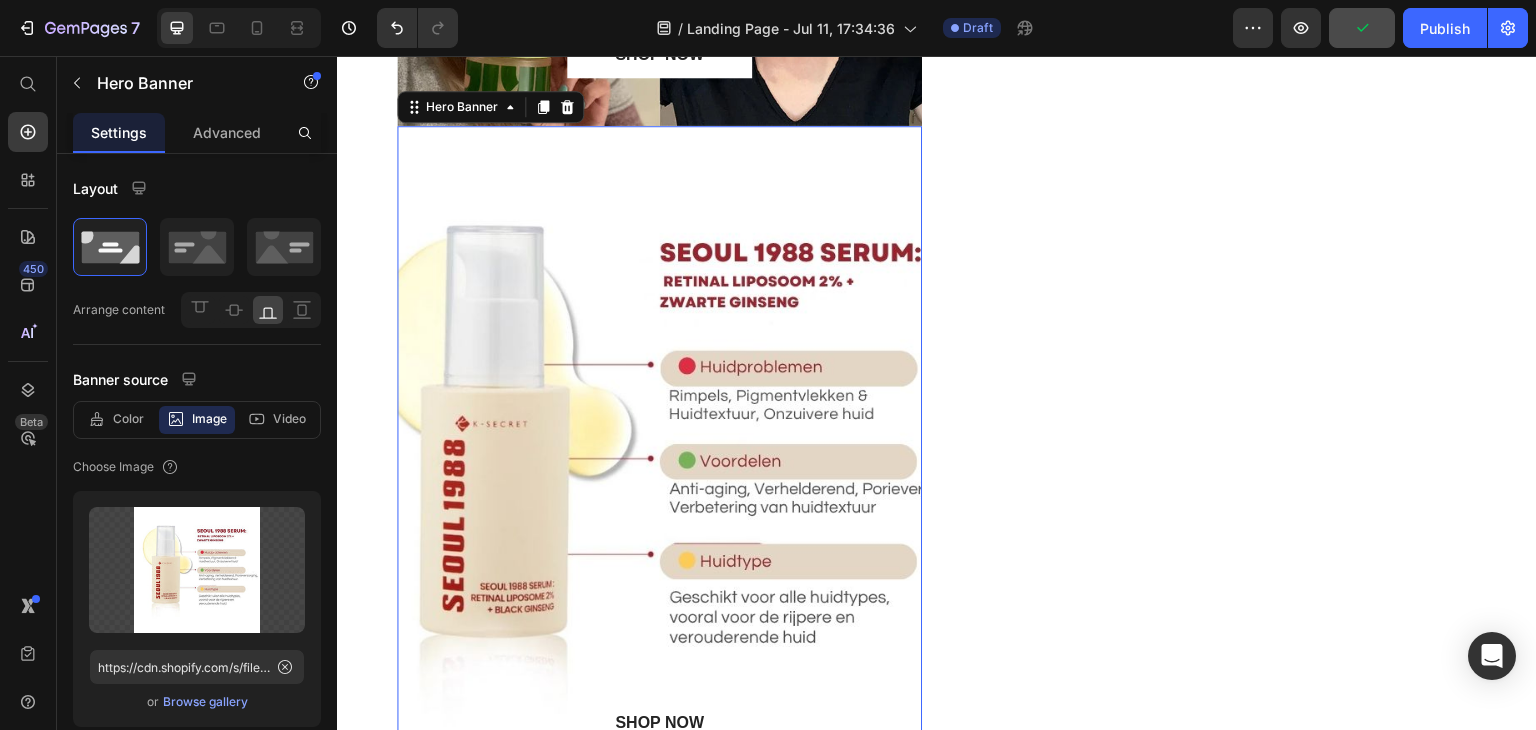 scroll, scrollTop: 2859, scrollLeft: 0, axis: vertical 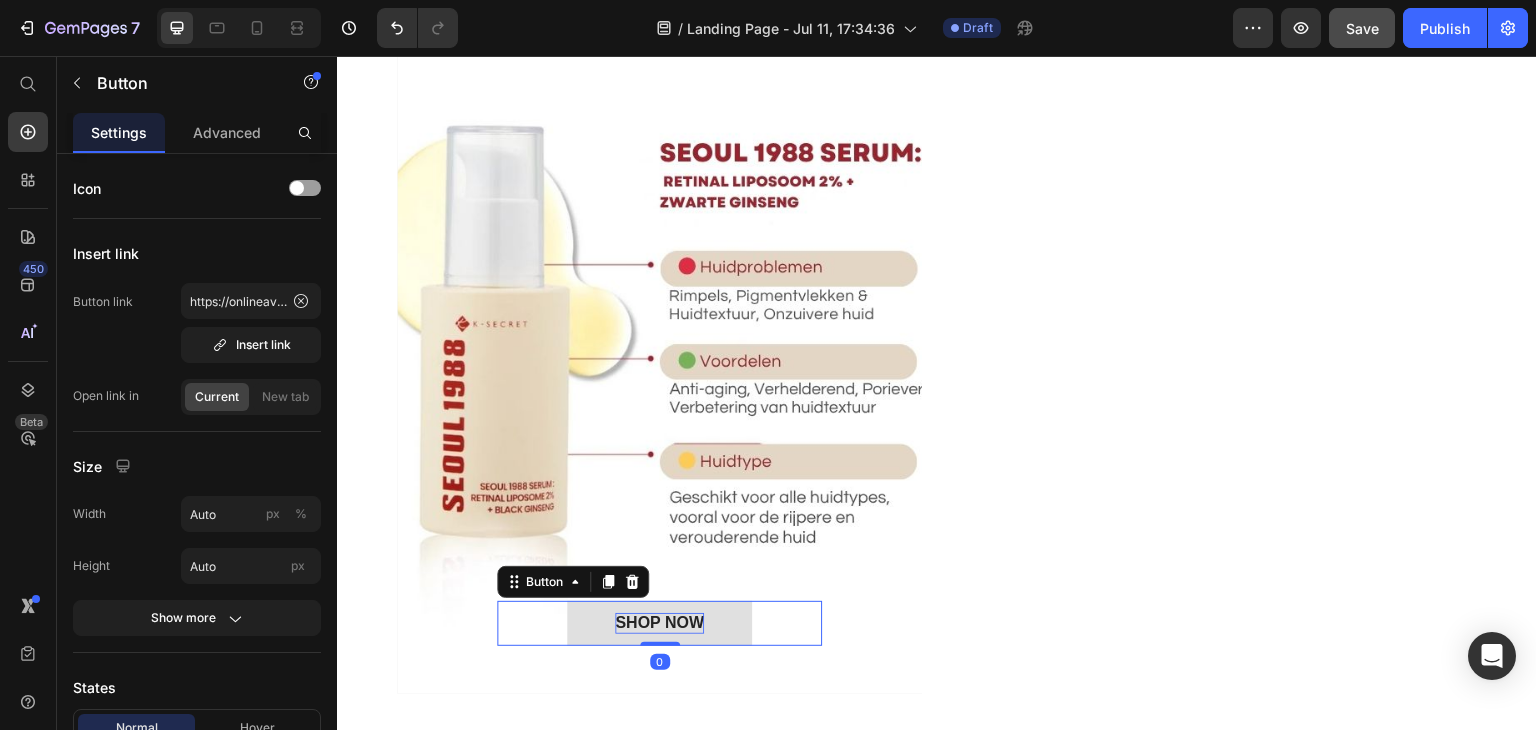 click on "SHOP NOW" at bounding box center [659, 623] 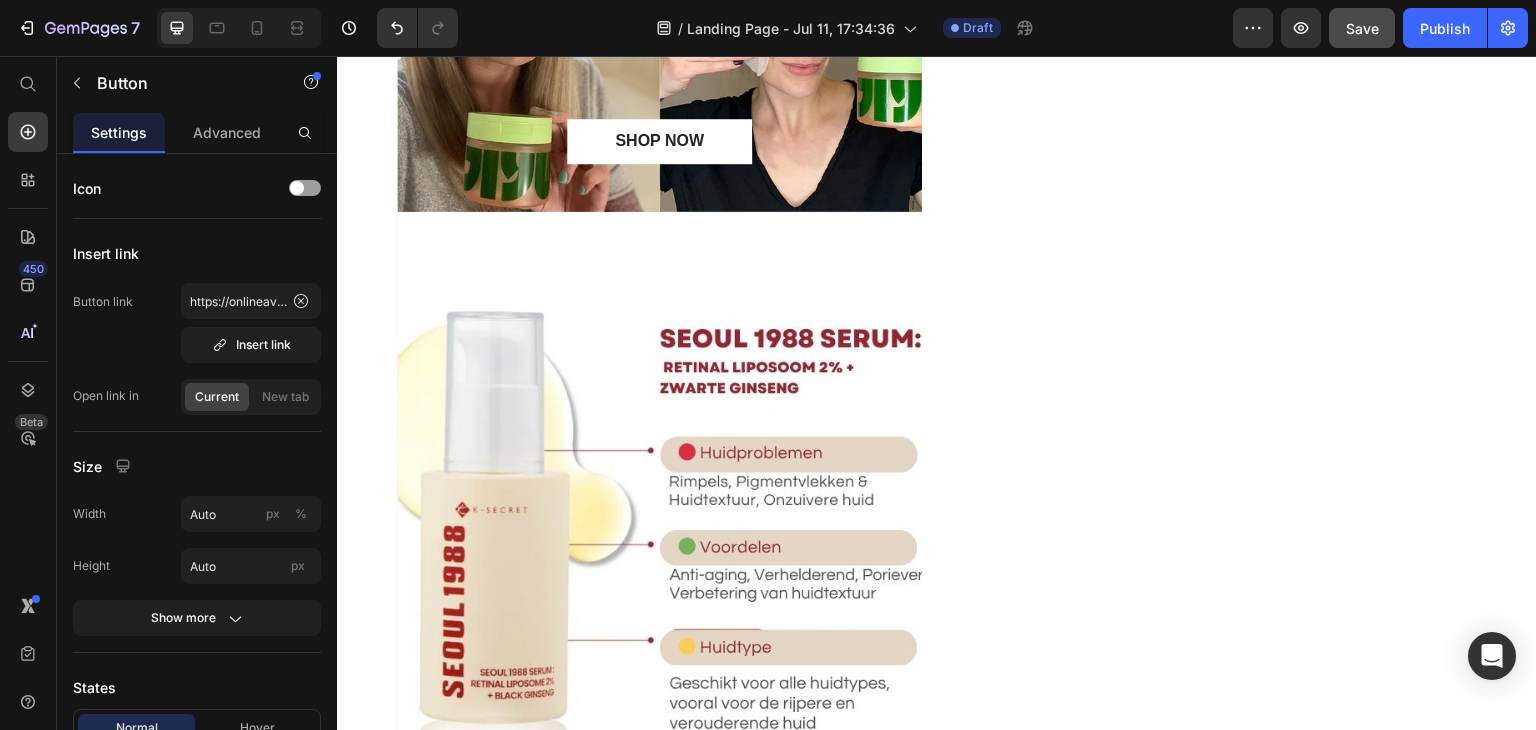 scroll, scrollTop: 2759, scrollLeft: 0, axis: vertical 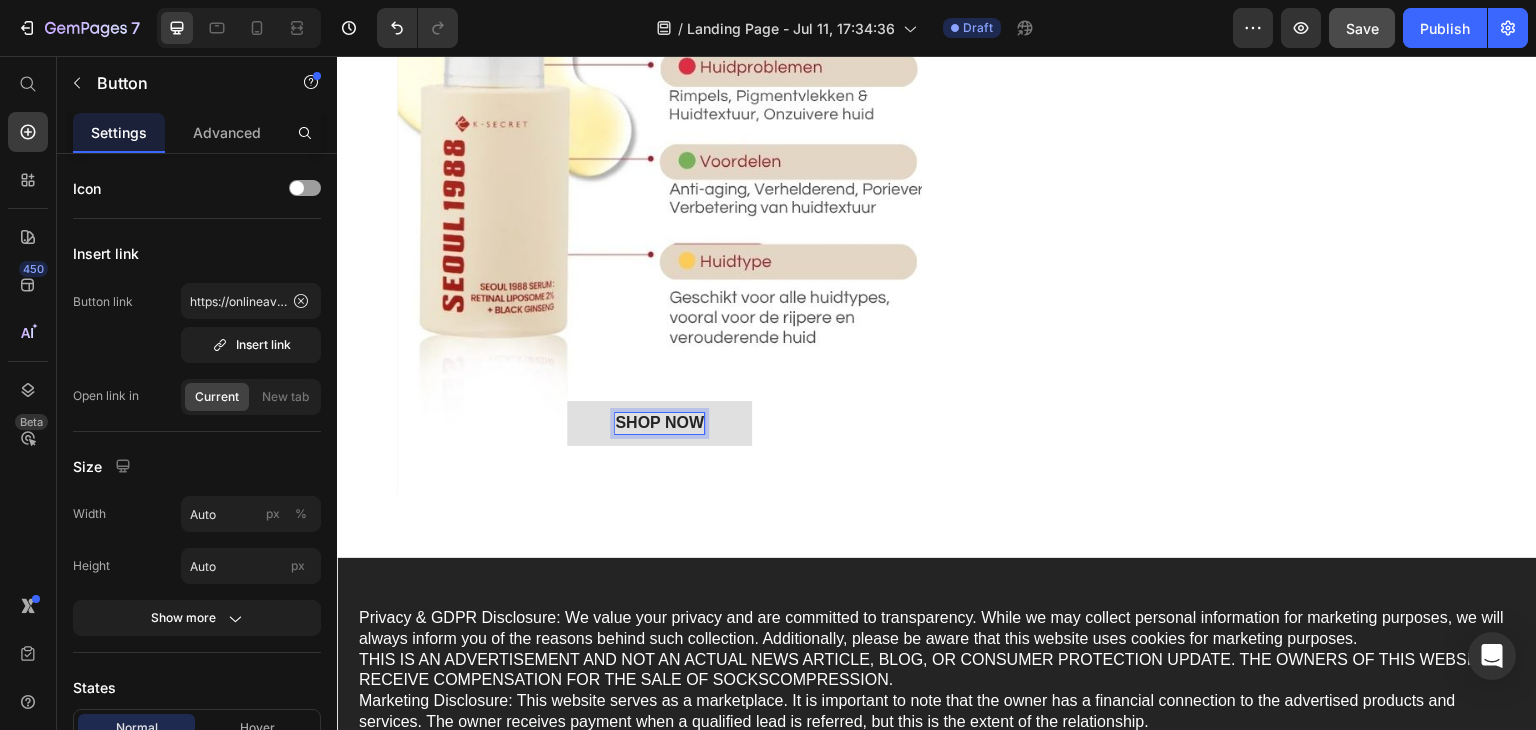 click on "SHOP NOW" at bounding box center [659, 423] 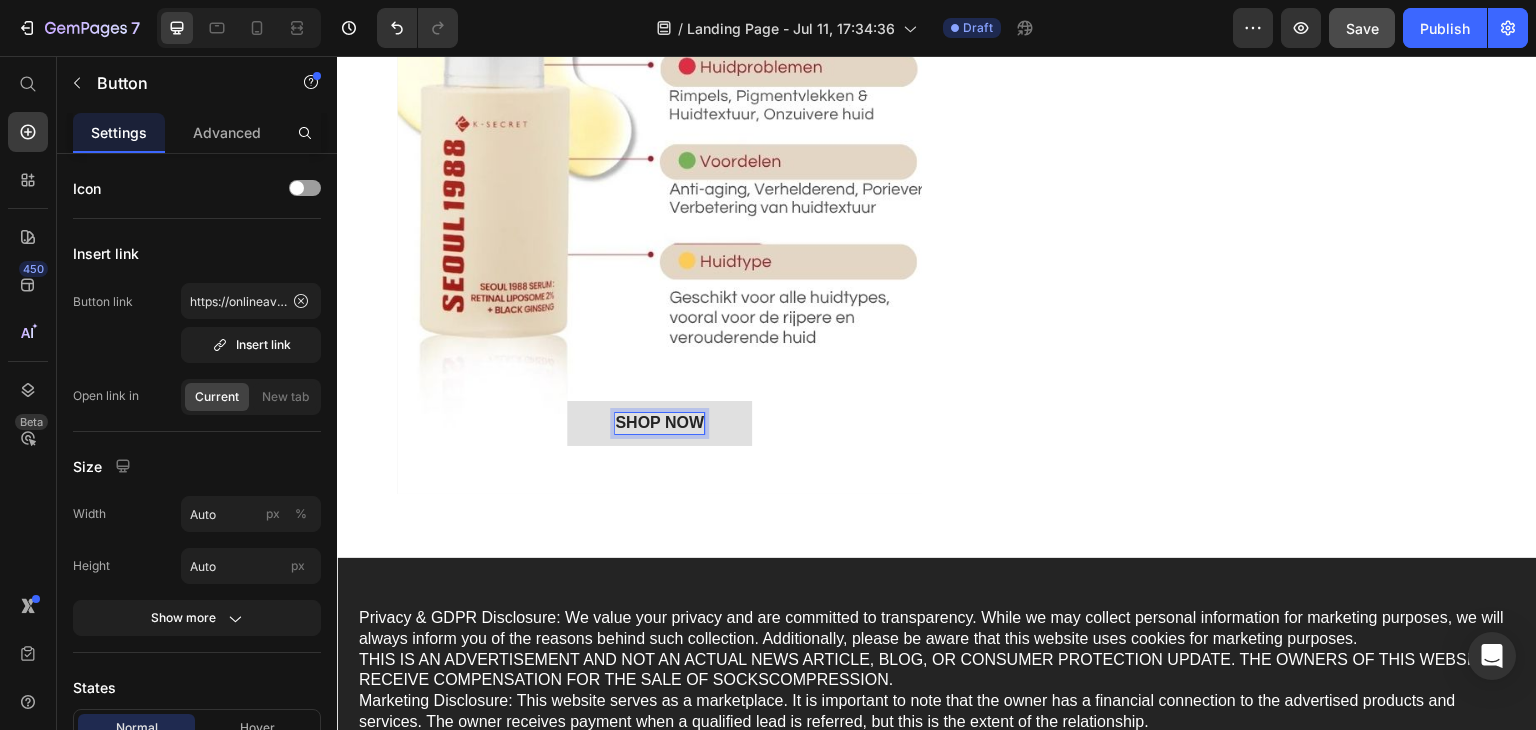 click on "SHOP NOW" at bounding box center [659, 423] 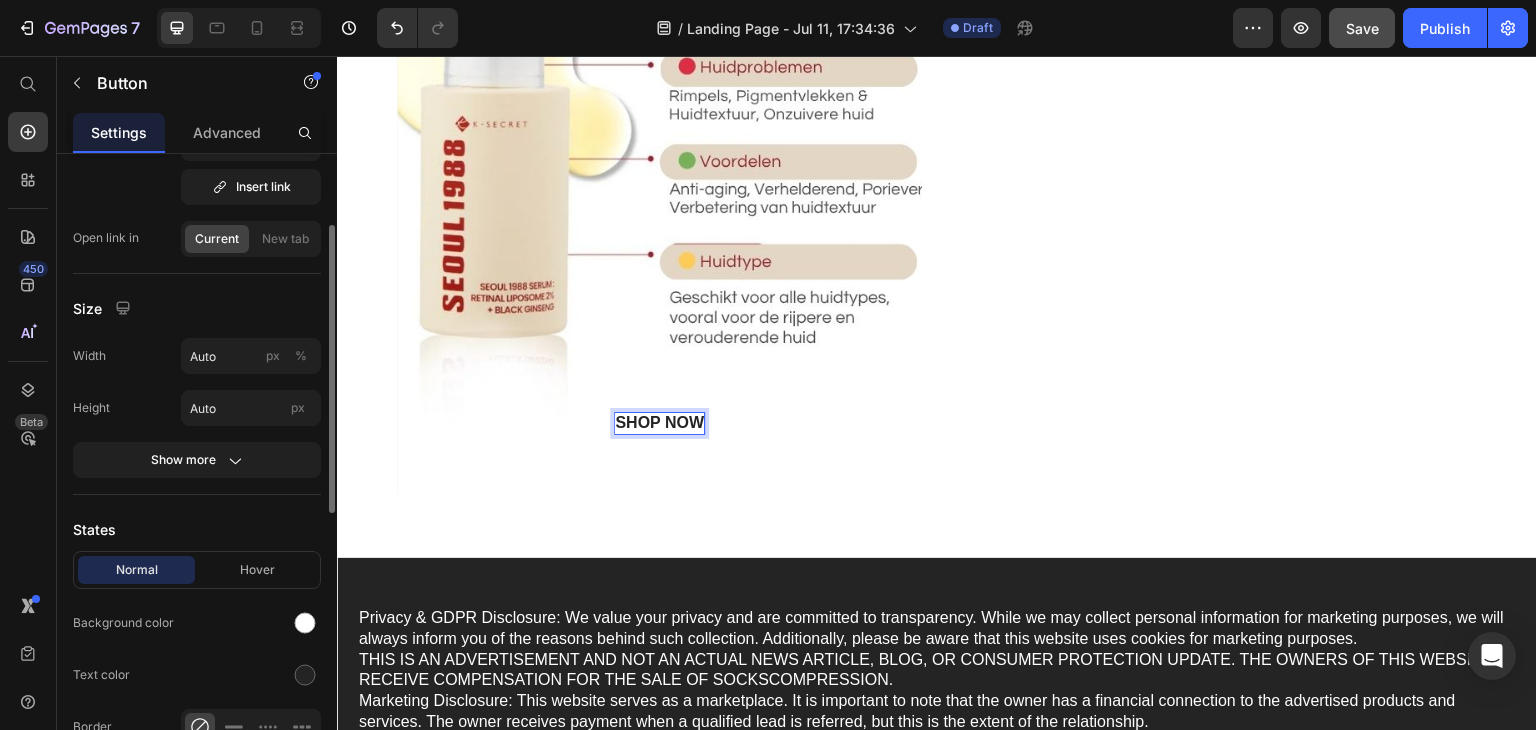 scroll, scrollTop: 0, scrollLeft: 0, axis: both 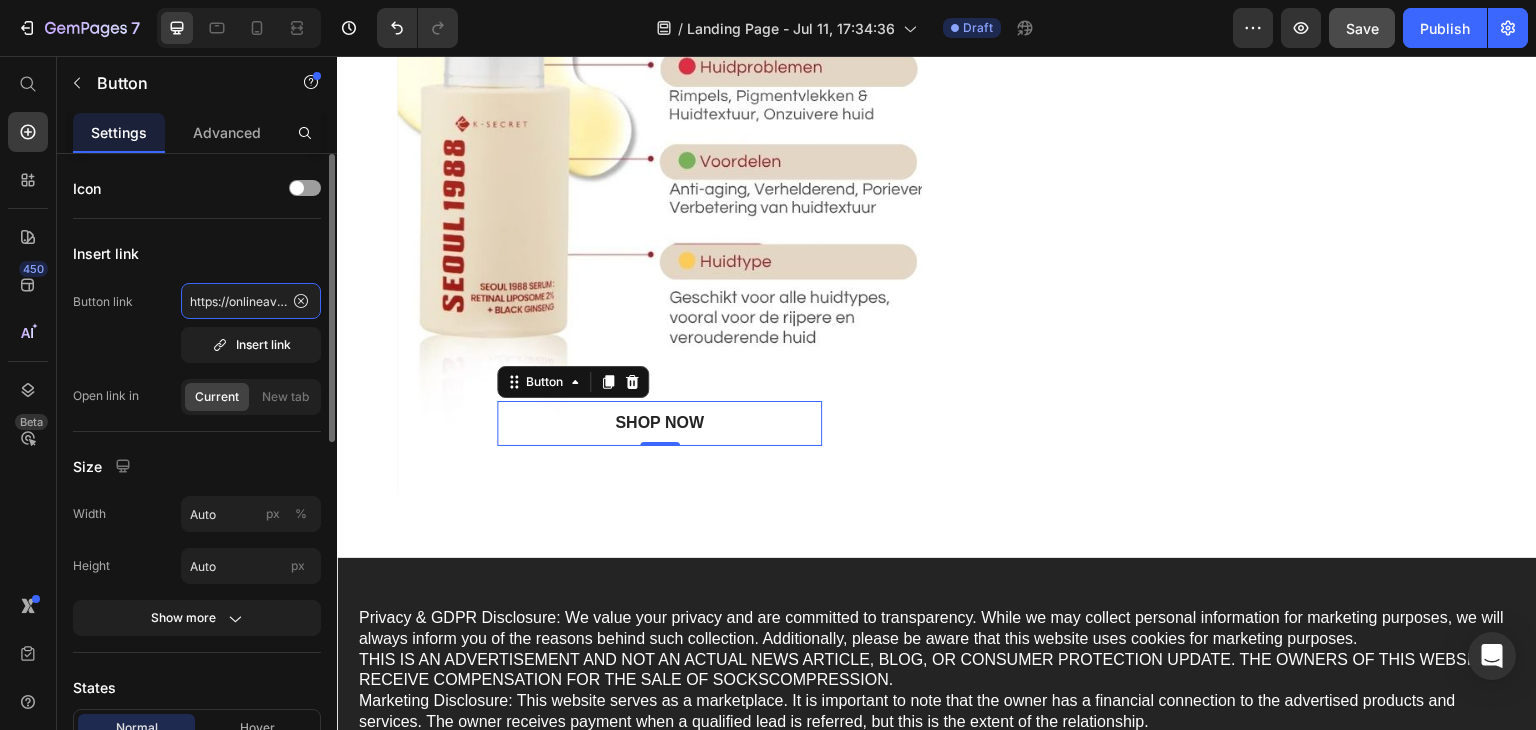 click on "https://onlineavenue.be/products/seoulskin%E2%84%A2-vaarwel-pigmentvlekken" 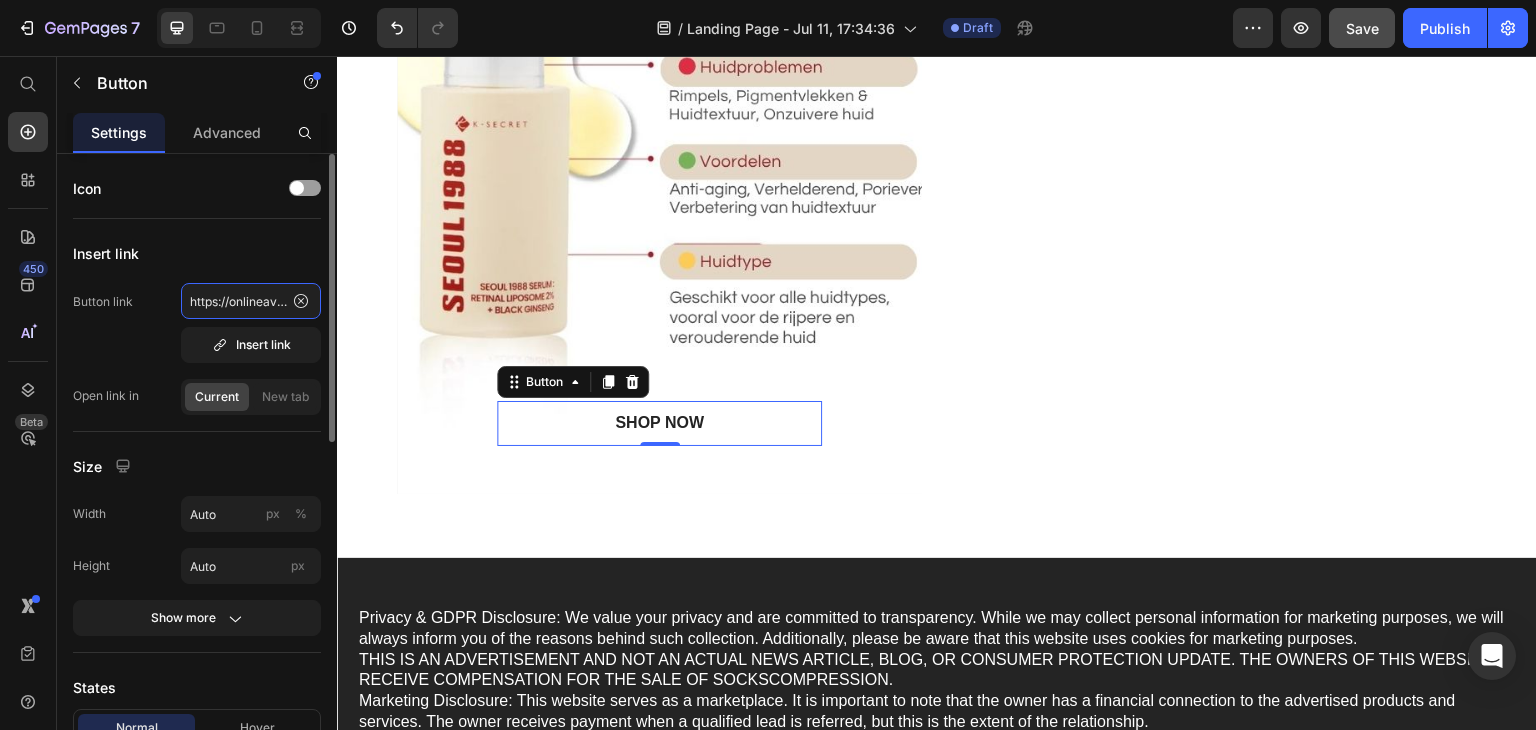 type on "https://onlineavenue.be/products/seoul-1988-serum%E2%84%A2vervaagt-vlekken-onthult-een-egale-huid" 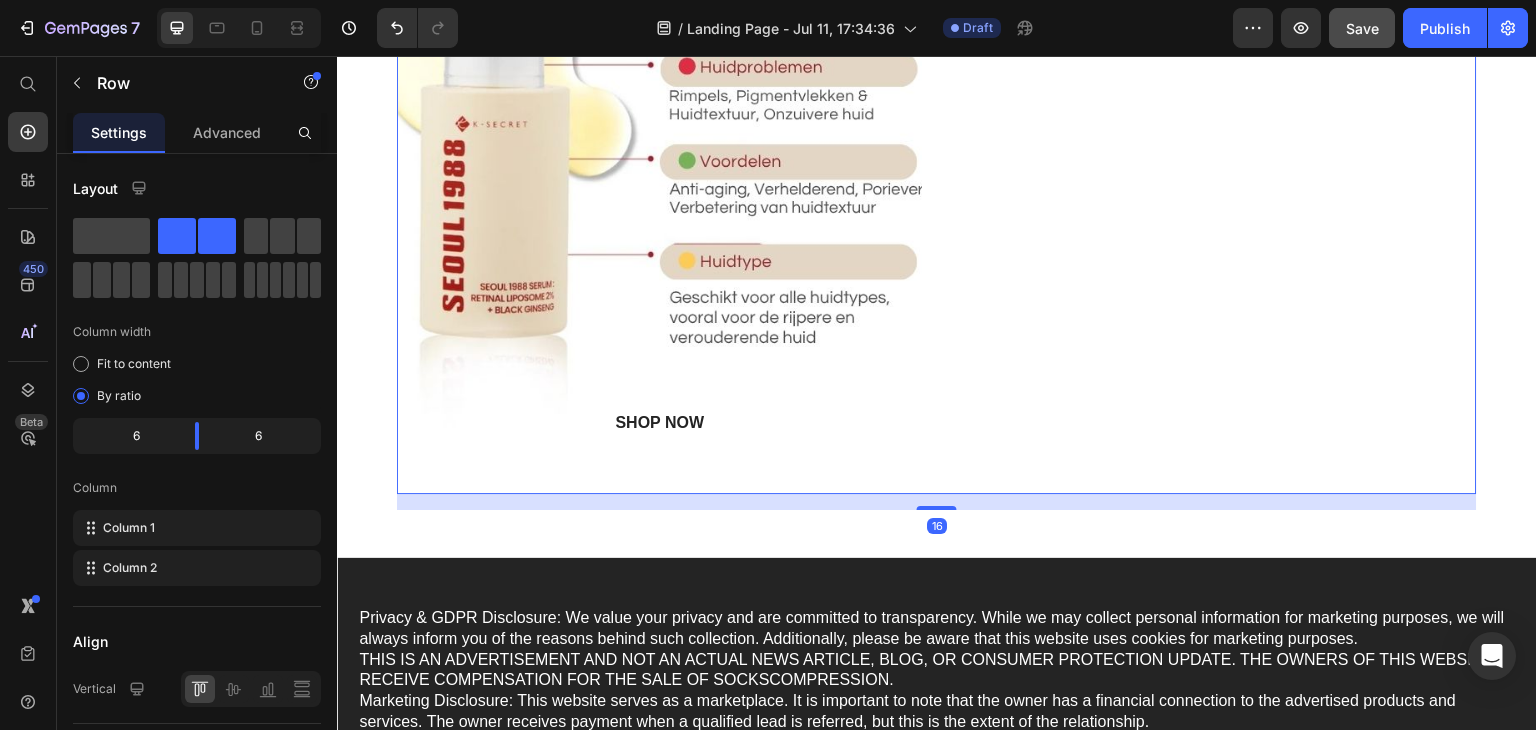 click on "Product Images SeoulSkin™ – Vaarwel pigmentvlekken. Hallo egale glow. Product Title Product Hero Banner
Drop element here Row" at bounding box center [1214, -174] 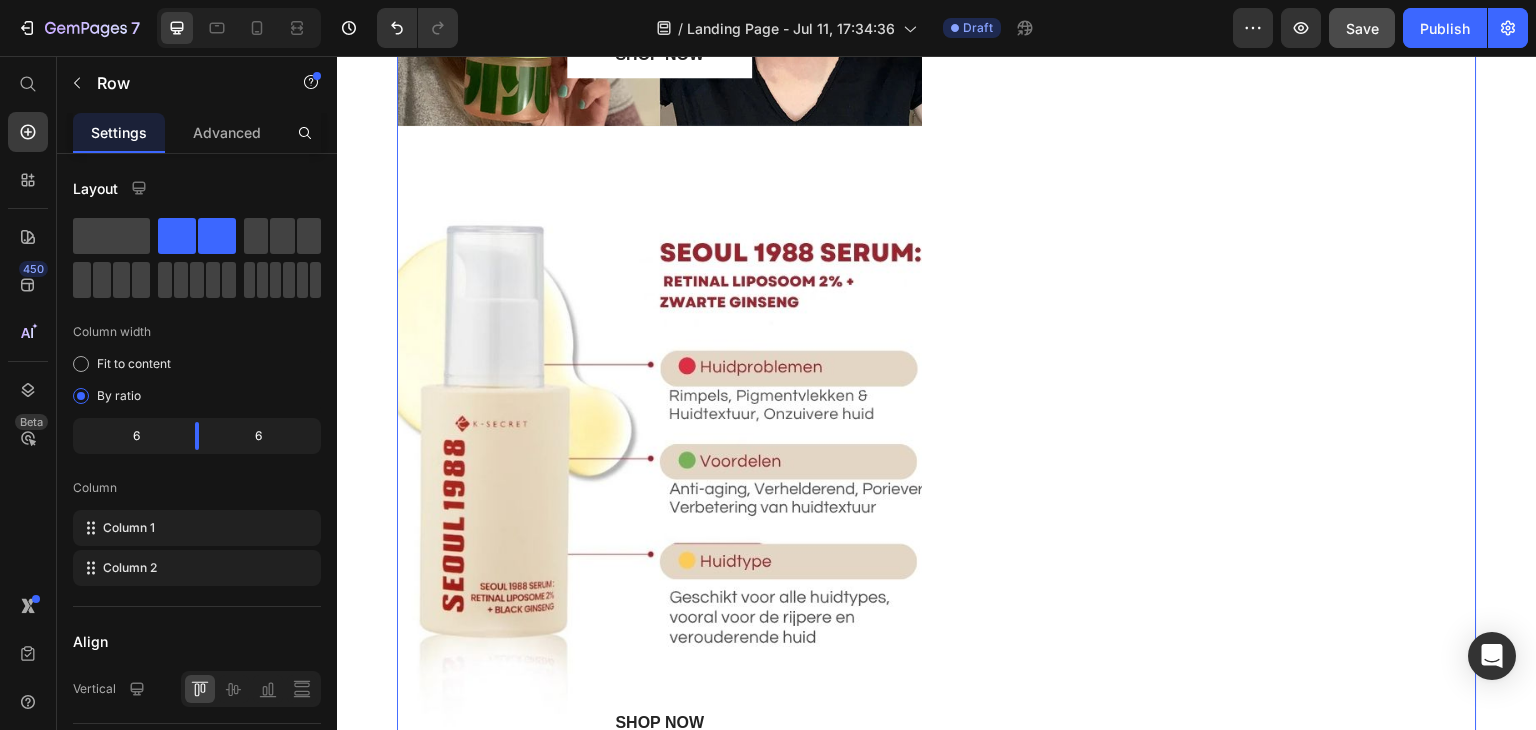 click on "Product Images SeoulSkin™ – Vaarwel pigmentvlekken. Hallo egale glow. Product Title Product Hero Banner
Drop element here Row" at bounding box center (1214, 126) 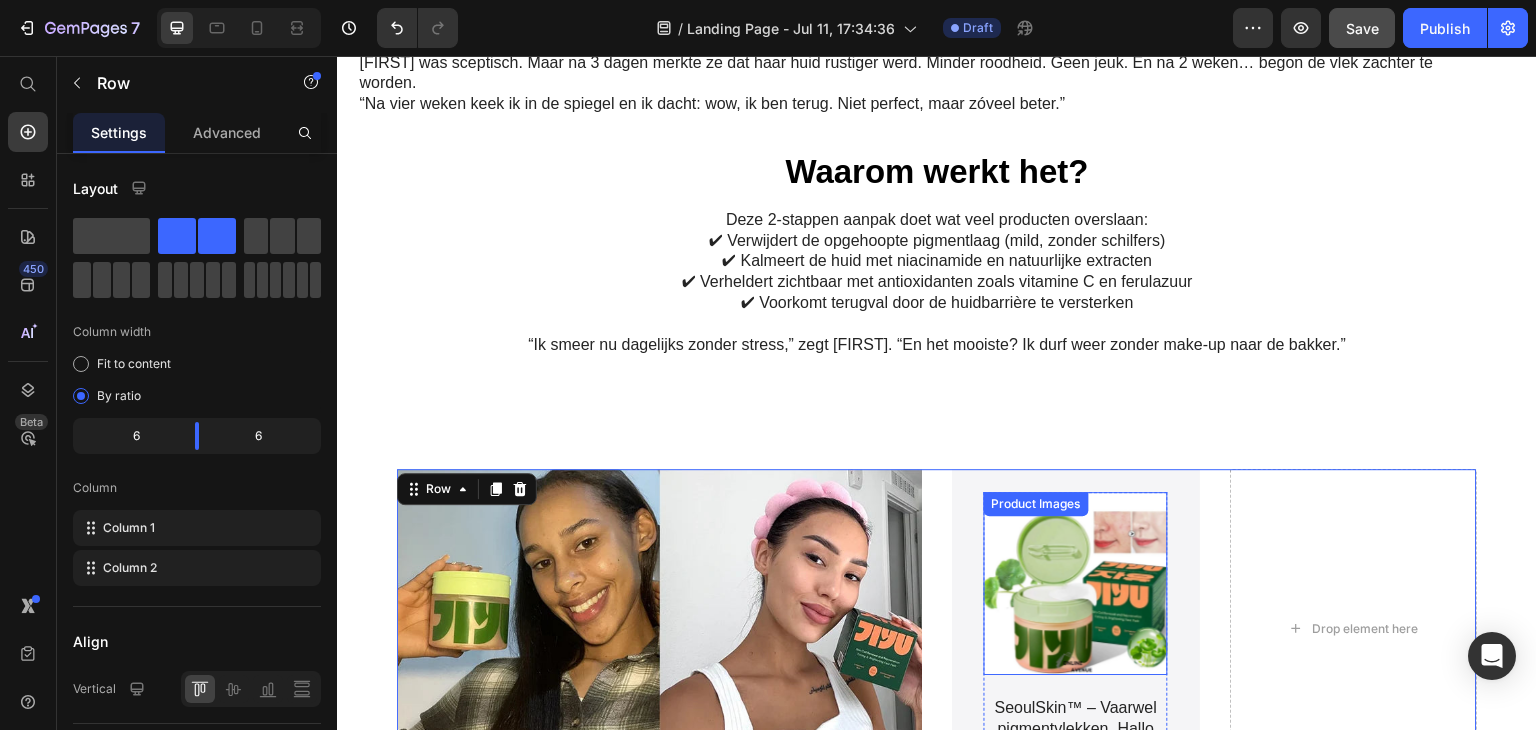scroll, scrollTop: 1859, scrollLeft: 0, axis: vertical 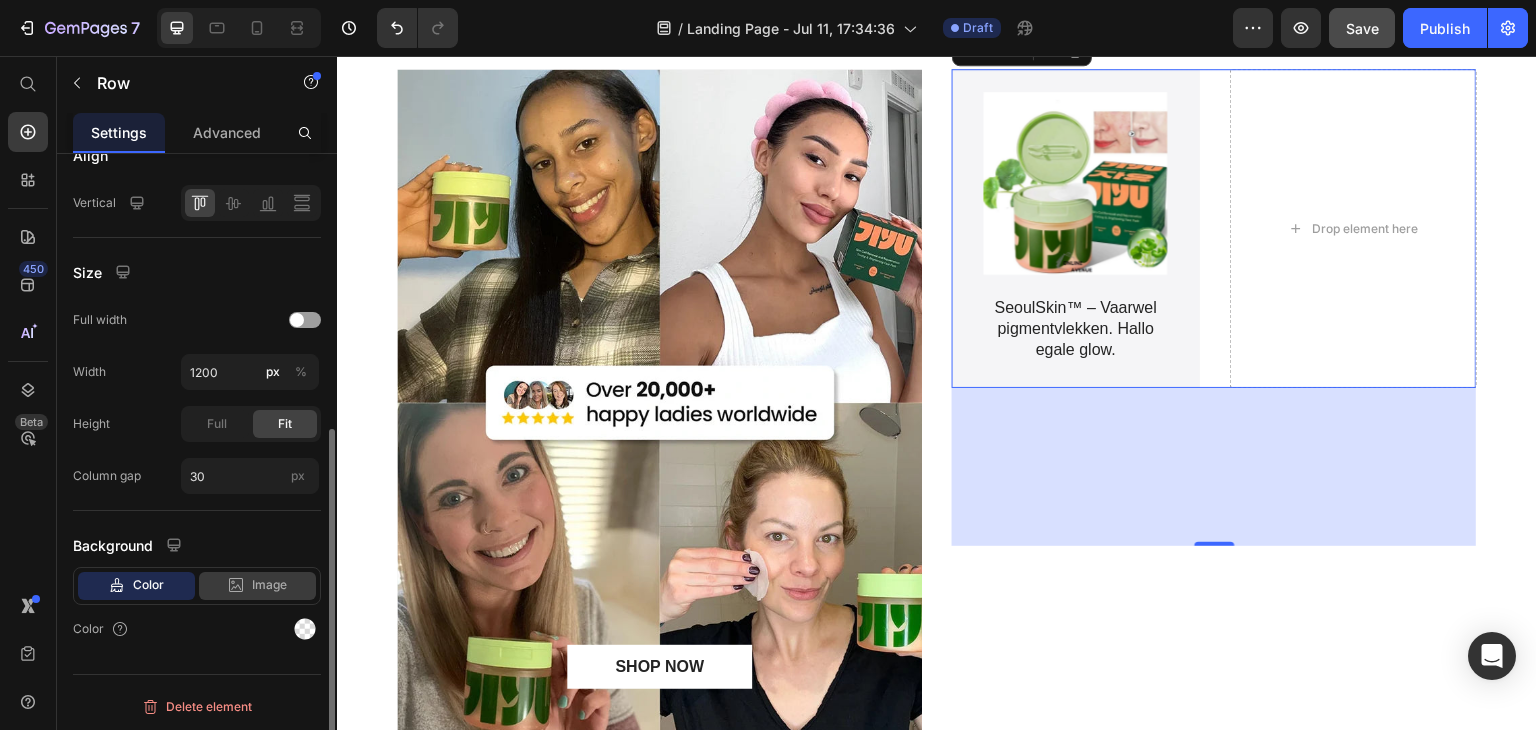click on "Image" at bounding box center (269, 585) 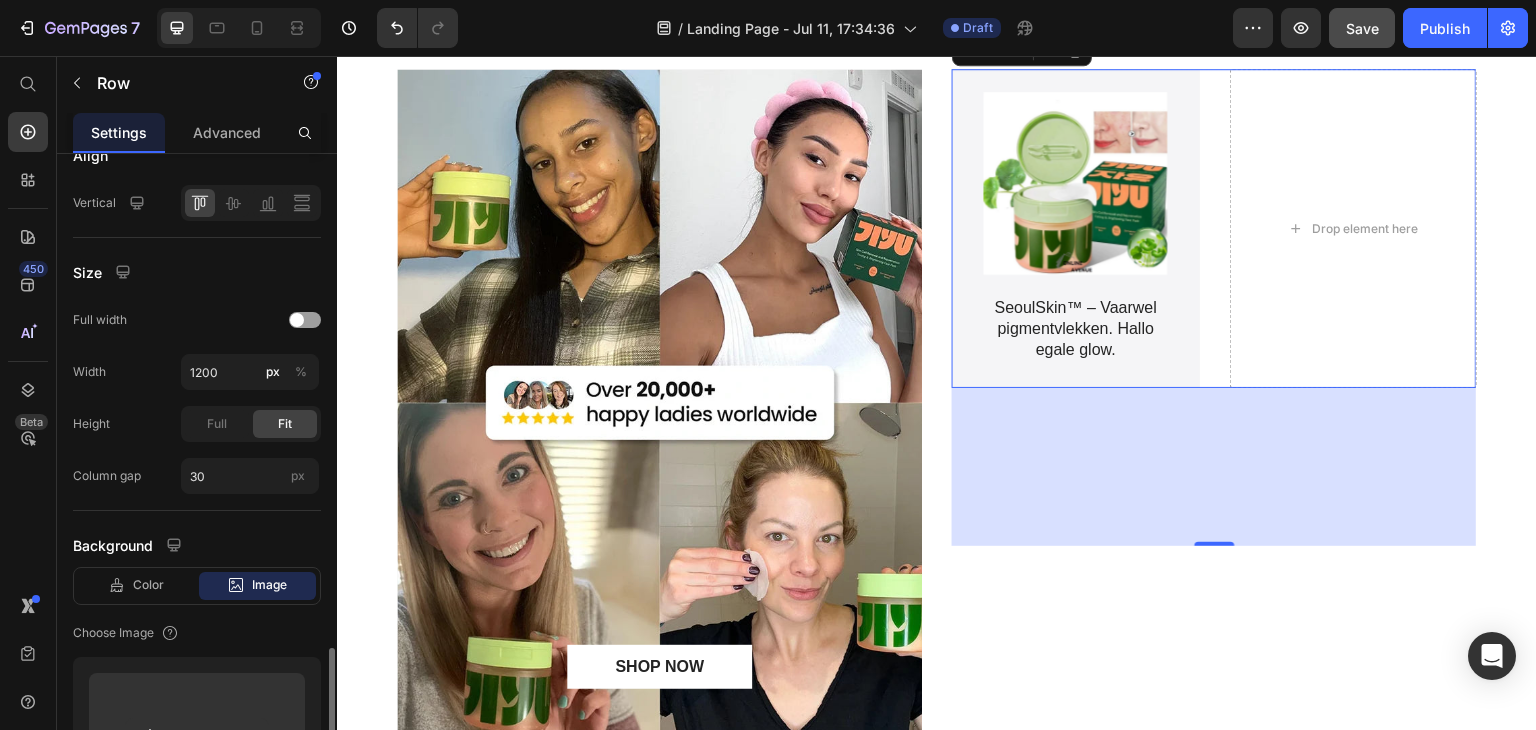 scroll, scrollTop: 786, scrollLeft: 0, axis: vertical 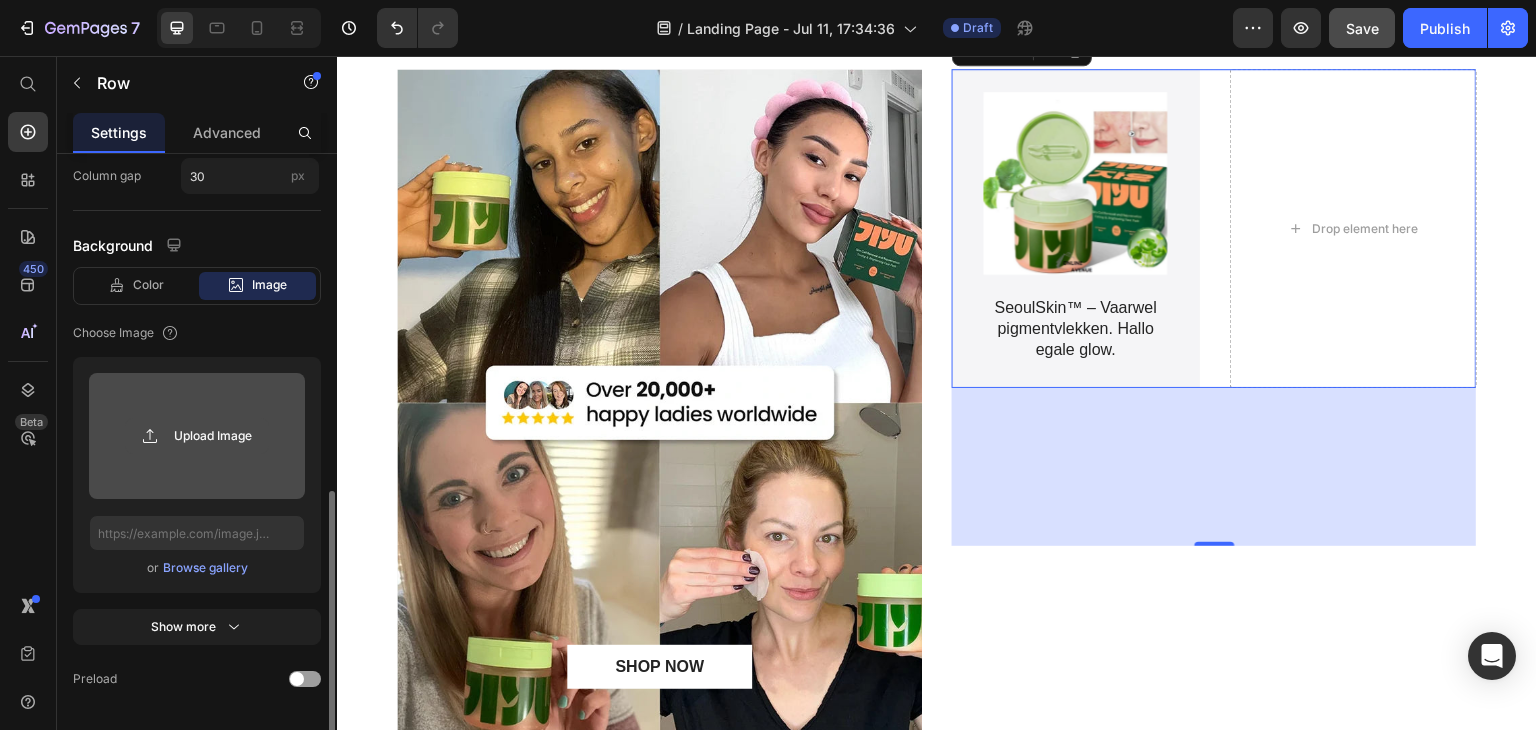 click 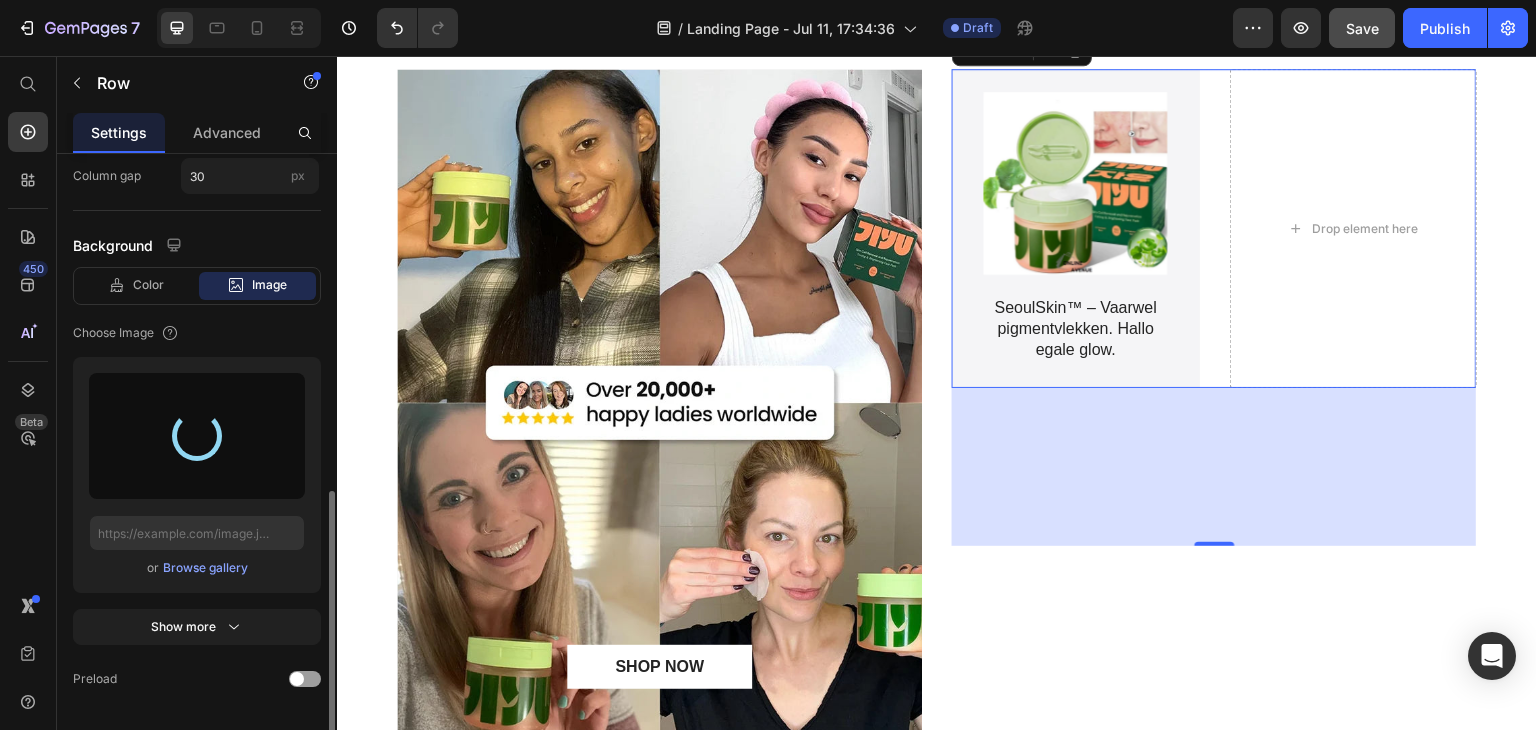 type on "https://cdn.shopify.com/s/files/1/0874/0972/1608/files/gempages_574971154716951327-c83ccdba-09bb-4d49-80e8-78432c42bf3b.webp" 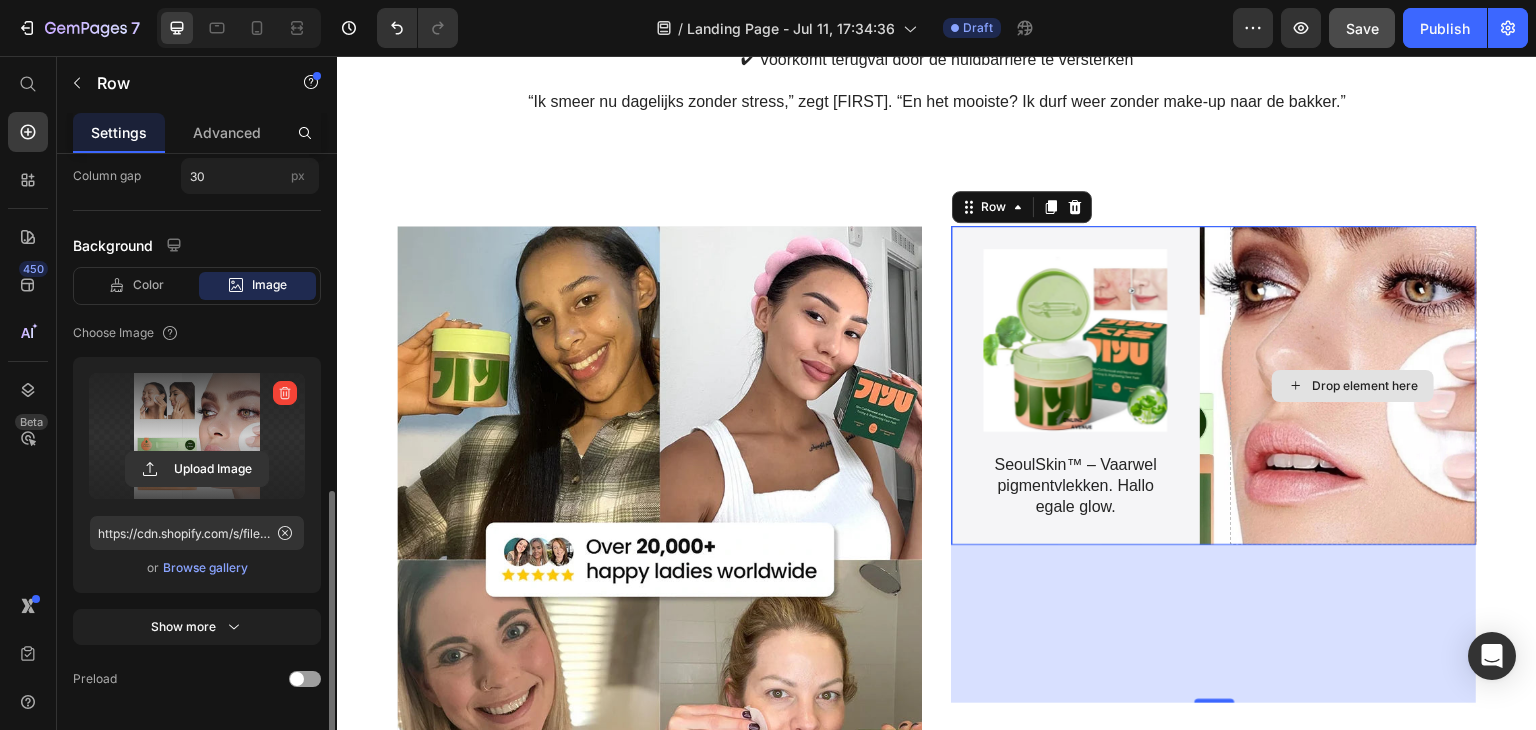 scroll, scrollTop: 1959, scrollLeft: 0, axis: vertical 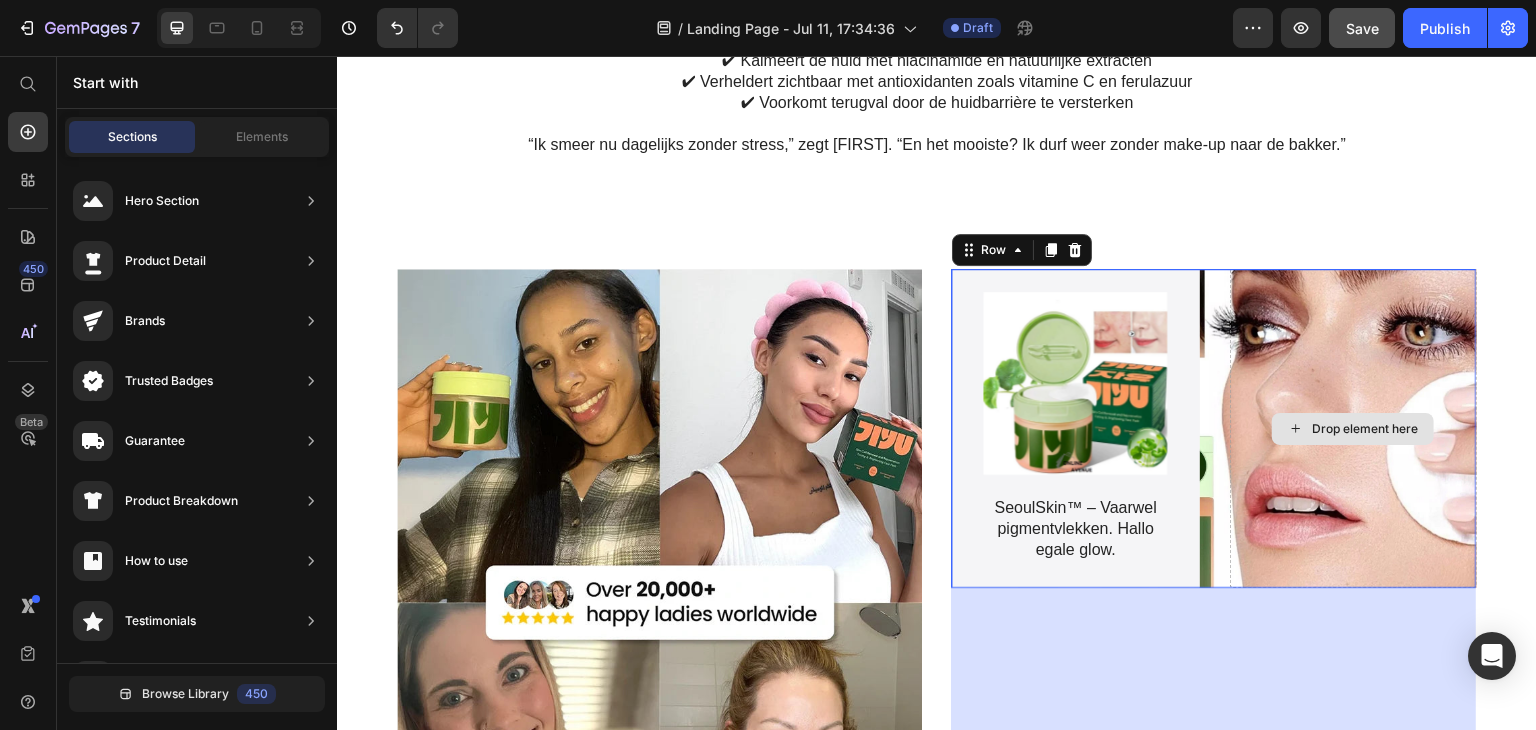 click on "Drop element here" at bounding box center [1365, 429] 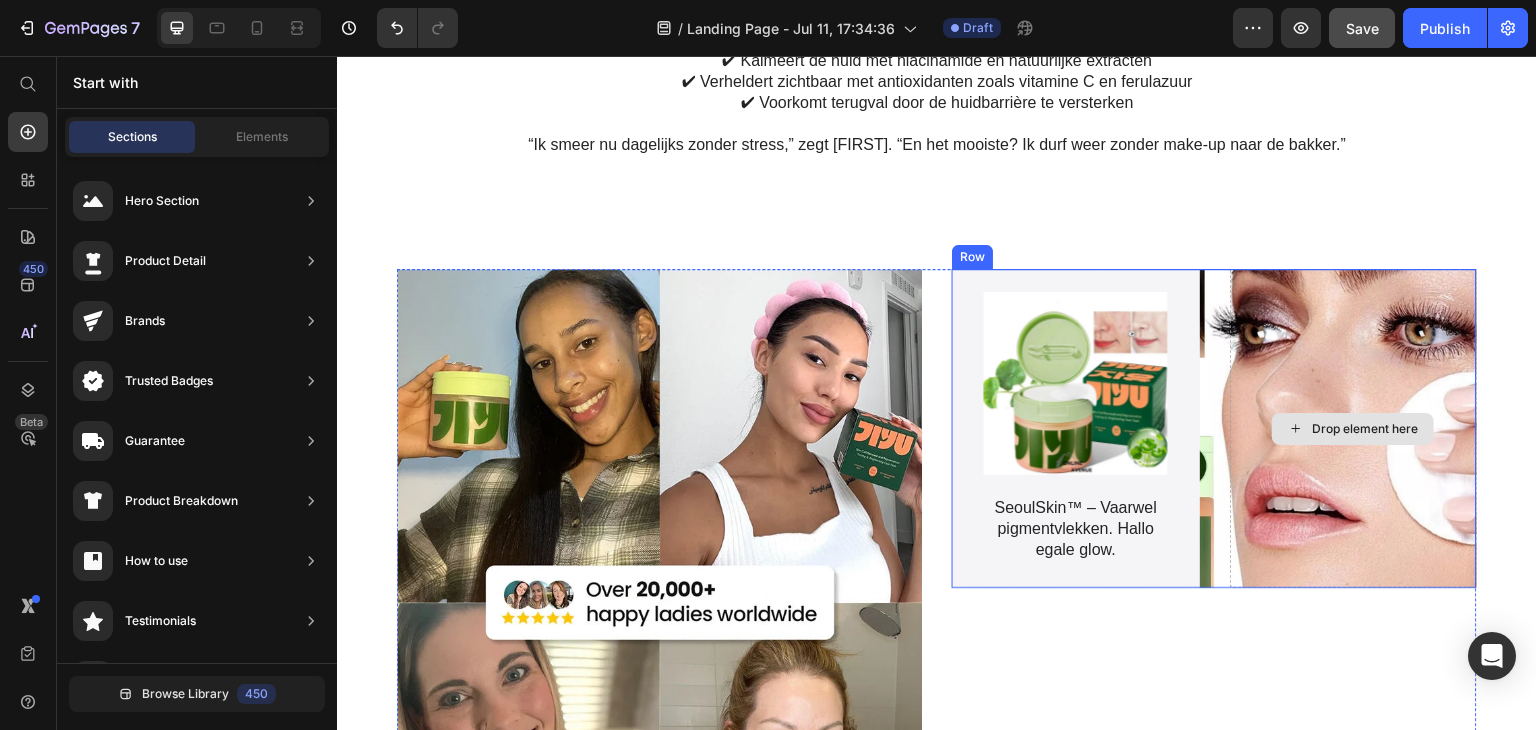 click on "Drop element here" at bounding box center (1365, 429) 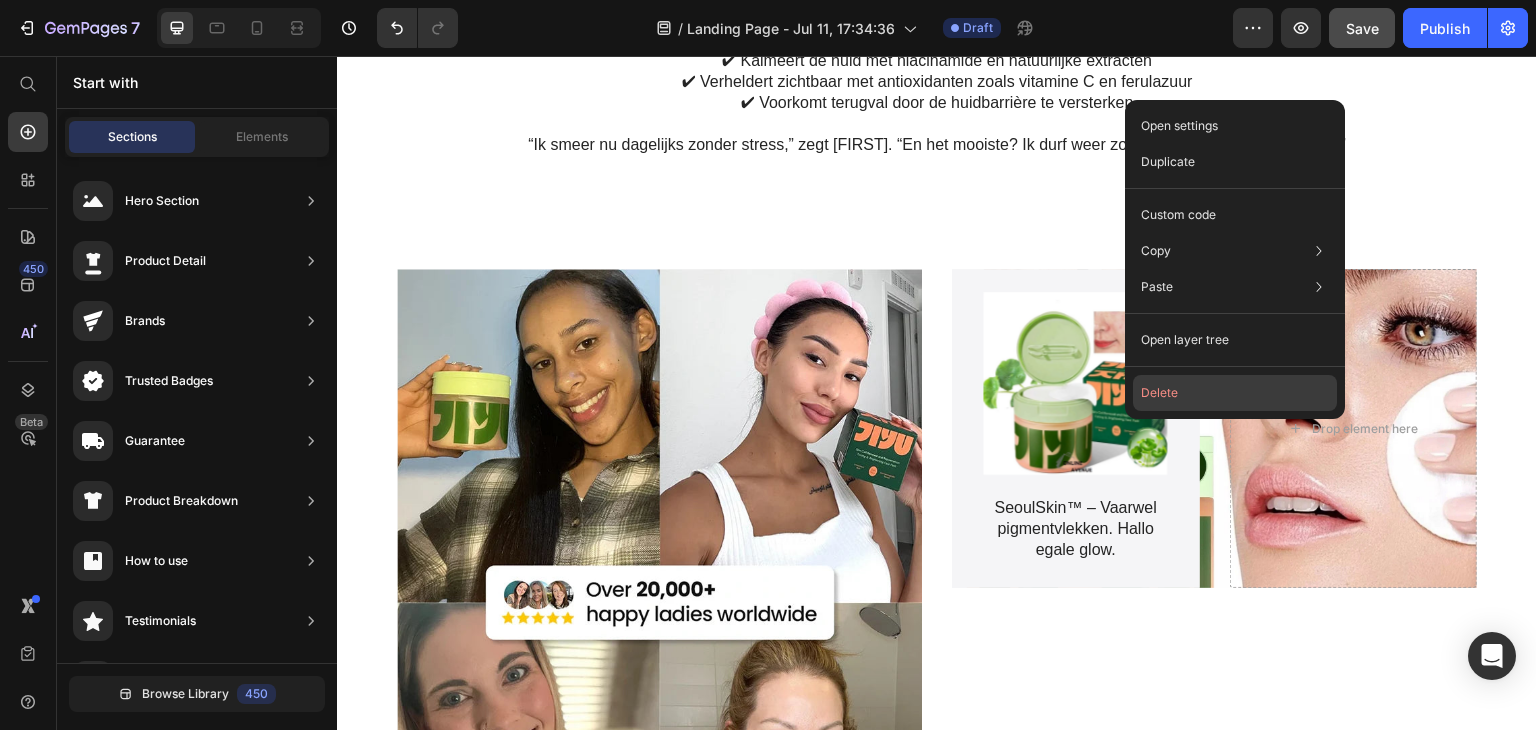 click on "Delete" 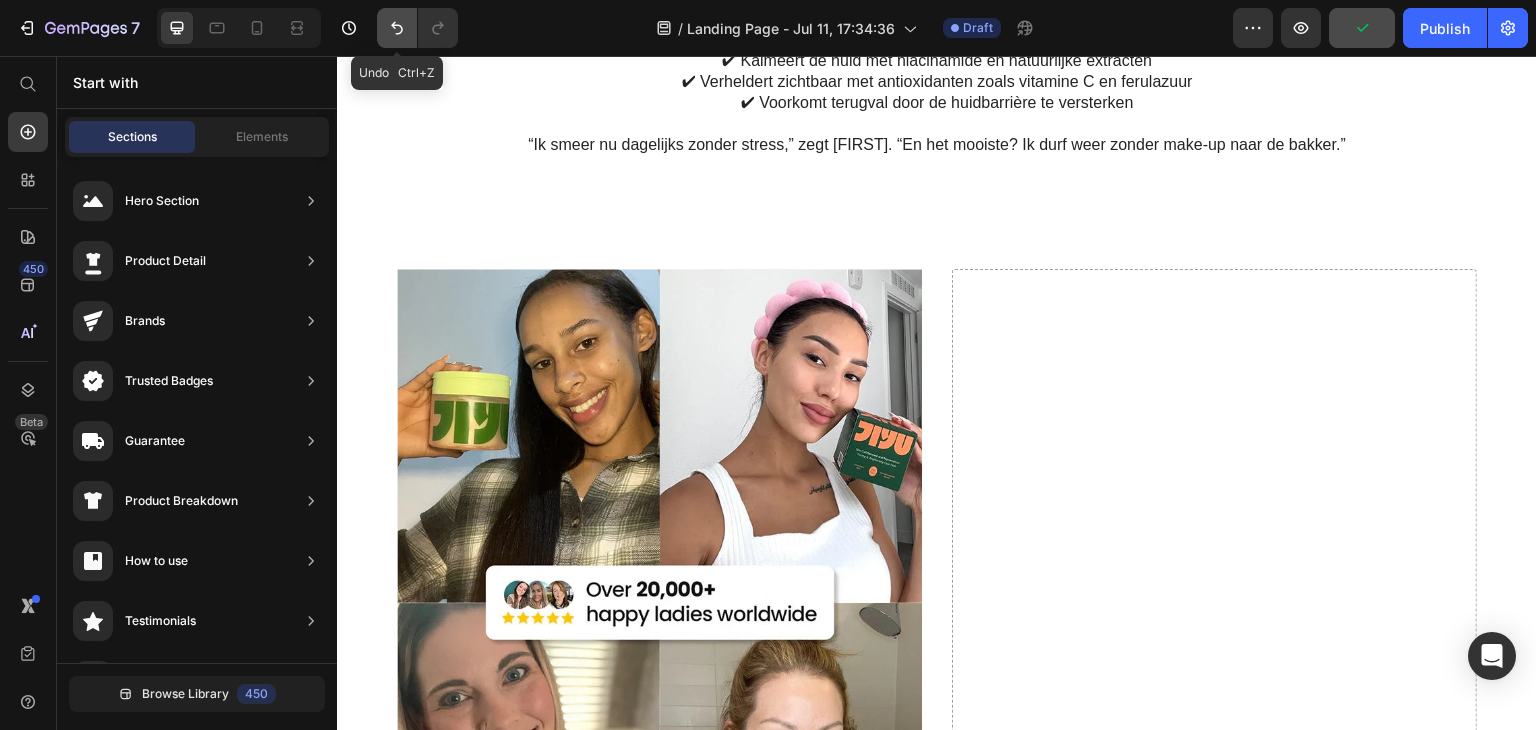 click 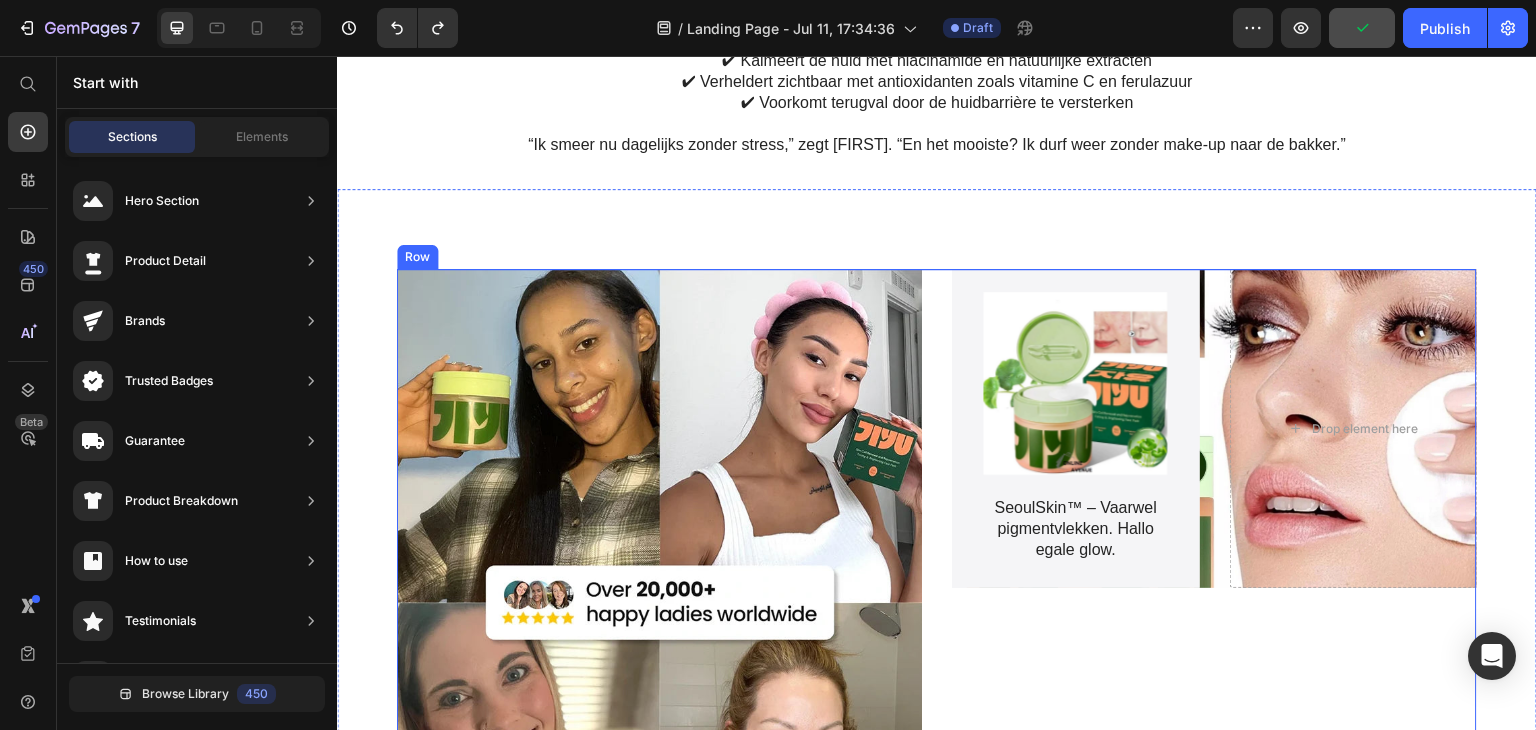 scroll, scrollTop: 434, scrollLeft: 0, axis: vertical 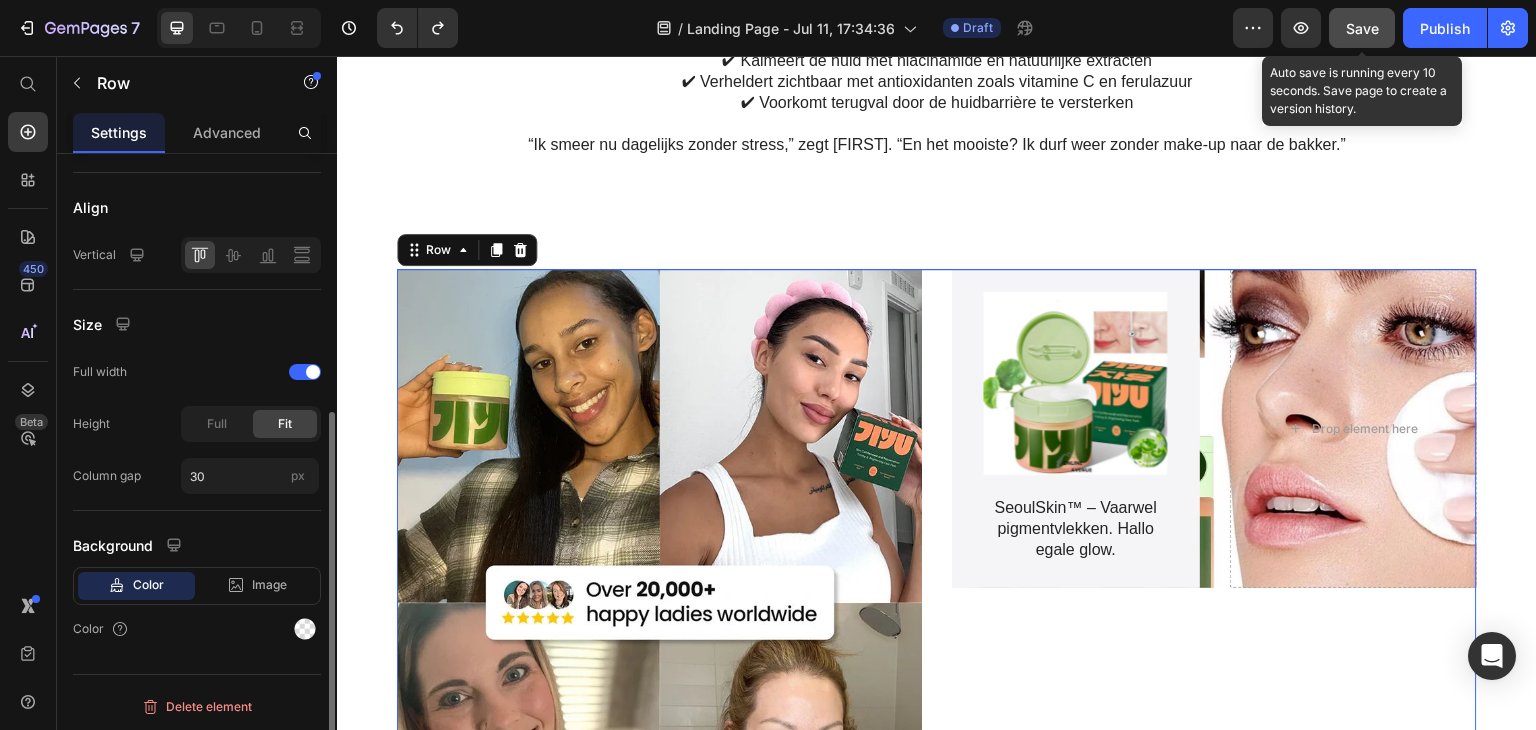 click on "Save" at bounding box center (1362, 28) 